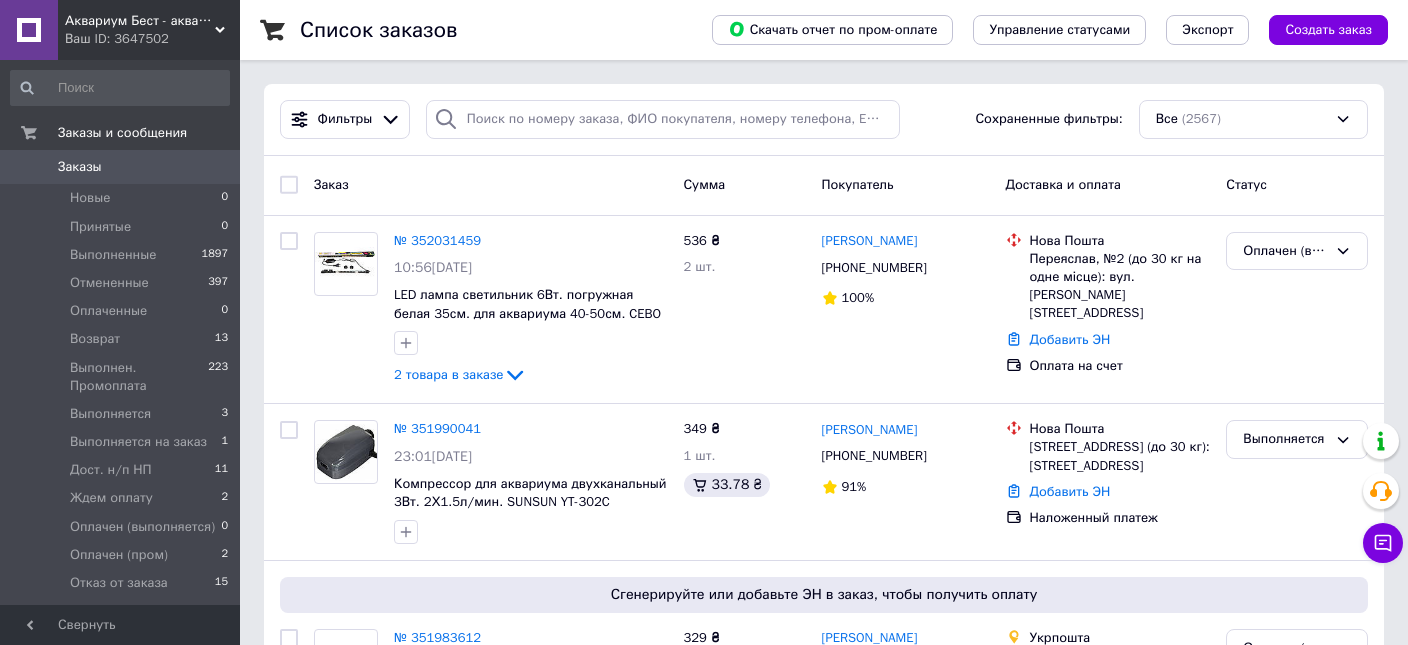 scroll, scrollTop: 0, scrollLeft: 0, axis: both 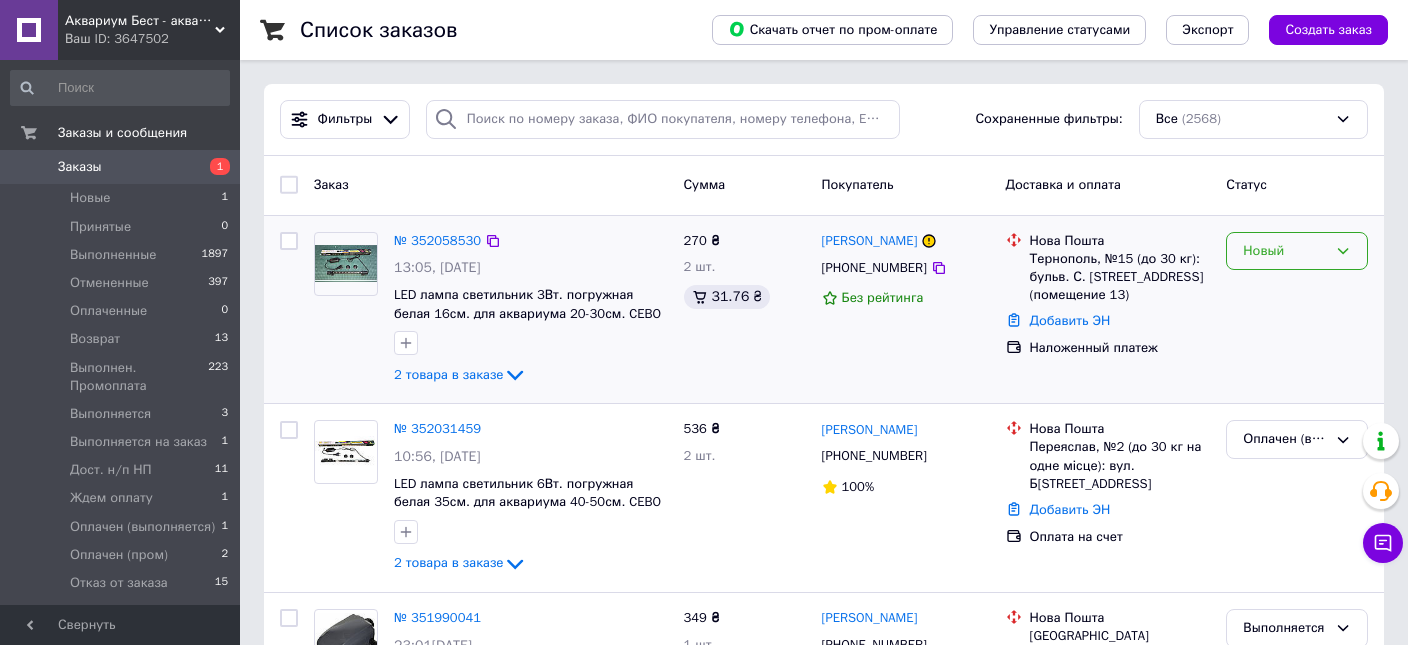 click on "Новый" at bounding box center (1285, 251) 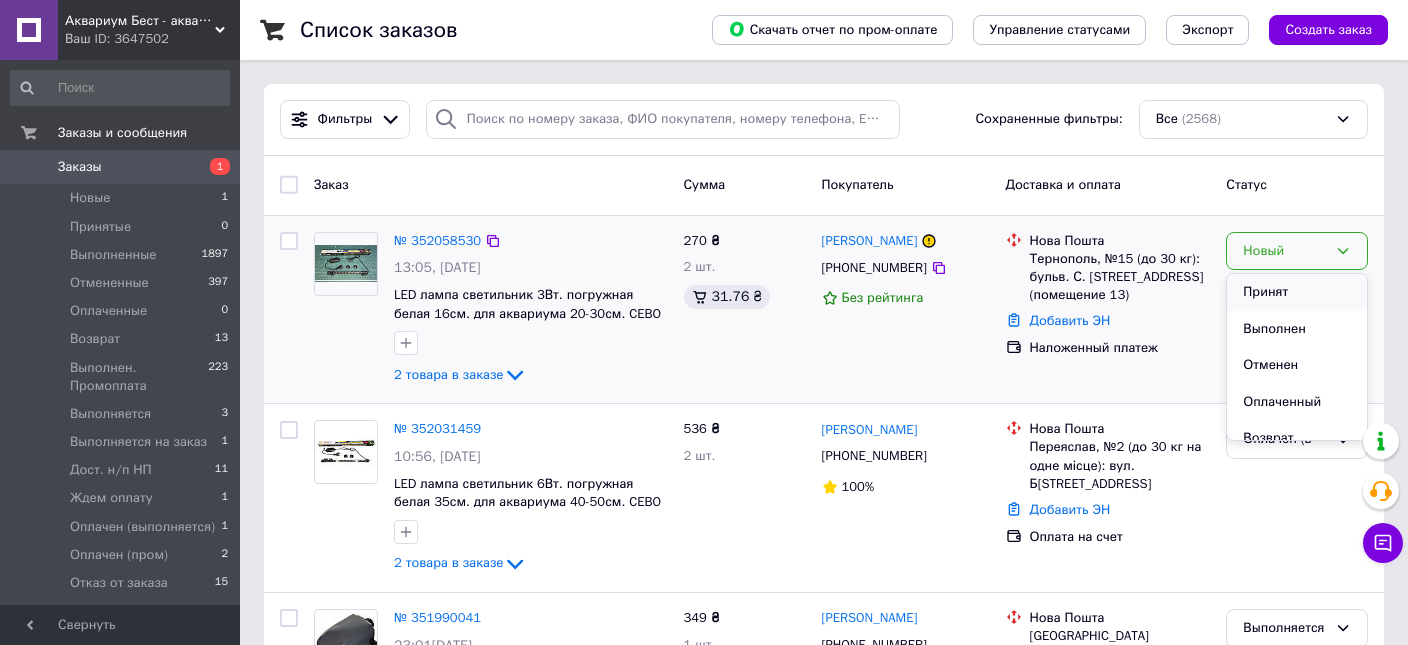 click on "Принят" at bounding box center (1297, 292) 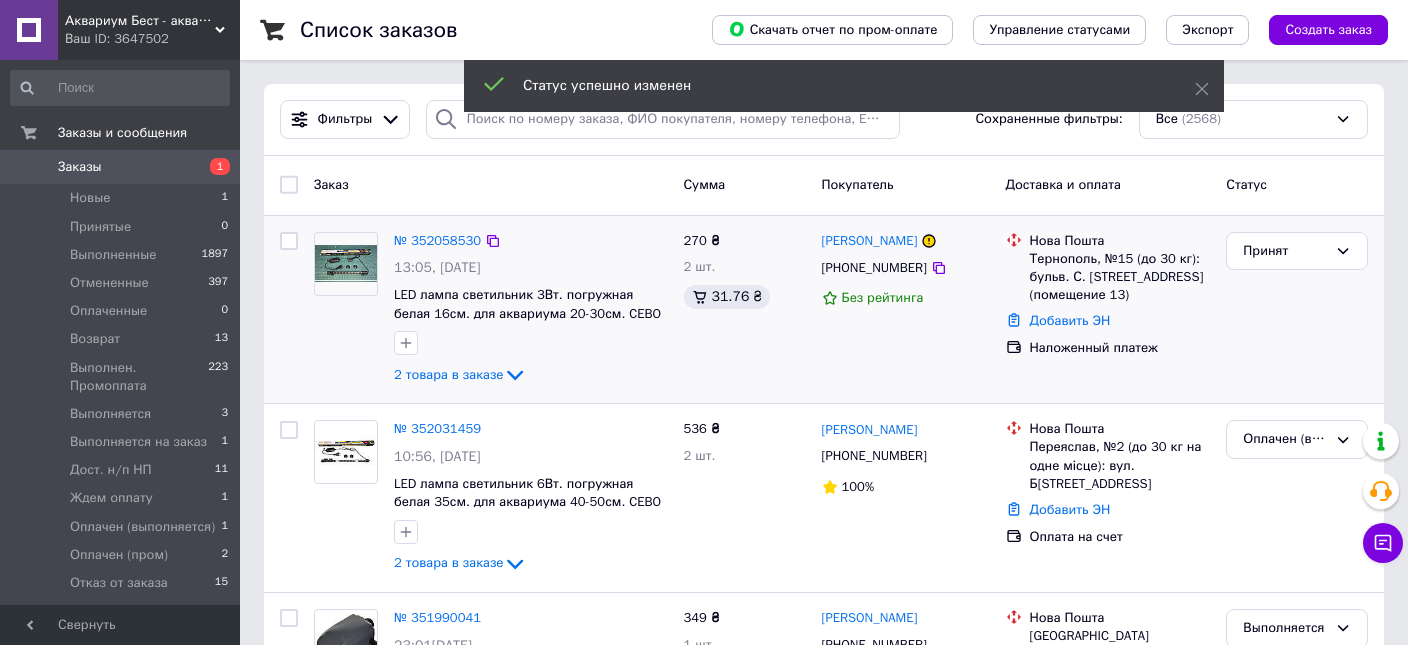 click on "№ 352058530" at bounding box center [437, 240] 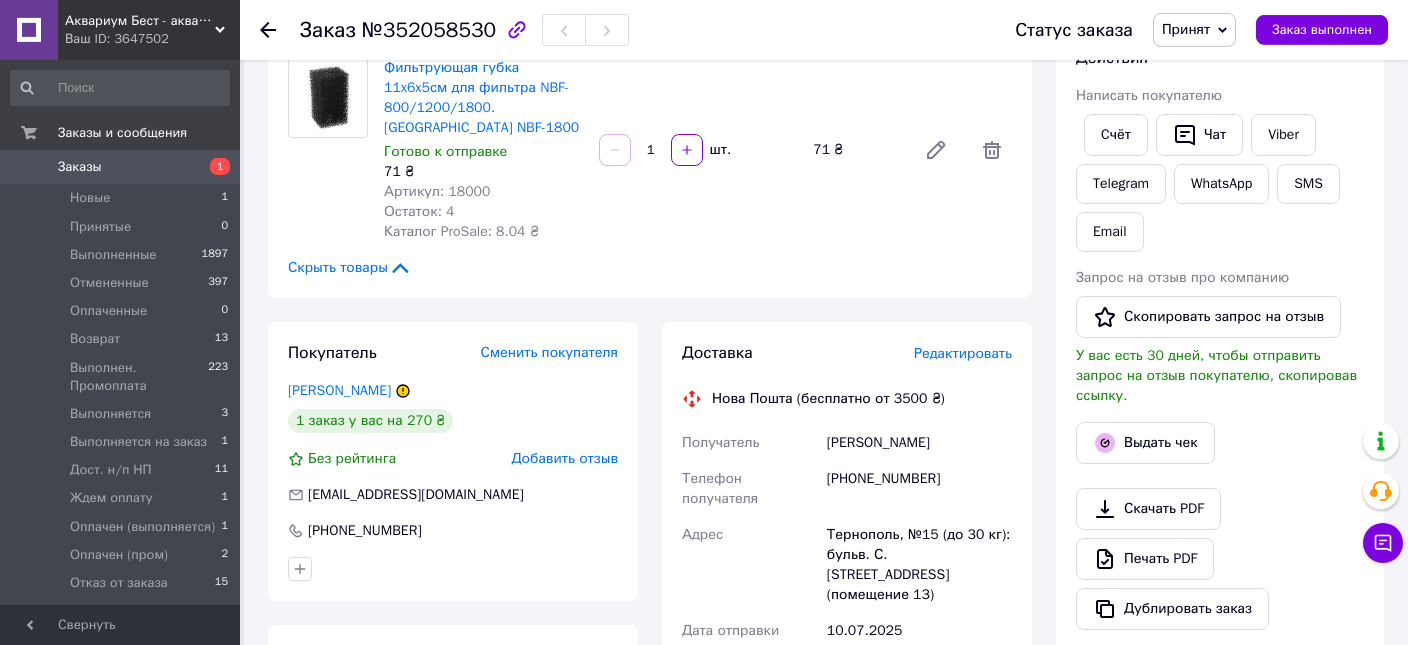 scroll, scrollTop: 422, scrollLeft: 0, axis: vertical 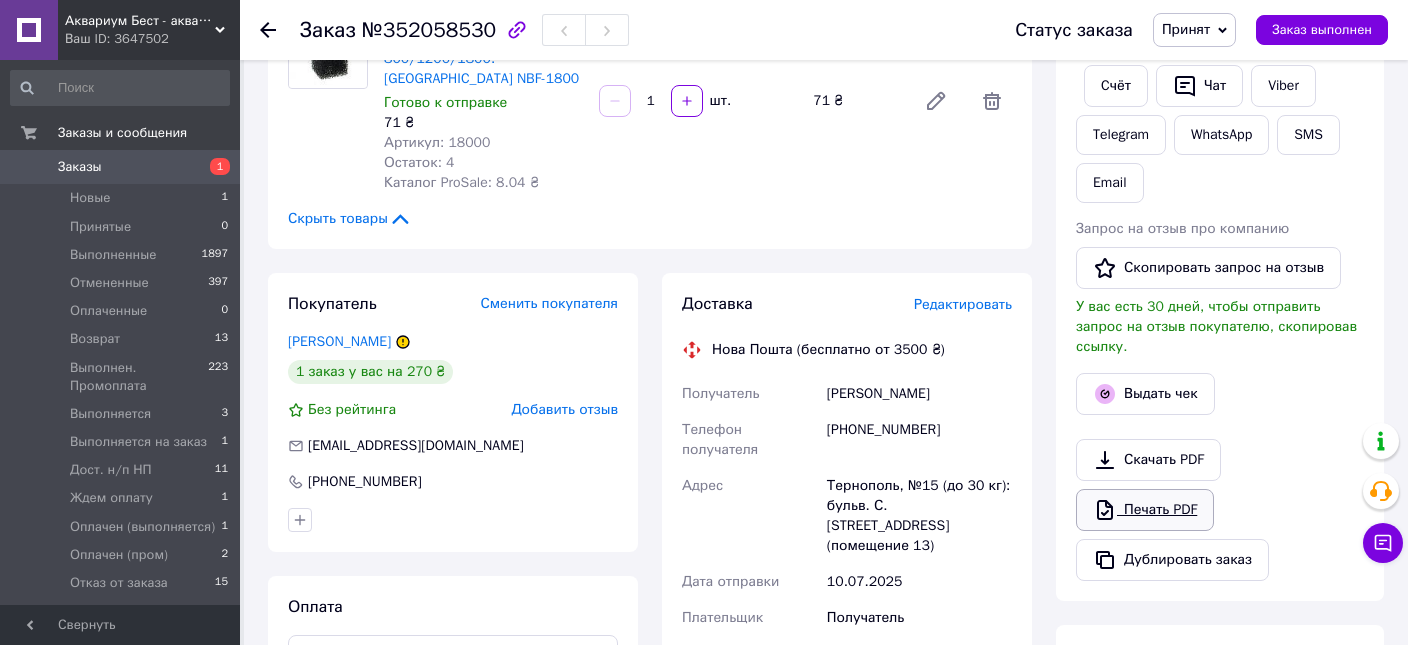 click on "Печать PDF" at bounding box center (1145, 510) 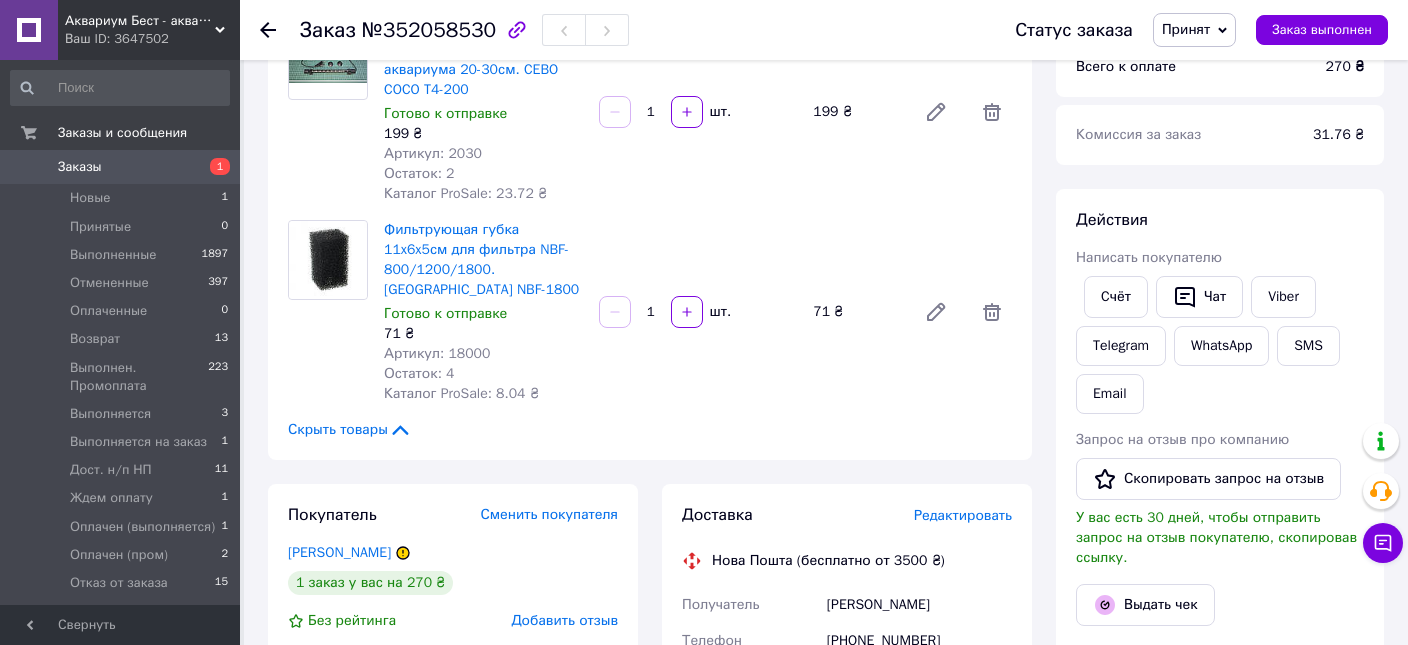 scroll, scrollTop: 0, scrollLeft: 0, axis: both 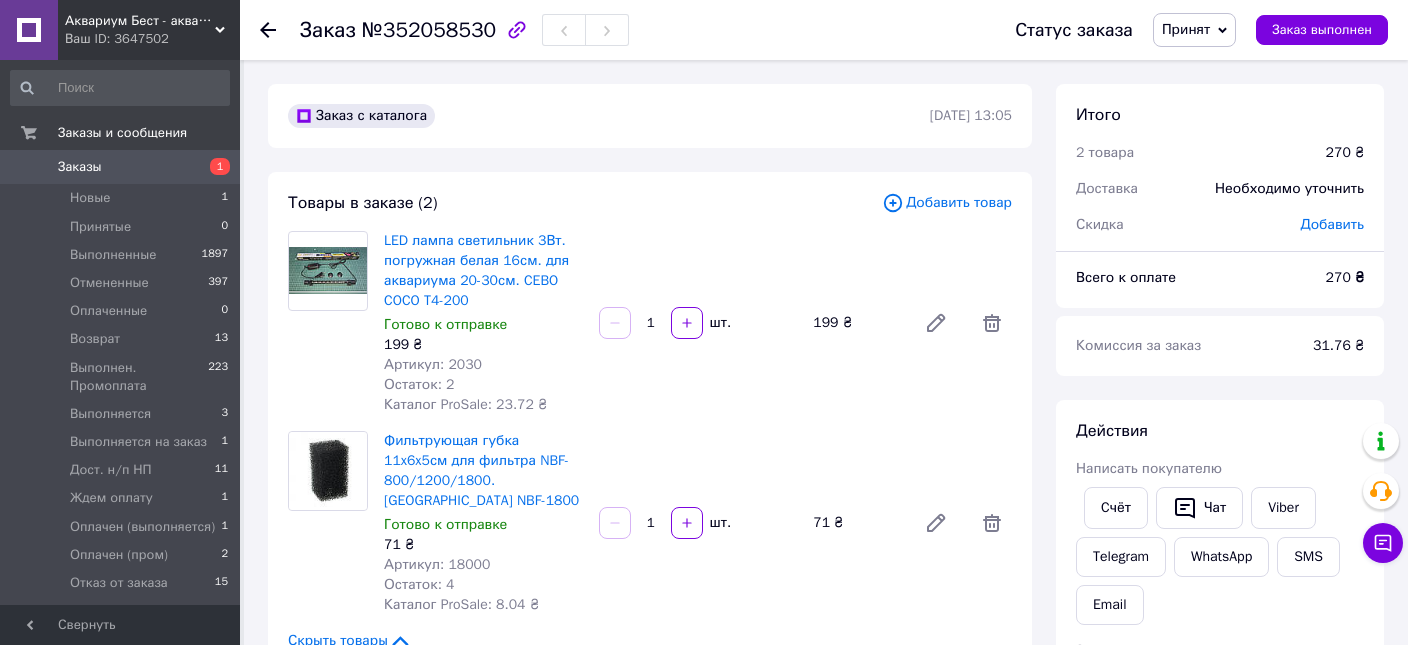 click on "Заказы" at bounding box center [121, 167] 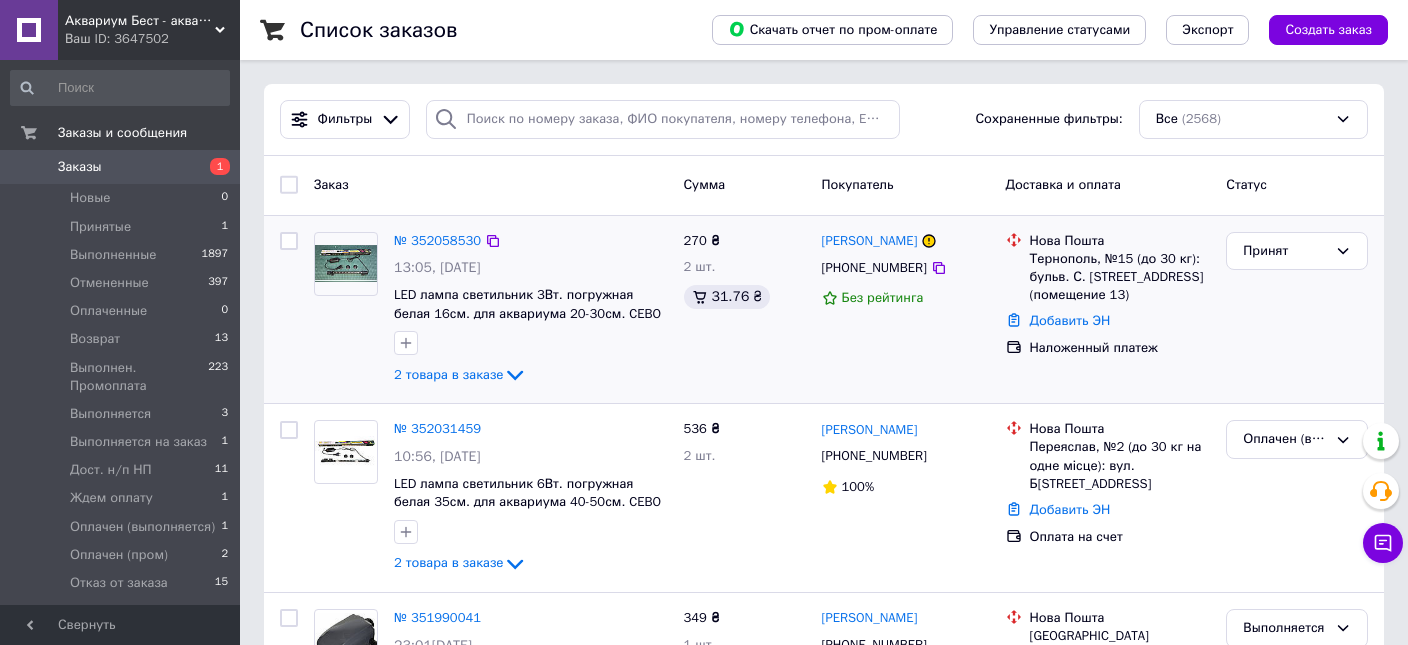 scroll, scrollTop: 211, scrollLeft: 0, axis: vertical 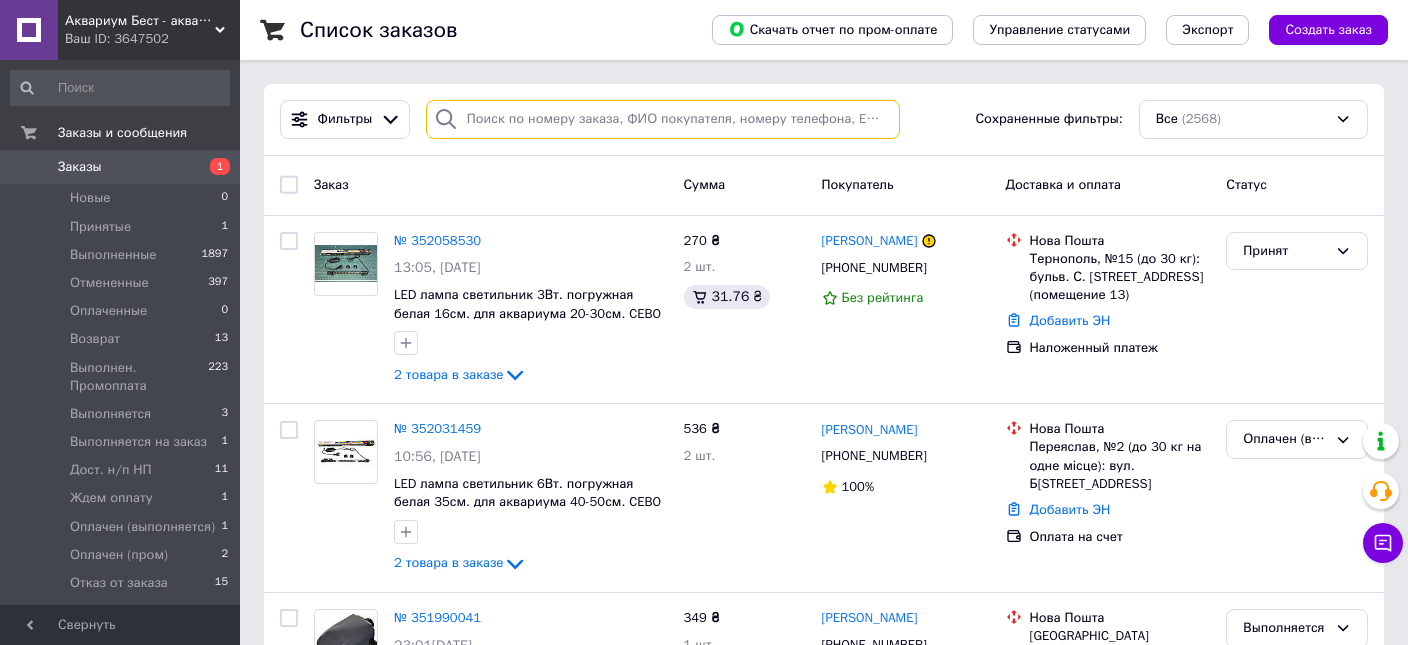 click at bounding box center [663, 119] 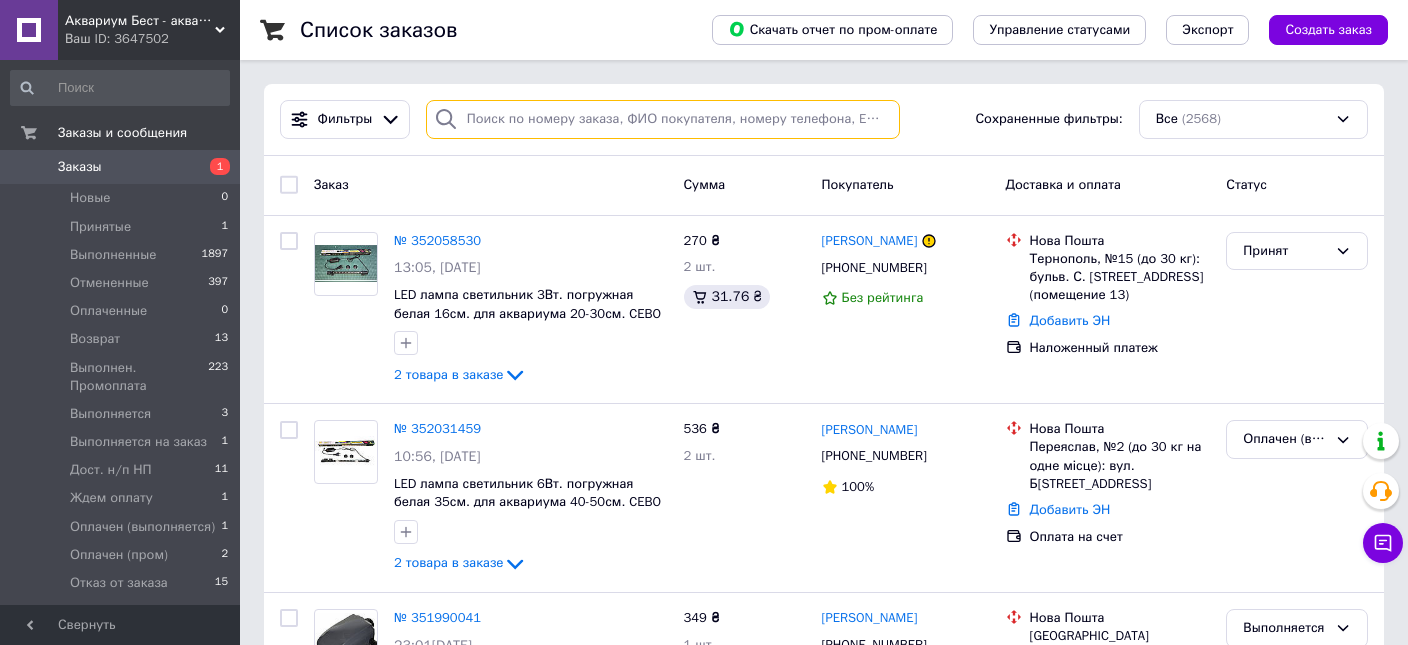 paste on "349287939." 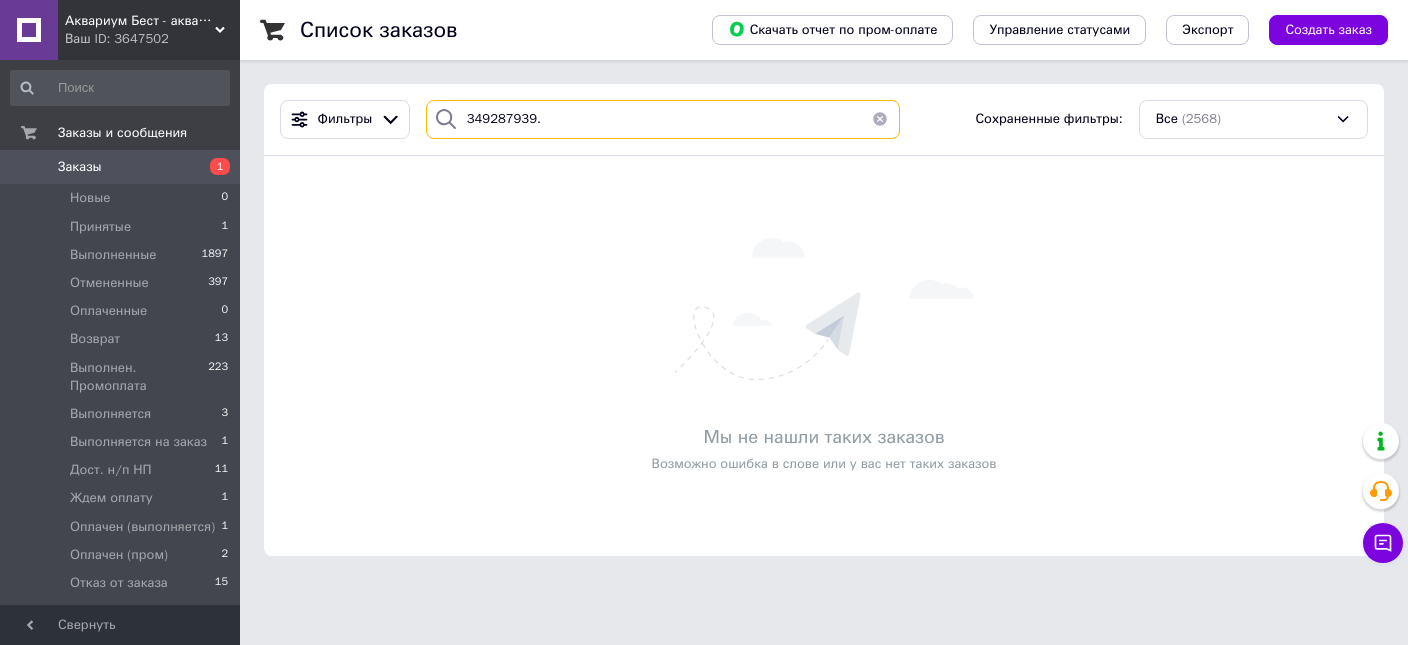 type on "349287939" 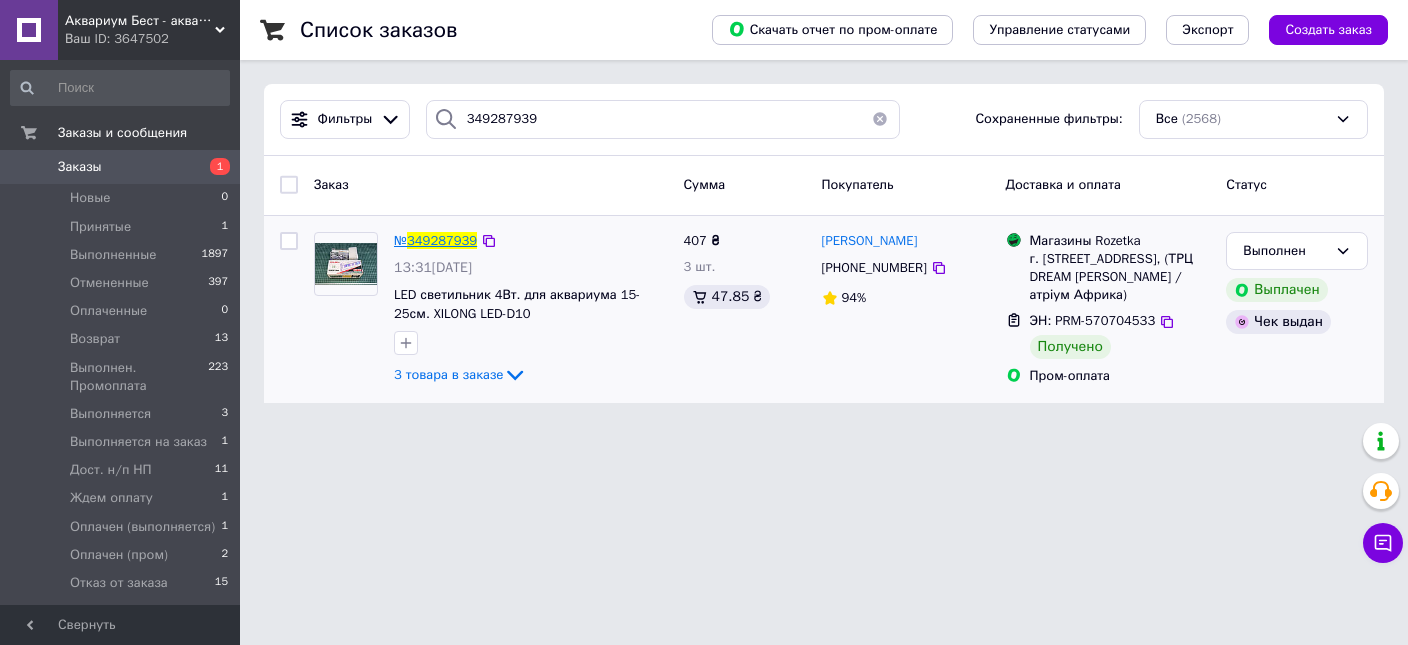 click on "349287939" at bounding box center [442, 240] 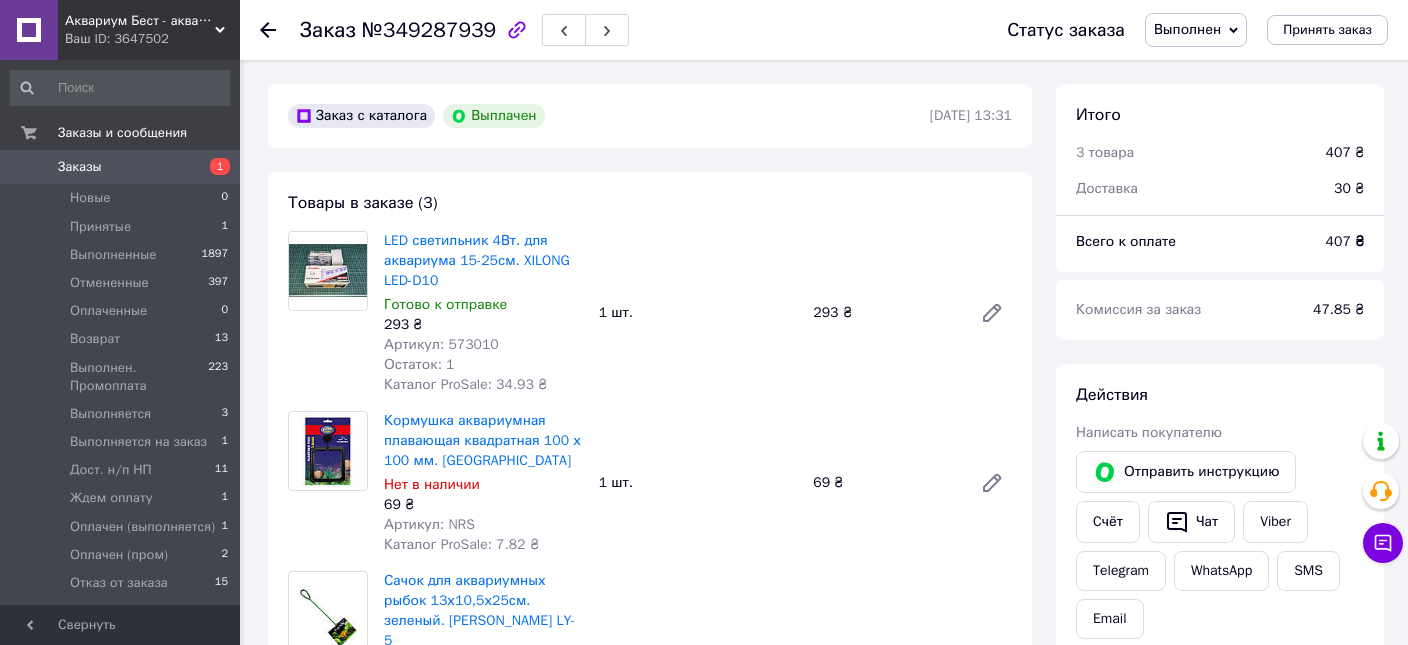 scroll, scrollTop: 240, scrollLeft: 0, axis: vertical 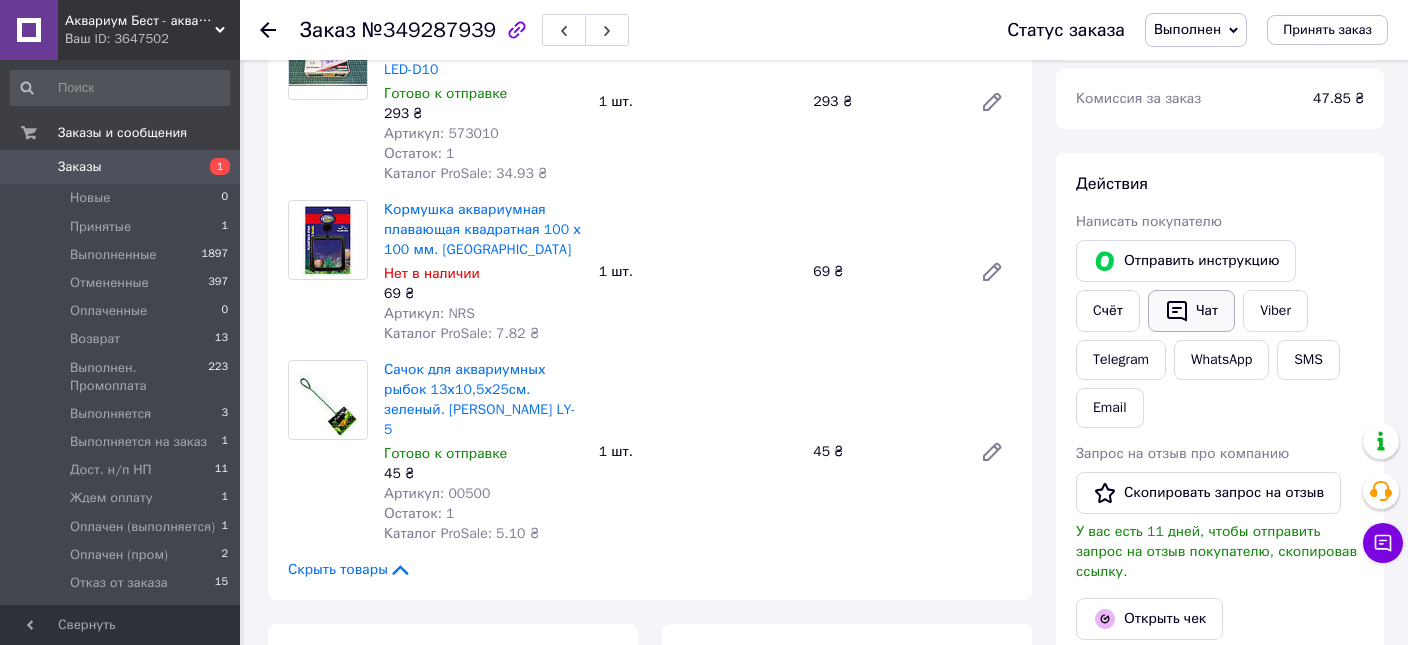 click on "Чат" at bounding box center [1191, 311] 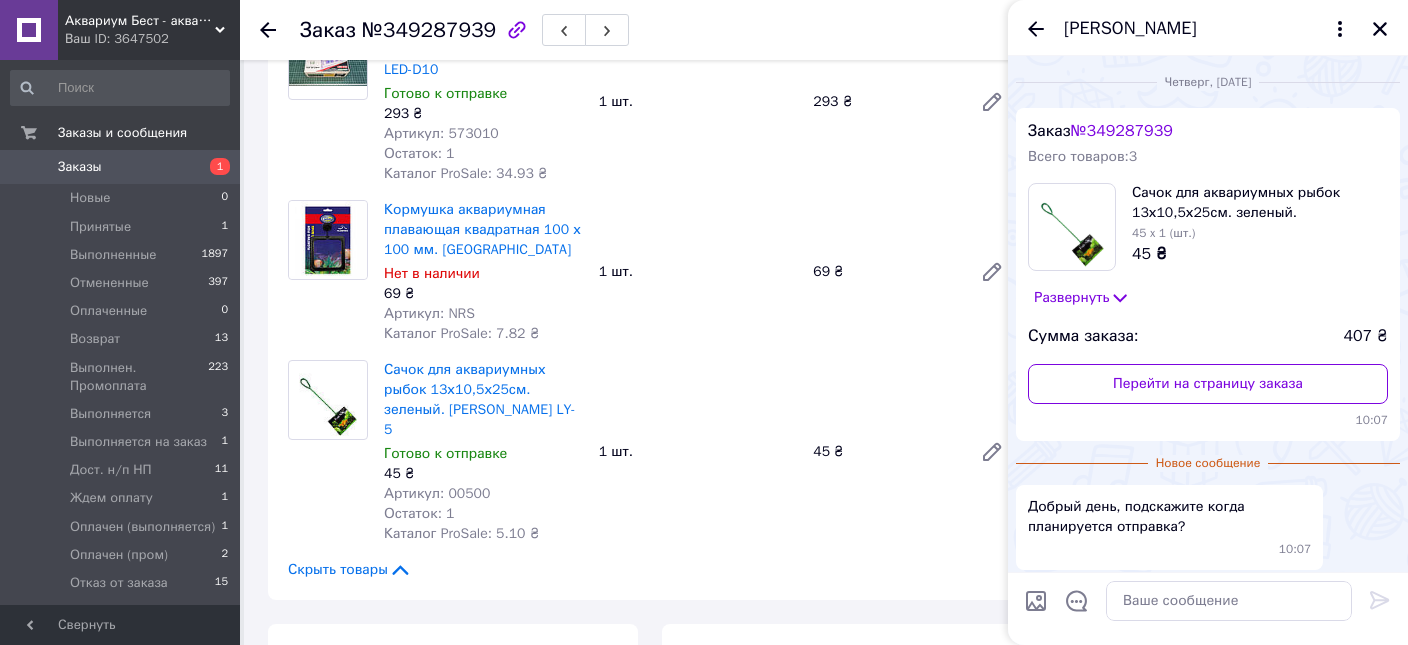 scroll, scrollTop: 283, scrollLeft: 0, axis: vertical 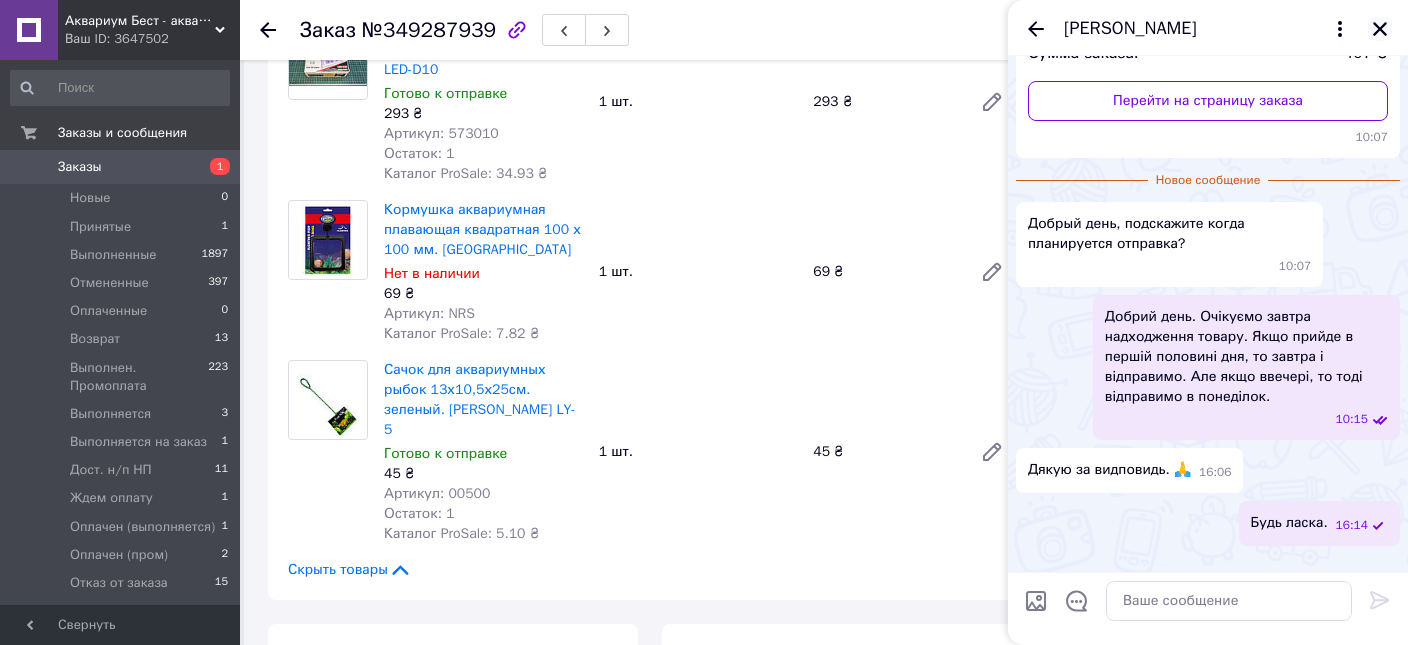 click 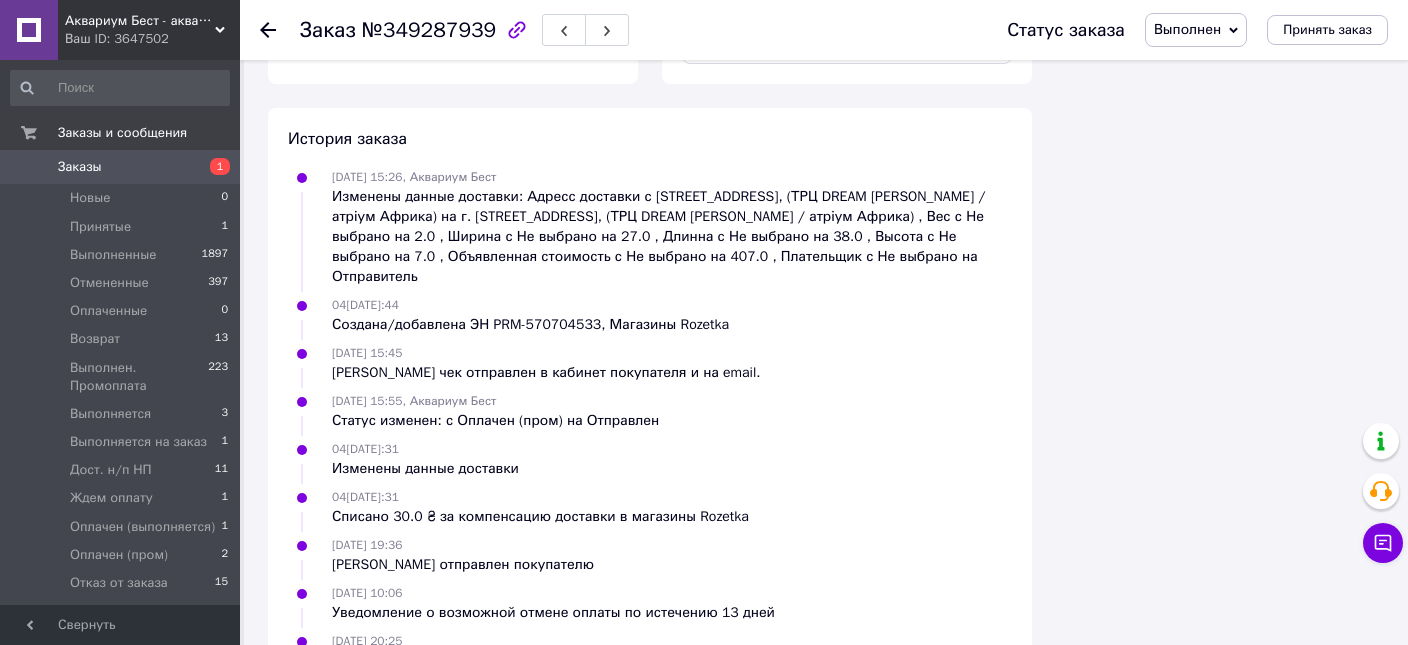 scroll, scrollTop: 1729, scrollLeft: 0, axis: vertical 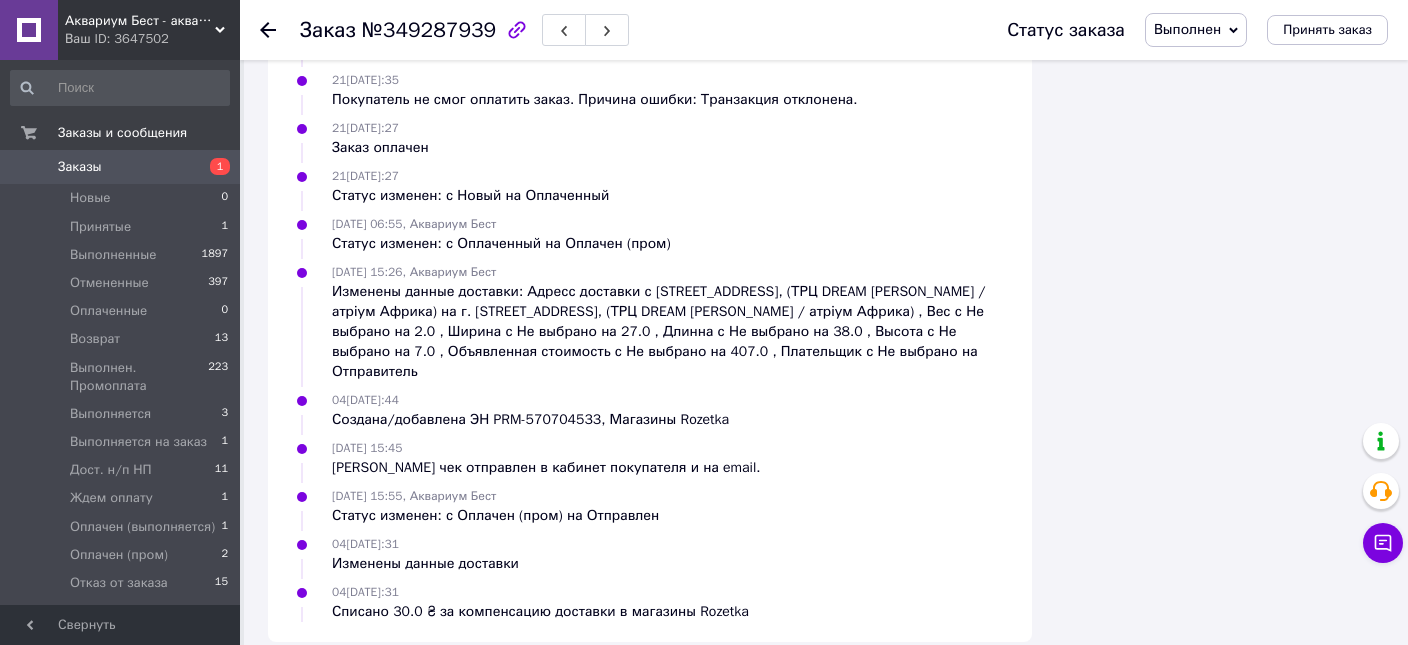 click on "04.07.2025 19:31 Изменены данные доставки" at bounding box center [650, 554] 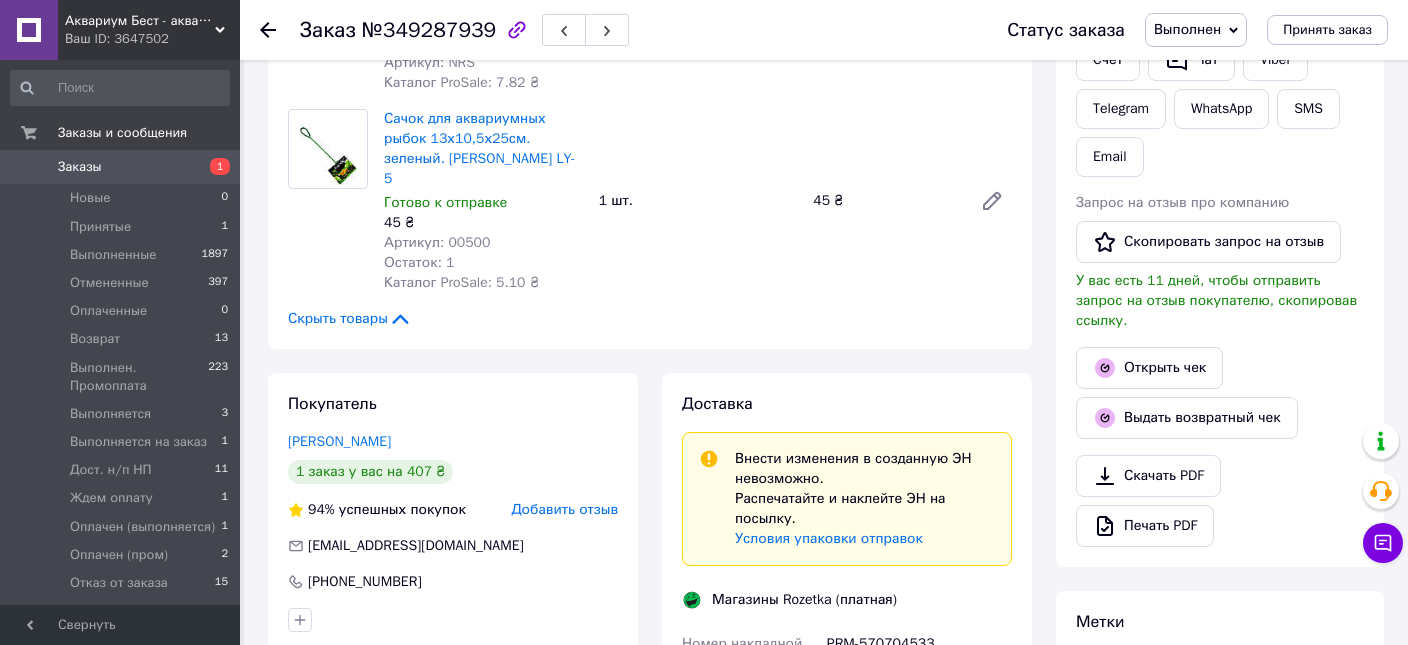 scroll, scrollTop: 0, scrollLeft: 0, axis: both 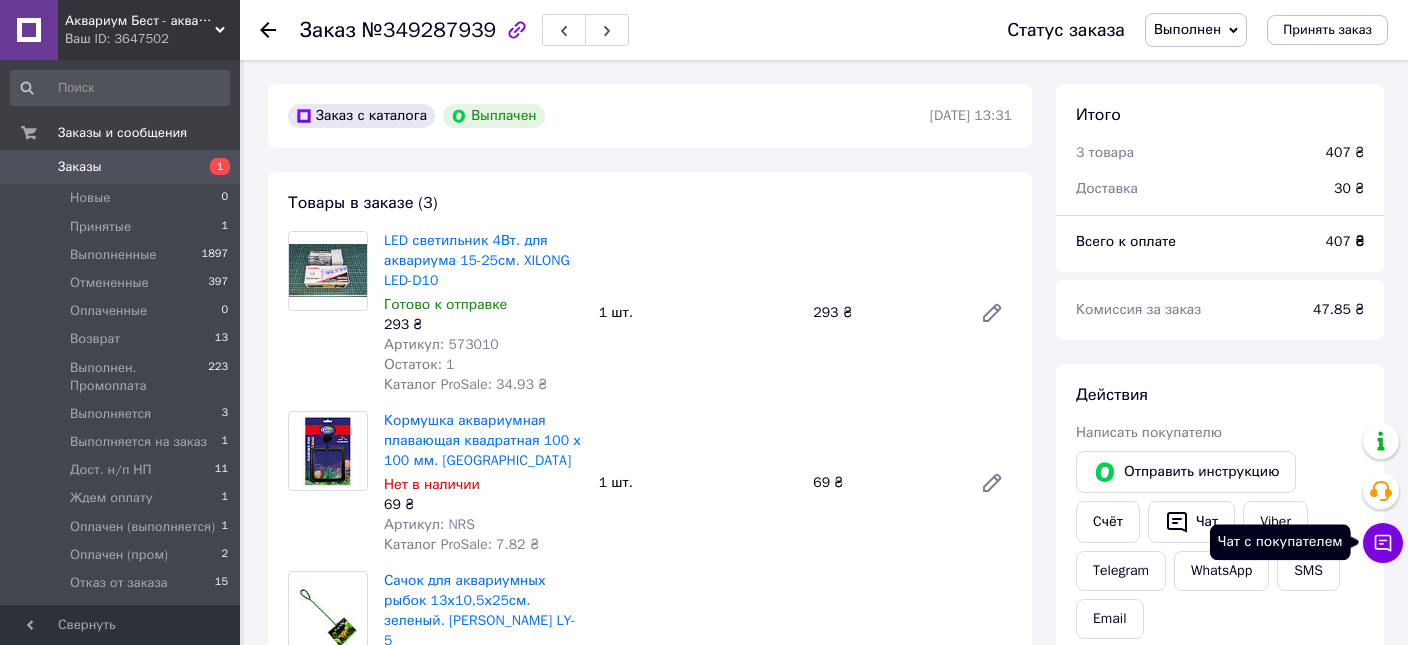 click 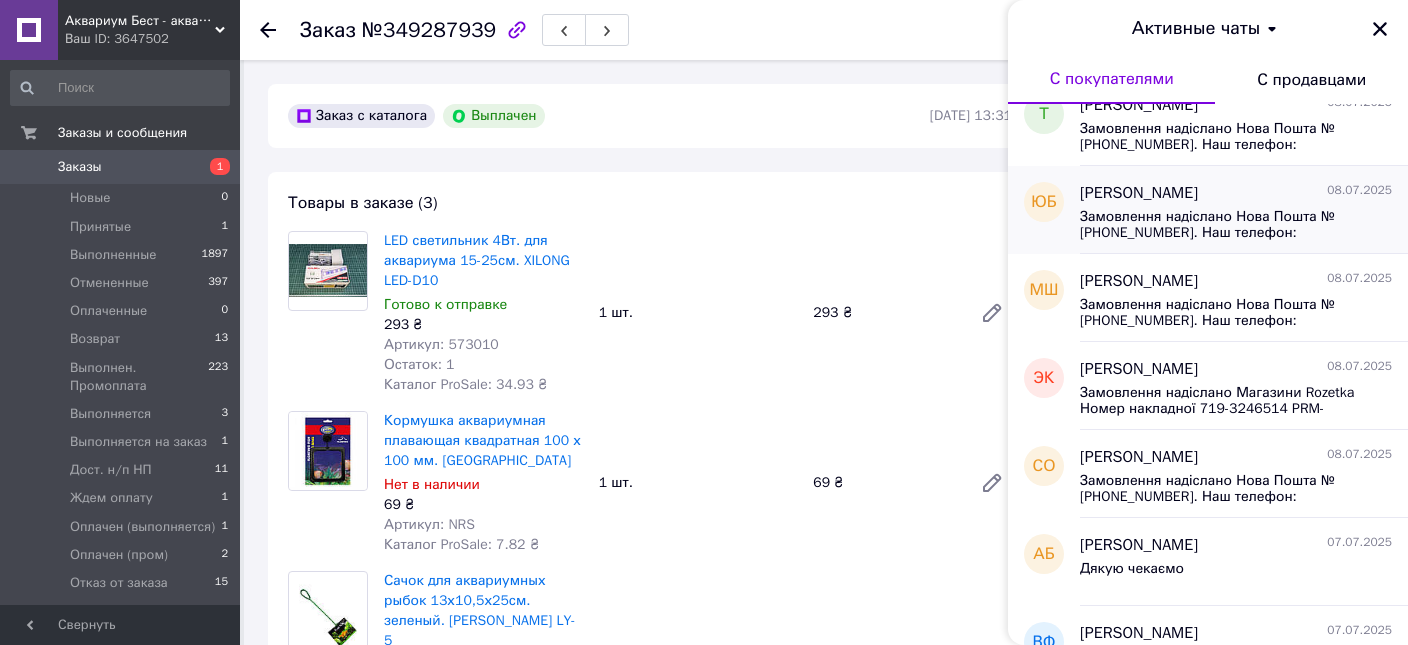 scroll, scrollTop: 572, scrollLeft: 0, axis: vertical 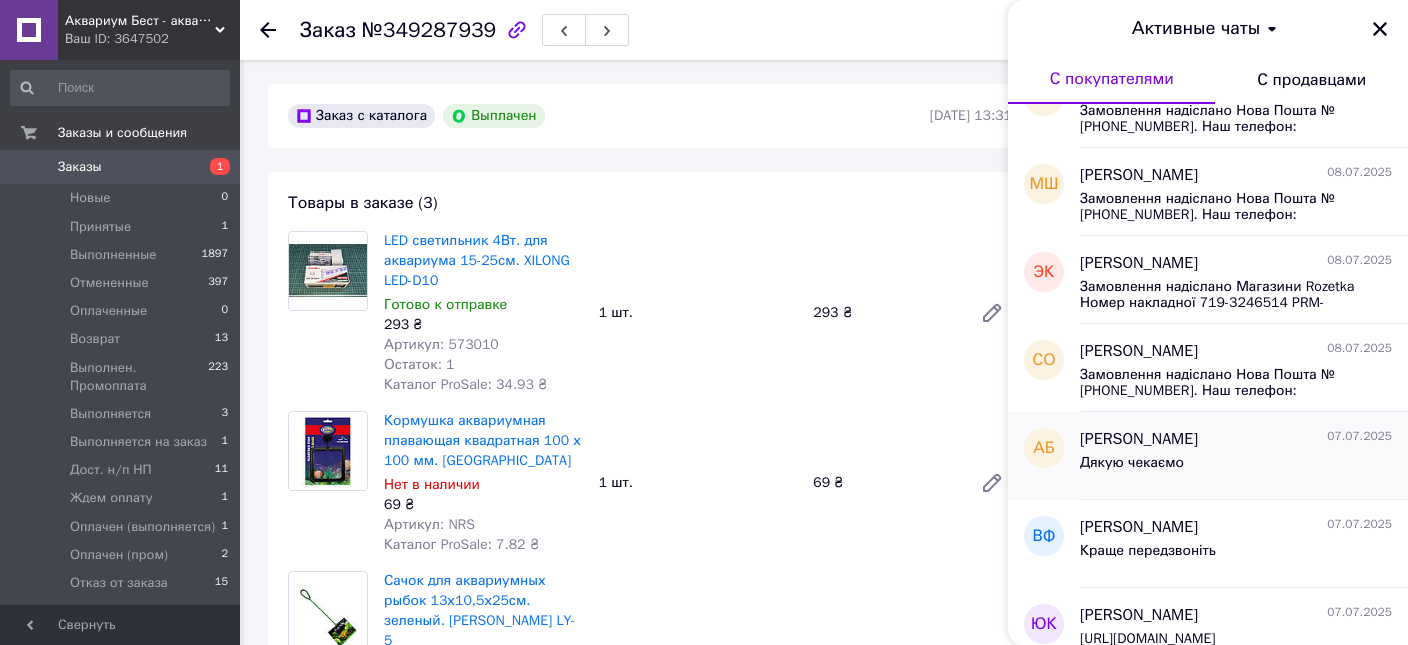 click on "Дякую чекаємо" at bounding box center [1236, 467] 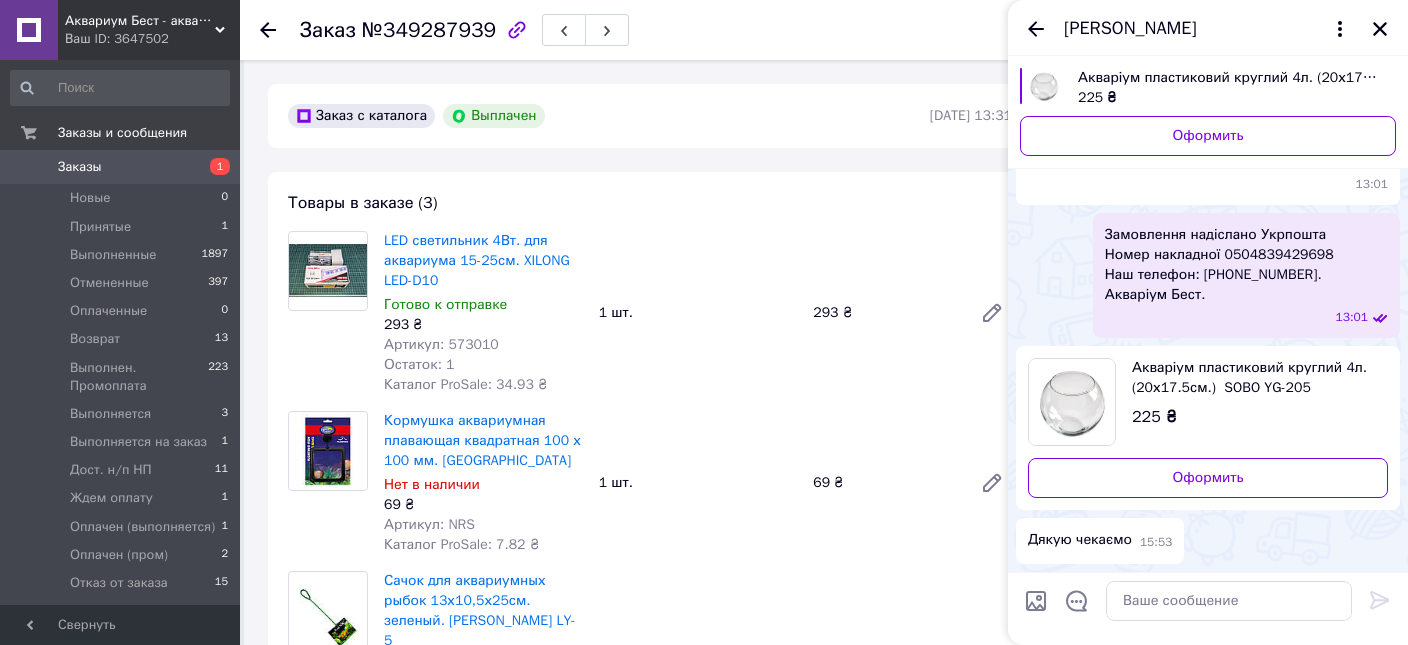 scroll, scrollTop: 2493, scrollLeft: 0, axis: vertical 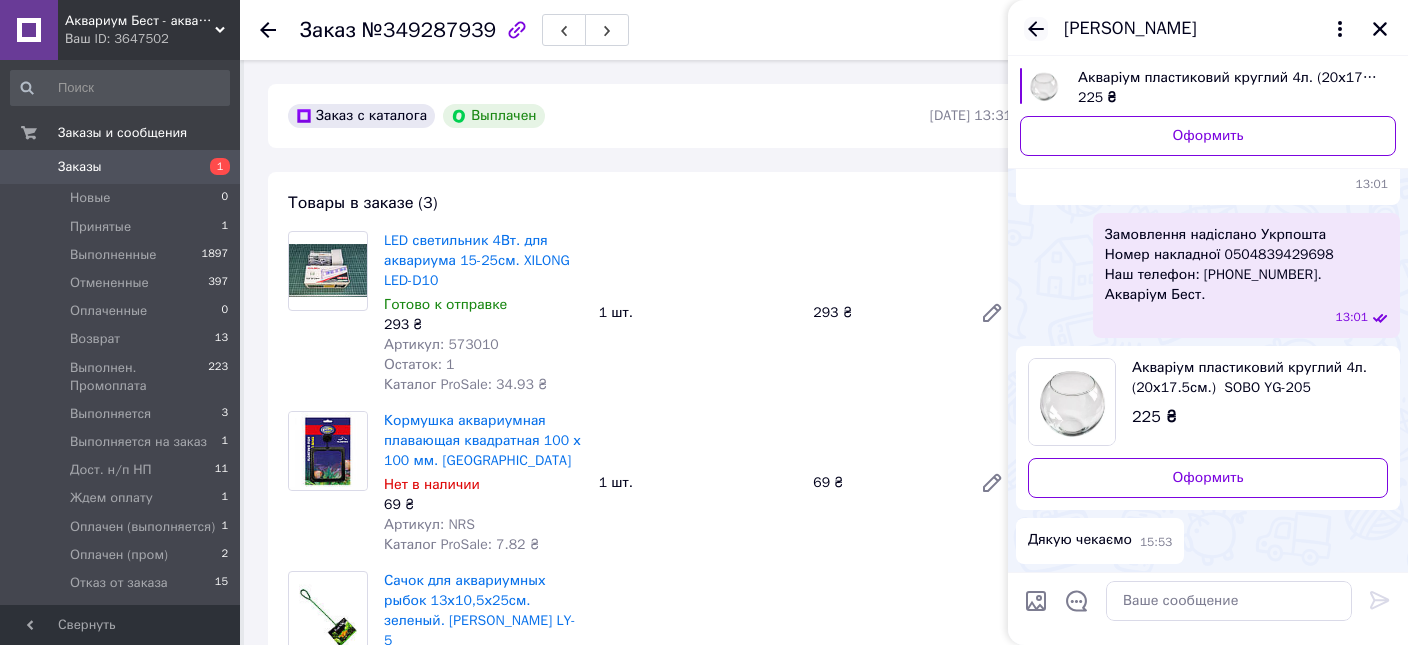 click 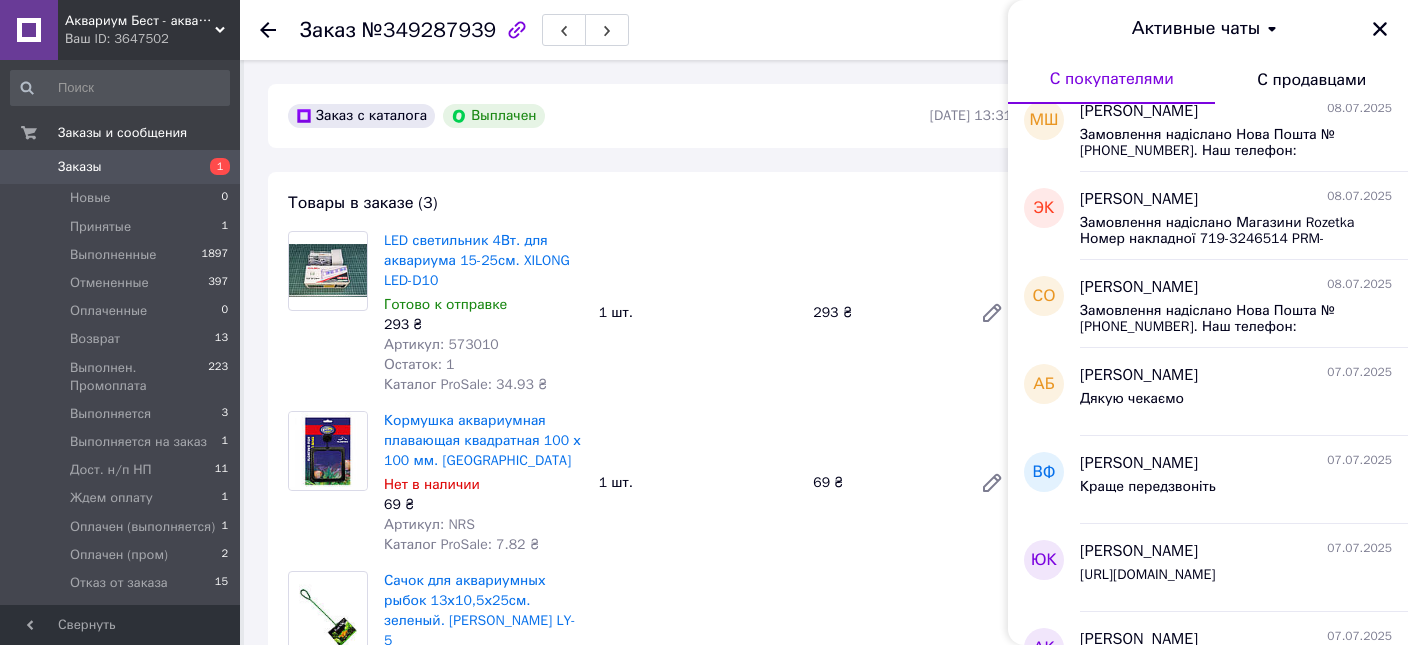 scroll, scrollTop: 686, scrollLeft: 0, axis: vertical 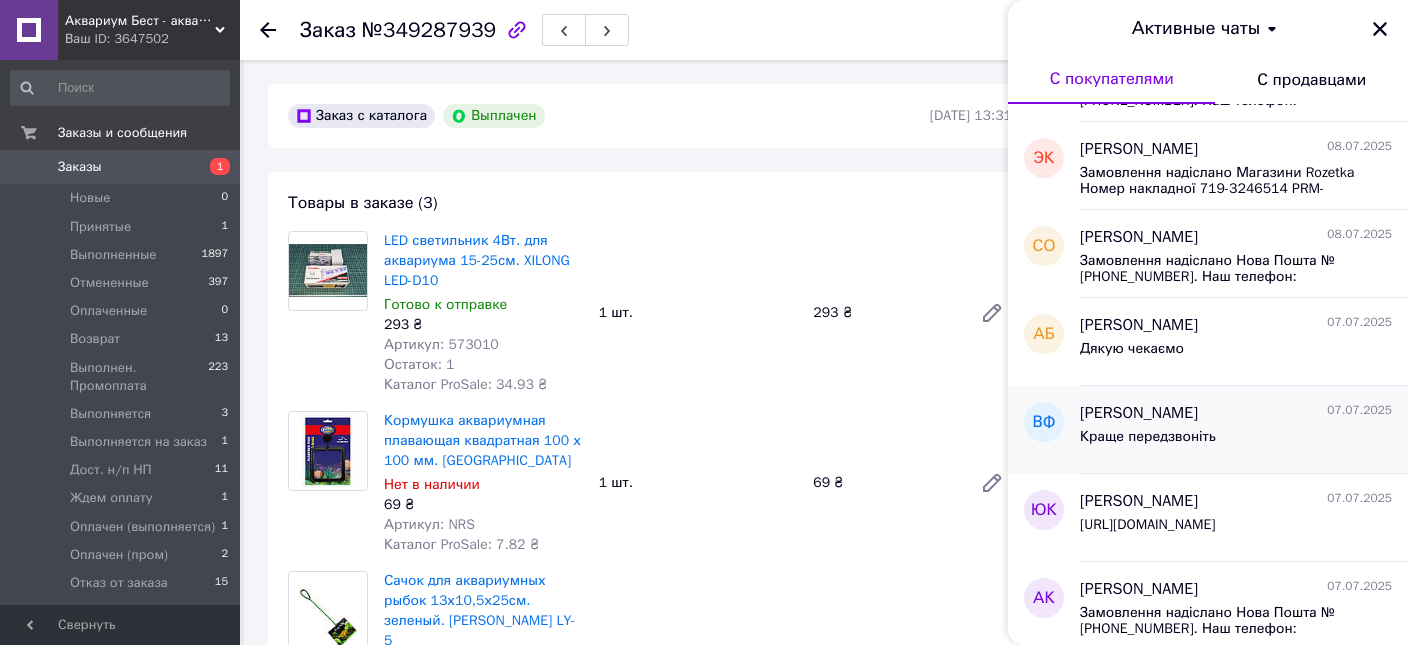 click on "Краще передзвоніть" at bounding box center [1148, 437] 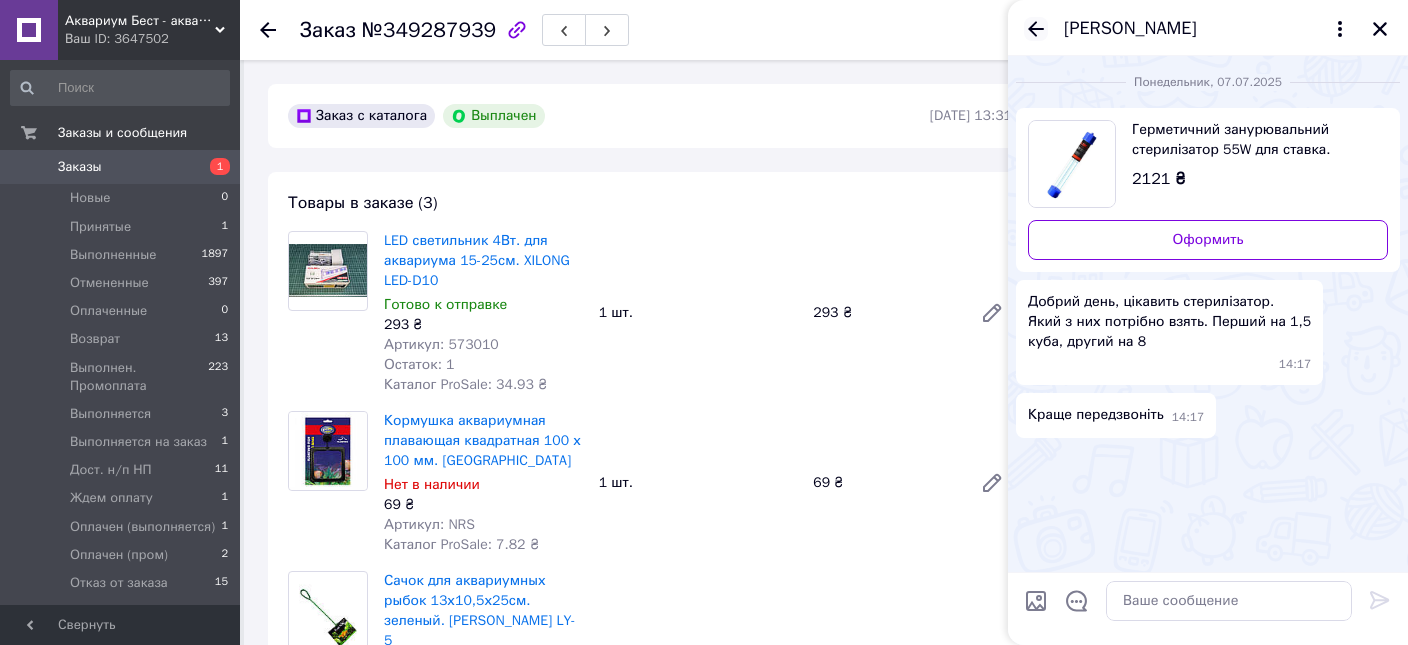 click 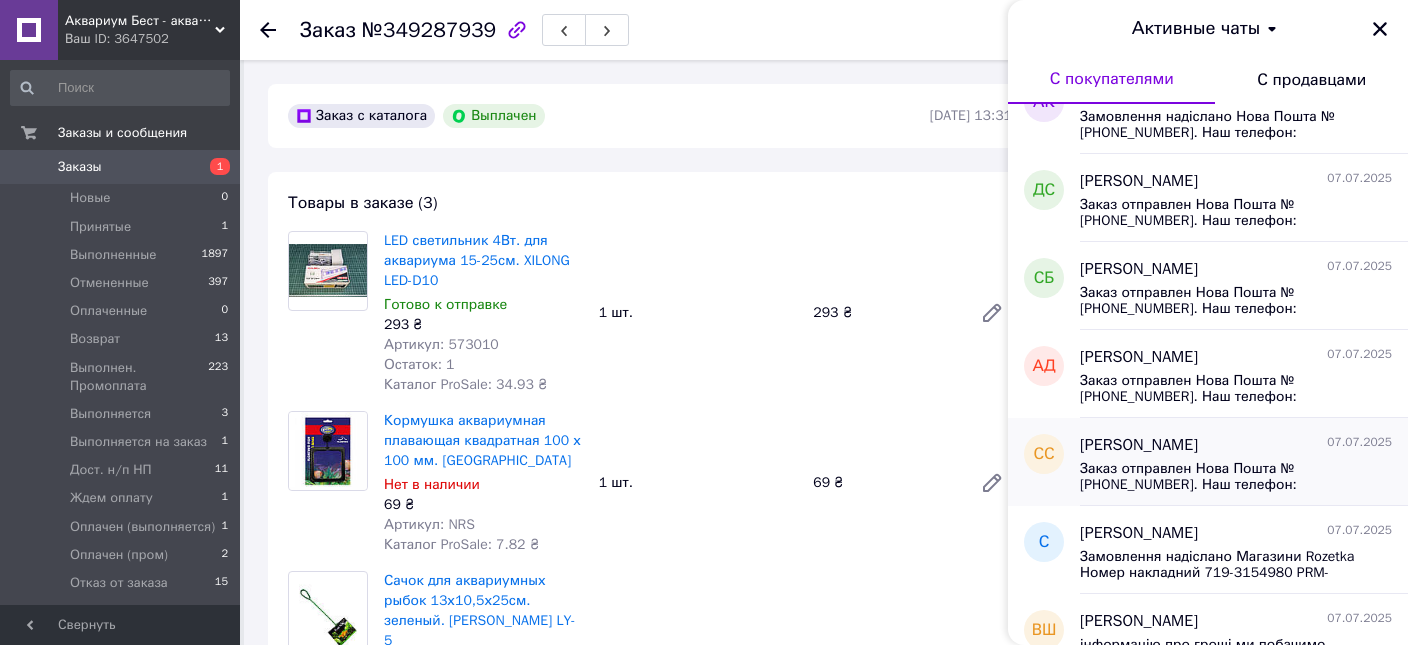 scroll, scrollTop: 1220, scrollLeft: 0, axis: vertical 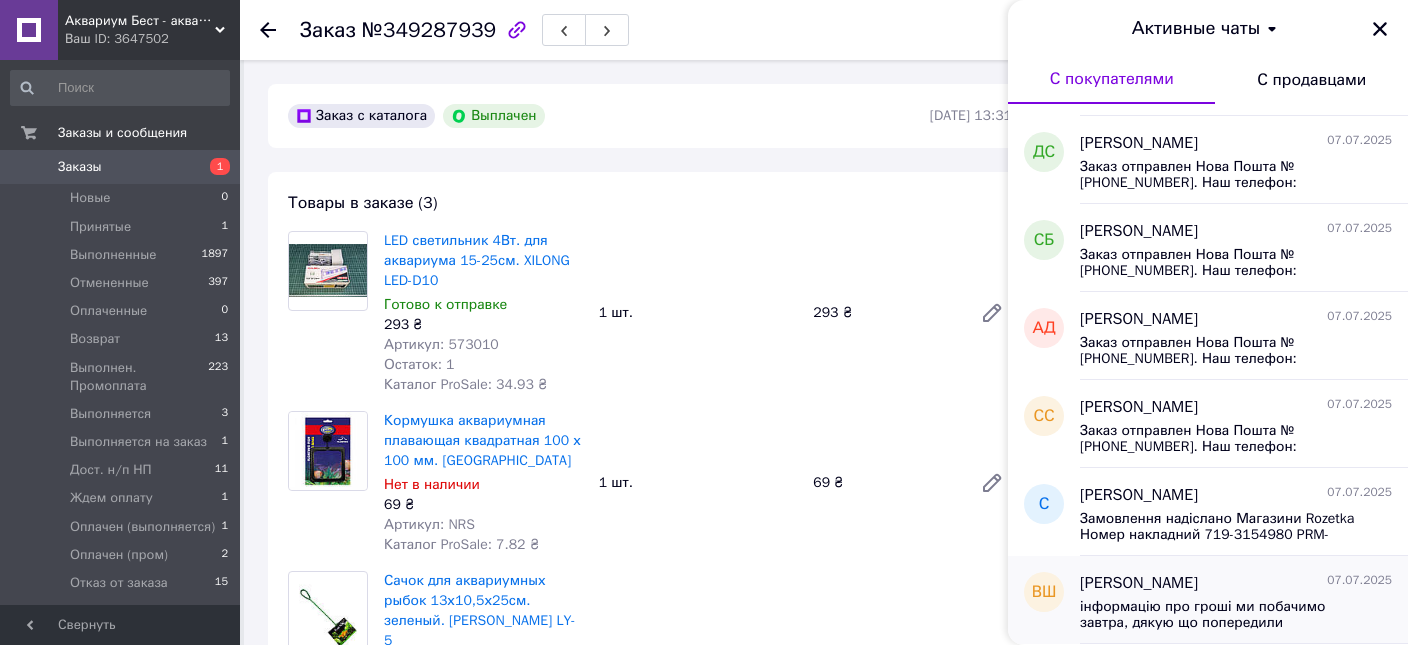 click on "інформацію про гроші ми побачимо завтра, дякую що попередили" at bounding box center [1222, 615] 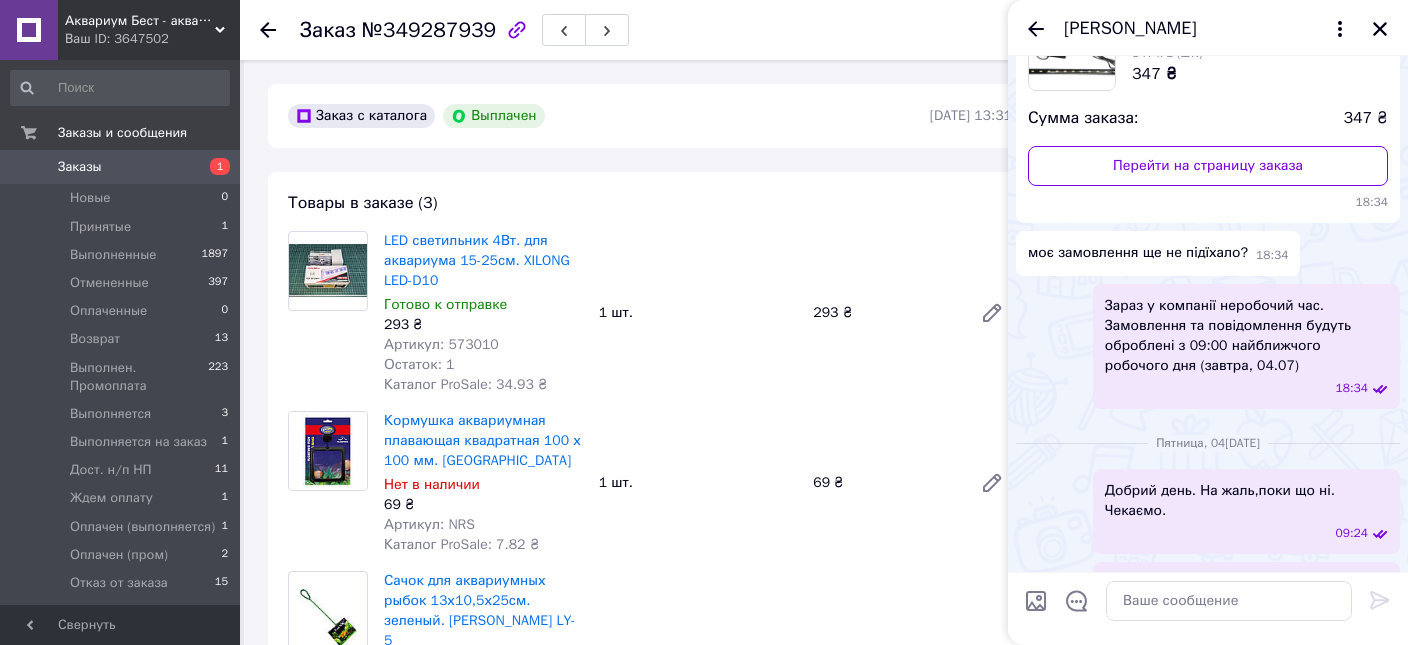 scroll, scrollTop: 65, scrollLeft: 0, axis: vertical 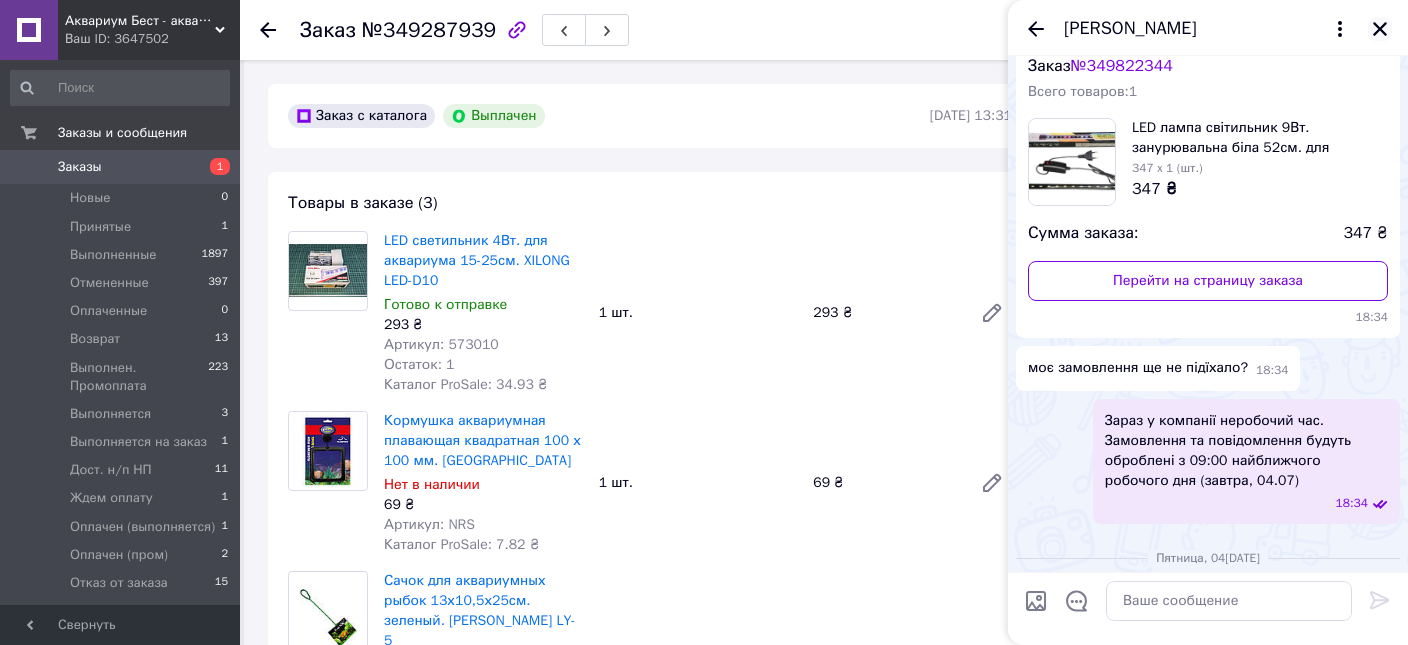 click 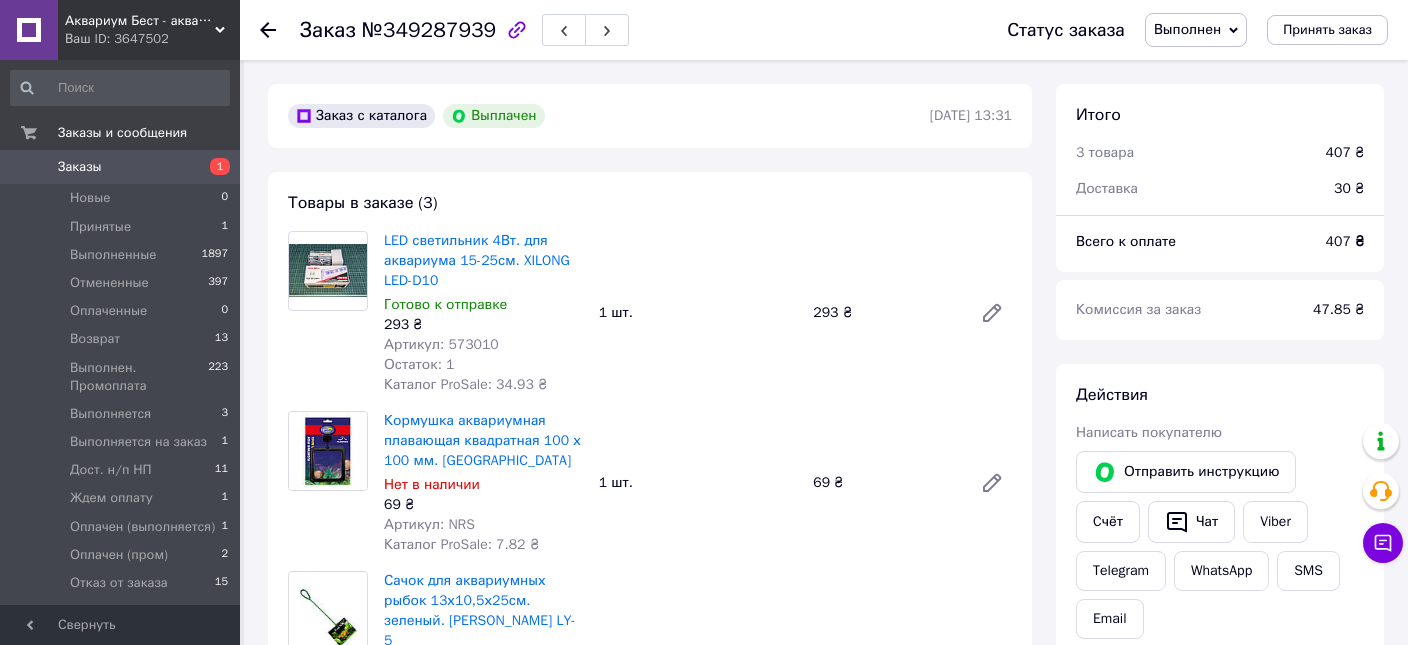 click on "Заказы" at bounding box center [121, 167] 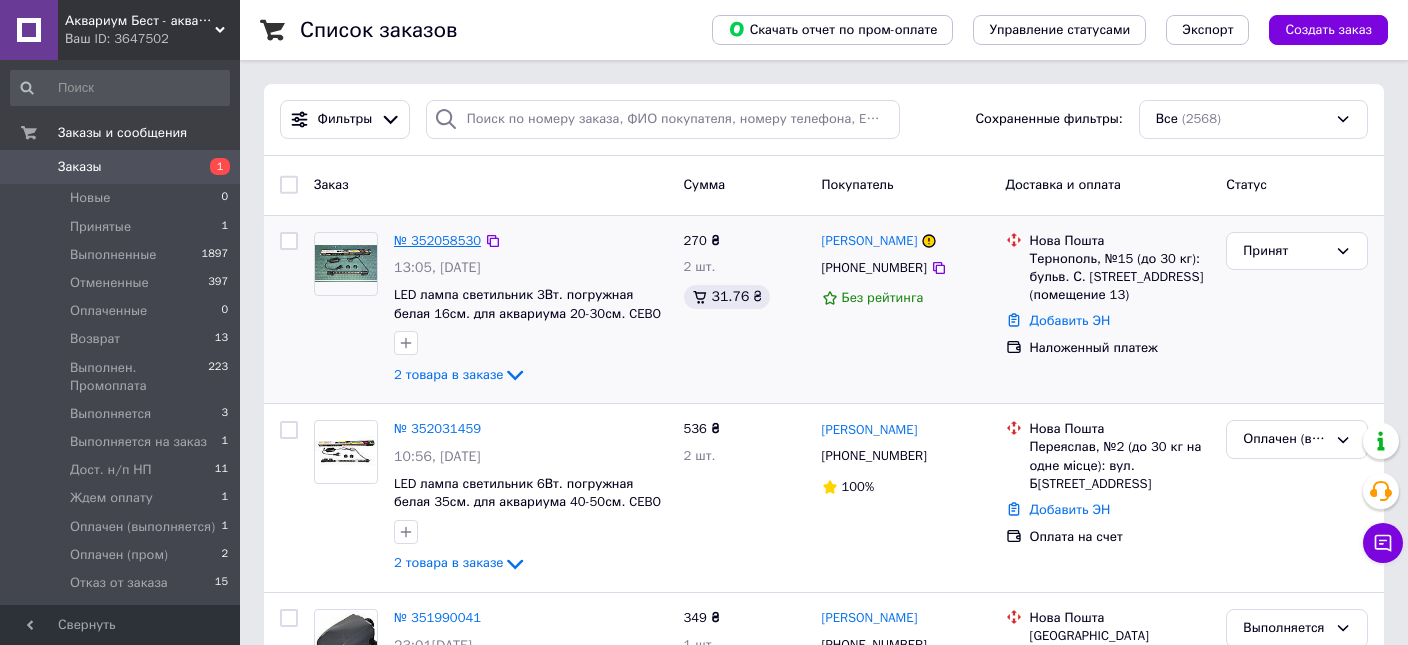 click on "№ 352058530" at bounding box center (437, 240) 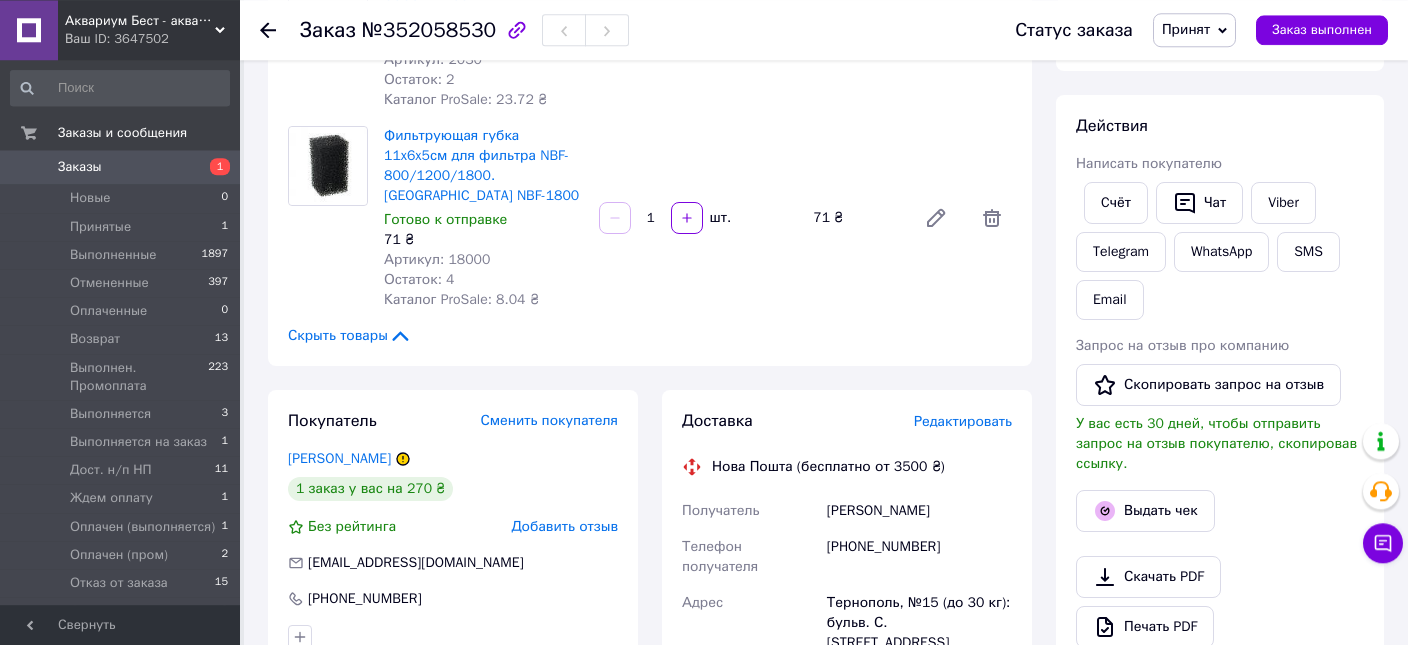 scroll, scrollTop: 316, scrollLeft: 0, axis: vertical 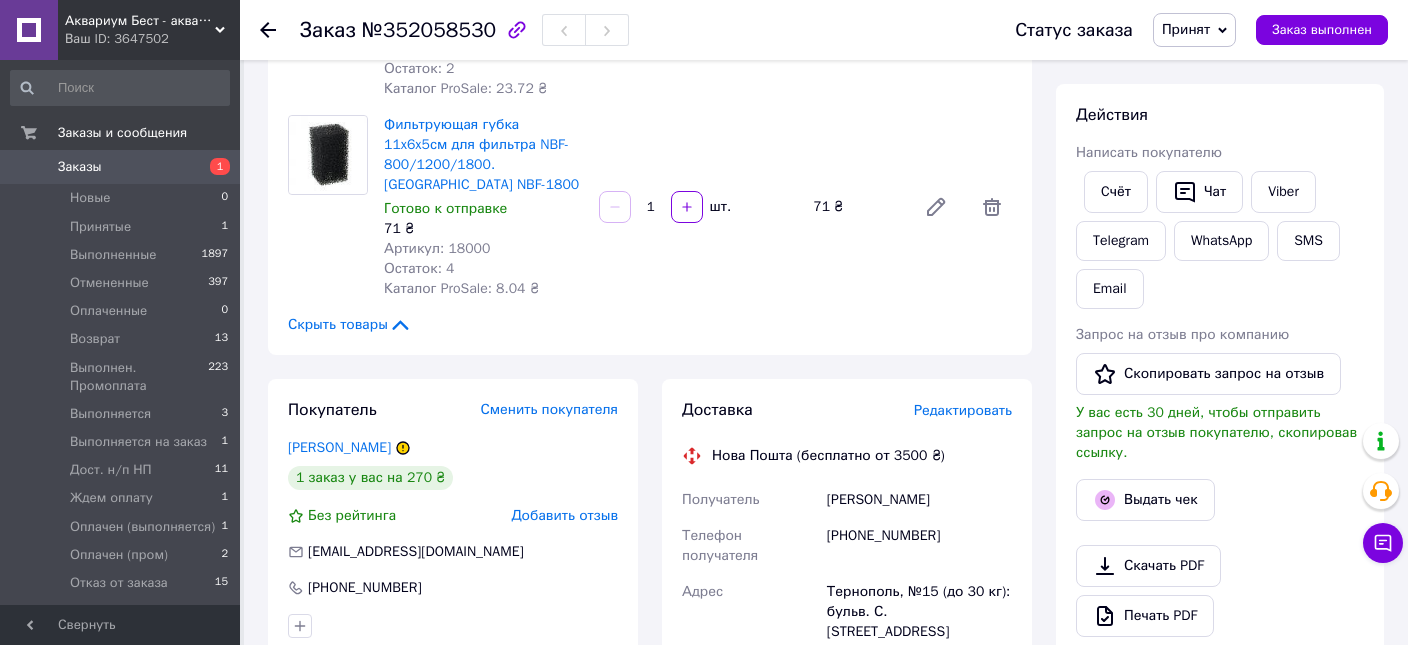 click on "[PHONE_NUMBER]" at bounding box center (919, 546) 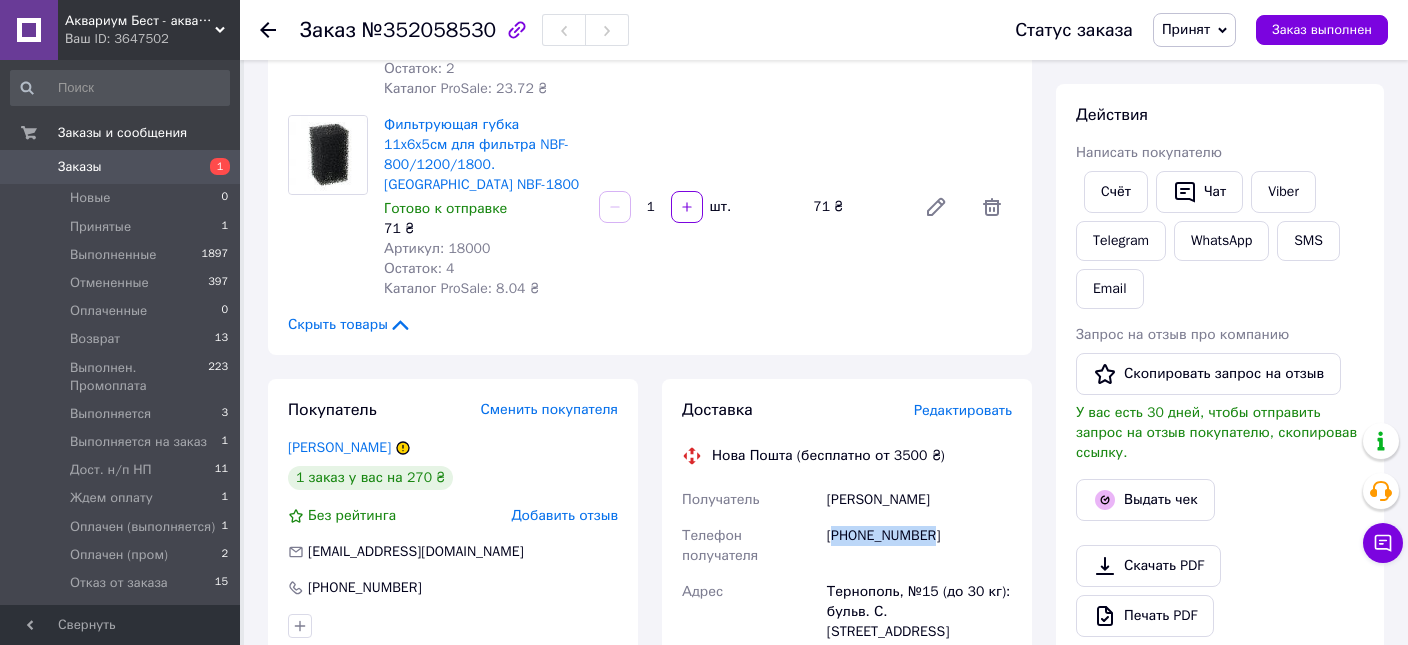 click on "[PHONE_NUMBER]" at bounding box center [919, 546] 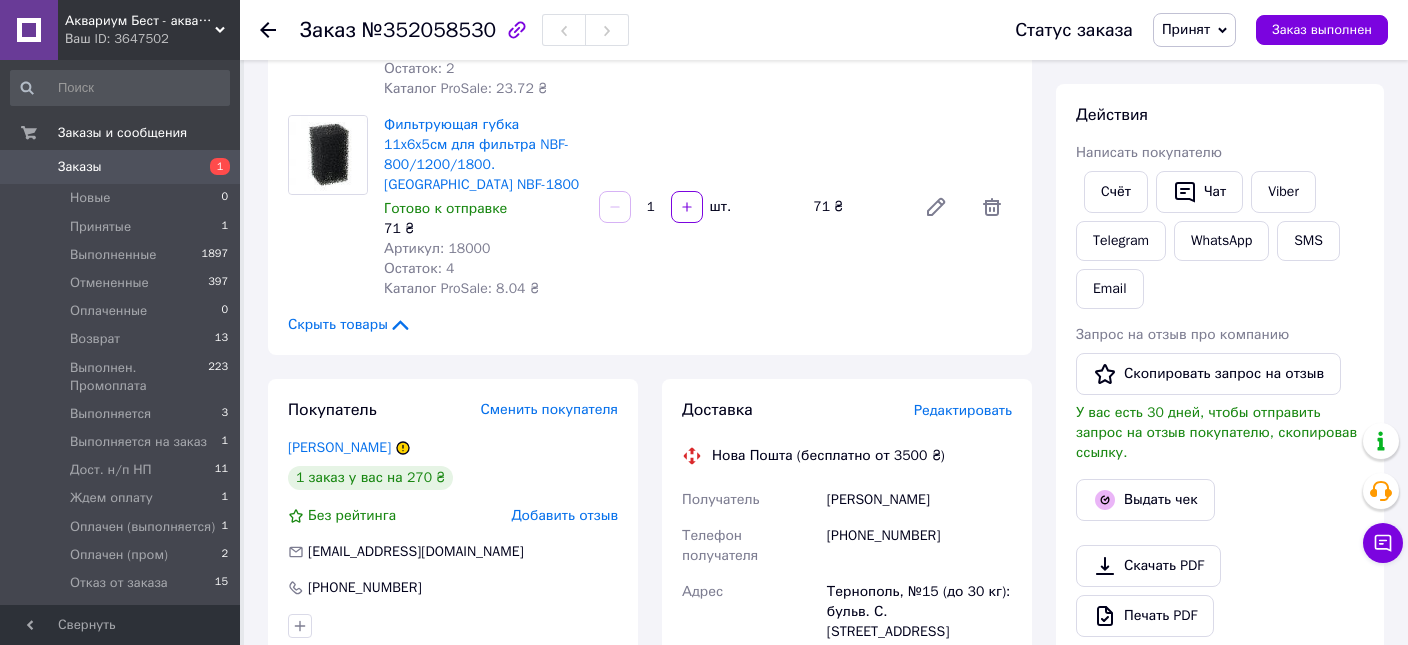 click on "[PHONE_NUMBER]" at bounding box center [919, 546] 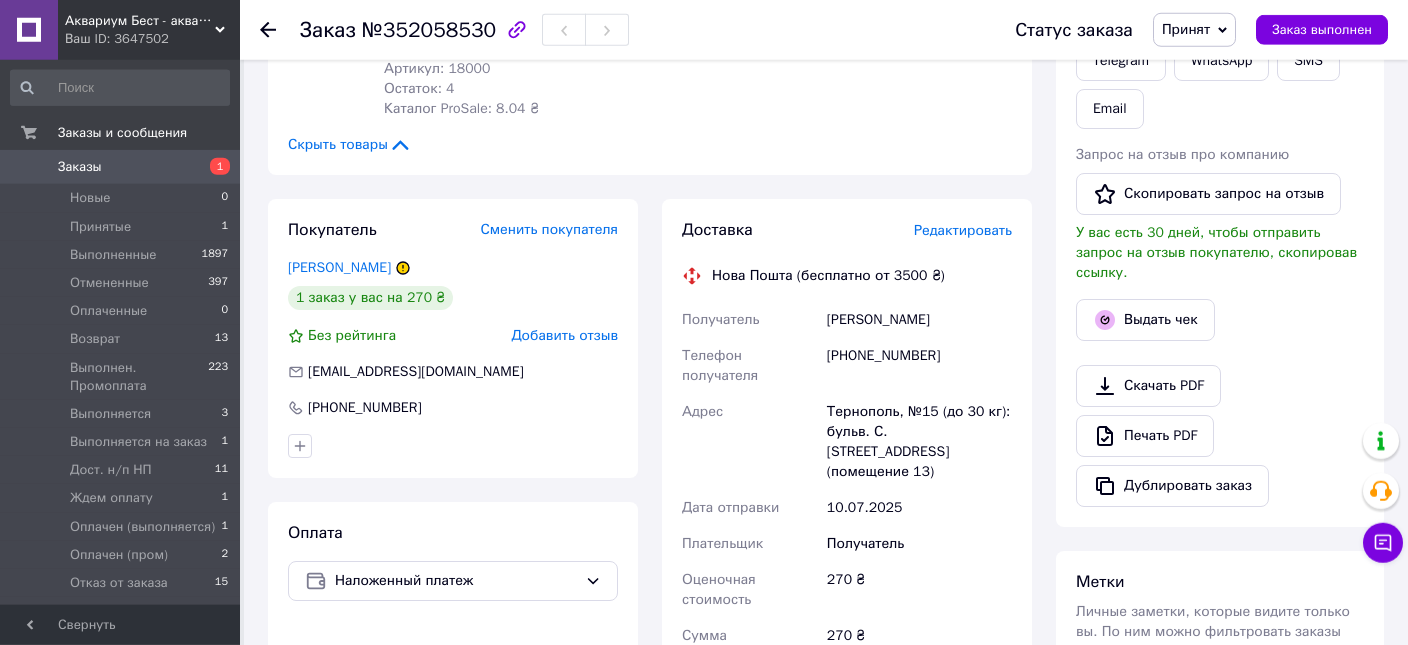 scroll, scrollTop: 633, scrollLeft: 0, axis: vertical 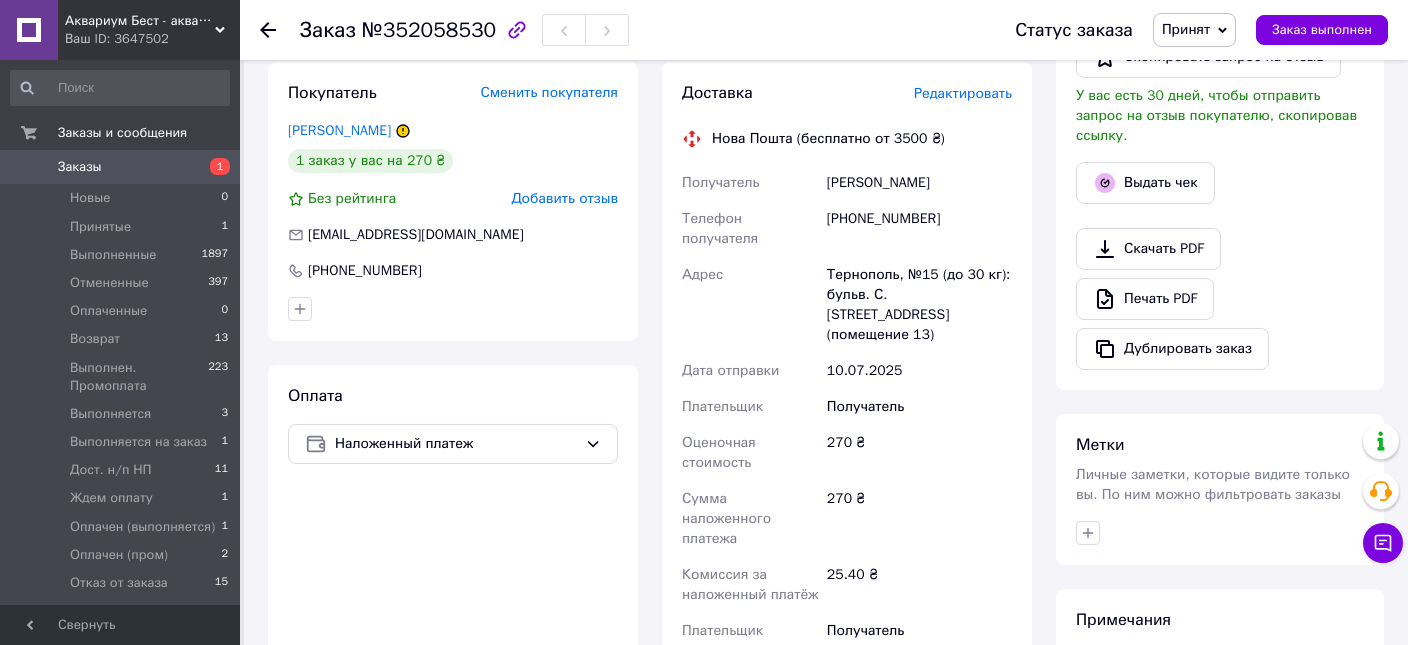 click on "Принят" at bounding box center (1186, 29) 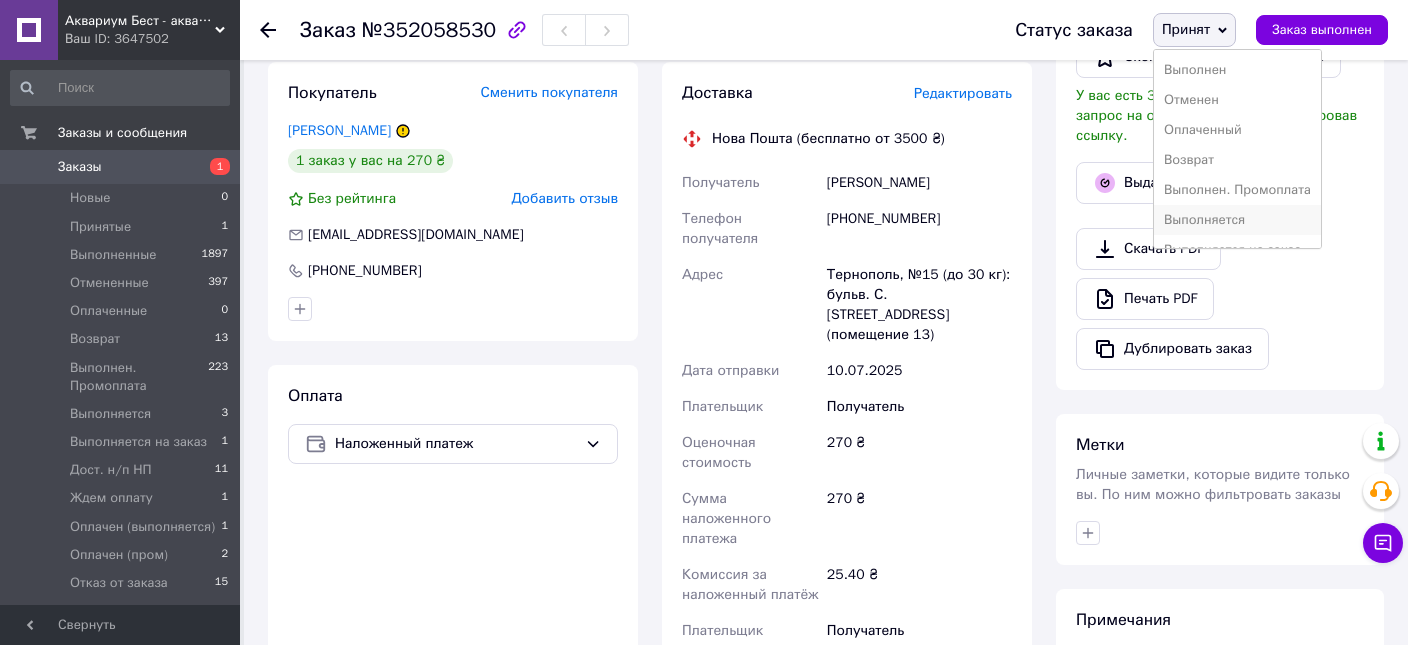 click on "Выполняется" at bounding box center [1237, 220] 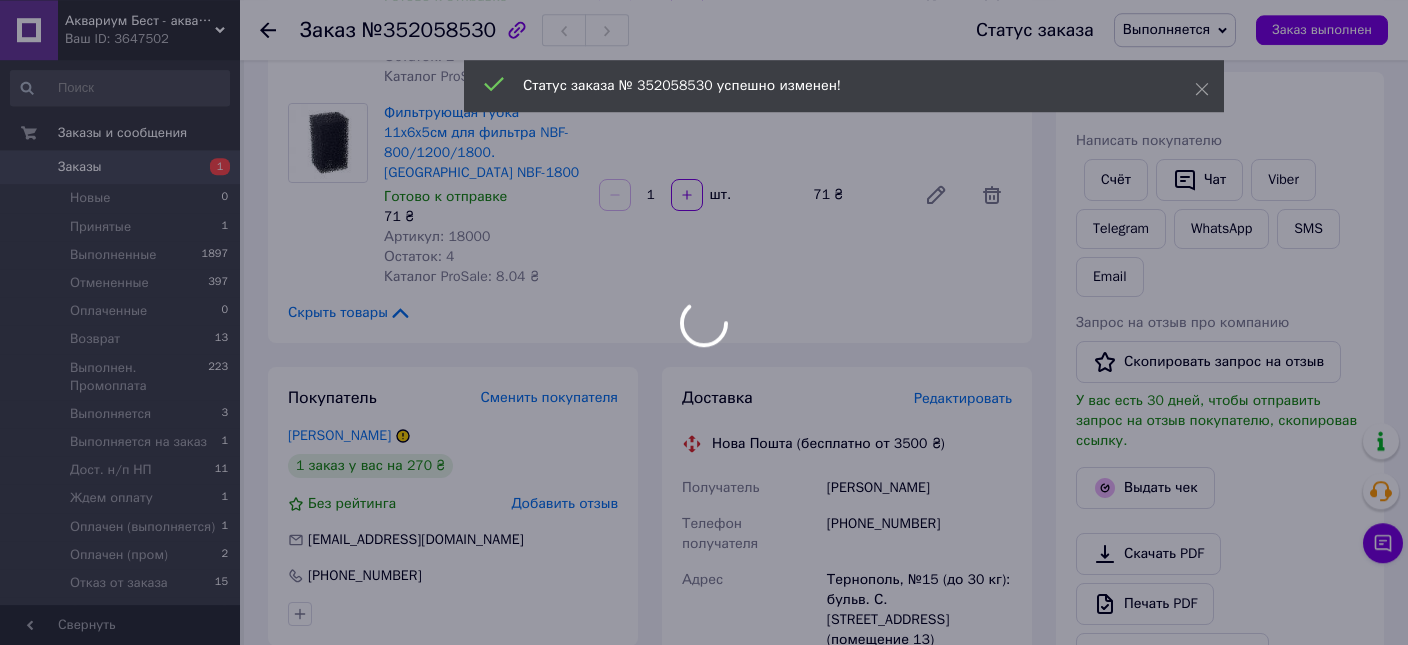 scroll, scrollTop: 316, scrollLeft: 0, axis: vertical 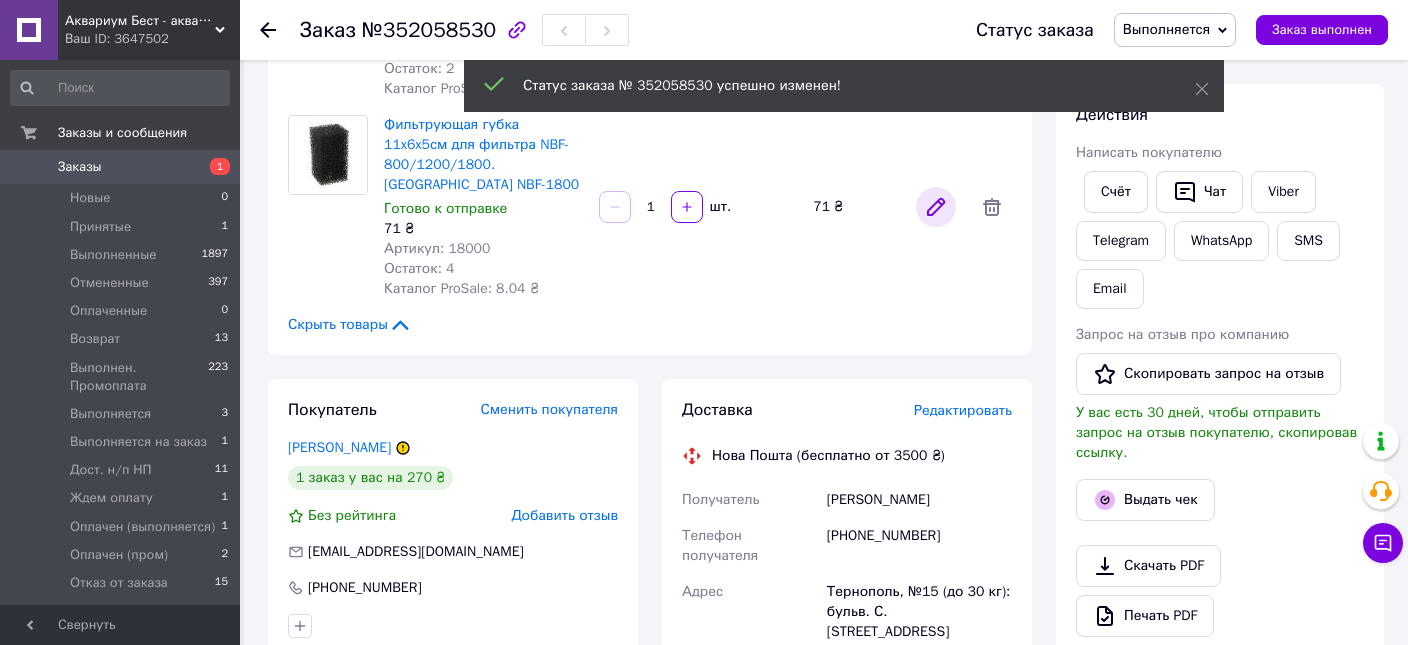click 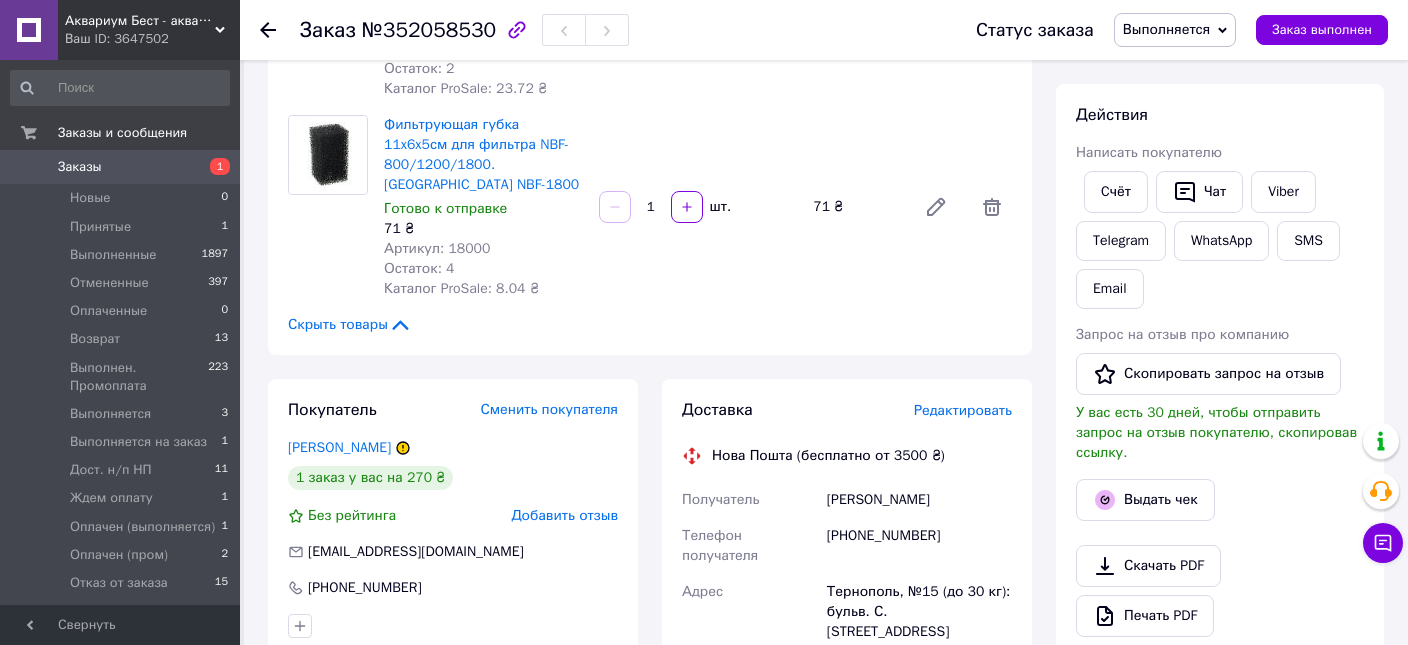 scroll, scrollTop: 0, scrollLeft: 0, axis: both 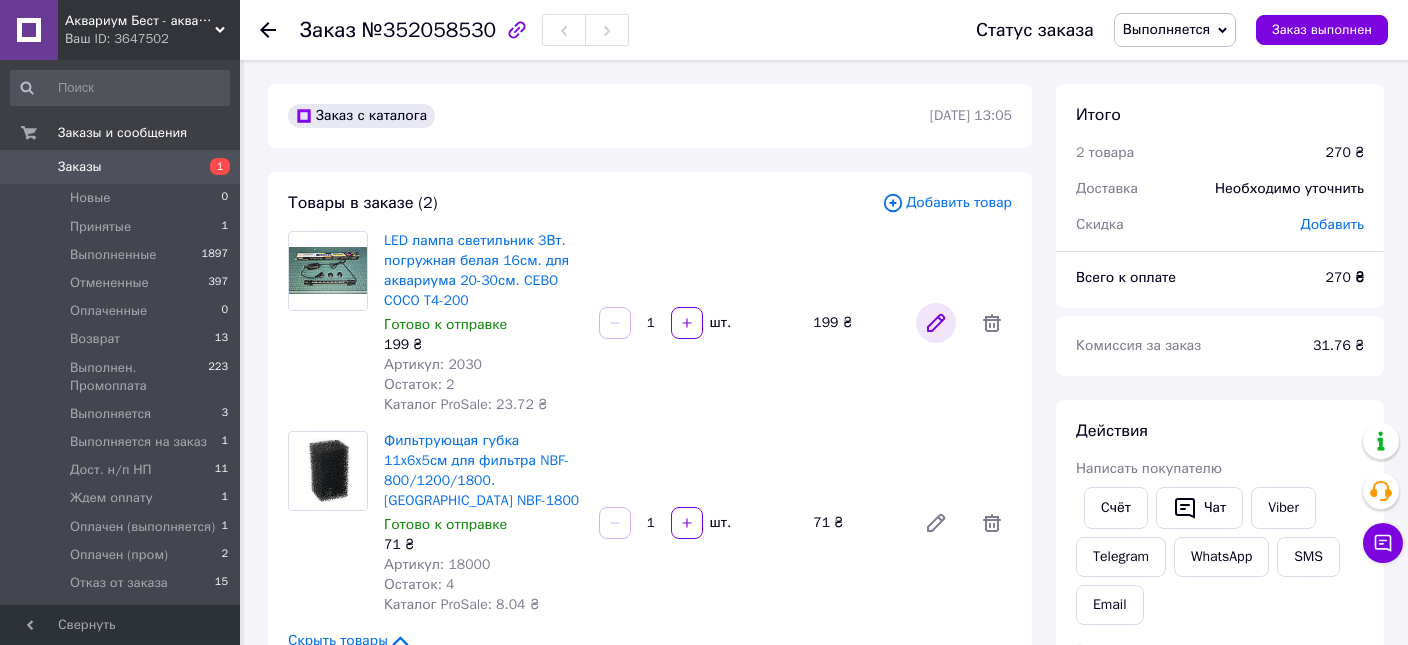 click 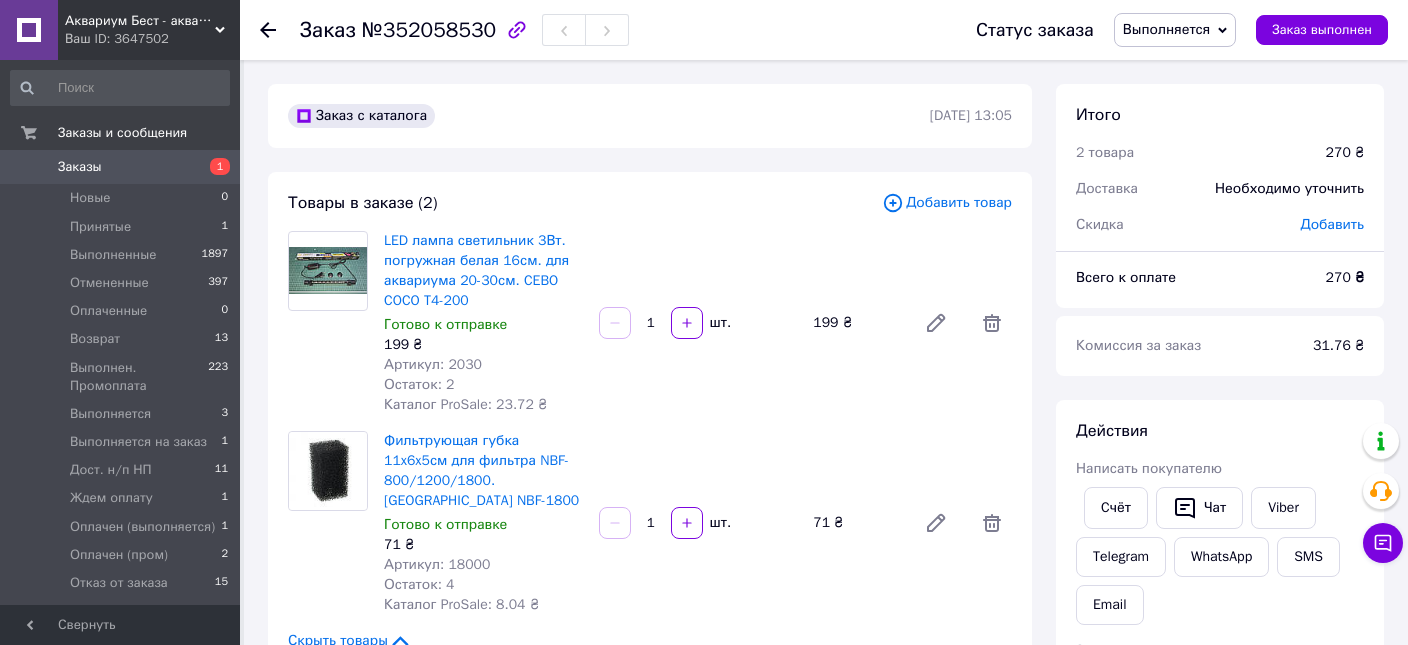 click on "Заказы" at bounding box center (80, 167) 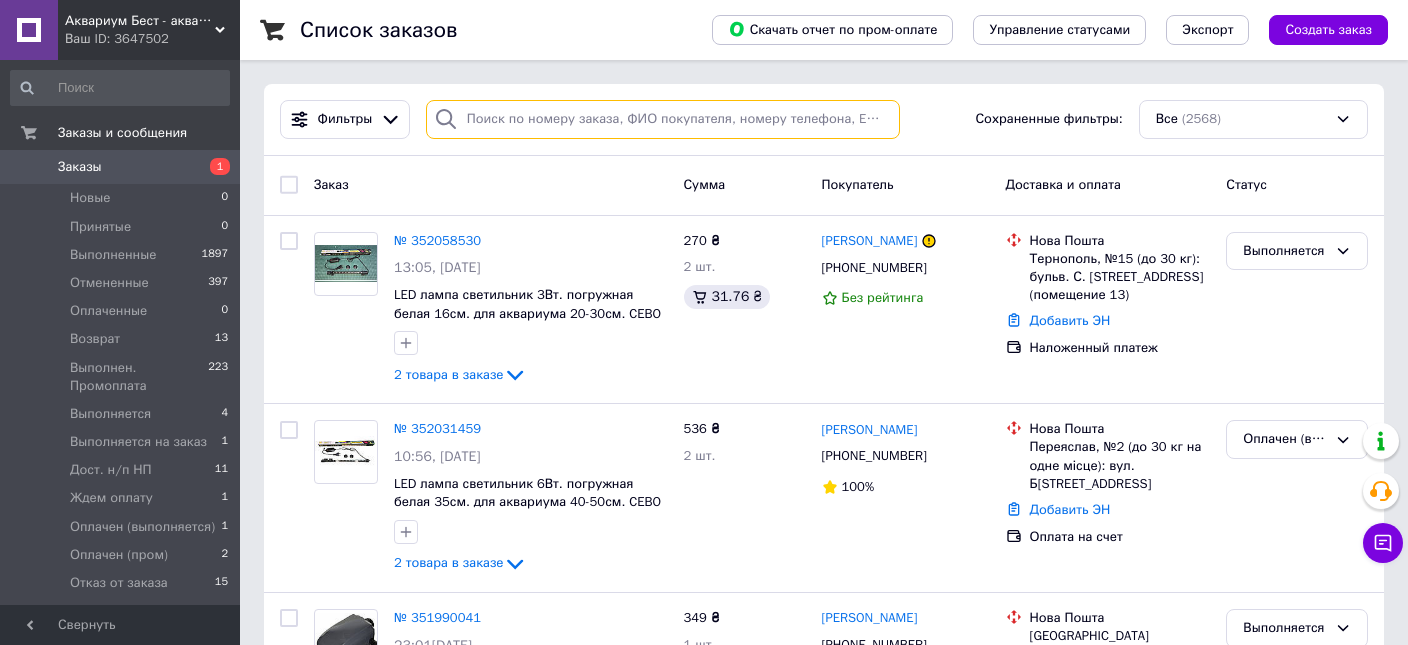click at bounding box center (663, 119) 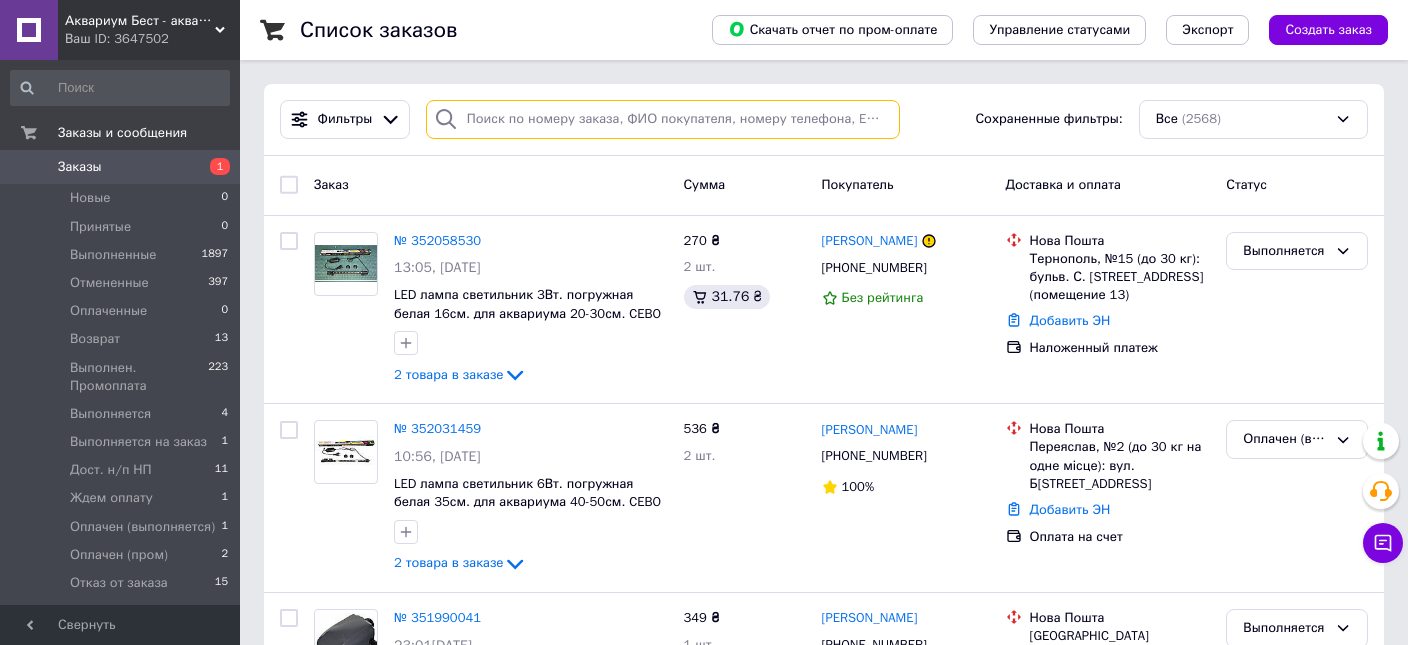 paste on "20451199134058" 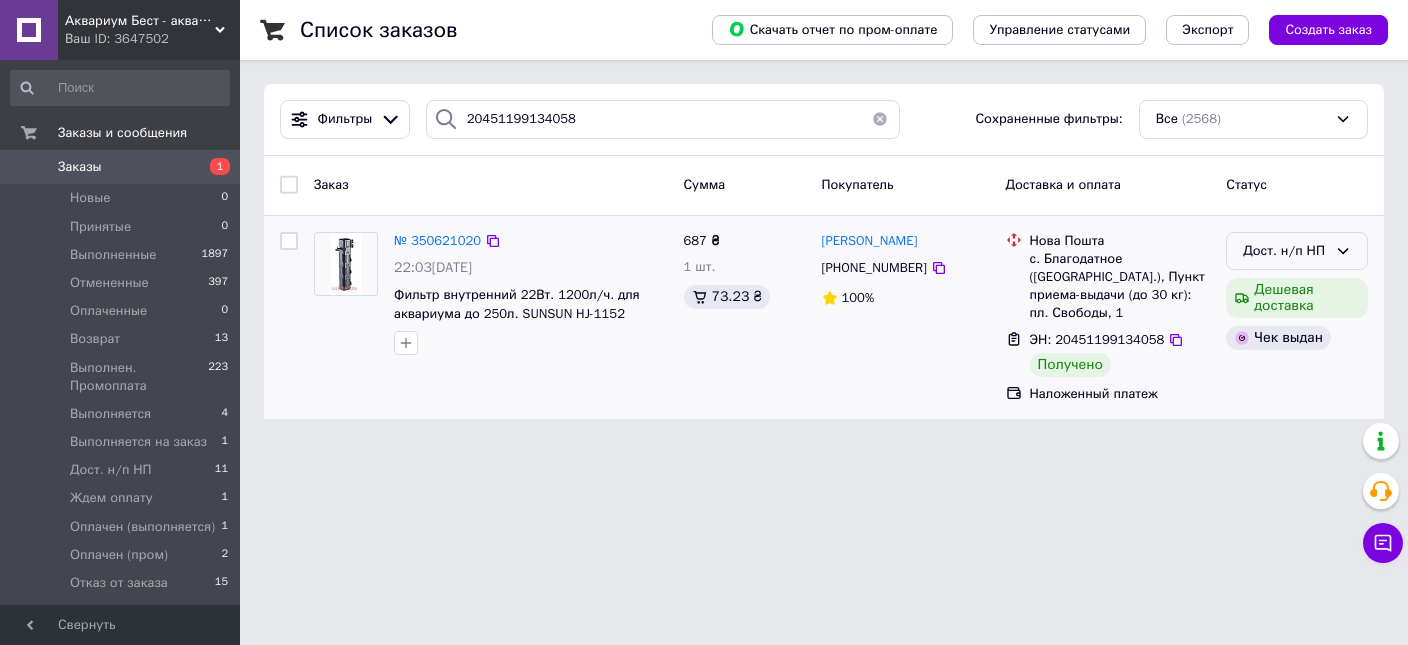 click on "Дост. н/п НП" at bounding box center (1285, 251) 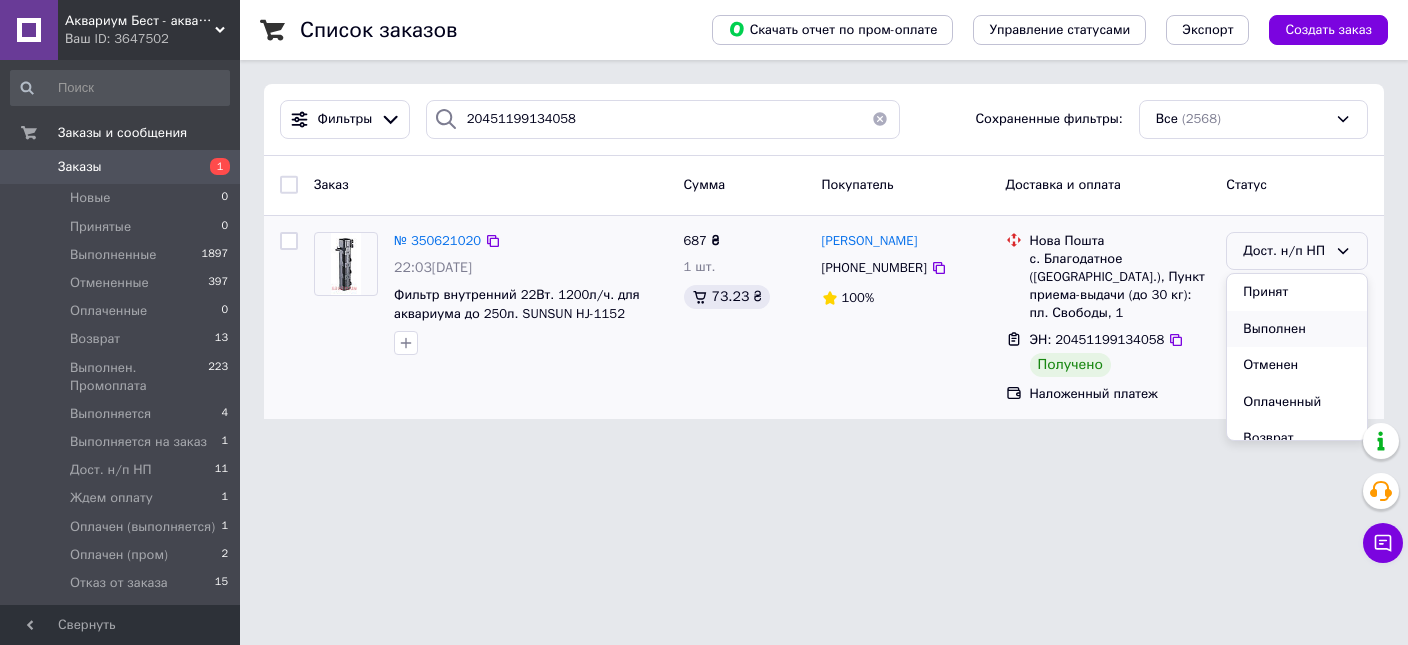 click on "Выполнен" at bounding box center [1297, 329] 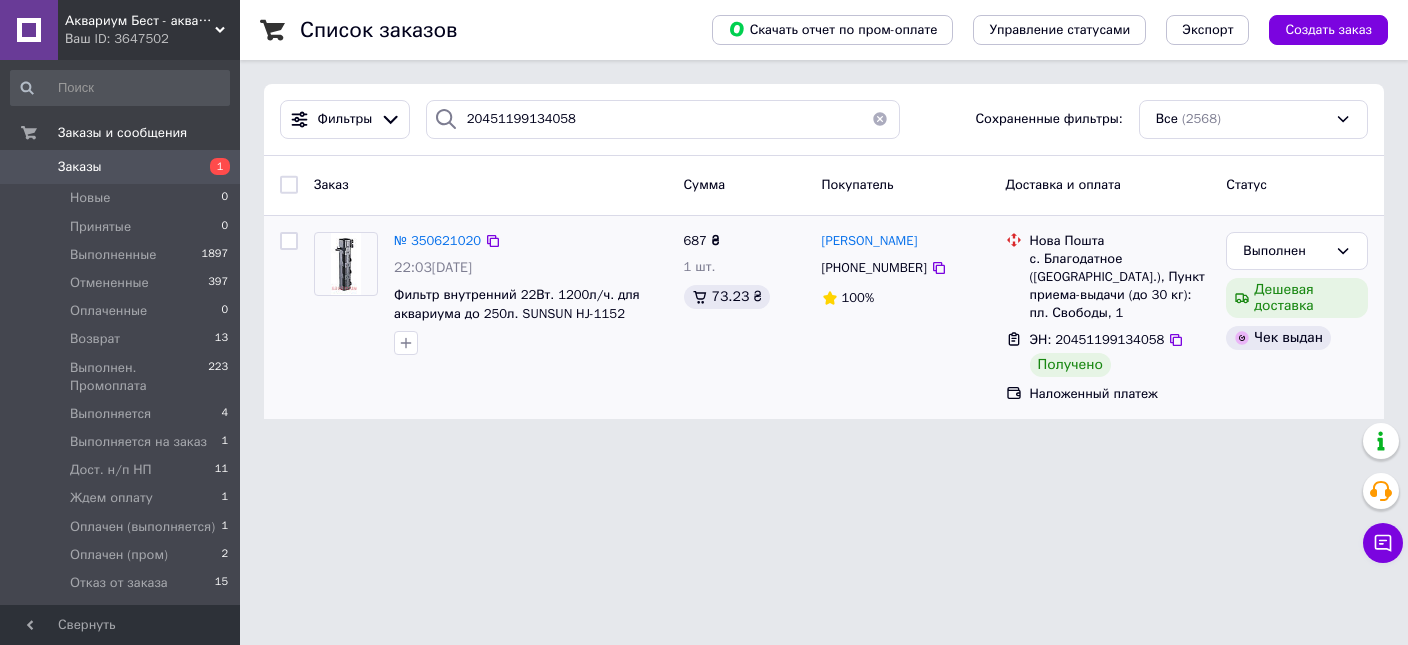 click on "Список заказов" at bounding box center [486, 30] 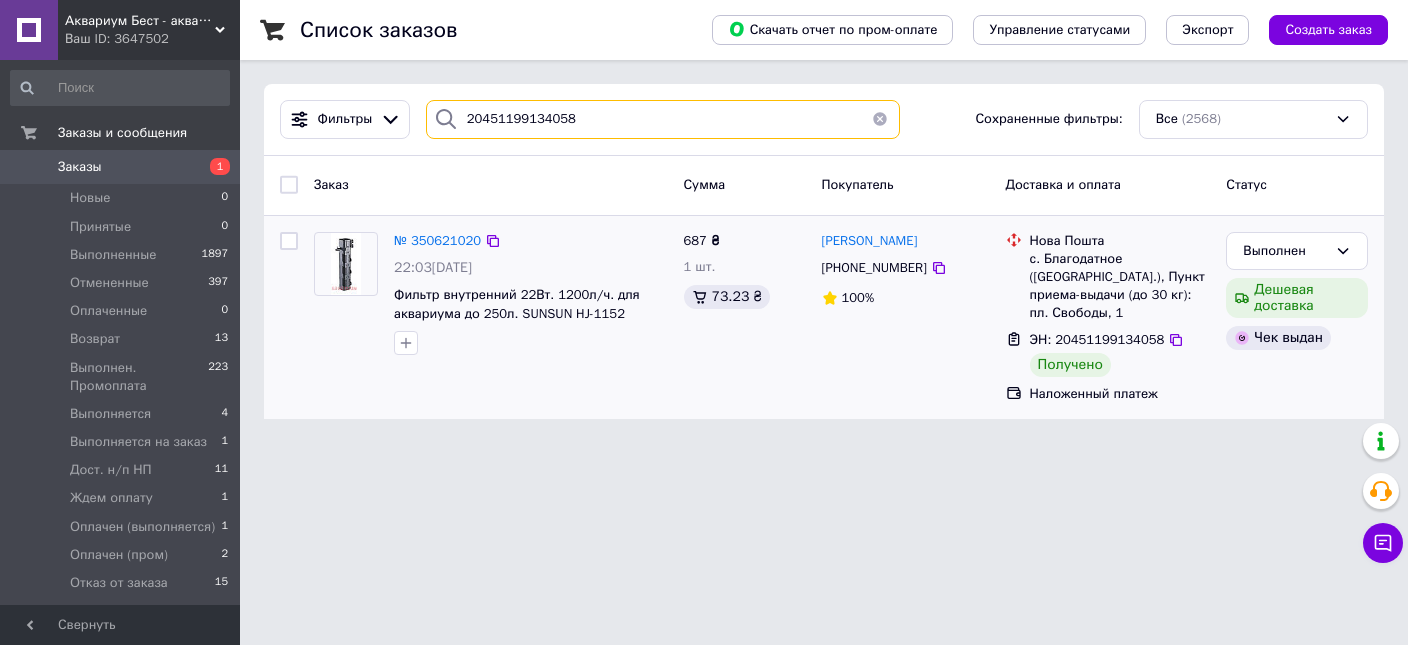 click on "20451199134058" at bounding box center [663, 119] 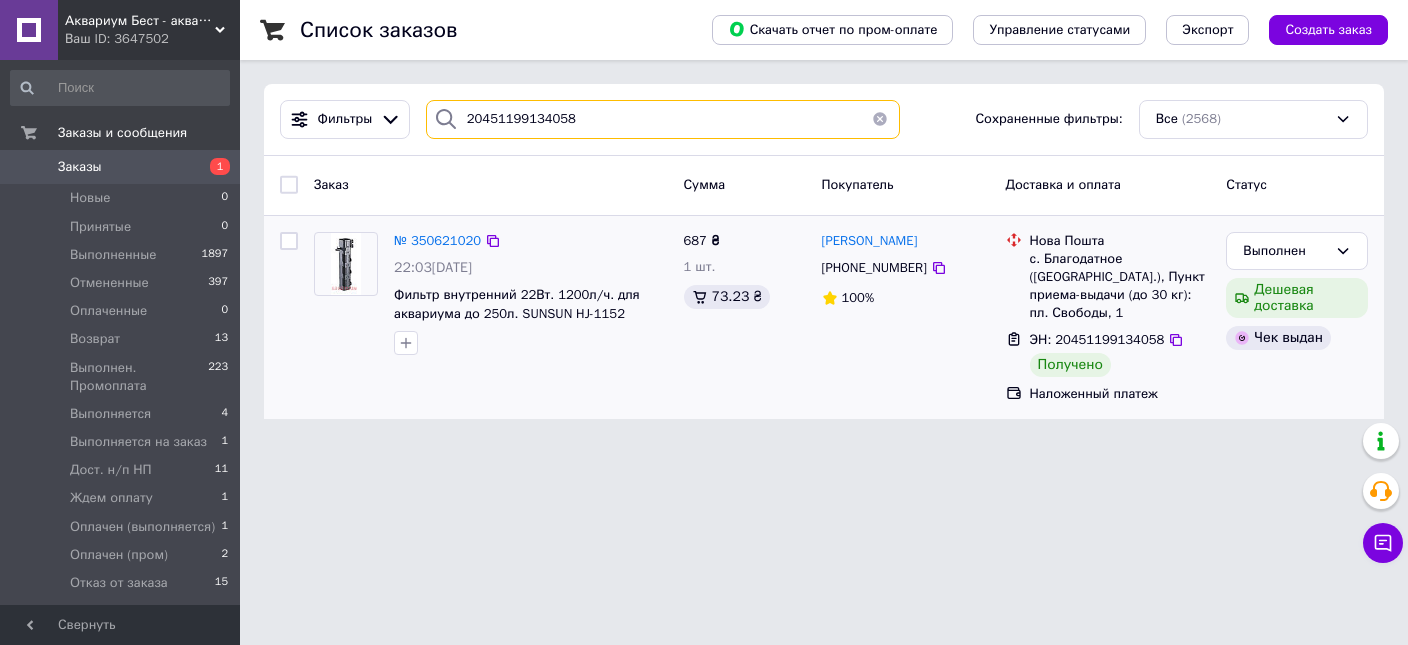 paste on "48021" 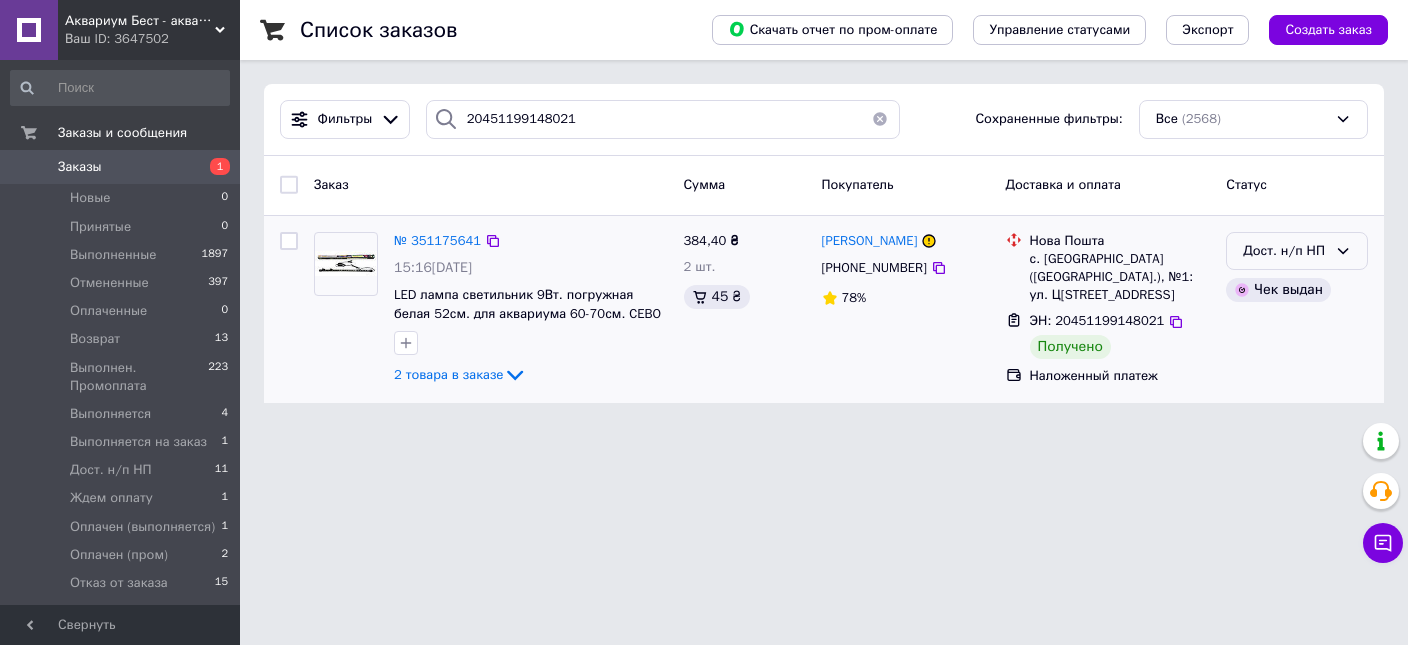 click on "Дост. н/п НП" at bounding box center [1285, 251] 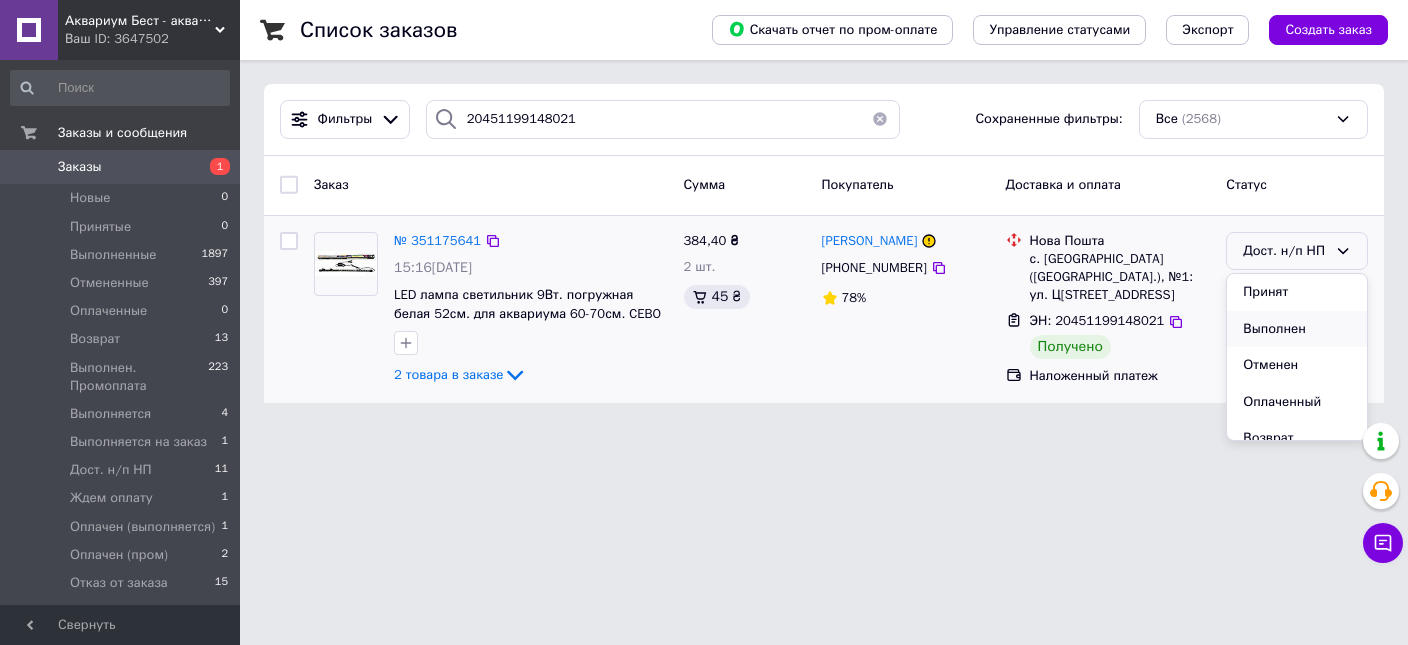 click on "Выполнен" at bounding box center [1297, 329] 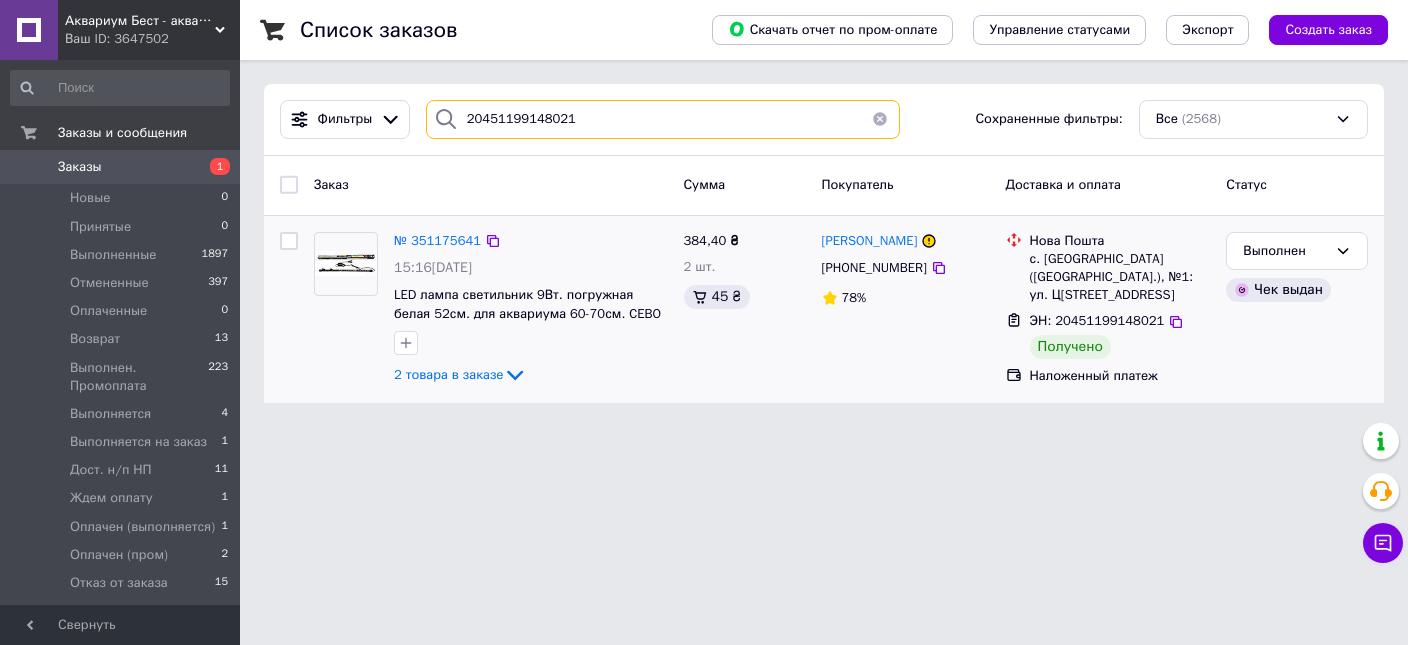 click on "20451199148021" at bounding box center [663, 119] 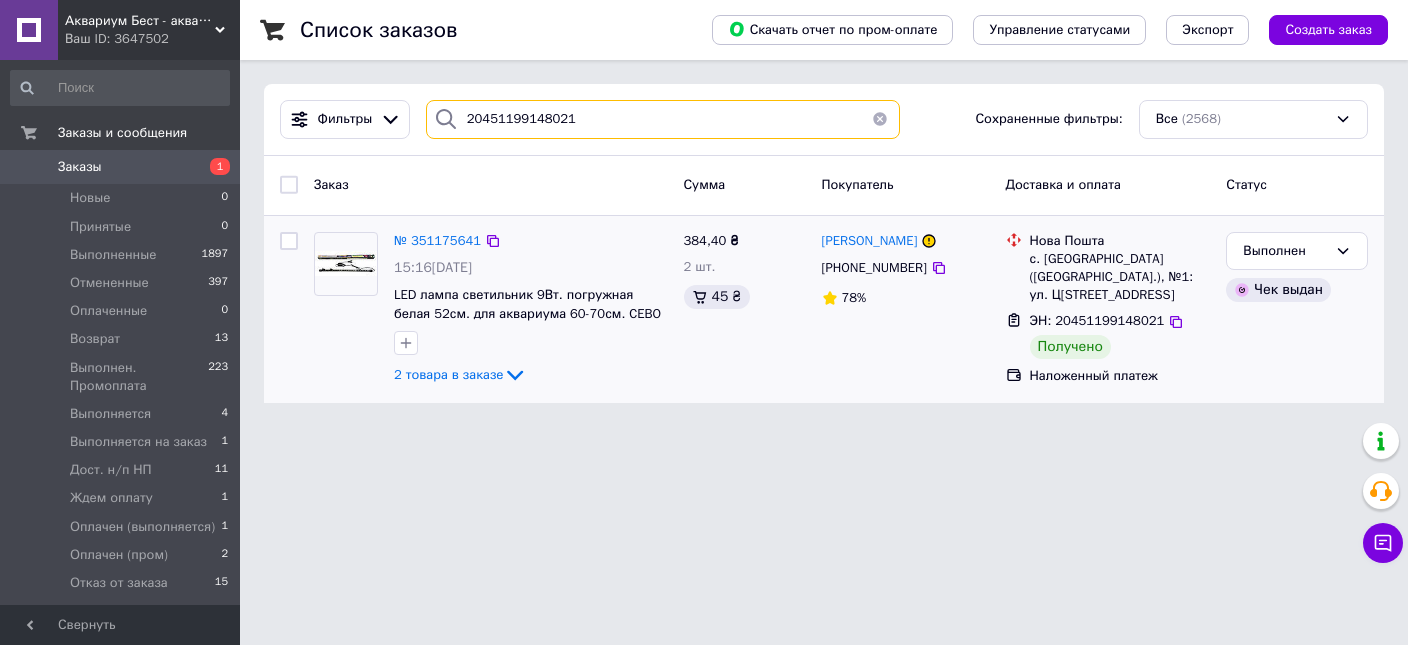 paste on "200582295" 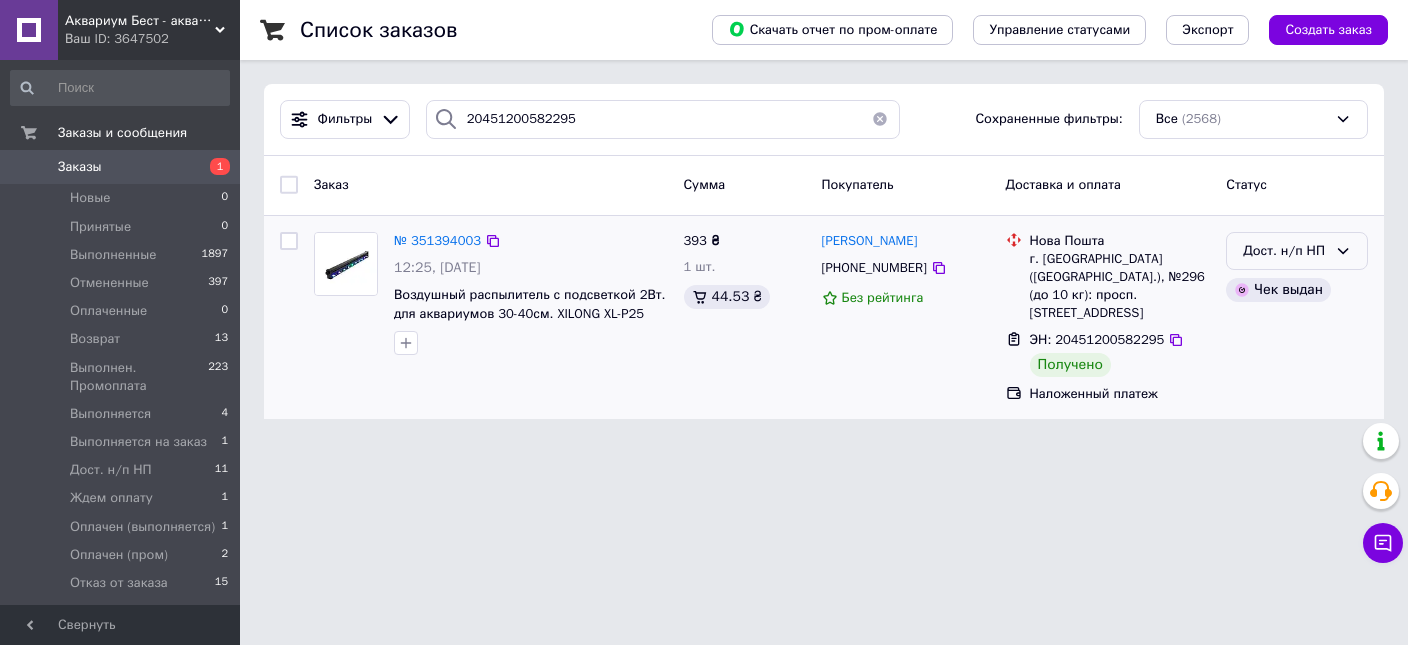 click on "Дост. н/п НП" at bounding box center [1285, 251] 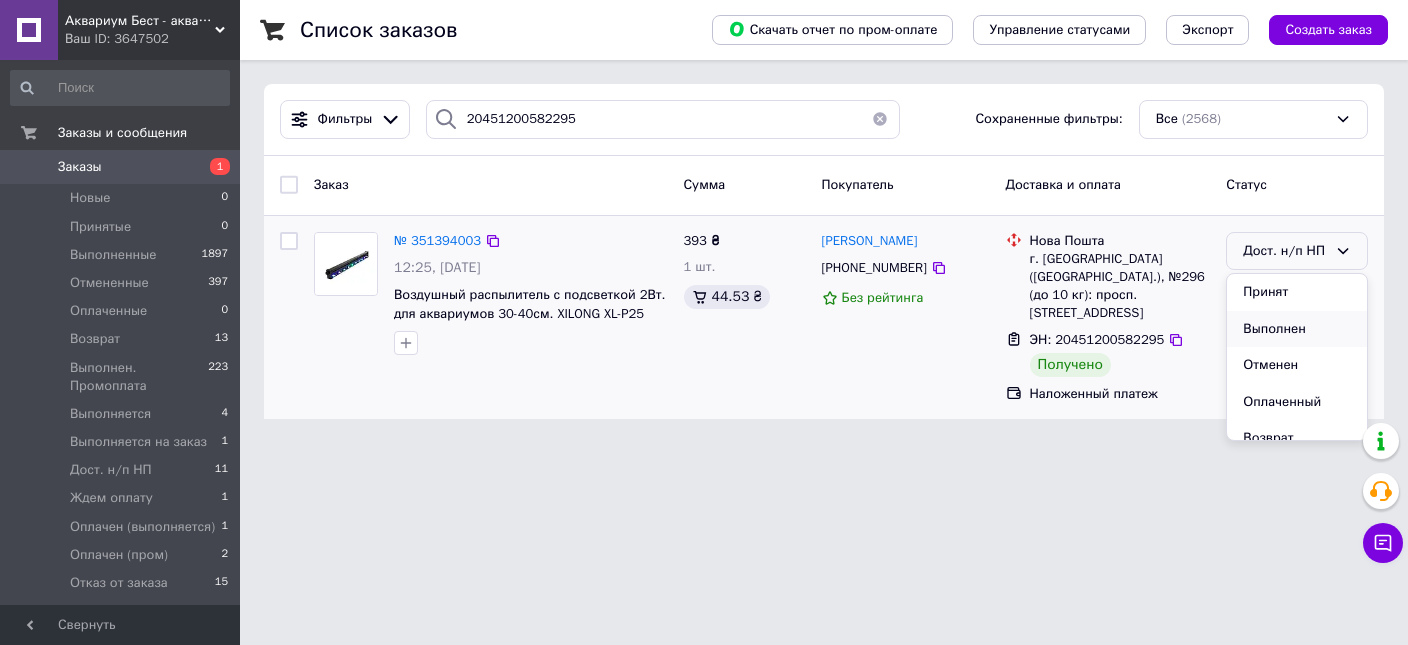 click on "Выполнен" at bounding box center (1297, 329) 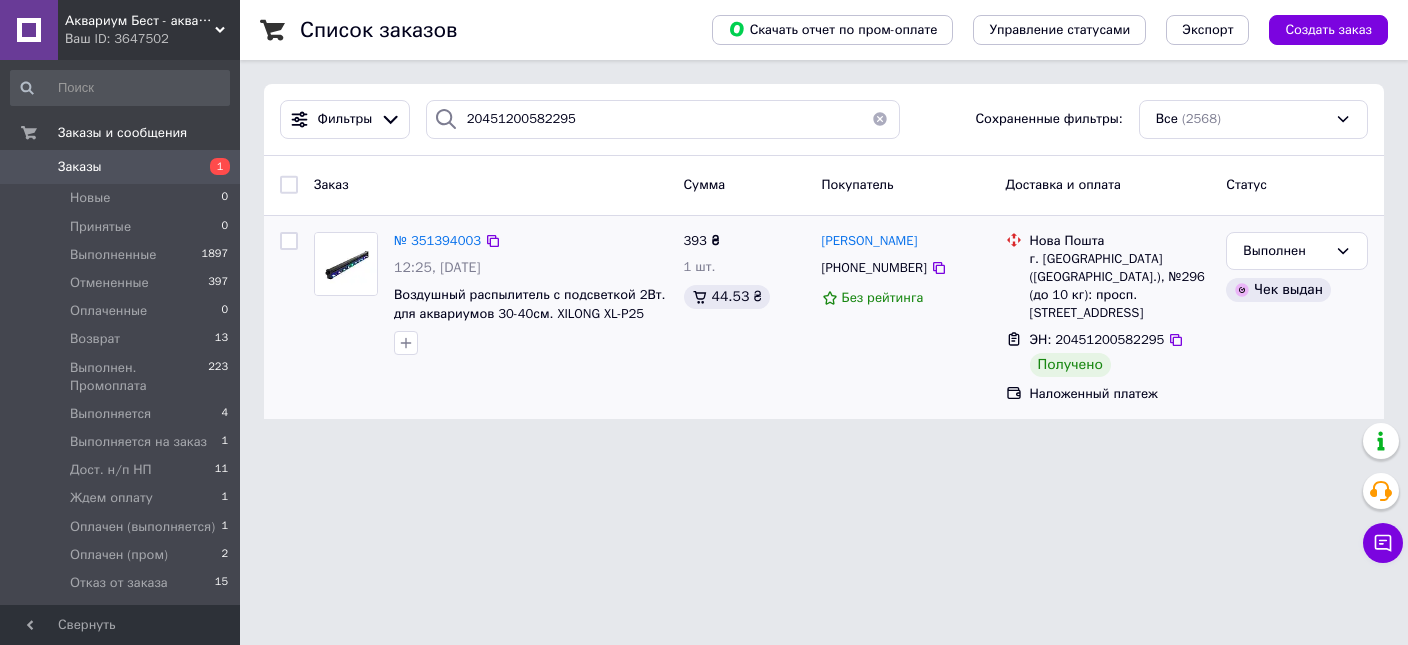 click on "Список заказов" at bounding box center [486, 30] 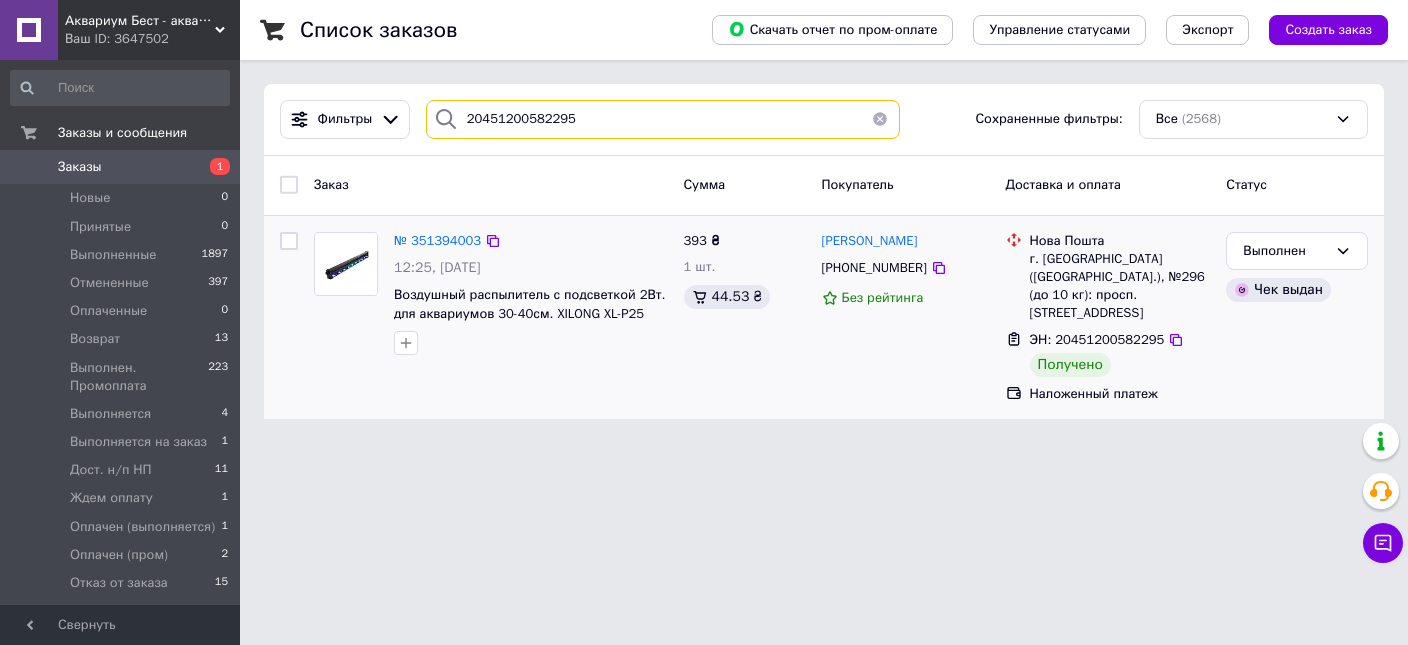 click on "20451200582295" at bounding box center (663, 119) 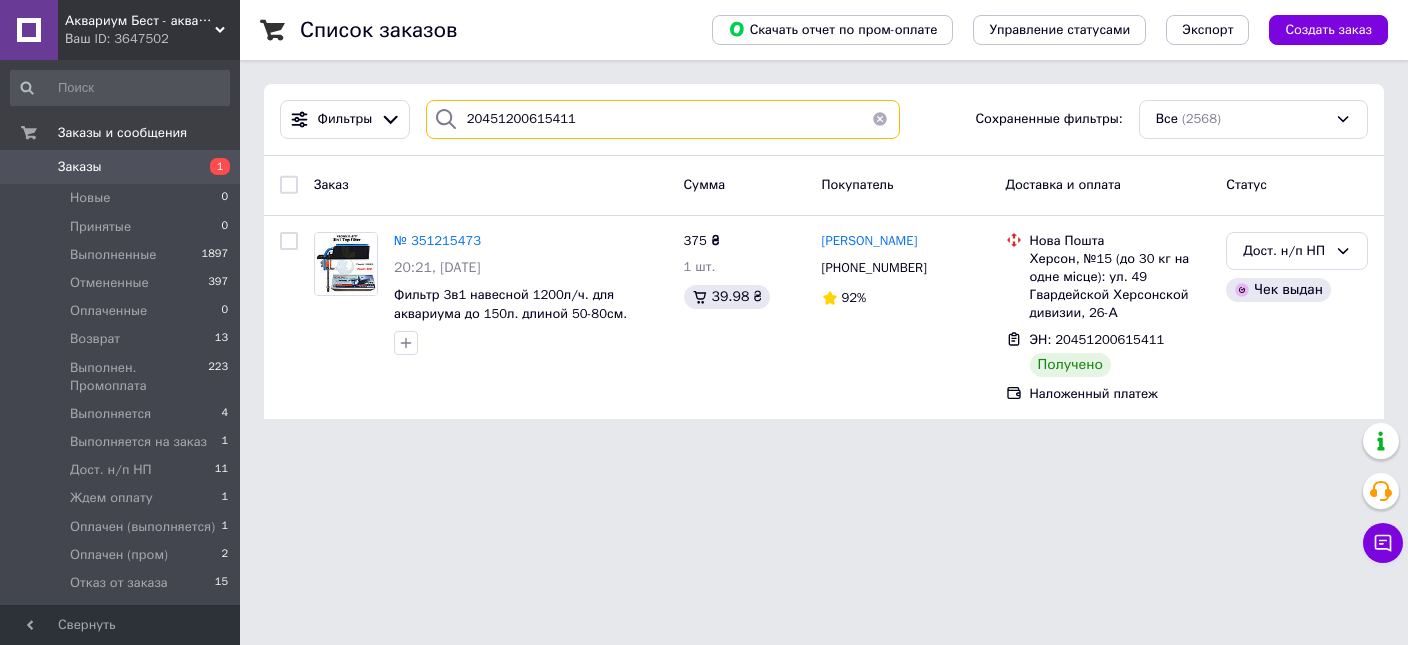 type on "20451200615411" 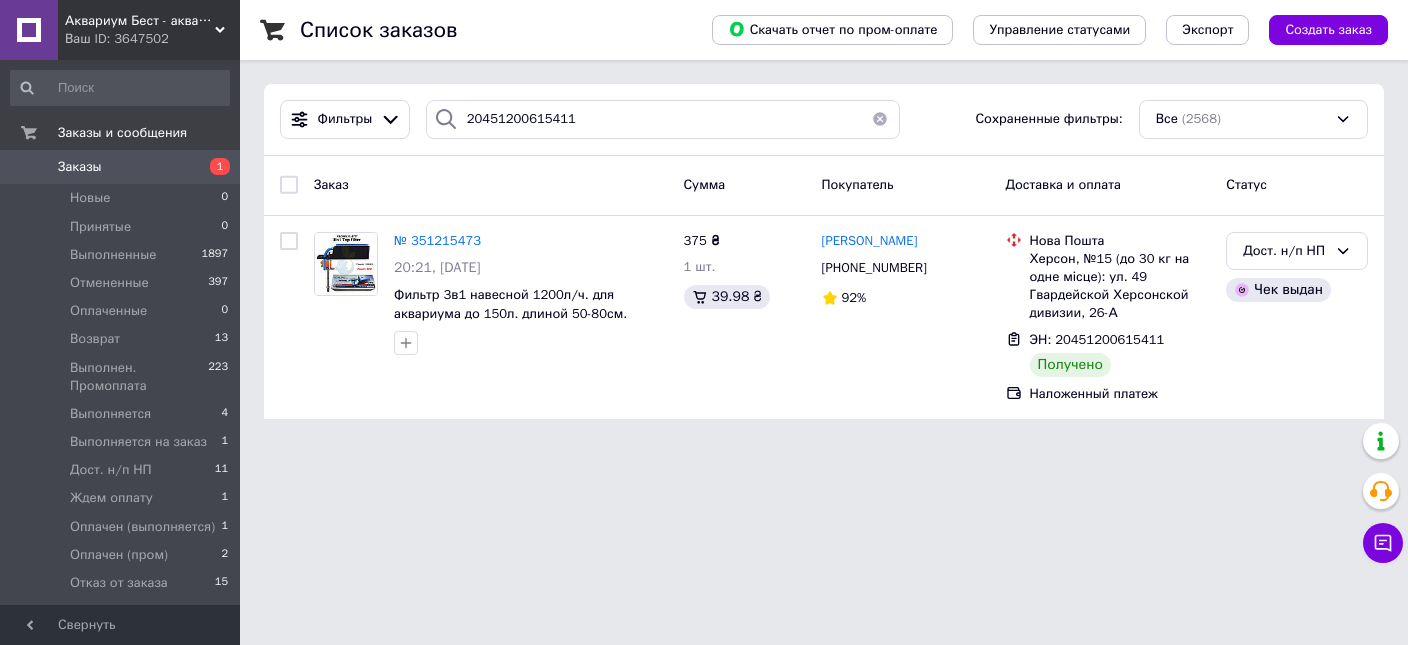 click on "Список заказов" at bounding box center (486, 30) 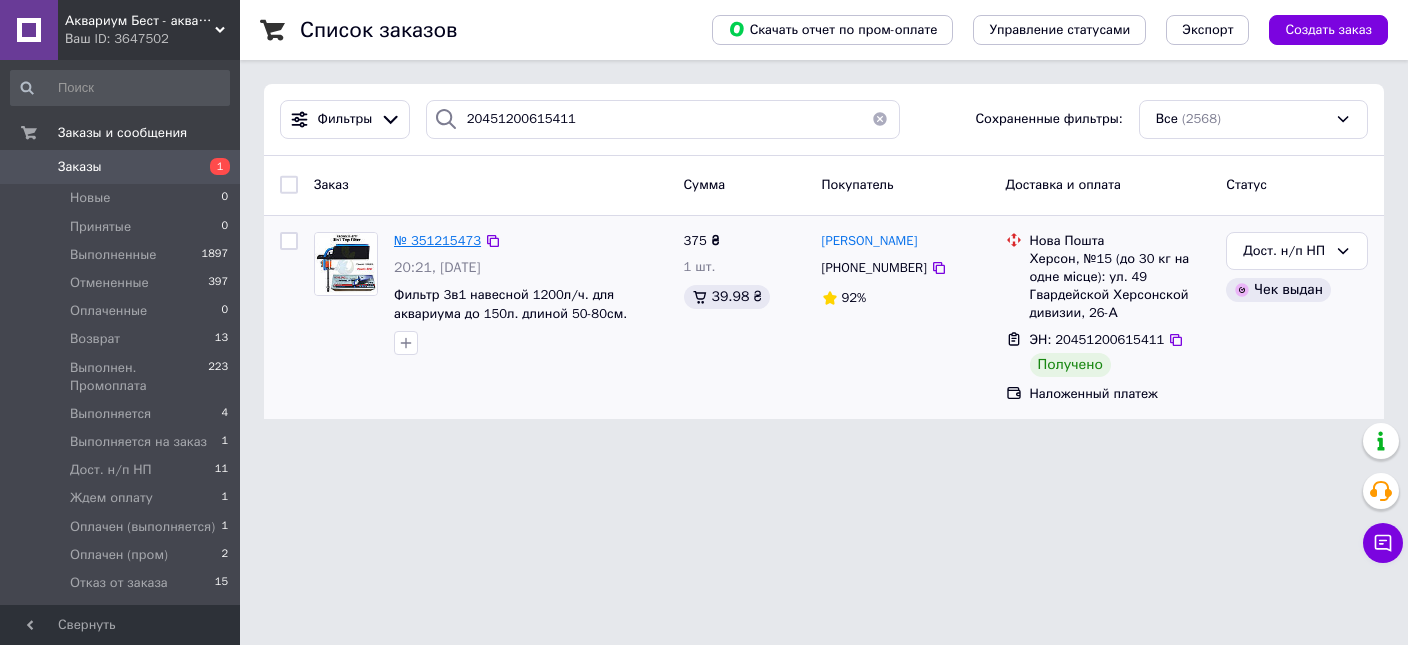 click on "№ 351215473" at bounding box center [437, 240] 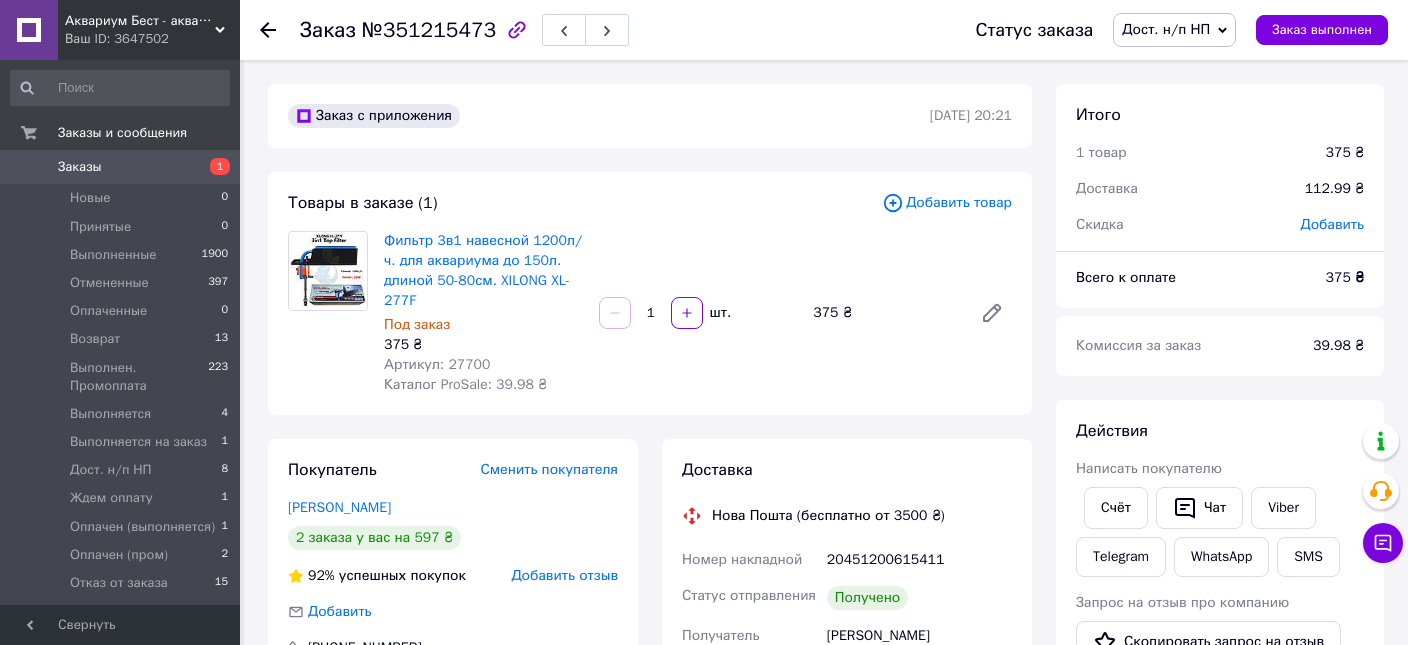 click on "Дост. н/п НП" at bounding box center (1166, 29) 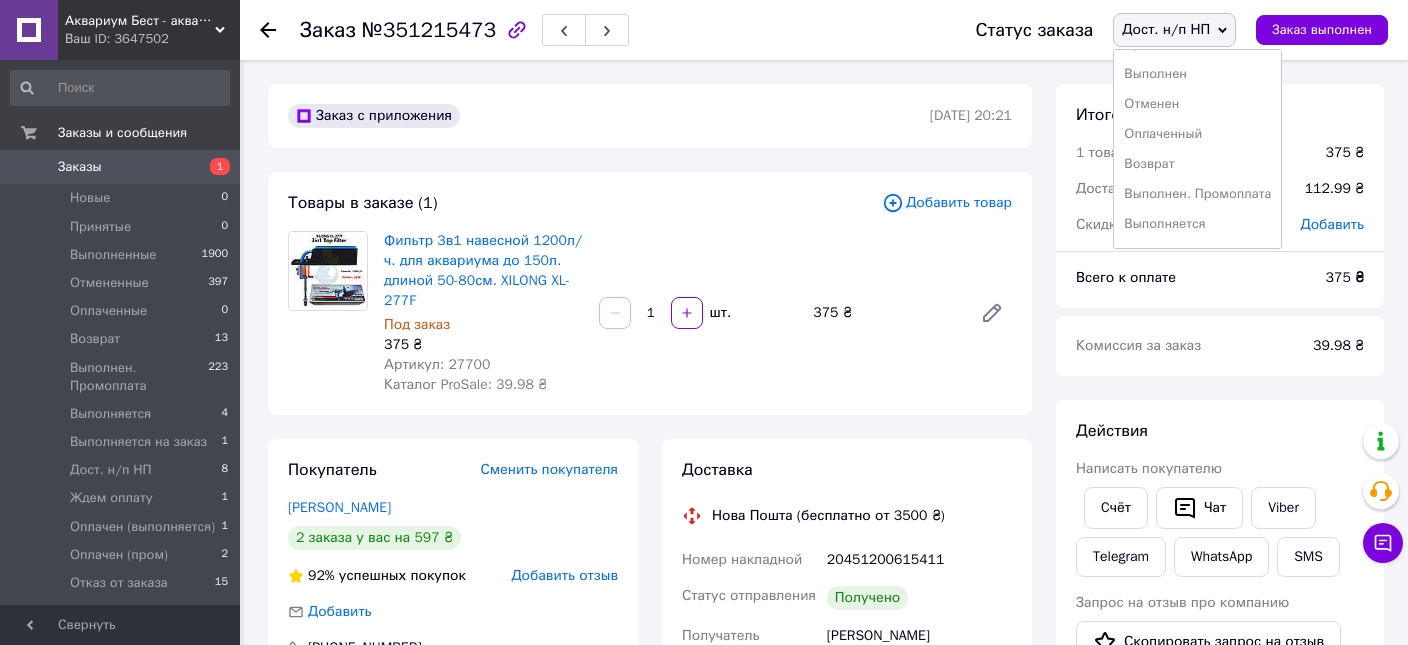 scroll, scrollTop: 0, scrollLeft: 0, axis: both 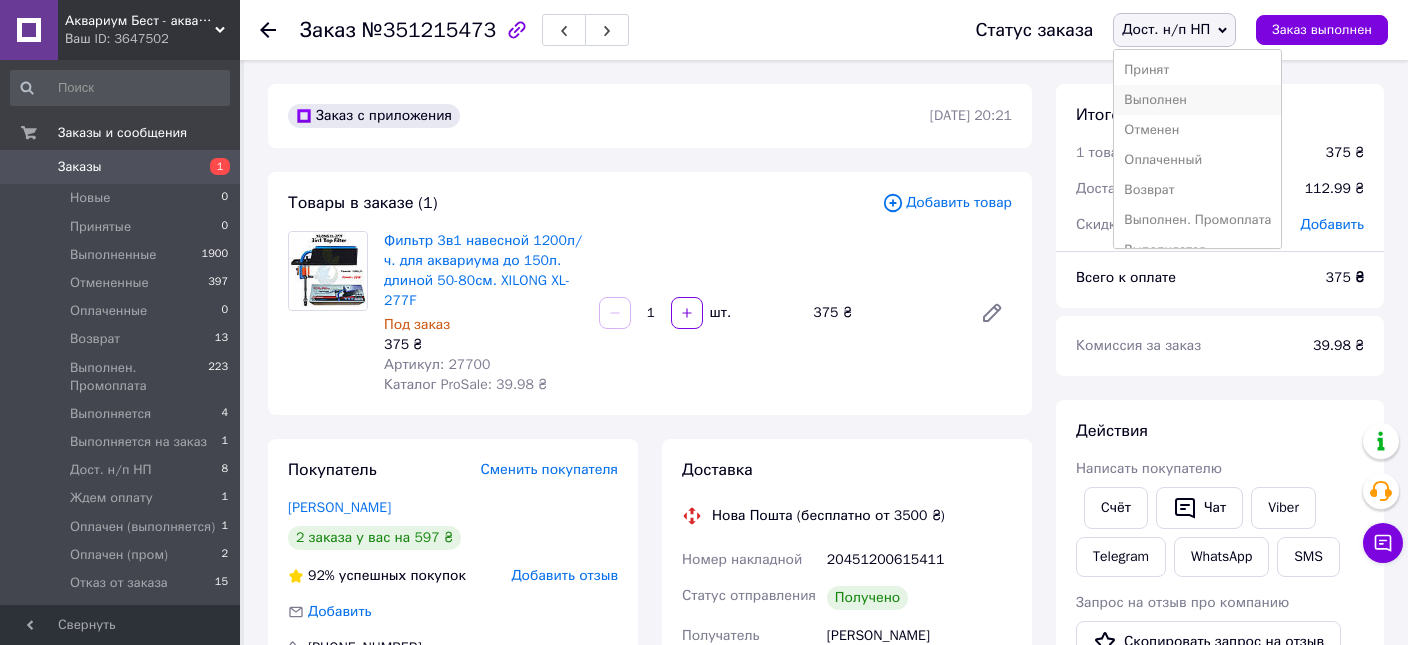 click on "Выполнен" at bounding box center [1197, 100] 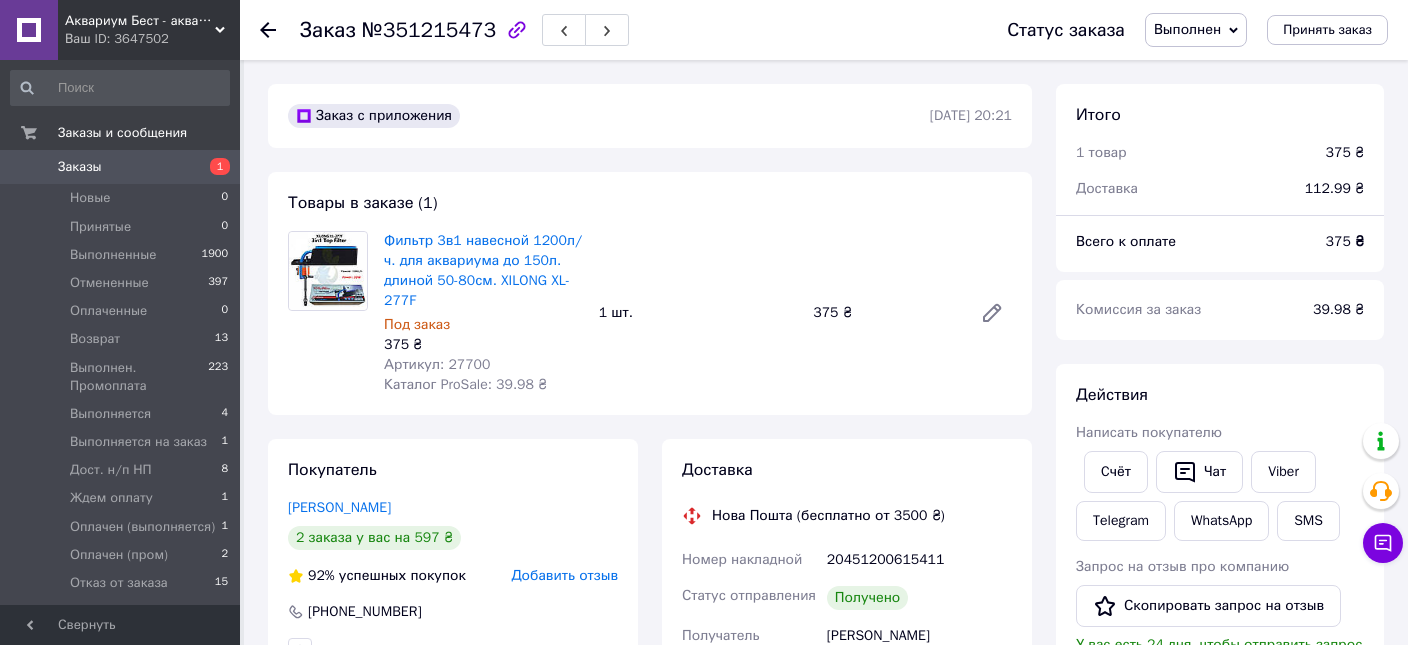 click on "Заказы" at bounding box center (80, 167) 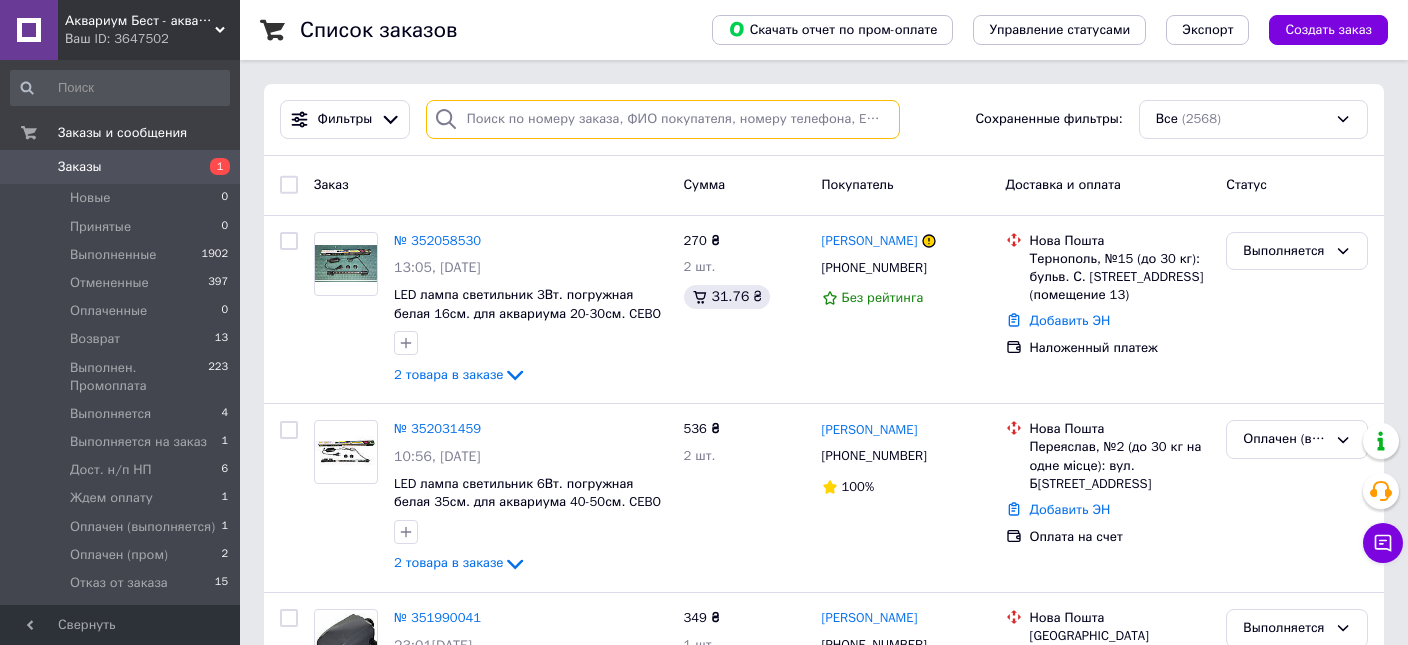 click at bounding box center (663, 119) 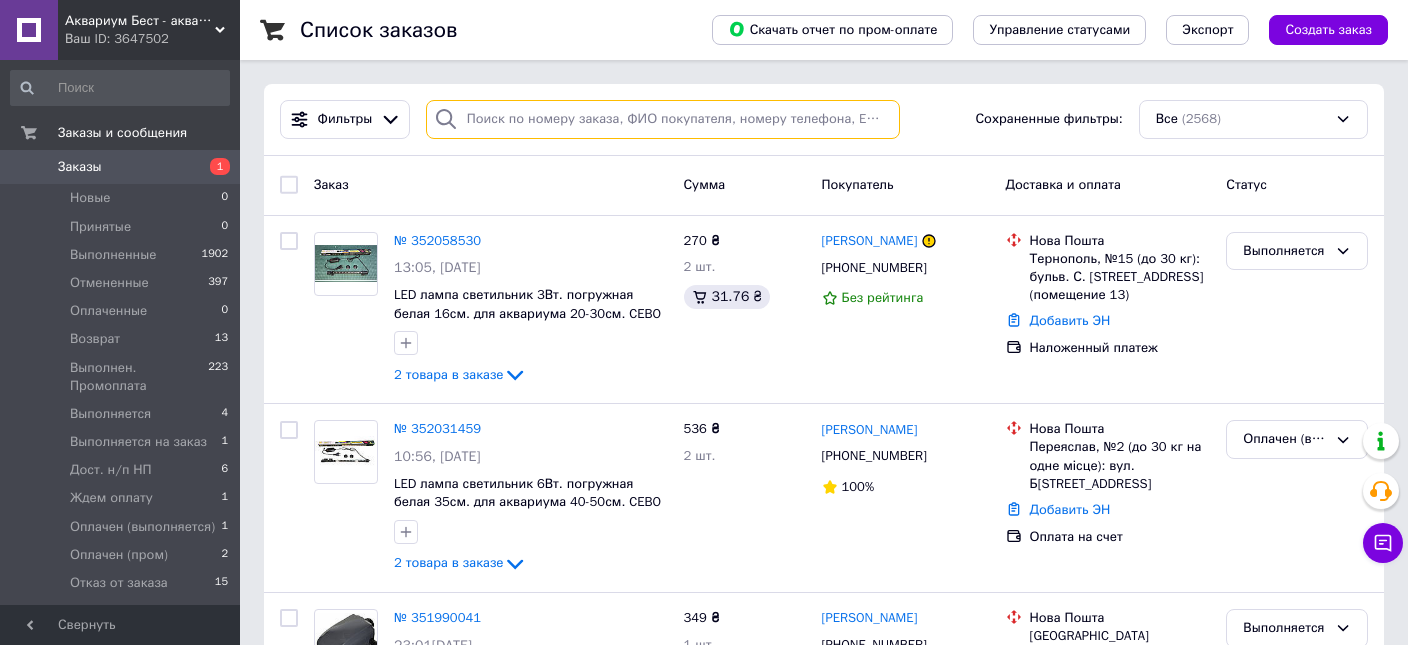 paste on "20451200852716" 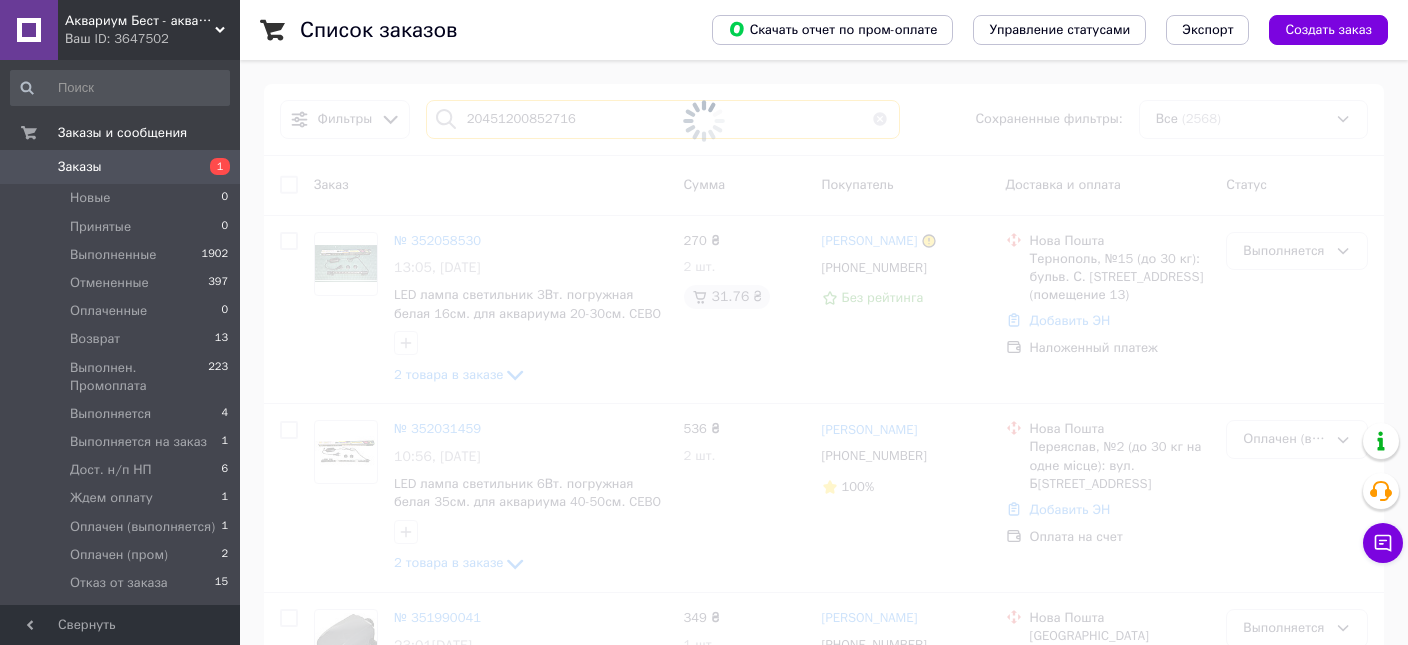 type on "20451200852716" 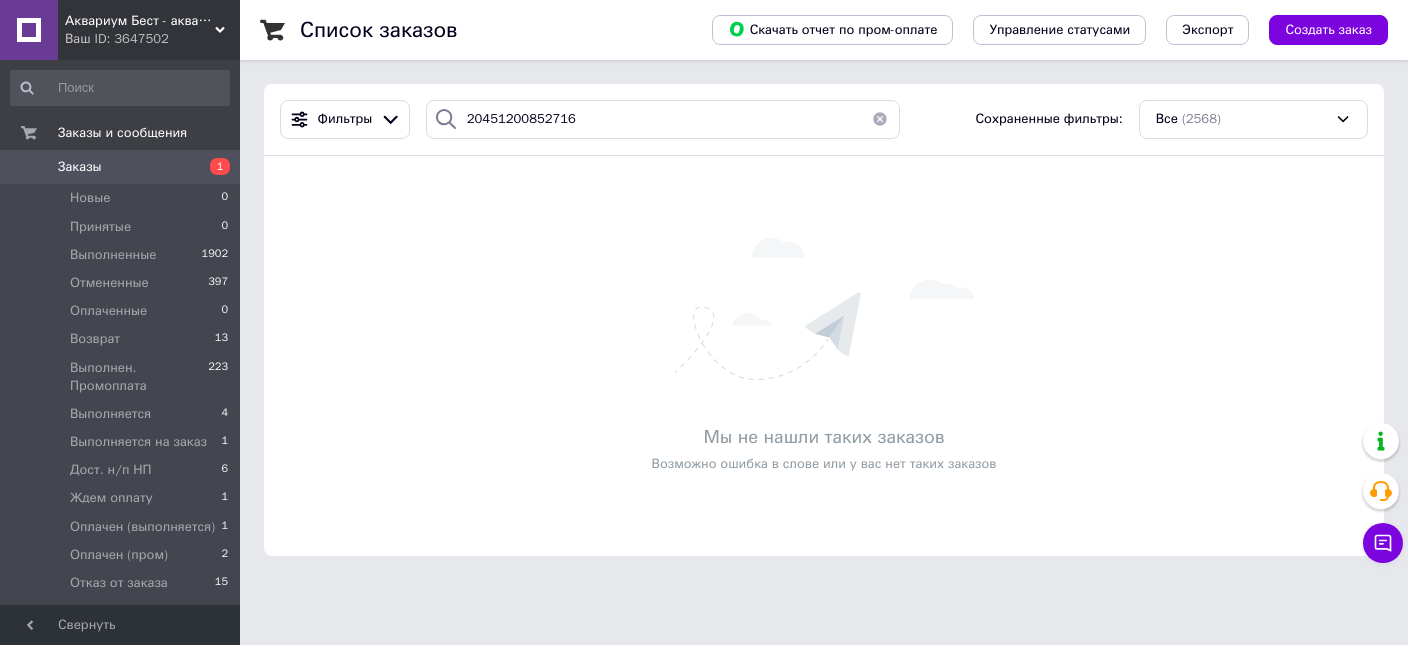 click at bounding box center (880, 119) 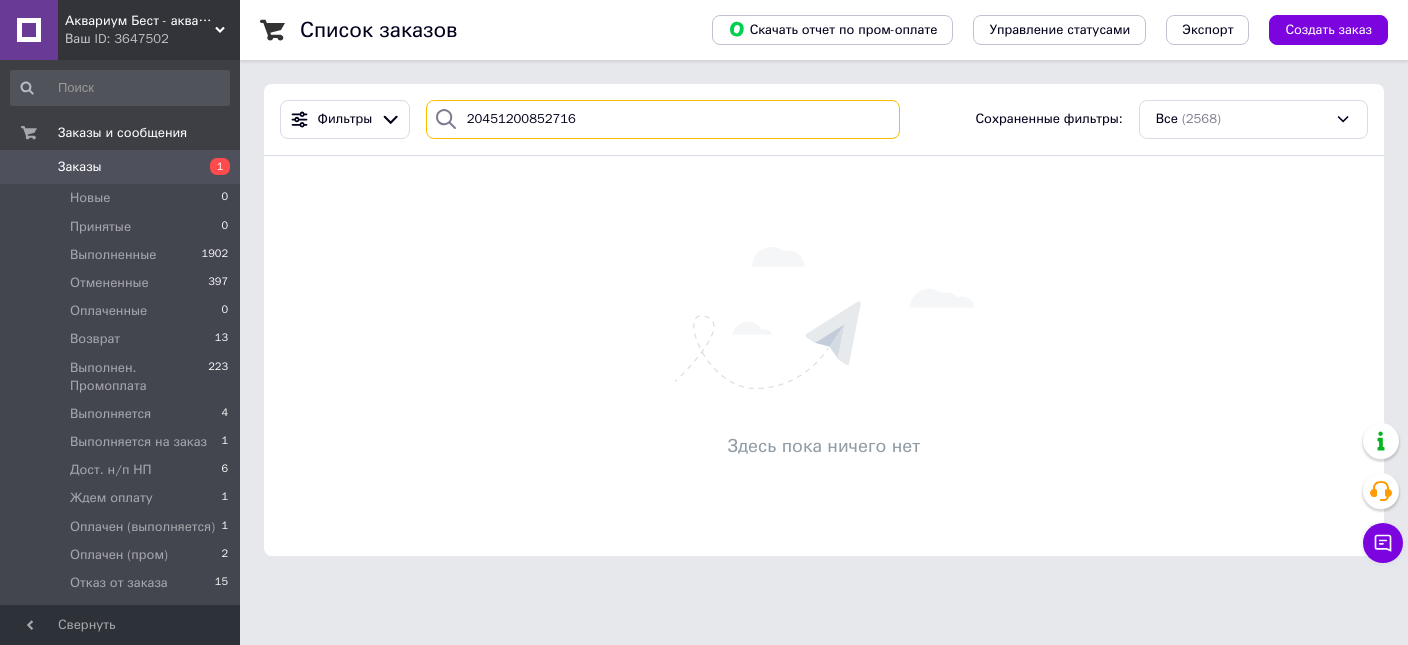 type 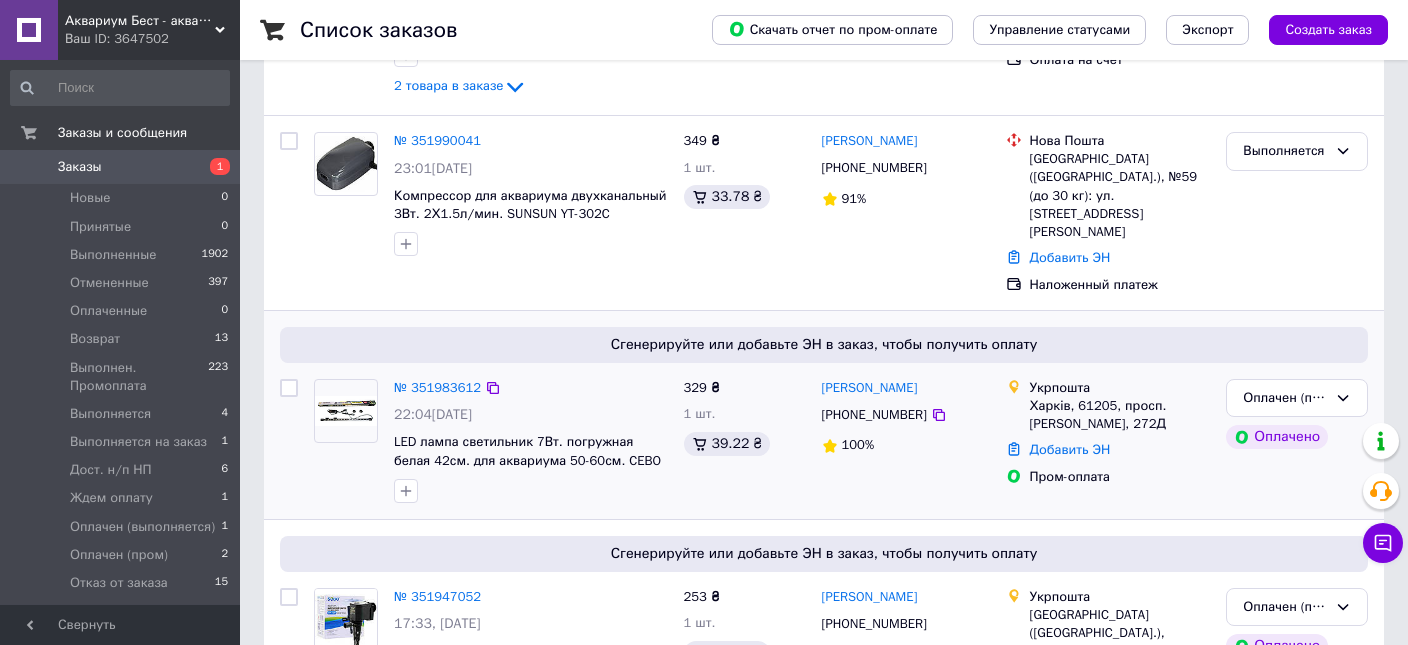 scroll, scrollTop: 528, scrollLeft: 0, axis: vertical 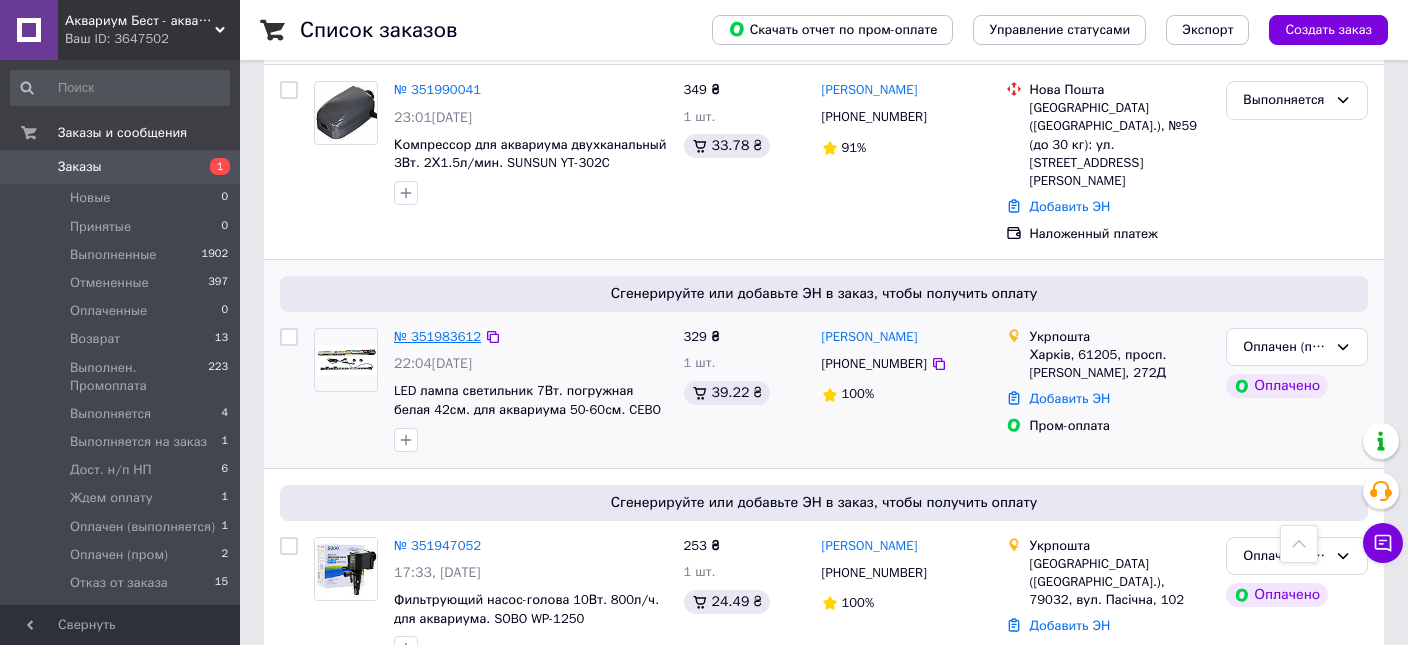 click on "№ 351983612" at bounding box center [437, 336] 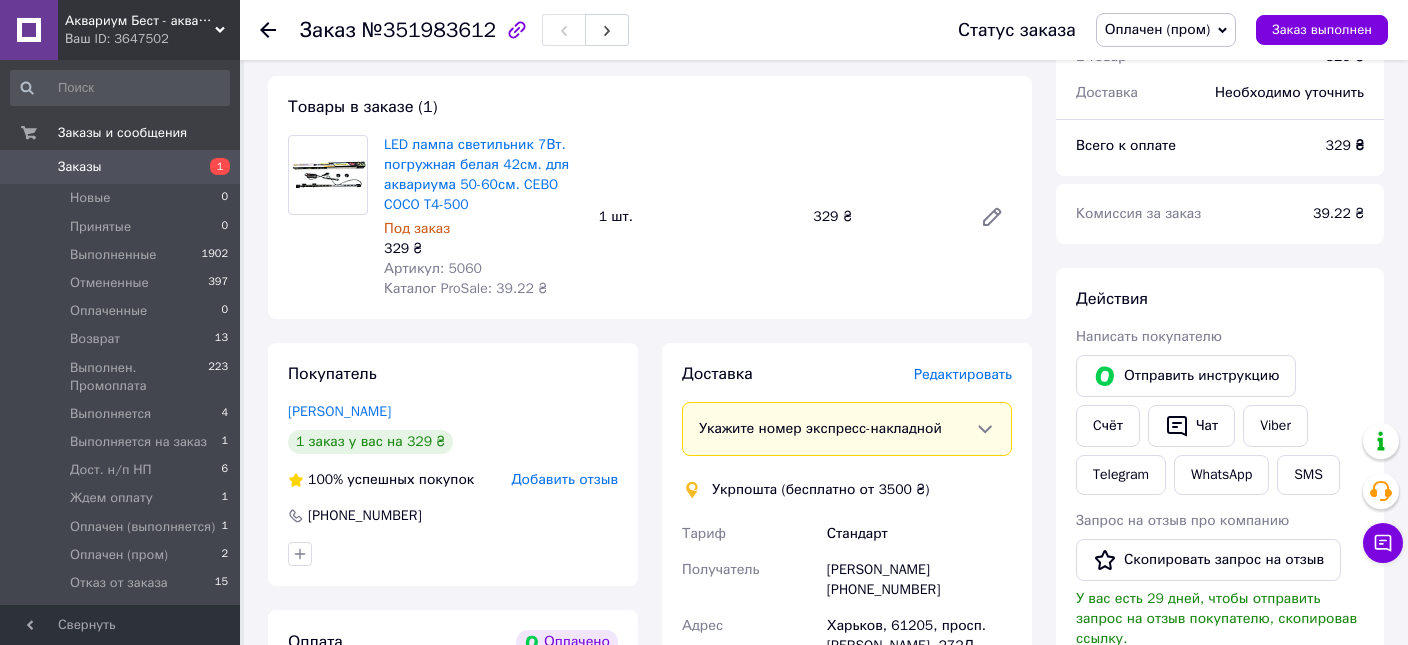 scroll, scrollTop: 752, scrollLeft: 0, axis: vertical 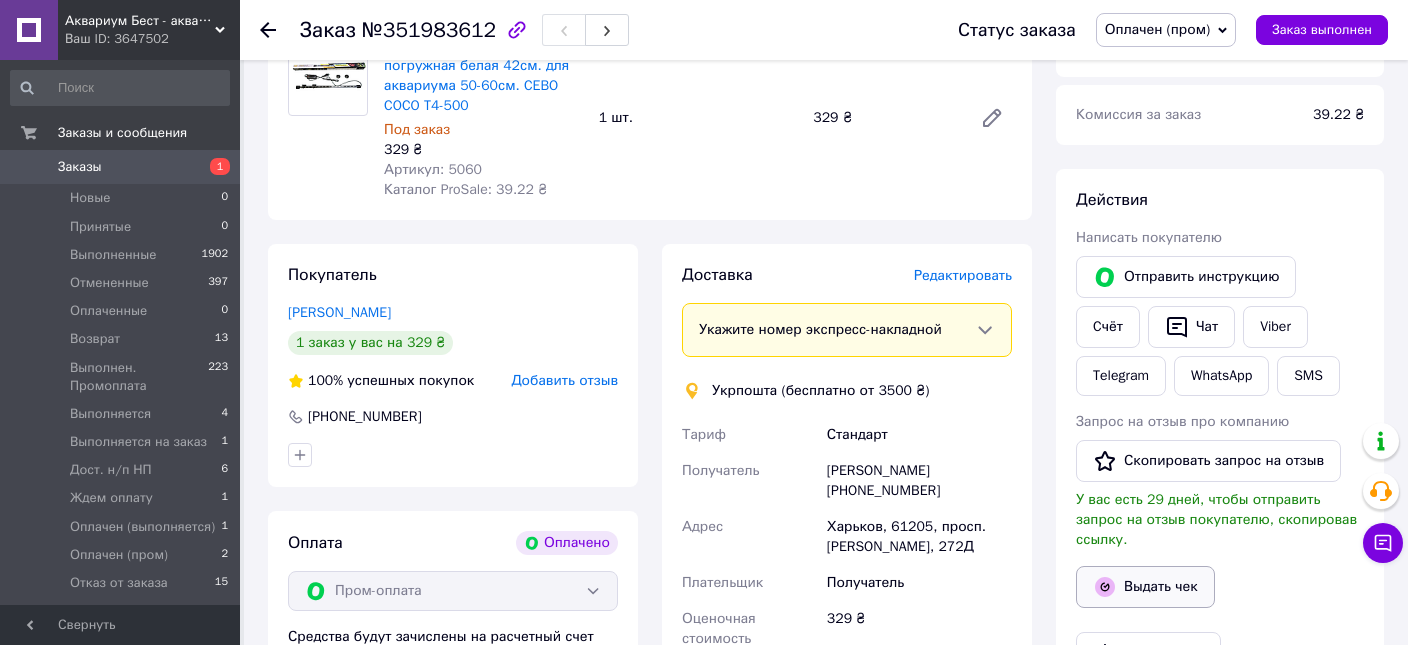 click on "Выдать чек" at bounding box center (1145, 587) 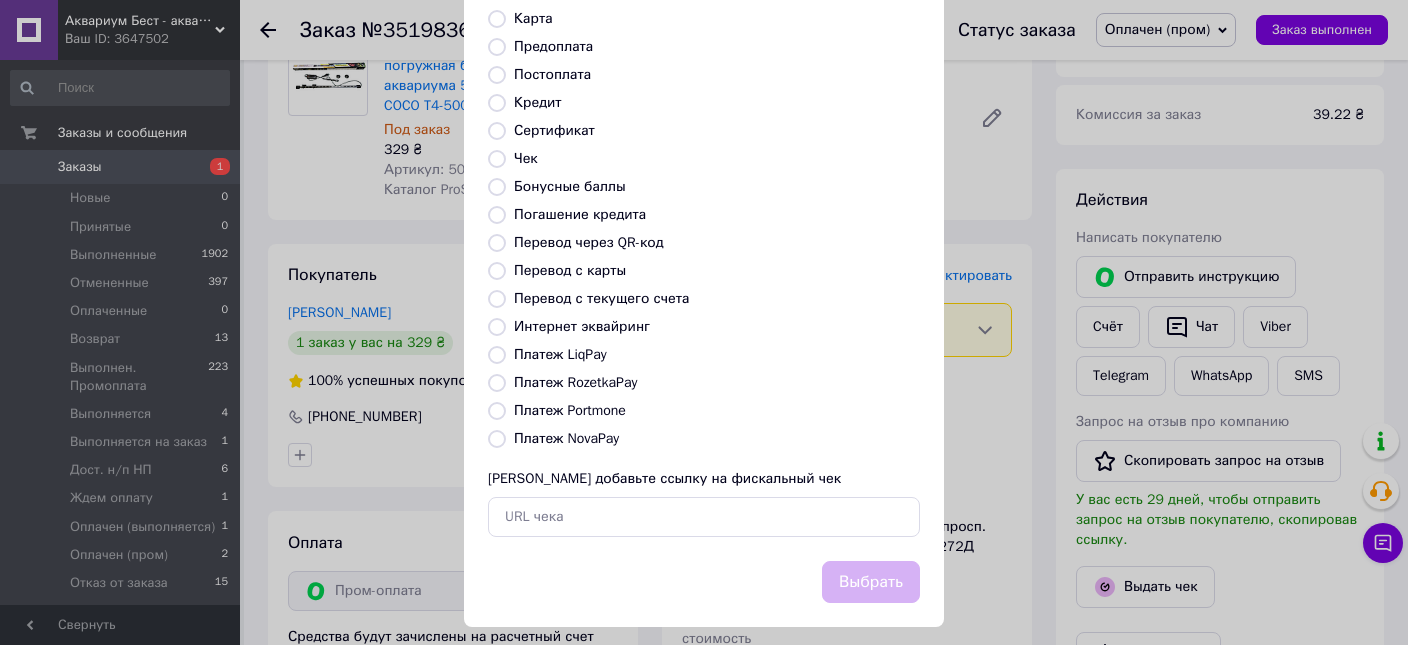 scroll, scrollTop: 214, scrollLeft: 0, axis: vertical 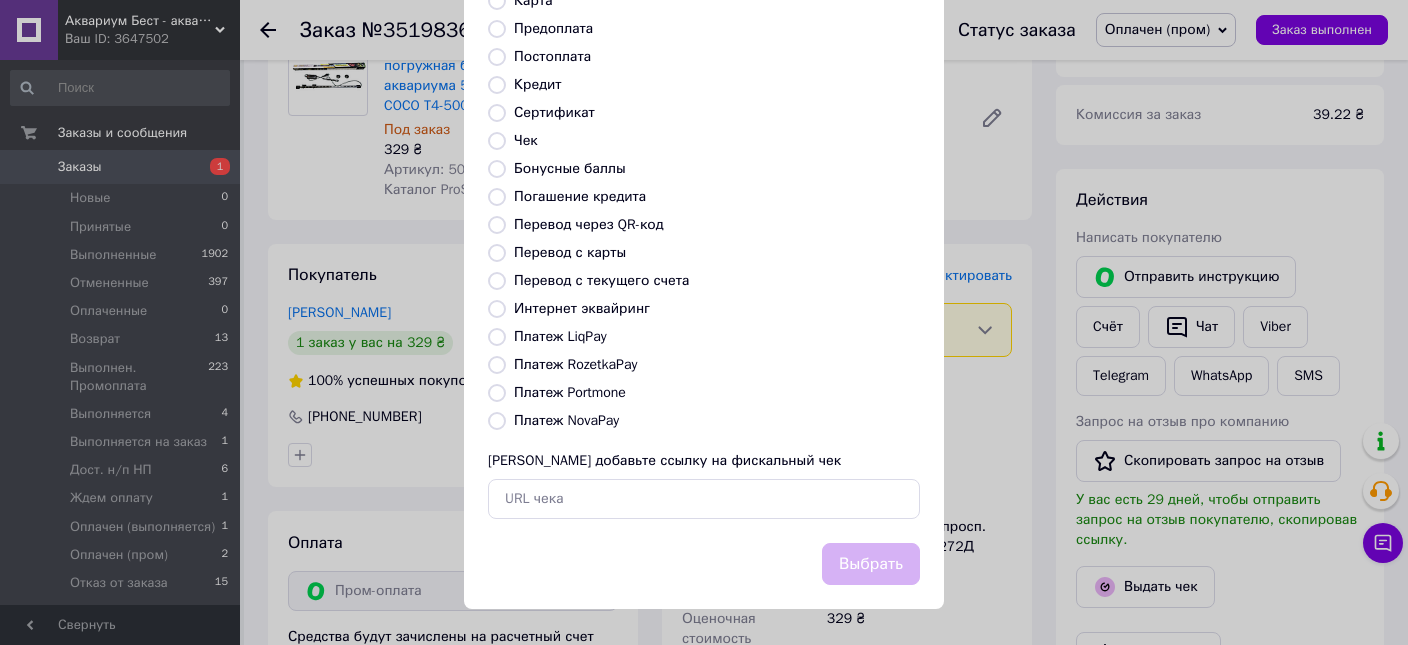 click on "Платеж RozetkaPay" at bounding box center [497, 365] 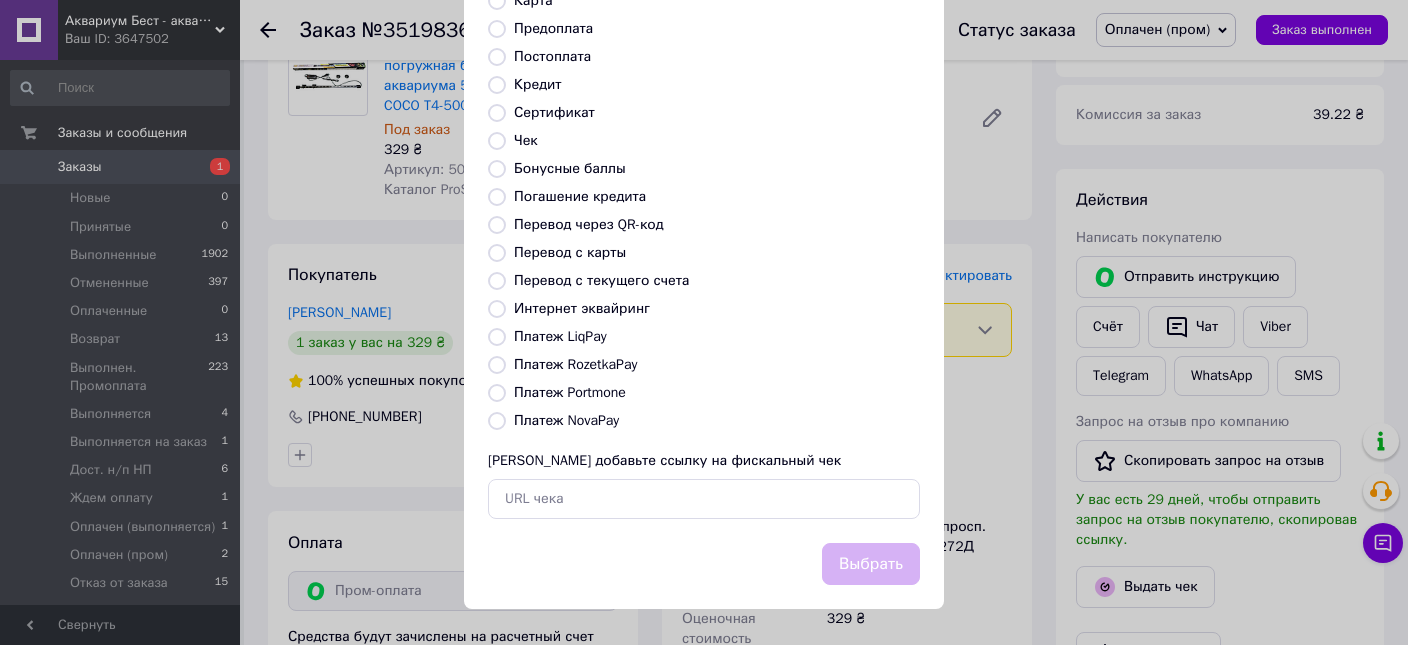 radio on "true" 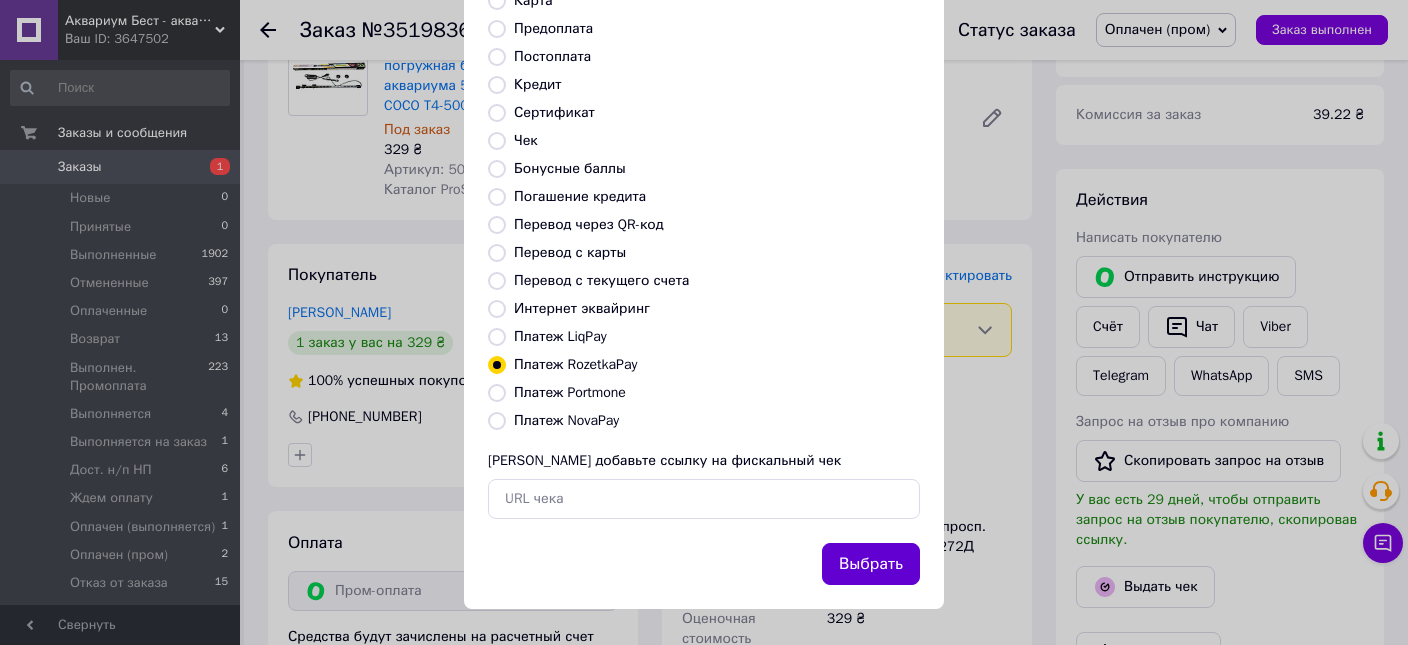 click on "Выбрать" at bounding box center [871, 564] 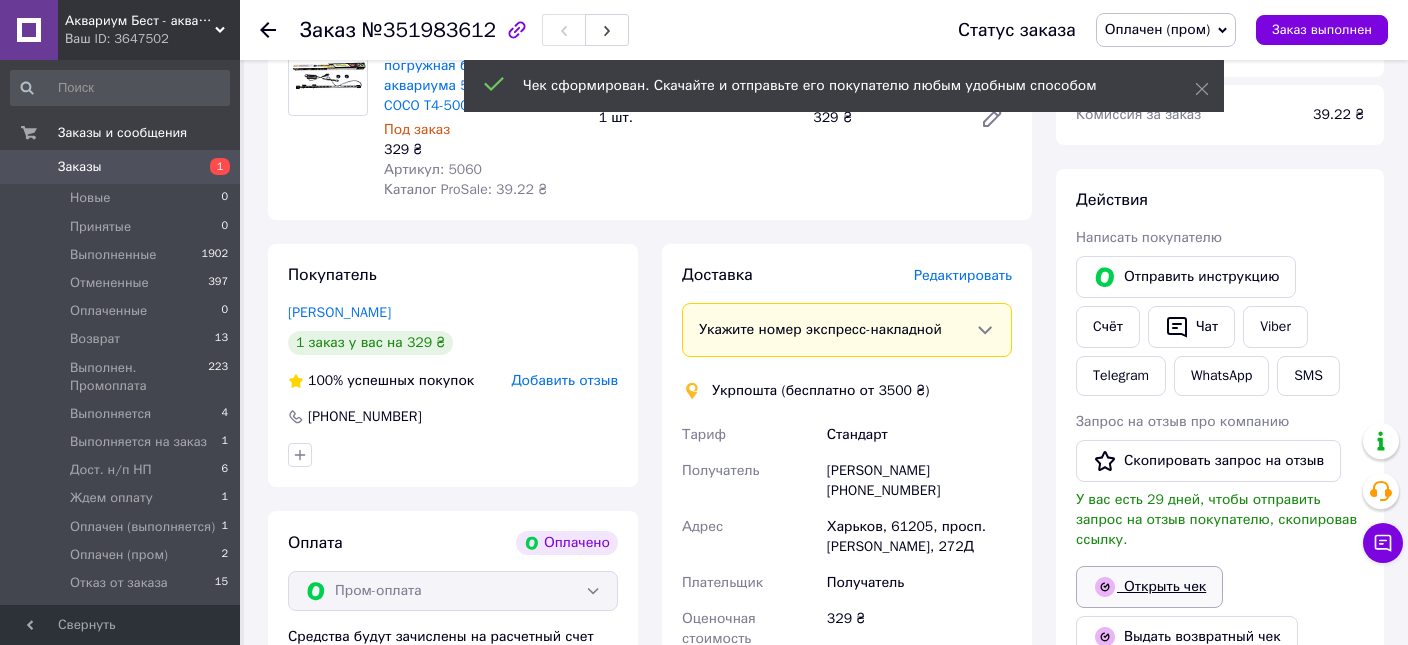 click on "Открыть чек" at bounding box center (1149, 587) 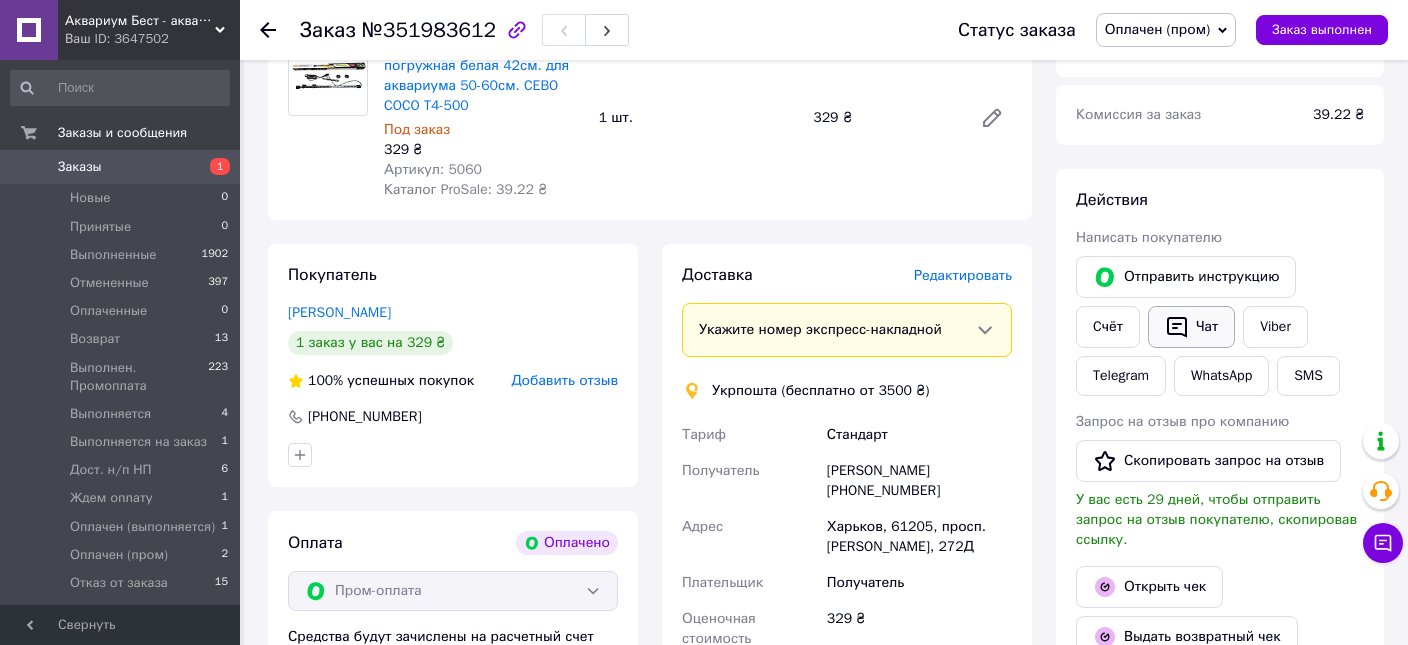 click on "Чат" at bounding box center [1191, 327] 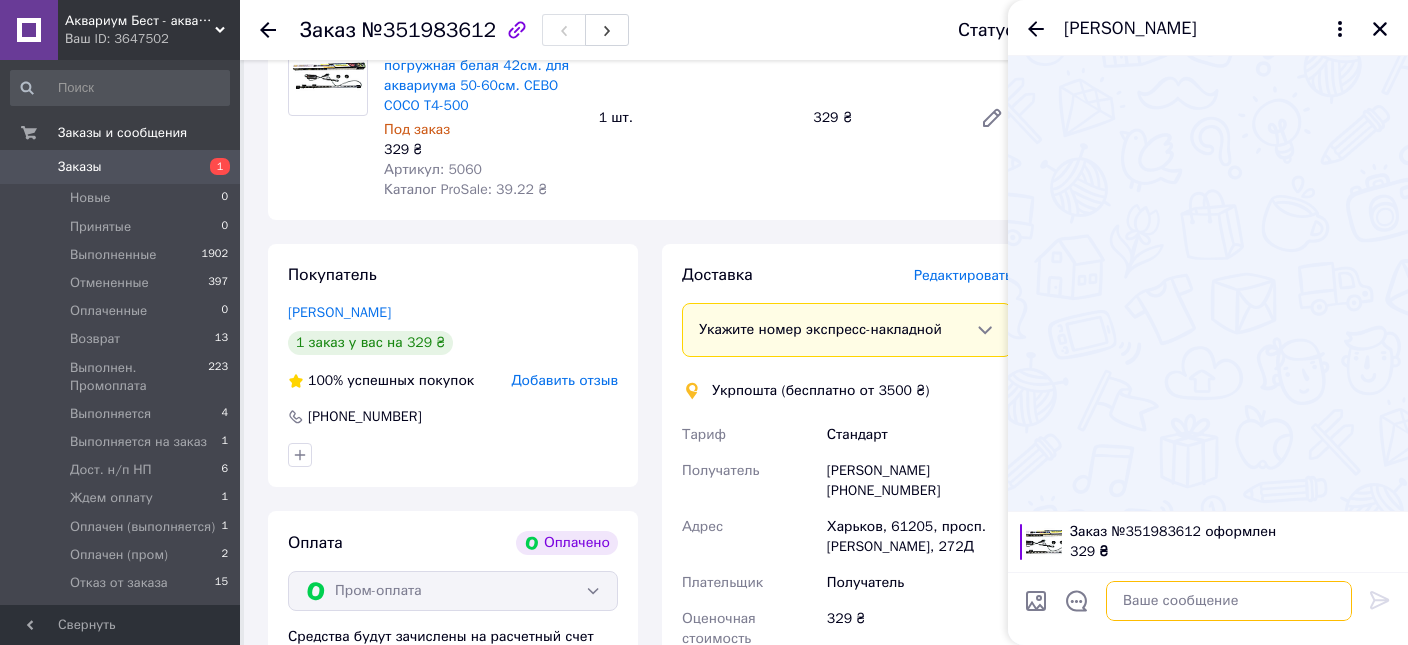 click at bounding box center [1229, 601] 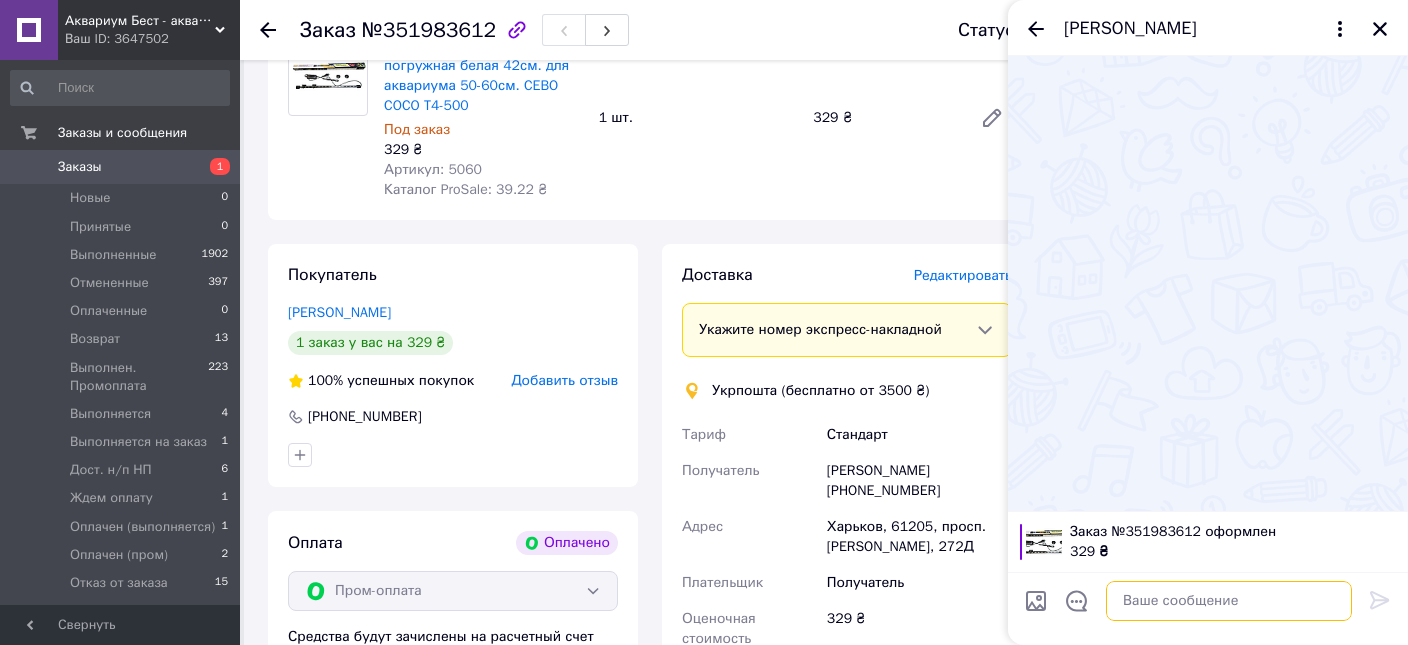 paste on "https://kasa.vchasno.ua/check-viewer/WZBNeg5DYTI" 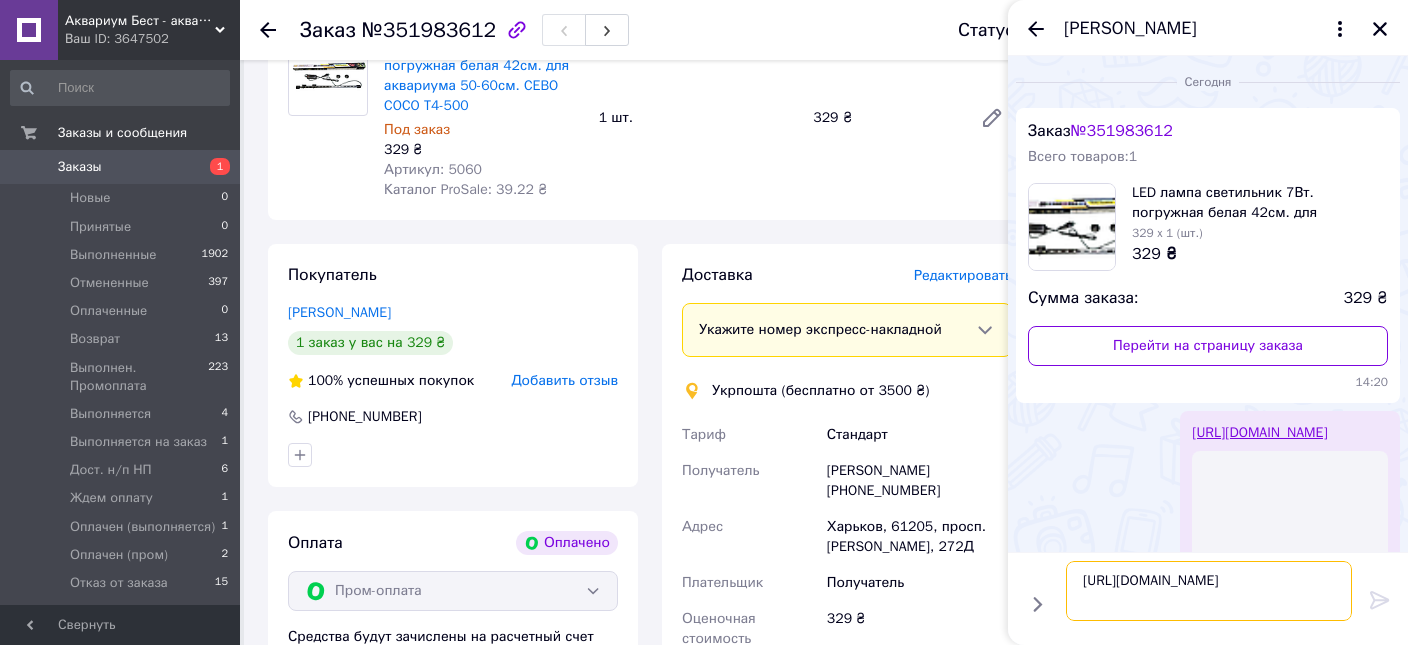 type 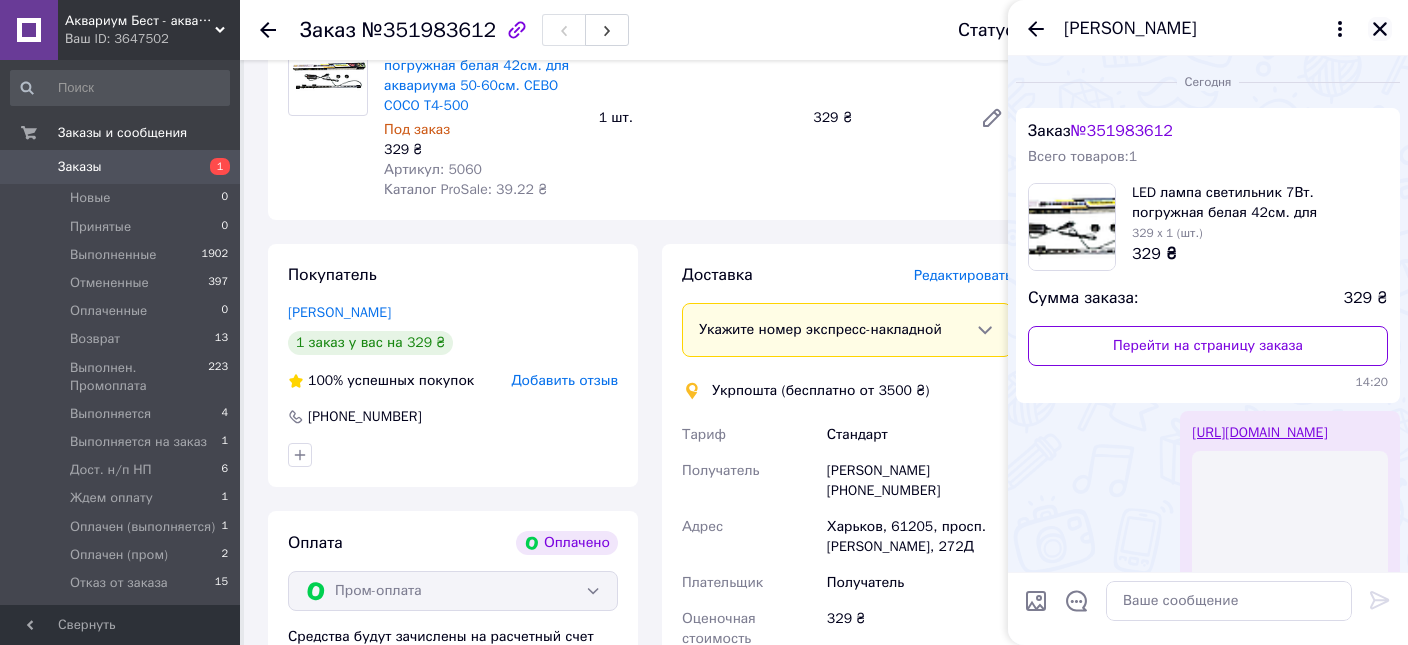 click 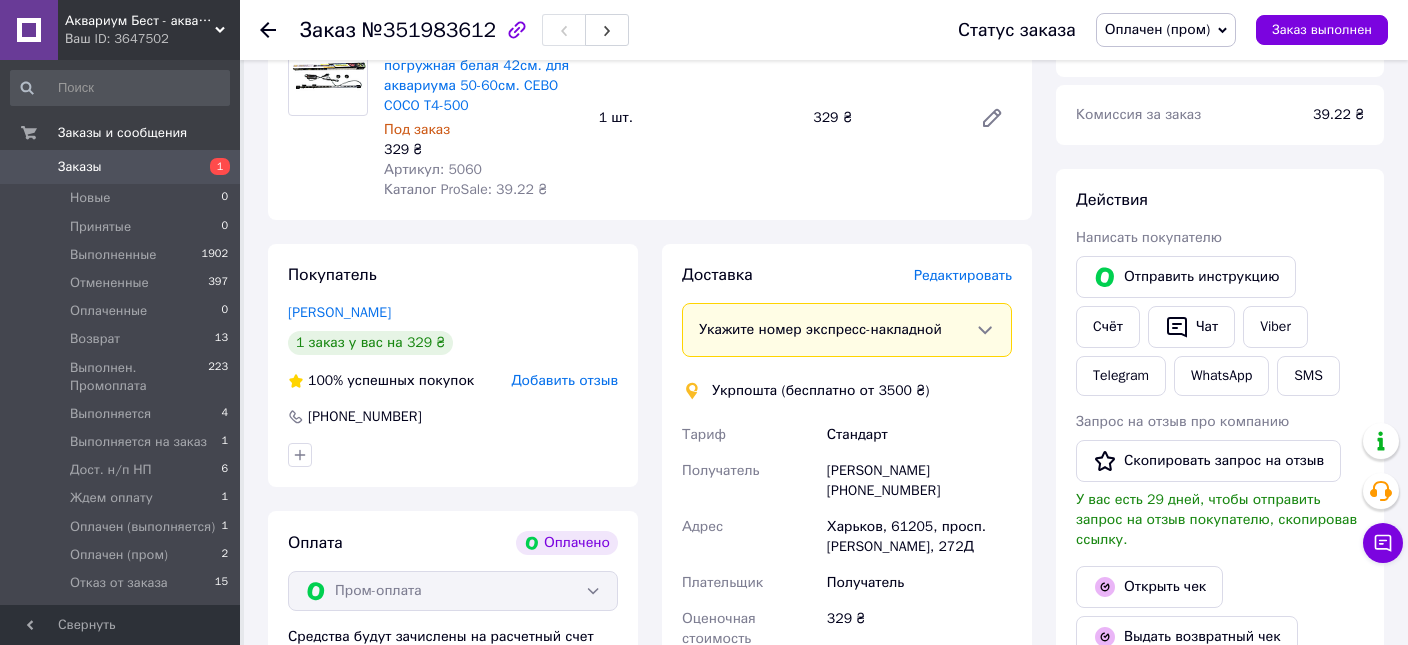 click on "Редактировать" at bounding box center (963, 275) 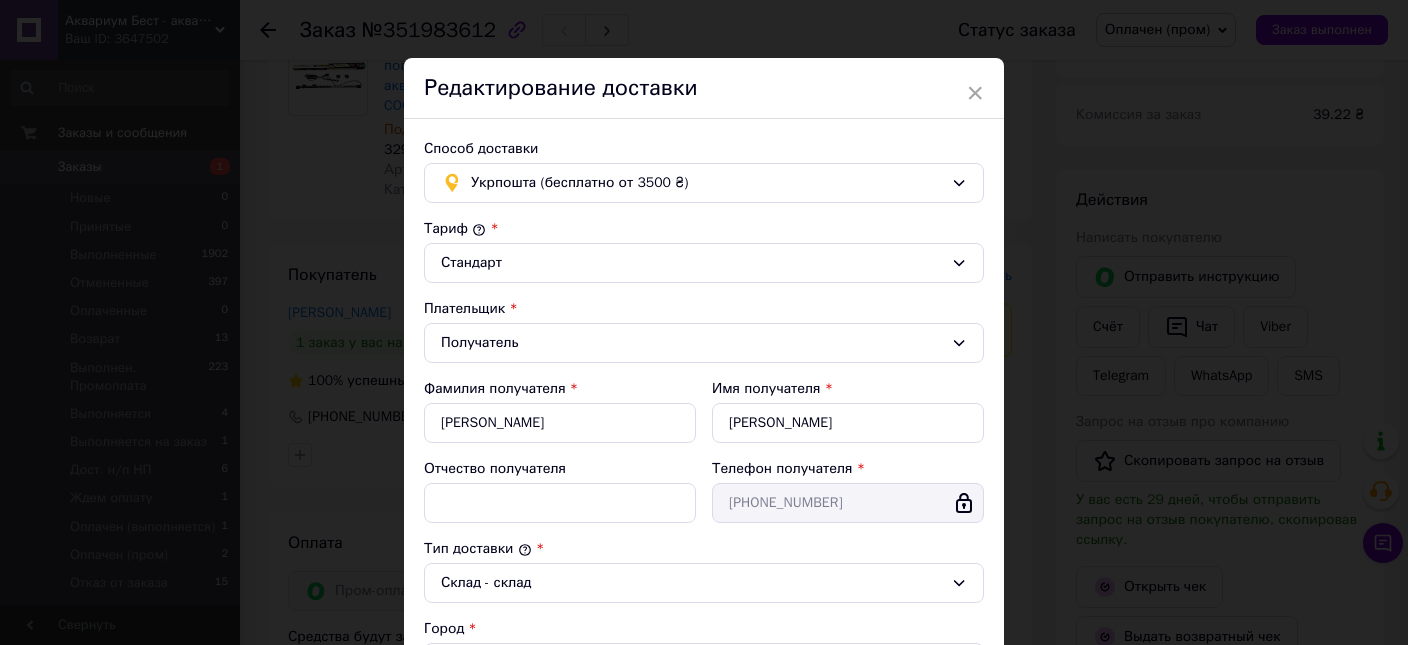 scroll, scrollTop: 572, scrollLeft: 0, axis: vertical 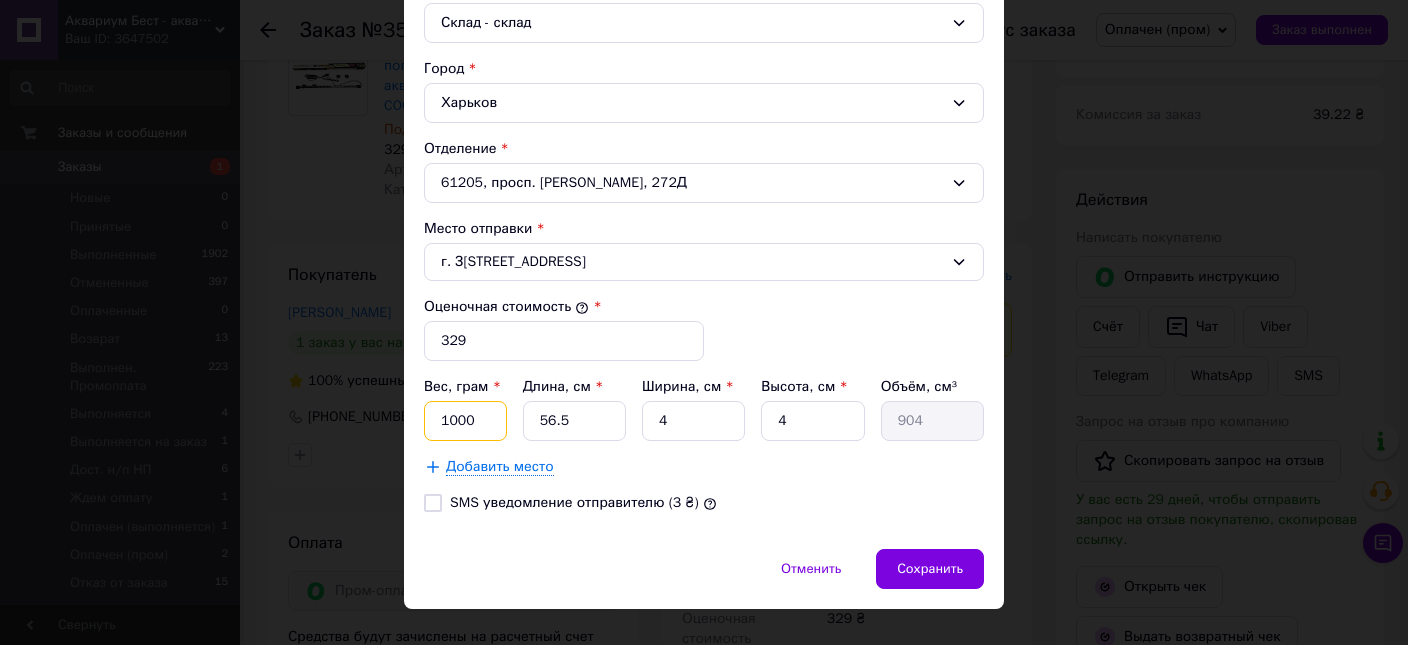 click on "1000" at bounding box center [465, 421] 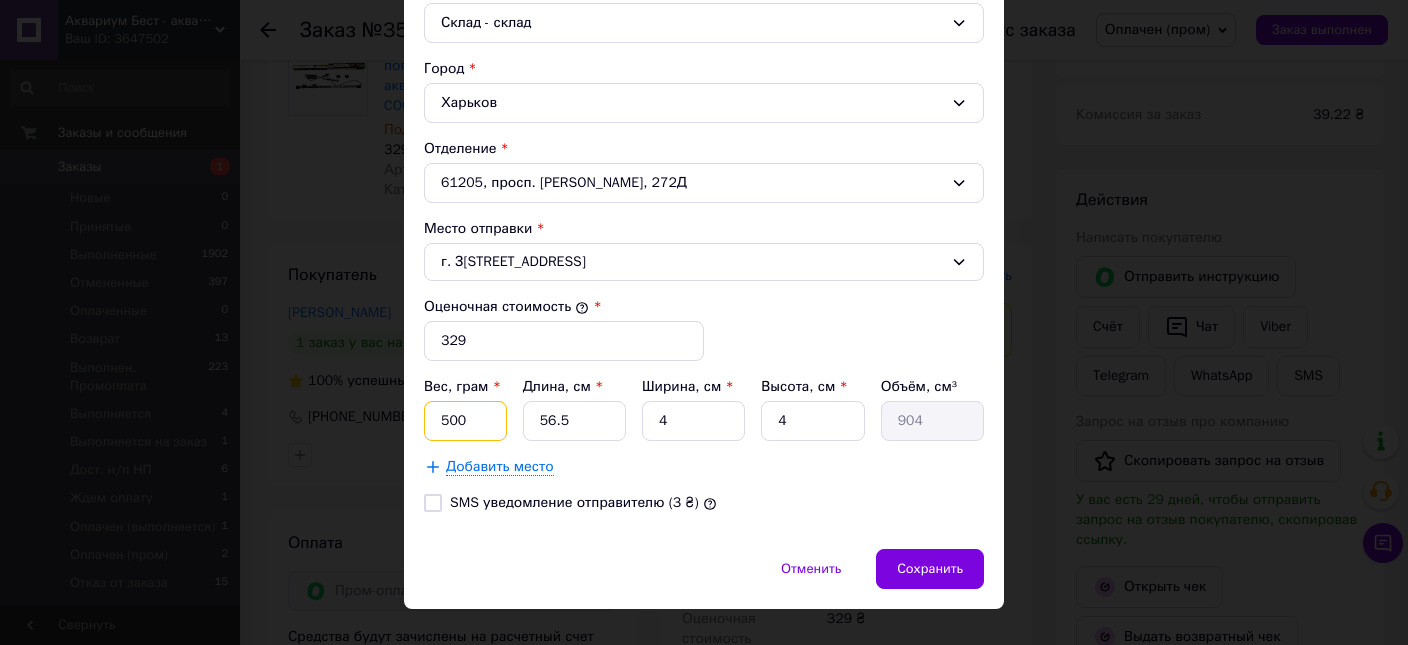 type on "500" 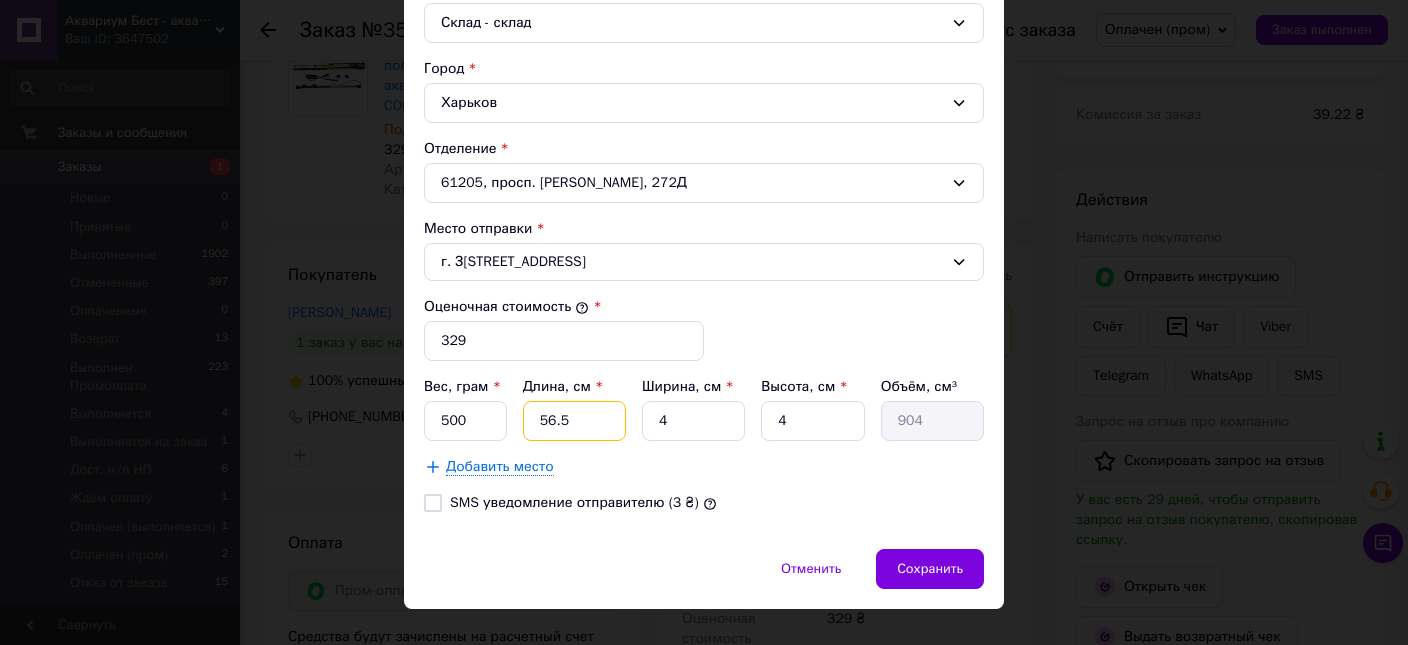 click on "56.5" at bounding box center [574, 421] 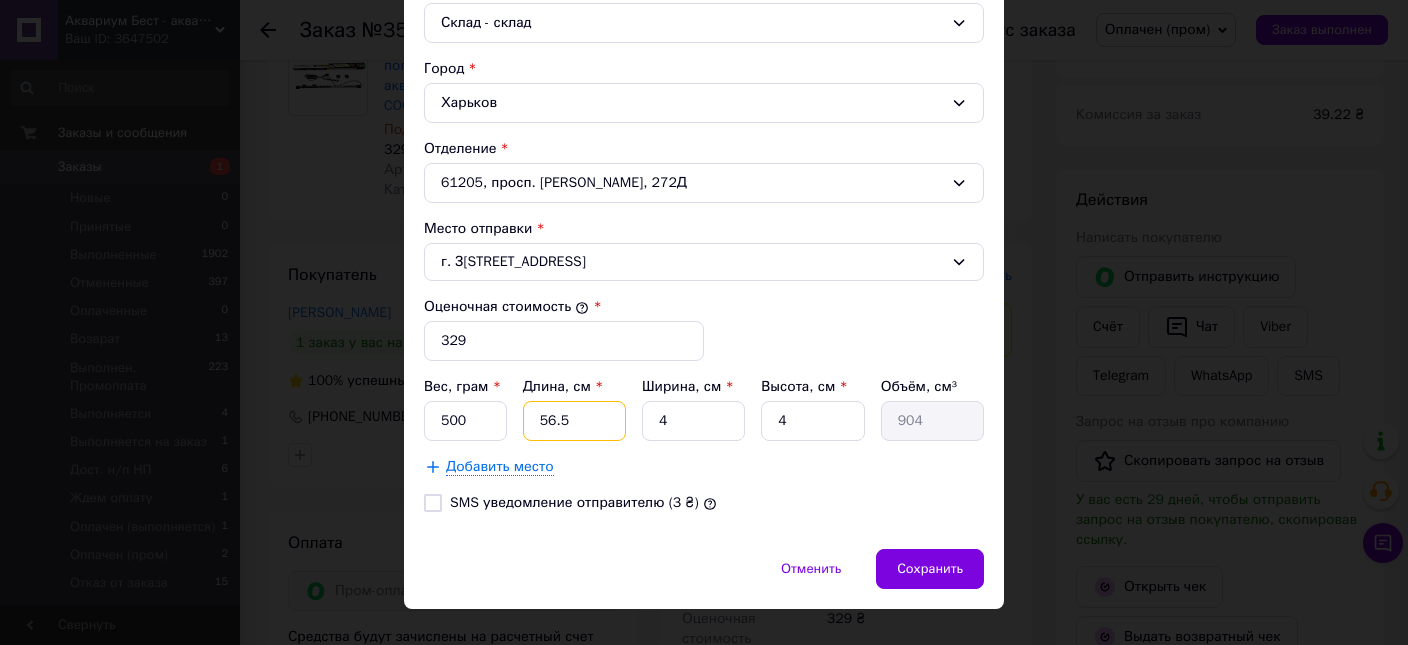 type on "56." 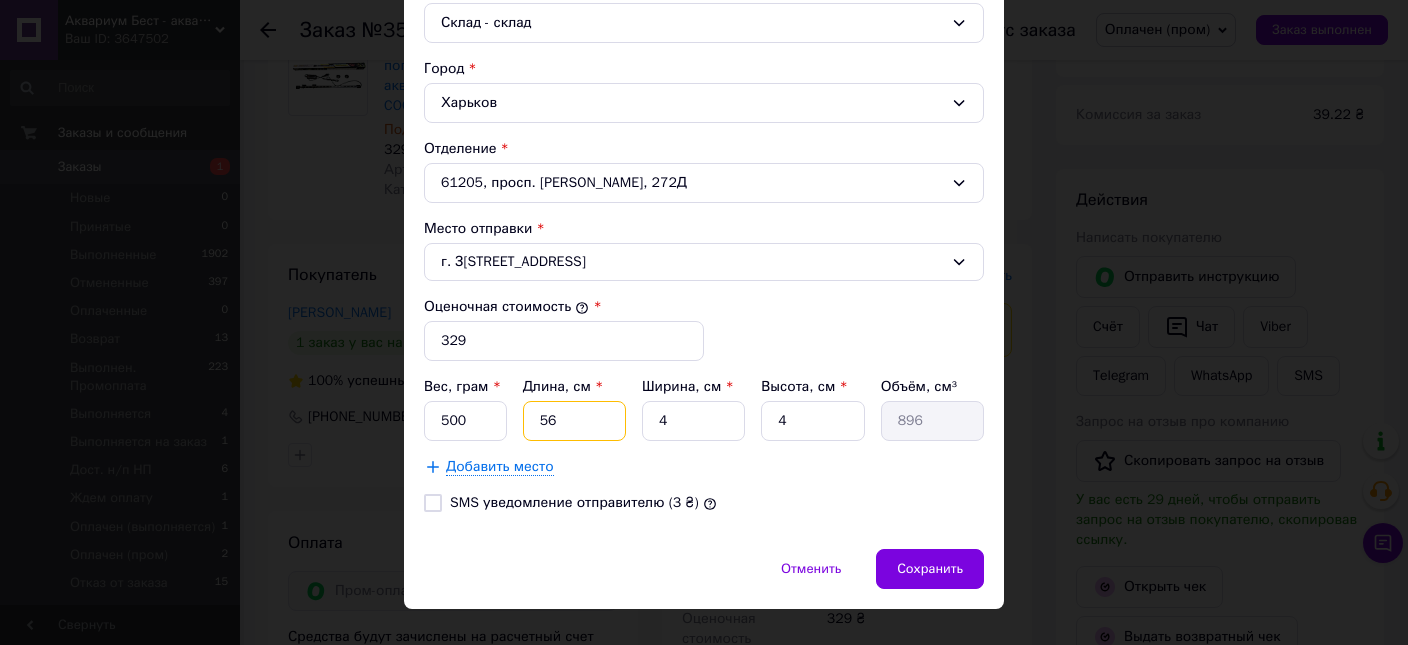 type on "56" 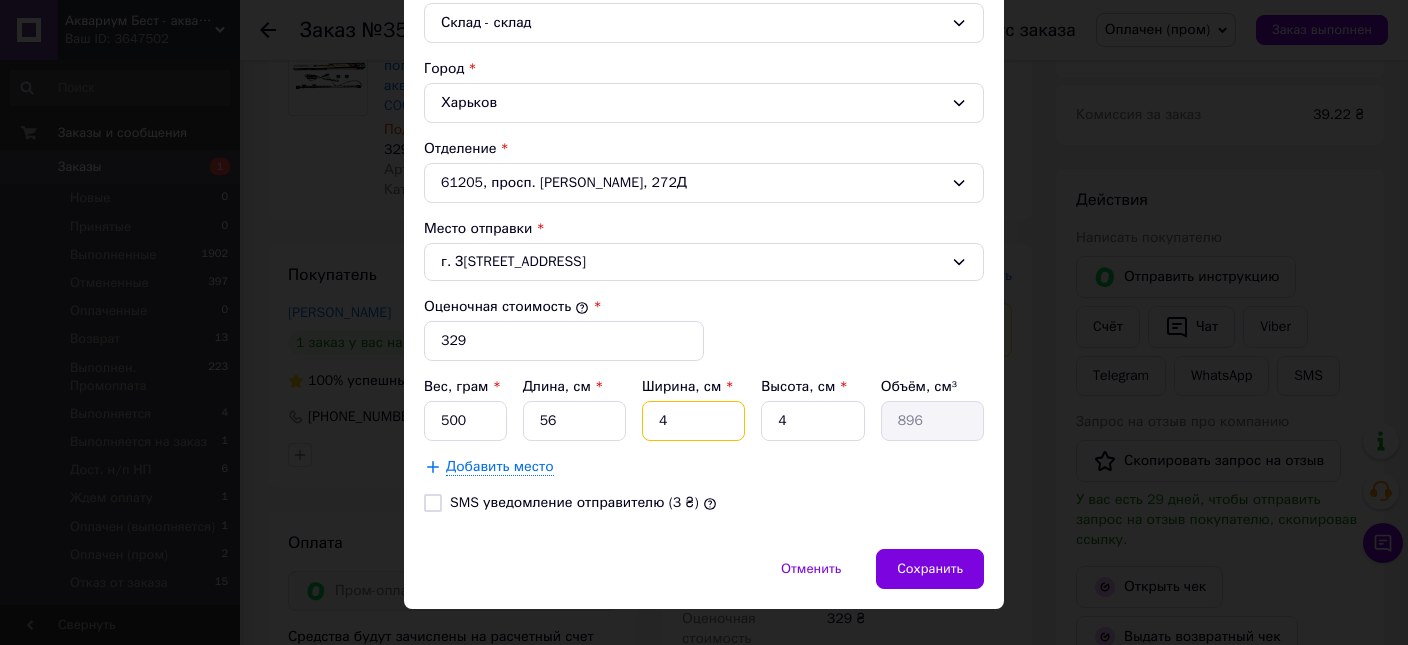 click on "4" at bounding box center (693, 421) 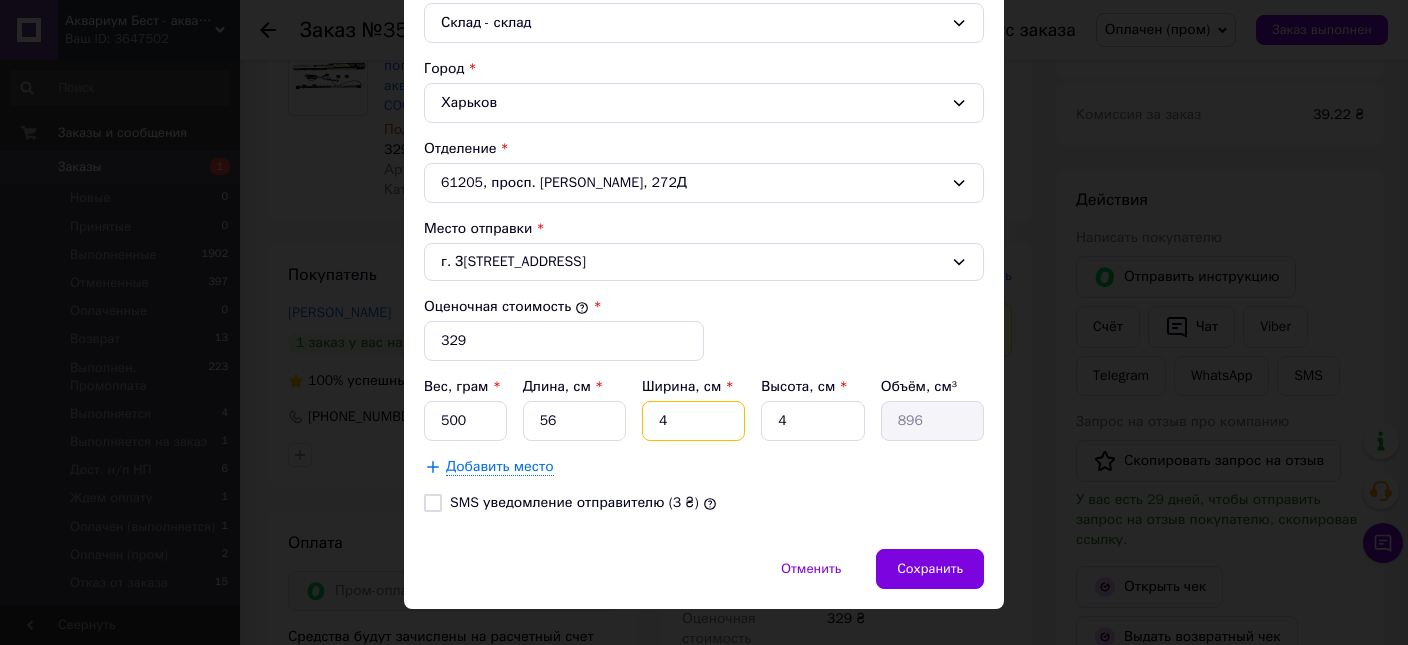click on "4" at bounding box center [693, 421] 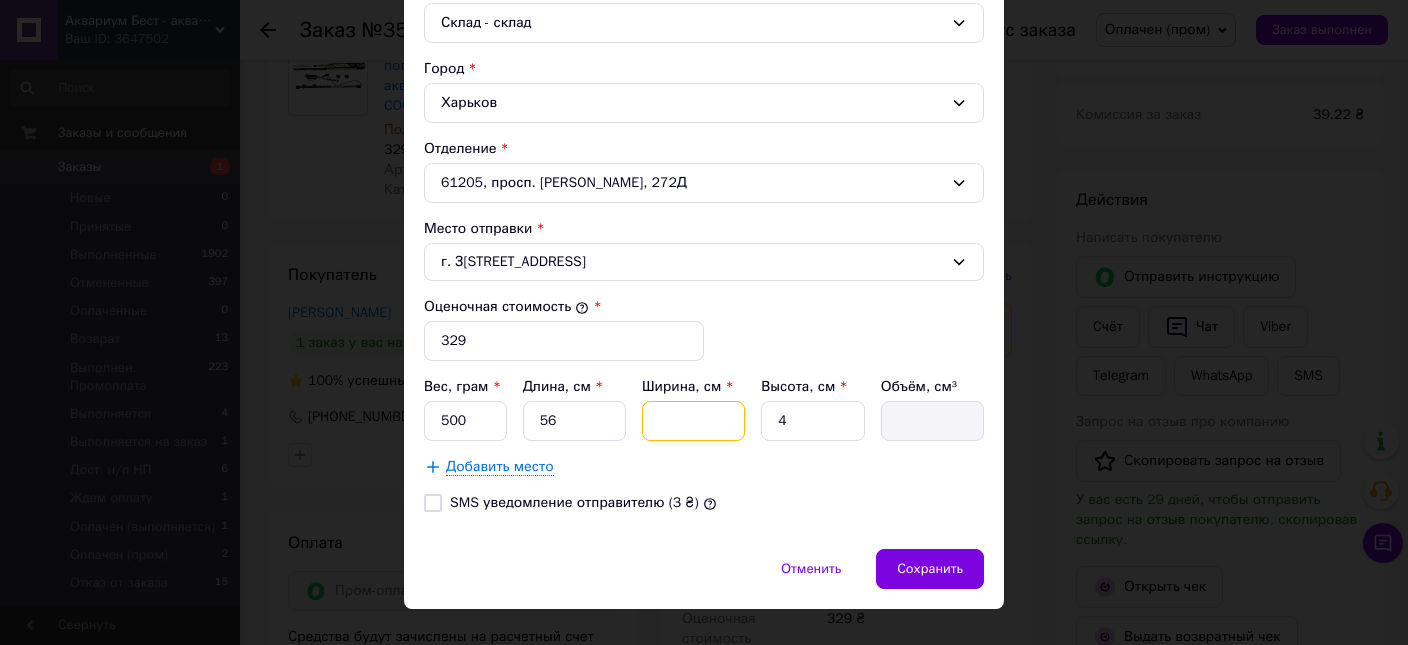 type on "6" 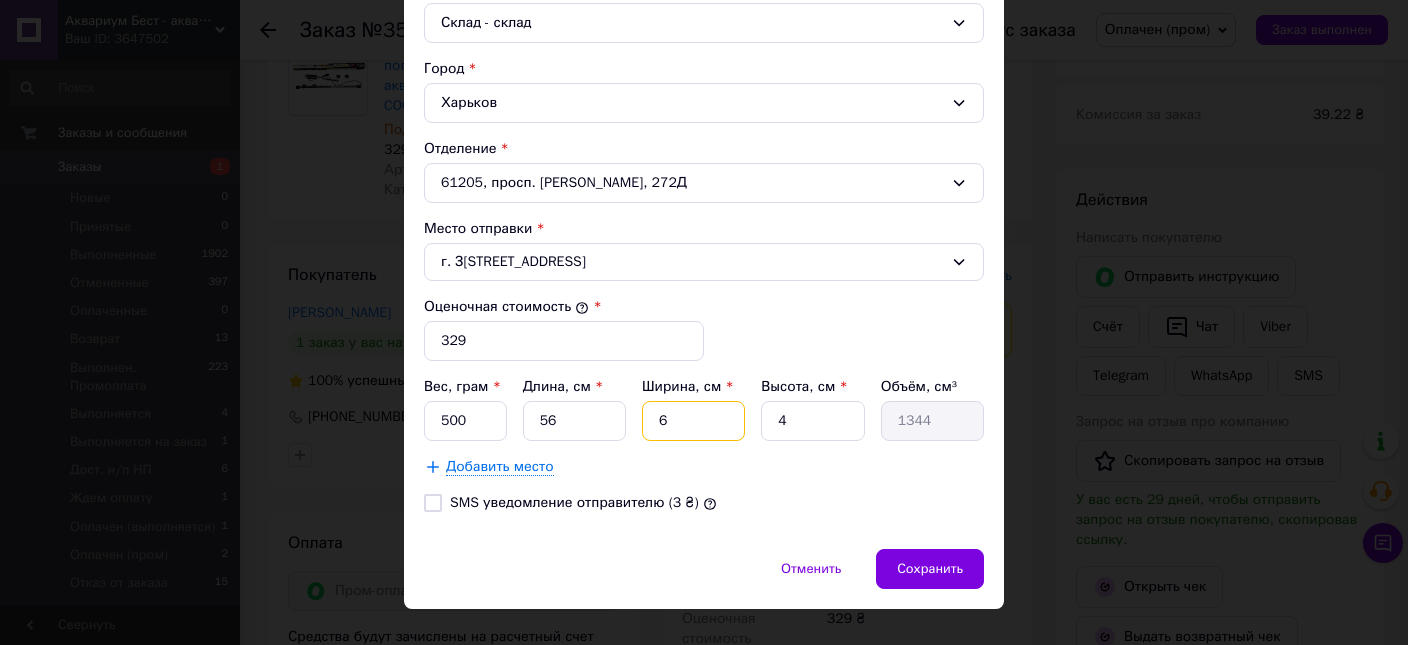 type on "6" 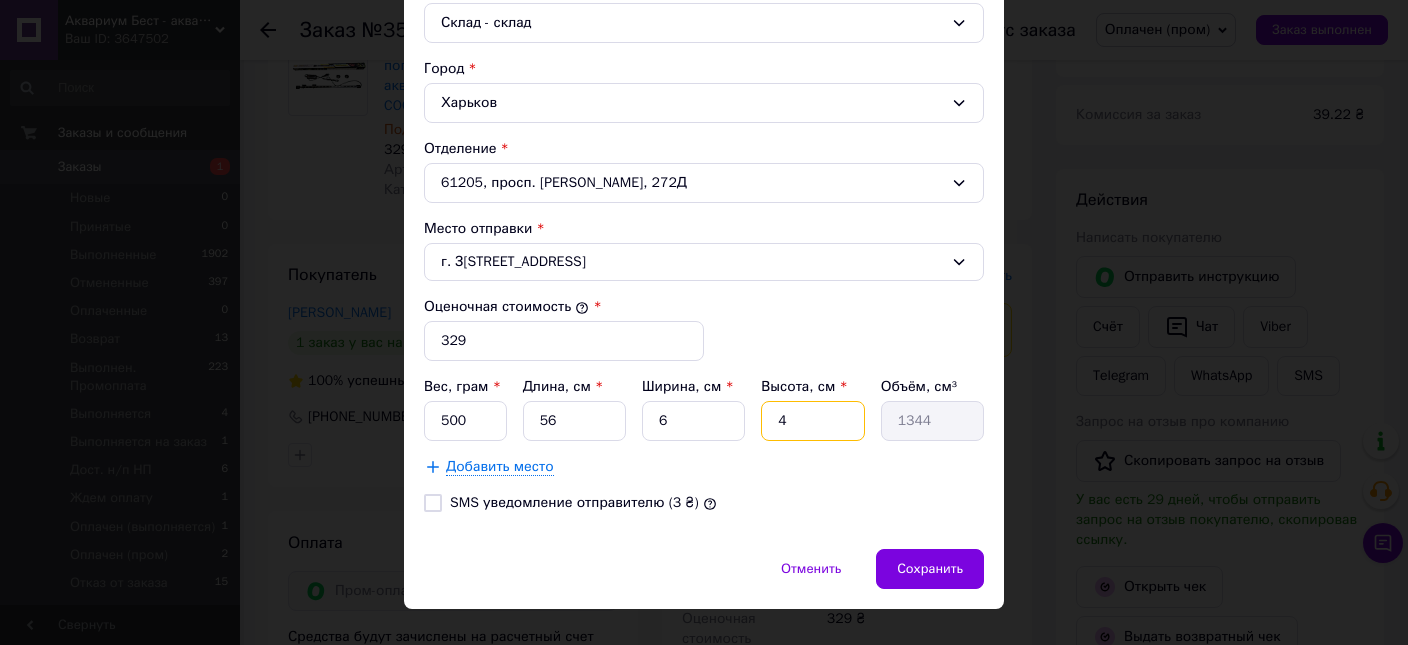 click on "4" at bounding box center (812, 421) 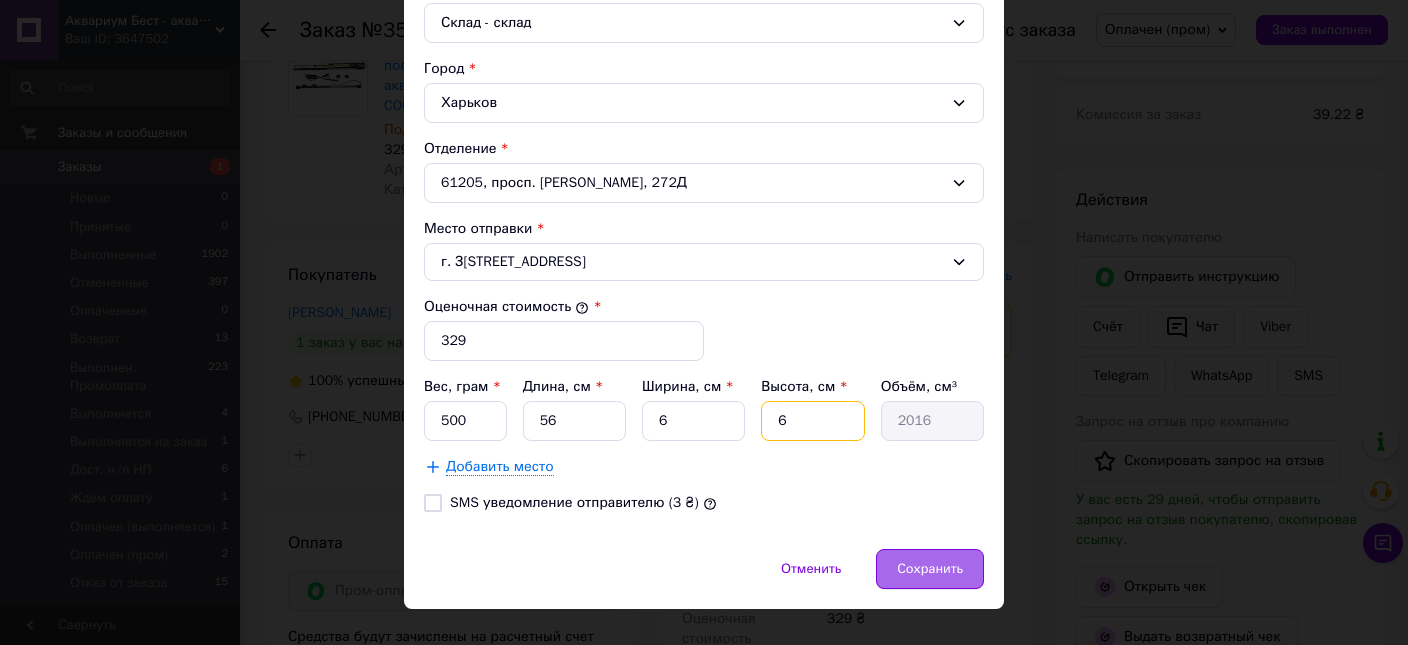type on "6" 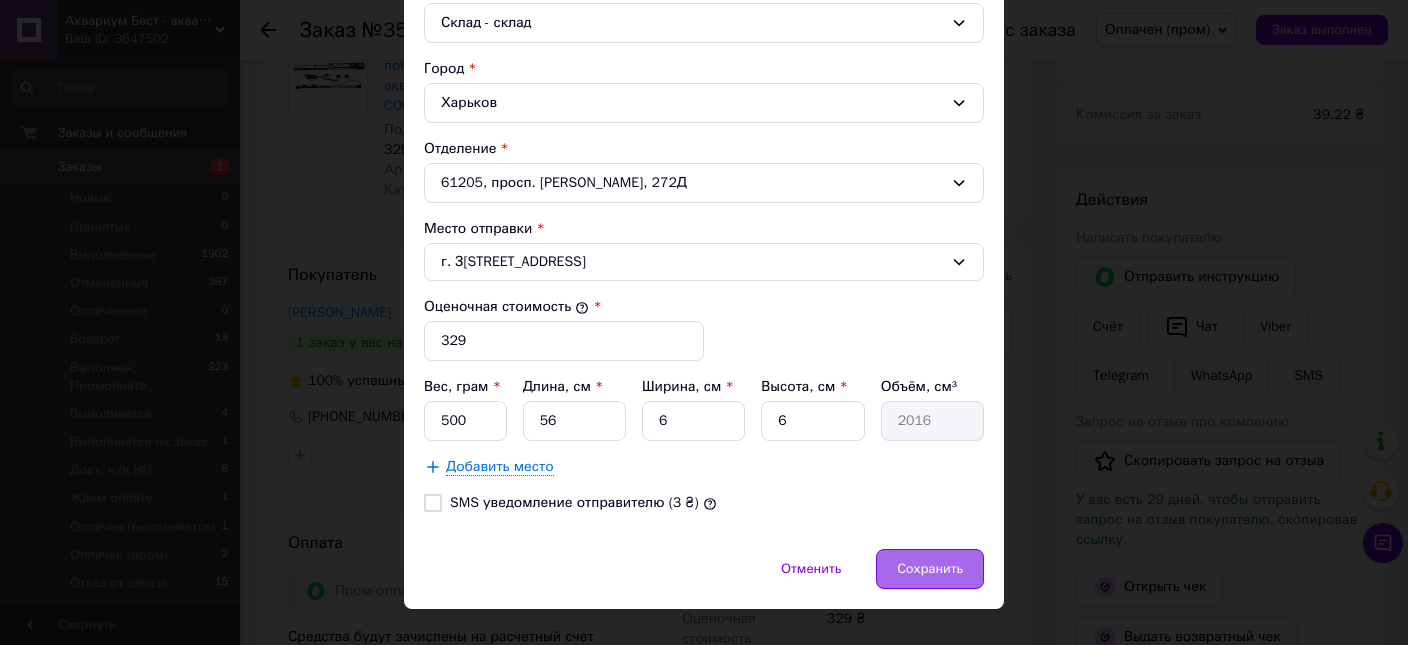 click on "Сохранить" at bounding box center [930, 569] 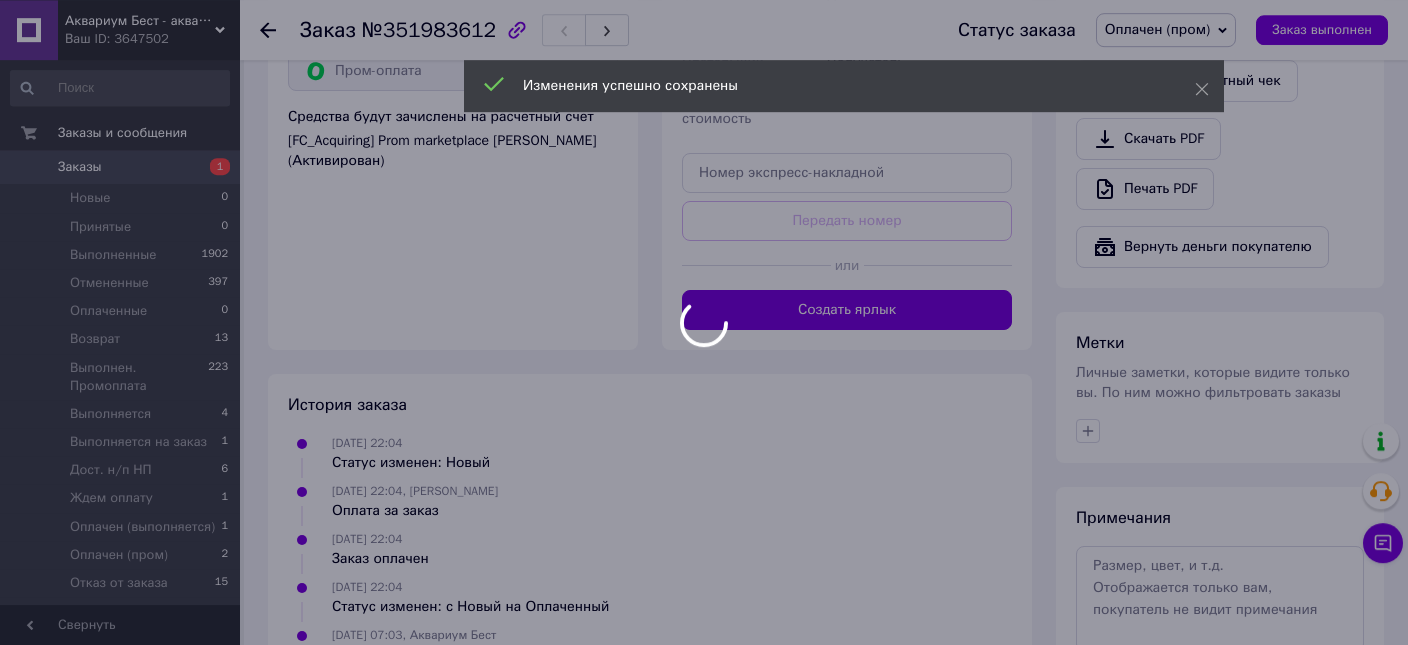 scroll, scrollTop: 1280, scrollLeft: 0, axis: vertical 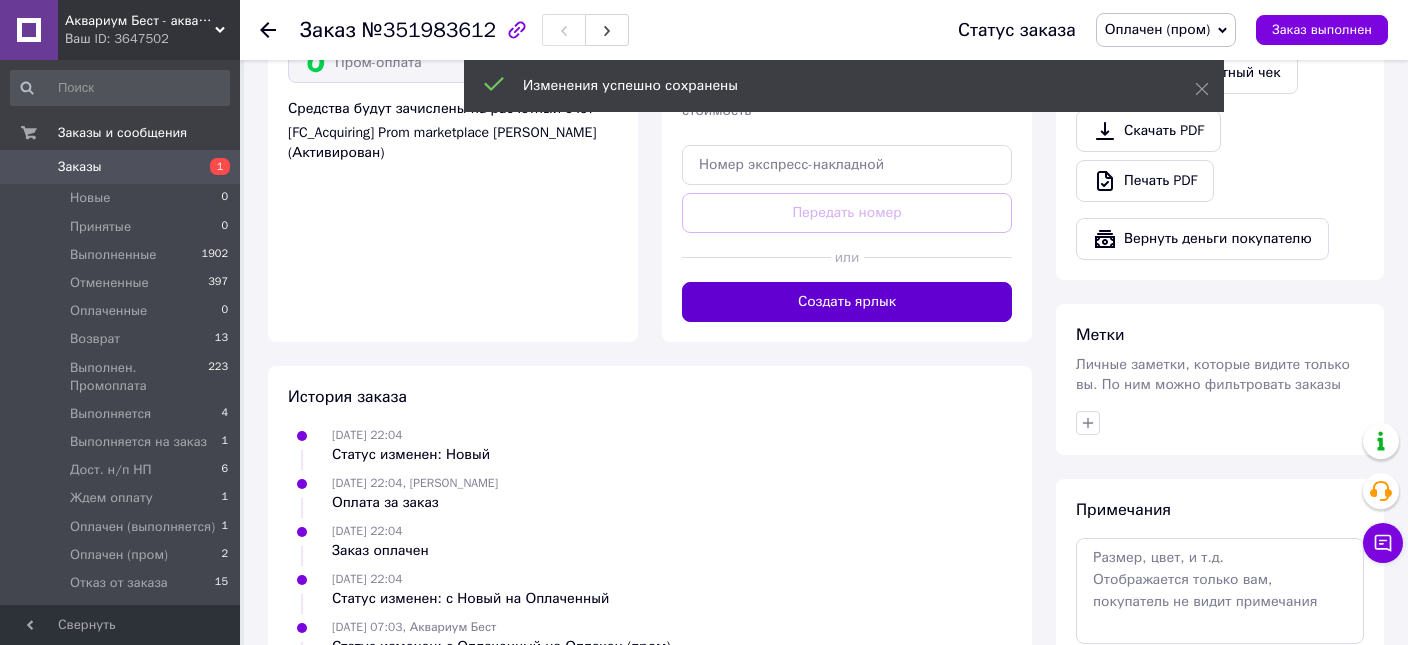 click on "Создать ярлык" at bounding box center [847, 302] 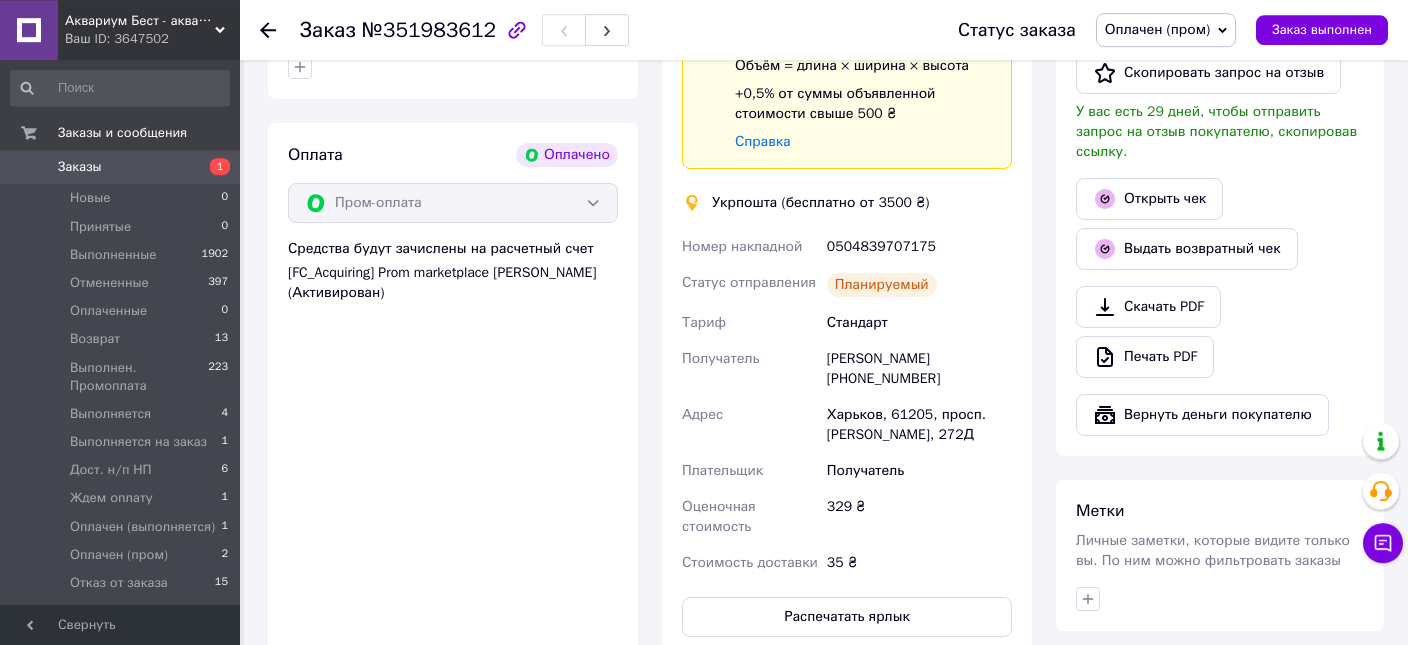 scroll, scrollTop: 963, scrollLeft: 0, axis: vertical 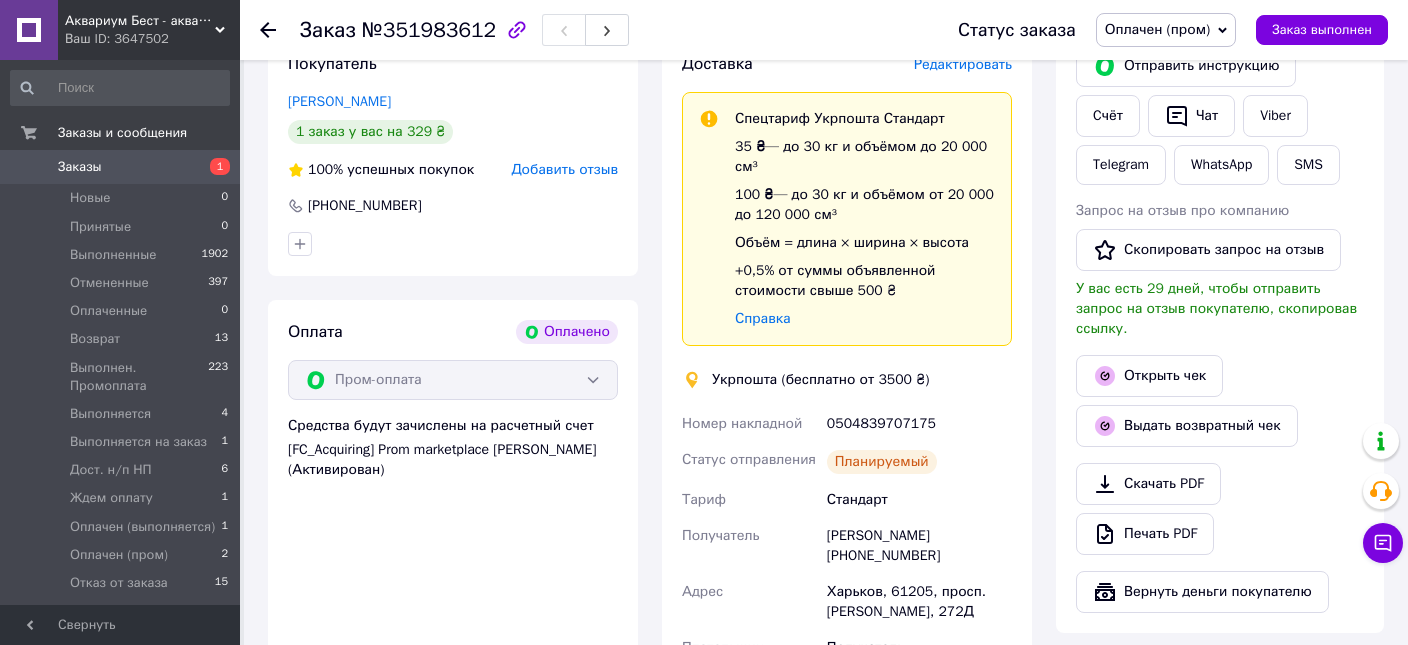 click on "0504839707175" at bounding box center (919, 424) 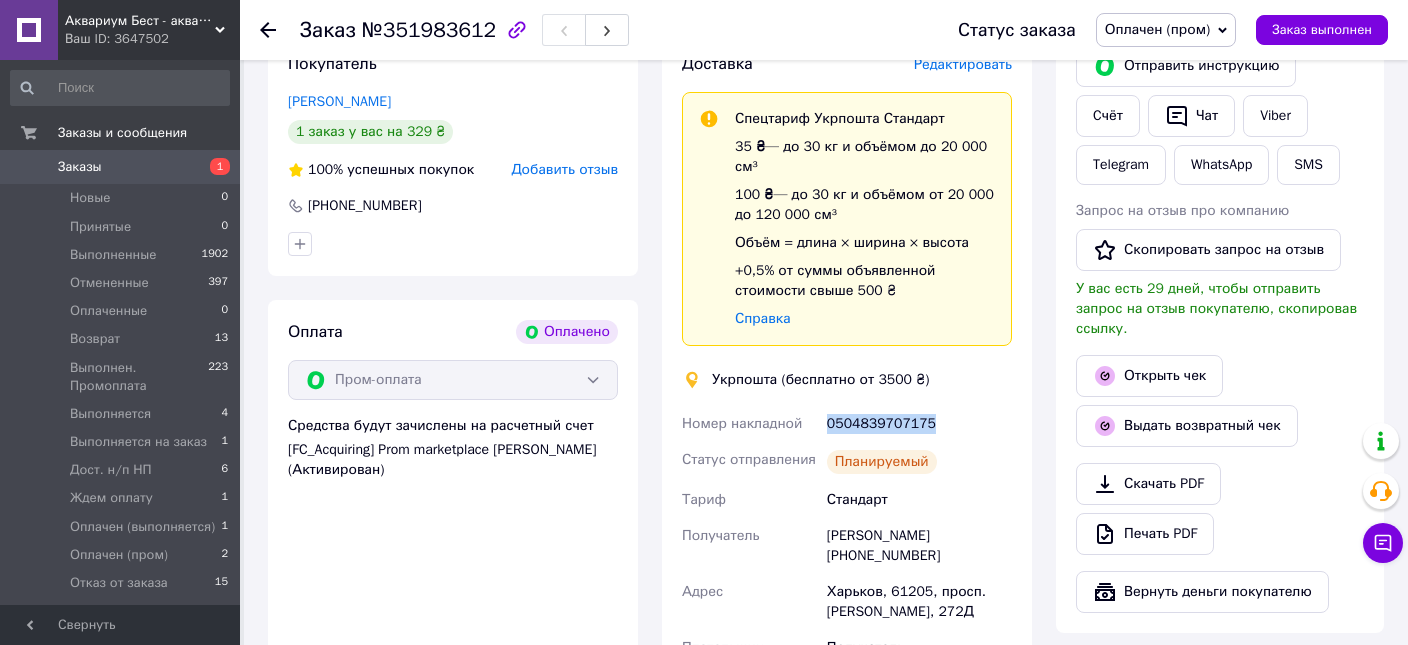 copy on "0504839707175" 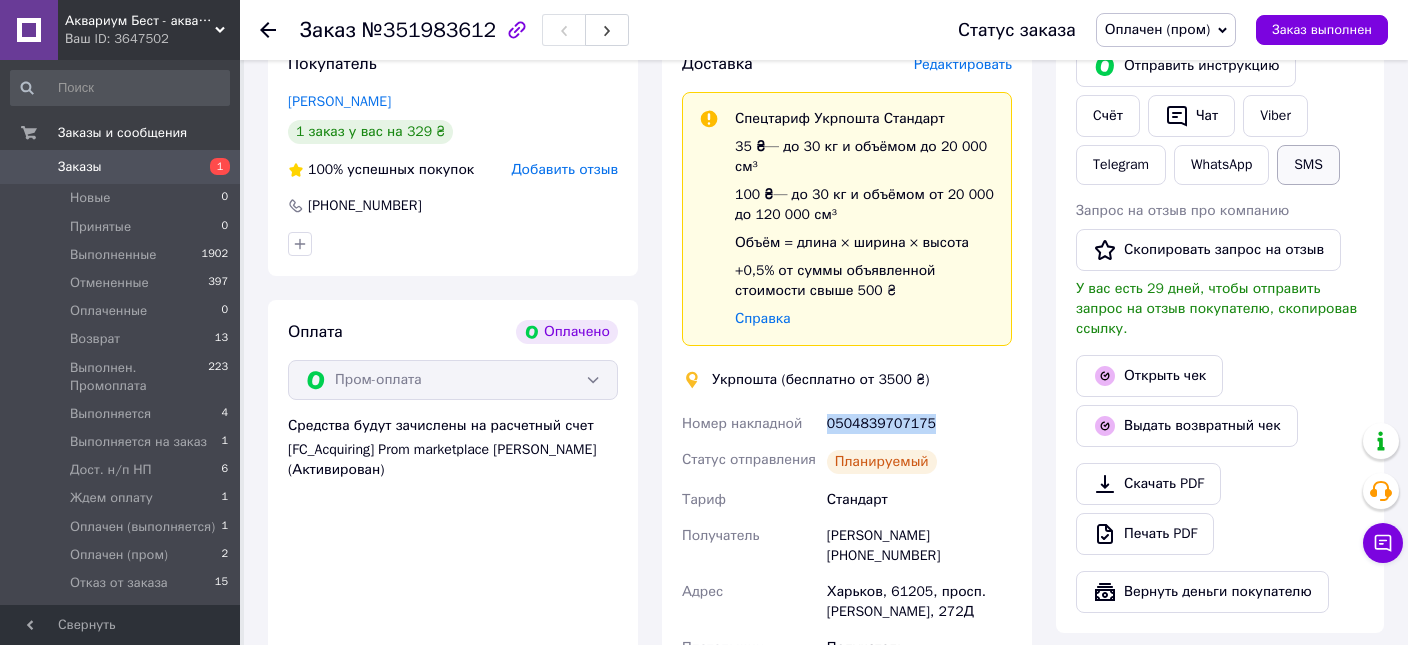 click on "SMS" at bounding box center (1308, 165) 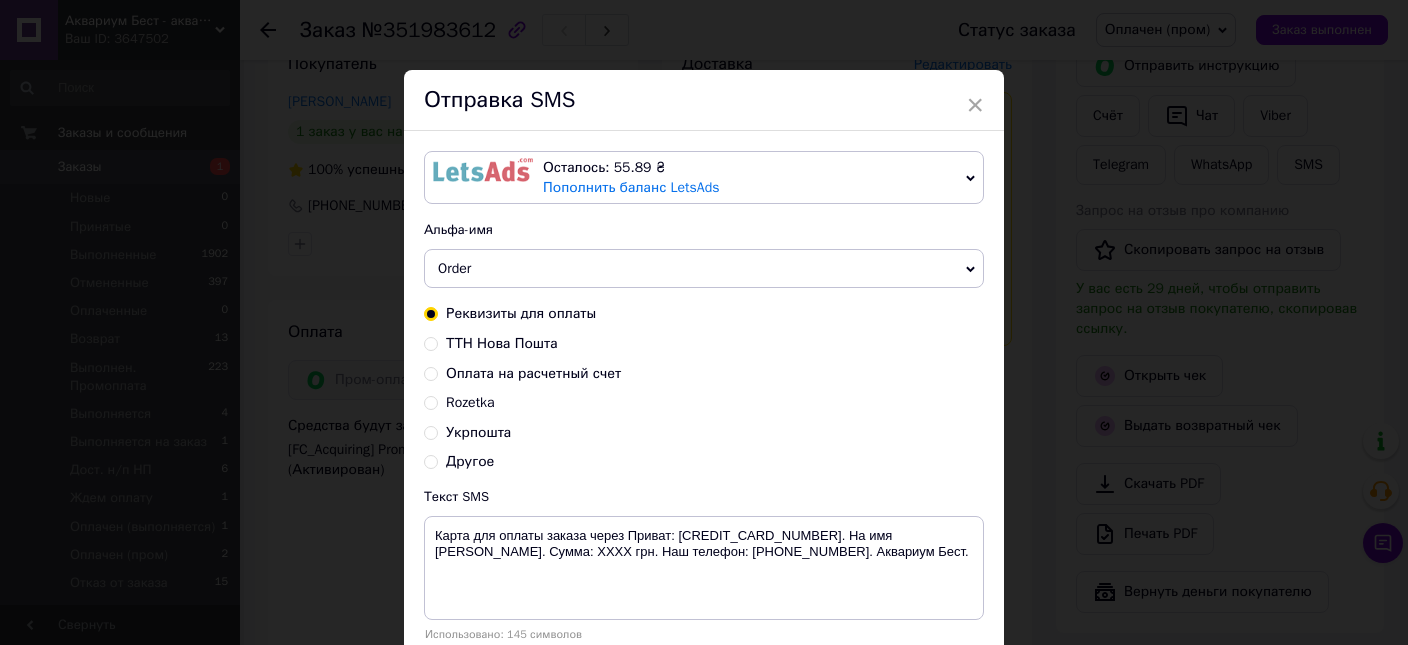click on "Укрпошта" at bounding box center [431, 431] 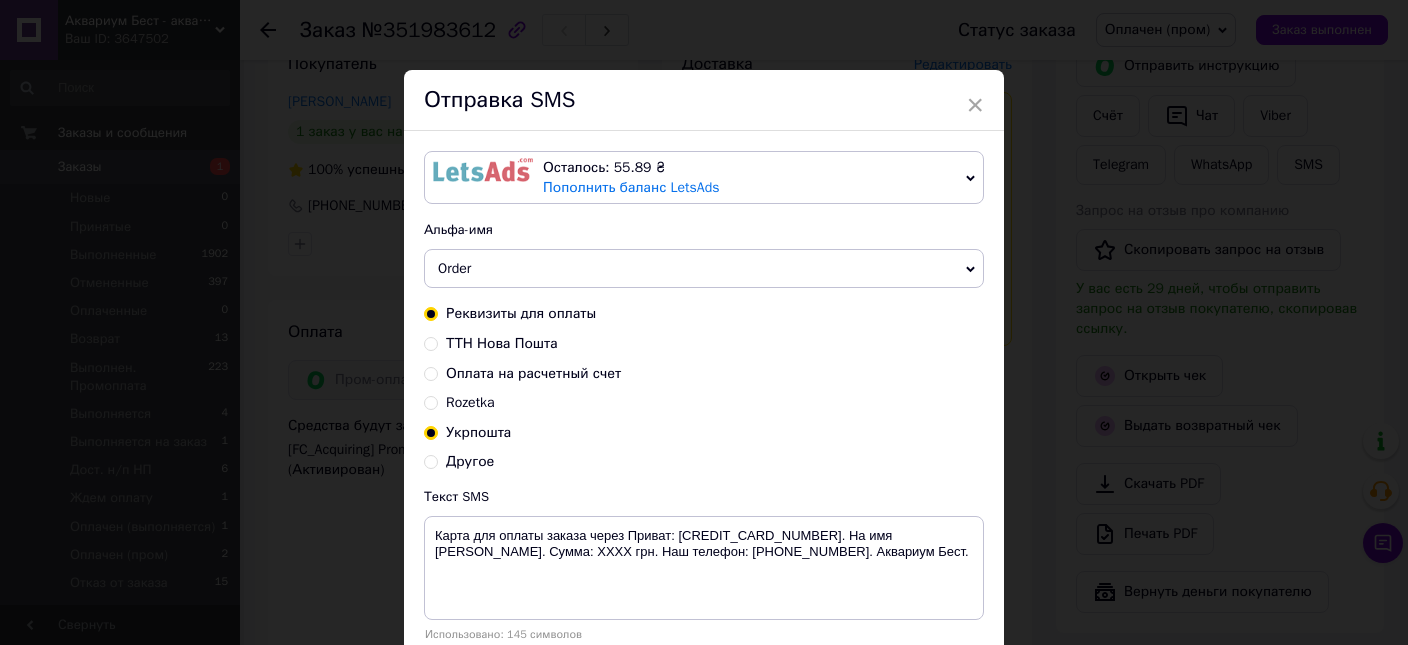 radio on "false" 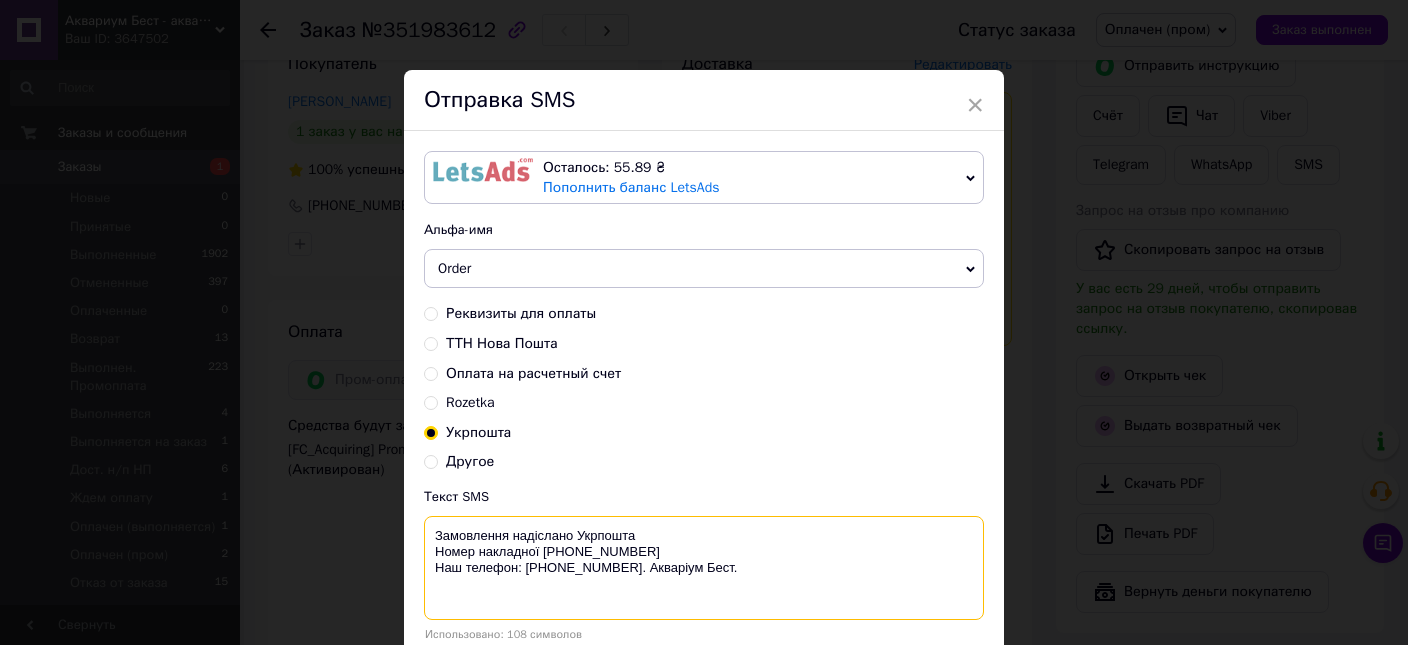 click on "Замовлення надіслано Укрпошта
Номер накладної 0504839429698
Наш телефон: +380 (95) 081-80-56. Акваріум Бест." at bounding box center (704, 568) 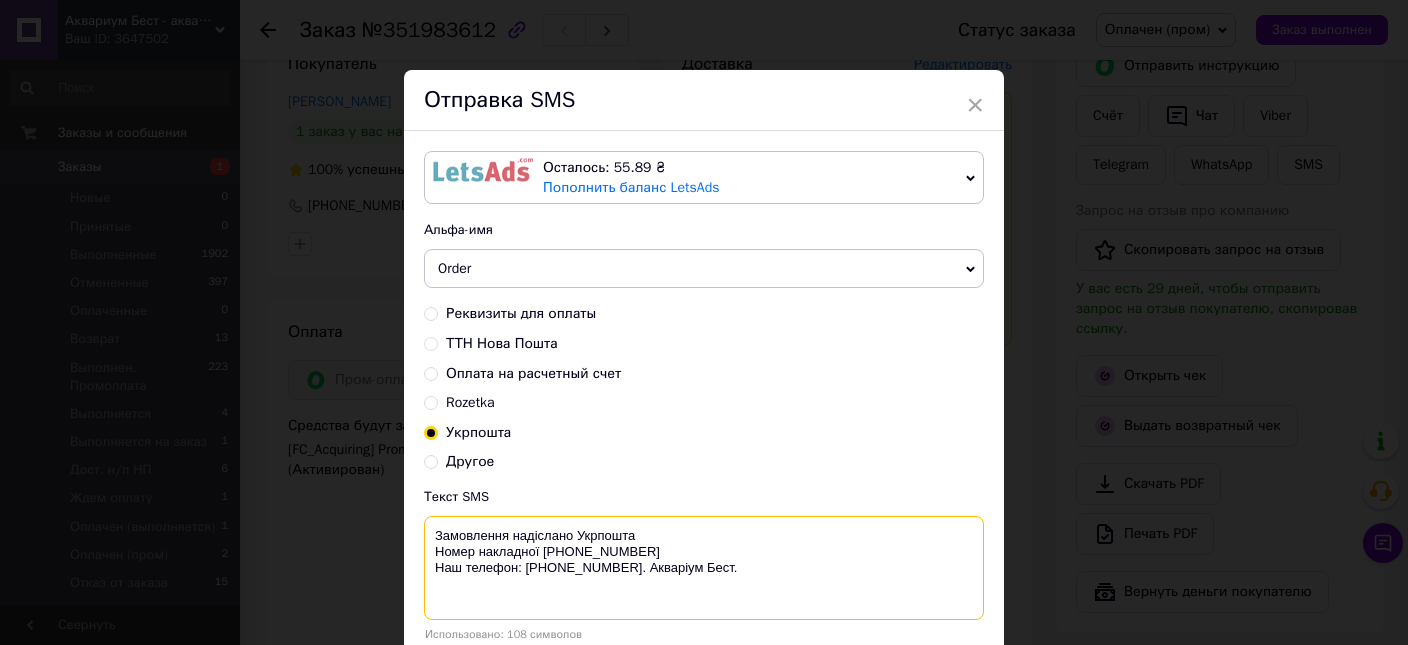 paste on "707175" 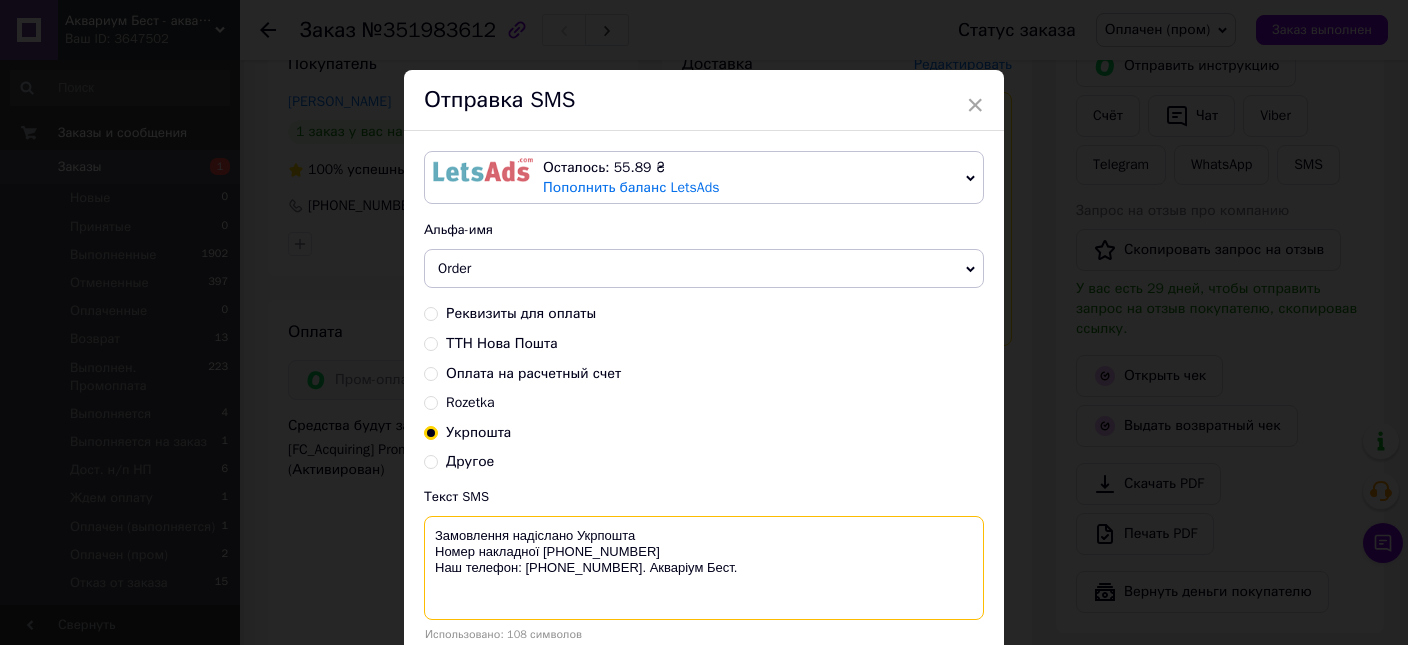 drag, startPoint x: 766, startPoint y: 564, endPoint x: 429, endPoint y: 524, distance: 339.36557 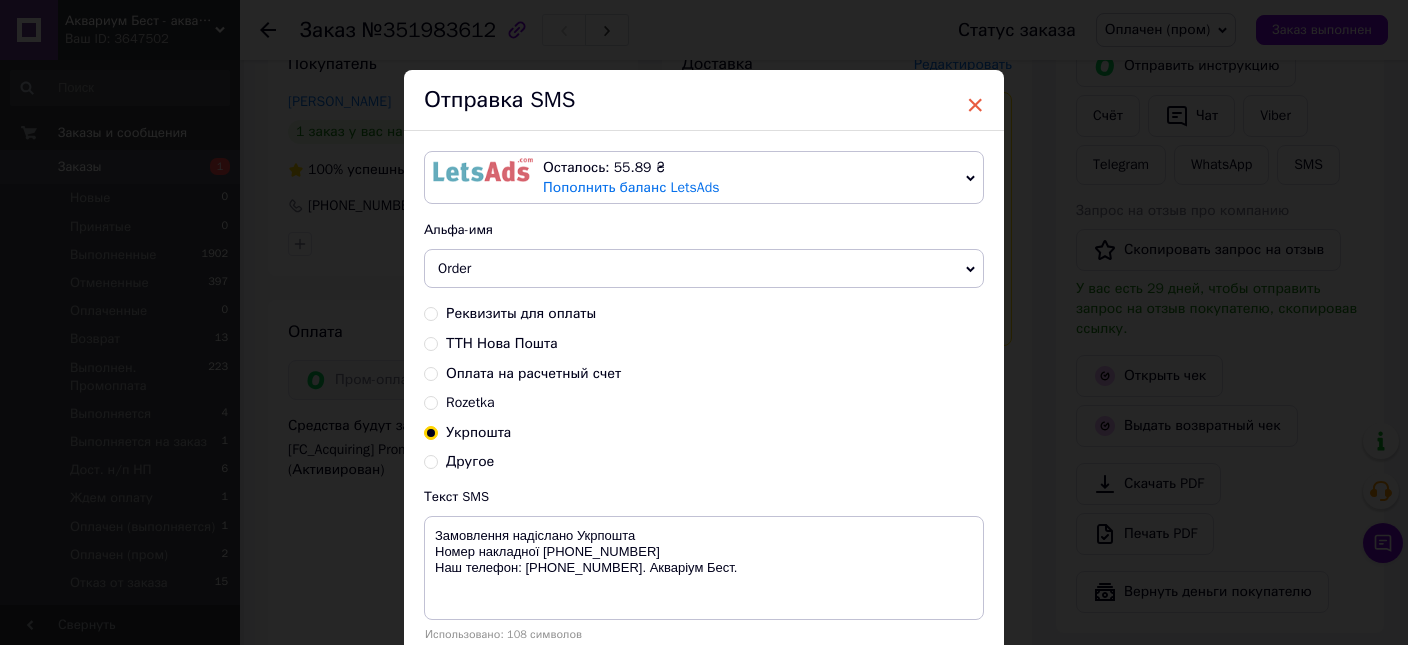 click on "×" at bounding box center [975, 105] 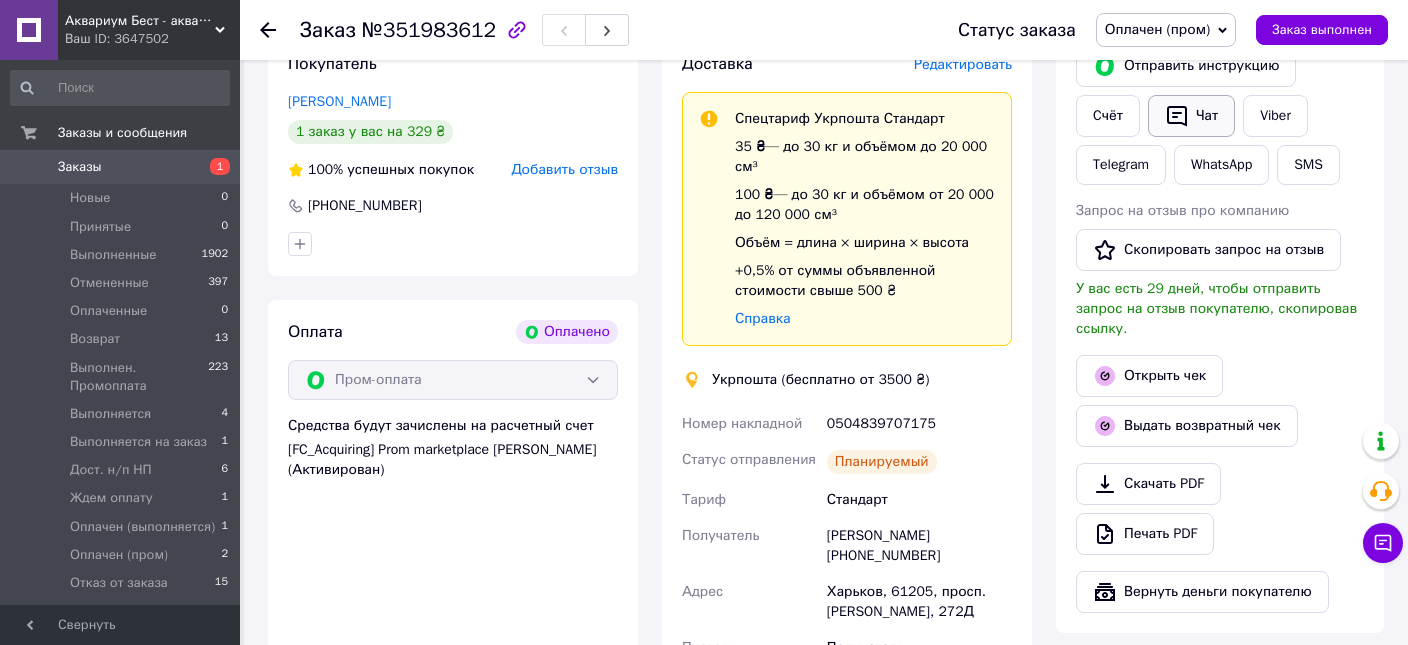 click on "Чат" at bounding box center (1191, 116) 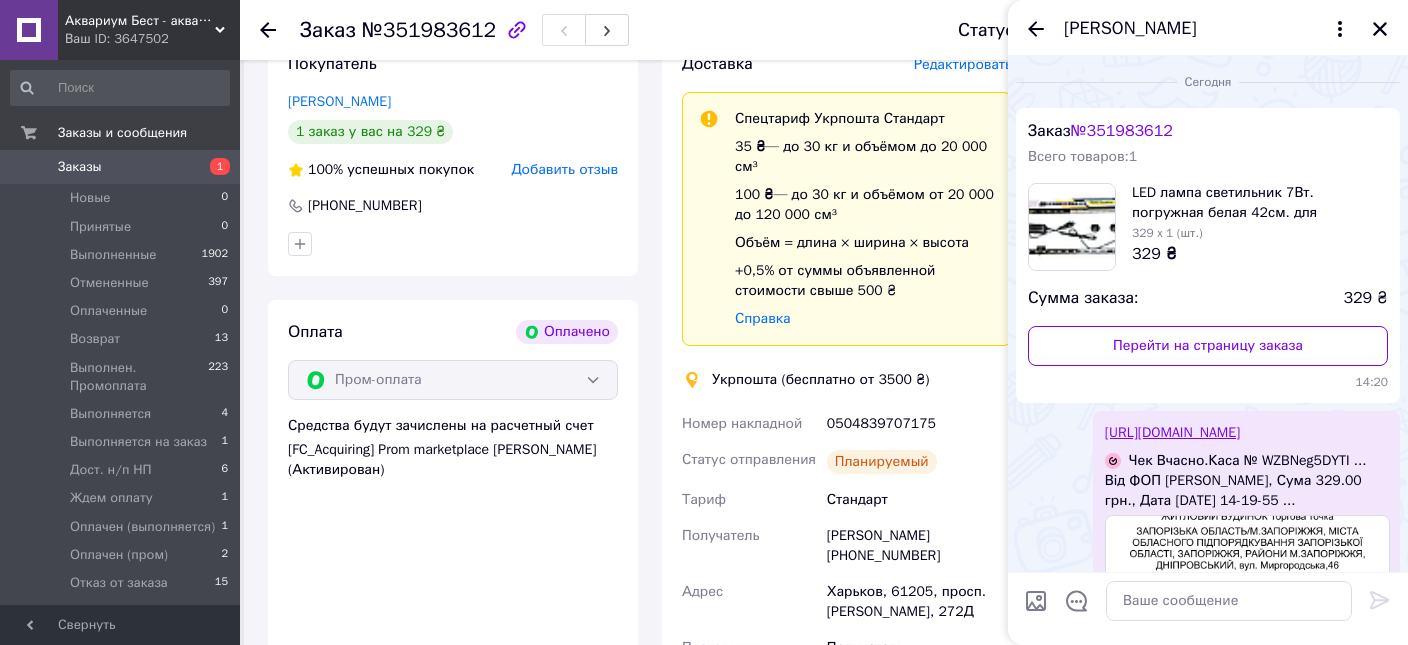 scroll, scrollTop: 175, scrollLeft: 0, axis: vertical 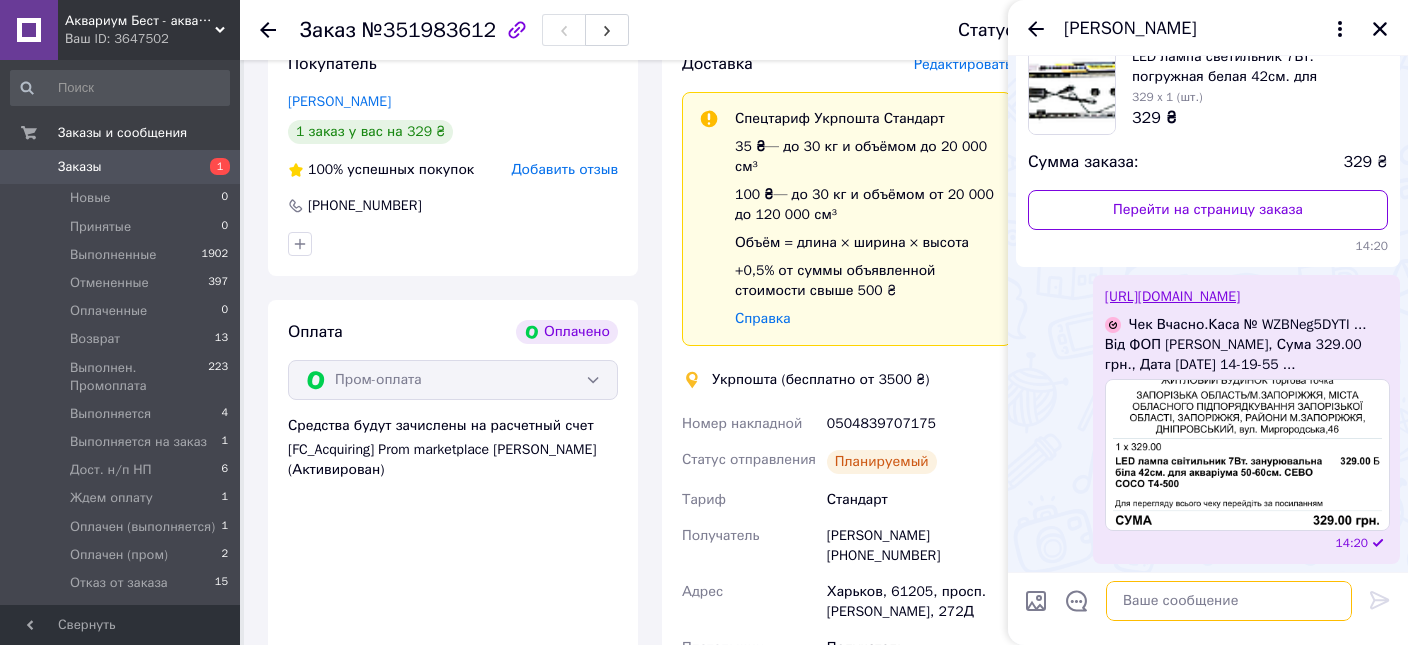 click at bounding box center [1229, 601] 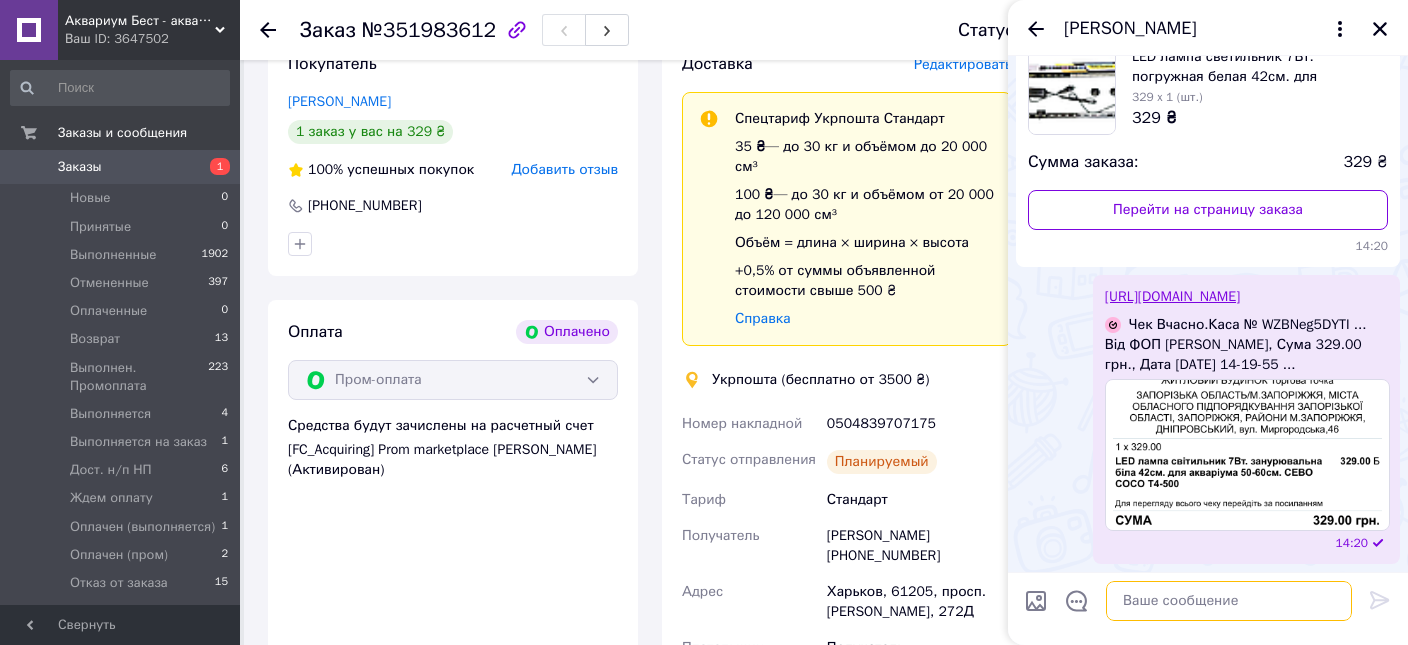 paste on "Замовлення надіслано Укрпошта
Номер накладної [PHONE_NUMBER]
Наш телефон: [PHONE_NUMBER]. Акваріум Бест." 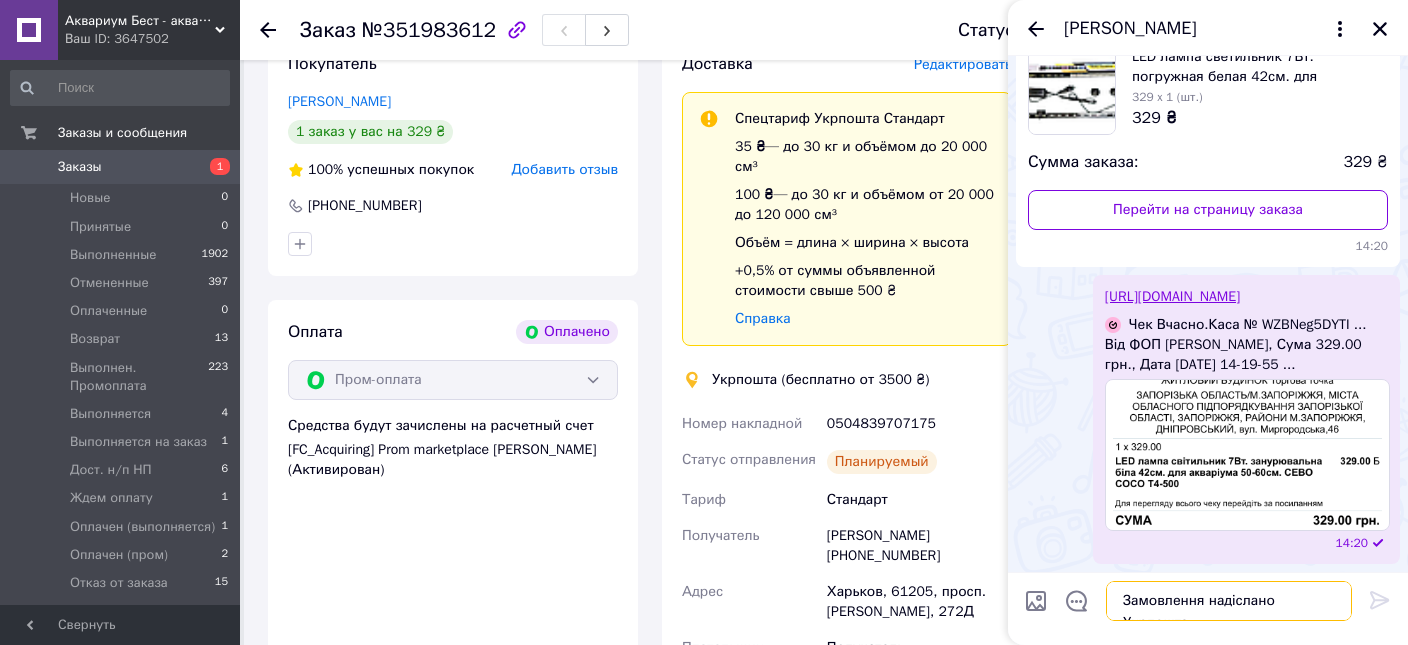 scroll, scrollTop: 1, scrollLeft: 0, axis: vertical 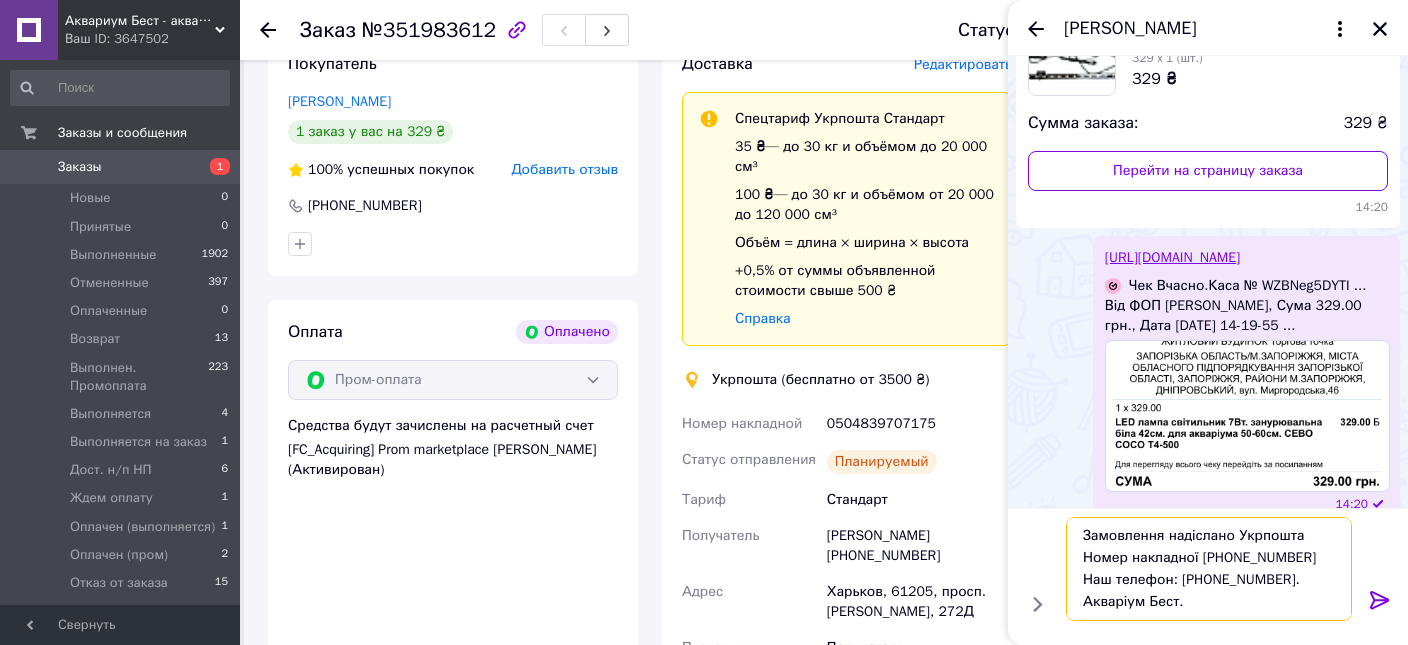 type 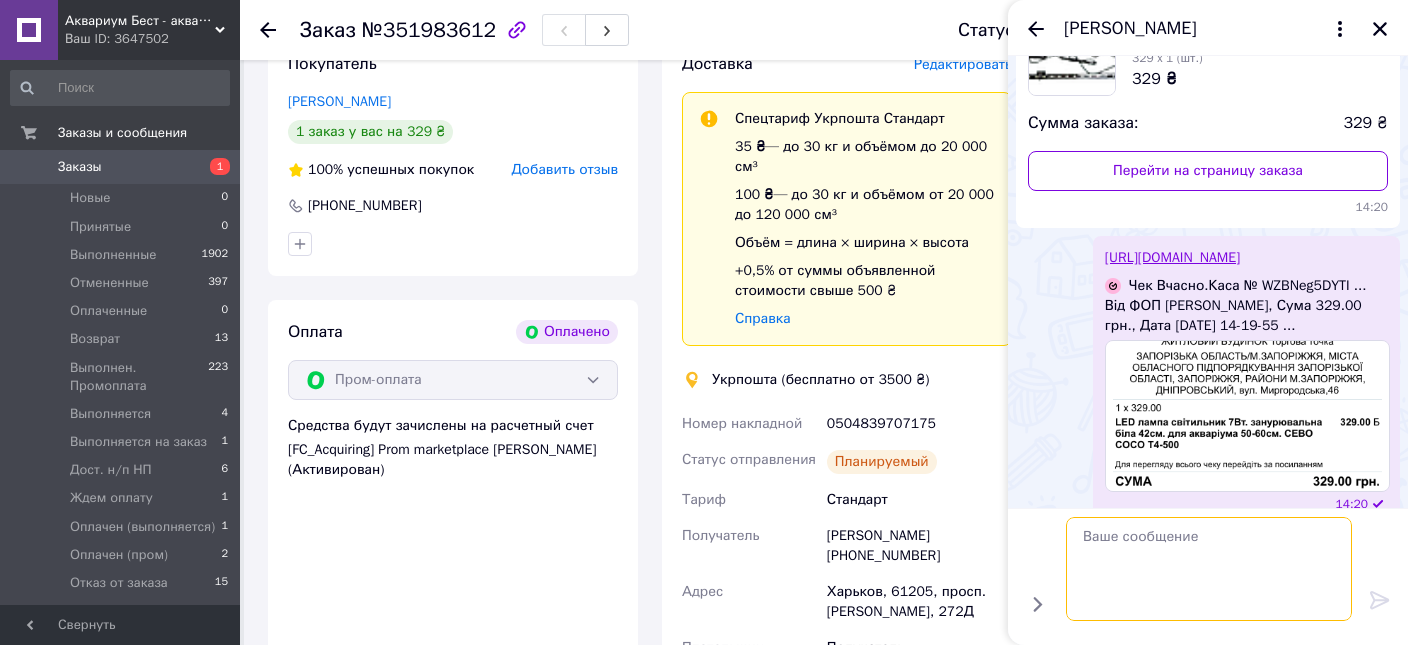 scroll, scrollTop: 0, scrollLeft: 0, axis: both 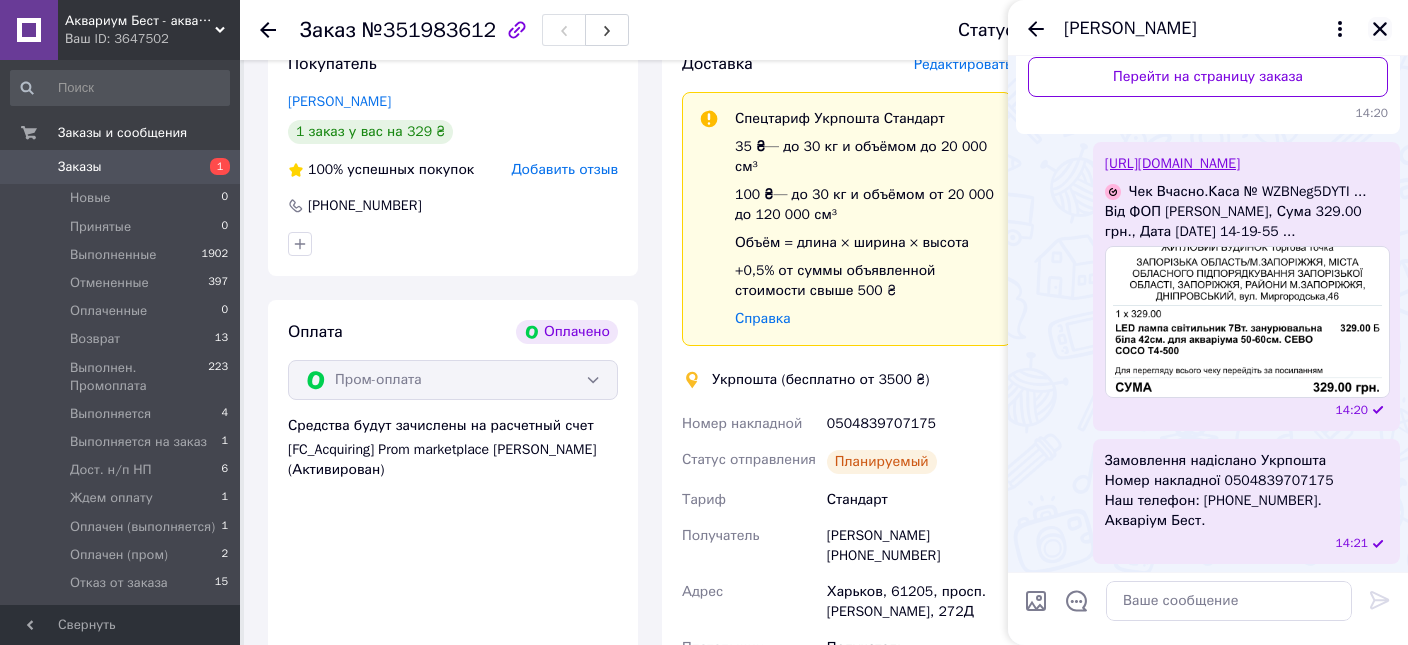 click 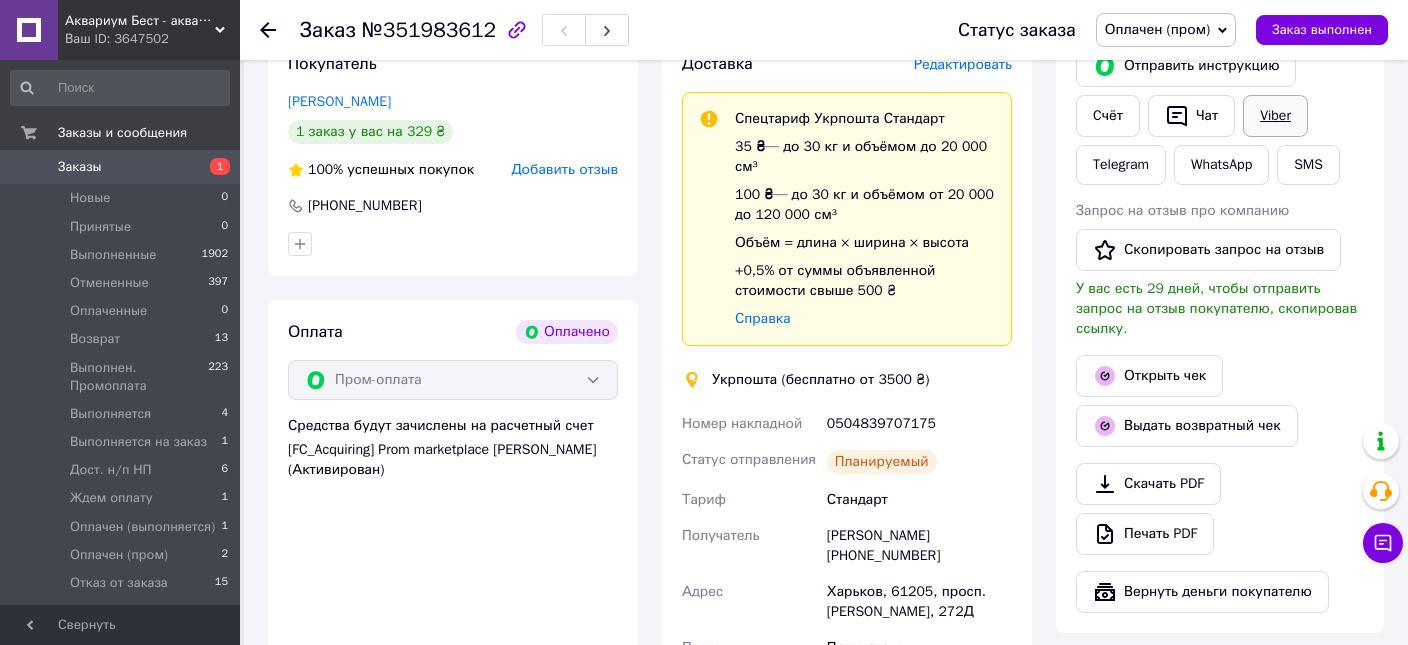 click on "Viber" at bounding box center [1275, 116] 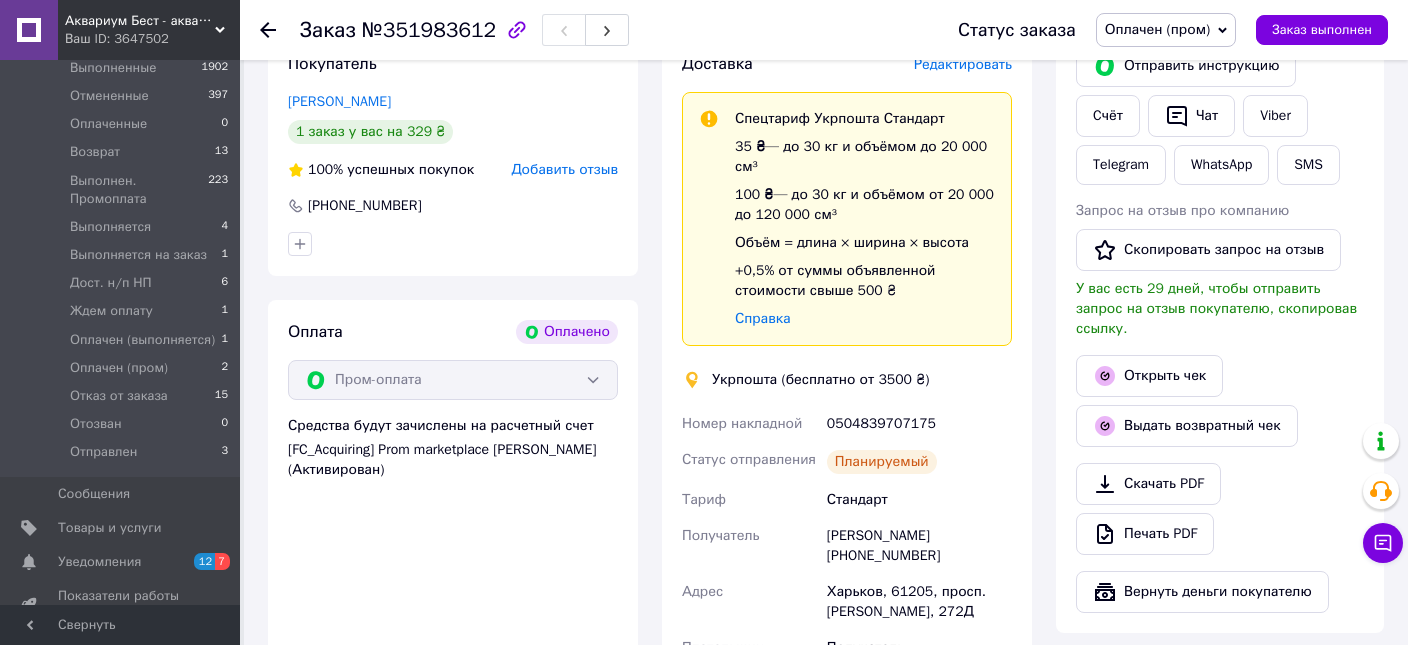 scroll, scrollTop: 405, scrollLeft: 0, axis: vertical 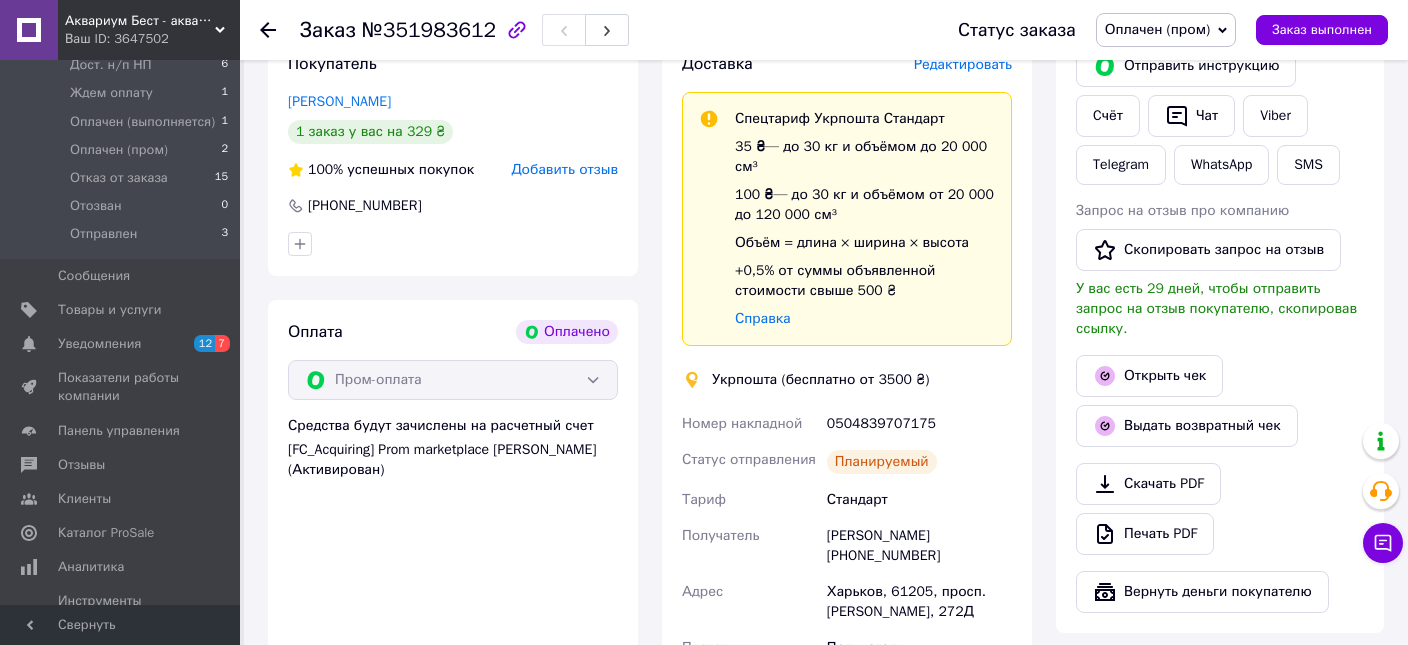 click on "Оплачен (пром)" at bounding box center (1157, 29) 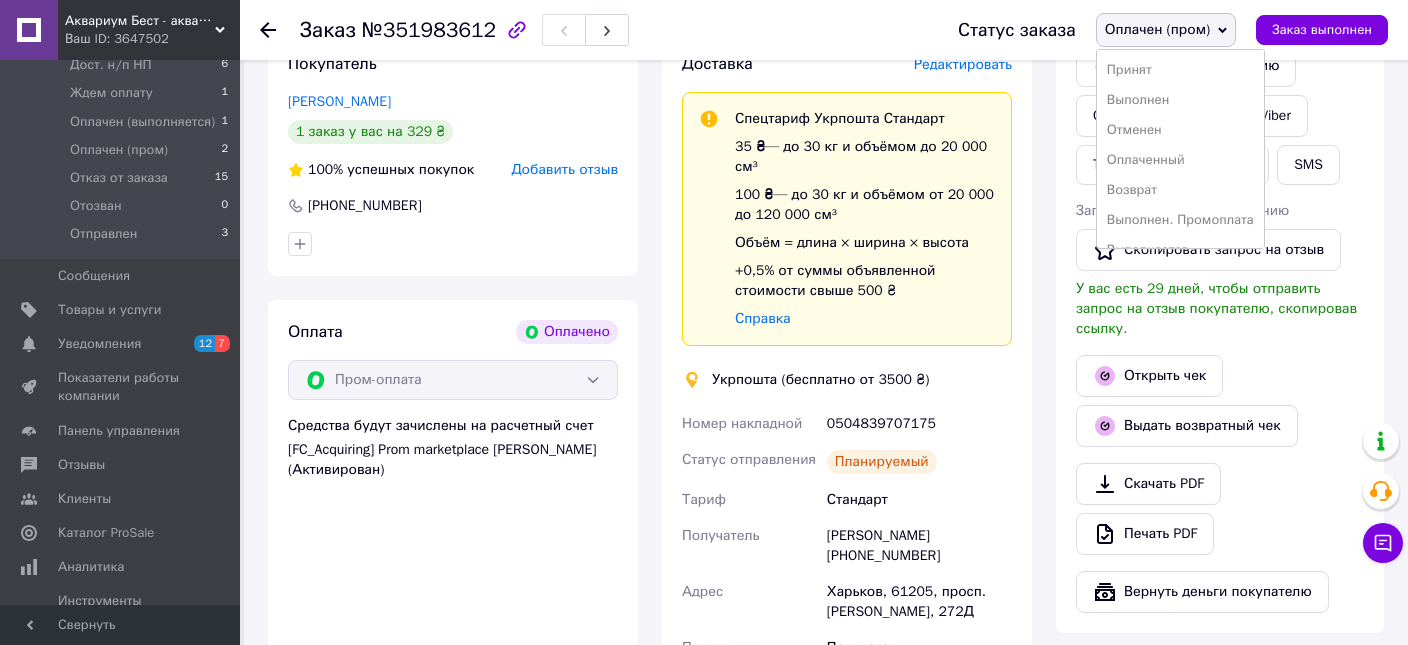 scroll, scrollTop: 232, scrollLeft: 0, axis: vertical 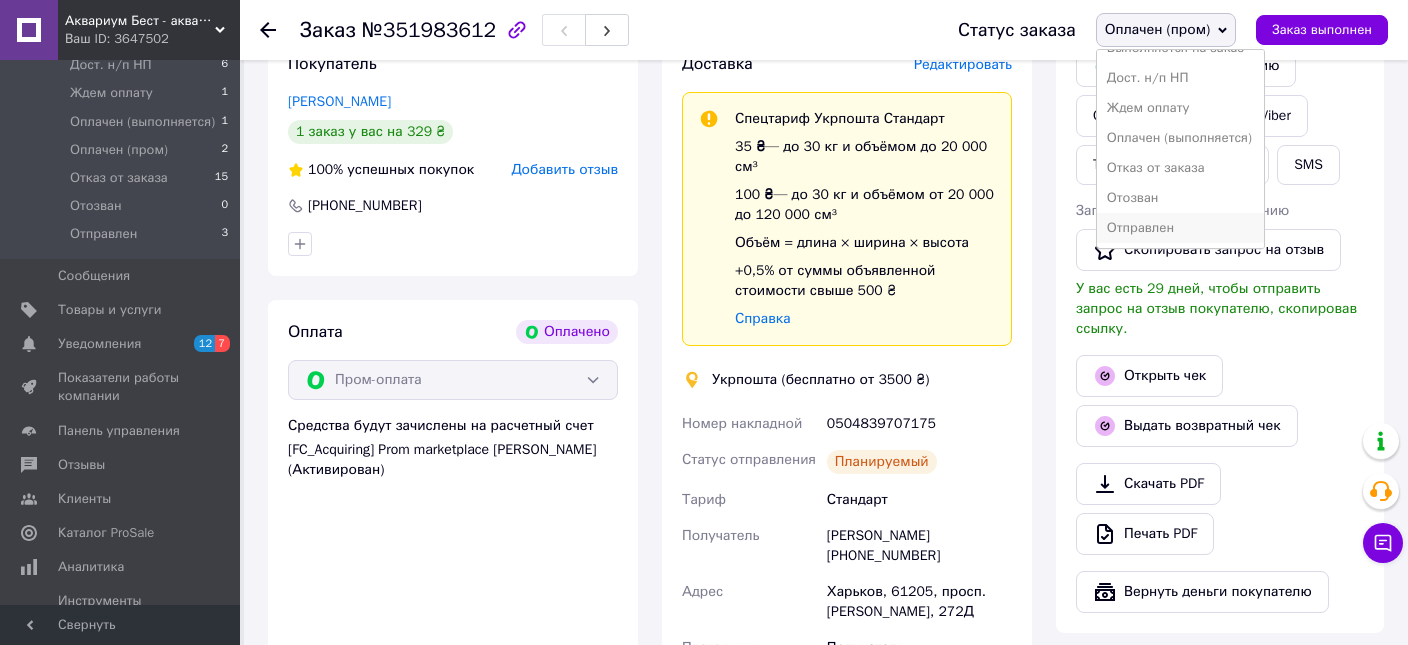 click on "Отправлен" at bounding box center [1180, 228] 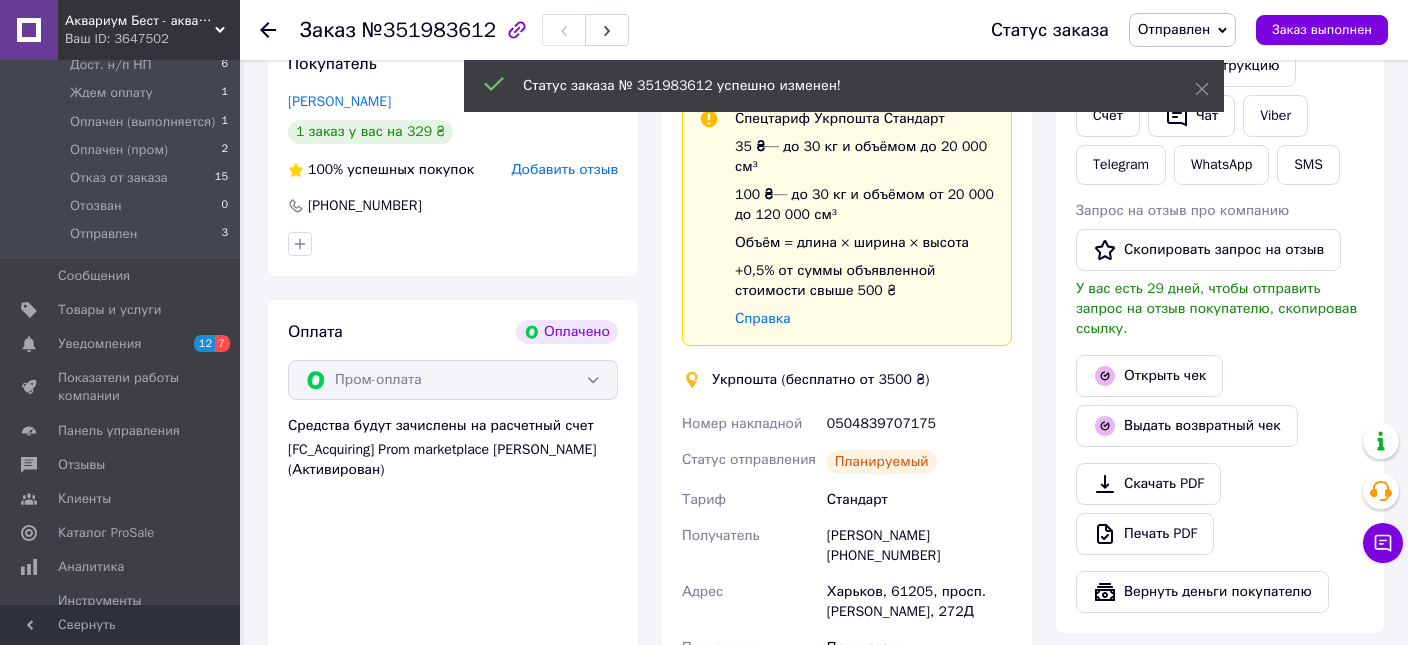 scroll, scrollTop: 101, scrollLeft: 0, axis: vertical 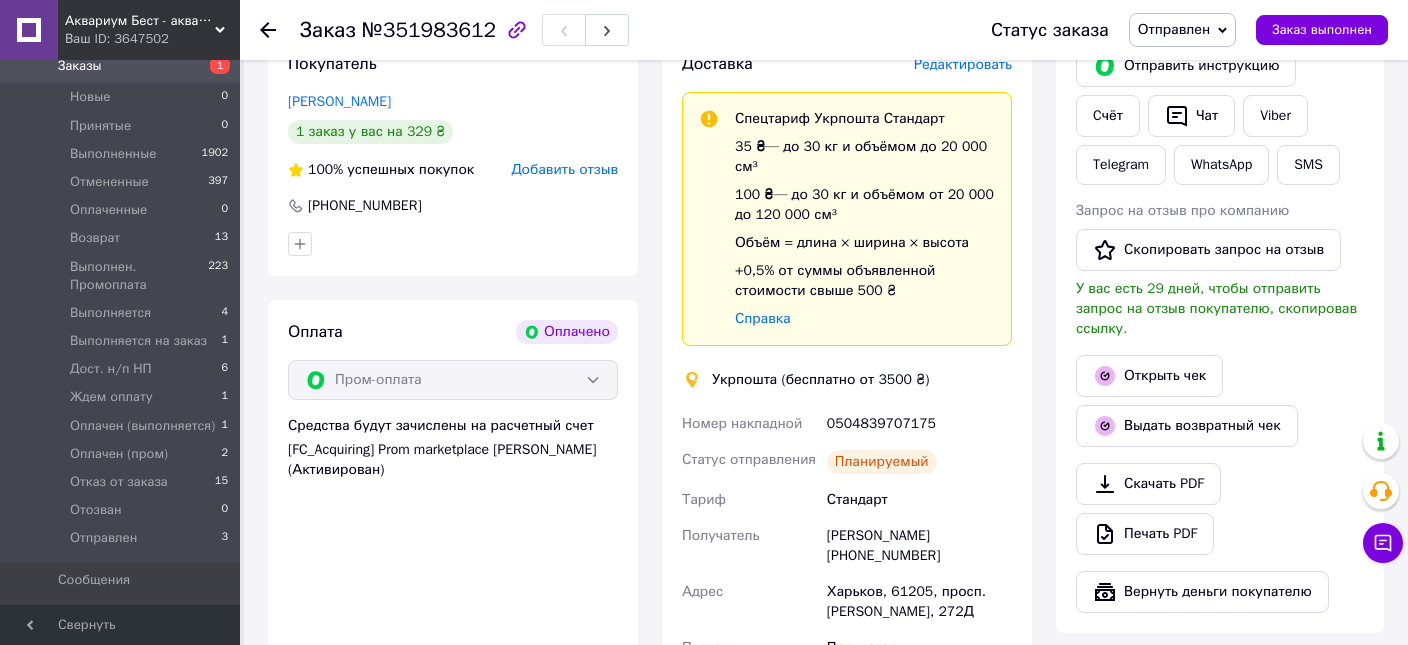 click on "Заказы" at bounding box center [121, 66] 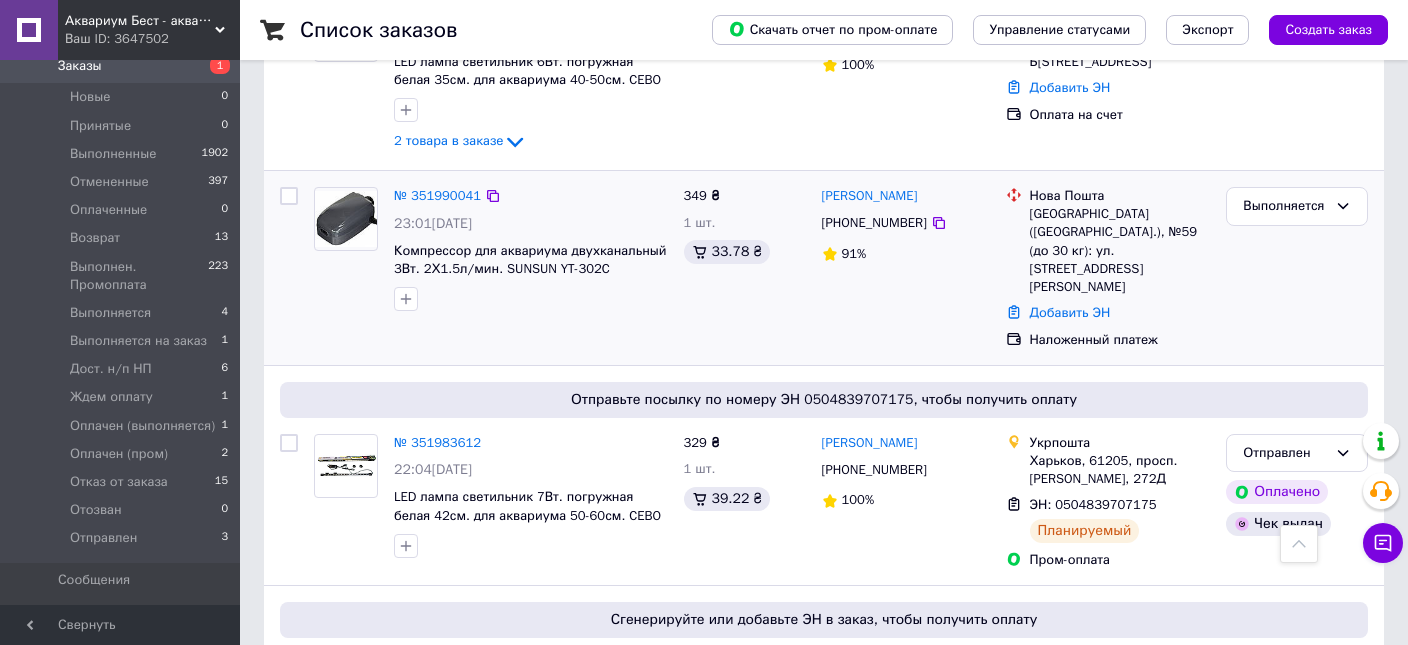 scroll, scrollTop: 211, scrollLeft: 0, axis: vertical 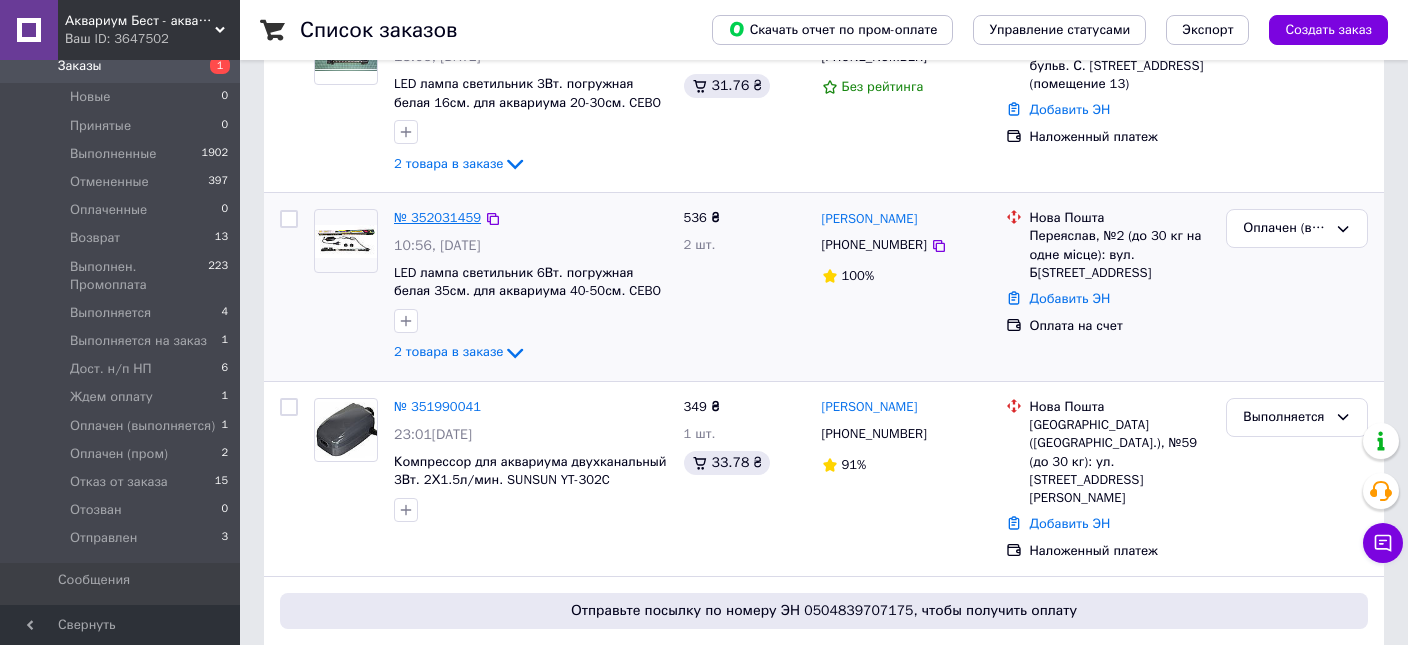 click on "№ 352031459" at bounding box center [437, 217] 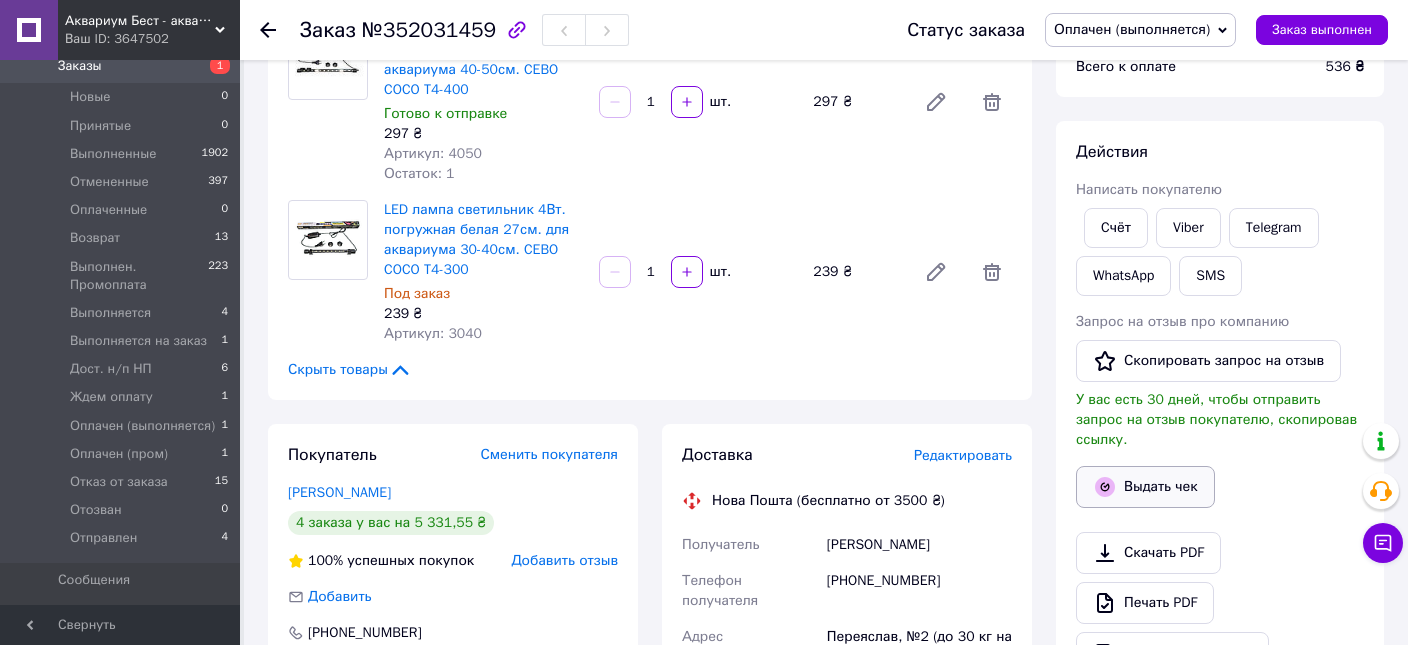 click on "Выдать чек" at bounding box center (1145, 487) 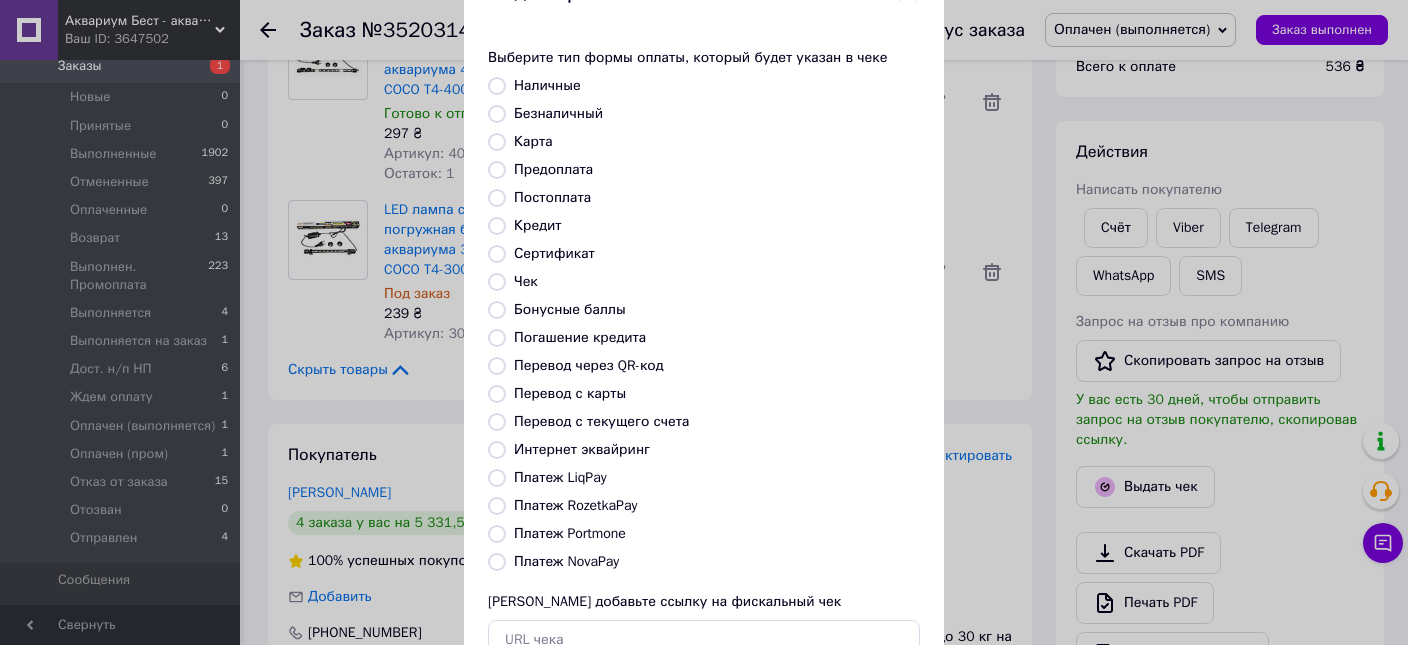 scroll, scrollTop: 114, scrollLeft: 0, axis: vertical 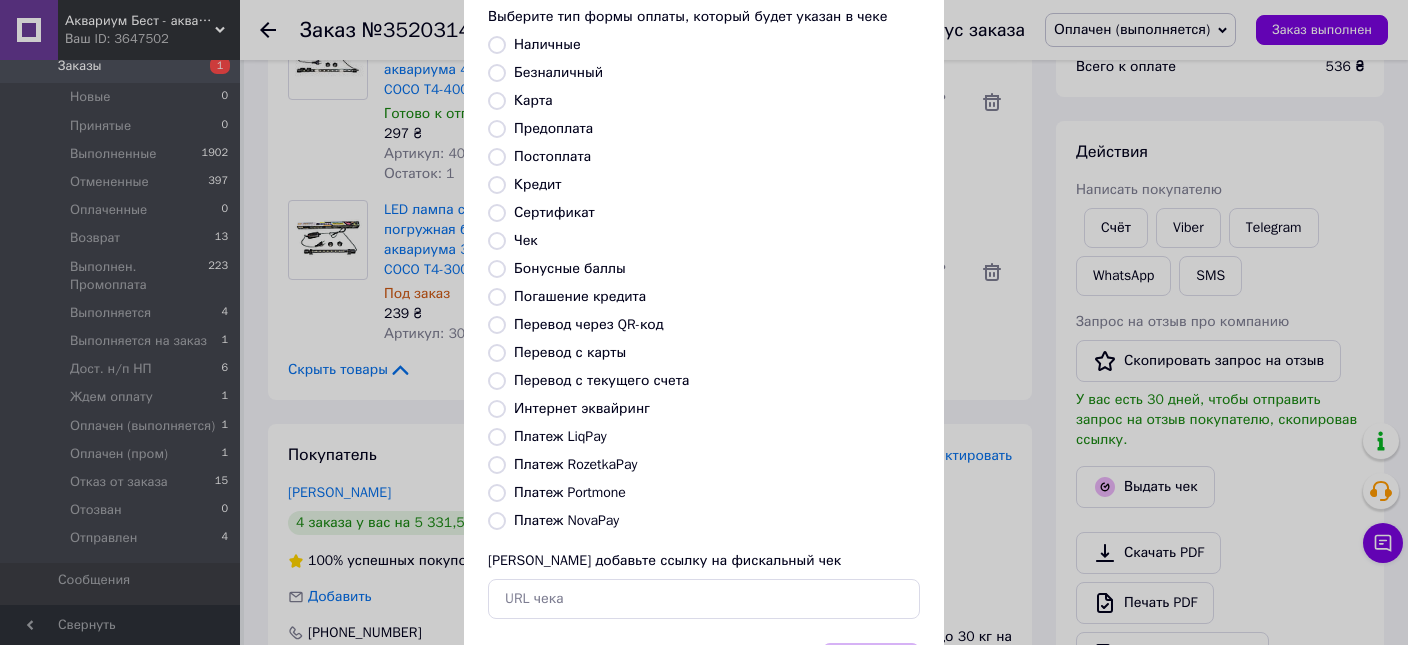 click on "Платеж RozetkaPay" at bounding box center [497, 465] 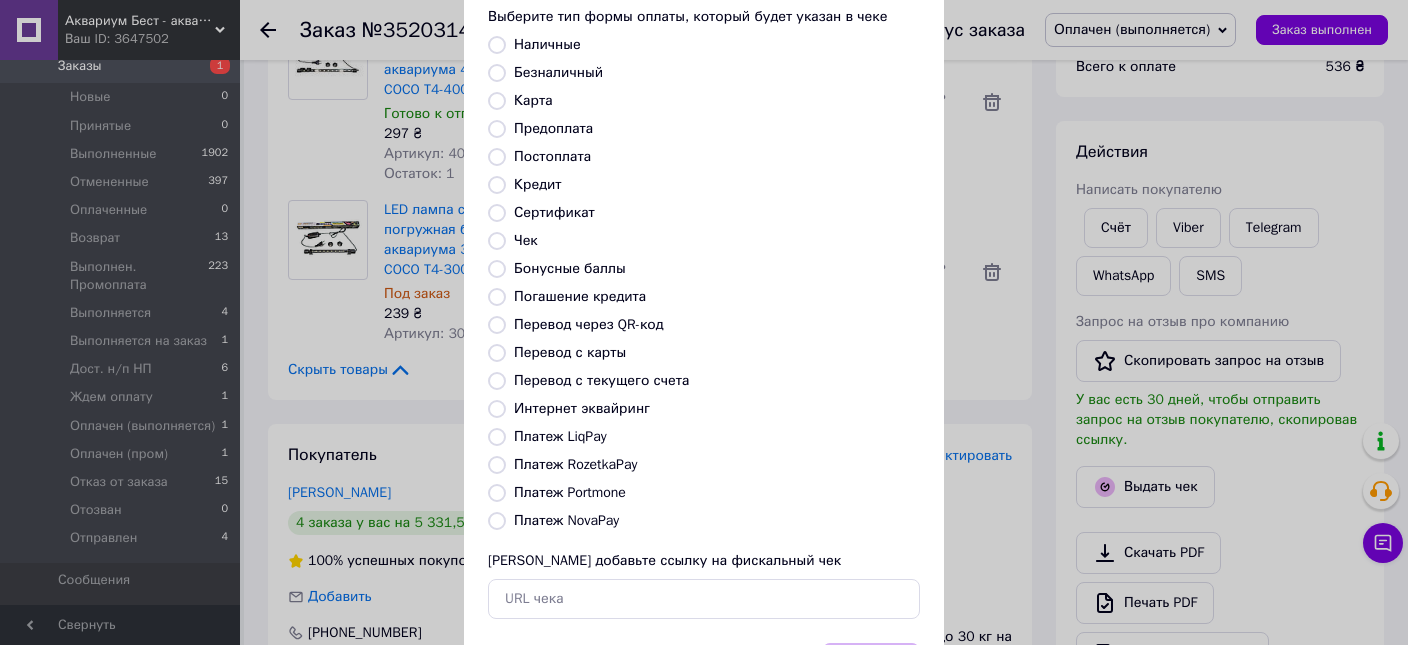 radio on "true" 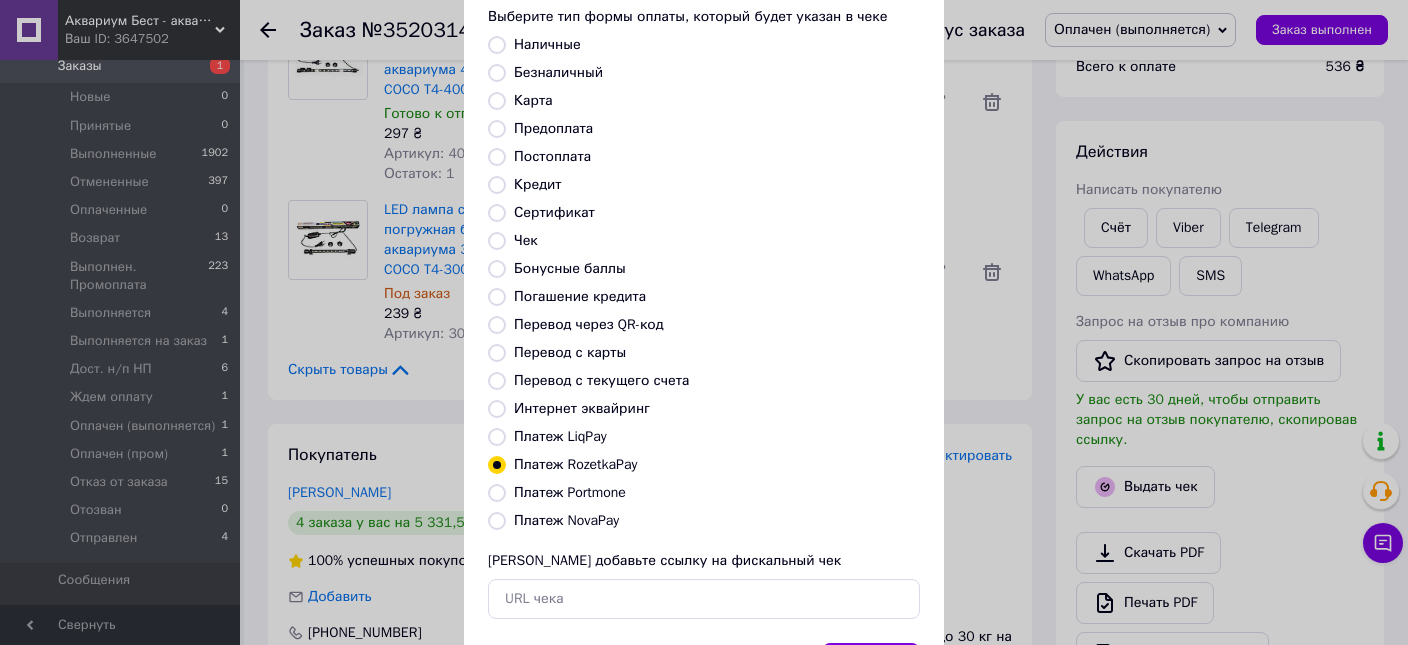 click on "Безналичный" at bounding box center [497, 73] 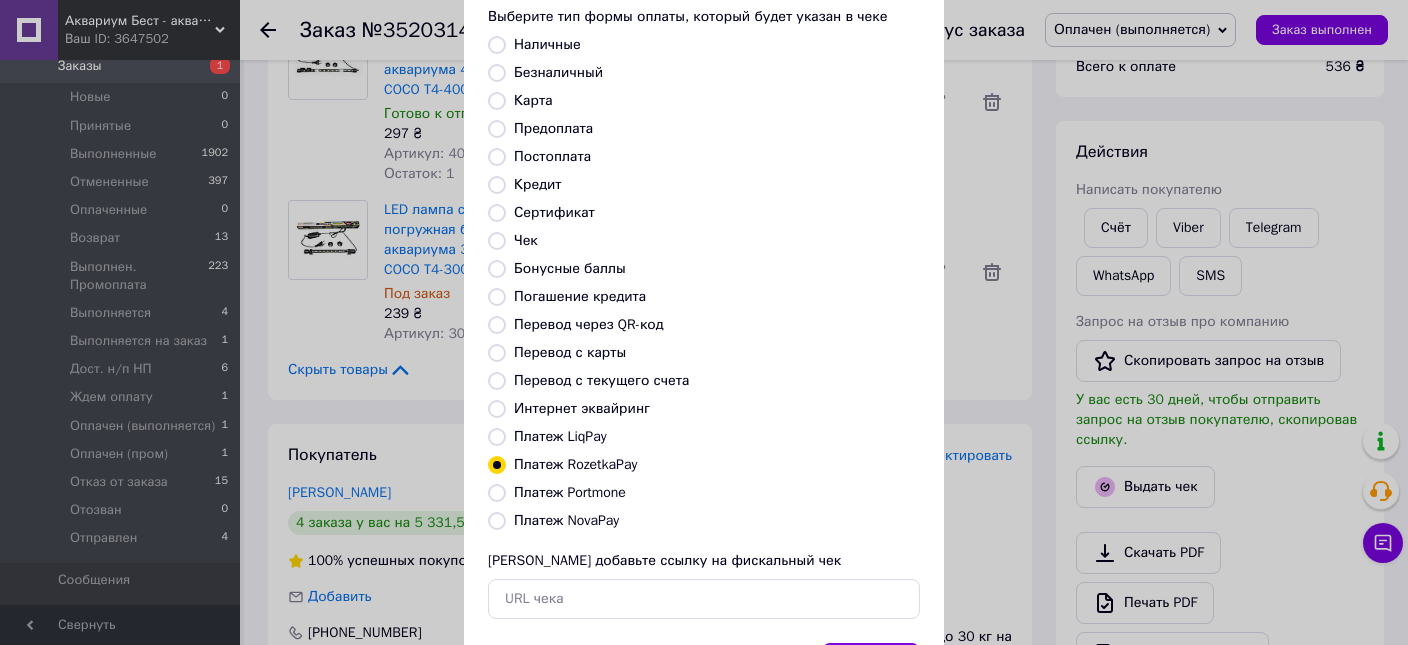 radio on "true" 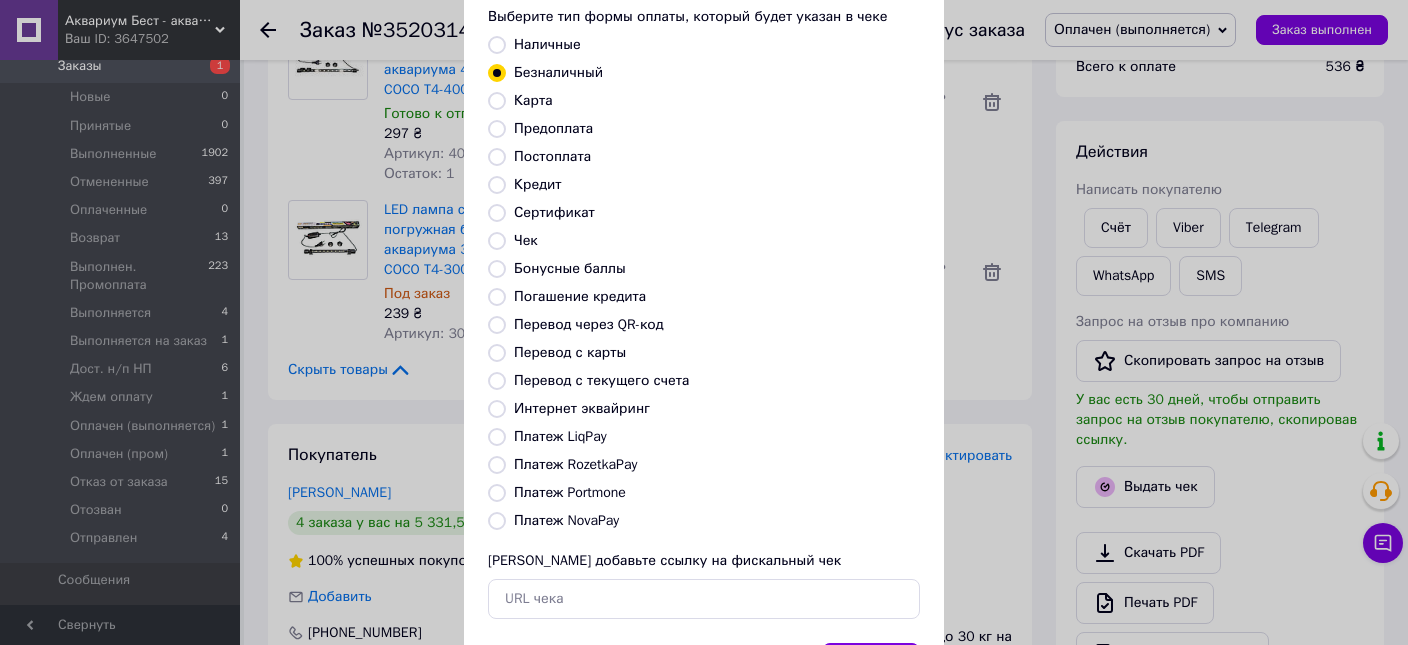 scroll, scrollTop: 214, scrollLeft: 0, axis: vertical 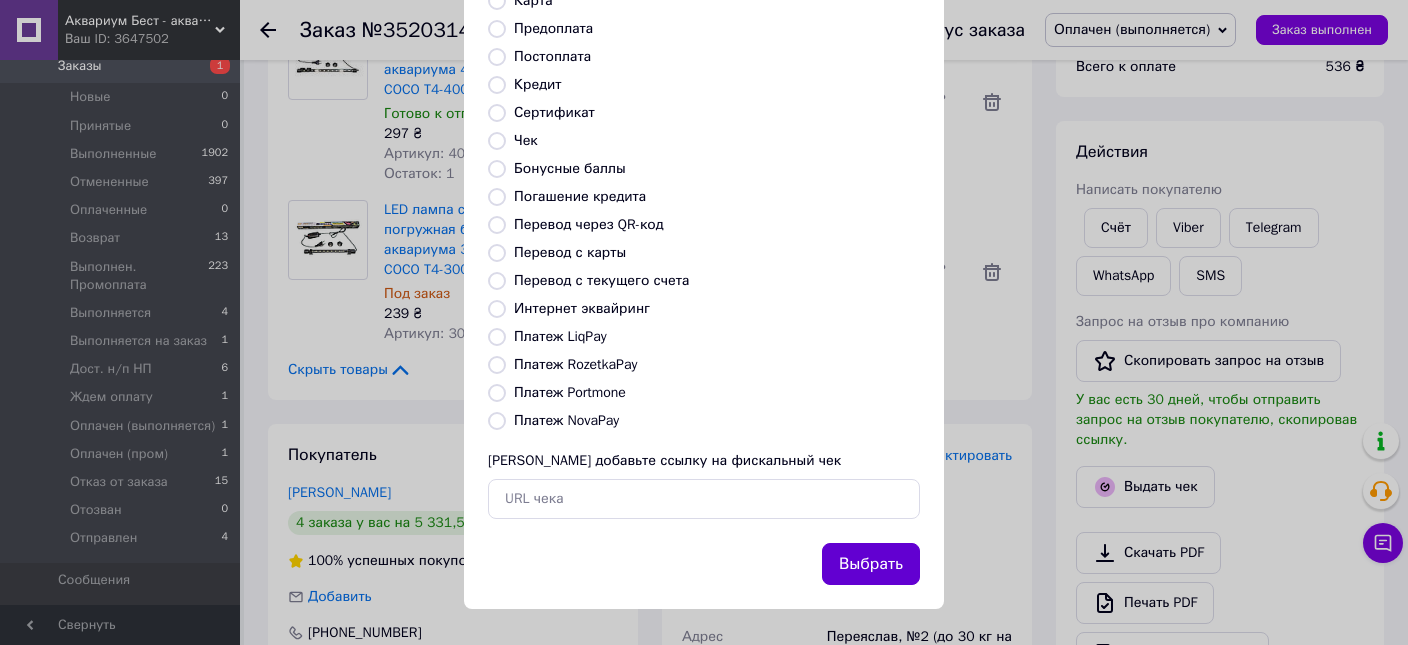 click on "Выбрать" at bounding box center [871, 564] 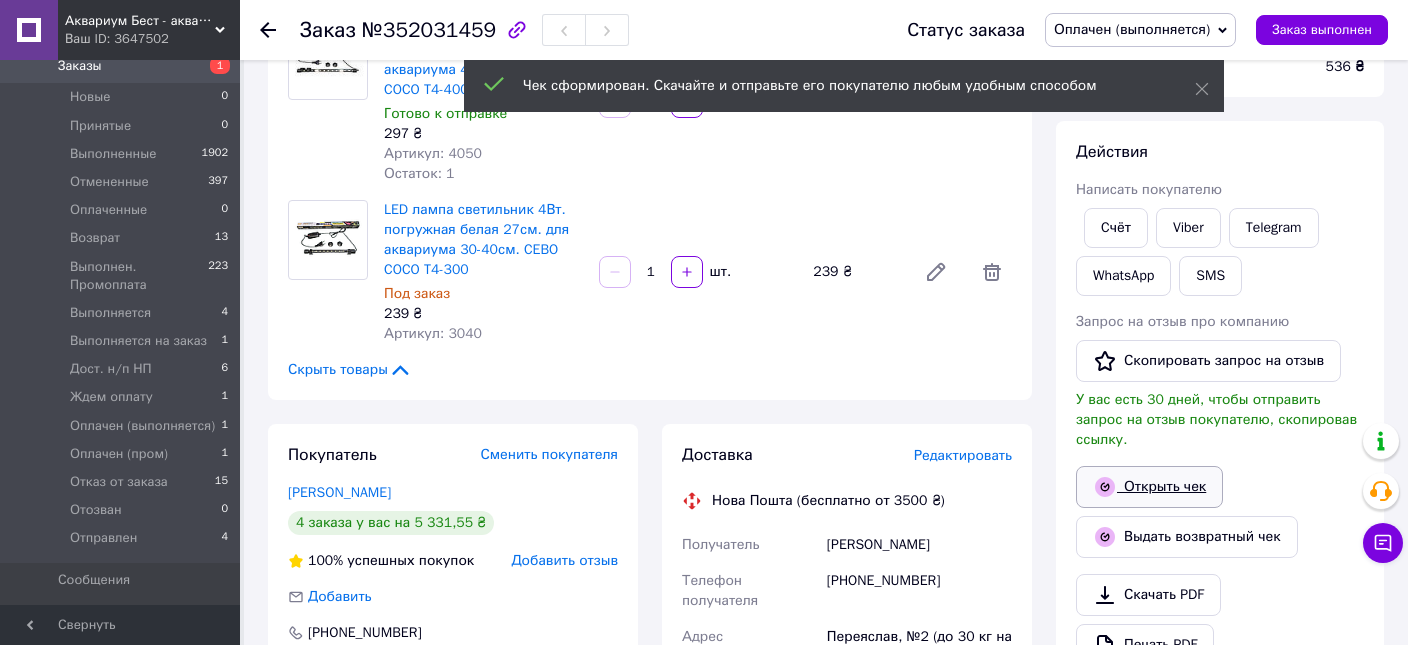 click on "Открыть чек" at bounding box center (1149, 487) 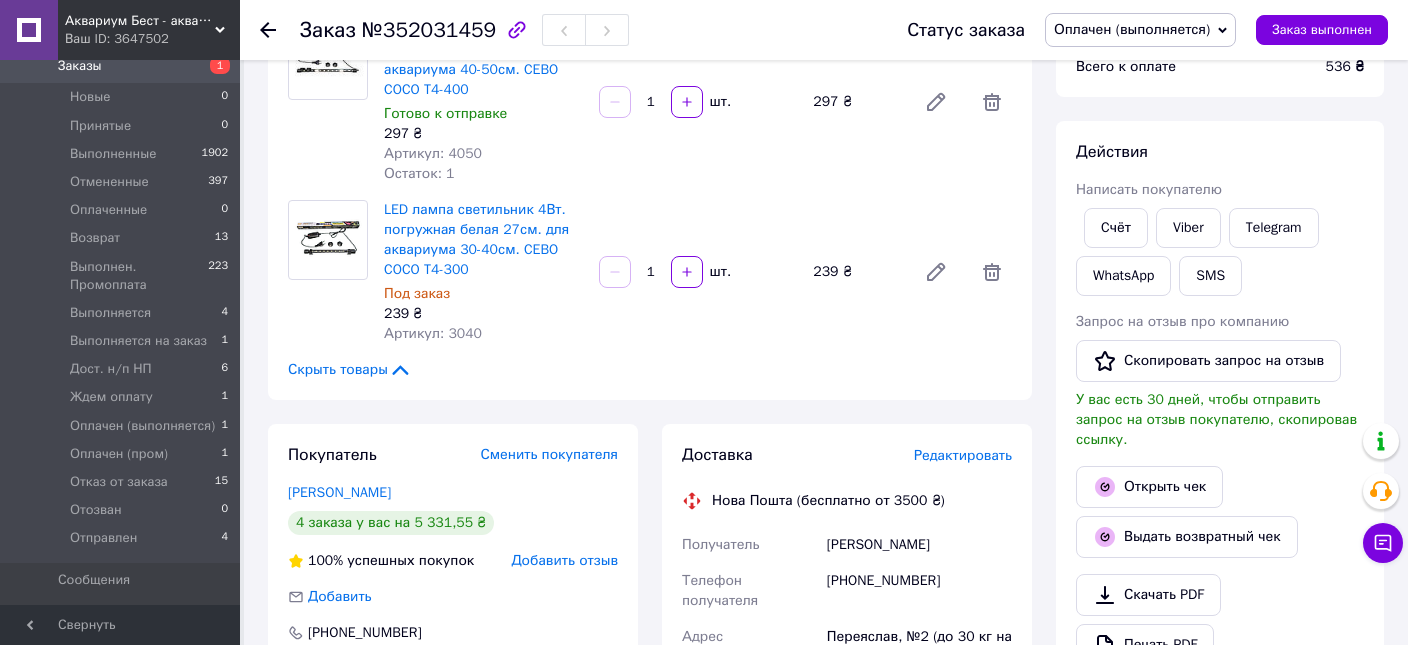 click on "Товары в заказе (2) Добавить товар LED лампа светильник 6Вт. погружная белая 35см. для аквариума 40-50см. CEBO COCO T4-400 Готово к отправке 297 ₴ Артикул: 4050 Остаток: 1 1   шт. 297 ₴ LED лампа светильник 4Вт. погружная белая 27см. для аквариума 30-40см. CEBO COCO T4-300 Под заказ 239 ₴ Артикул: 3040 1   шт. 239 ₴ Скрыть товары" at bounding box center (650, 180) 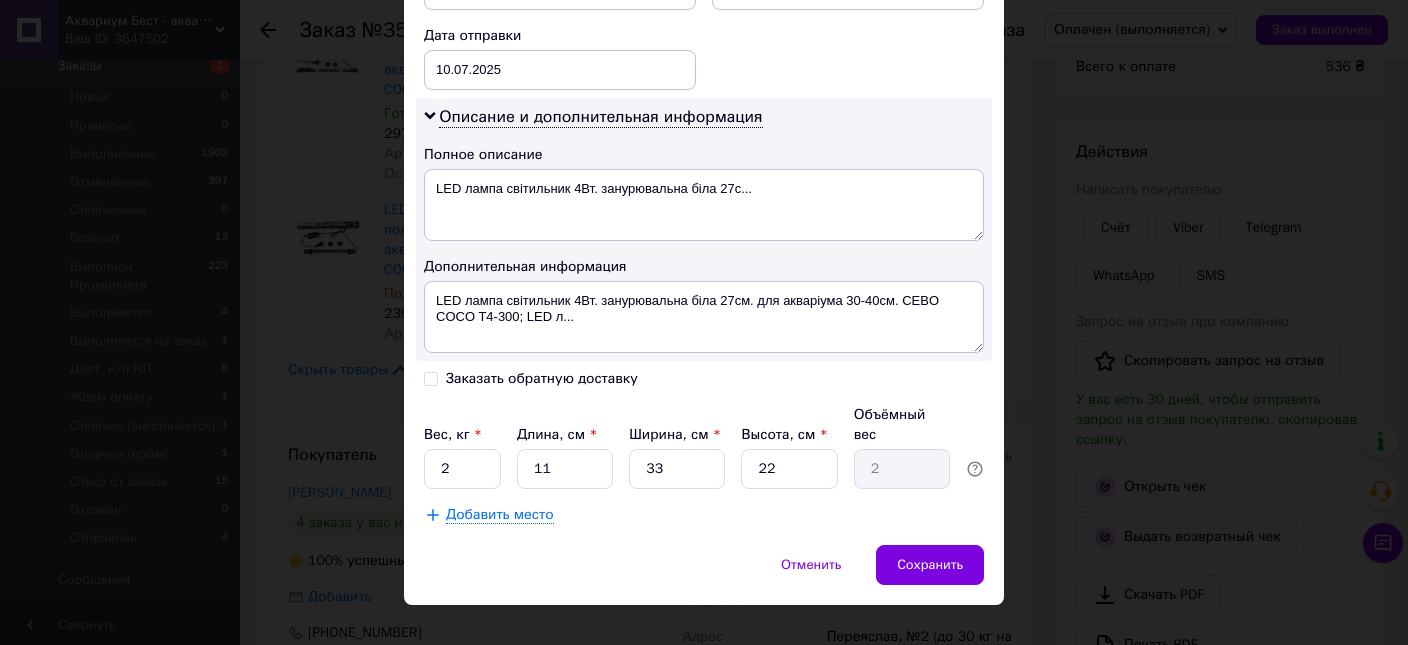 scroll, scrollTop: 955, scrollLeft: 0, axis: vertical 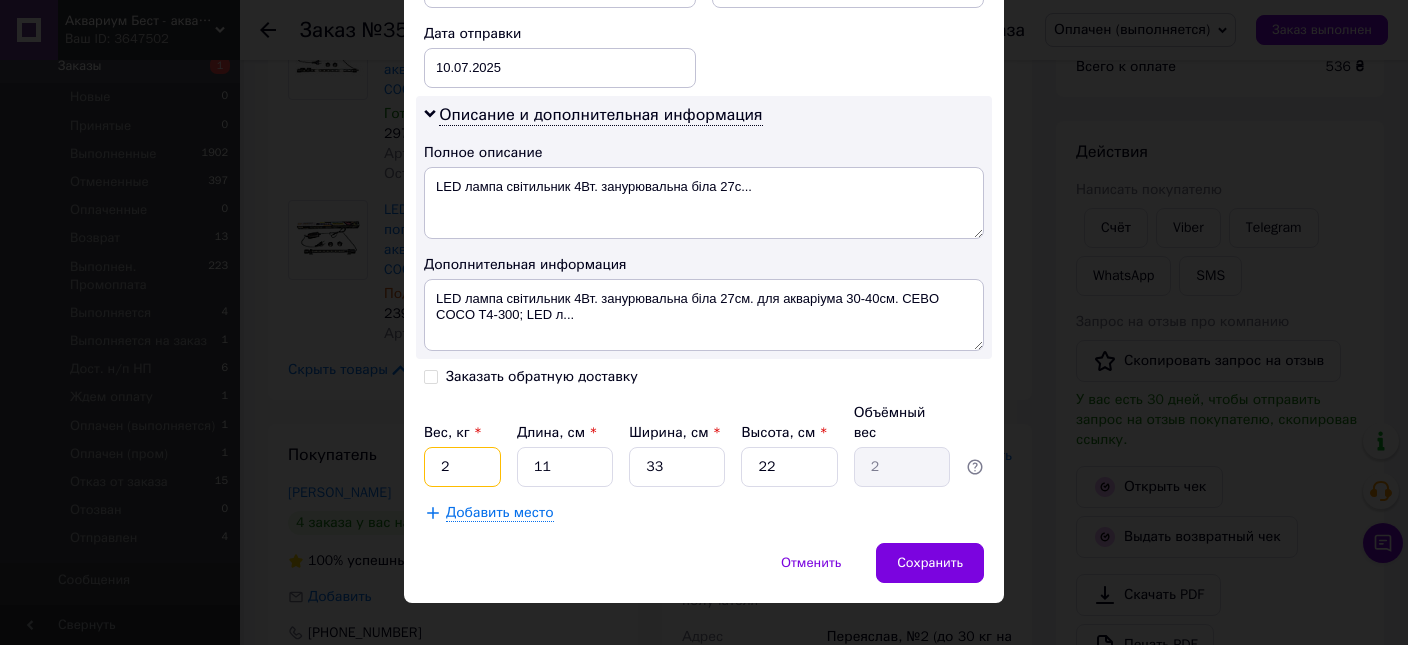 click on "2" at bounding box center (462, 467) 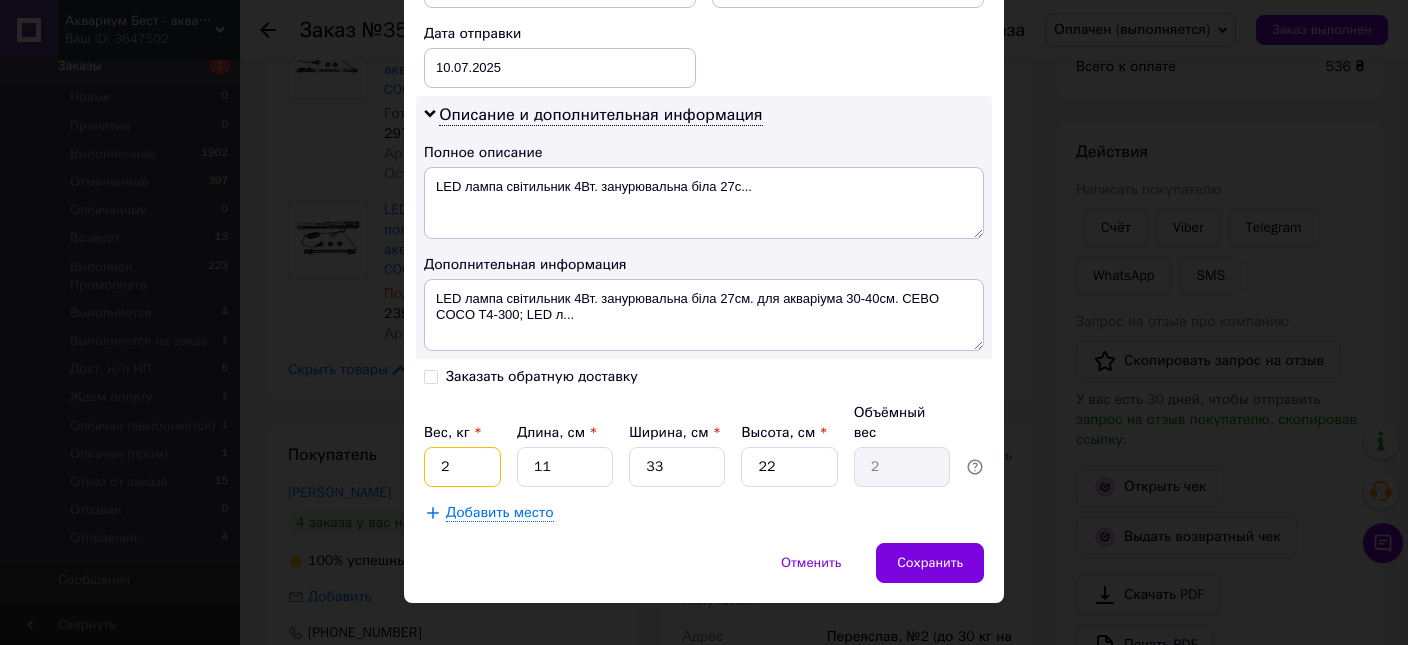 click on "2" at bounding box center [462, 467] 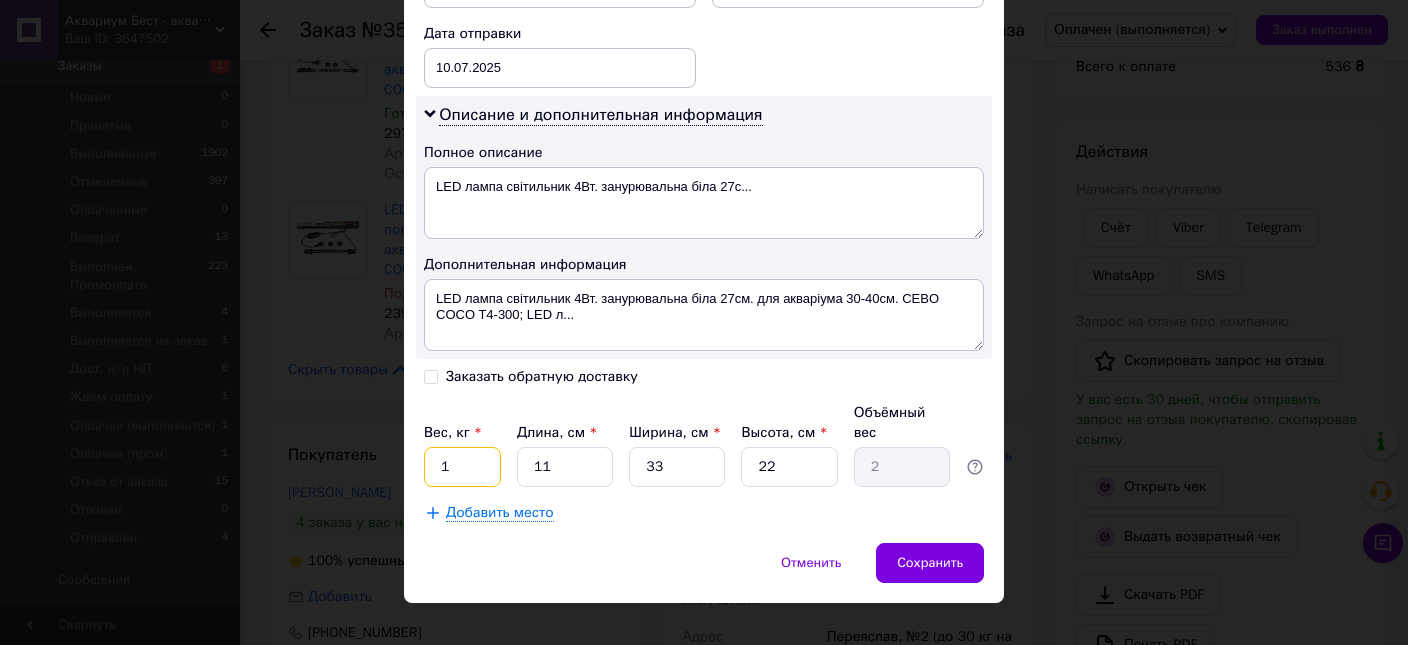 type on "1" 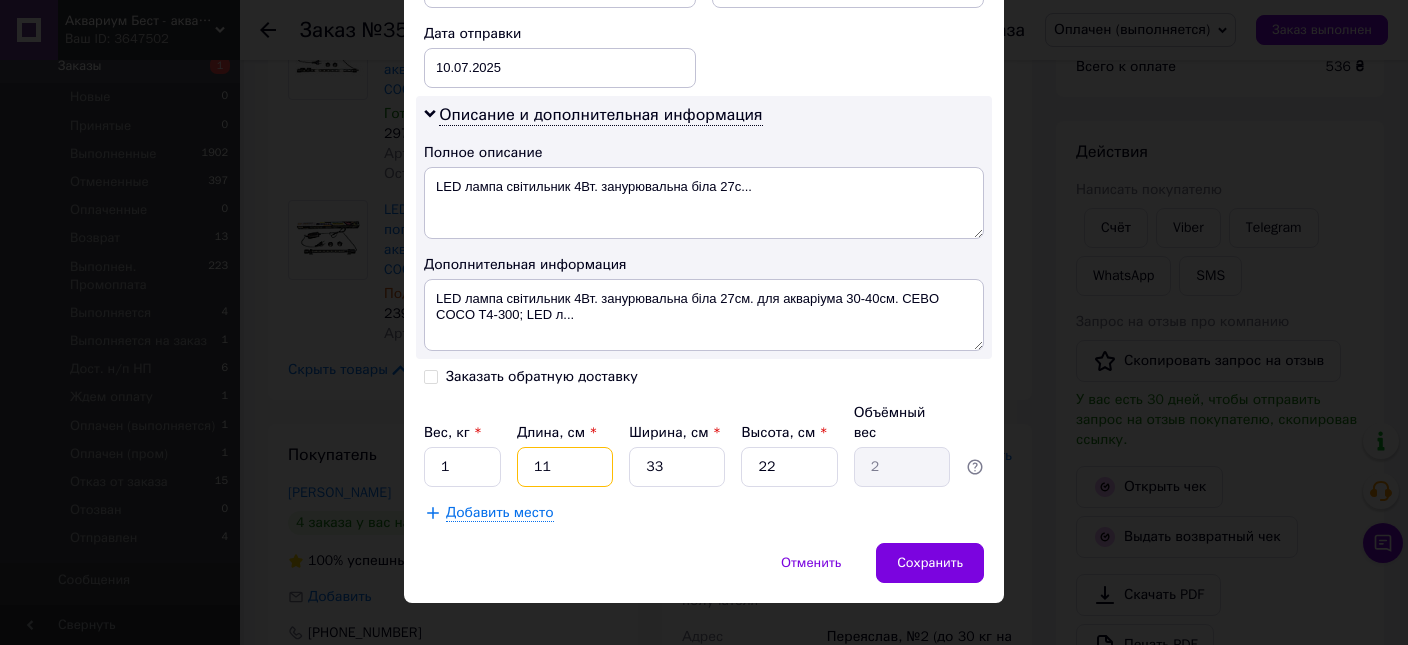 click on "11" at bounding box center (565, 467) 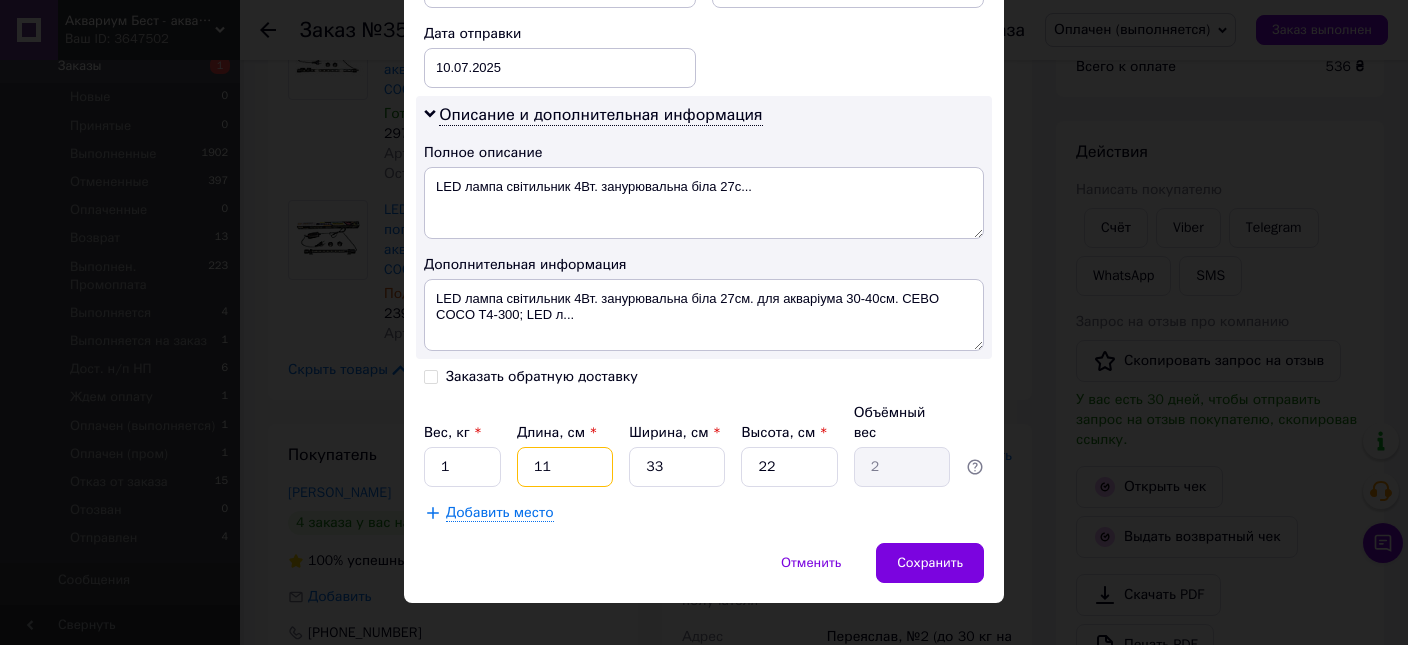 type on "5" 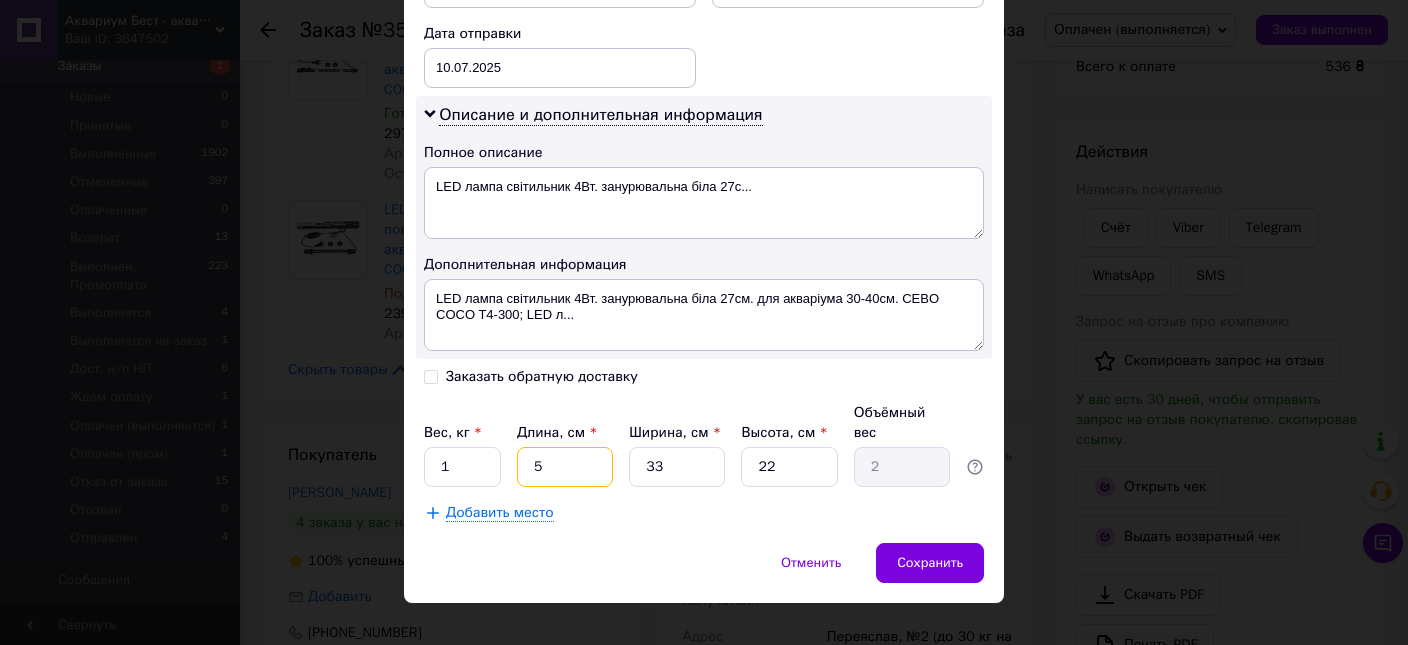 type on "0.91" 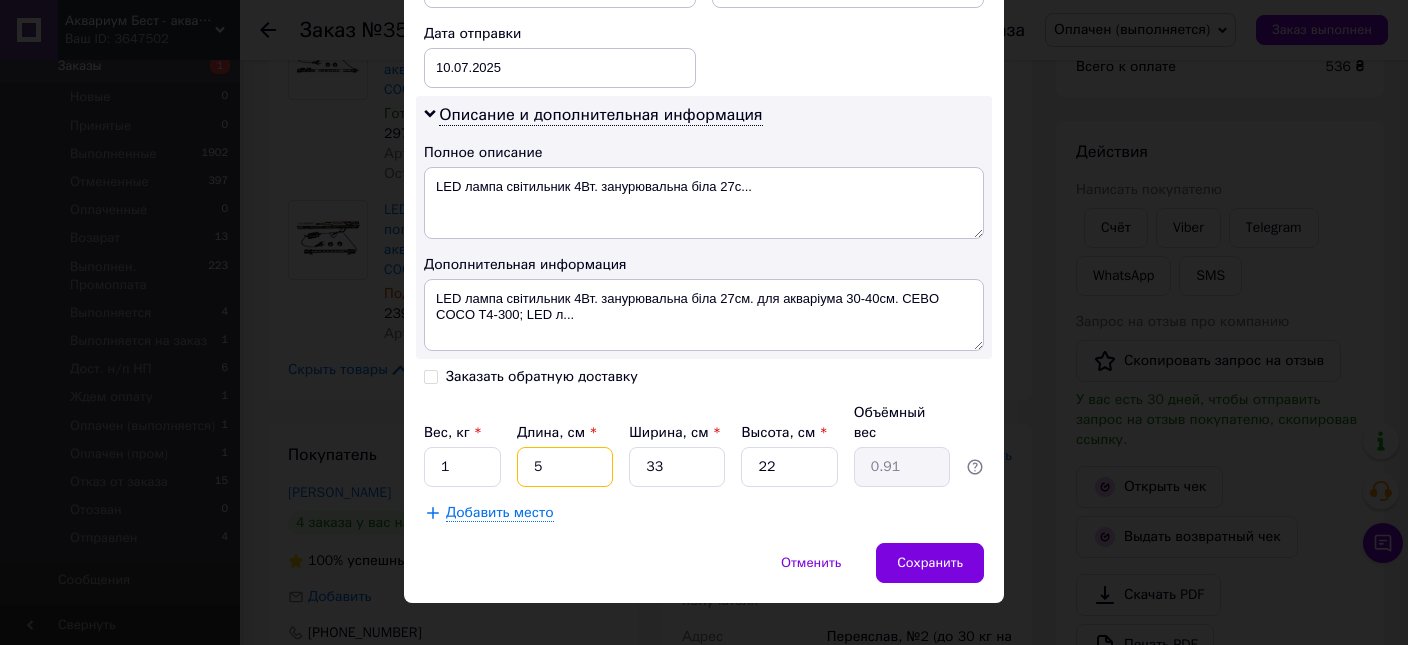 type on "50" 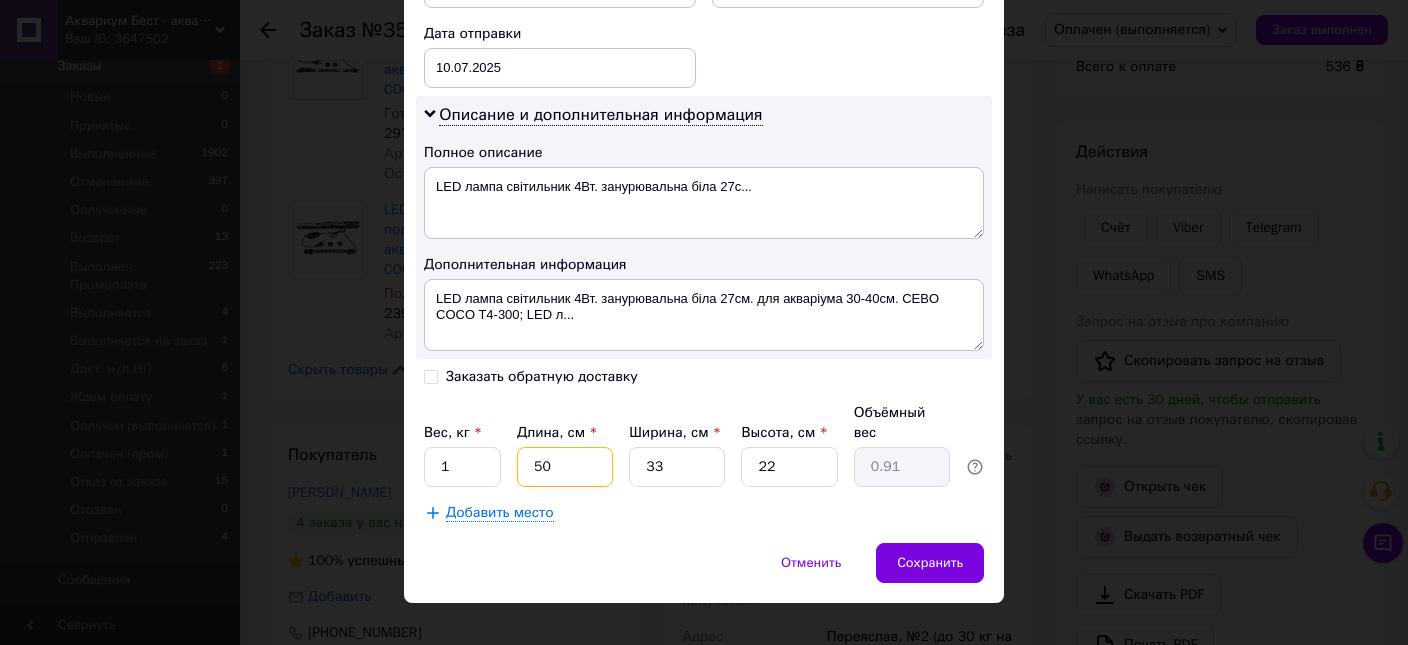 type on "9.07" 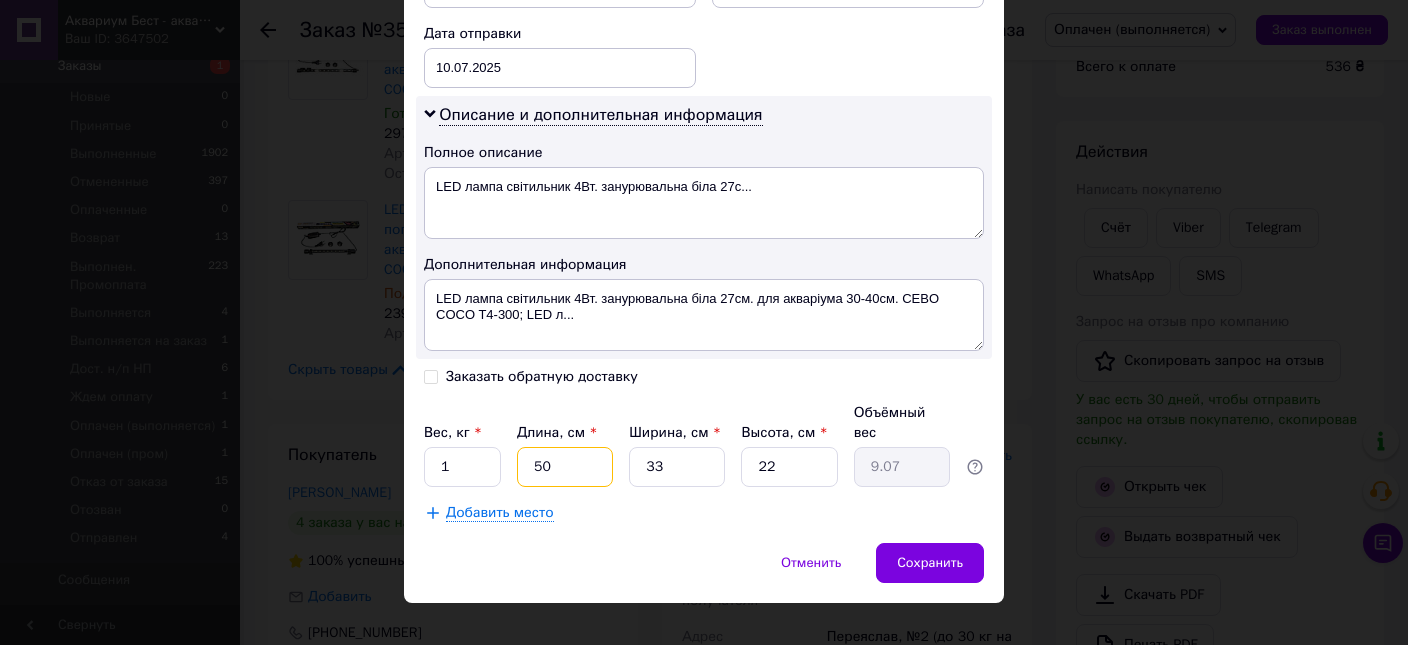 type on "502" 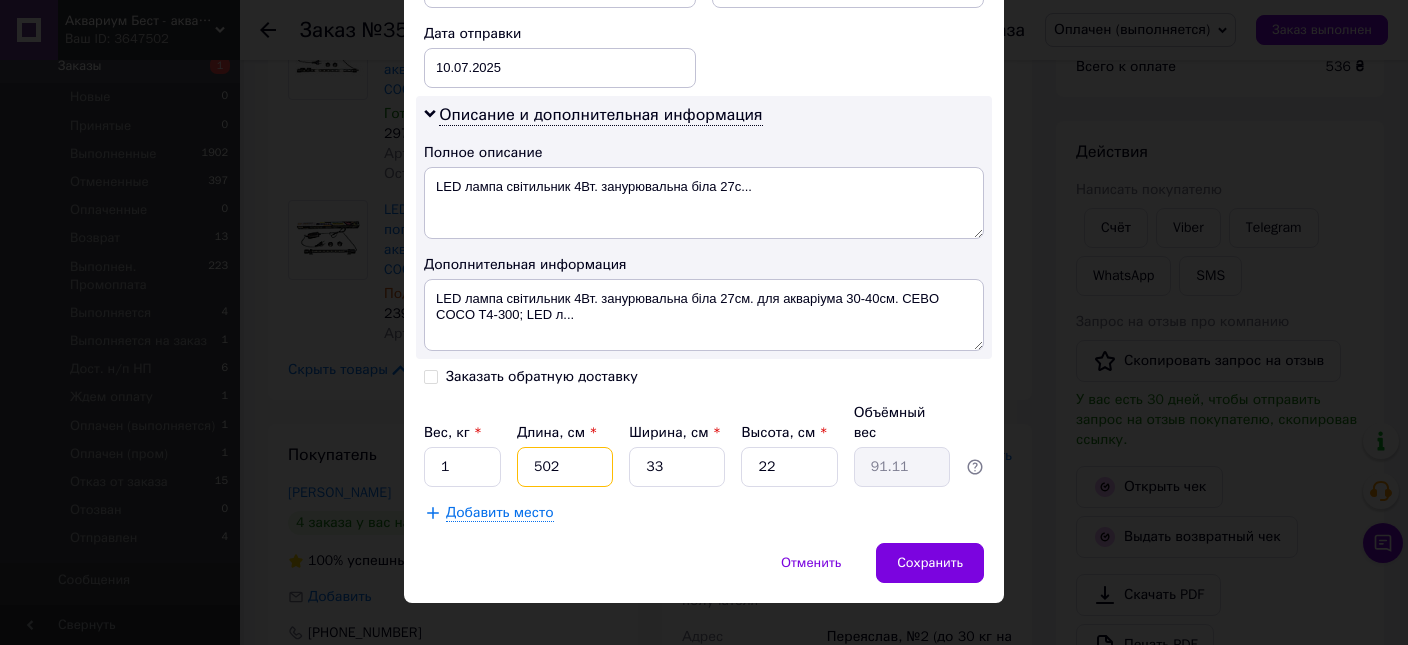 type on "50" 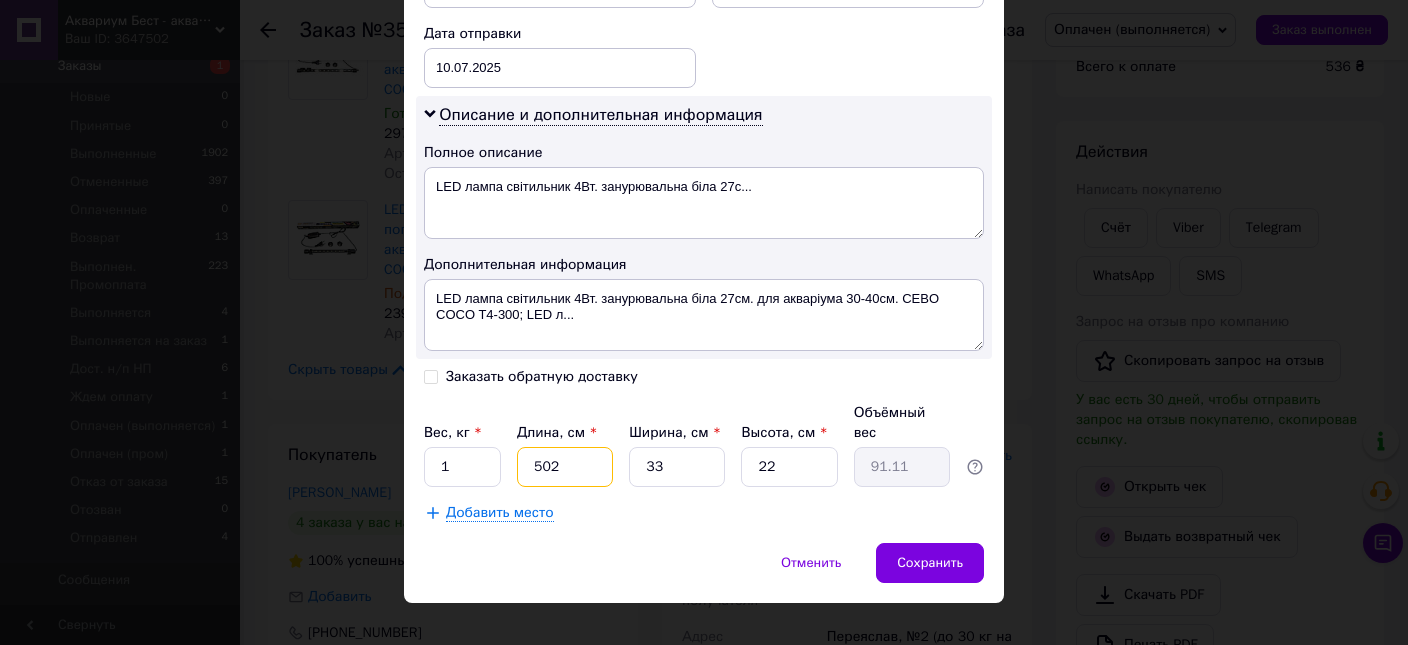 type on "9.07" 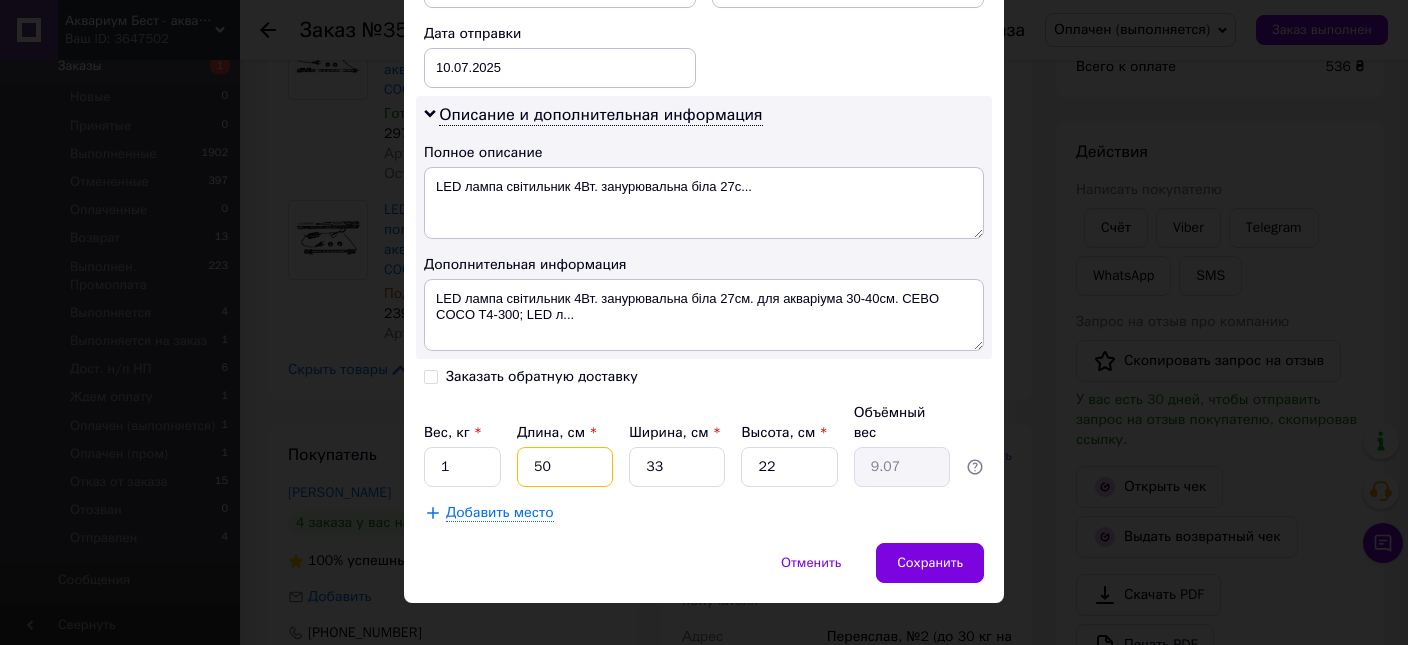 type on "50" 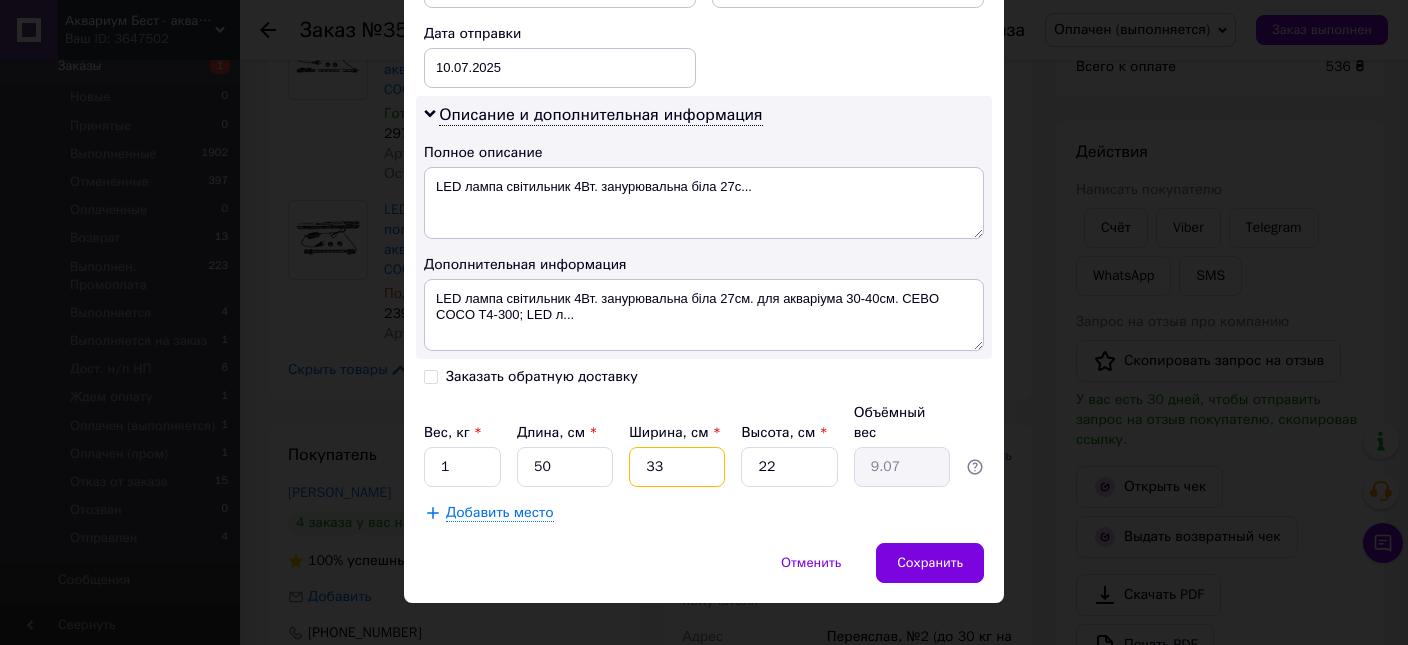 drag, startPoint x: 669, startPoint y: 431, endPoint x: 629, endPoint y: 433, distance: 40.04997 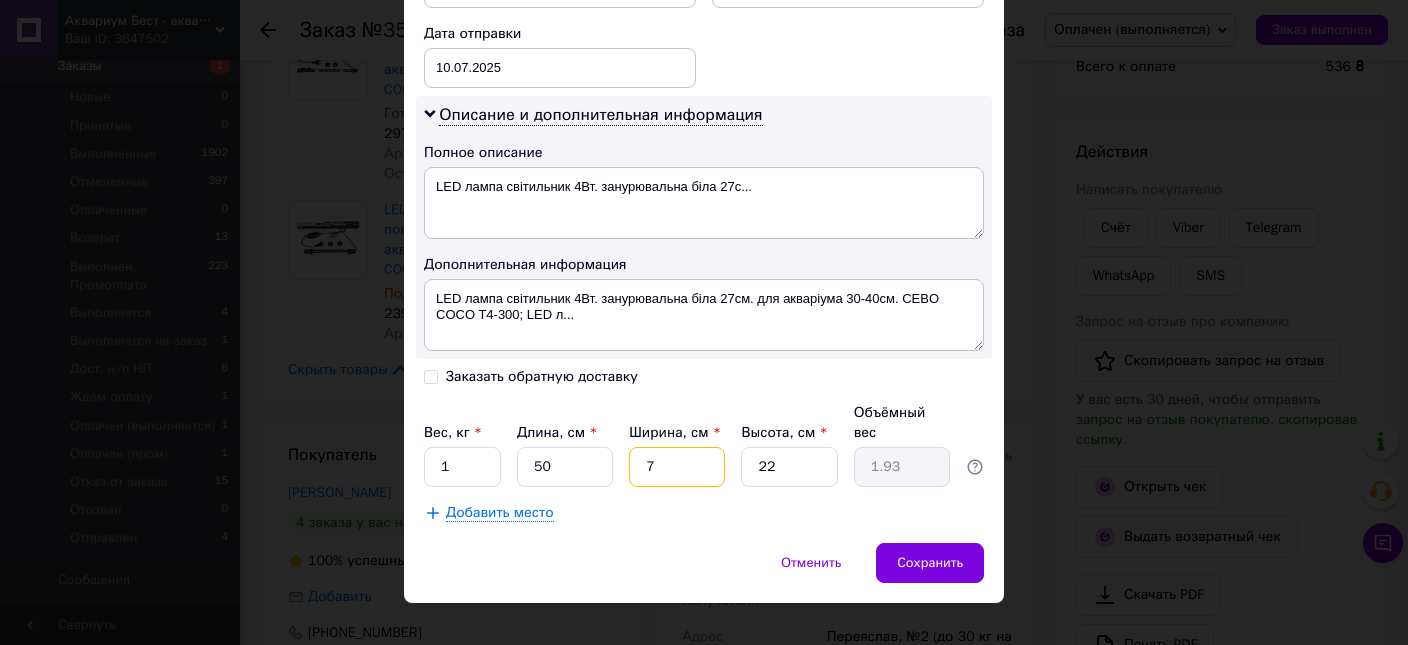 type on "7" 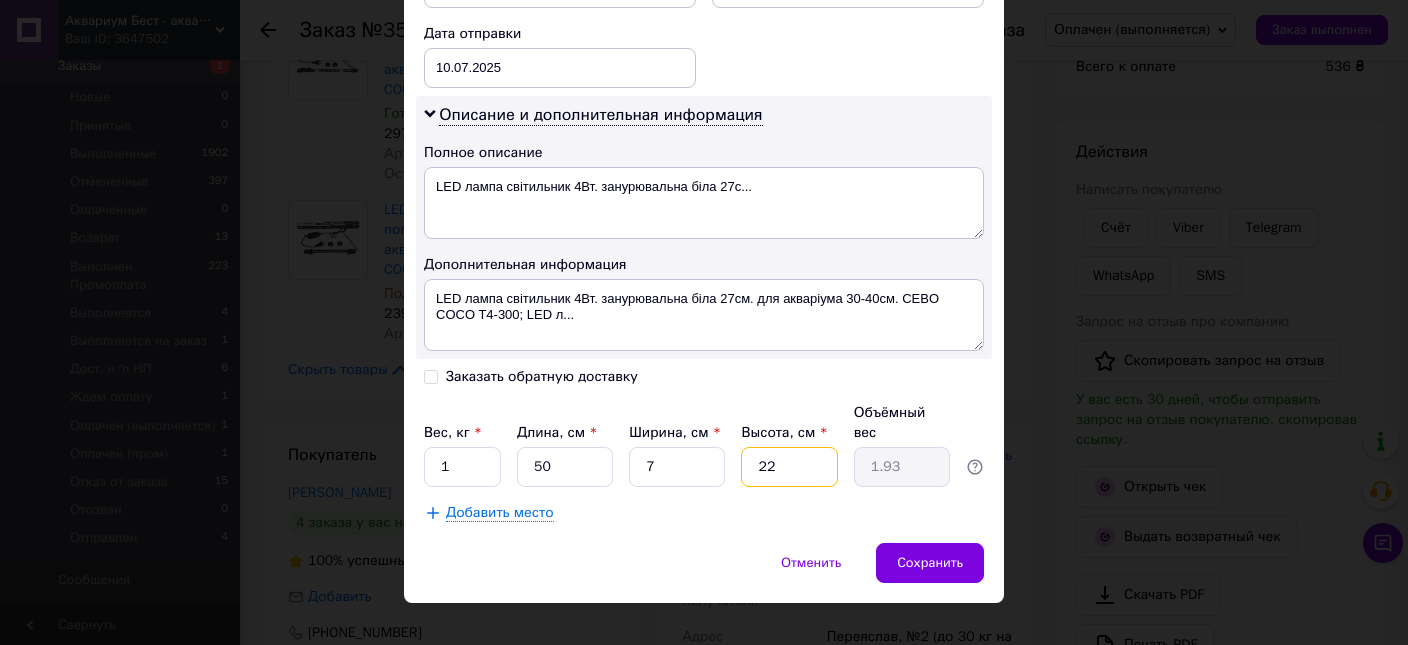click on "22" at bounding box center [789, 467] 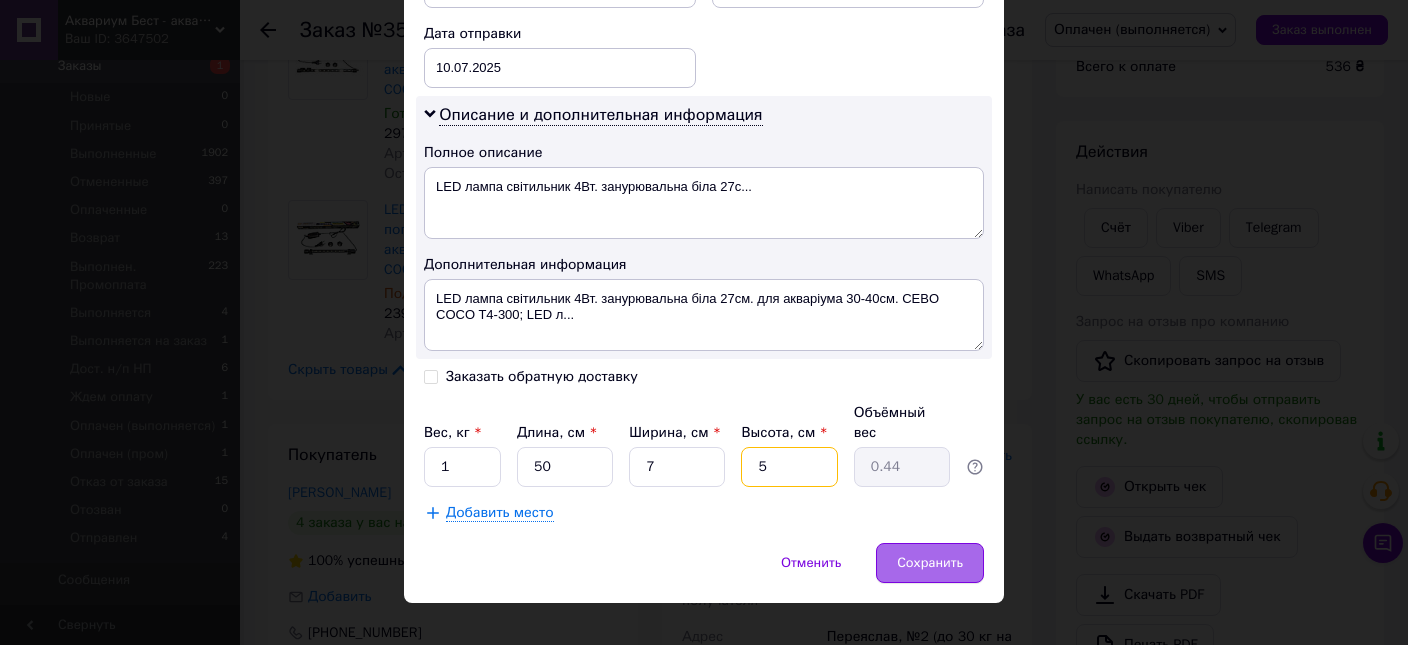 type on "5" 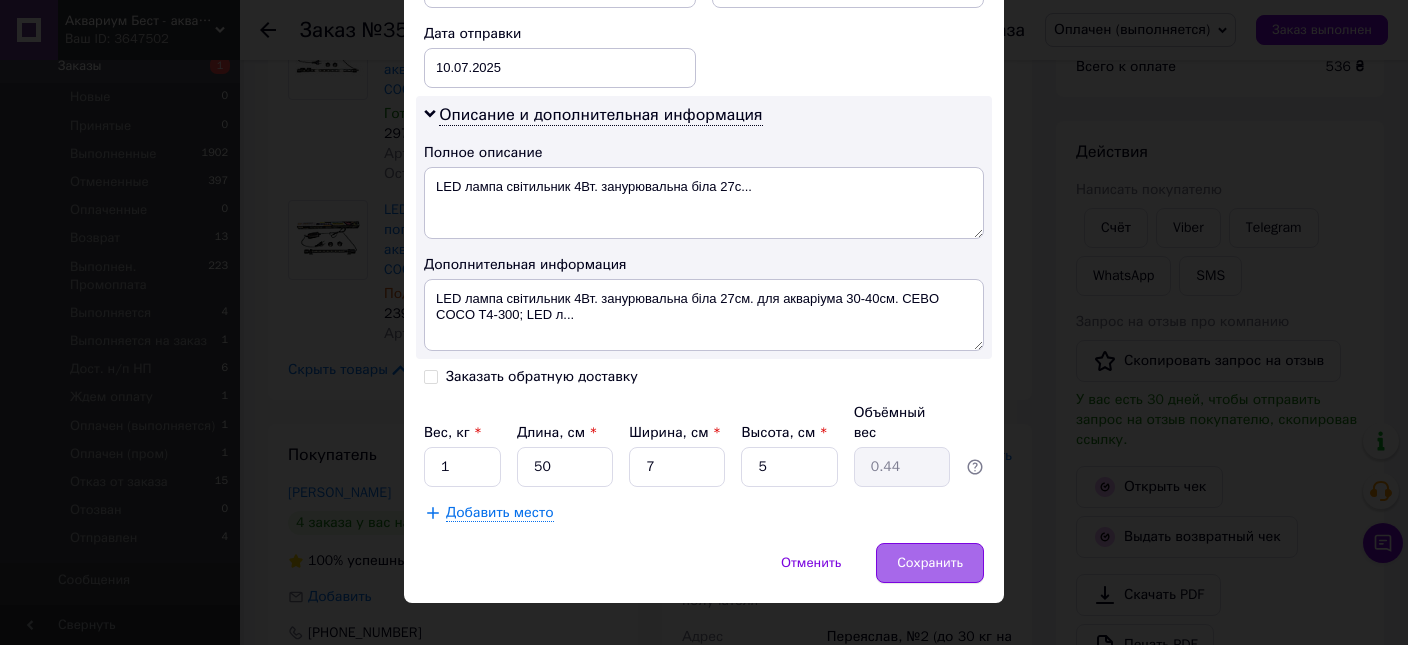 click on "Сохранить" at bounding box center (930, 563) 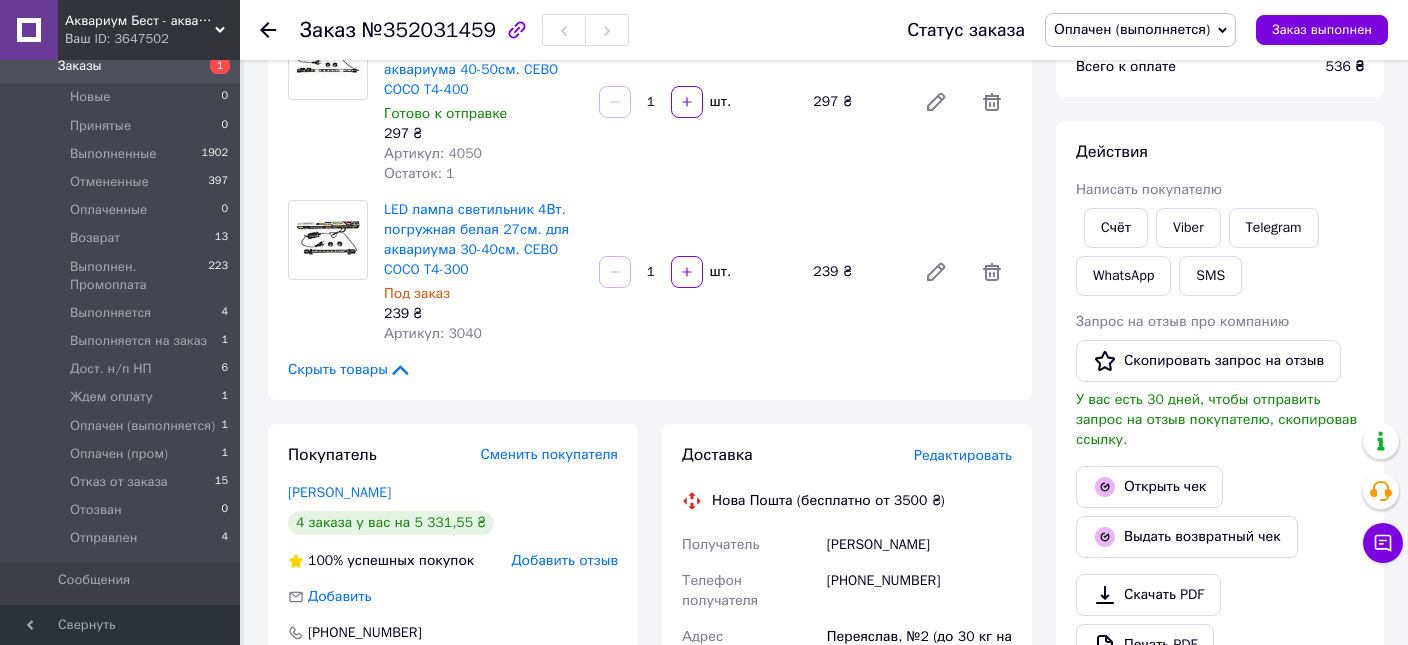 click on "Редактировать" at bounding box center (963, 455) 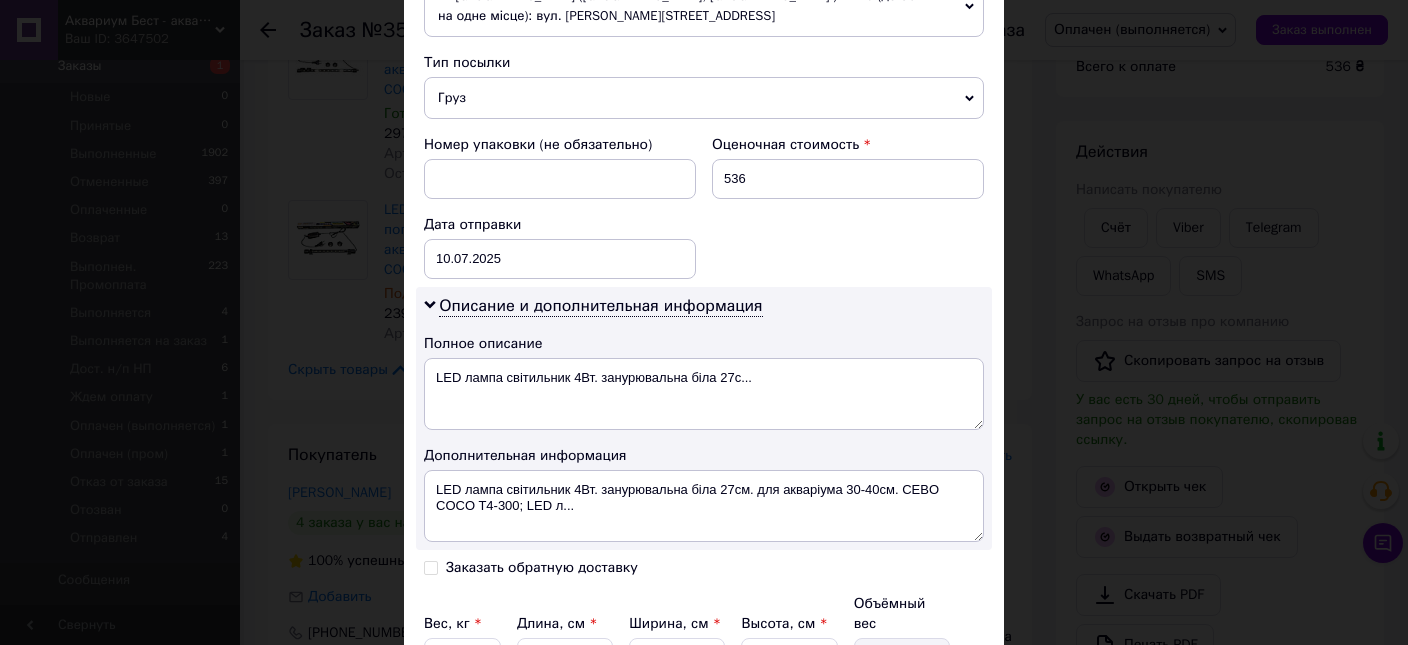 scroll, scrollTop: 915, scrollLeft: 0, axis: vertical 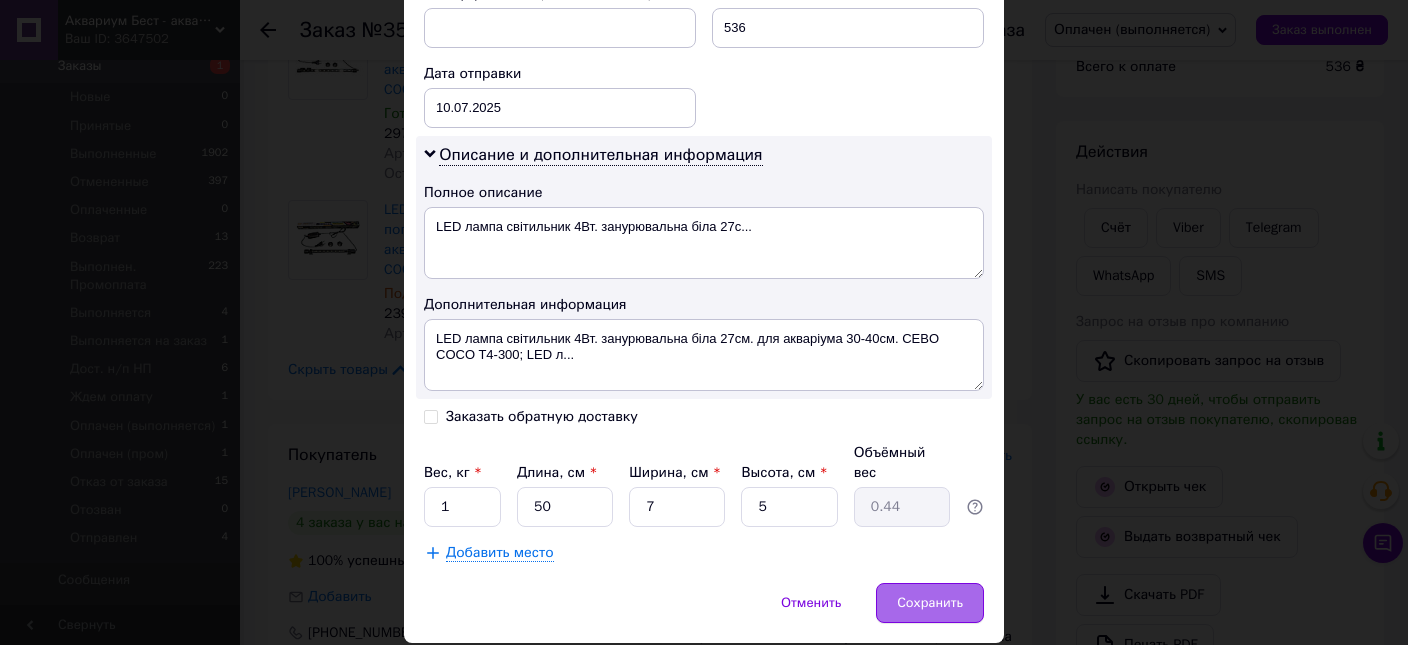click on "Сохранить" at bounding box center (930, 603) 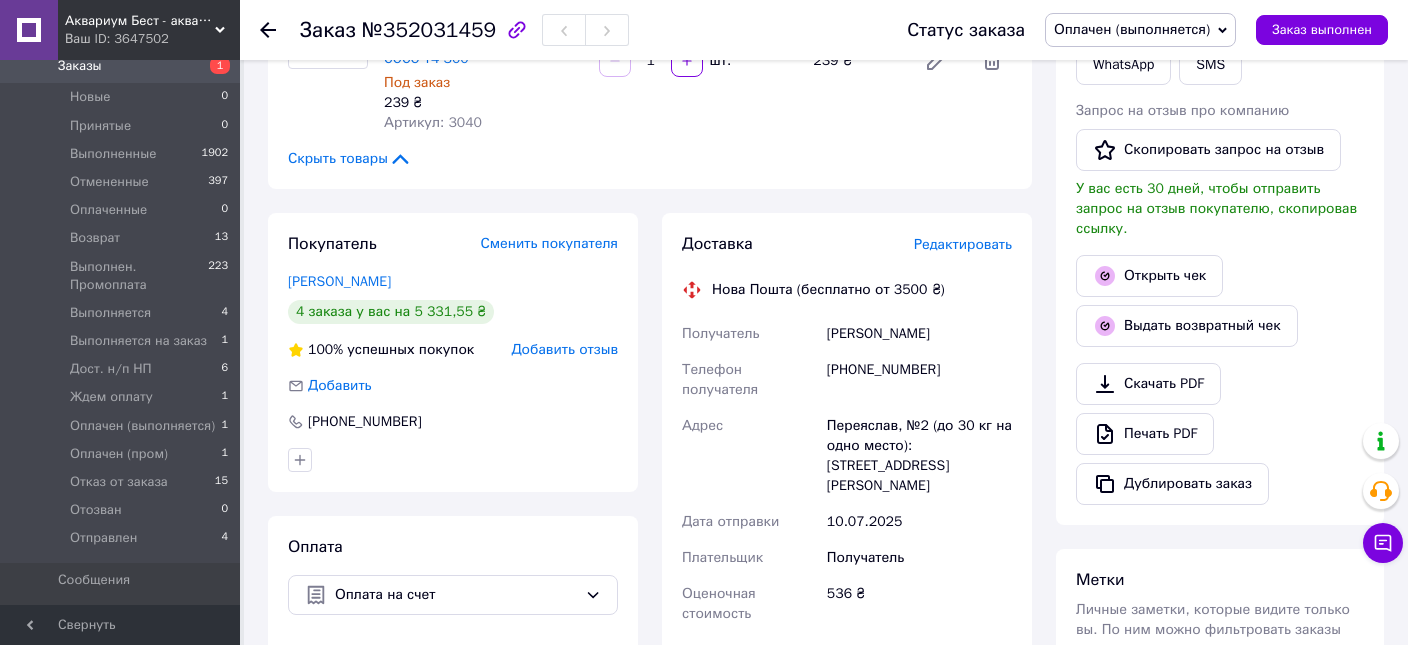 scroll, scrollTop: 739, scrollLeft: 0, axis: vertical 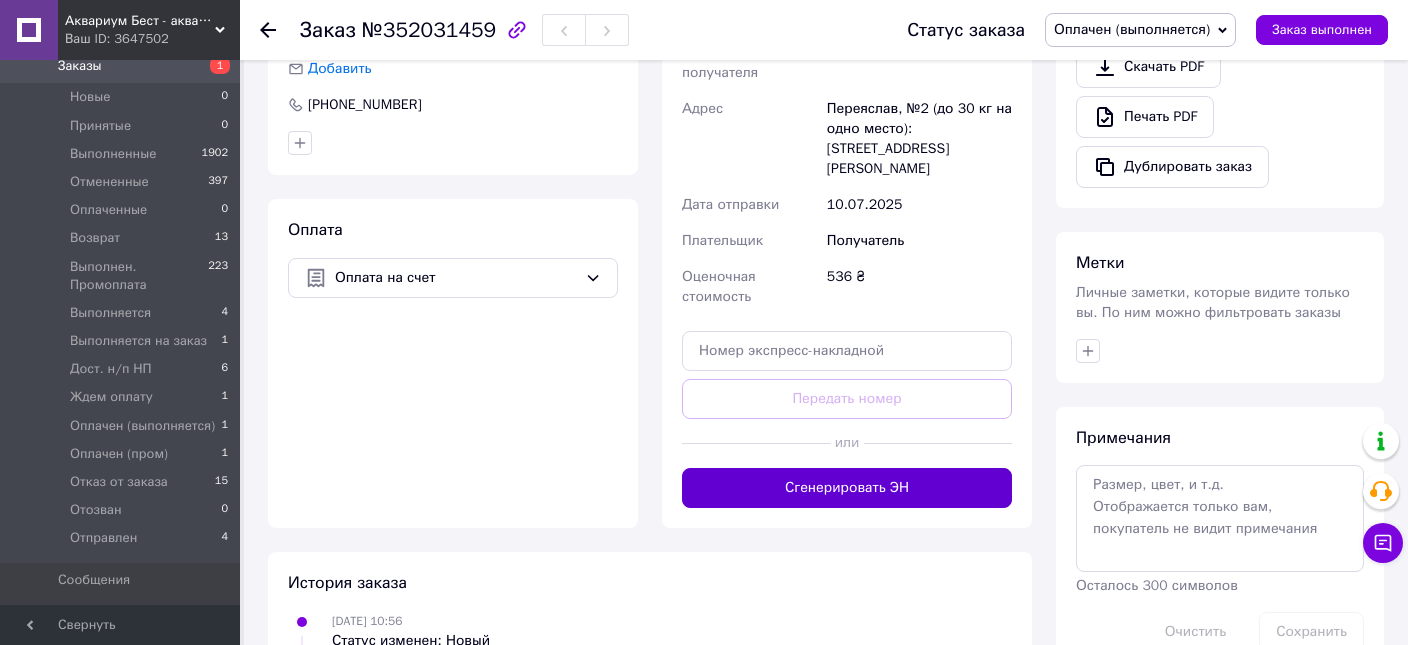 click on "Сгенерировать ЭН" at bounding box center (847, 488) 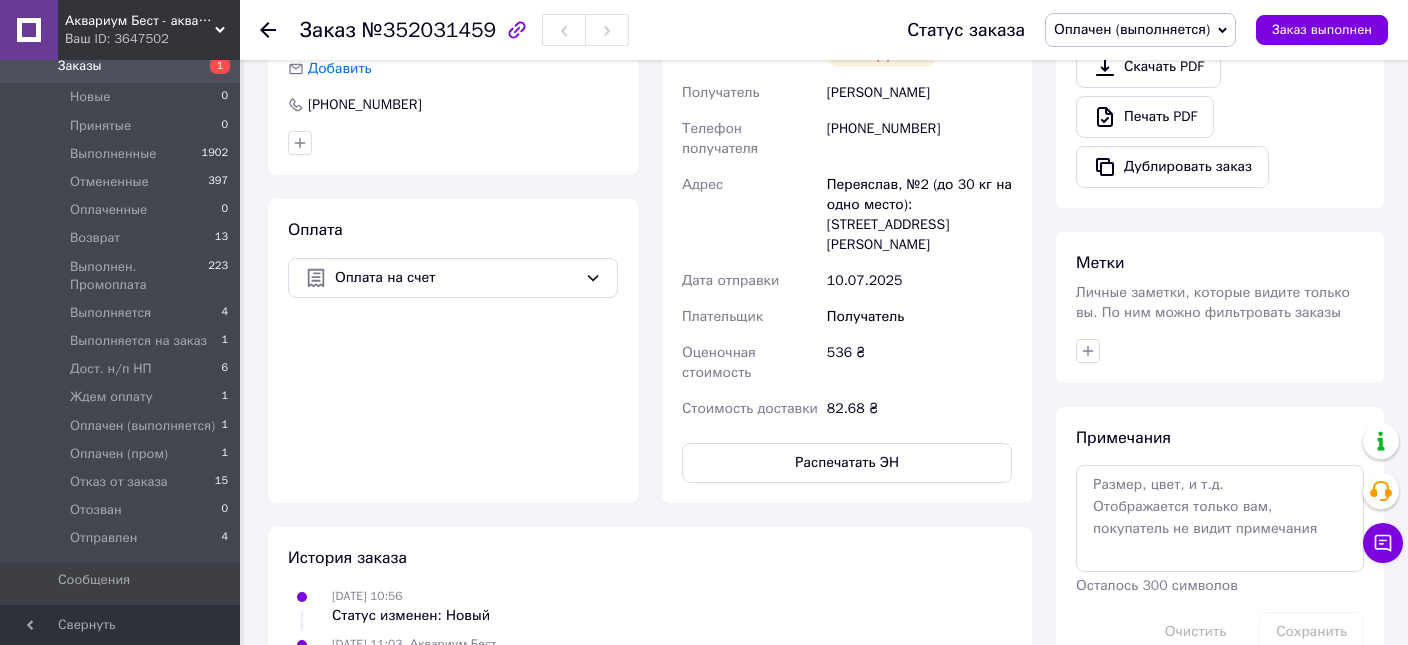 scroll, scrollTop: 316, scrollLeft: 0, axis: vertical 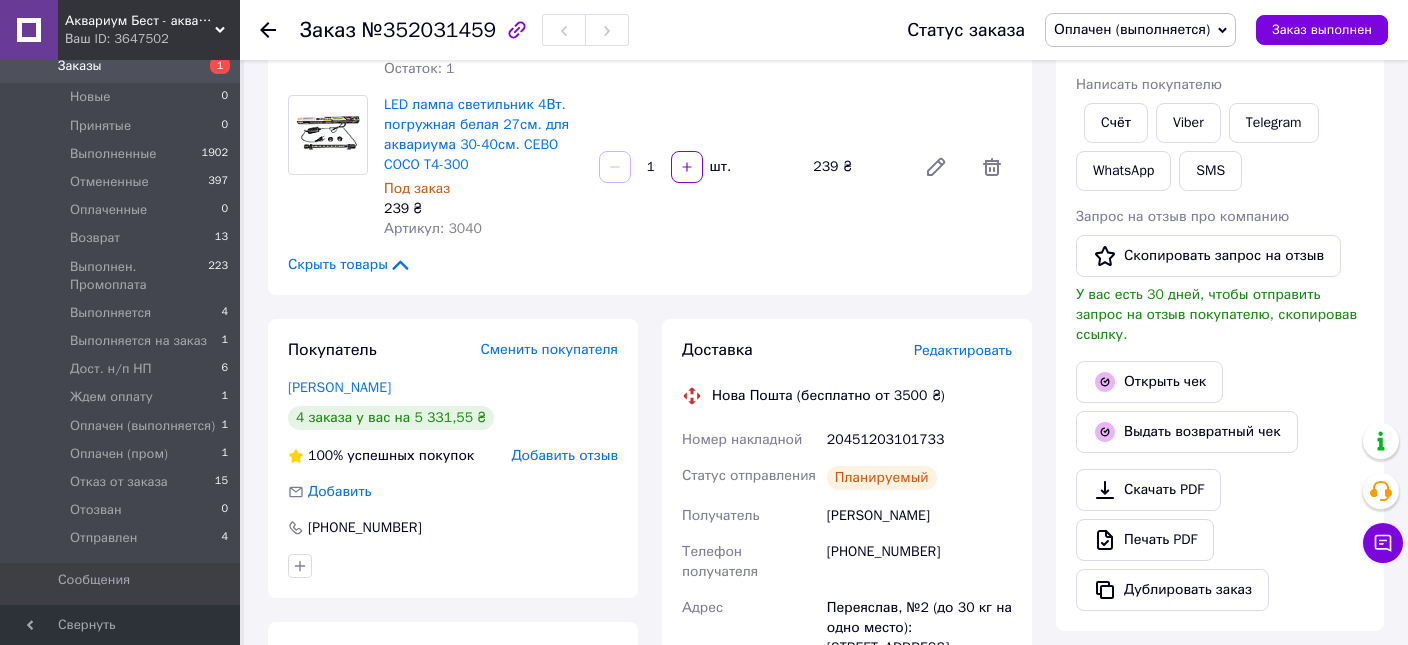 click on "20451203101733" at bounding box center (919, 440) 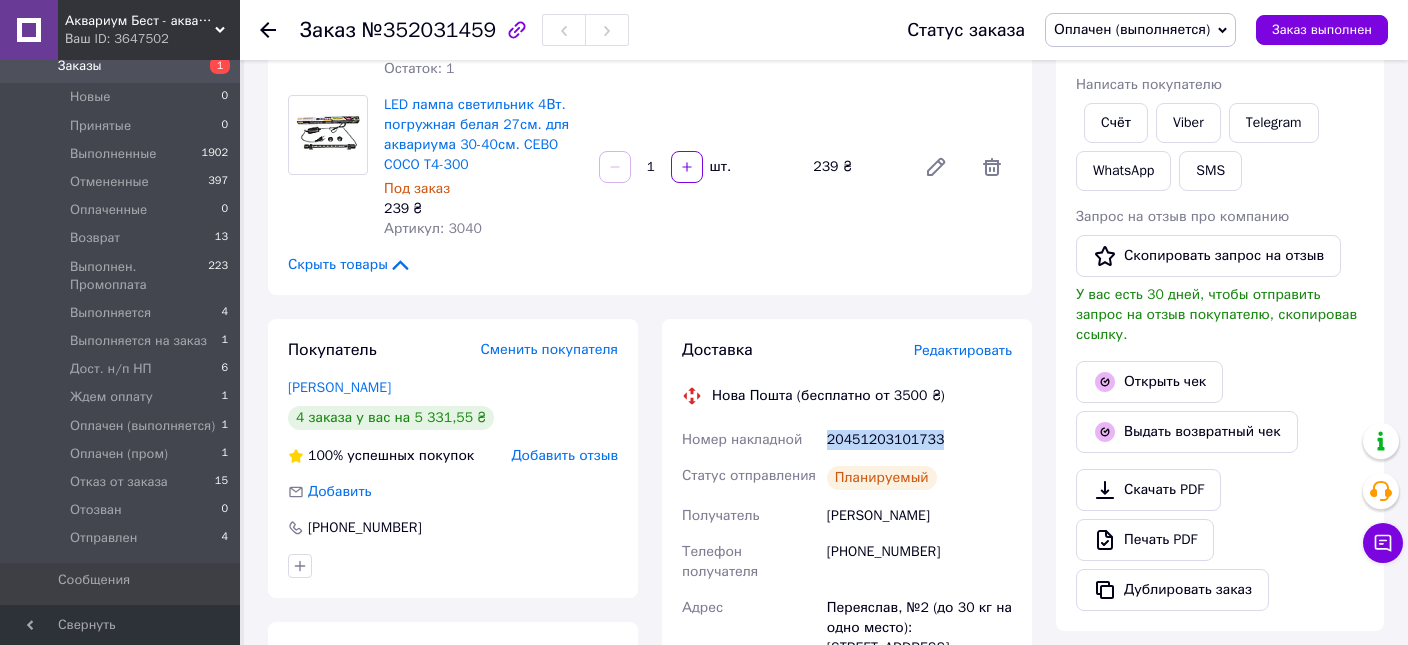 click on "20451203101733" at bounding box center [919, 440] 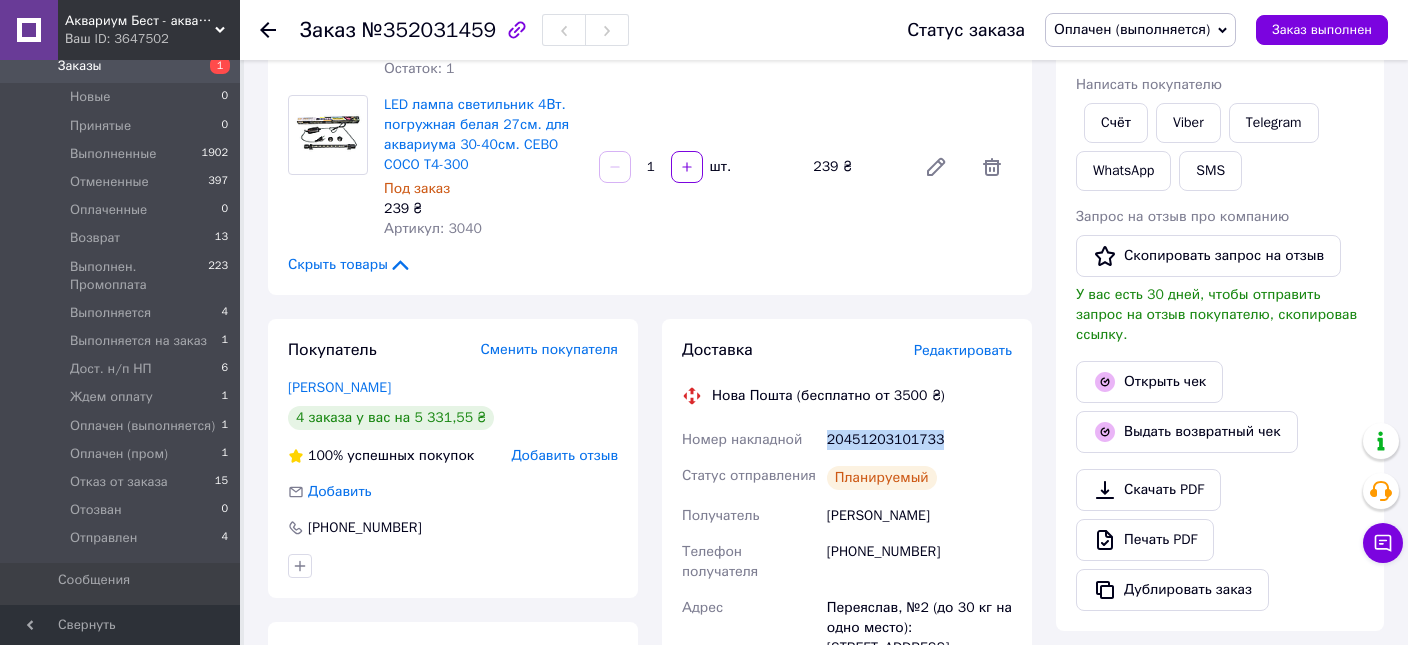 copy on "20451203101733" 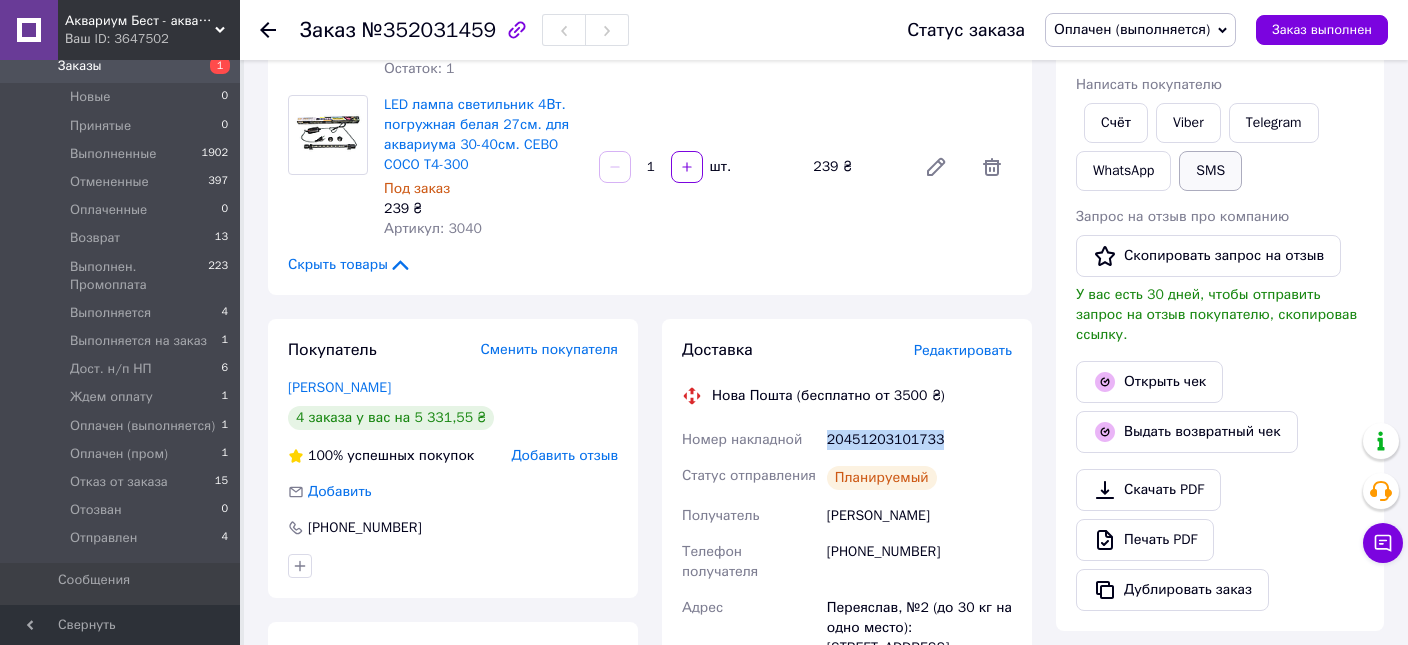 click on "SMS" at bounding box center (1210, 171) 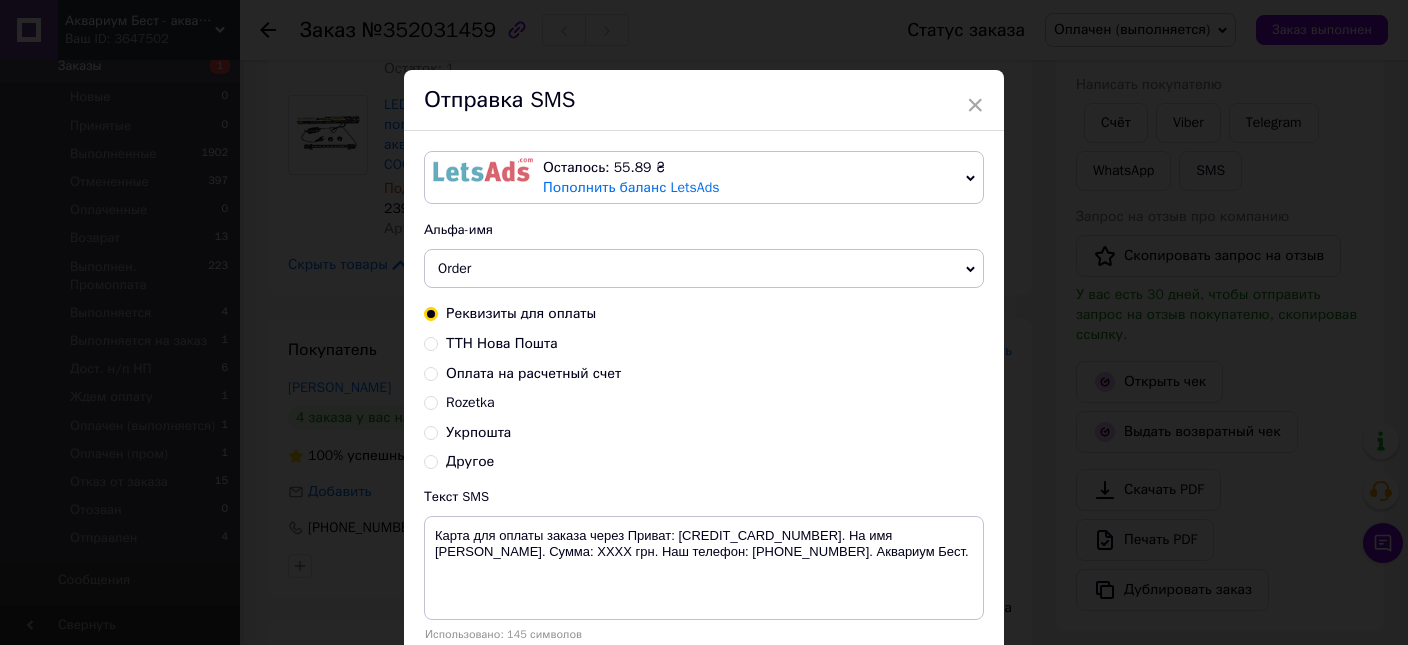 click on "ТТН Нова Пошта" at bounding box center (502, 343) 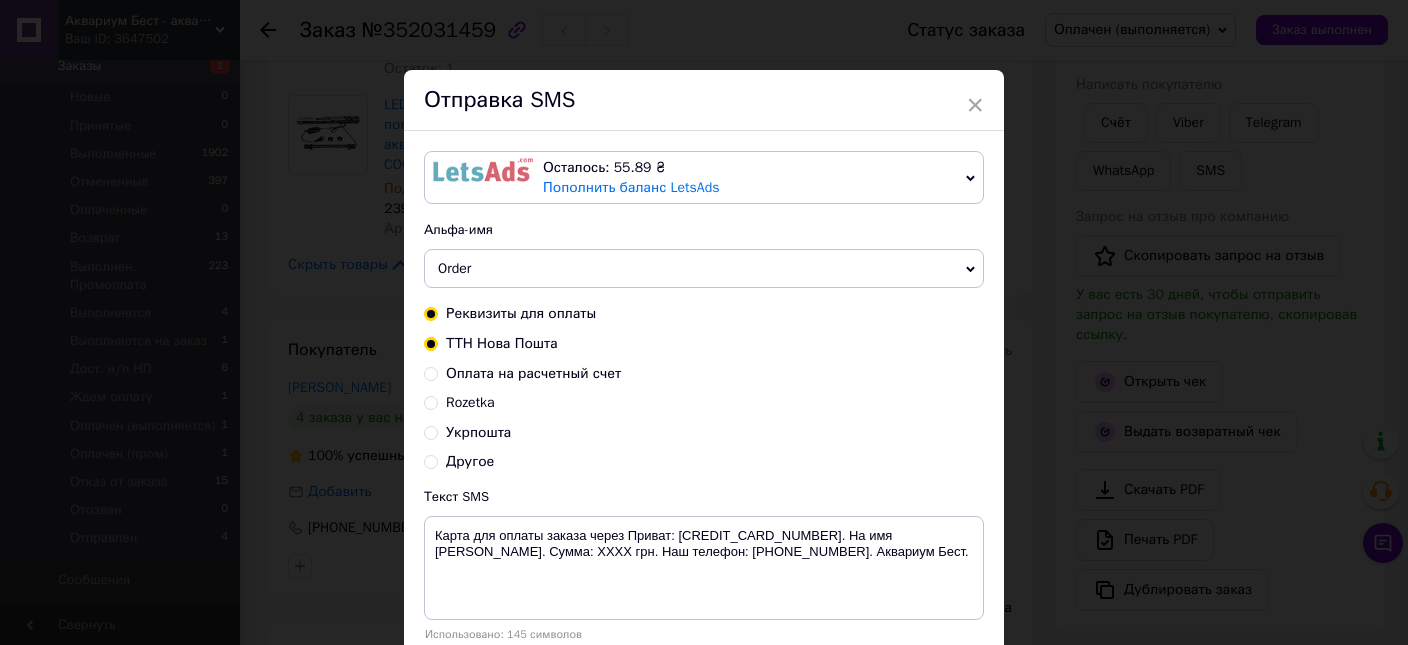 radio on "true" 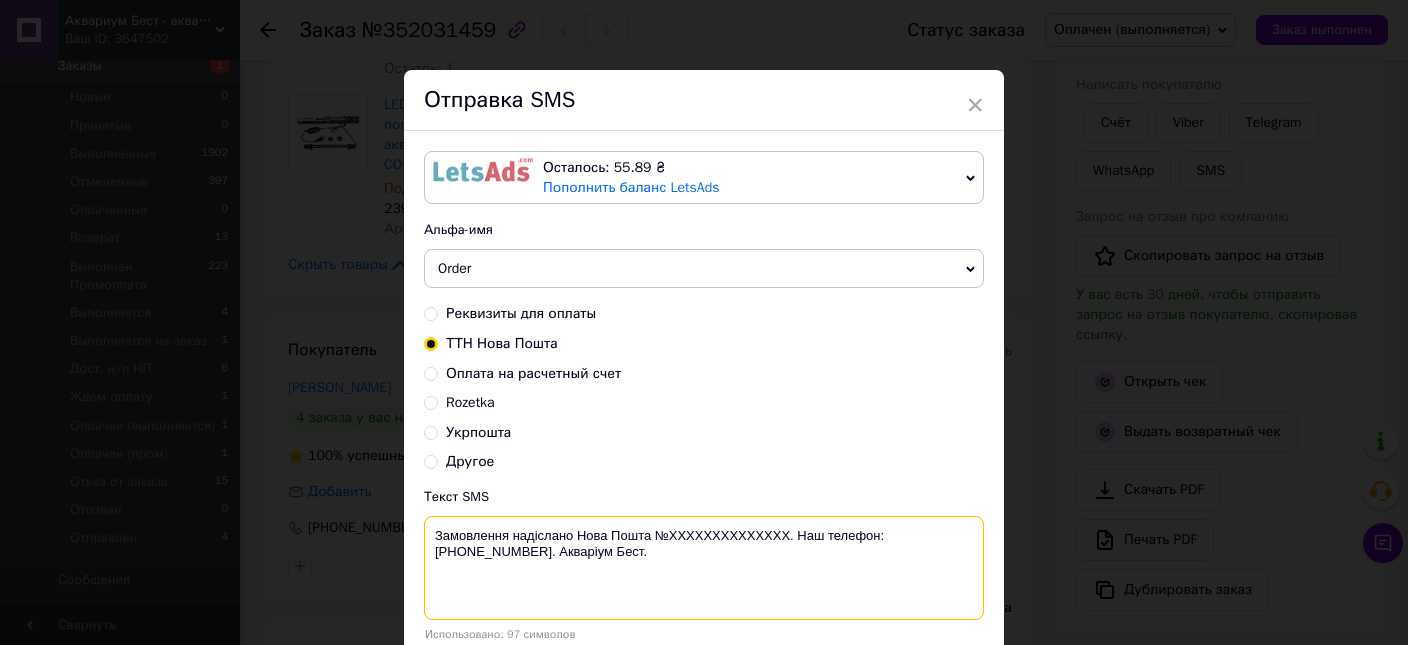 click on "Замовлення надіслано Нова Пошта №XXXXXXXXXXXXXX. Наш телефон: +380 (95) 081-80-56. Акваріум Бест." at bounding box center (704, 568) 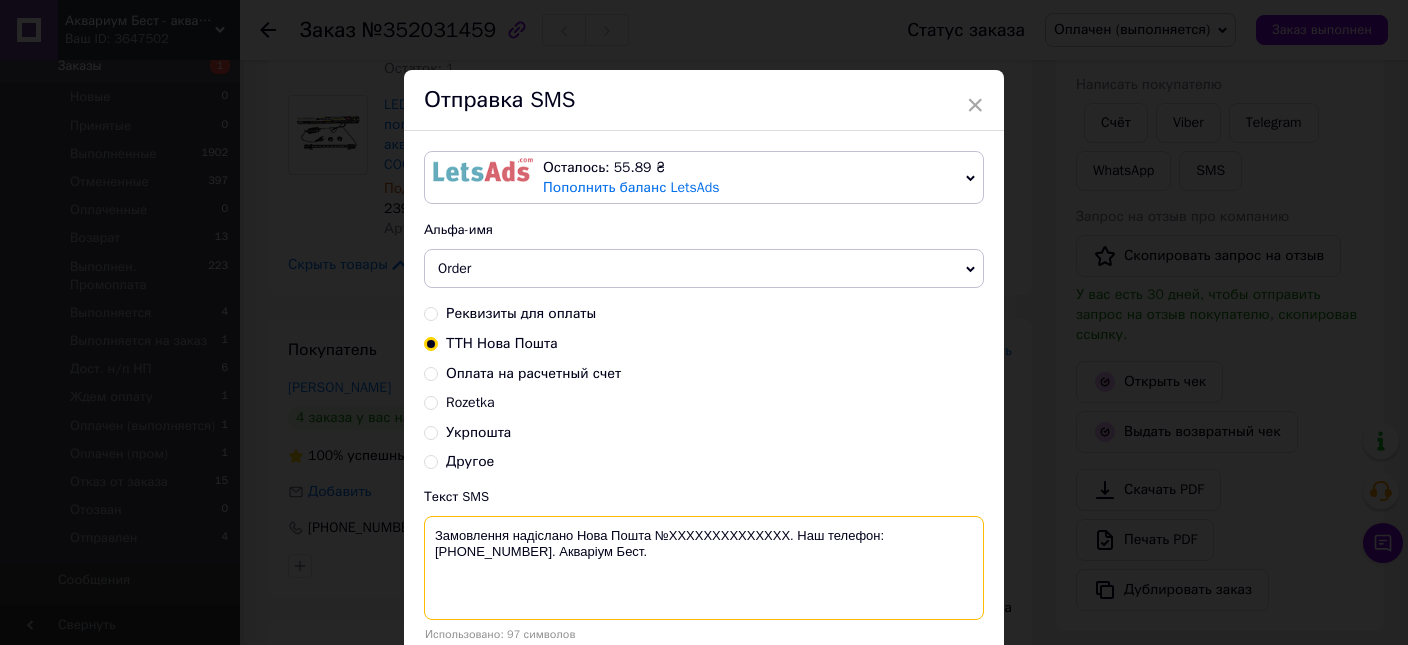 paste on "20451203101733" 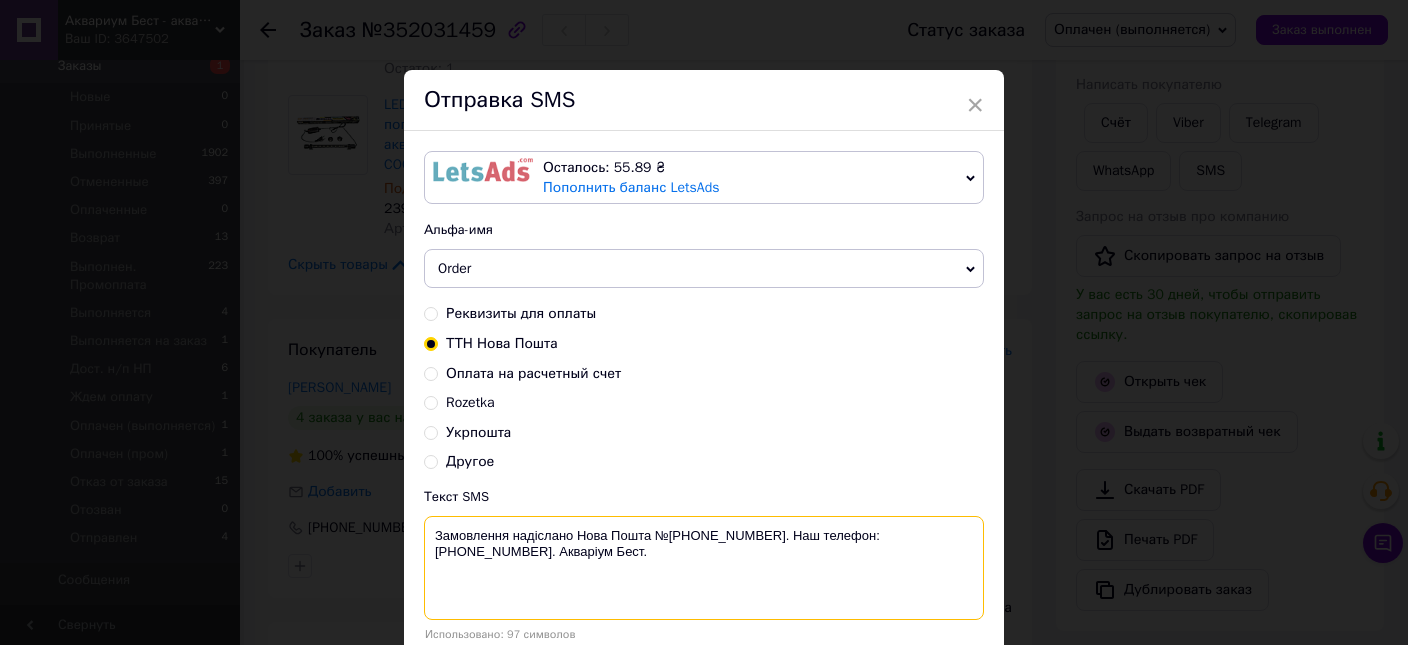 click on "Замовлення надіслано Нова Пошта №20451203101733. Наш телефон: +380 (95) 081-80-56. Акваріум Бест." at bounding box center (704, 568) 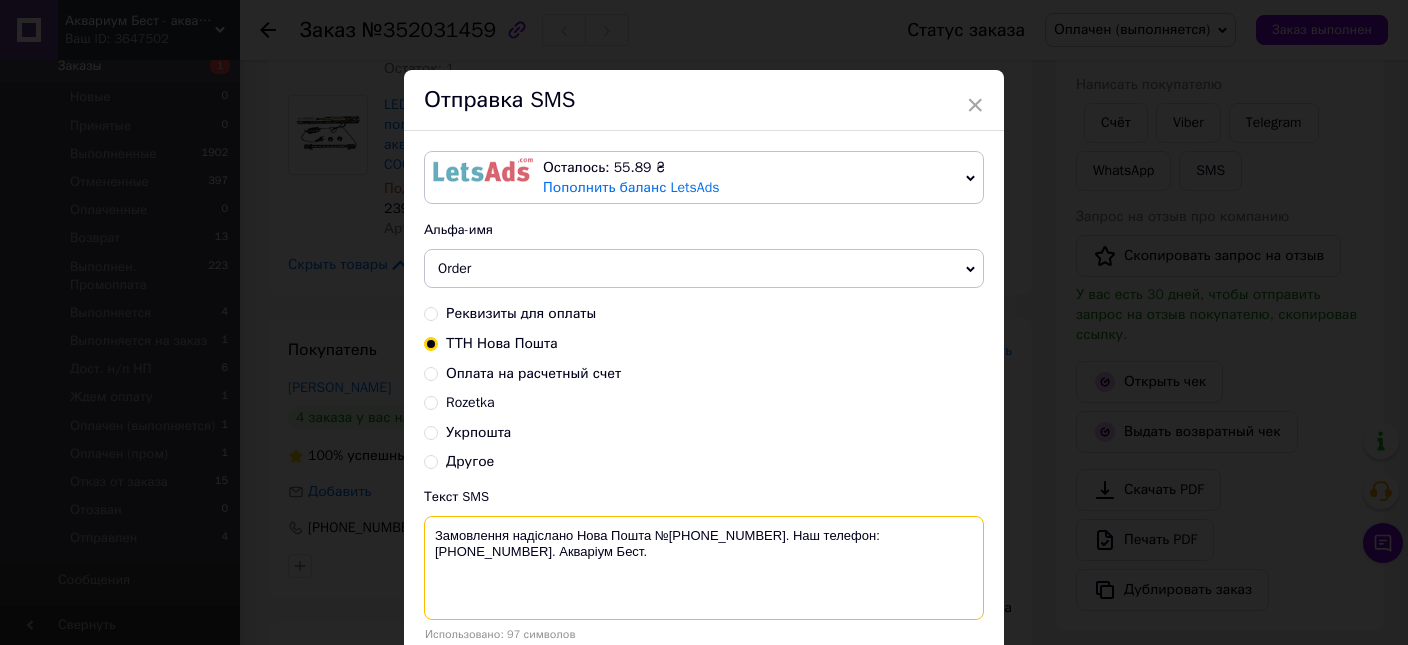type on "Замовлення надіслано Нова Пошта №20451203101733. Наш телефон: +380 (95) 081-80-56. Акваріум Бест." 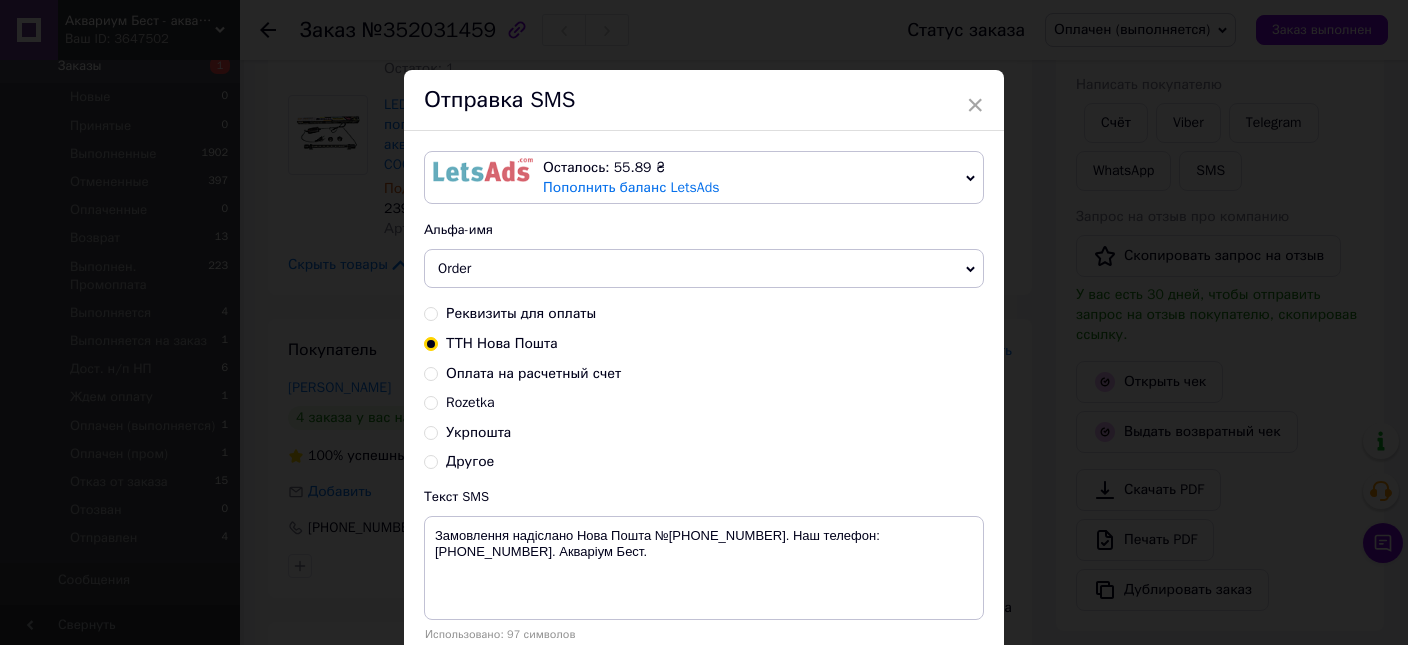 click on "× Отправка SMS Осталось: 55.89 ₴ Пополнить баланс LetsAds Подключить SMSClub Альфа-имя  Order Обновить список альфа-имен Реквизиты для оплаты  ТТН Нова Пошта Оплата на расчетный счет  Rozetka Укрпошта Другое Текст SMS Замовлення надіслано Нова Пошта №20451203101733. Наш телефон: +380 (95) 081-80-56. Акваріум Бест. Использовано: 97 символов Отменить   Отправить" at bounding box center [704, 322] 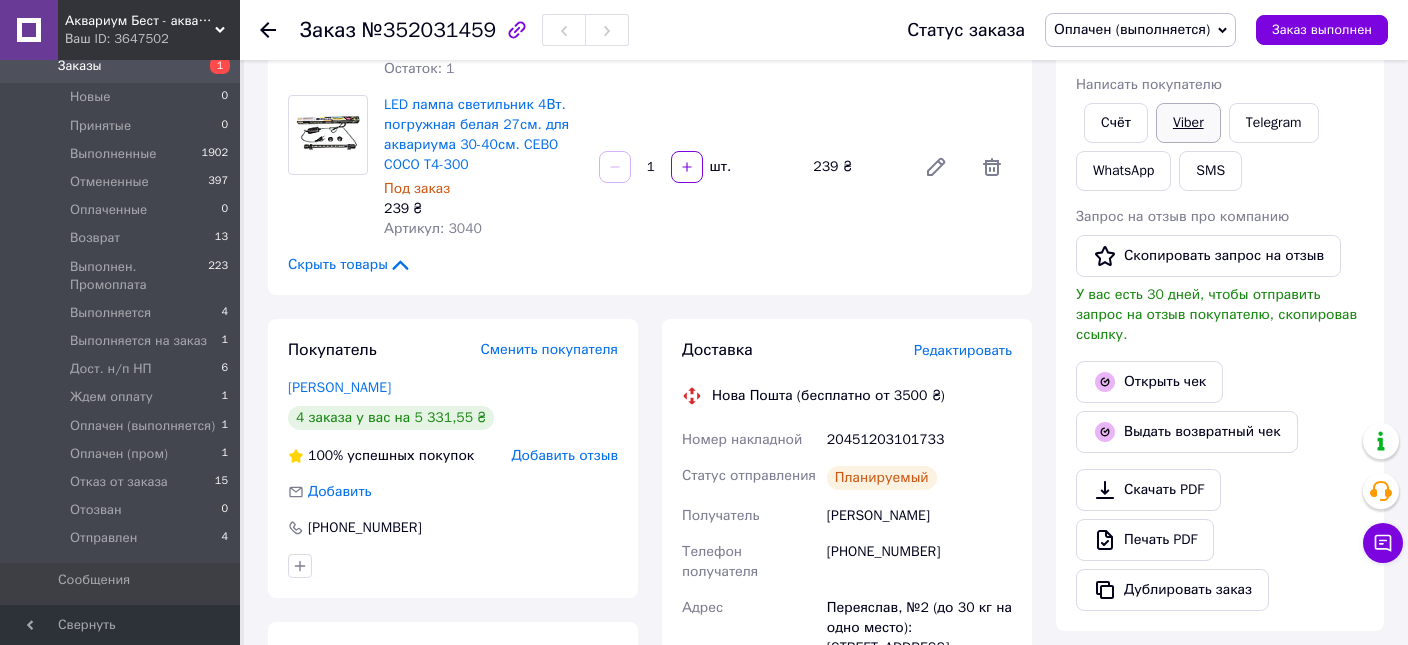 click on "Viber" at bounding box center [1188, 123] 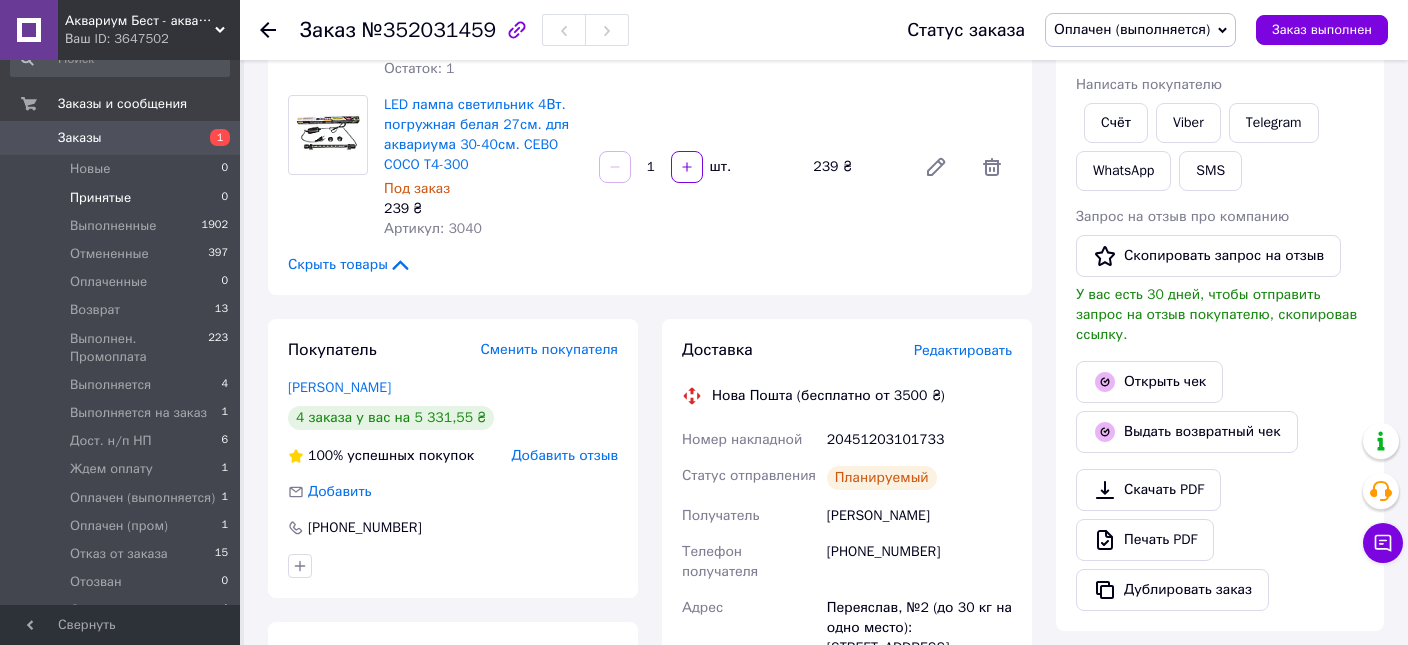 scroll, scrollTop: 0, scrollLeft: 0, axis: both 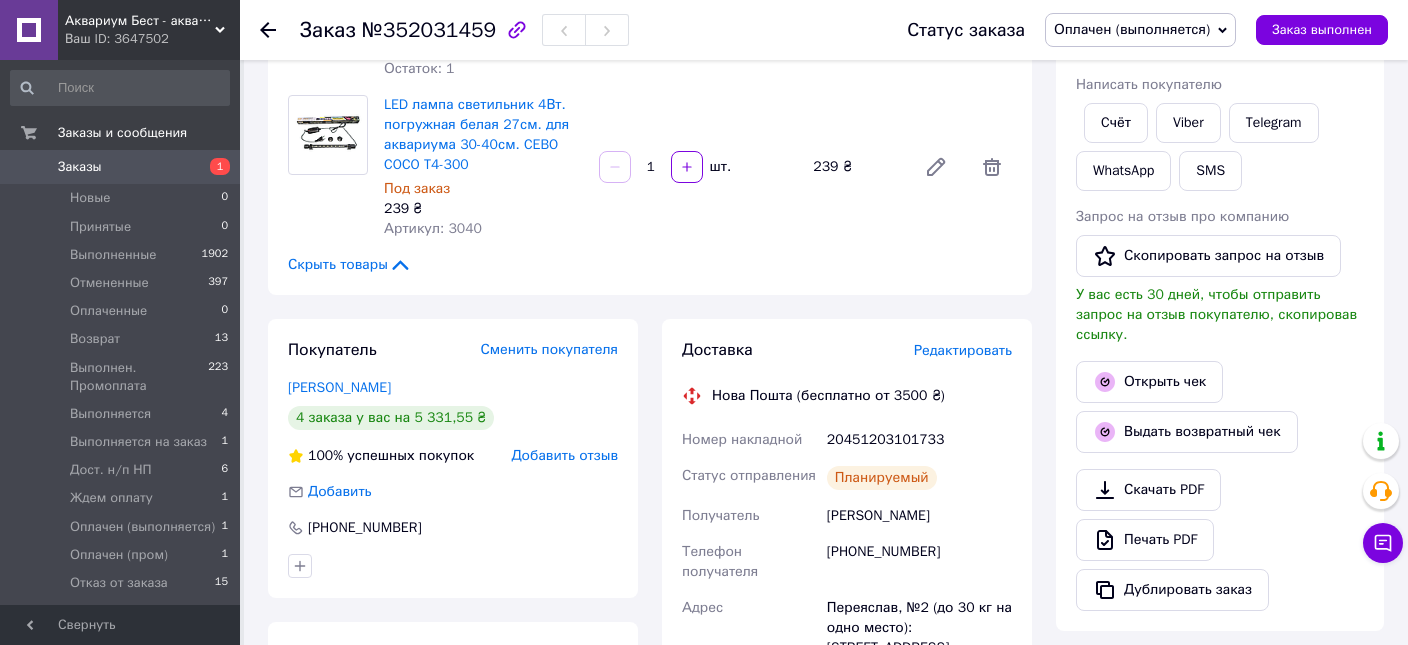 click on "Оплачен (выполняется)" at bounding box center [1132, 29] 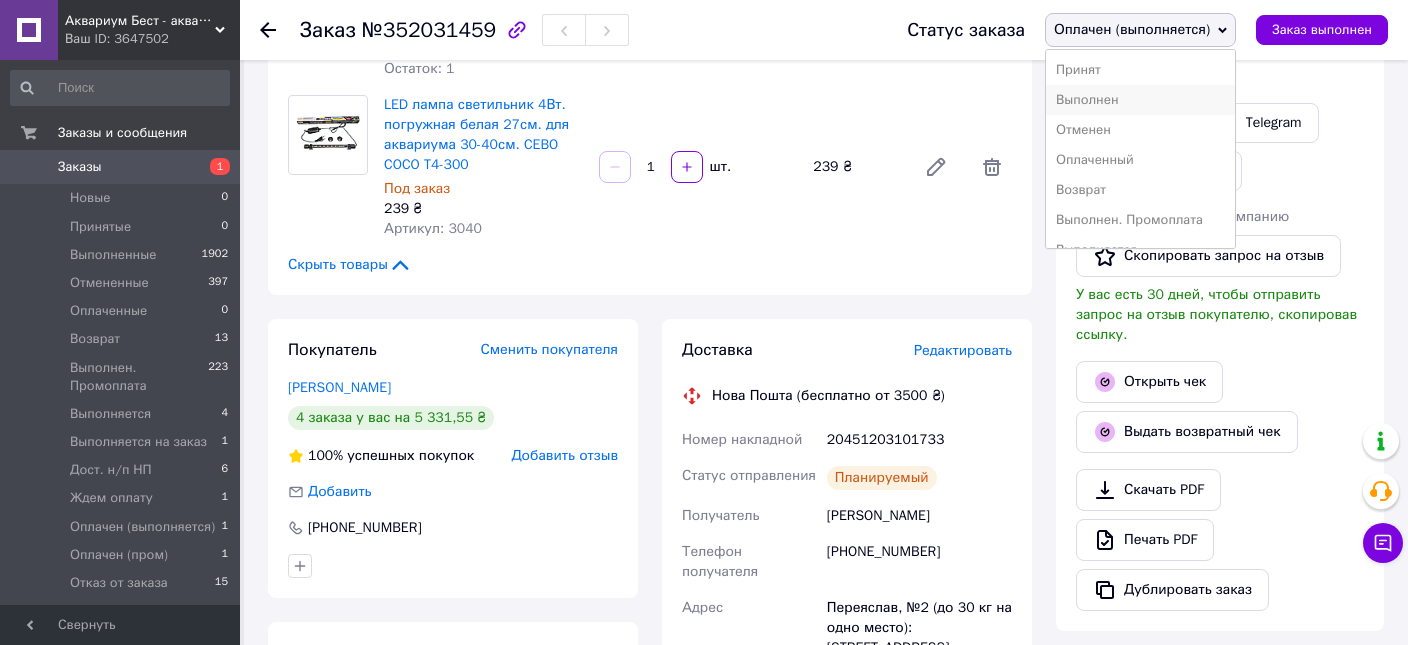 click on "Выполнен" at bounding box center (1140, 100) 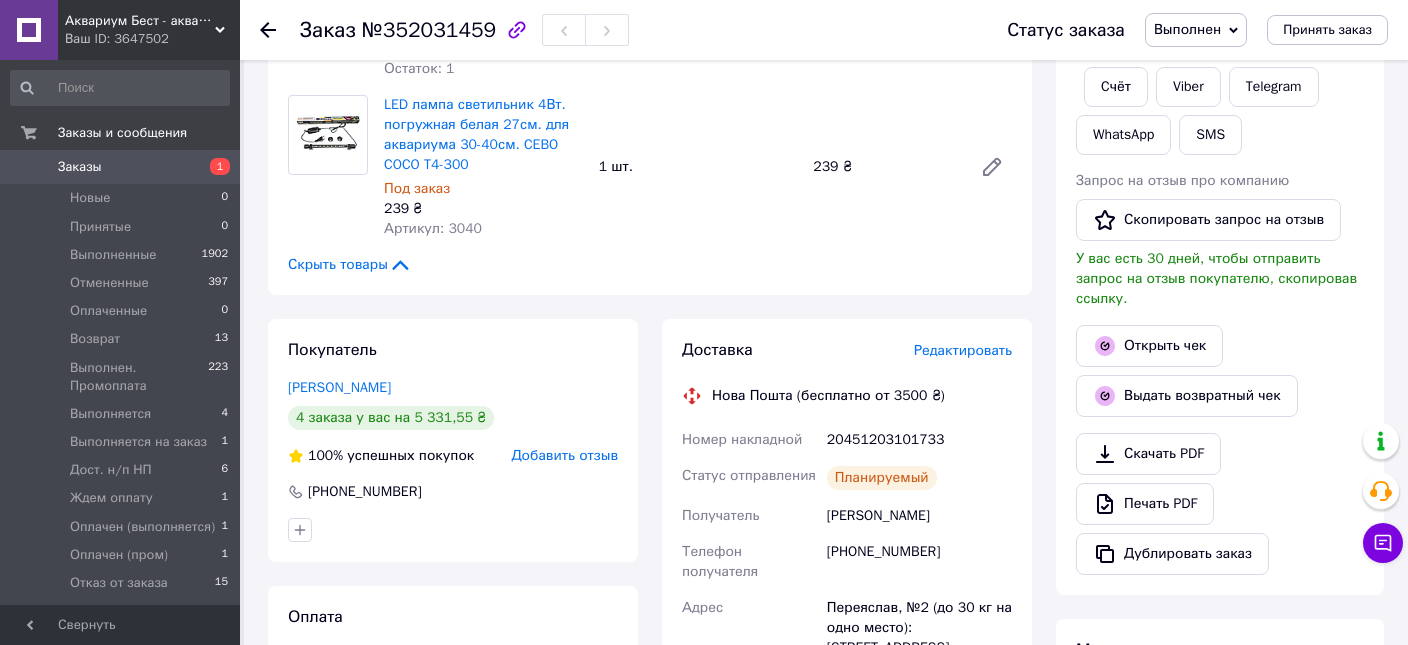 click on "Заказы" at bounding box center [80, 167] 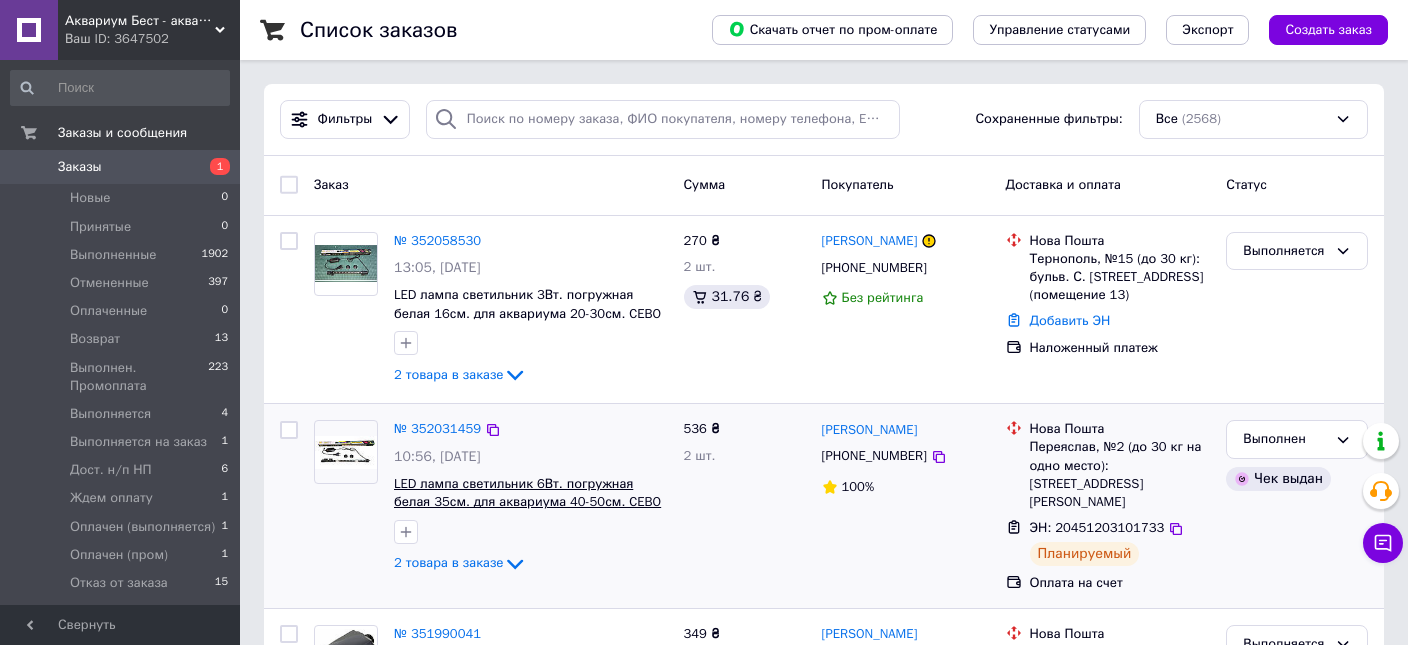 scroll, scrollTop: 101, scrollLeft: 0, axis: vertical 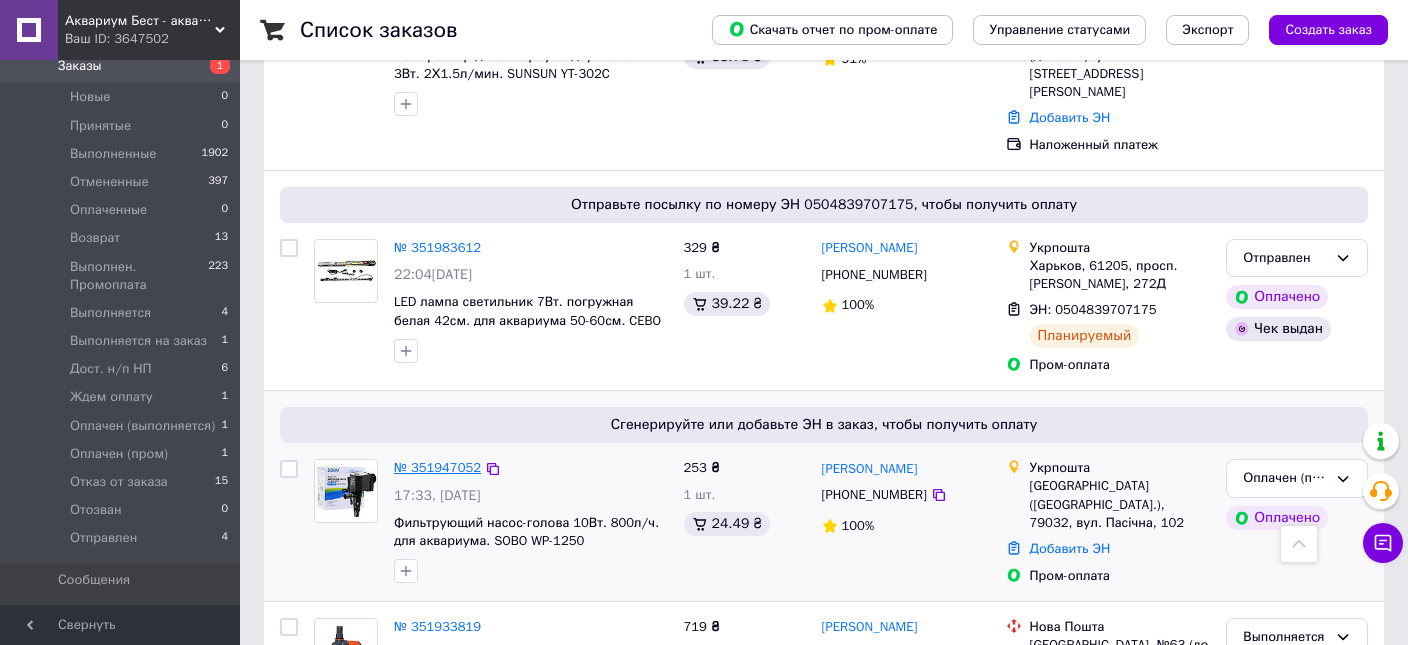 click on "№ 351947052" at bounding box center [437, 467] 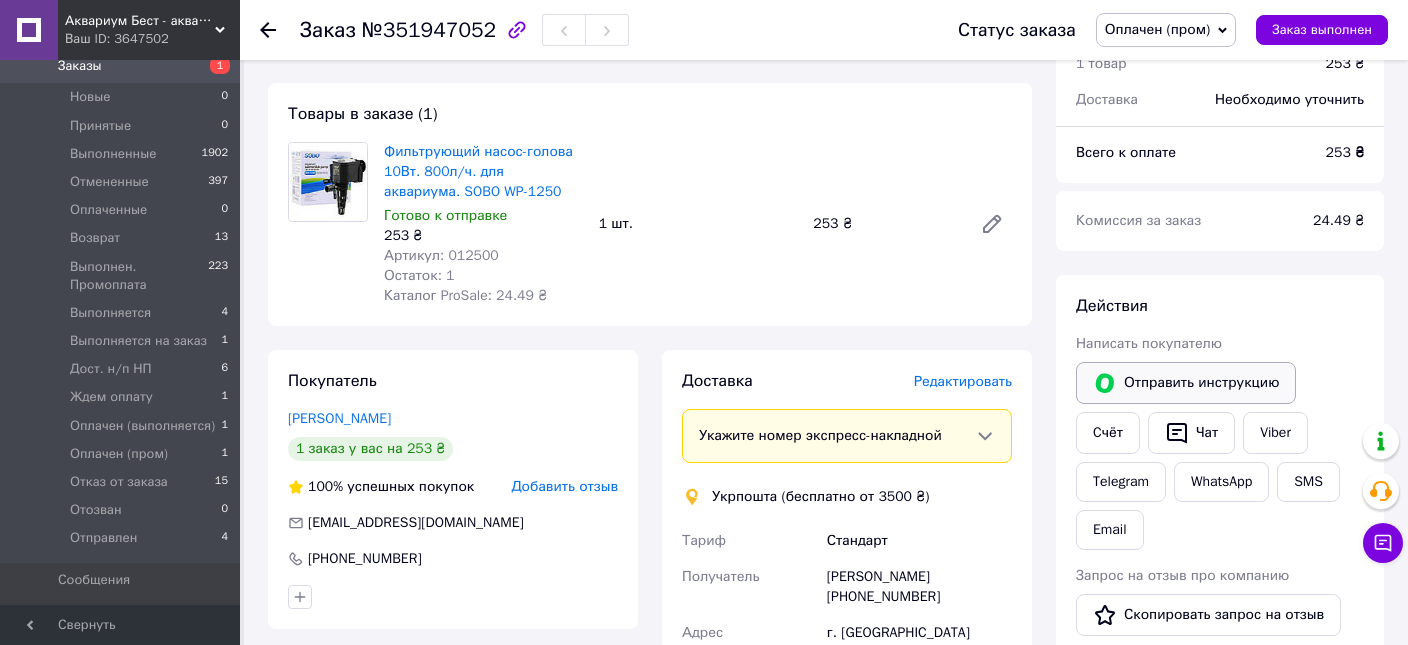 scroll, scrollTop: 857, scrollLeft: 0, axis: vertical 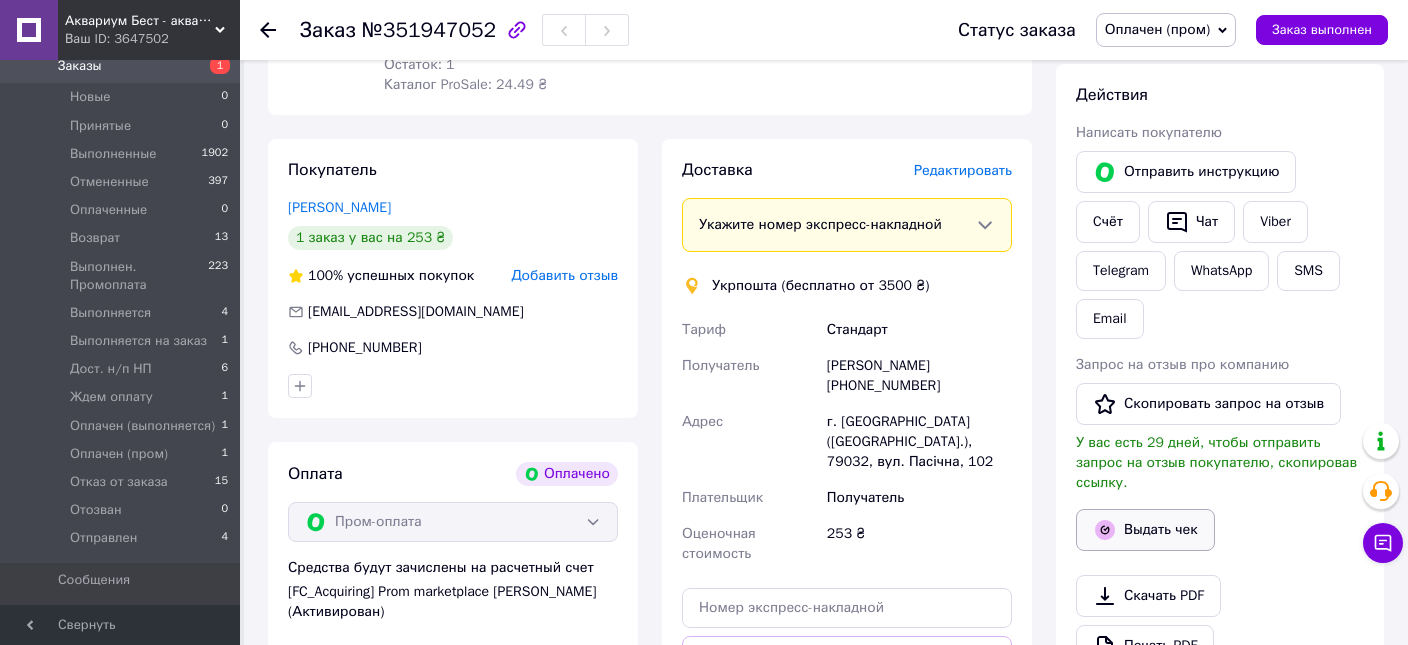 click on "Выдать чек" at bounding box center [1145, 530] 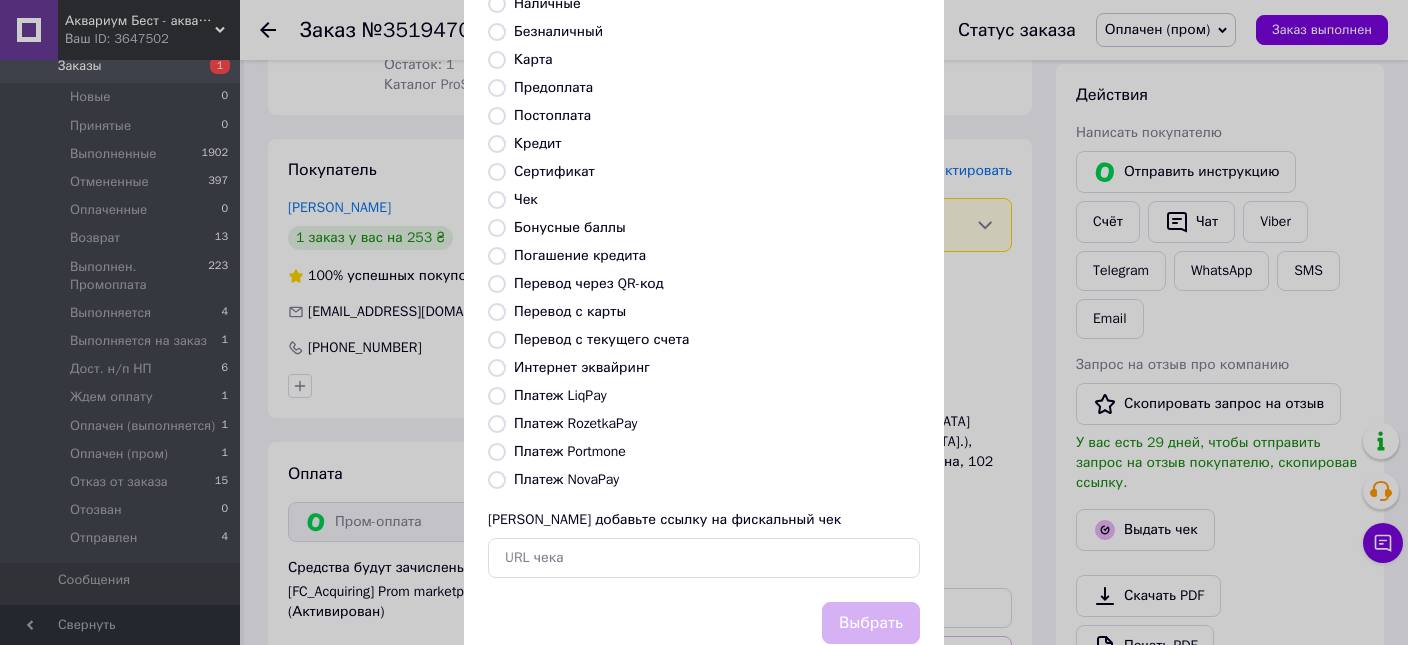 scroll, scrollTop: 214, scrollLeft: 0, axis: vertical 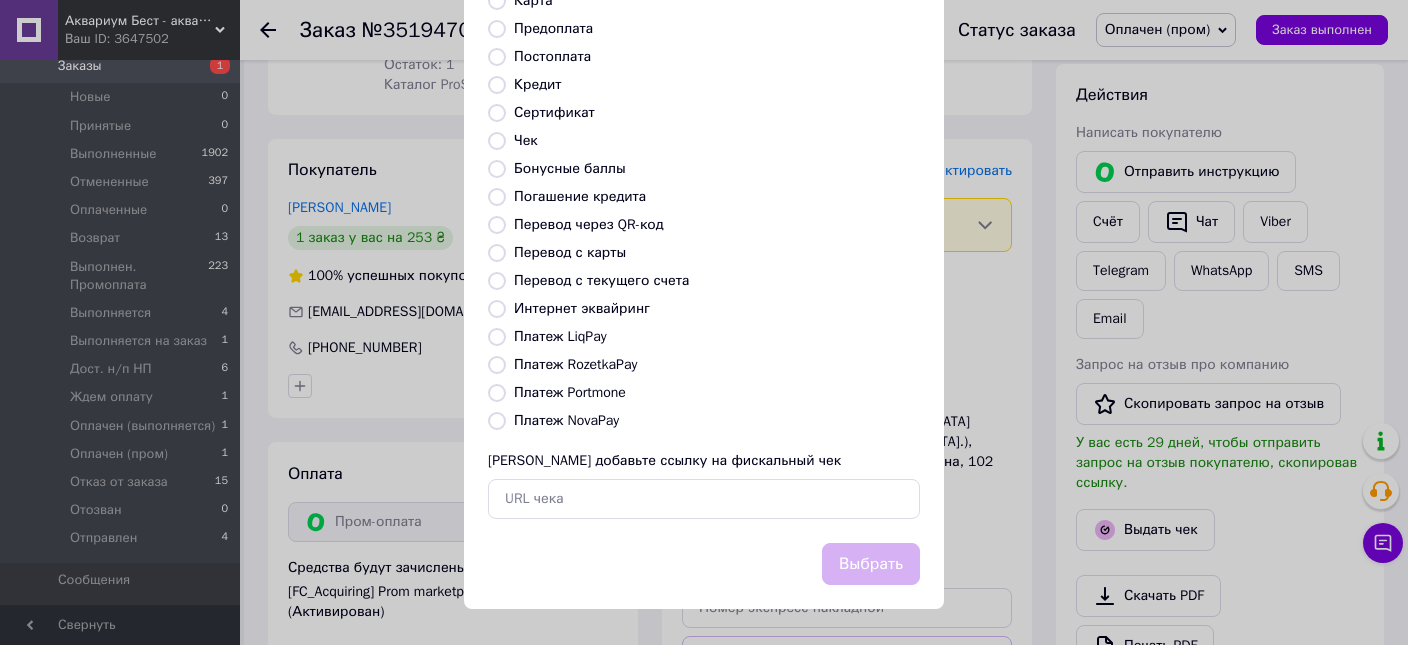 click on "Платеж LiqPay" at bounding box center [497, 337] 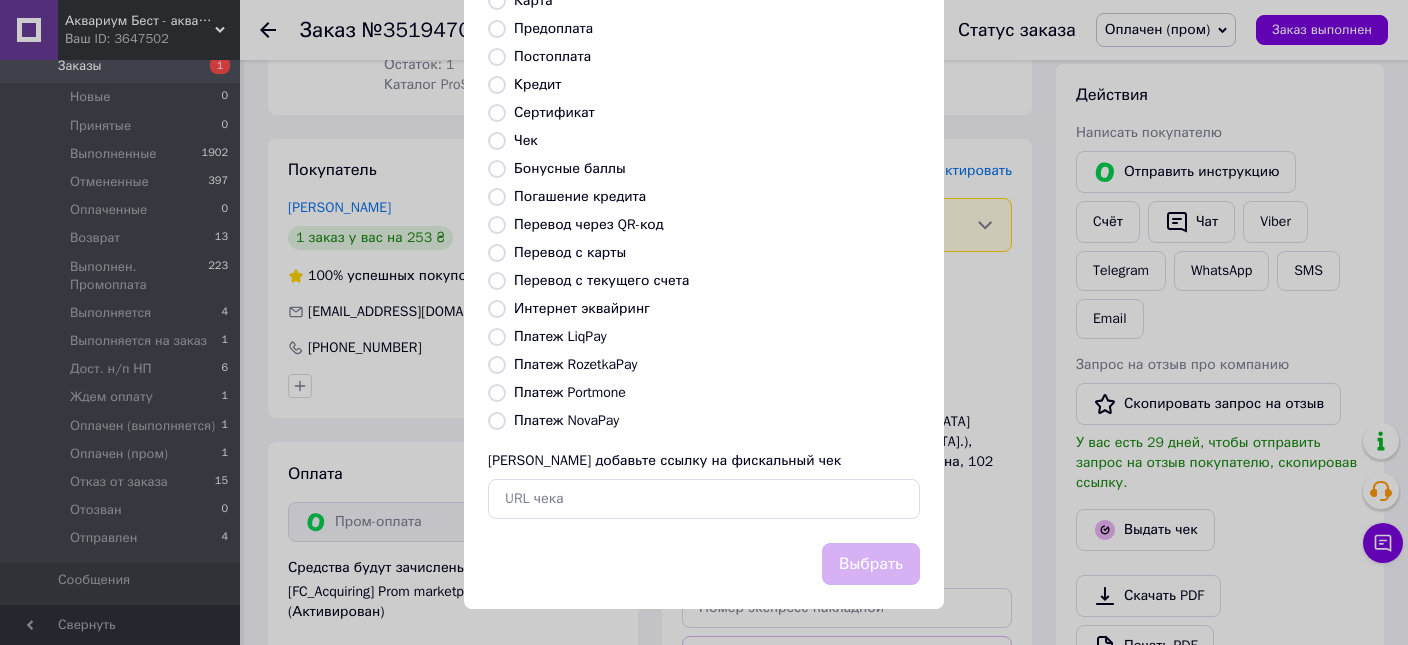 radio on "true" 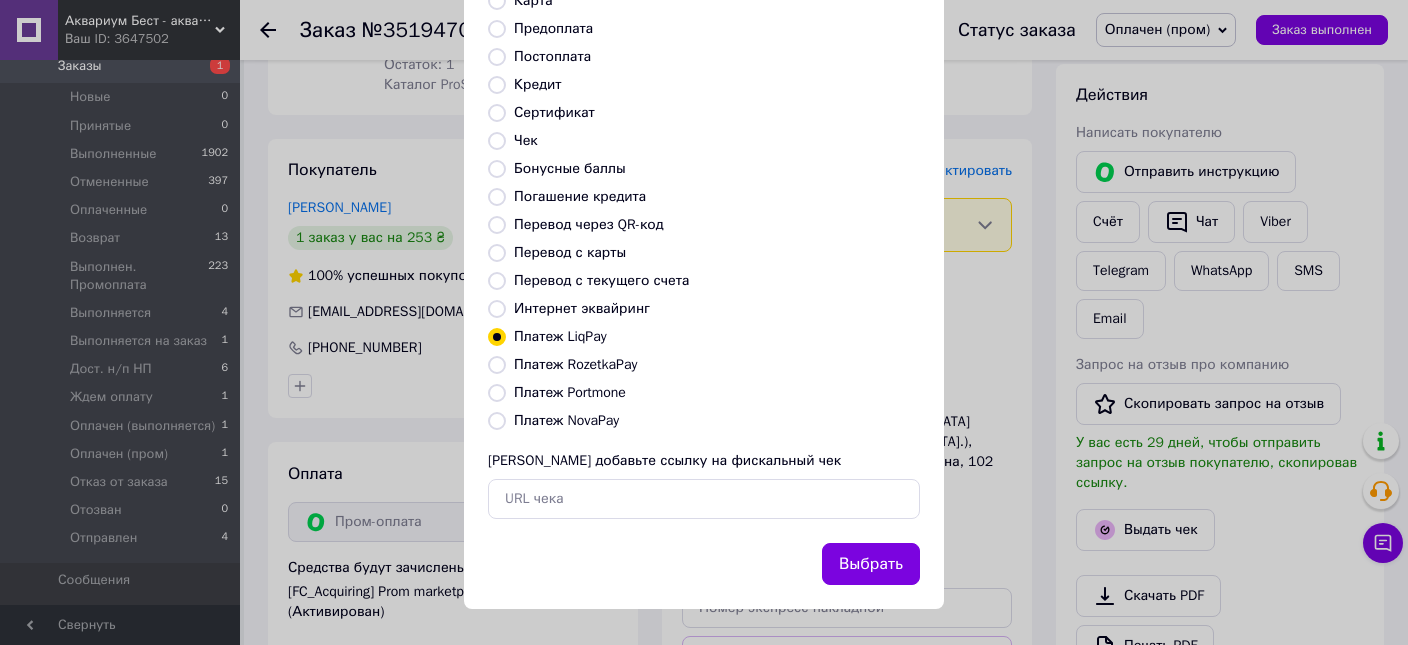 click on "Платеж RozetkaPay" at bounding box center [497, 365] 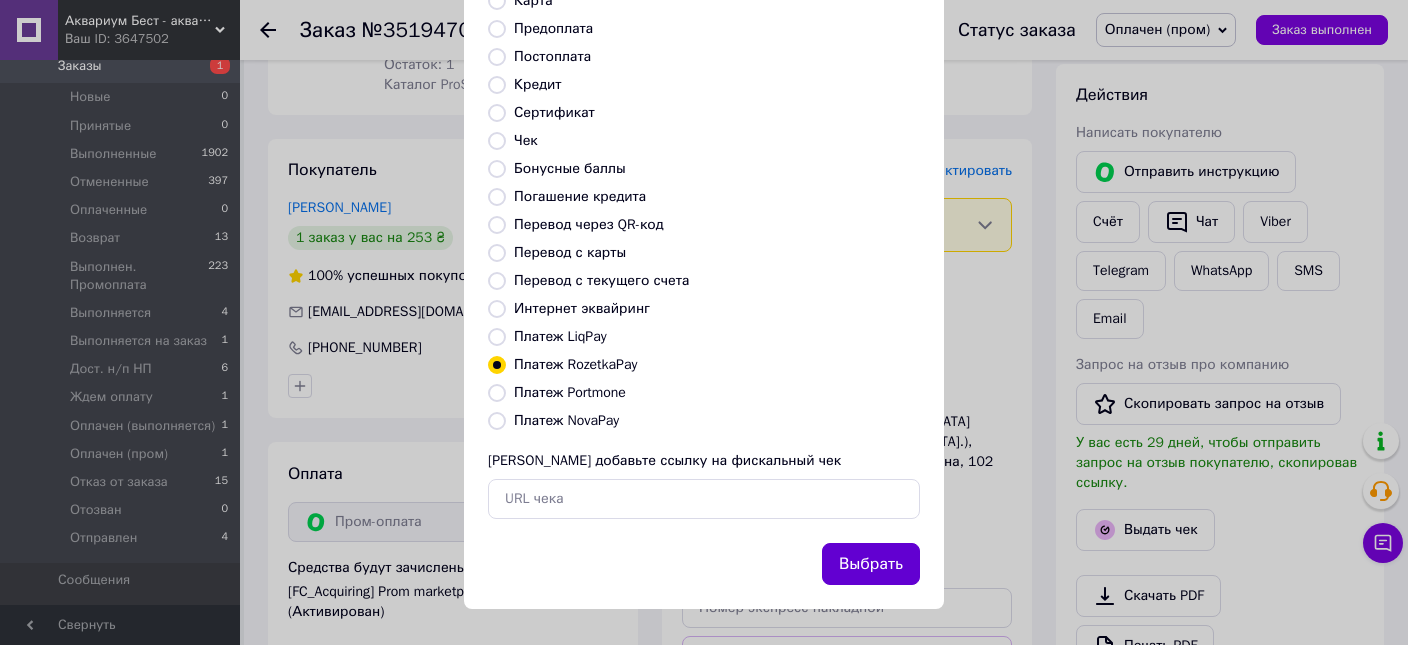 click on "Выбрать" at bounding box center [871, 564] 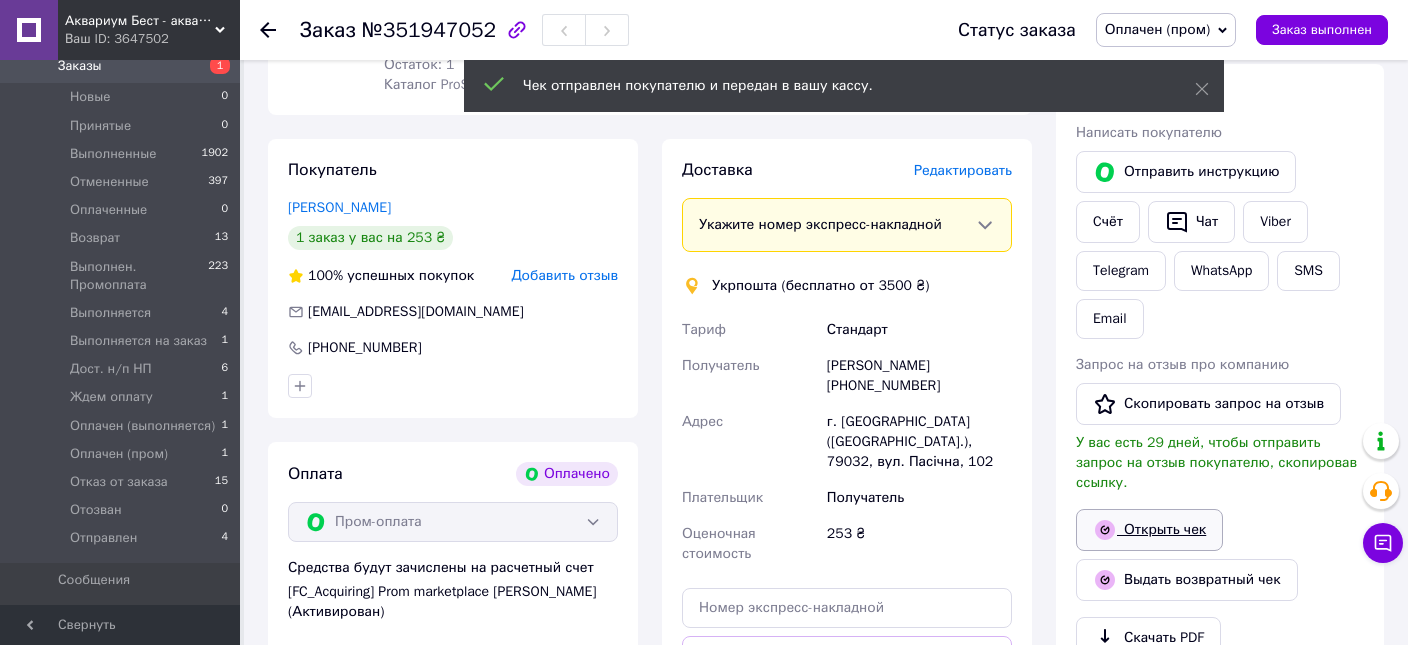 click on "Открыть чек" at bounding box center [1149, 530] 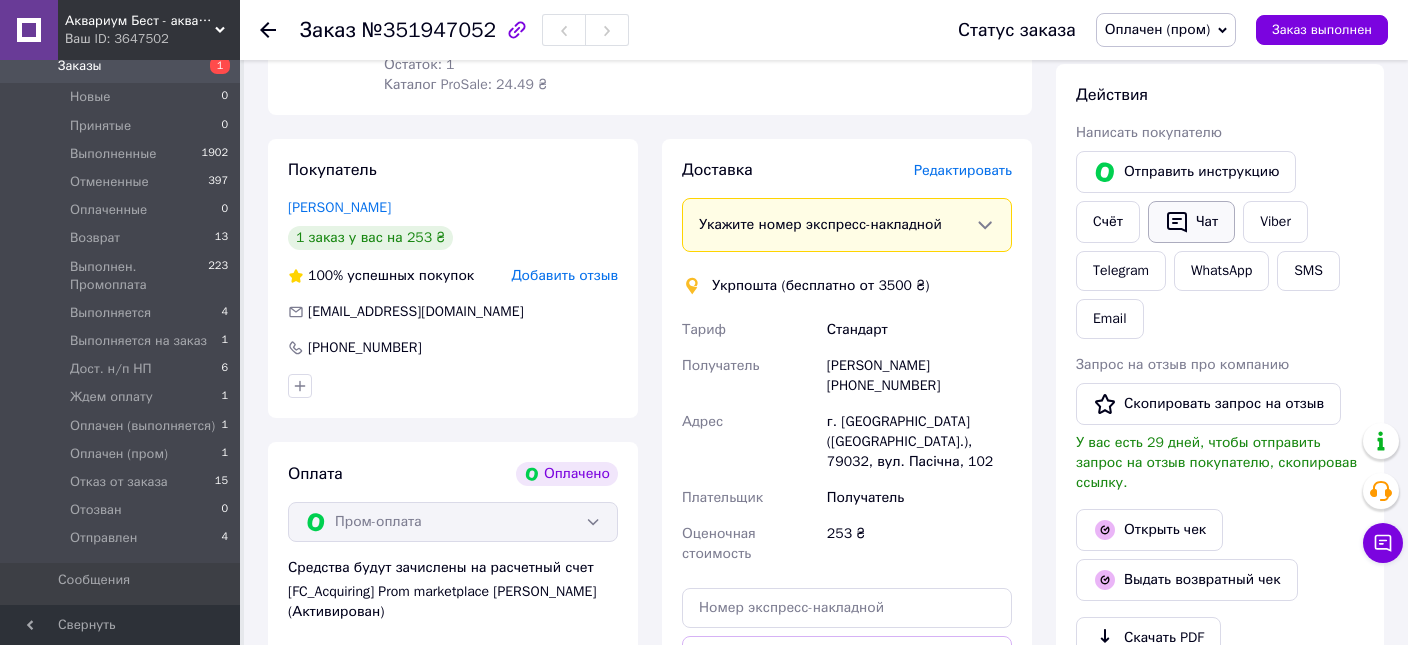 click on "Чат" at bounding box center [1191, 222] 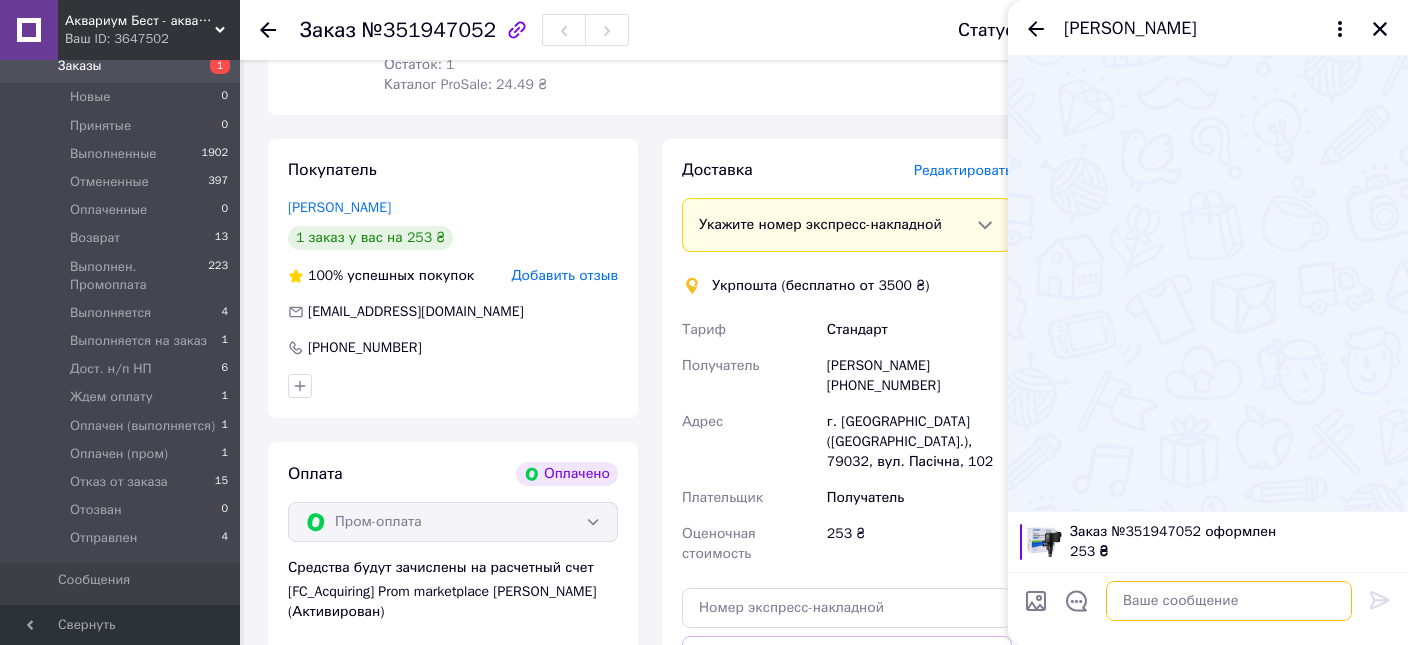 click at bounding box center [1229, 601] 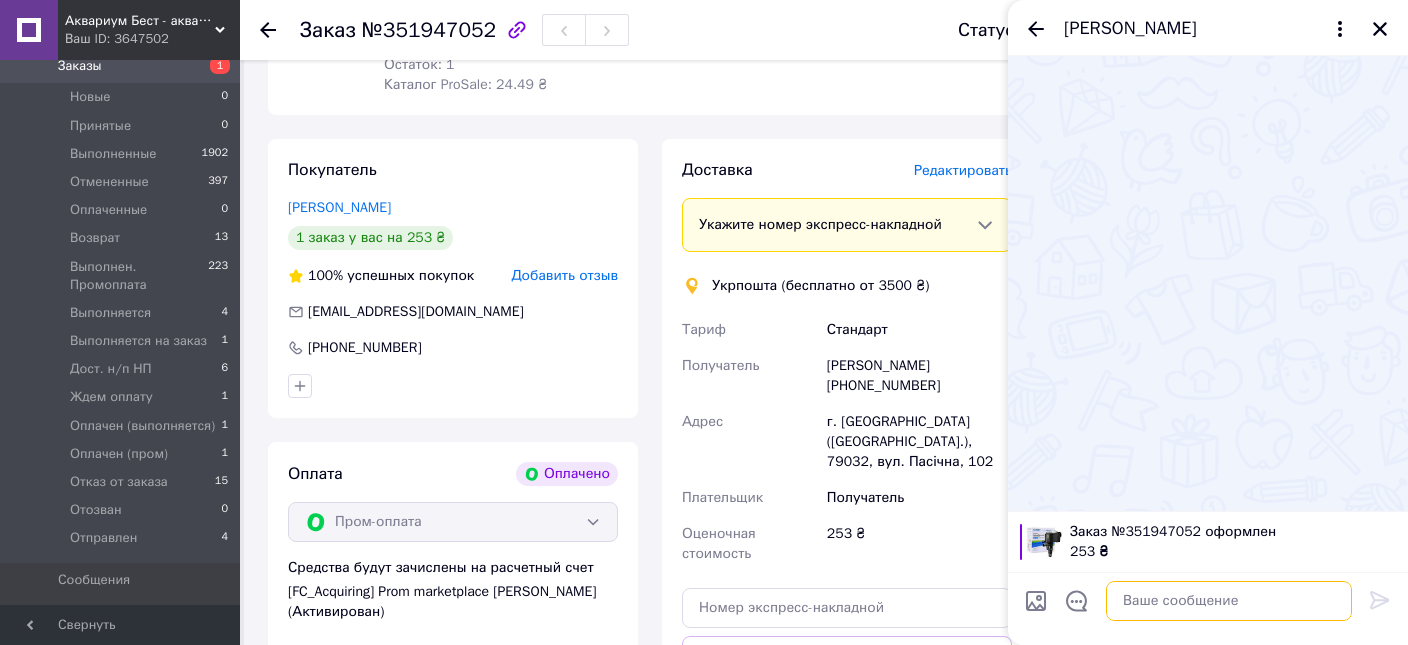 paste on "https://kasa.vchasno.ua/check-viewer/97fs1q6DnkY" 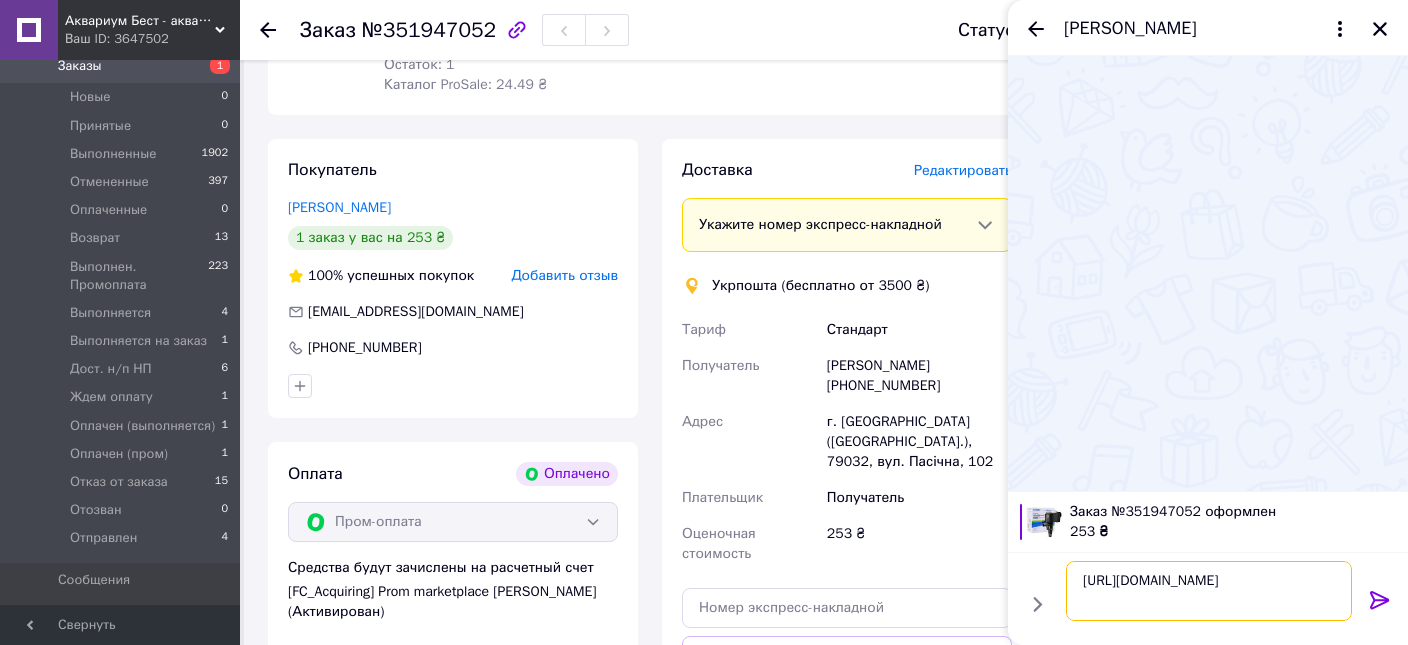 type 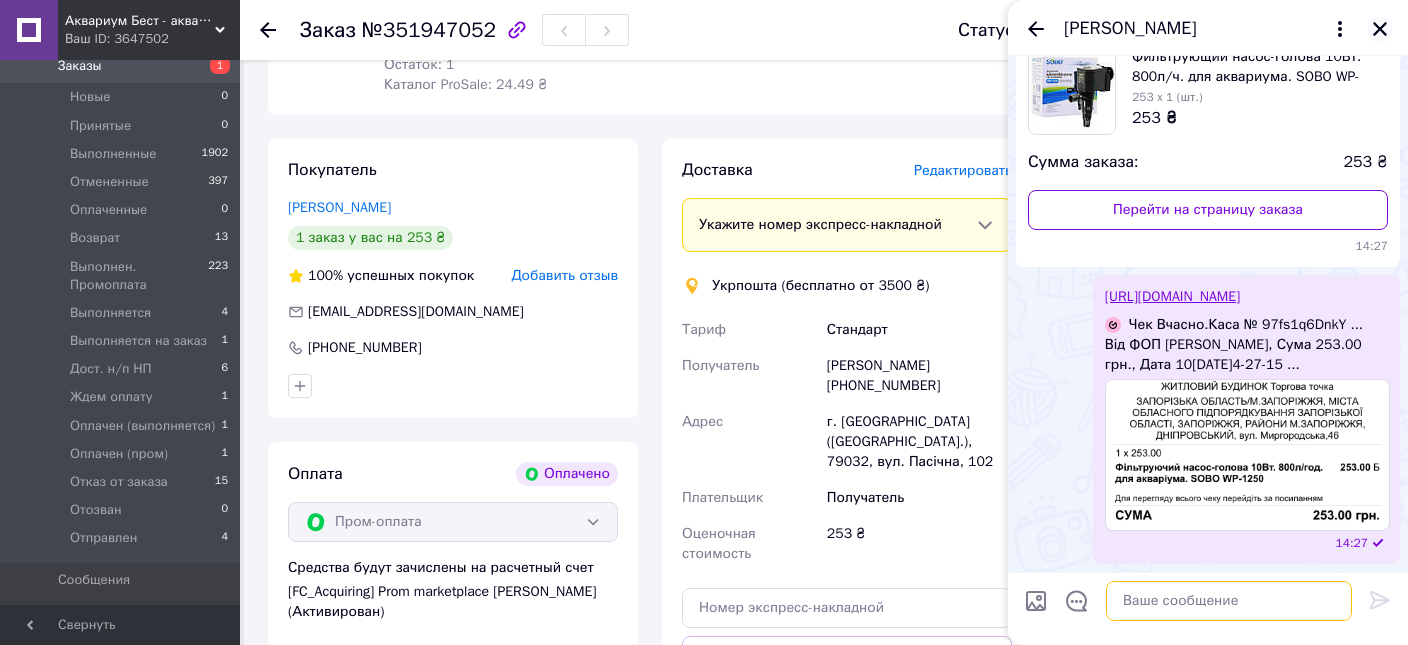 scroll, scrollTop: 175, scrollLeft: 0, axis: vertical 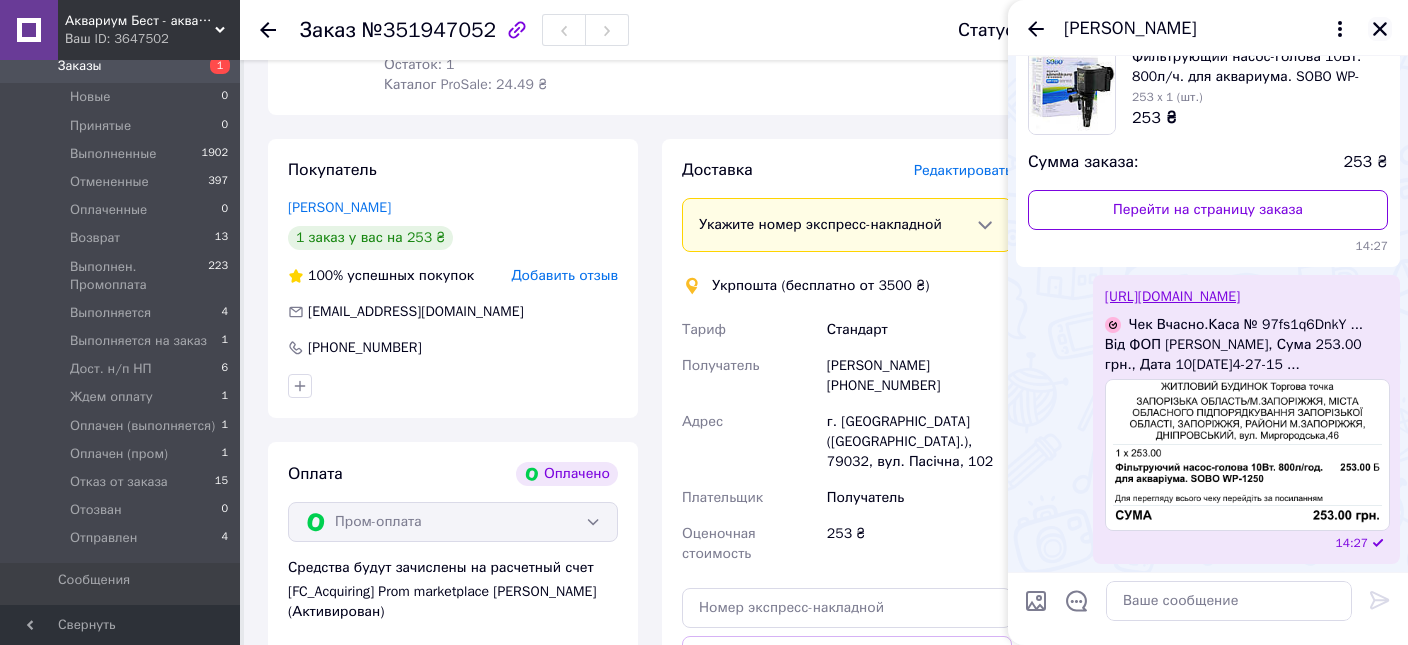 click 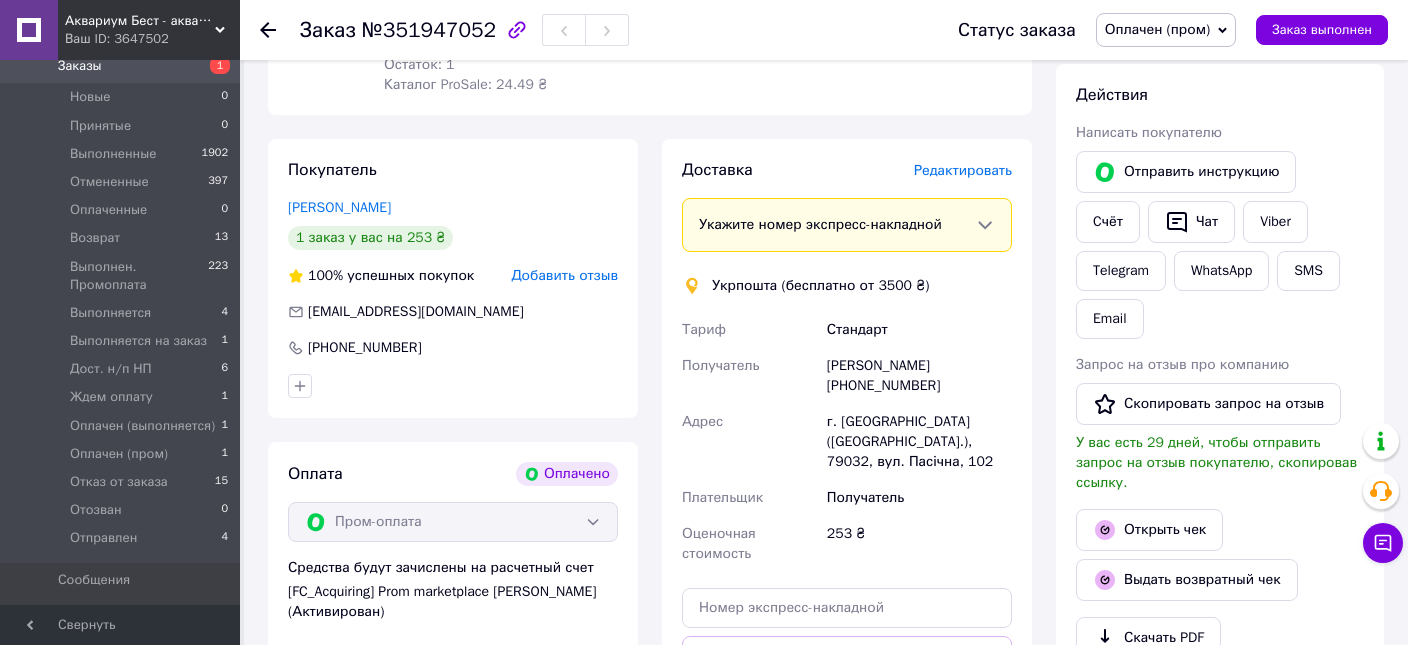 click on "Редактировать" at bounding box center (963, 170) 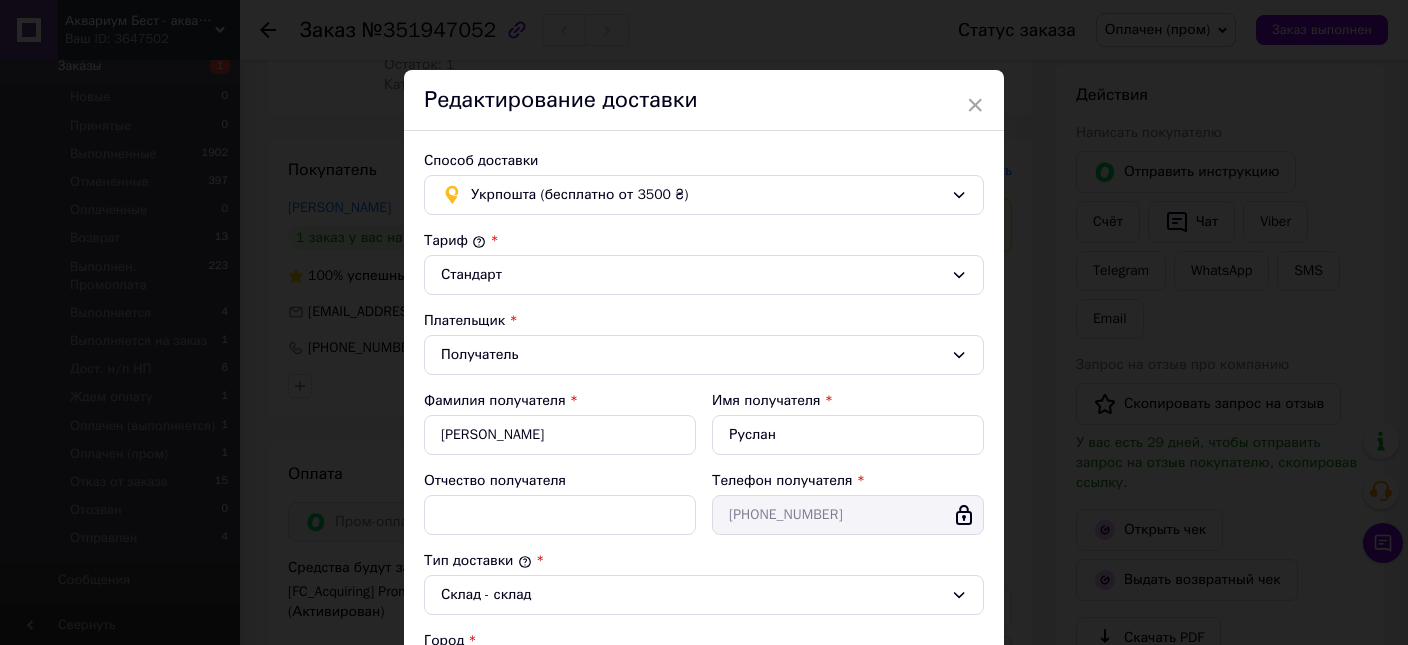 scroll, scrollTop: 1280, scrollLeft: 0, axis: vertical 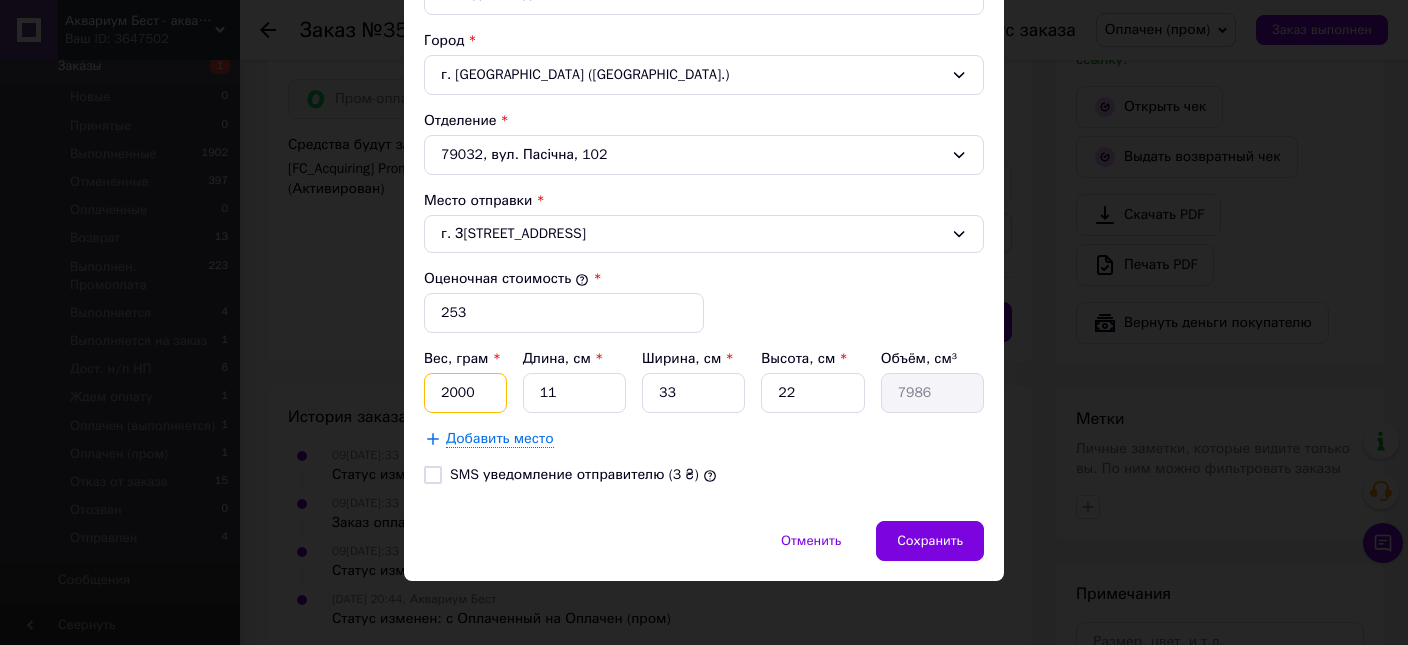 drag, startPoint x: 482, startPoint y: 386, endPoint x: 411, endPoint y: 370, distance: 72.780495 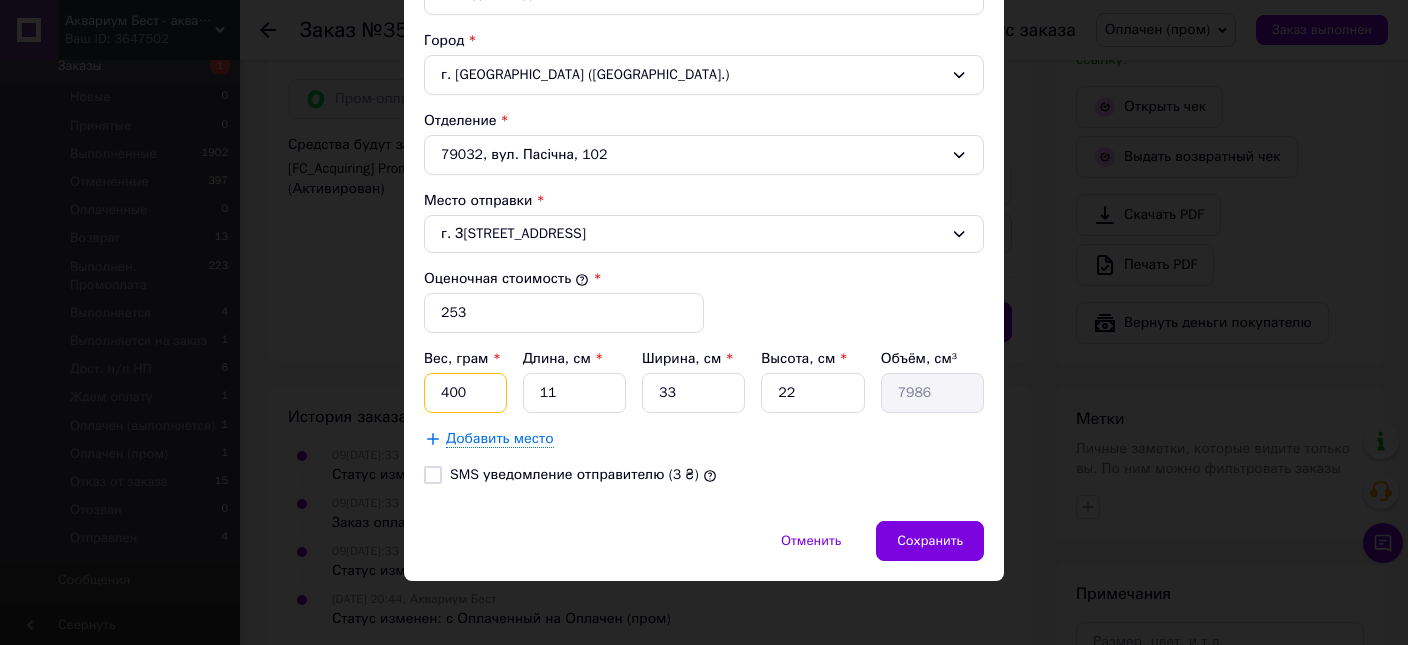 type on "400" 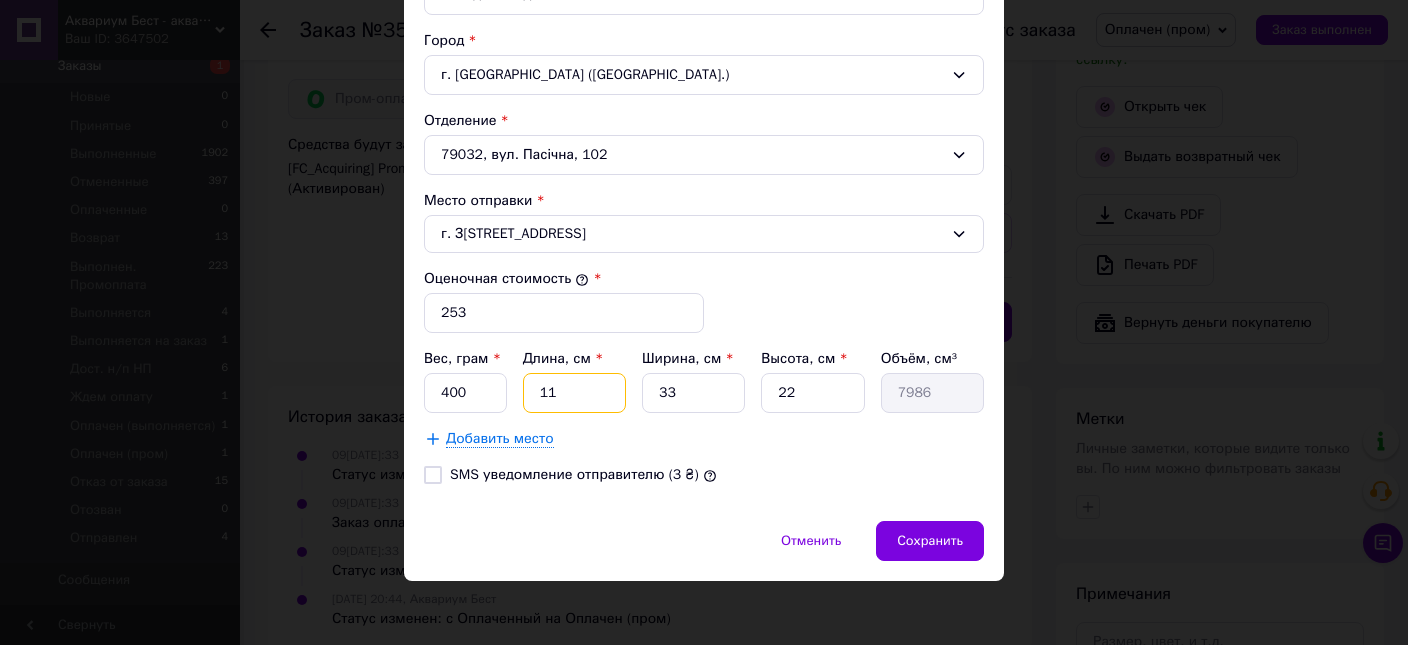 click on "11" at bounding box center [574, 393] 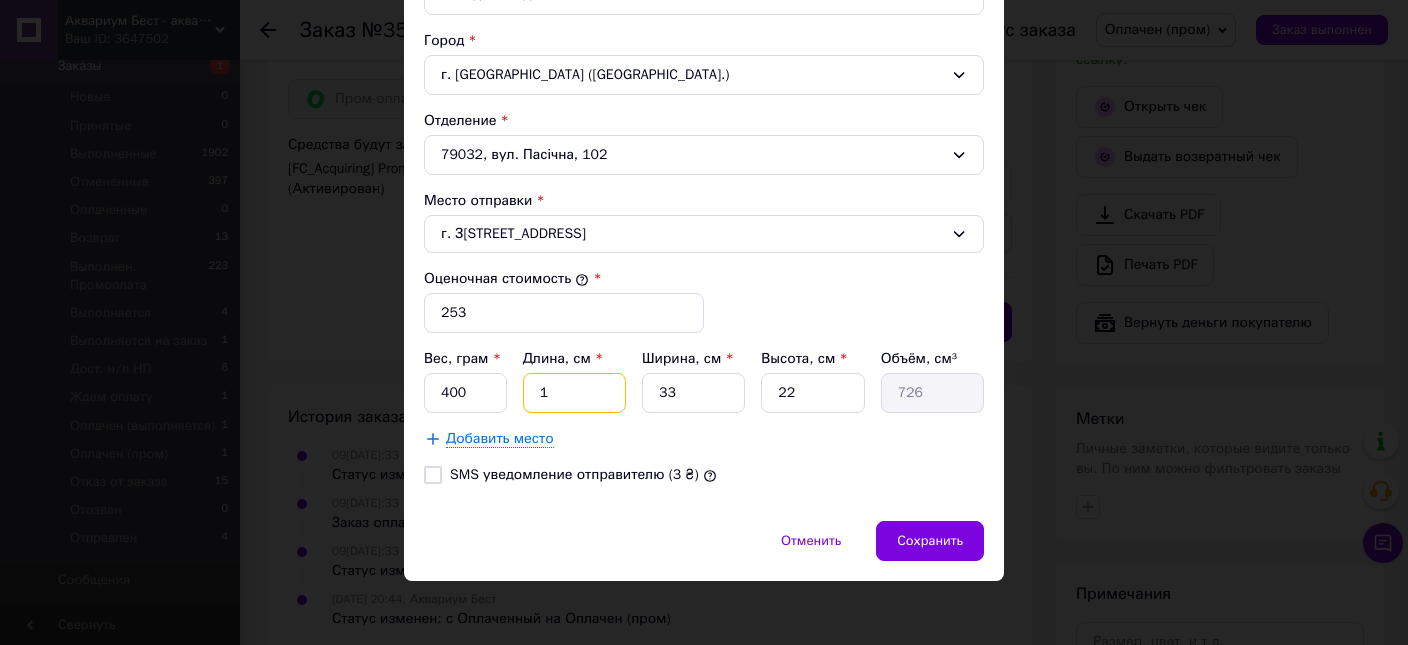 type on "12" 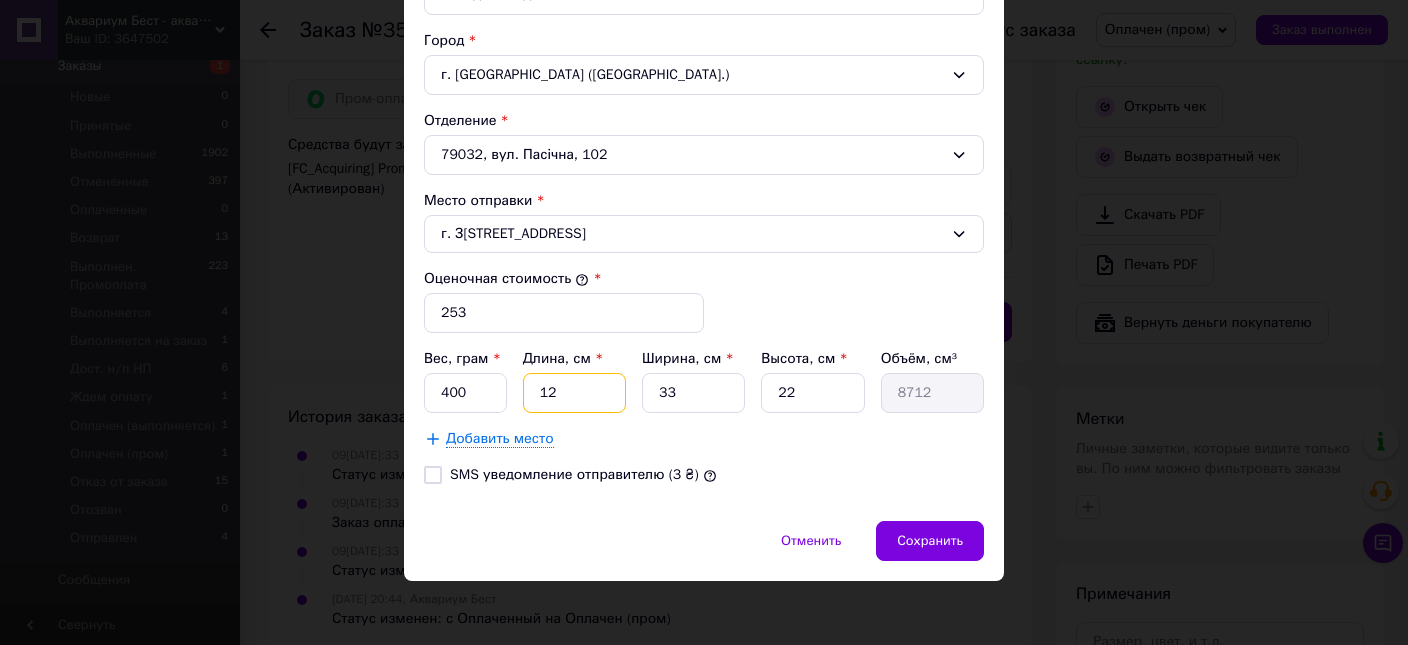 type on "12" 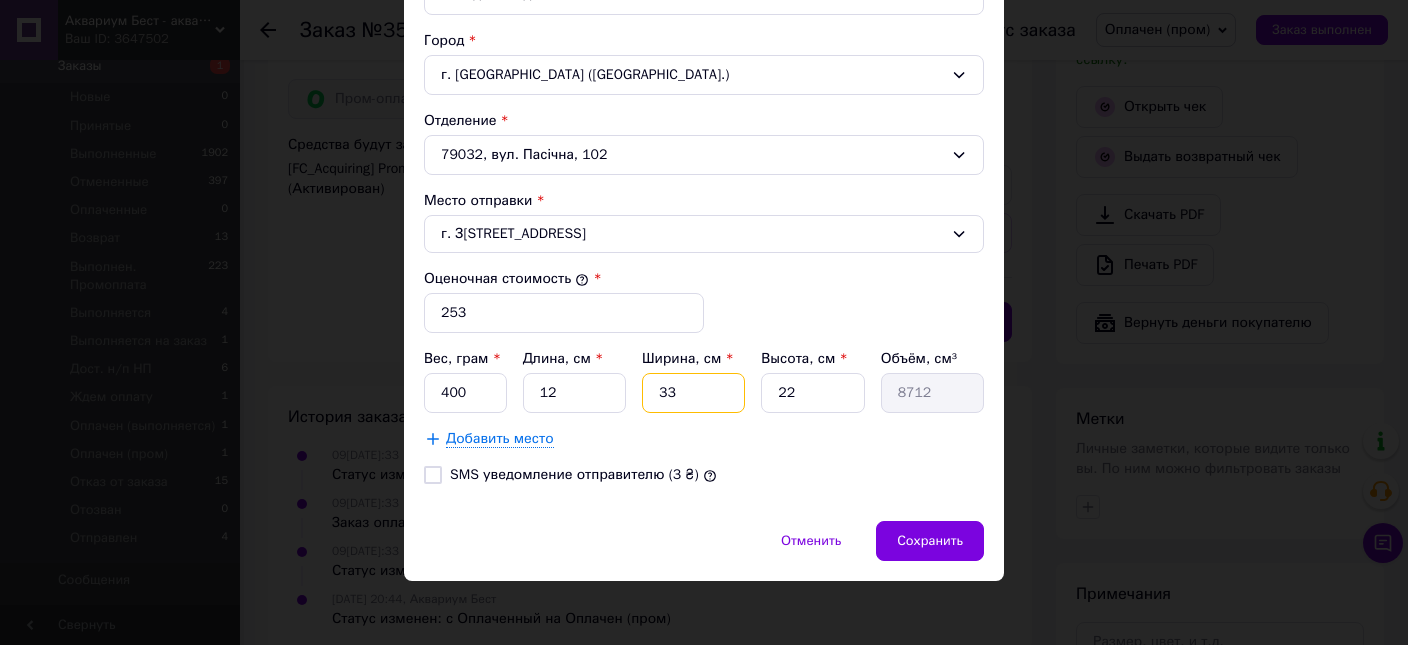 click on "33" at bounding box center (693, 393) 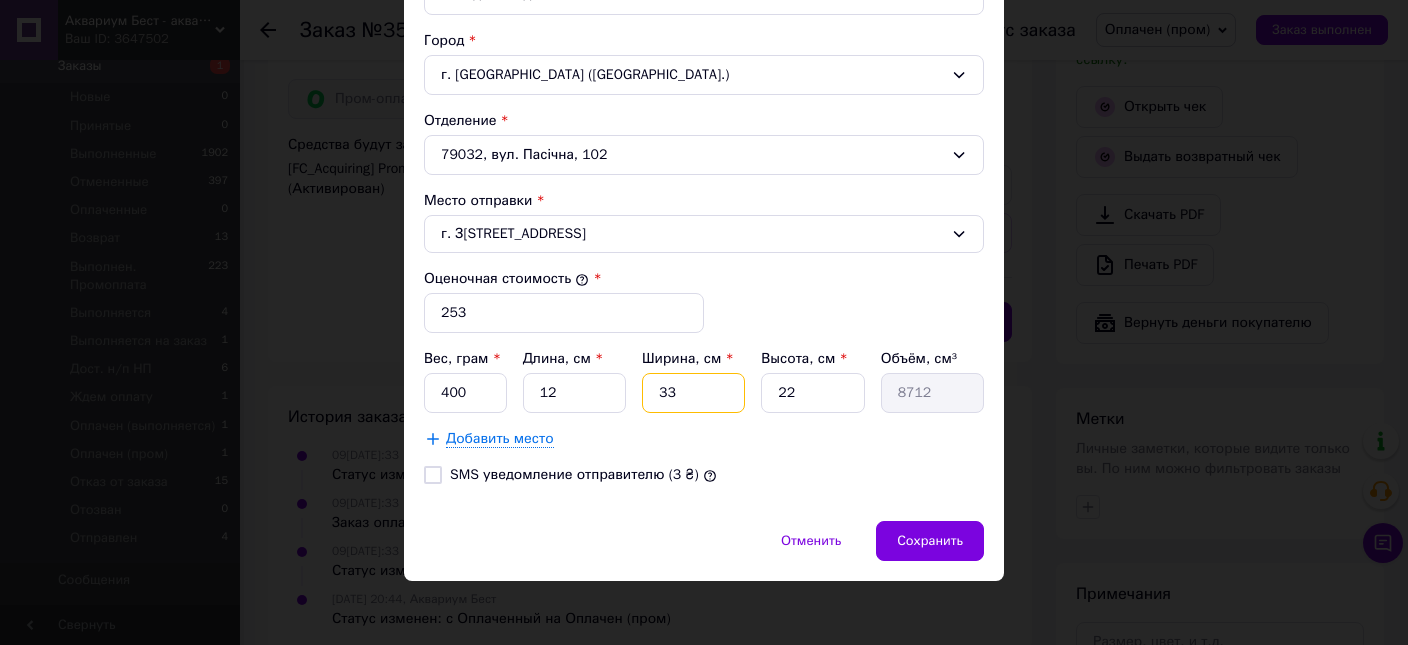 type on "1" 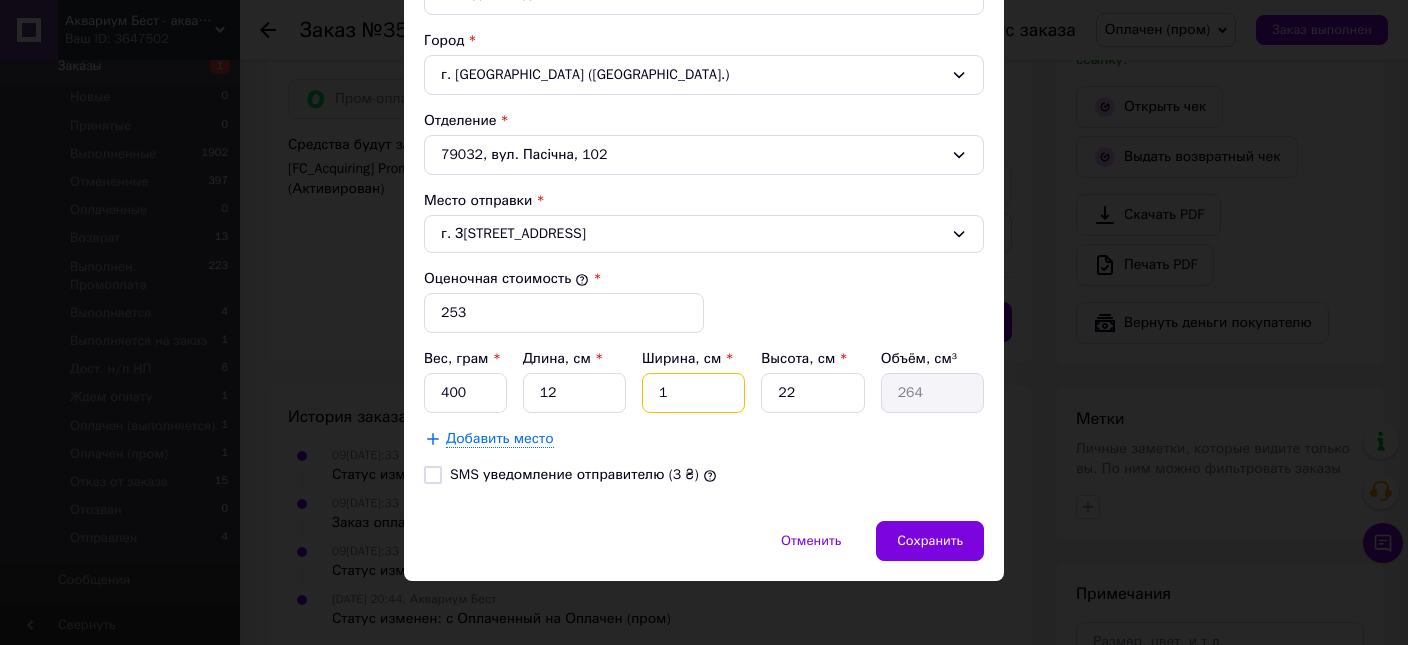 type on "11" 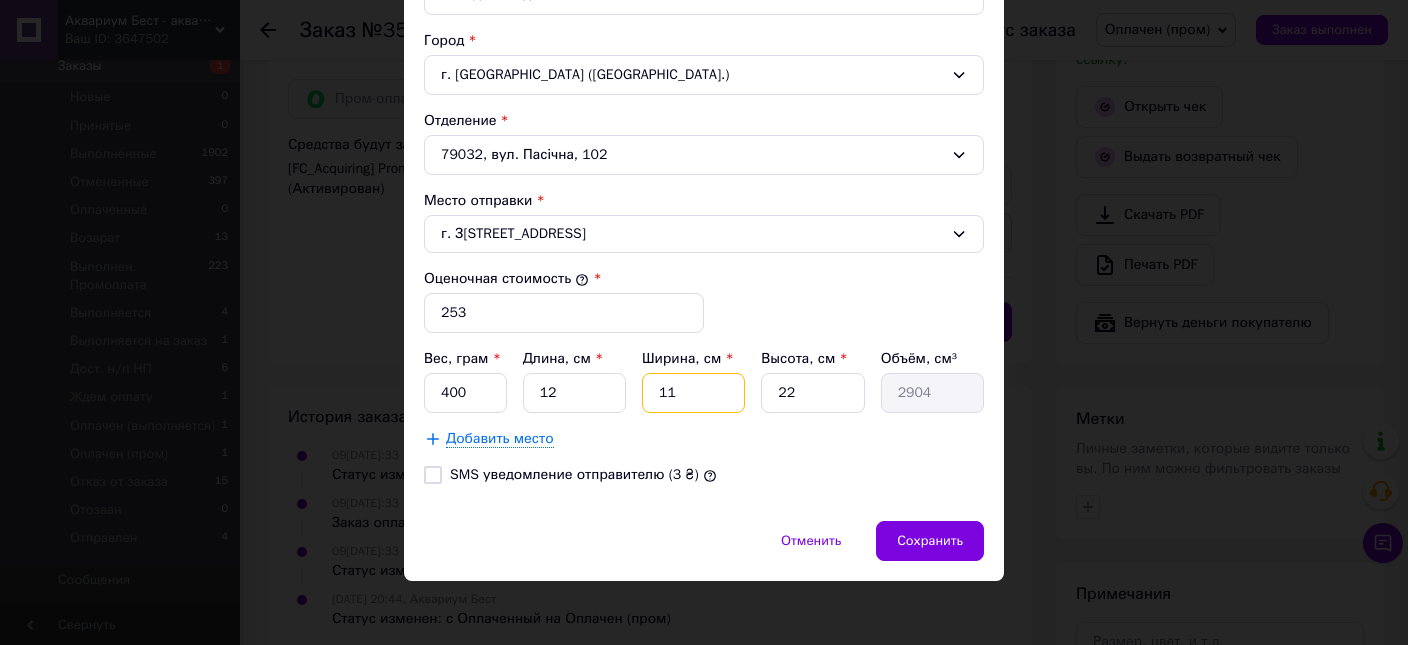 type on "11" 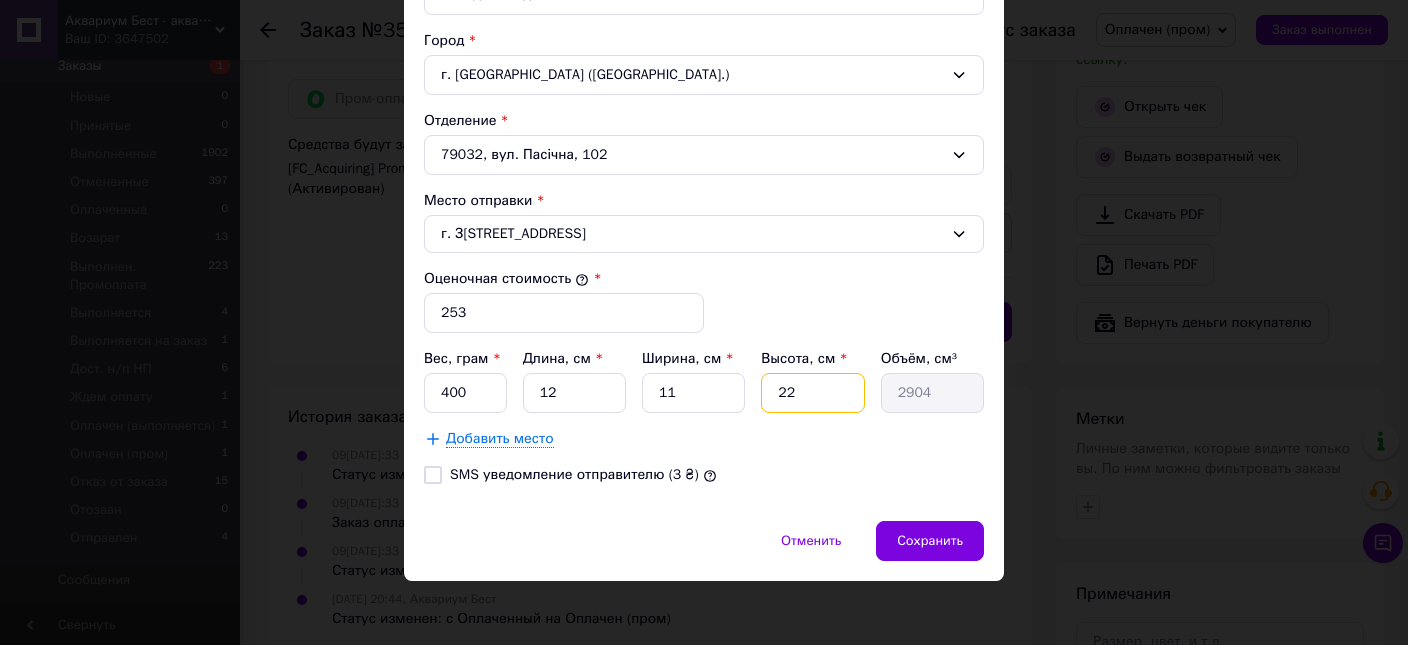 click on "22" at bounding box center [812, 393] 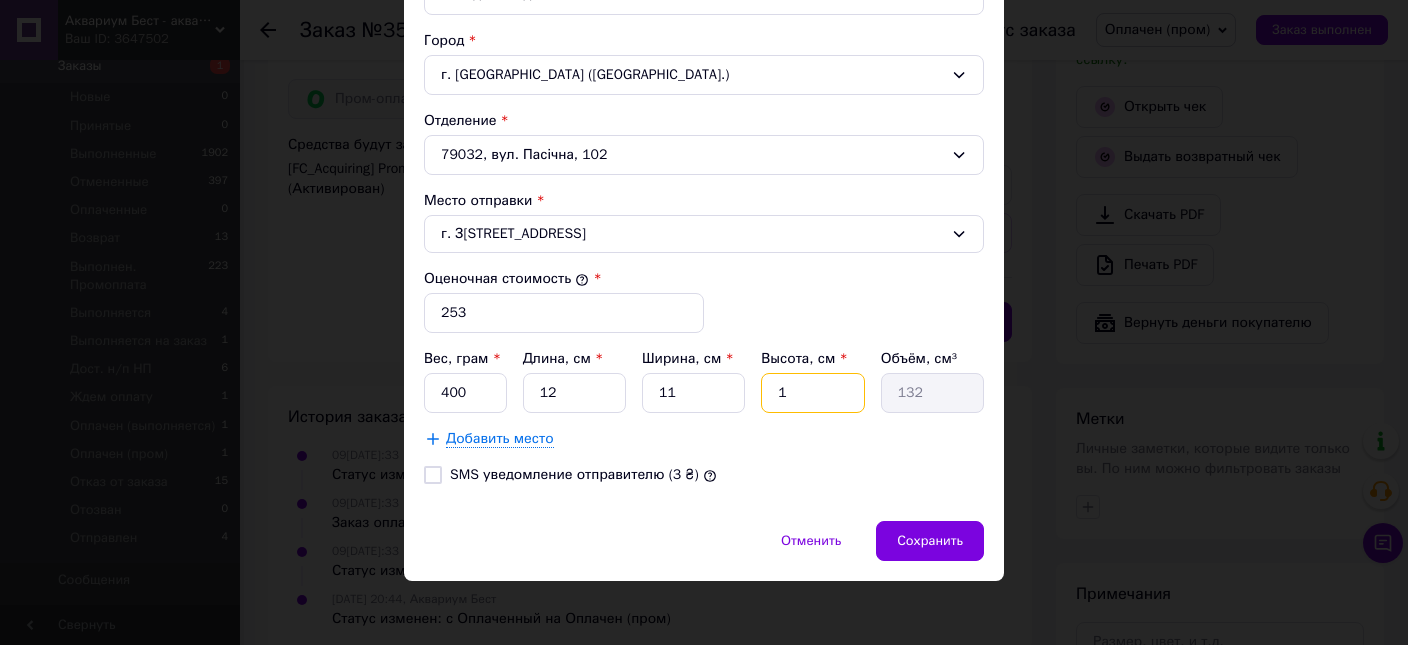 type 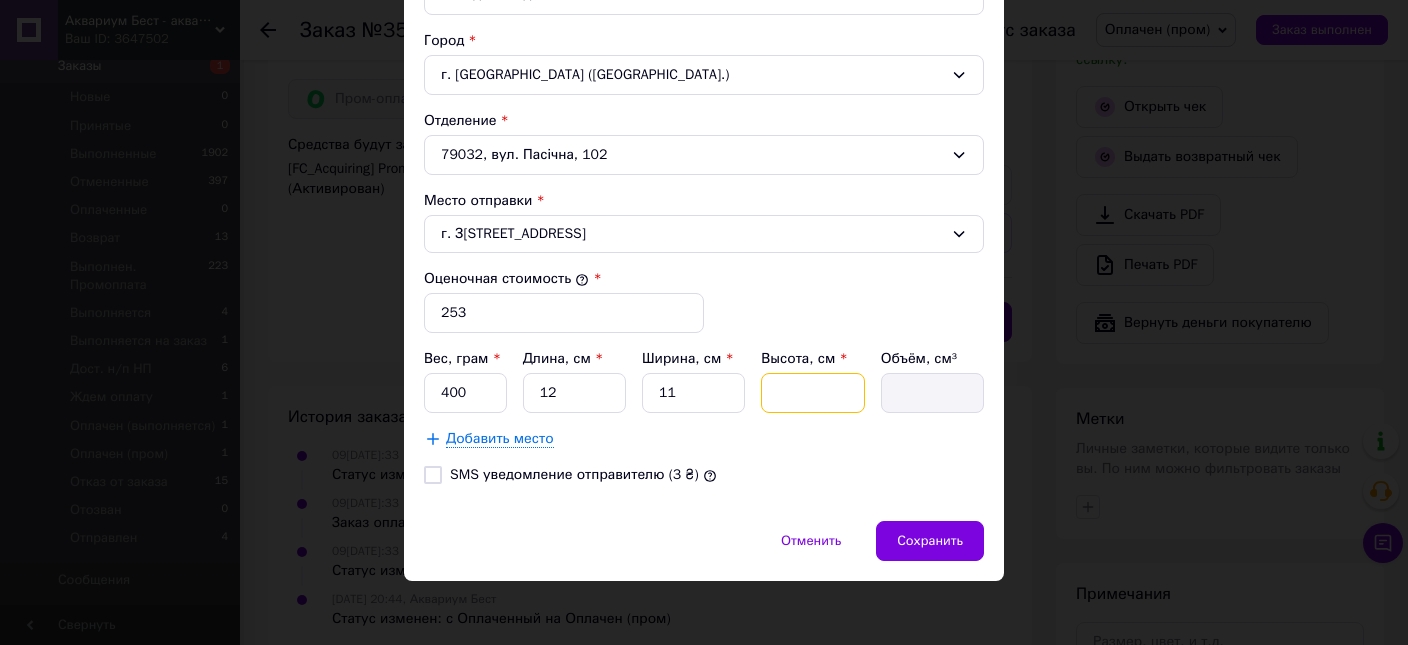 type on "7" 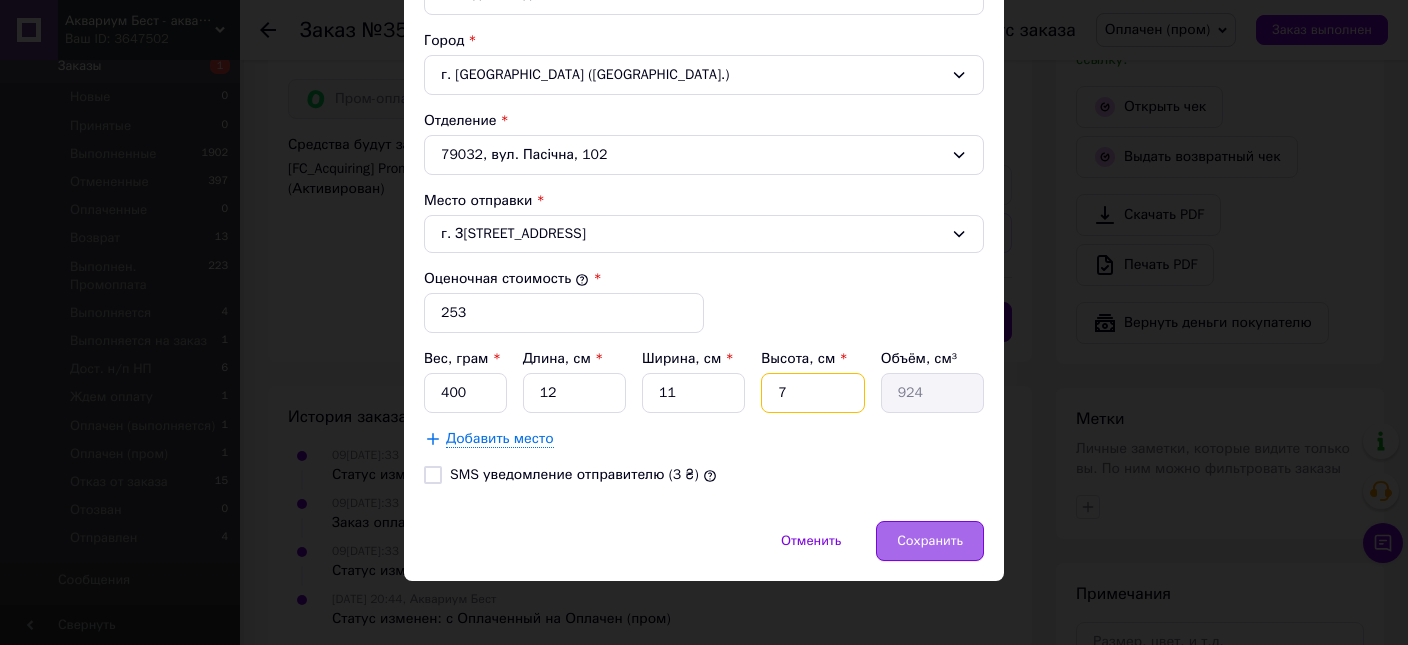 type on "7" 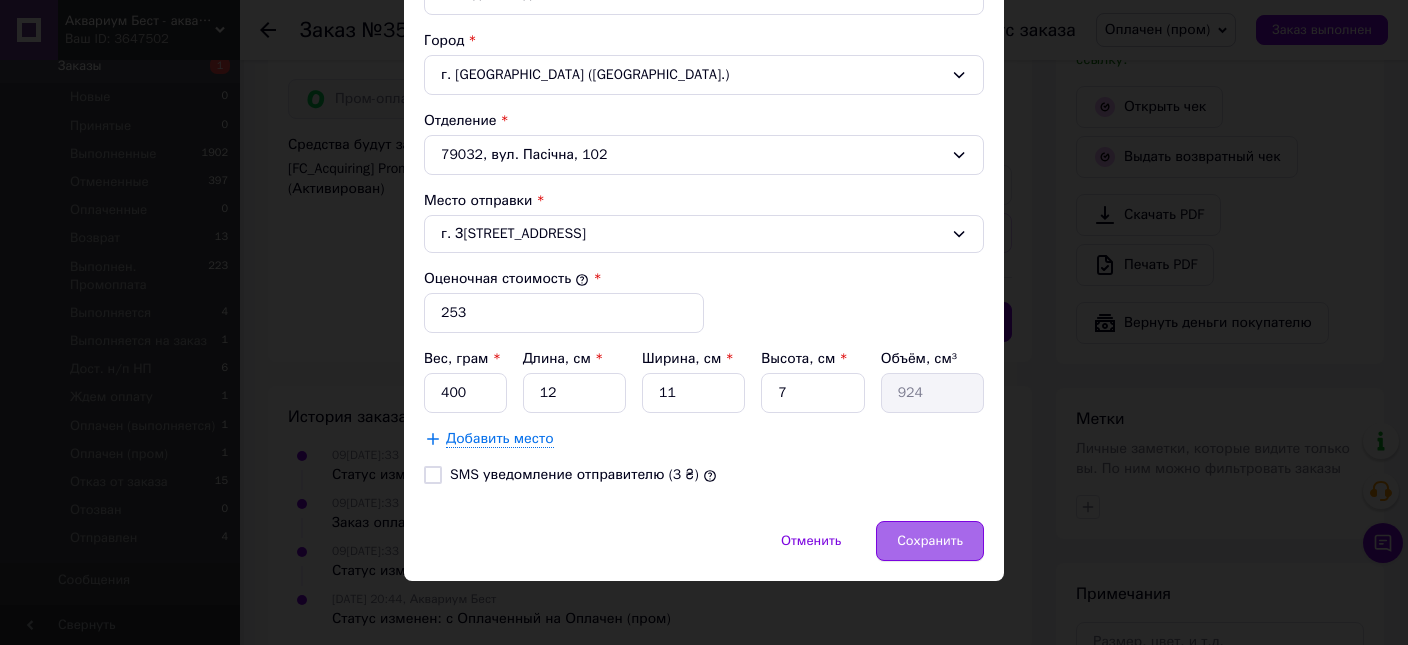click on "Сохранить" at bounding box center (930, 541) 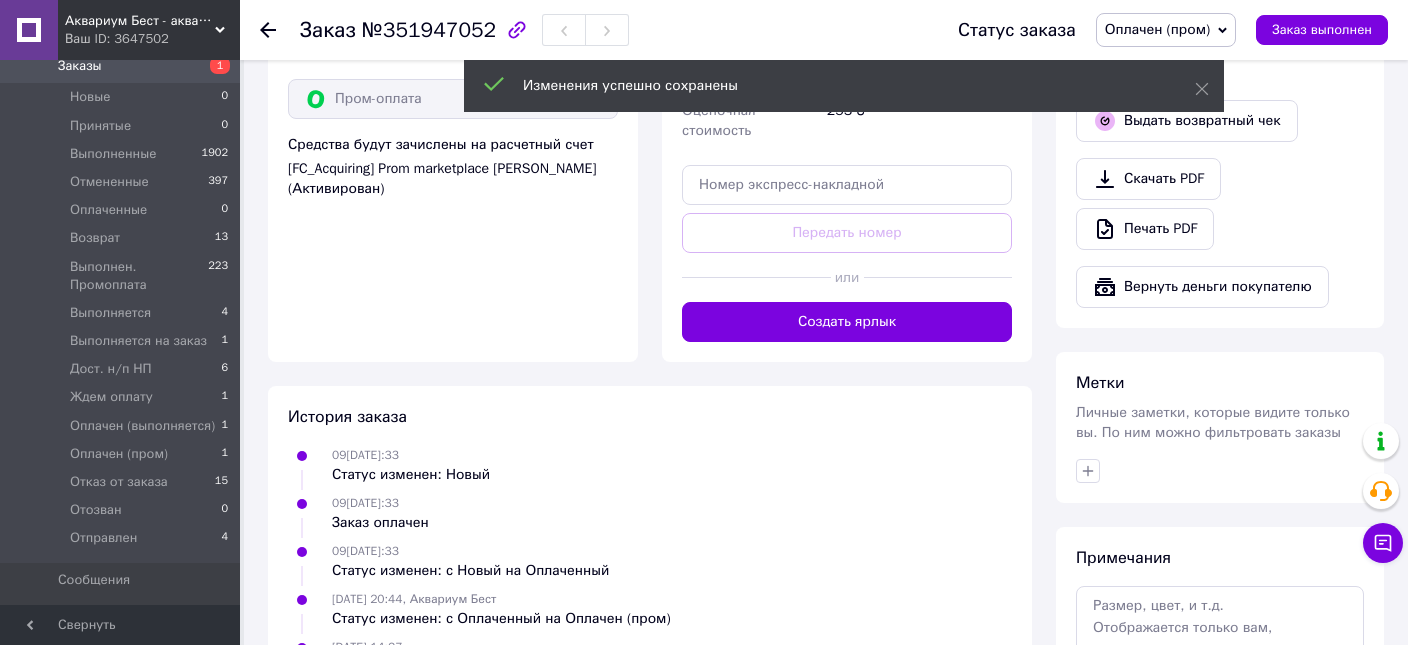 scroll, scrollTop: 1385, scrollLeft: 0, axis: vertical 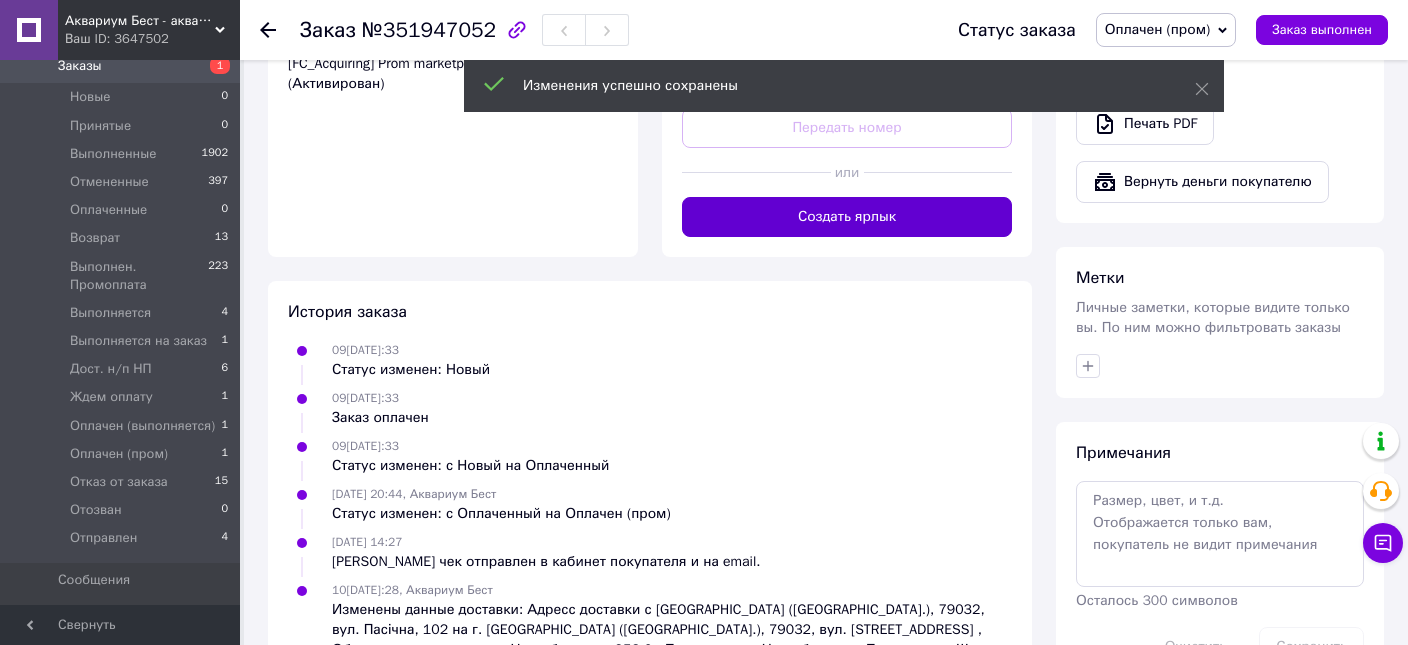 click on "Создать ярлык" at bounding box center (847, 217) 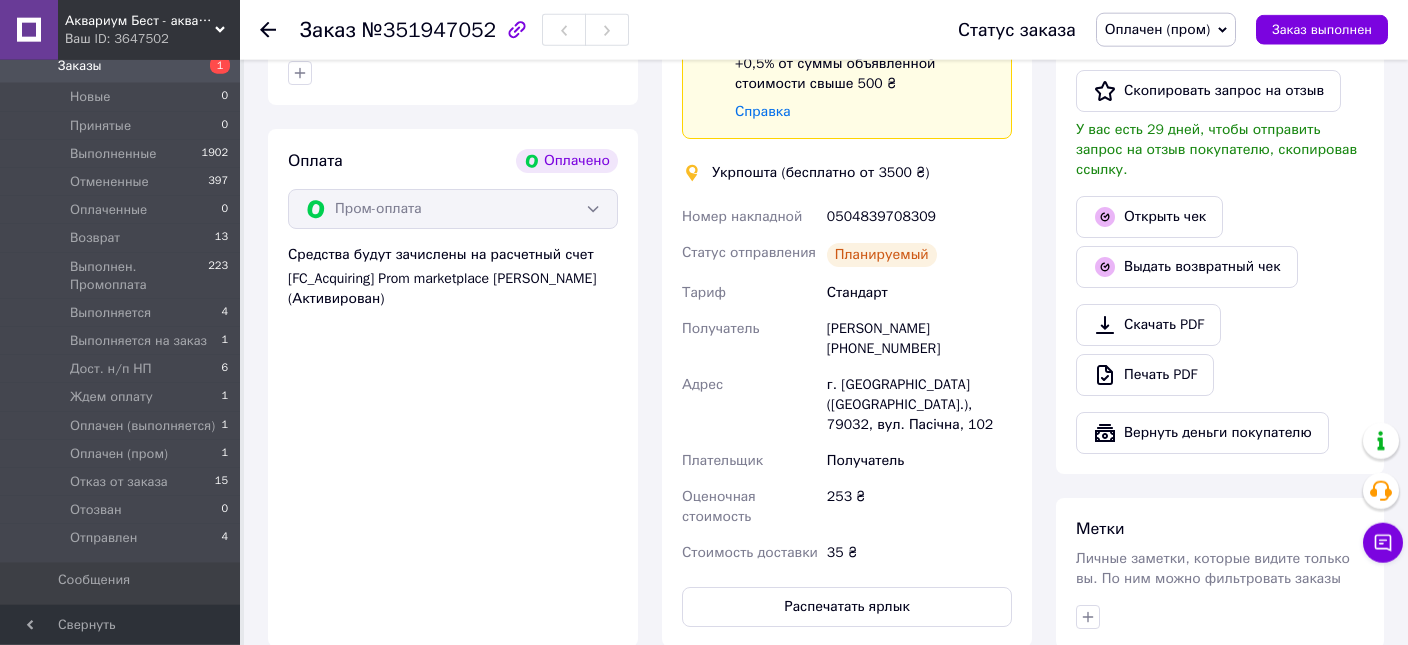 scroll, scrollTop: 1068, scrollLeft: 0, axis: vertical 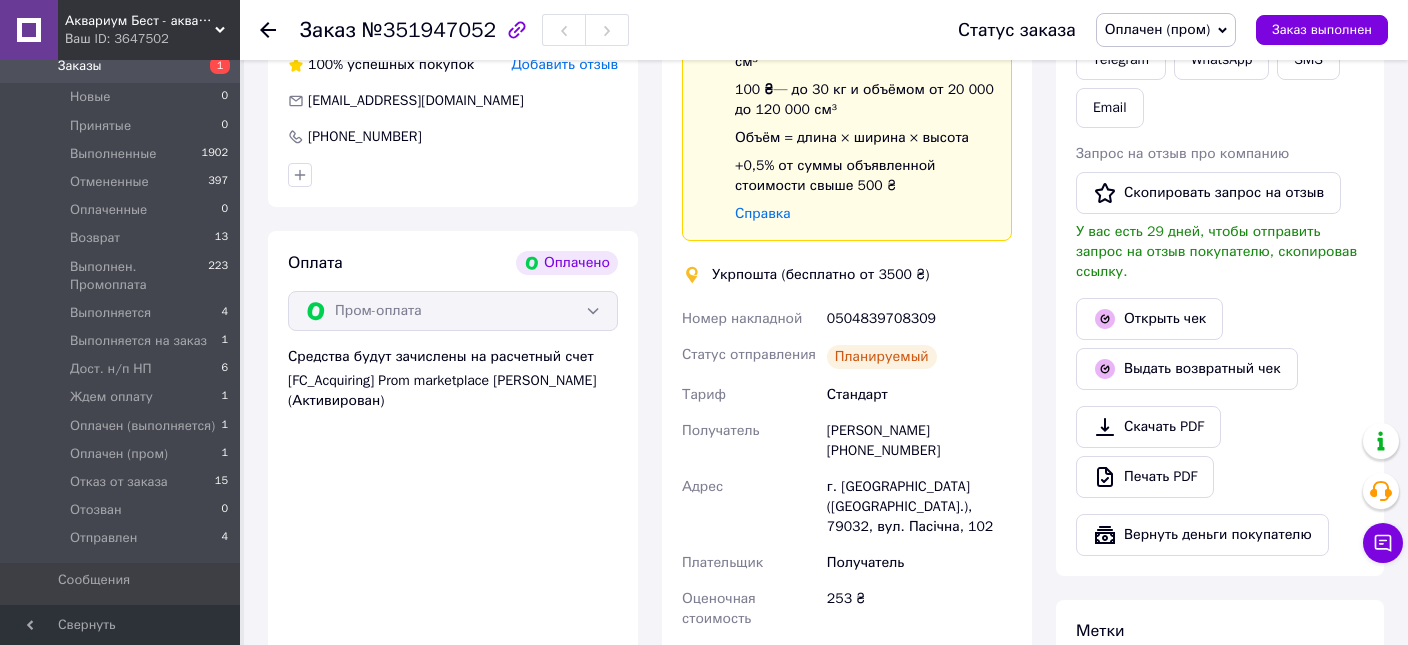 click on "0504839708309" at bounding box center [919, 319] 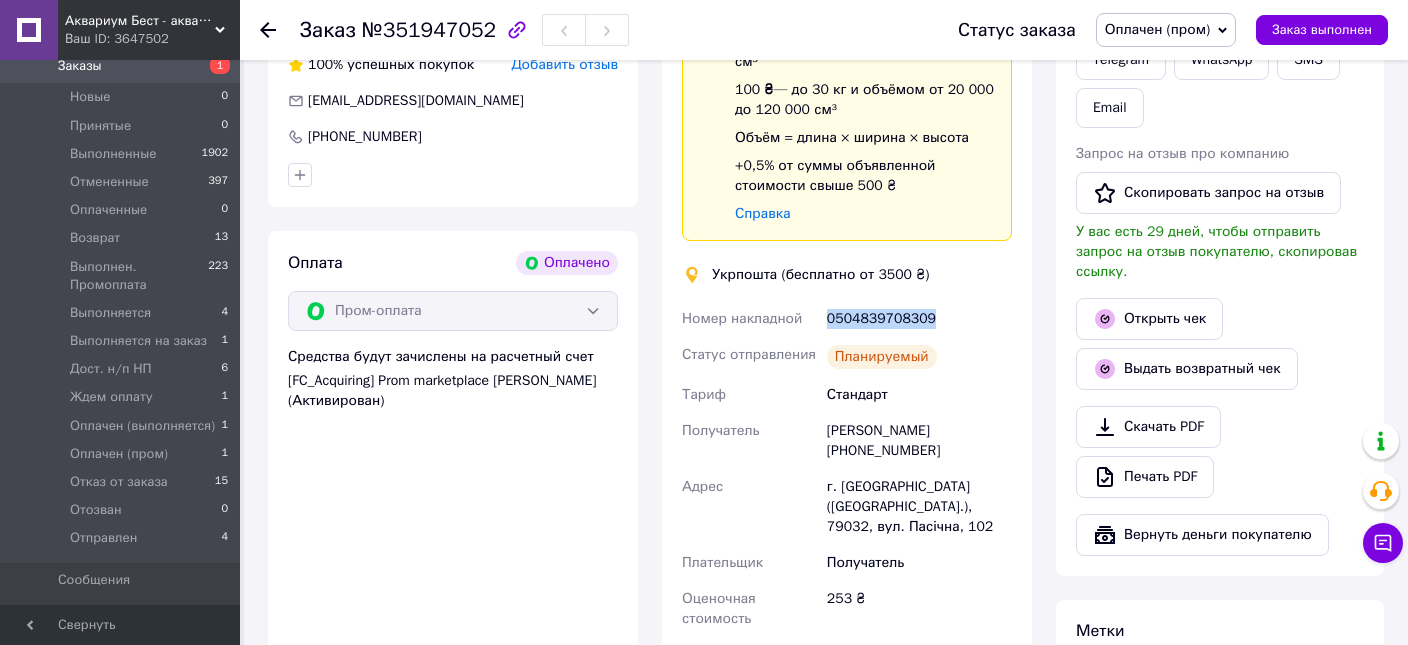 click on "0504839708309" at bounding box center [919, 319] 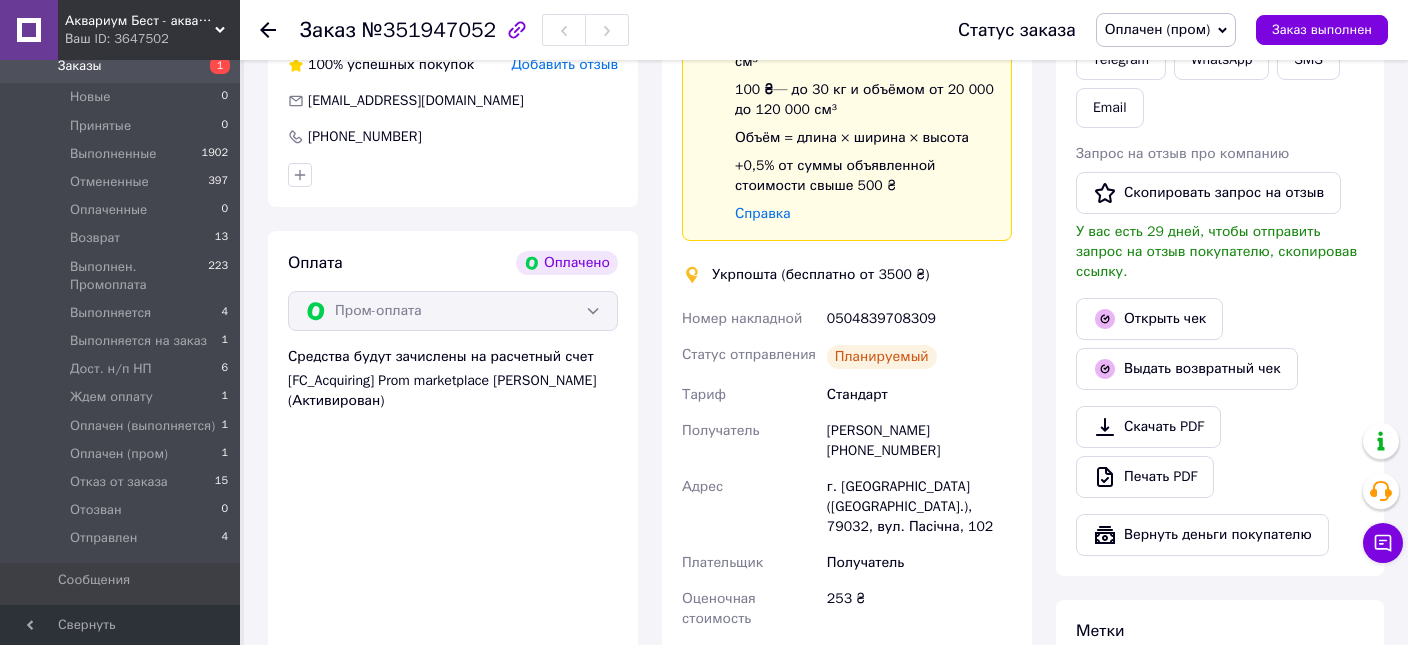 click on "0504839708309" at bounding box center (919, 319) 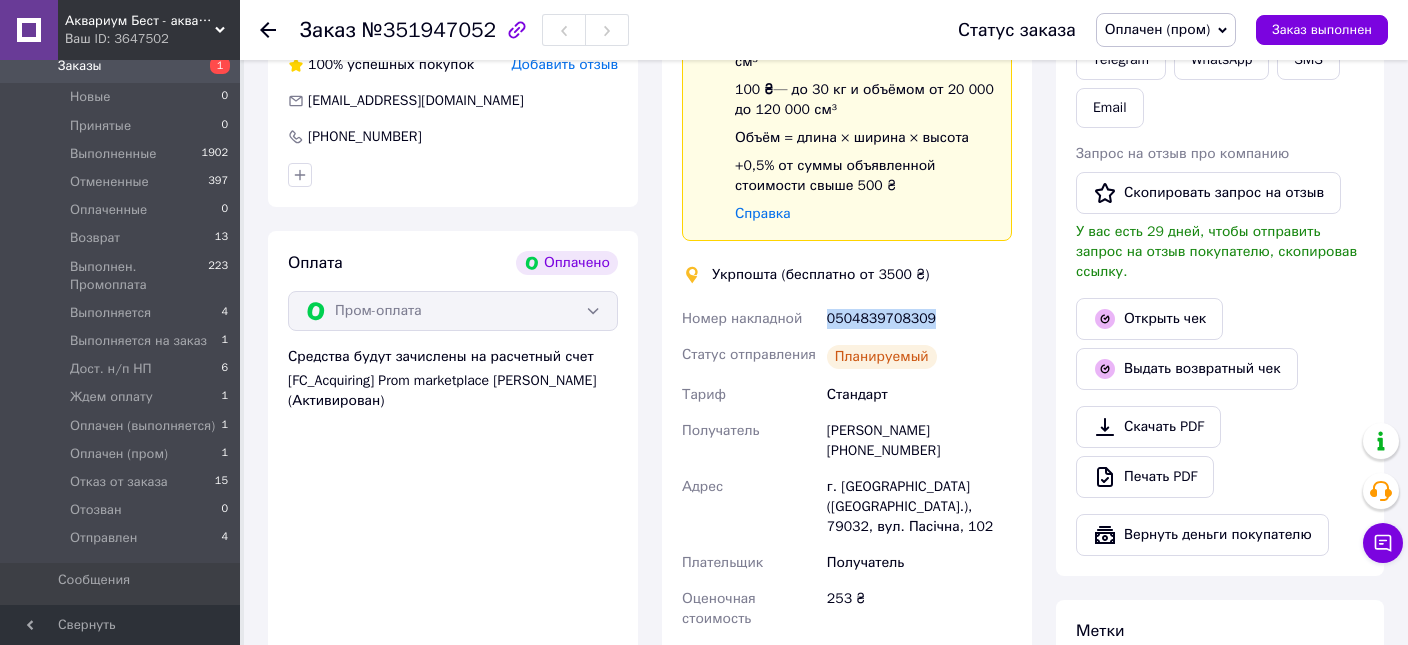 click on "0504839708309" at bounding box center (919, 319) 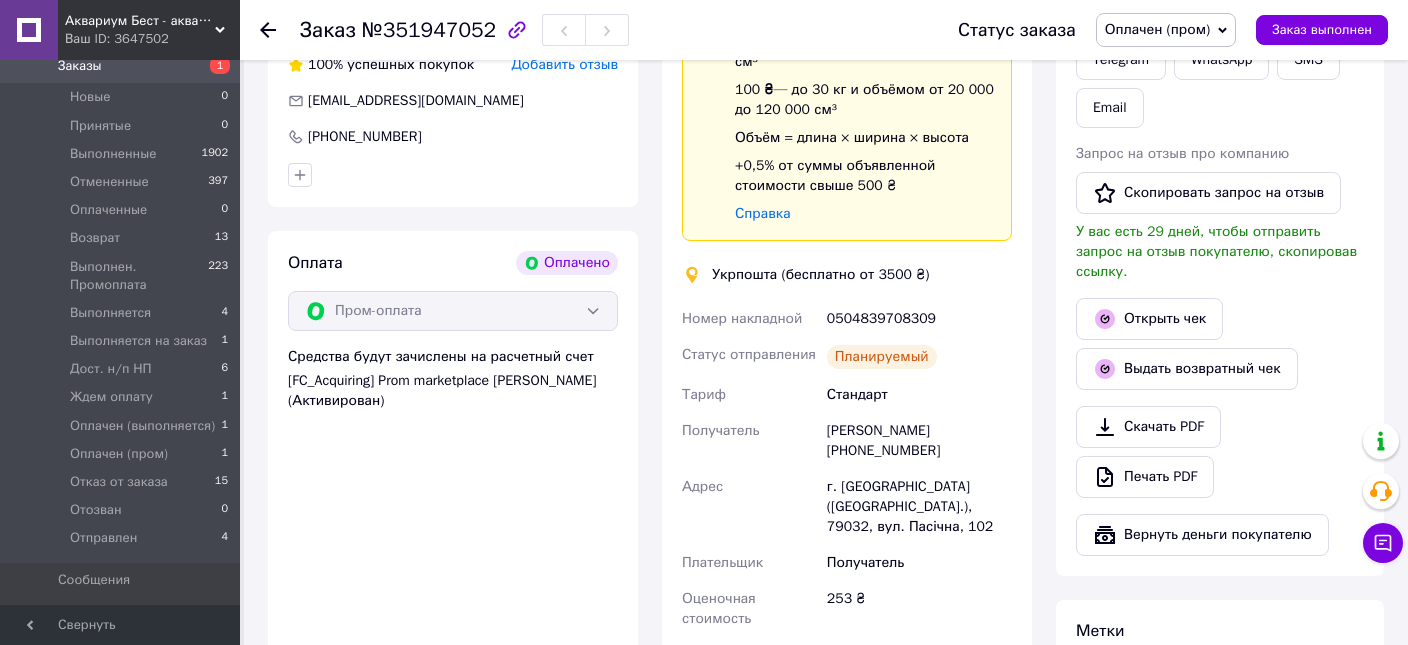 click on "0504839708309" at bounding box center [919, 319] 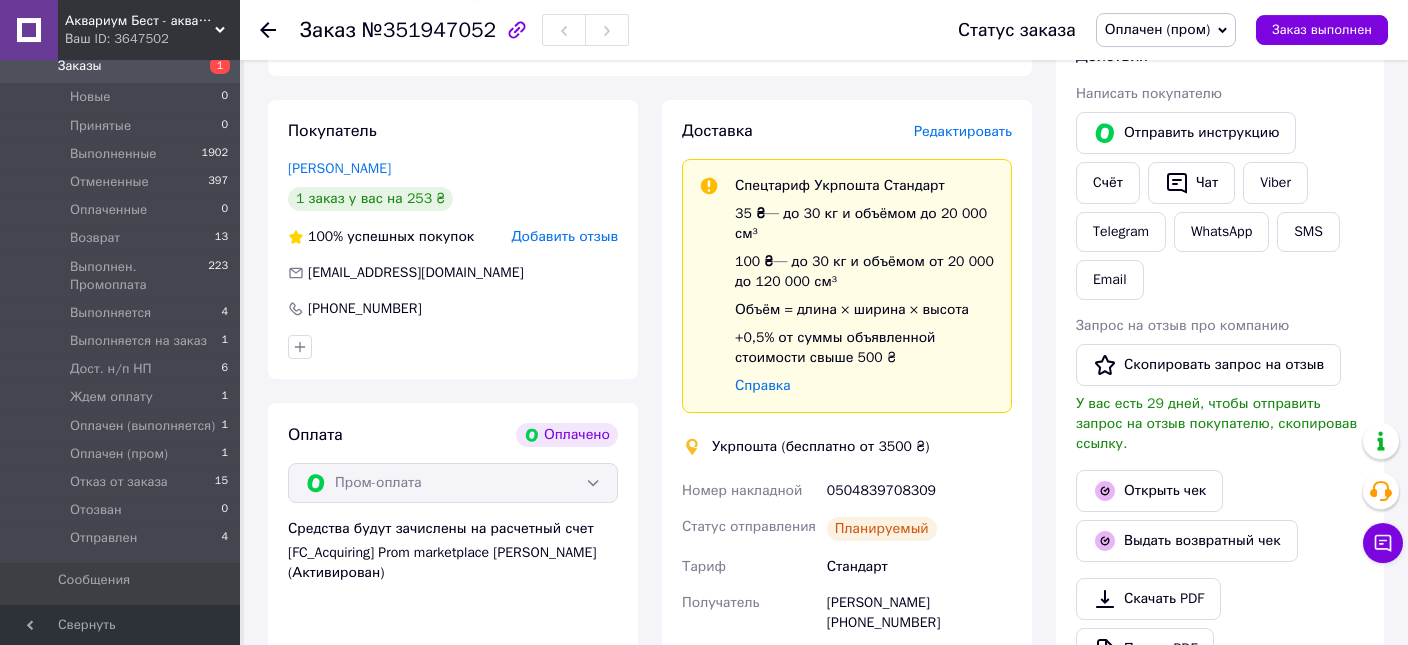 scroll, scrollTop: 857, scrollLeft: 0, axis: vertical 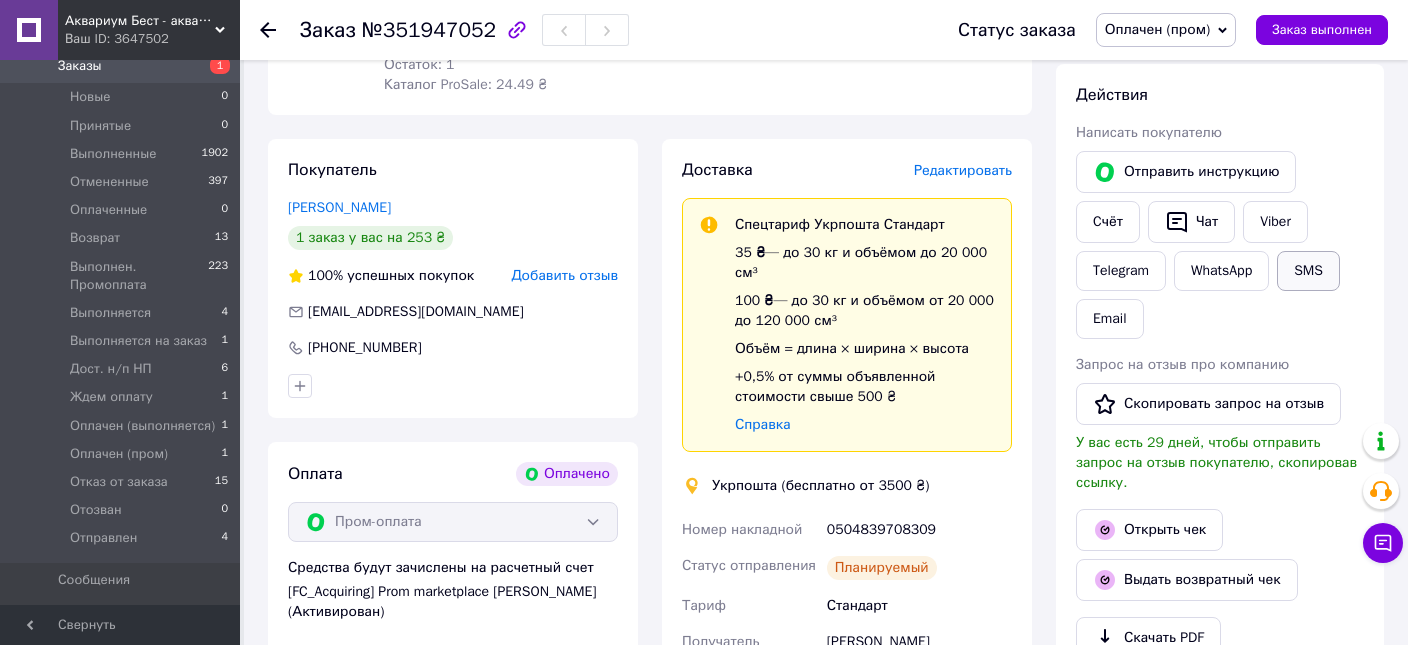 click on "SMS" at bounding box center (1308, 271) 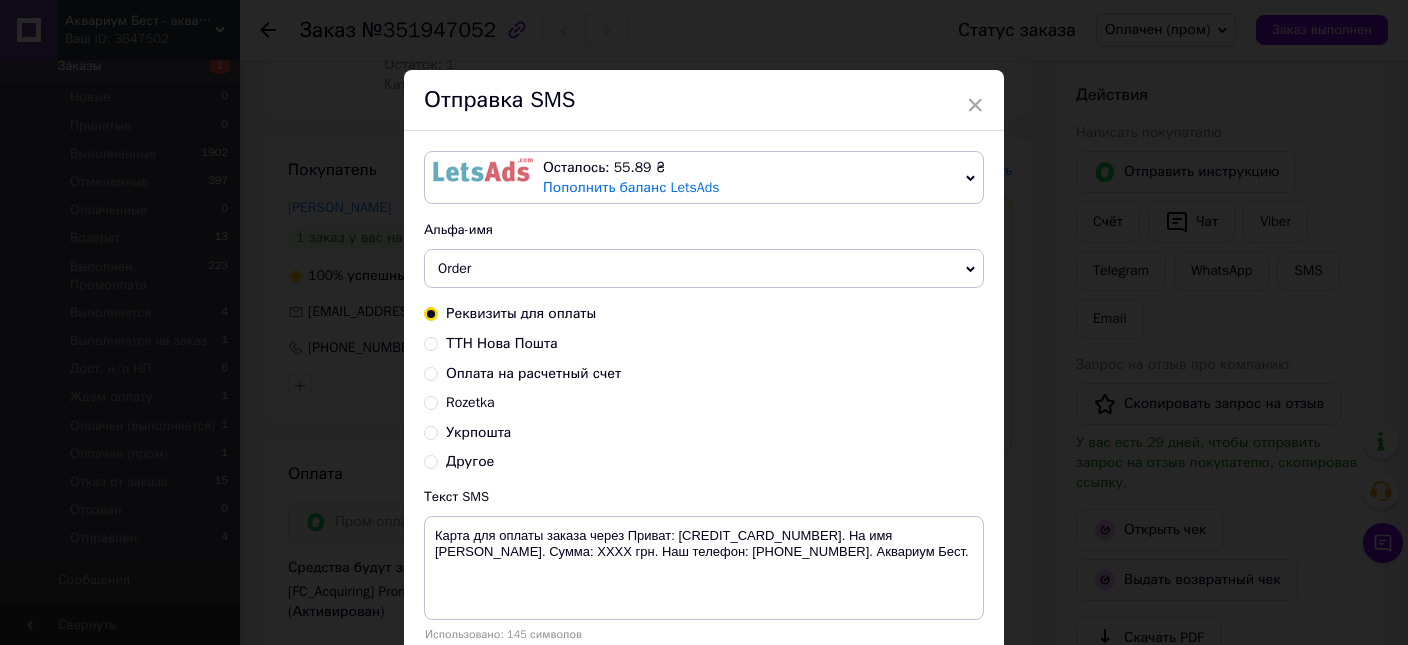 click on "Укрпошта" at bounding box center (478, 432) 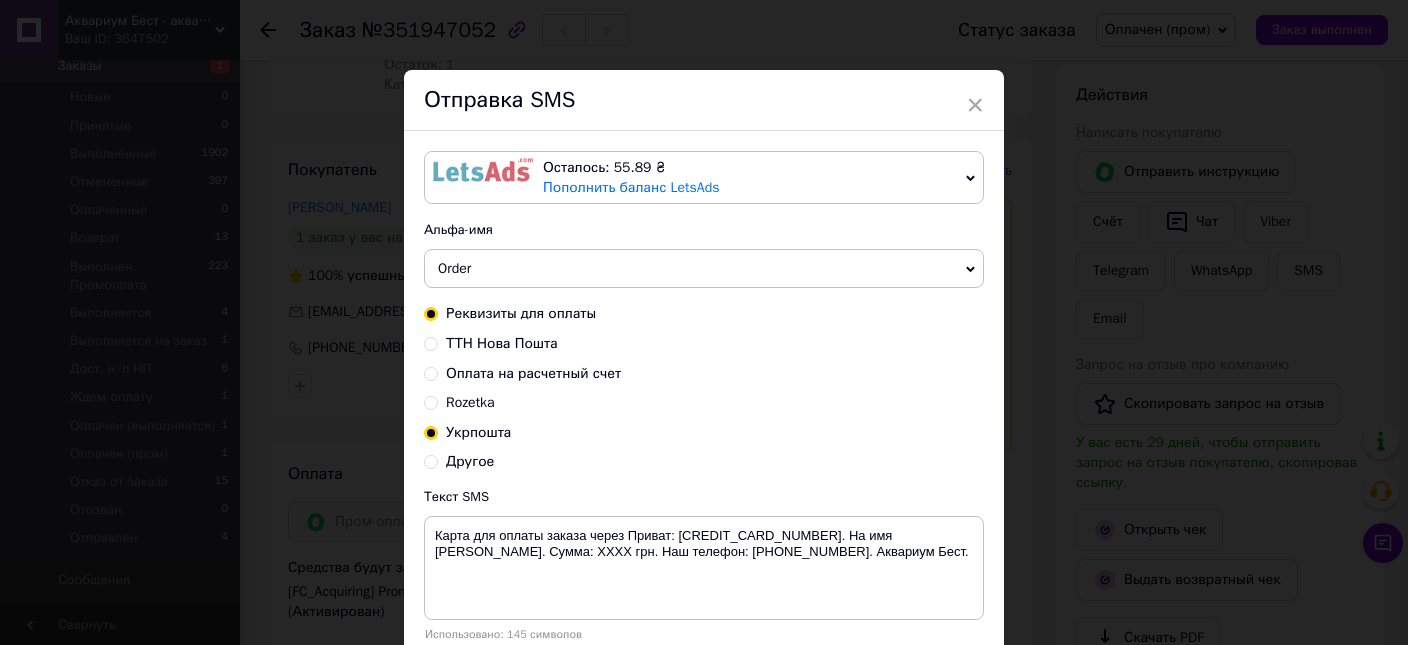 radio on "true" 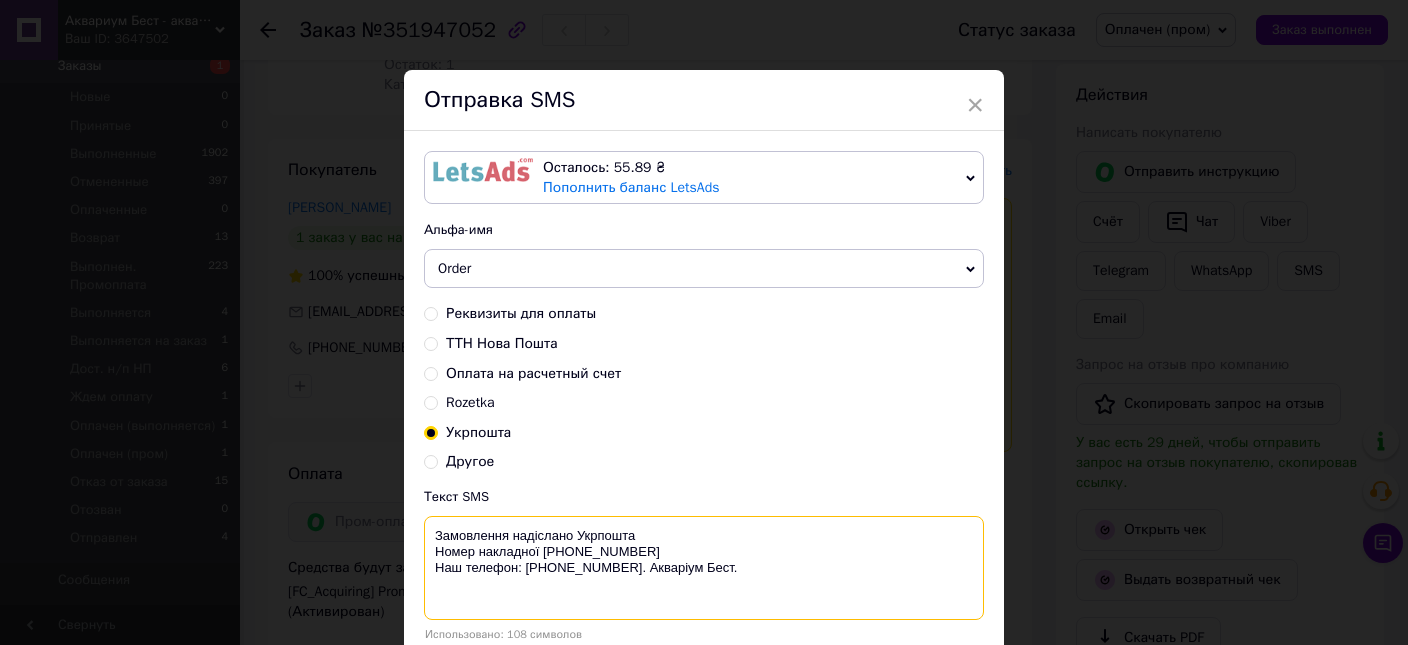 click on "Замовлення надіслано Укрпошта
Номер накладної 0504839429698
Наш телефон: +380 (95) 081-80-56. Акваріум Бест." at bounding box center (704, 568) 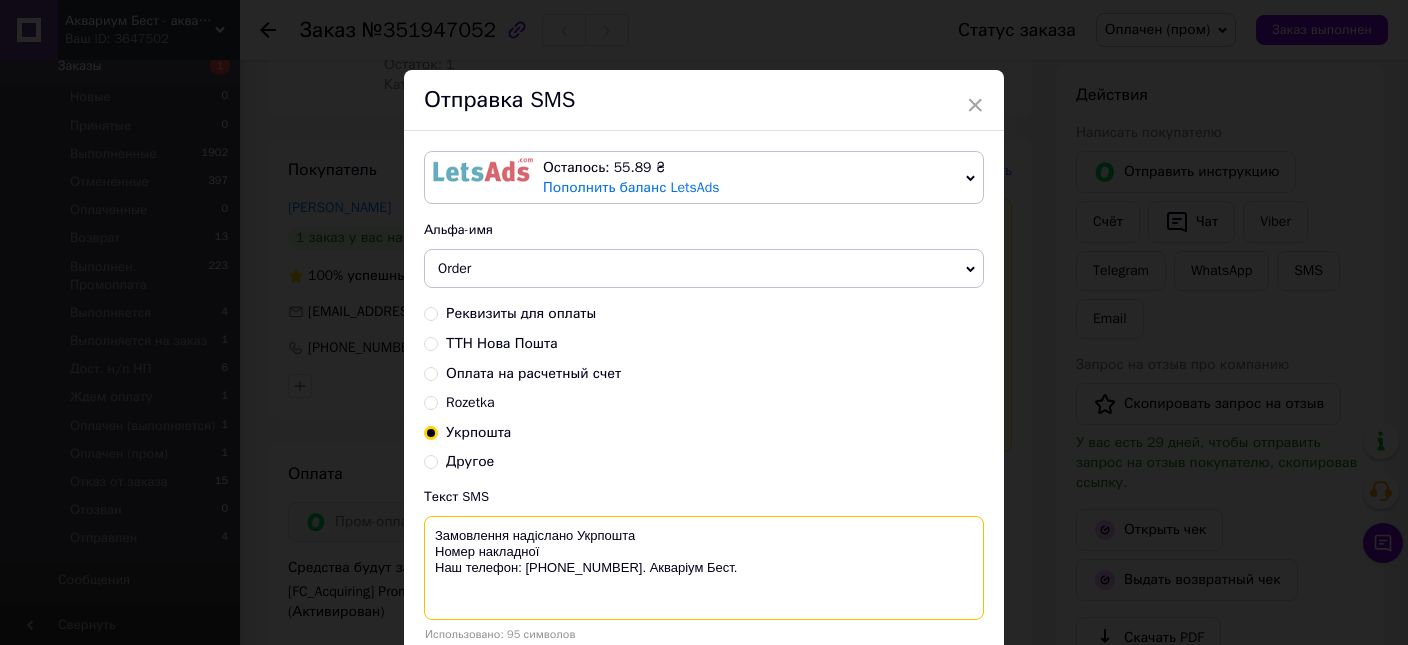 paste on "0504839708309" 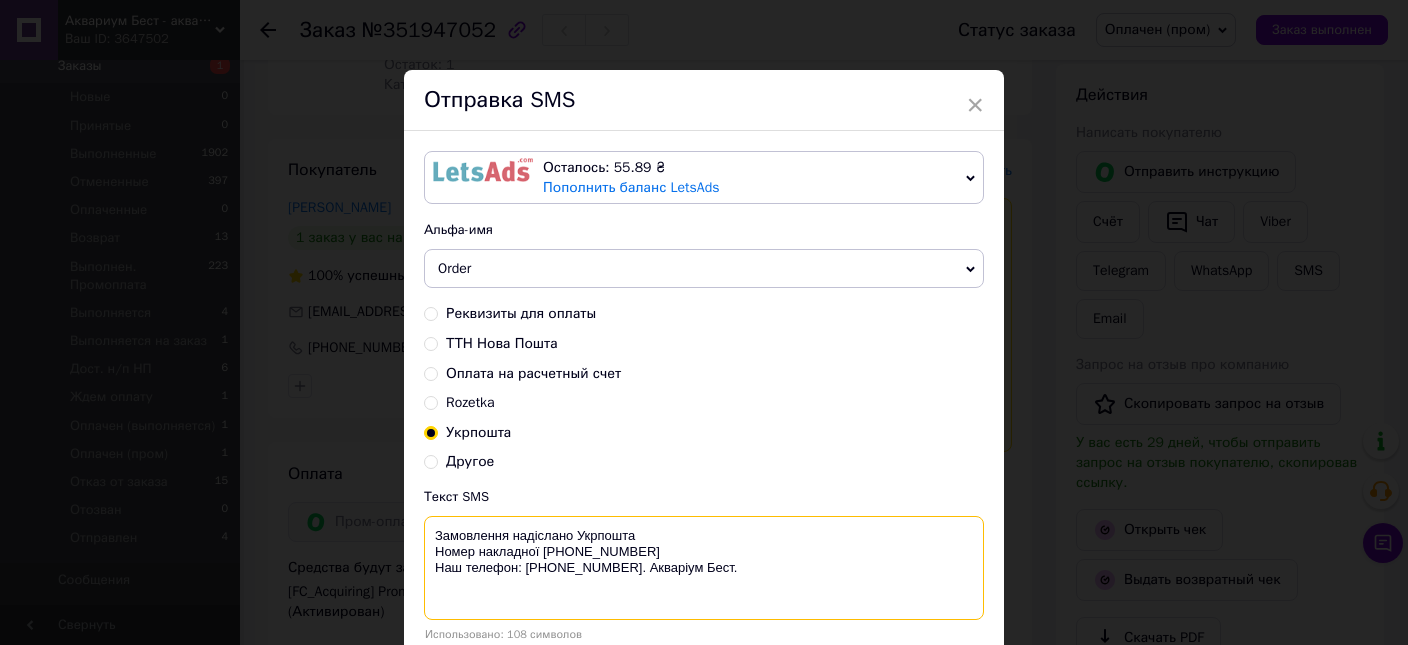 drag, startPoint x: 759, startPoint y: 563, endPoint x: 446, endPoint y: 540, distance: 313.8439 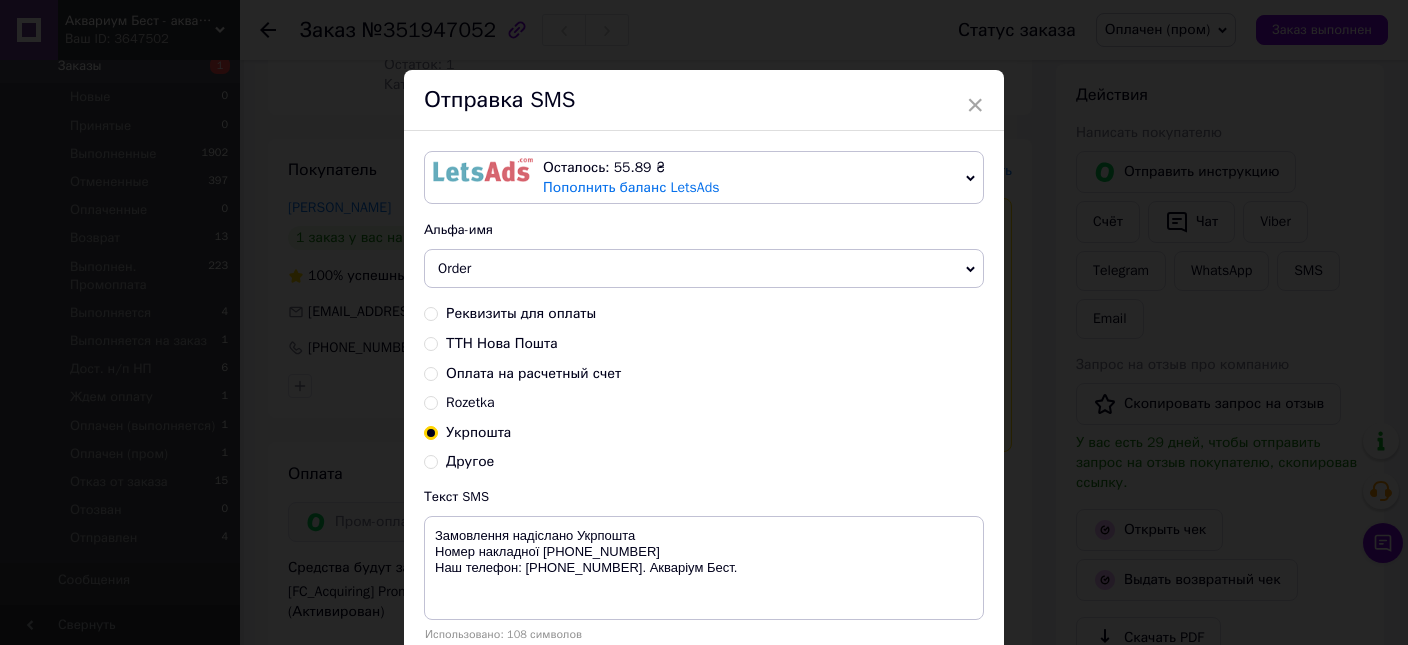 click on "× Отправка SMS Осталось: 55.89 ₴ Пополнить баланс LetsAds Подключить SMSClub Альфа-имя  Order Обновить список альфа-имен Реквизиты для оплаты  ТТН Нова Пошта Оплата на расчетный счет  Rozetka Укрпошта Другое Текст SMS Замовлення надіслано Укрпошта
Номер накладної 0504839708309
Наш телефон: +380 (95) 081-80-56. Акваріум Бест. Использовано: 108 символов Отменить   Отправить" at bounding box center (704, 322) 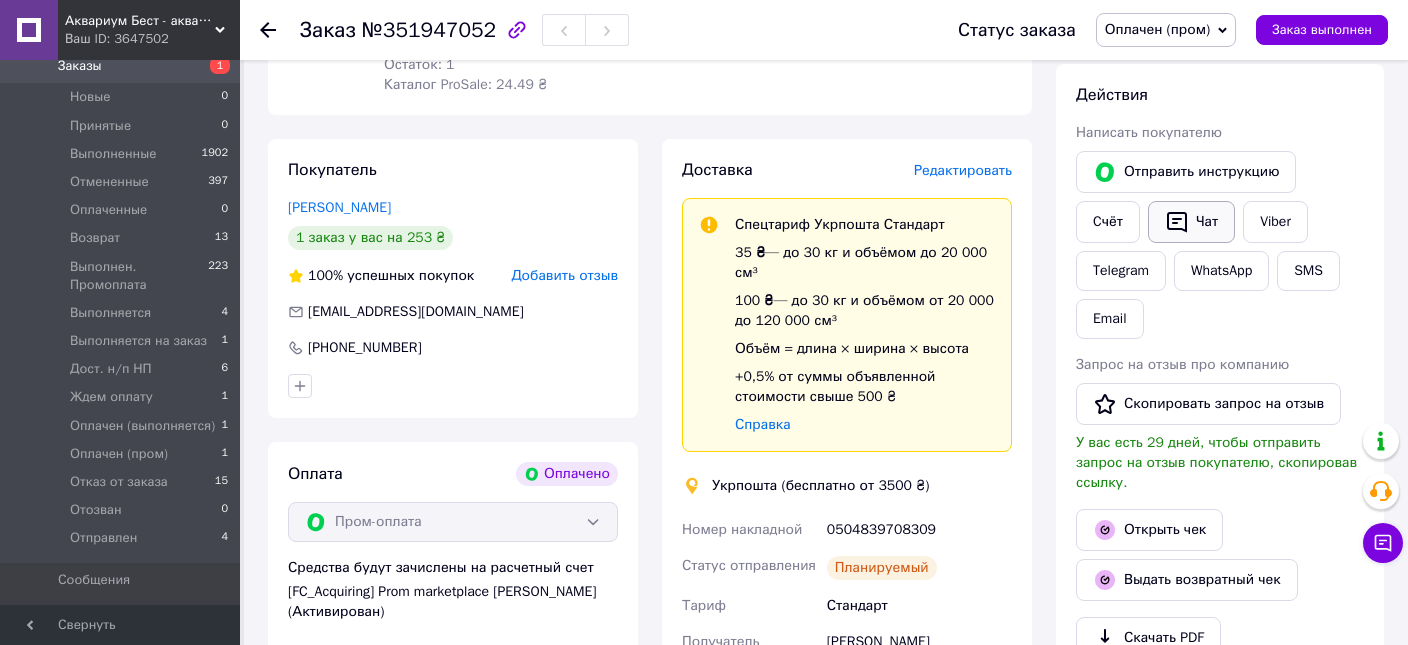 click on "Чат" at bounding box center [1191, 222] 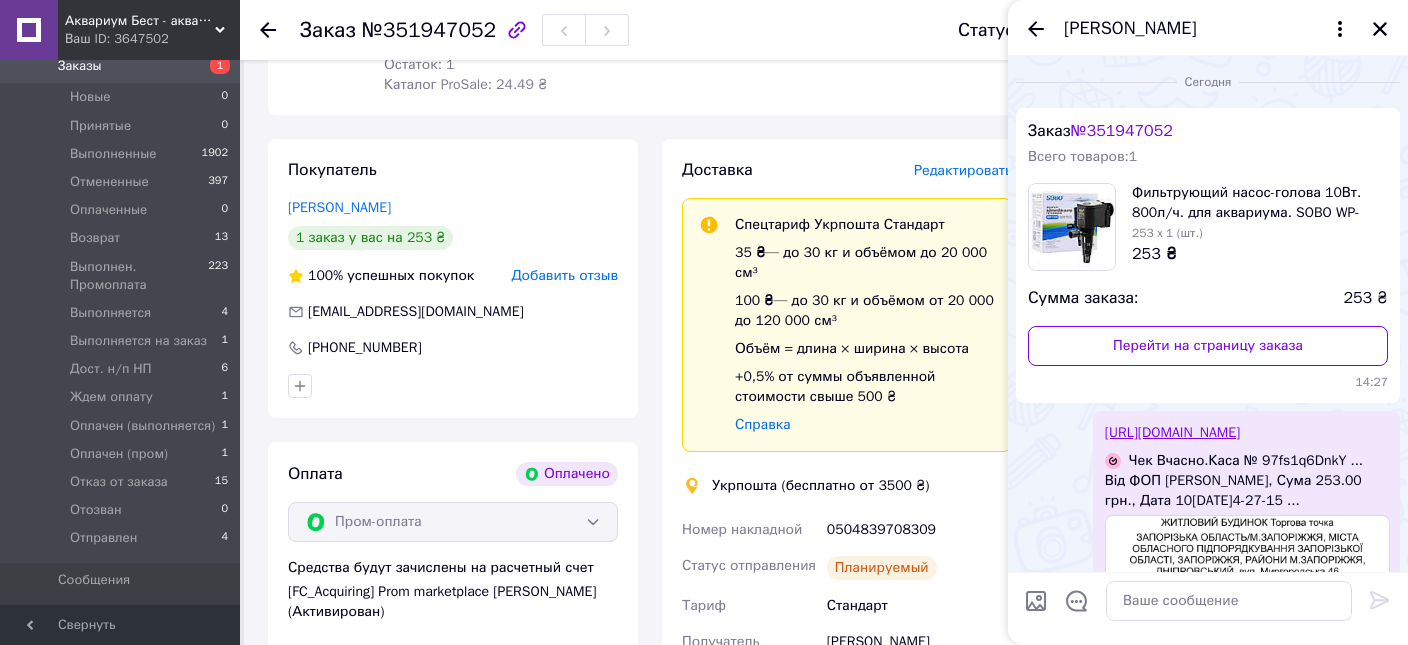 scroll, scrollTop: 175, scrollLeft: 0, axis: vertical 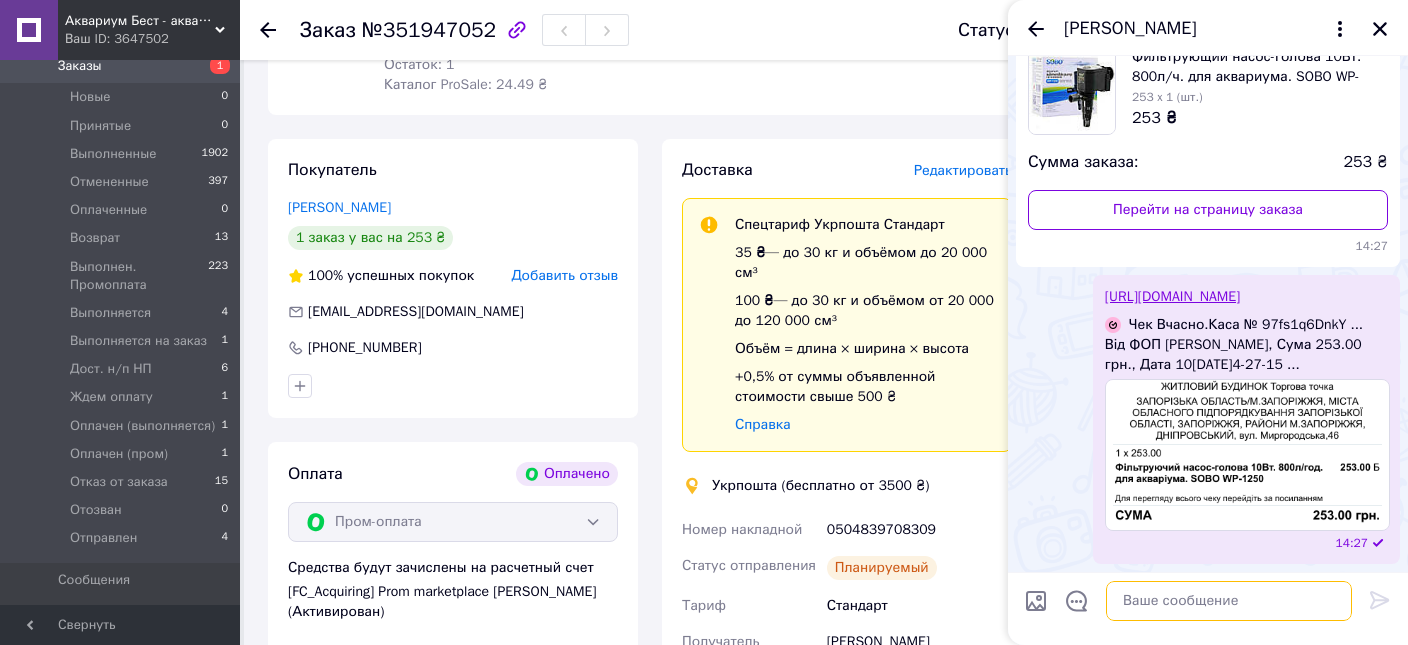 click at bounding box center [1229, 601] 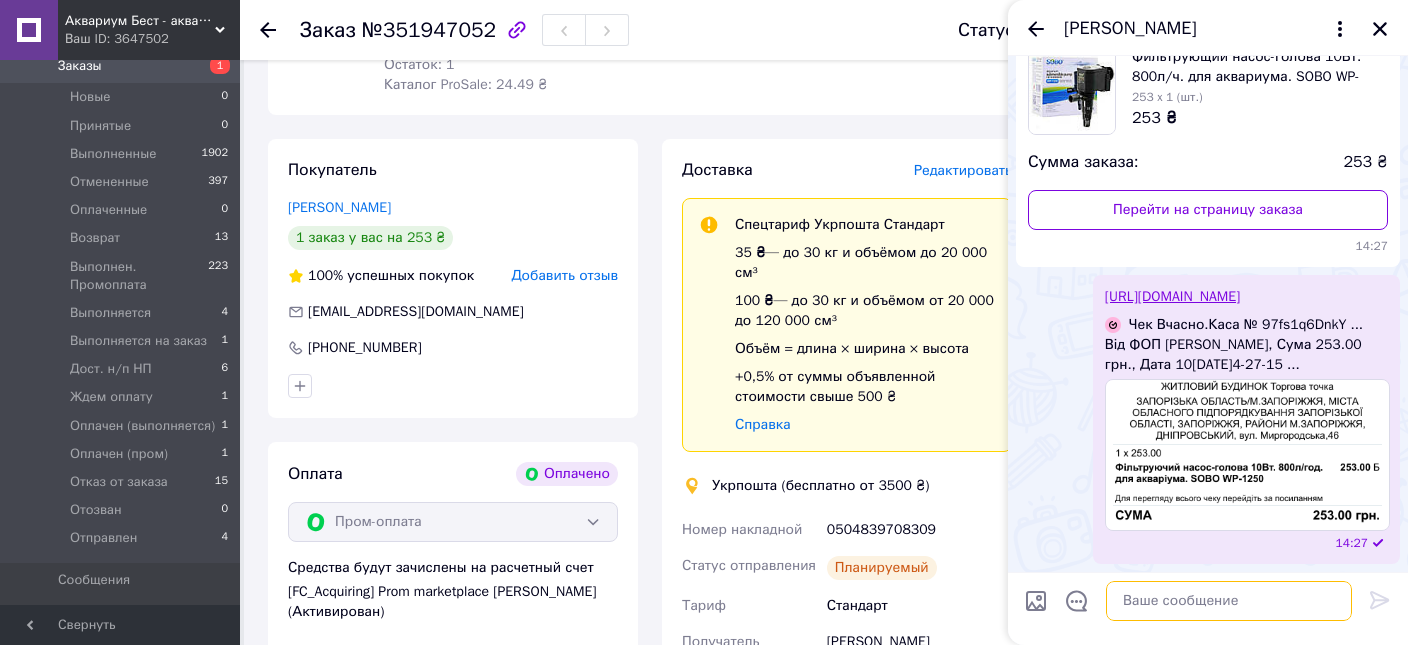 paste on "Замовлення надіслано Укрпошта
Номер накладної [PHONE_NUMBER]
Наш телефон: [PHONE_NUMBER]. Акваріум Бест." 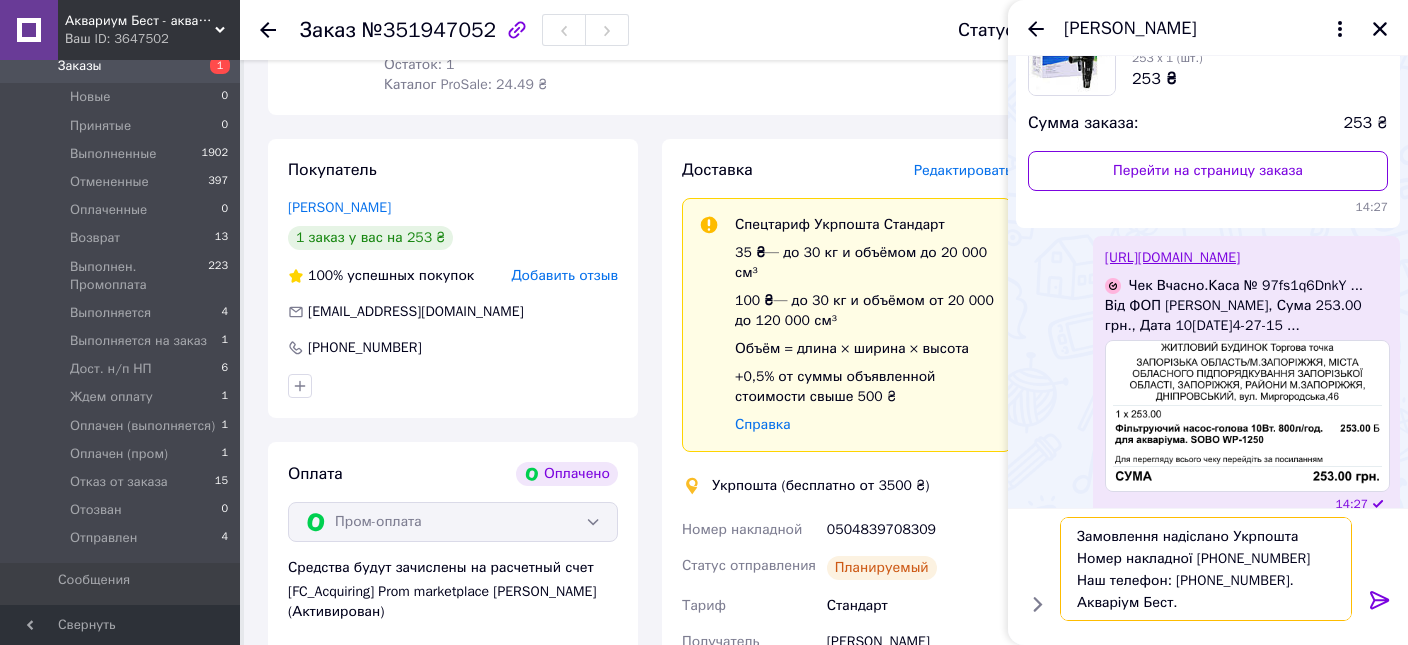 scroll, scrollTop: 1, scrollLeft: 0, axis: vertical 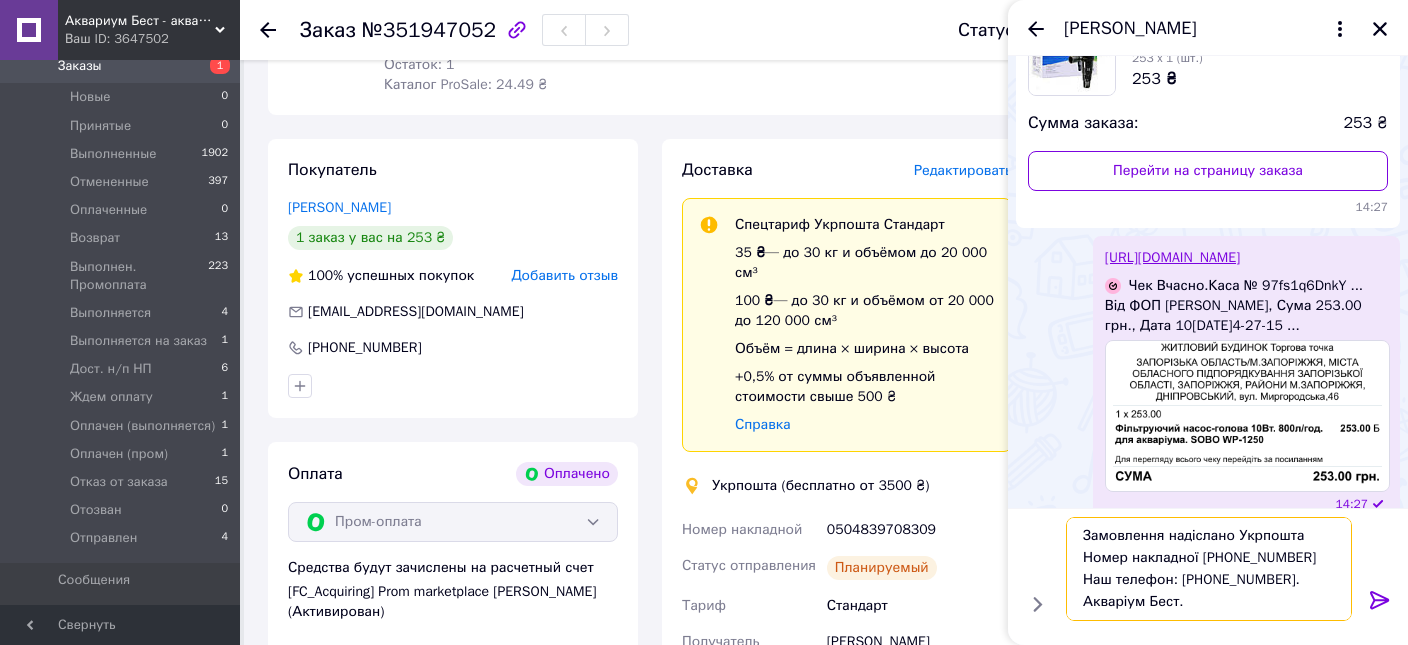 type 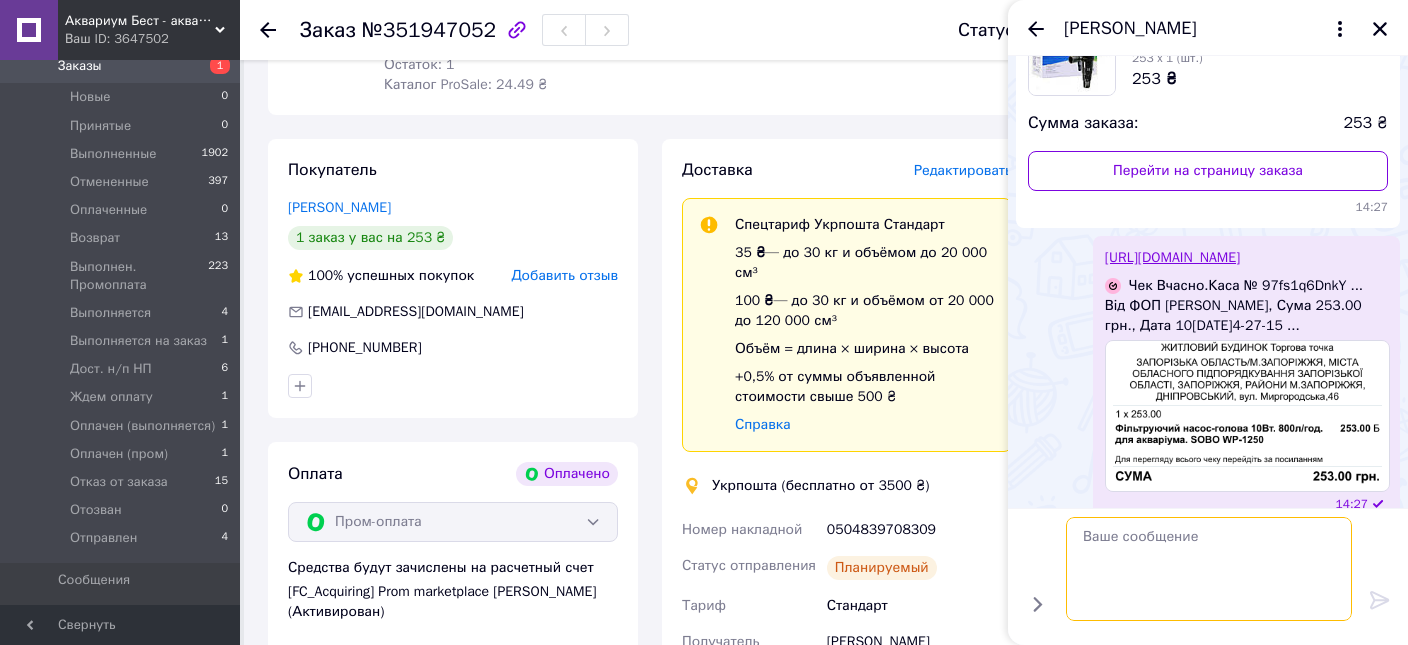 scroll, scrollTop: 0, scrollLeft: 0, axis: both 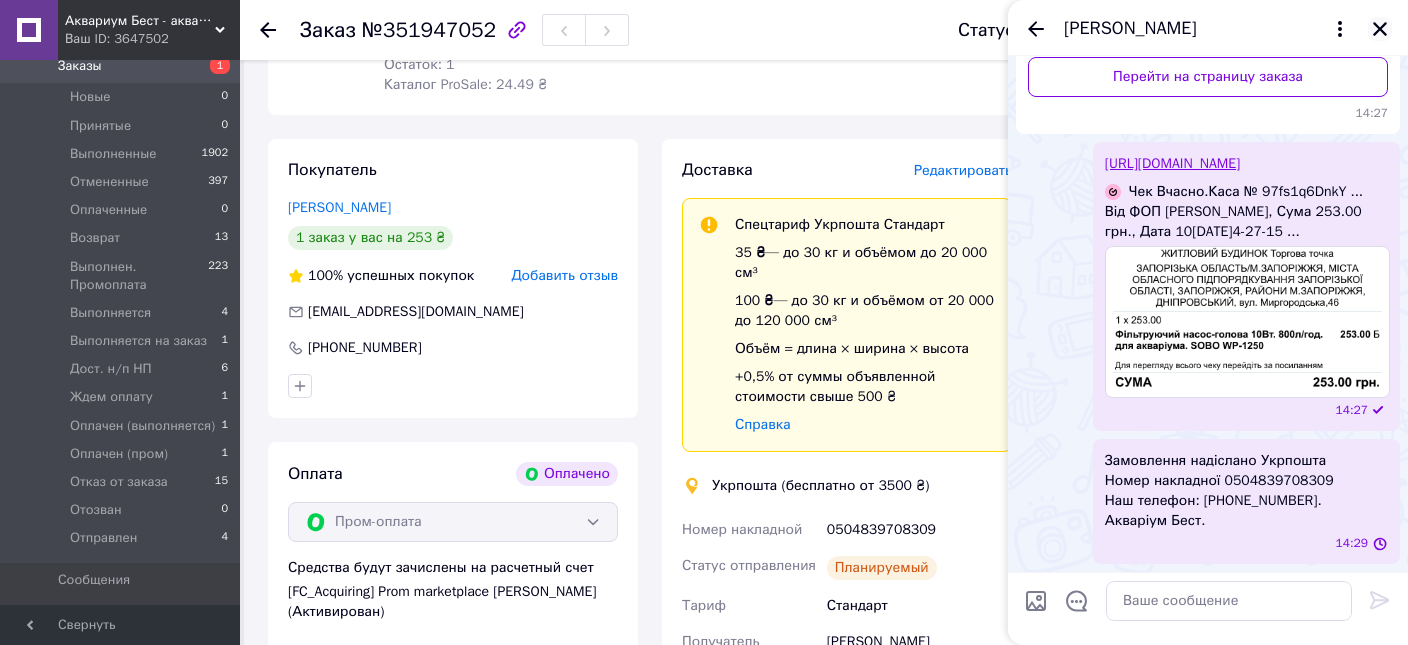 click 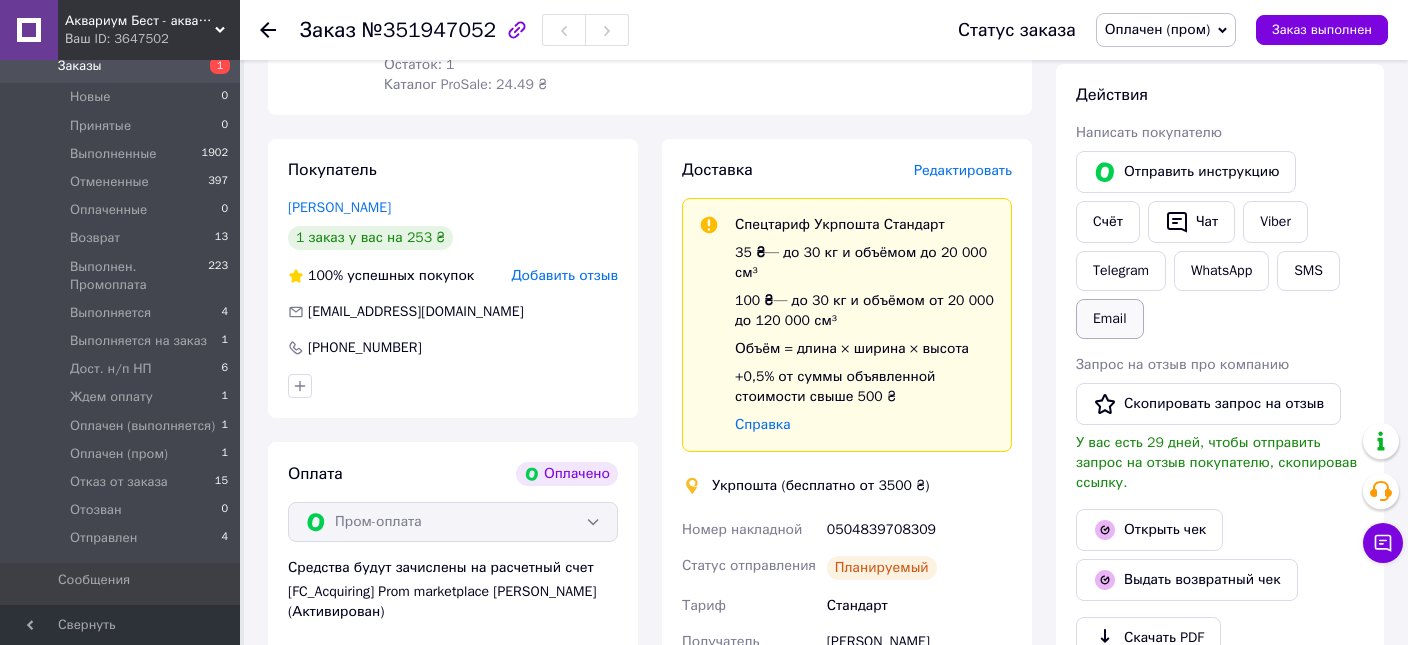 click on "Email" at bounding box center [1110, 319] 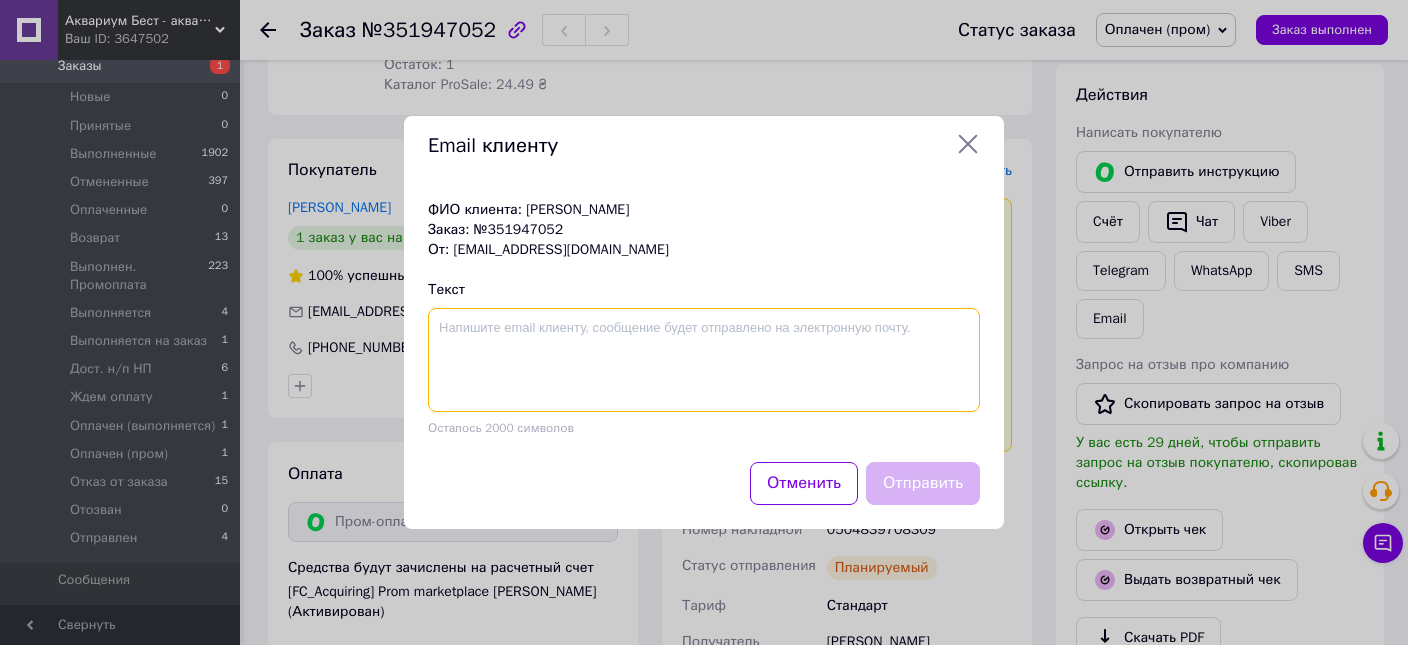 click at bounding box center [704, 360] 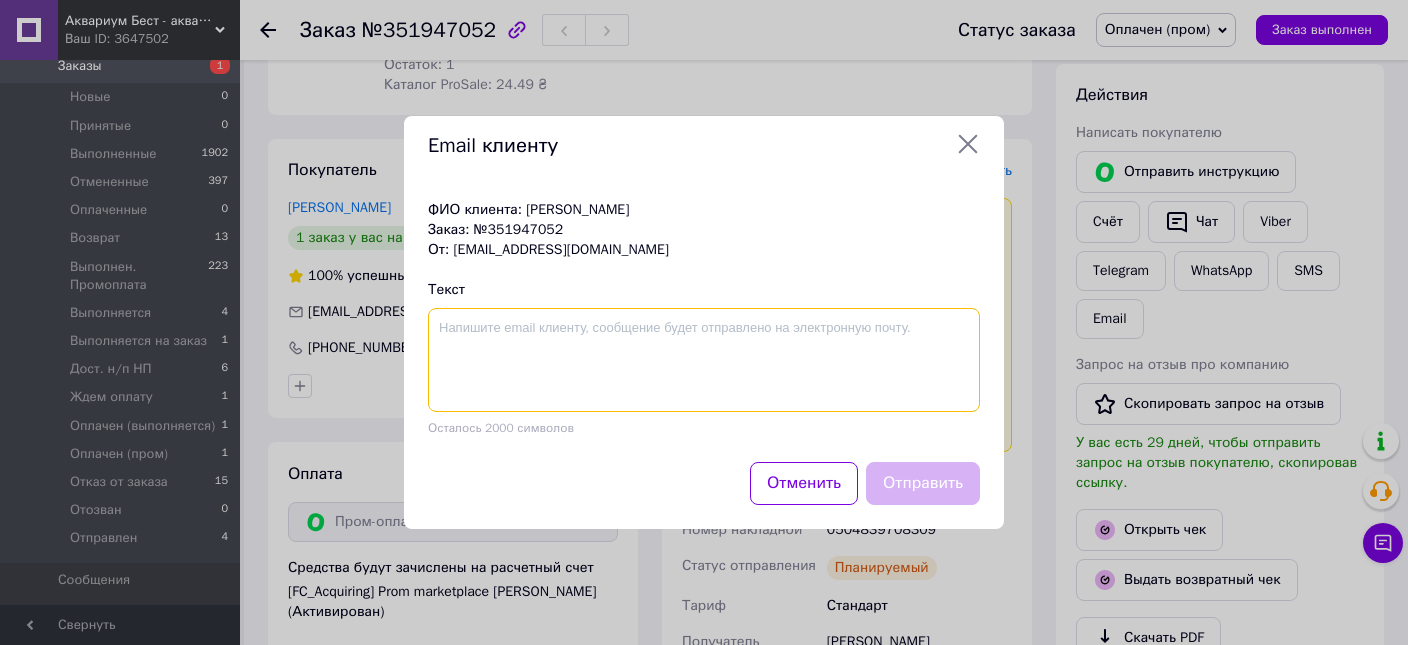 paste on "Замовлення надіслано Укрпошта
Номер накладної [PHONE_NUMBER]
Наш телефон: [PHONE_NUMBER]. Акваріум Бест." 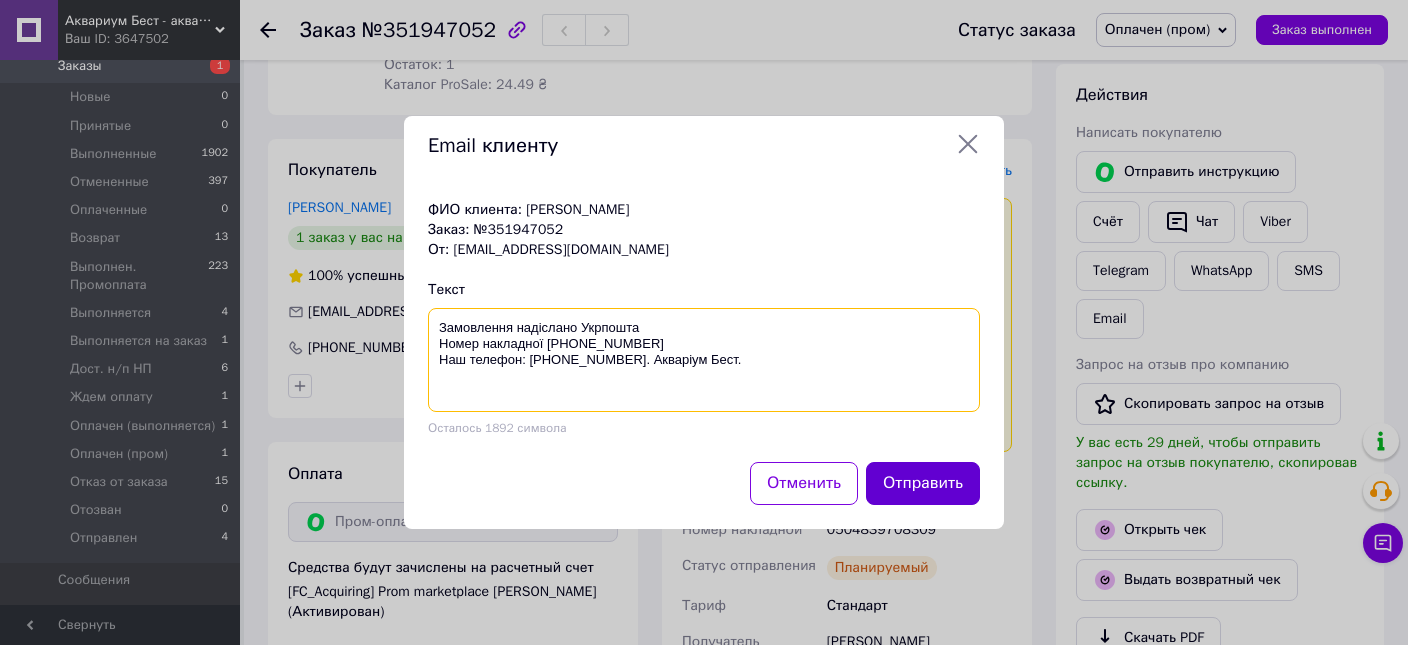 type on "Замовлення надіслано Укрпошта
Номер накладної [PHONE_NUMBER]
Наш телефон: [PHONE_NUMBER]. Акваріум Бест." 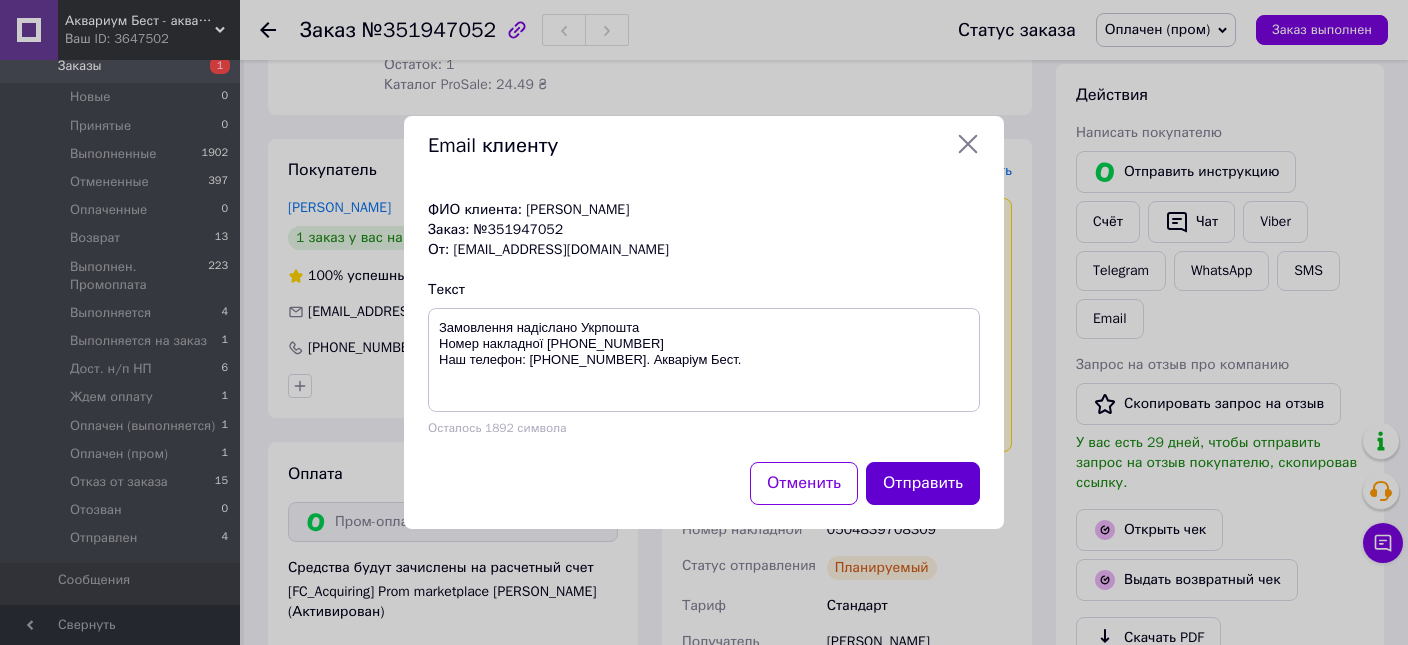 click on "Отправить" at bounding box center [923, 483] 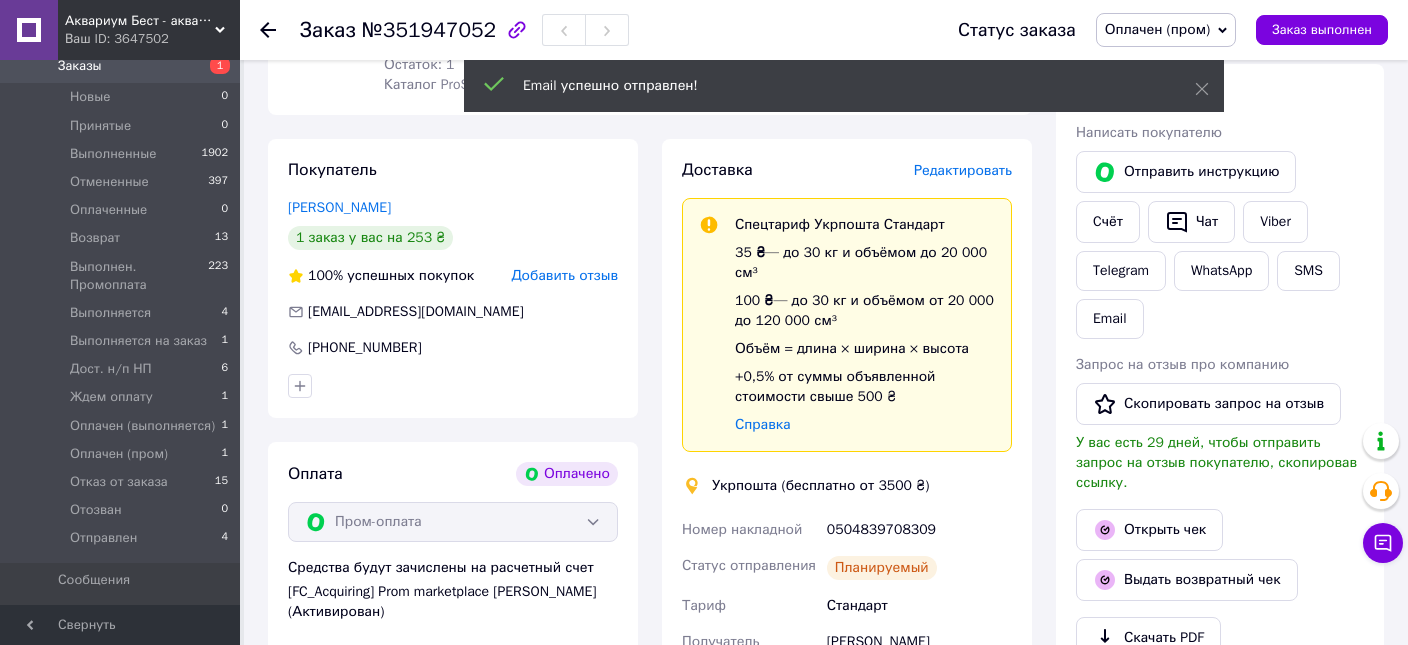 click on "Оплачен (пром)" at bounding box center (1157, 29) 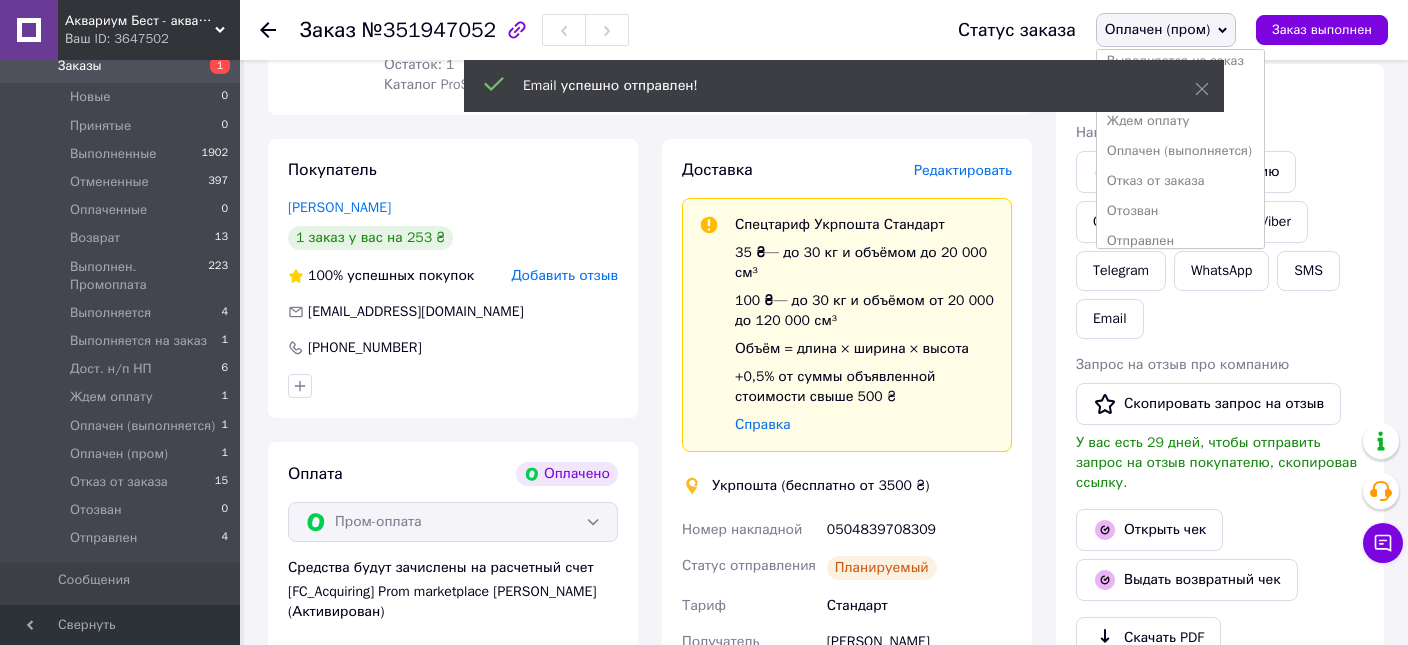 scroll, scrollTop: 232, scrollLeft: 0, axis: vertical 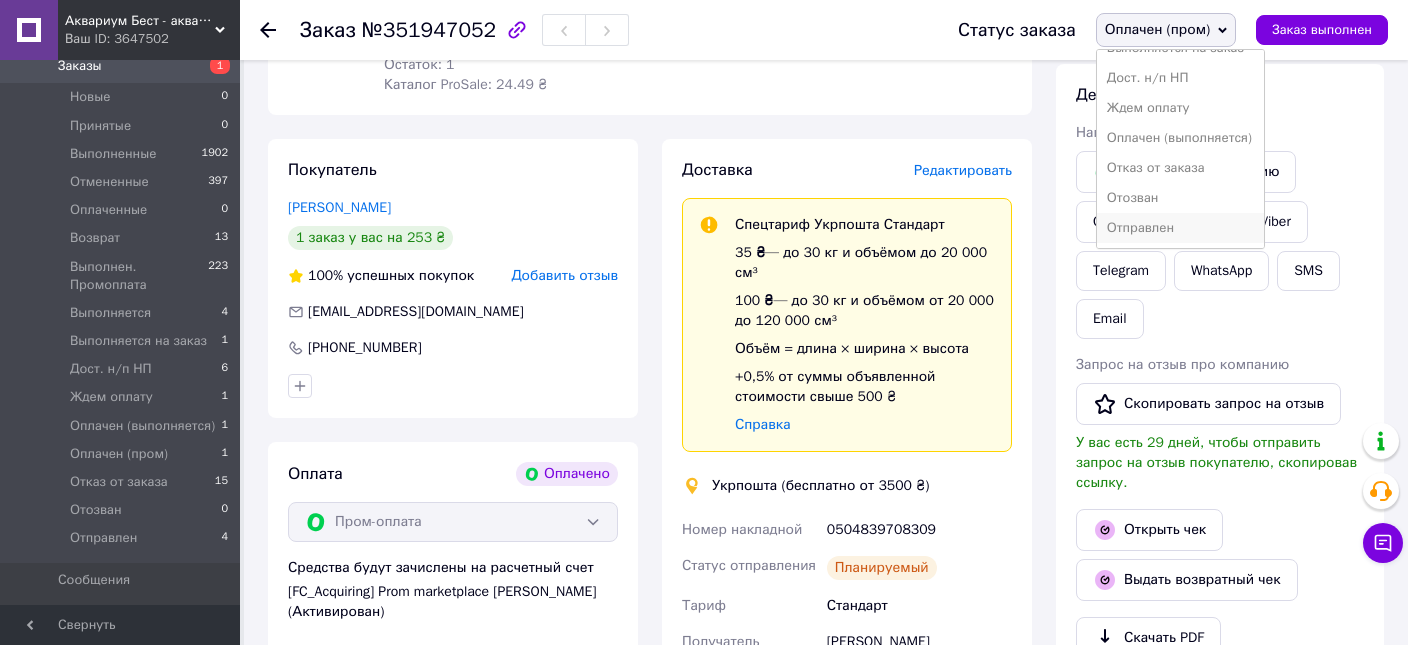 click on "Отправлен" at bounding box center (1180, 228) 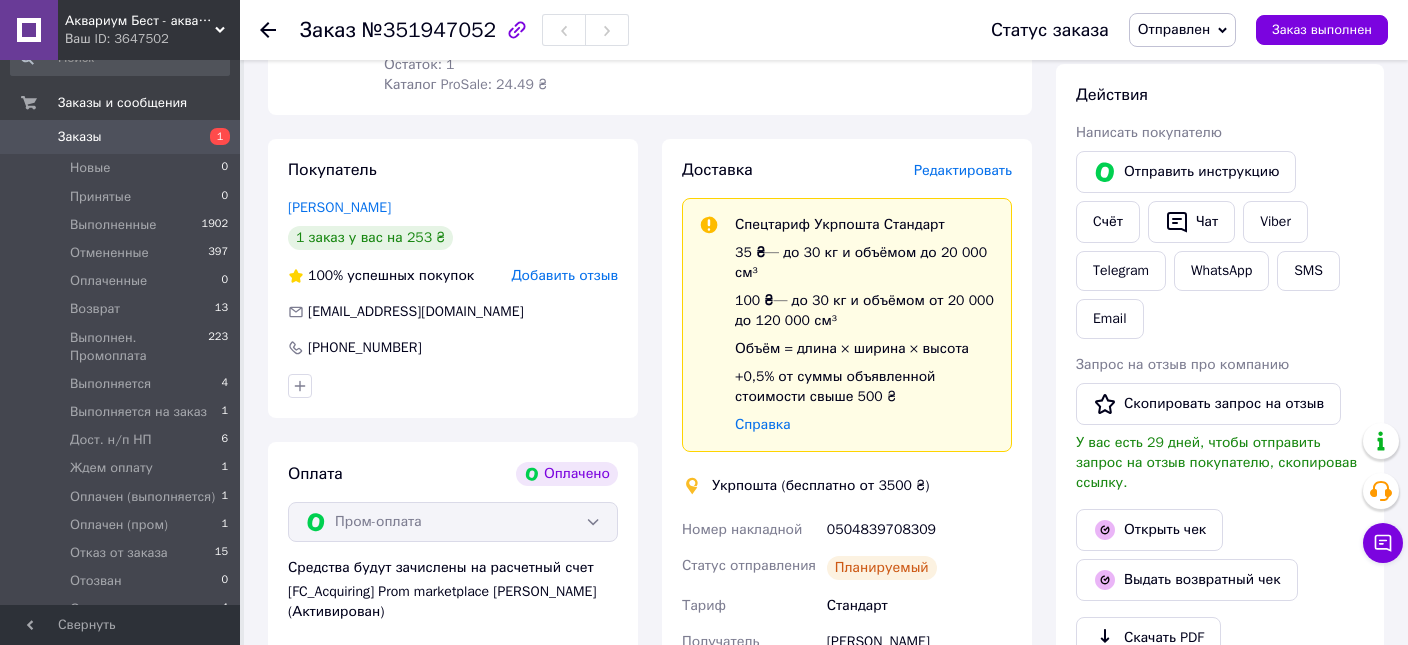 scroll, scrollTop: 0, scrollLeft: 0, axis: both 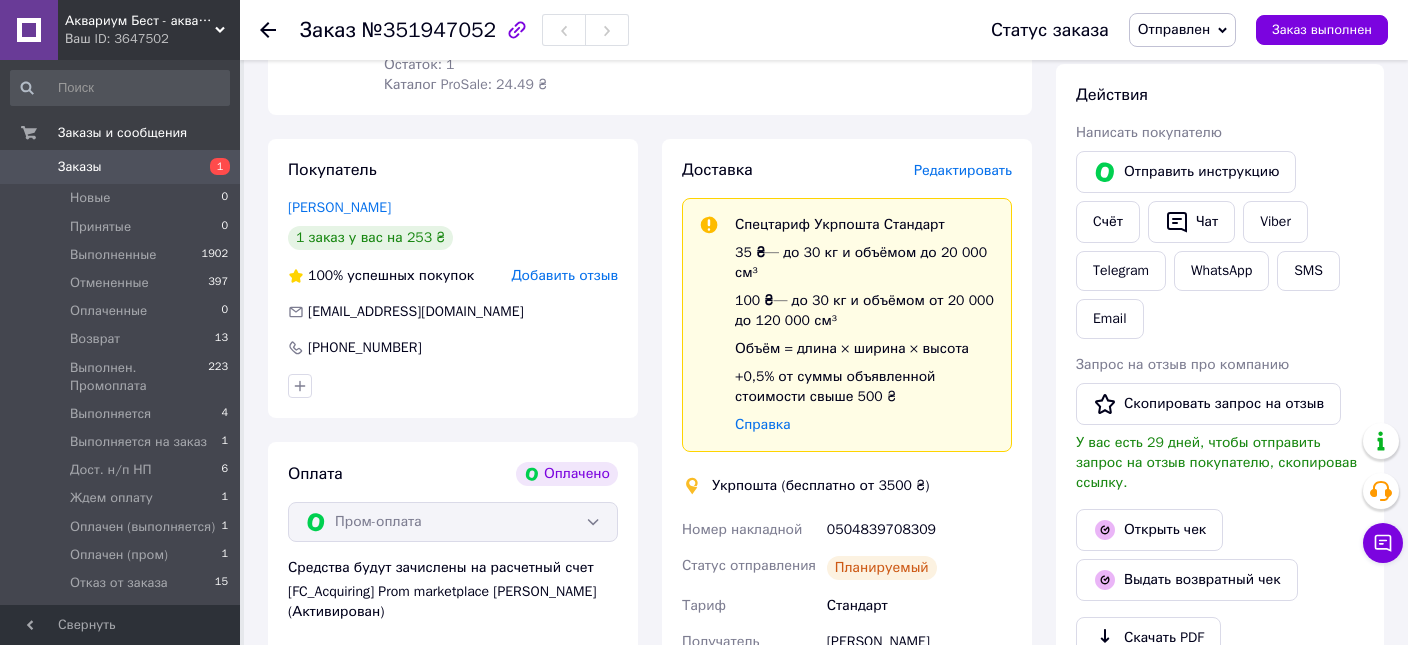 click on "Заказы" at bounding box center [80, 167] 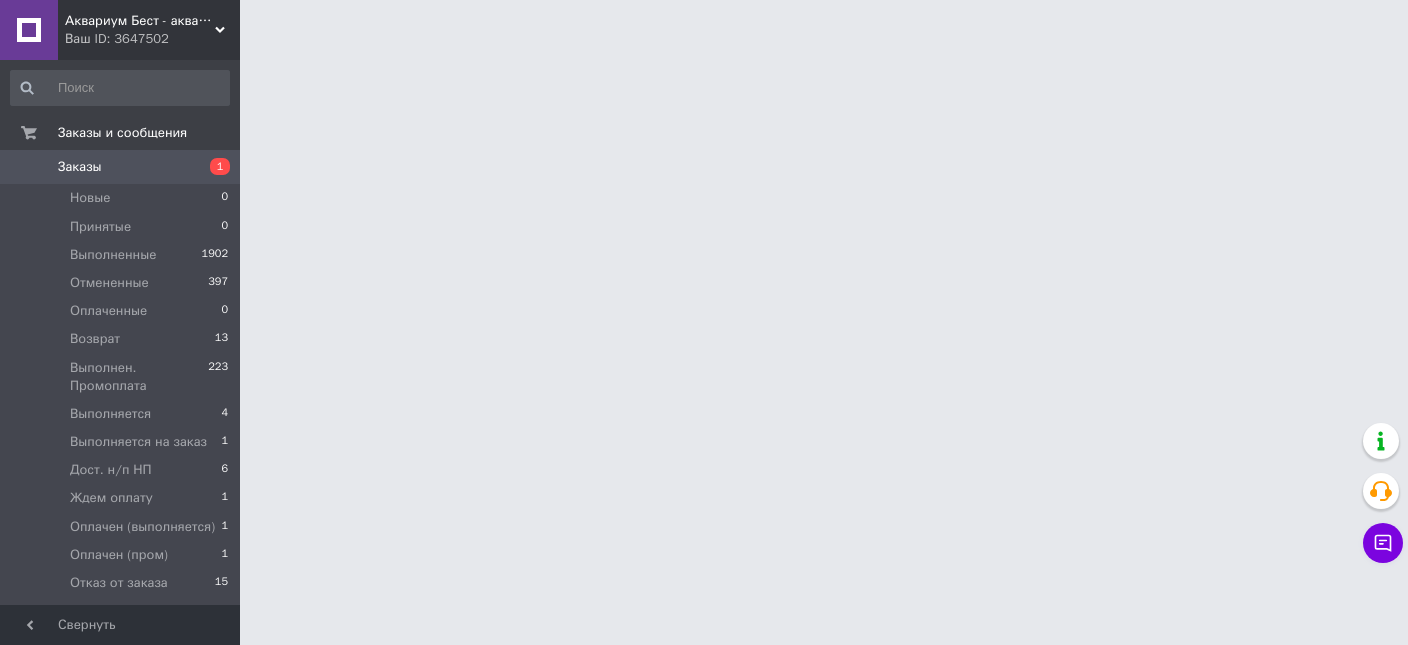 scroll, scrollTop: 0, scrollLeft: 0, axis: both 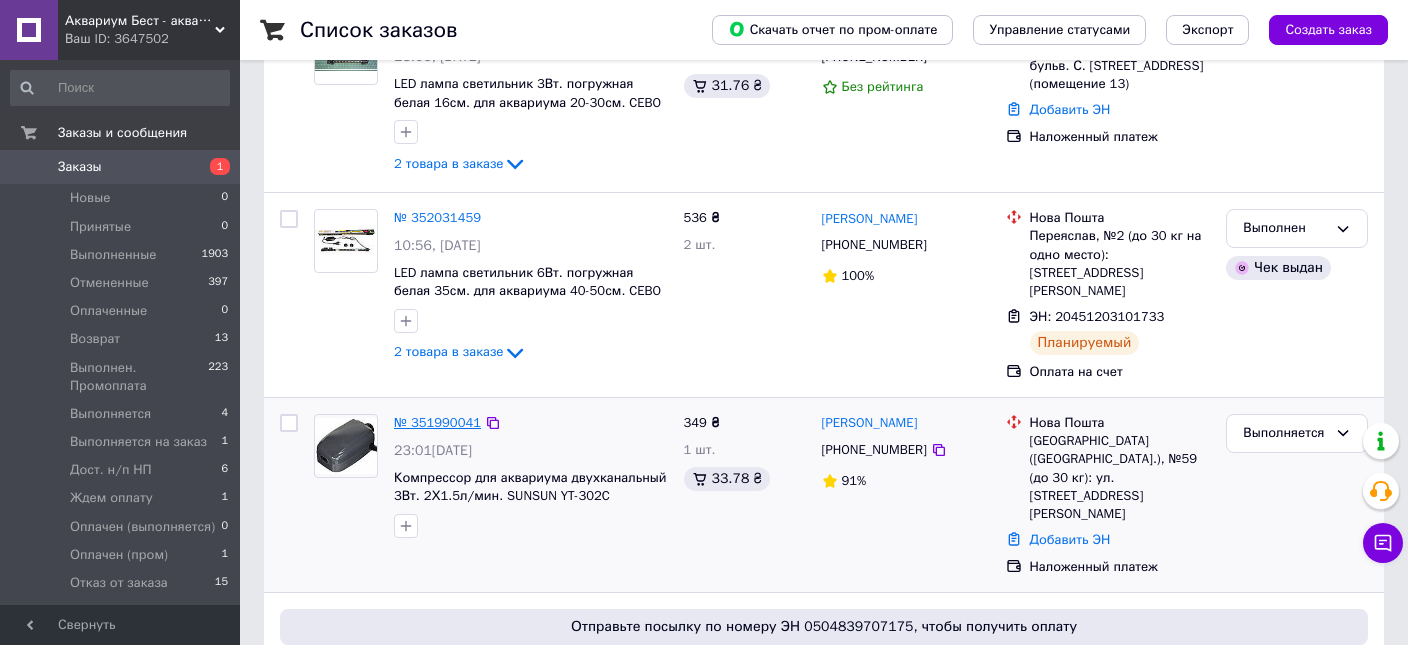 click on "№ 351990041" at bounding box center [437, 422] 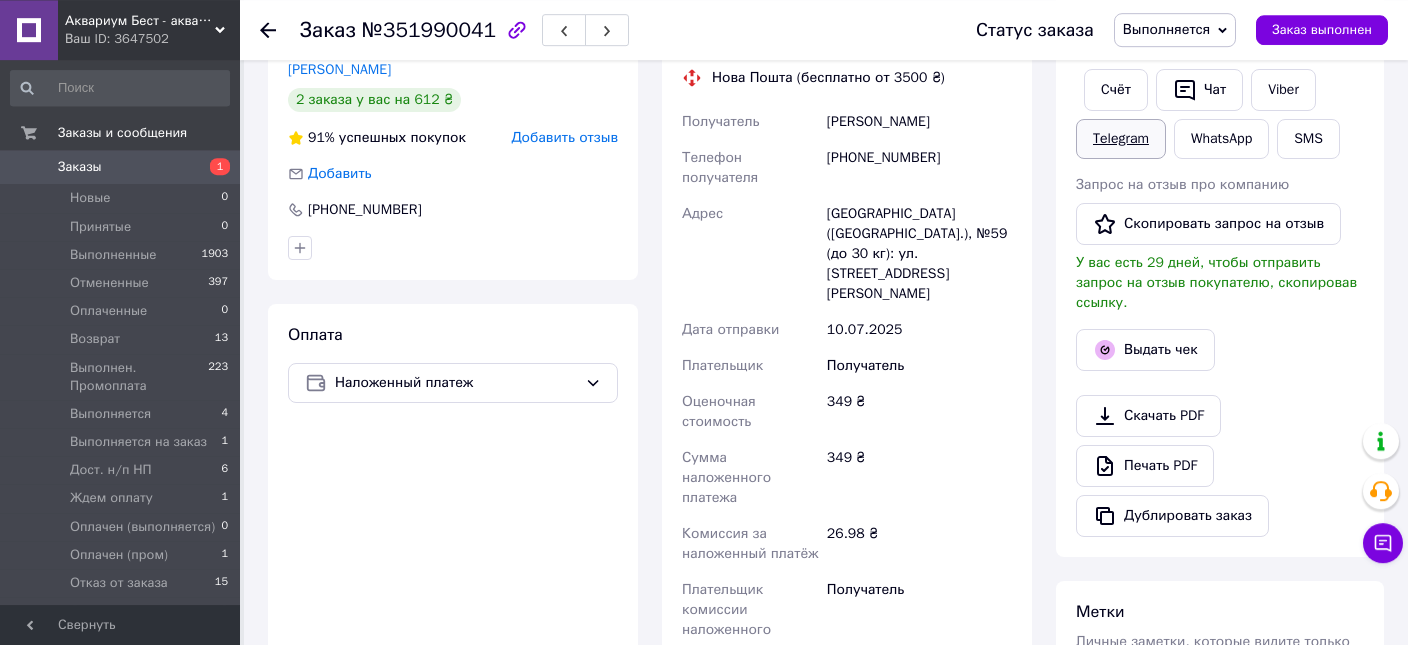 scroll, scrollTop: 422, scrollLeft: 0, axis: vertical 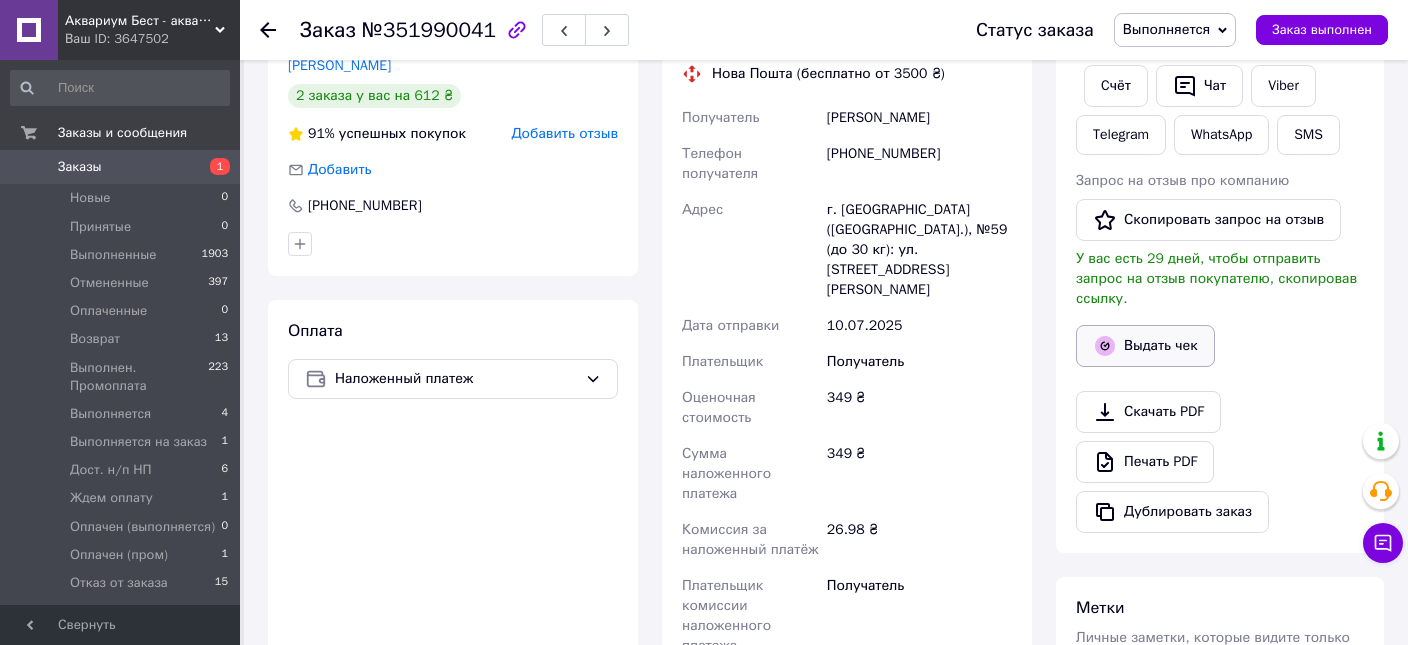 click on "Выдать чек" at bounding box center [1145, 346] 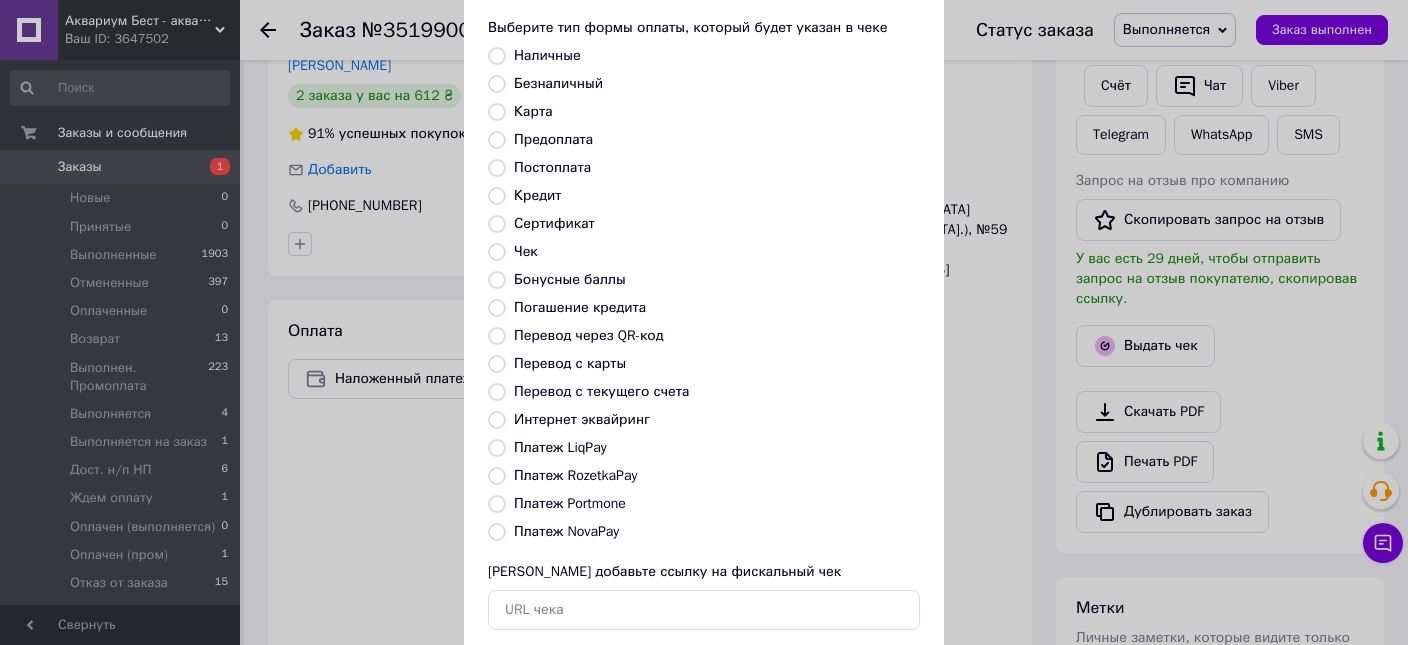 scroll, scrollTop: 214, scrollLeft: 0, axis: vertical 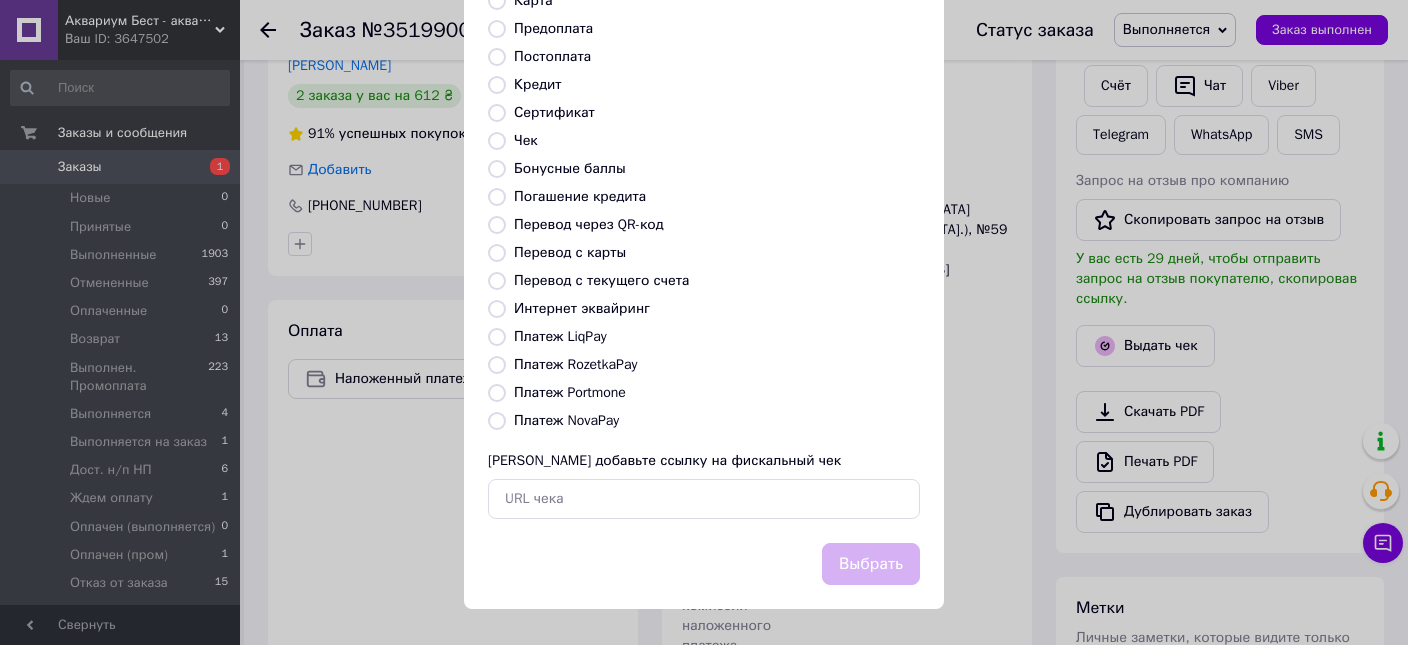 click on "Платеж NovaPay" at bounding box center (497, 421) 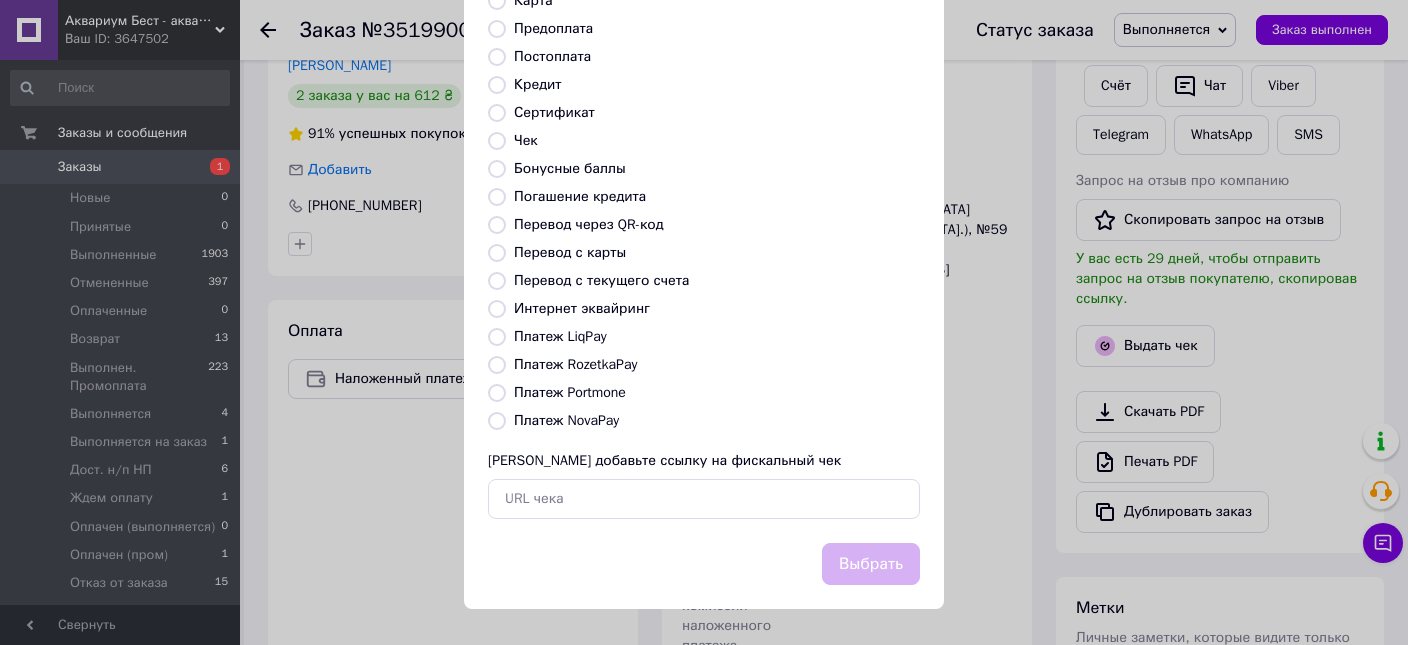 radio on "true" 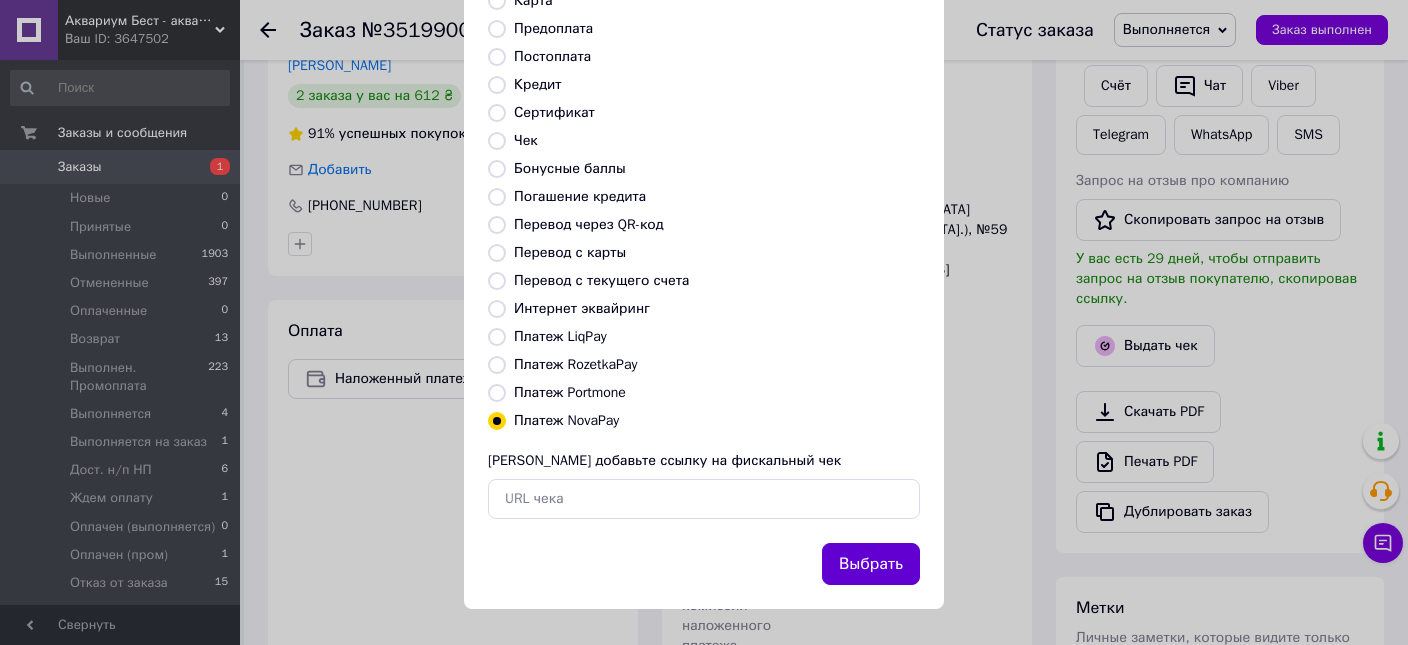 click on "Выбрать" at bounding box center (871, 564) 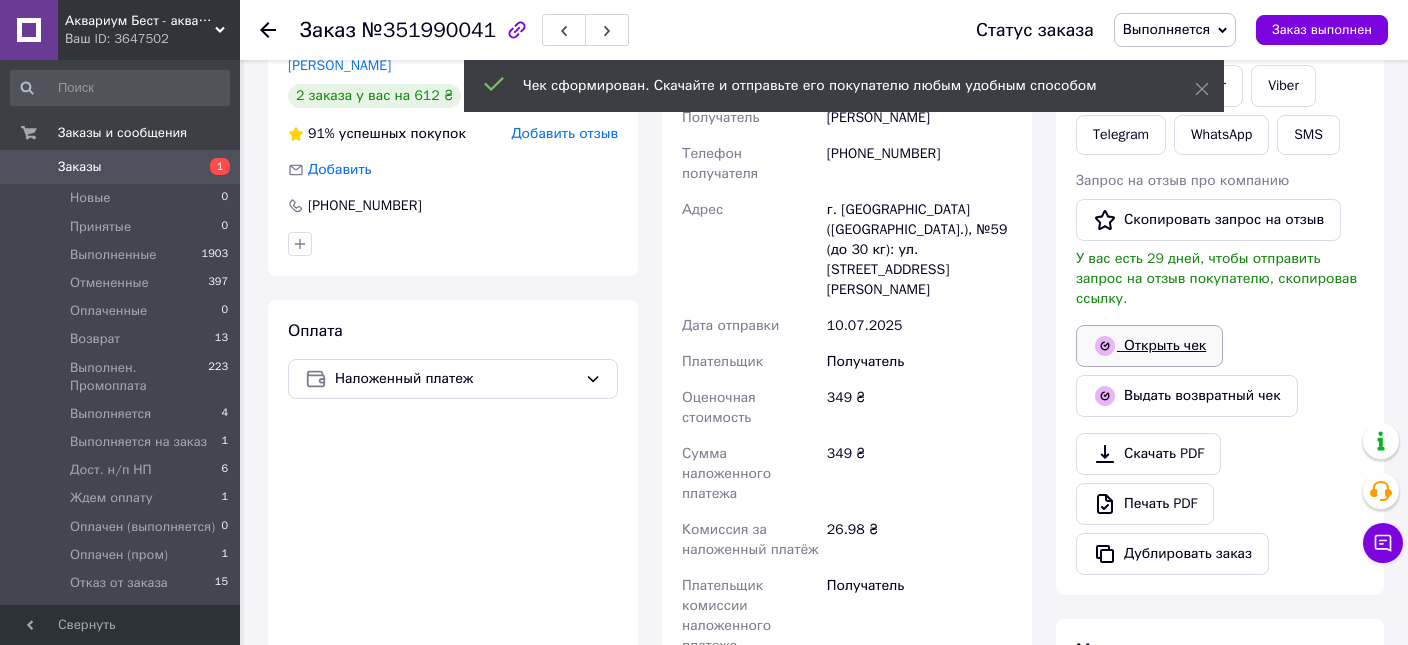 click on "Открыть чек" at bounding box center [1149, 346] 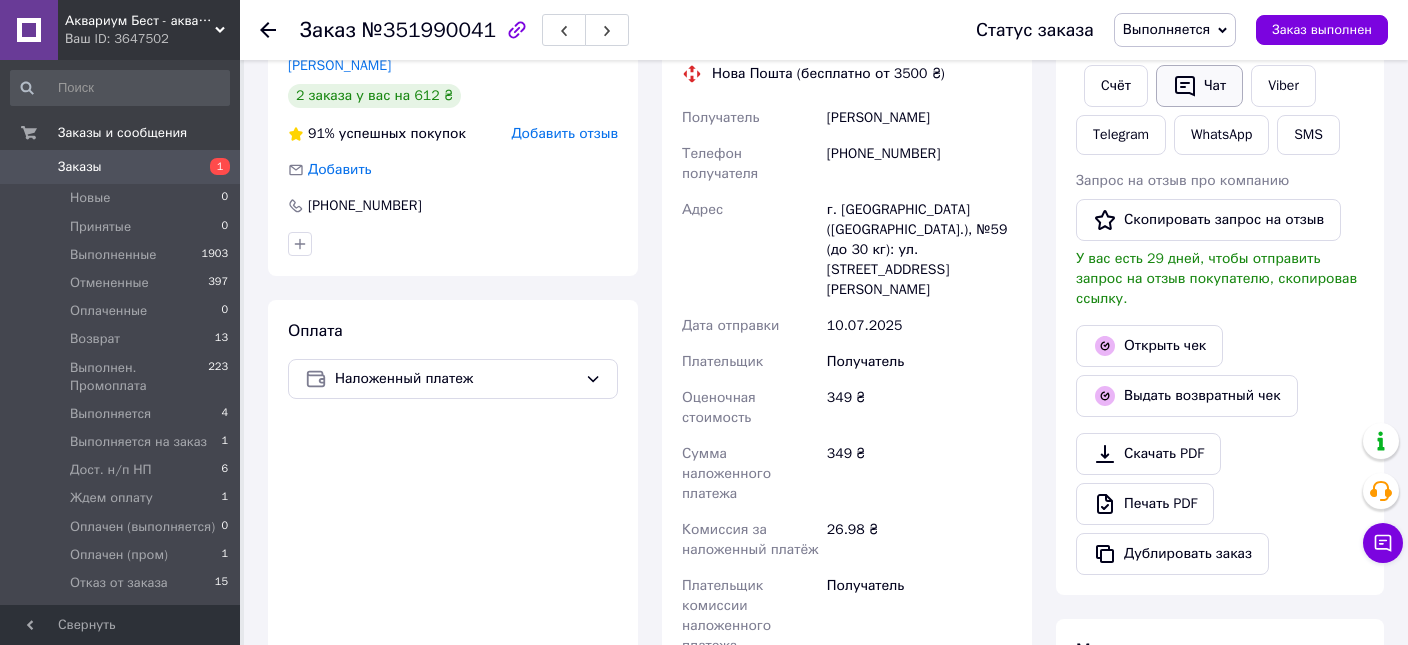 click 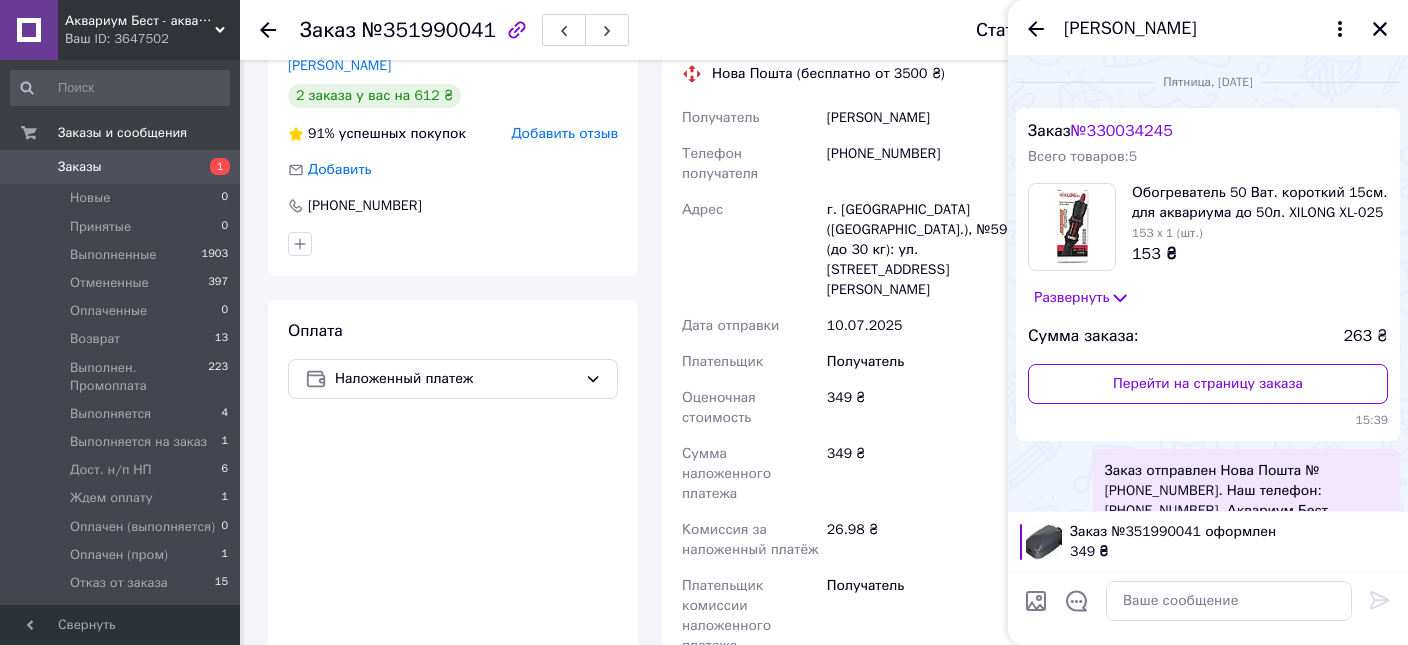 scroll, scrollTop: 279, scrollLeft: 0, axis: vertical 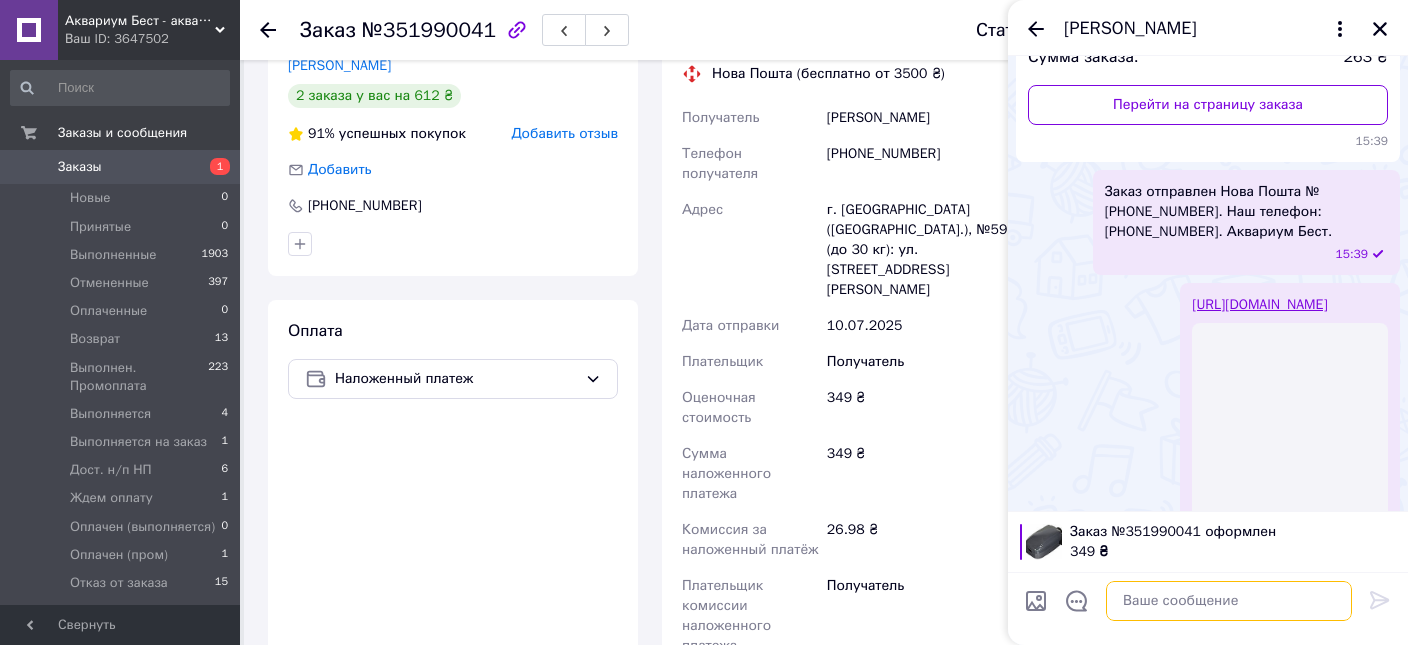 click at bounding box center [1229, 601] 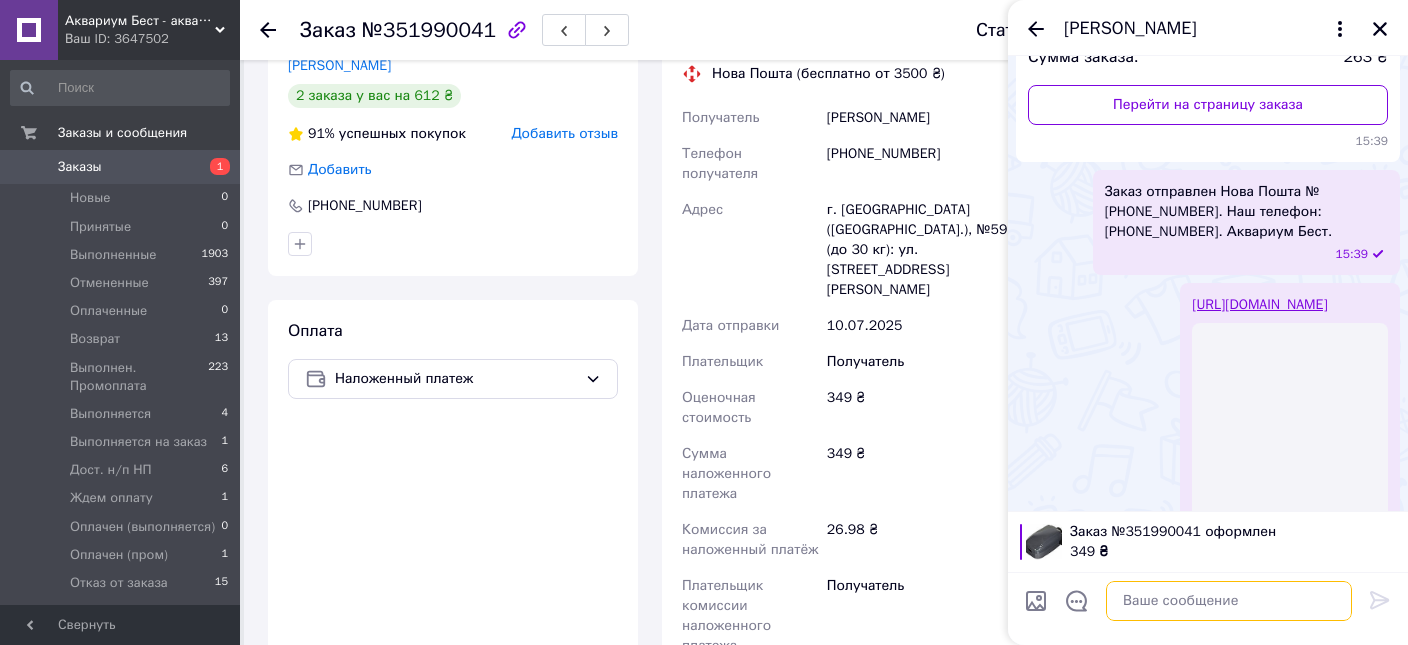paste on "https://kasa.vchasno.ua/check-viewer/NLJNjFdbhbY" 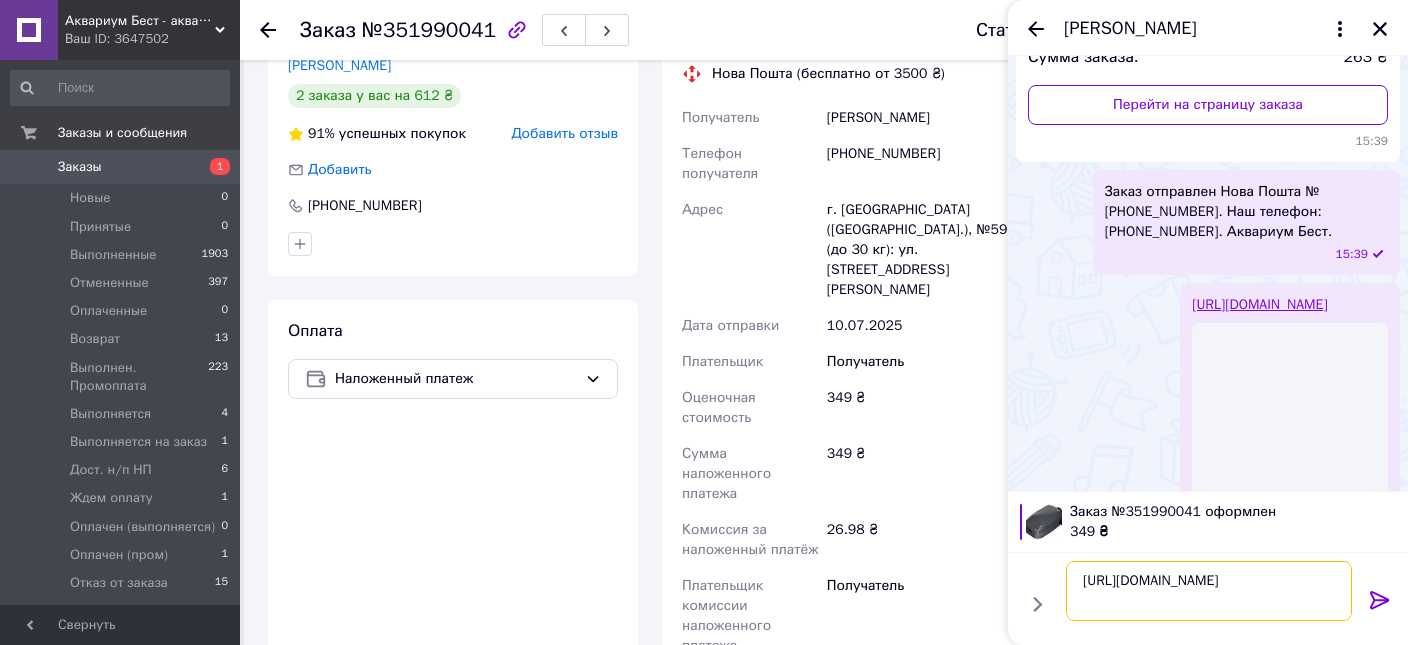 type 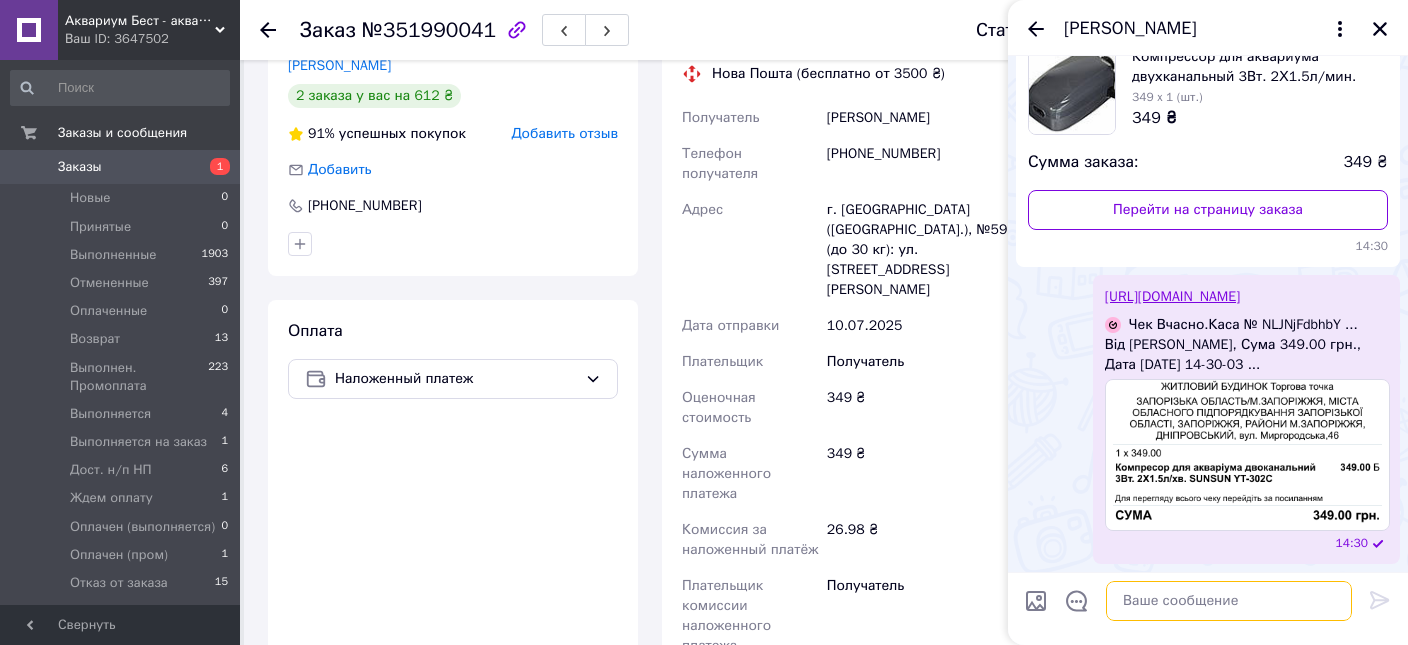 scroll, scrollTop: 1018, scrollLeft: 0, axis: vertical 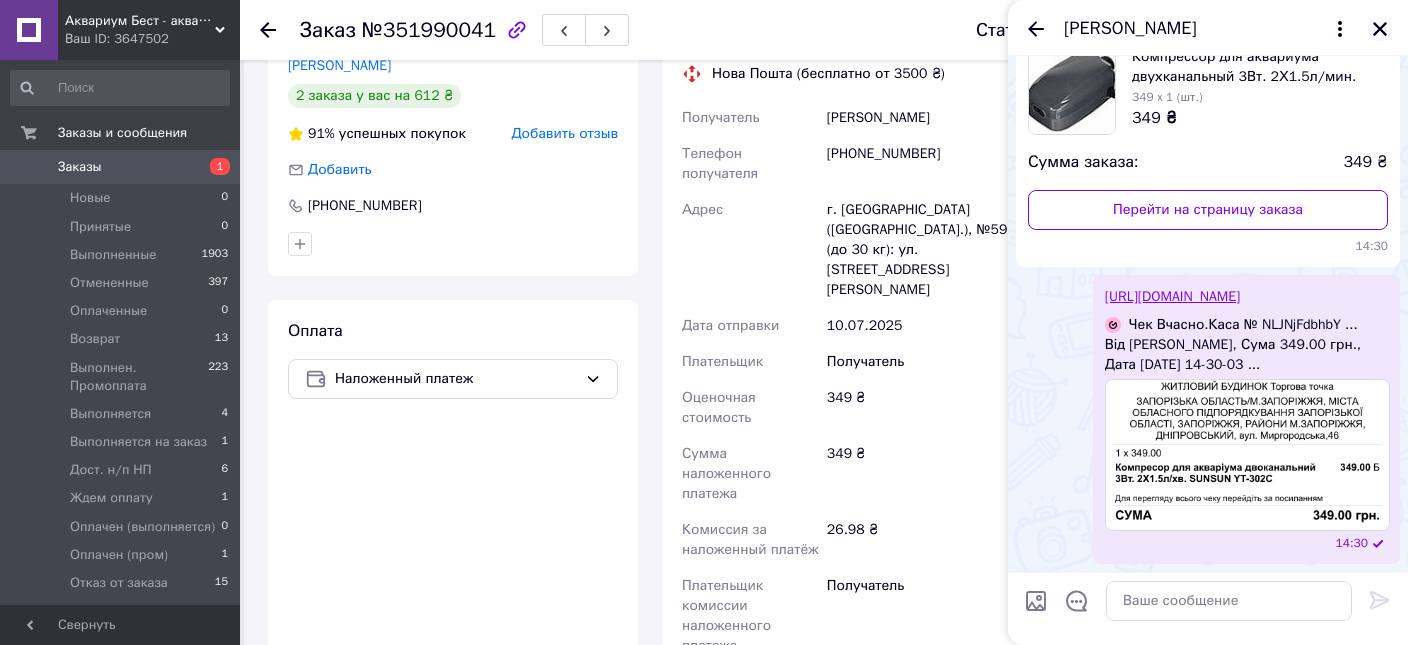 click 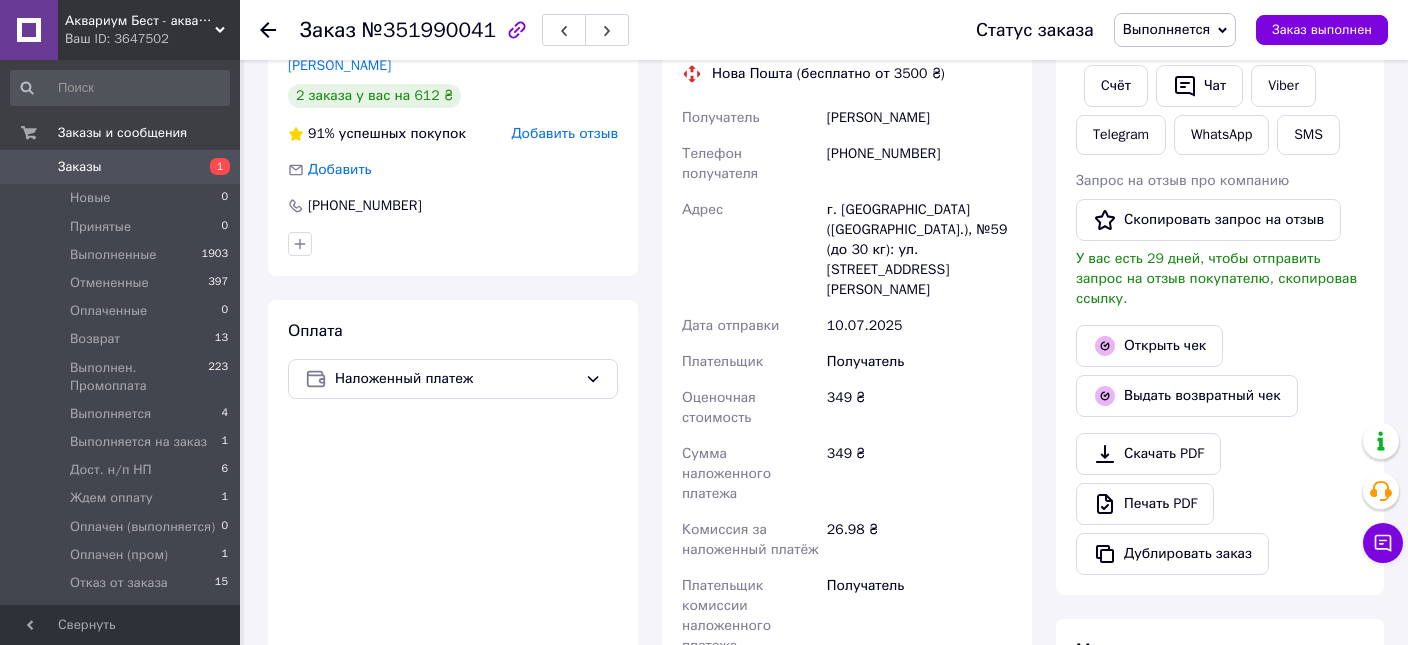 scroll, scrollTop: 316, scrollLeft: 0, axis: vertical 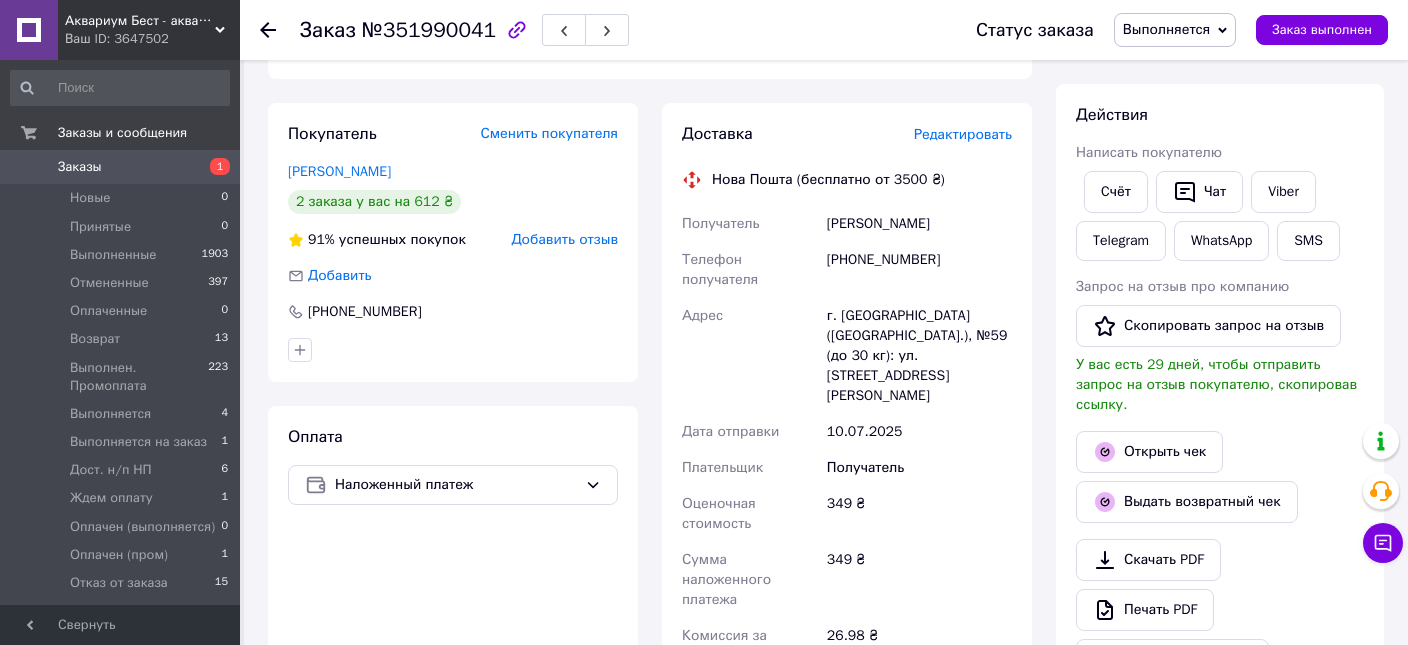 click on "Абрамова Наталья" at bounding box center (919, 224) 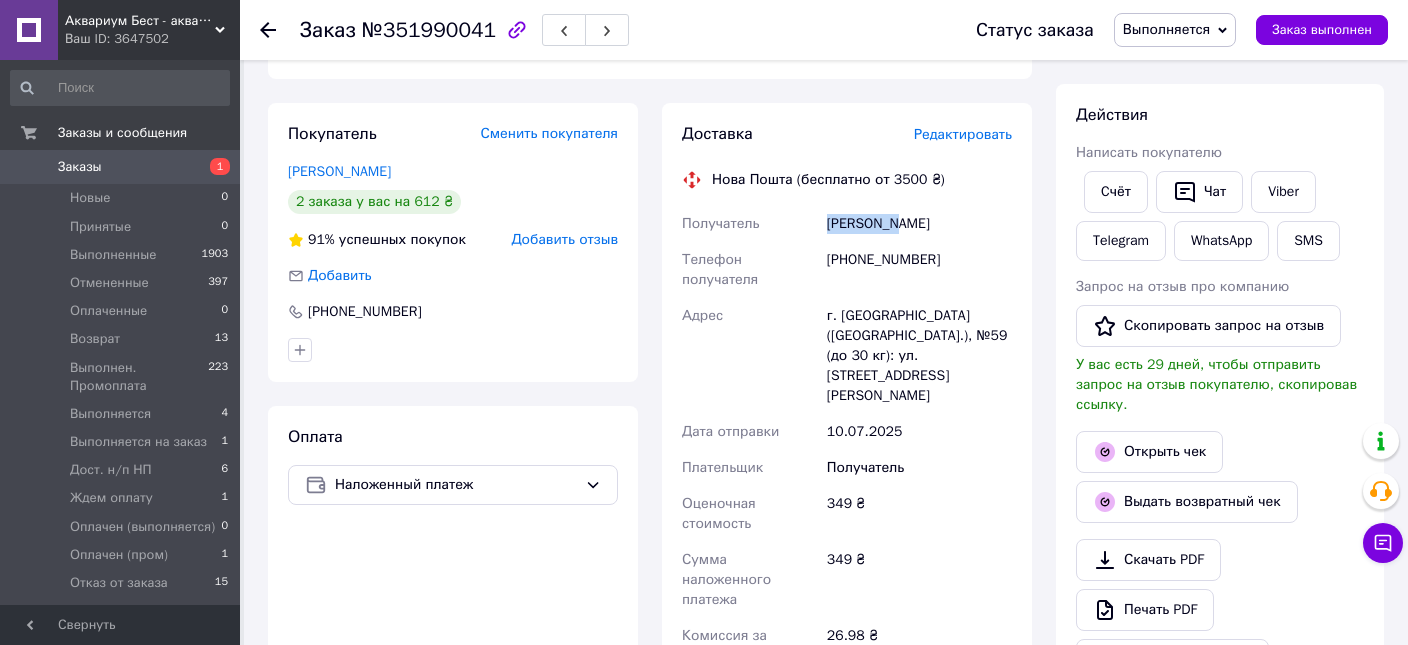 click on "Абрамова Наталья" at bounding box center [919, 224] 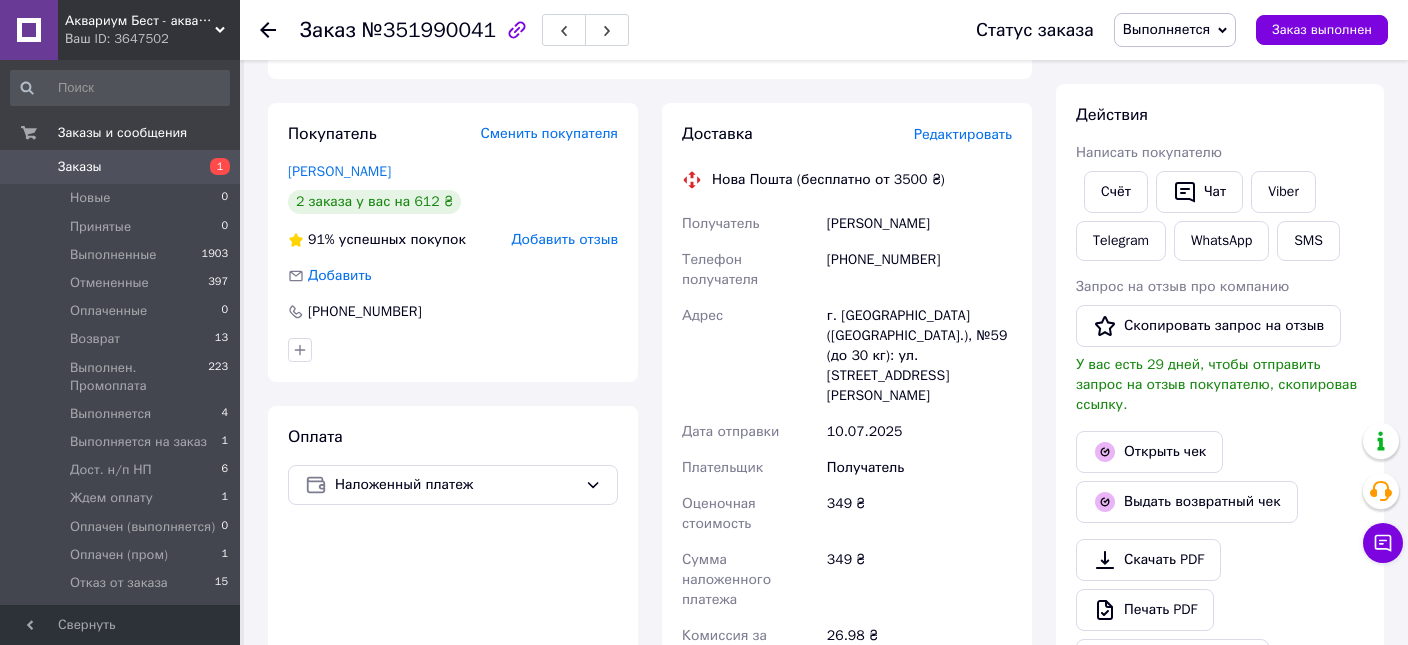 click on "Абрамова Наталья" at bounding box center [919, 224] 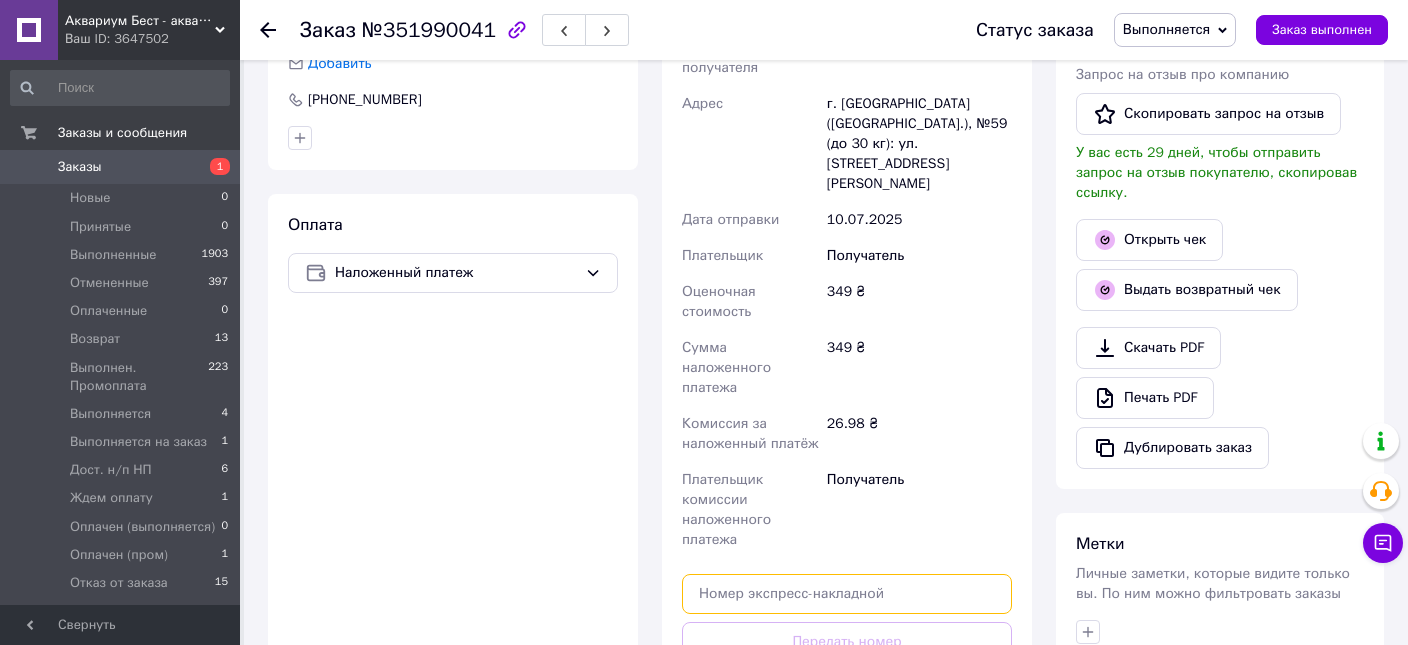 click at bounding box center (847, 594) 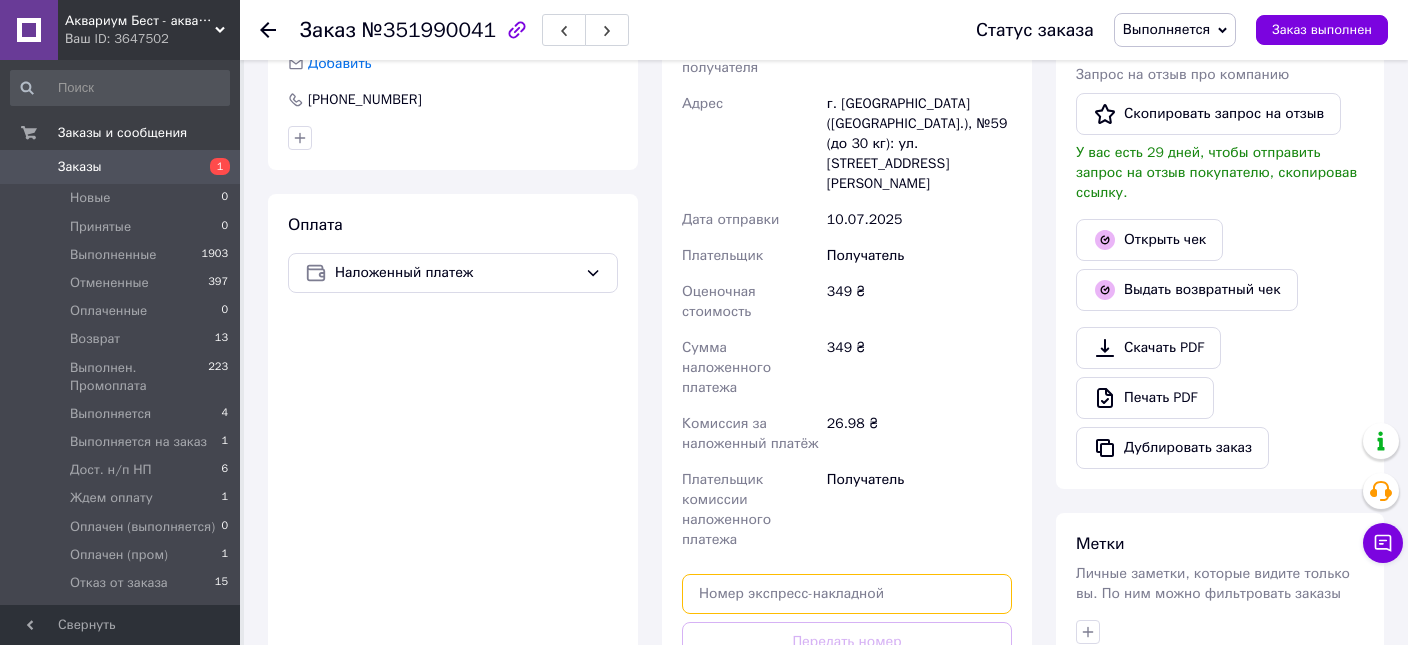 paste on "20451203111139" 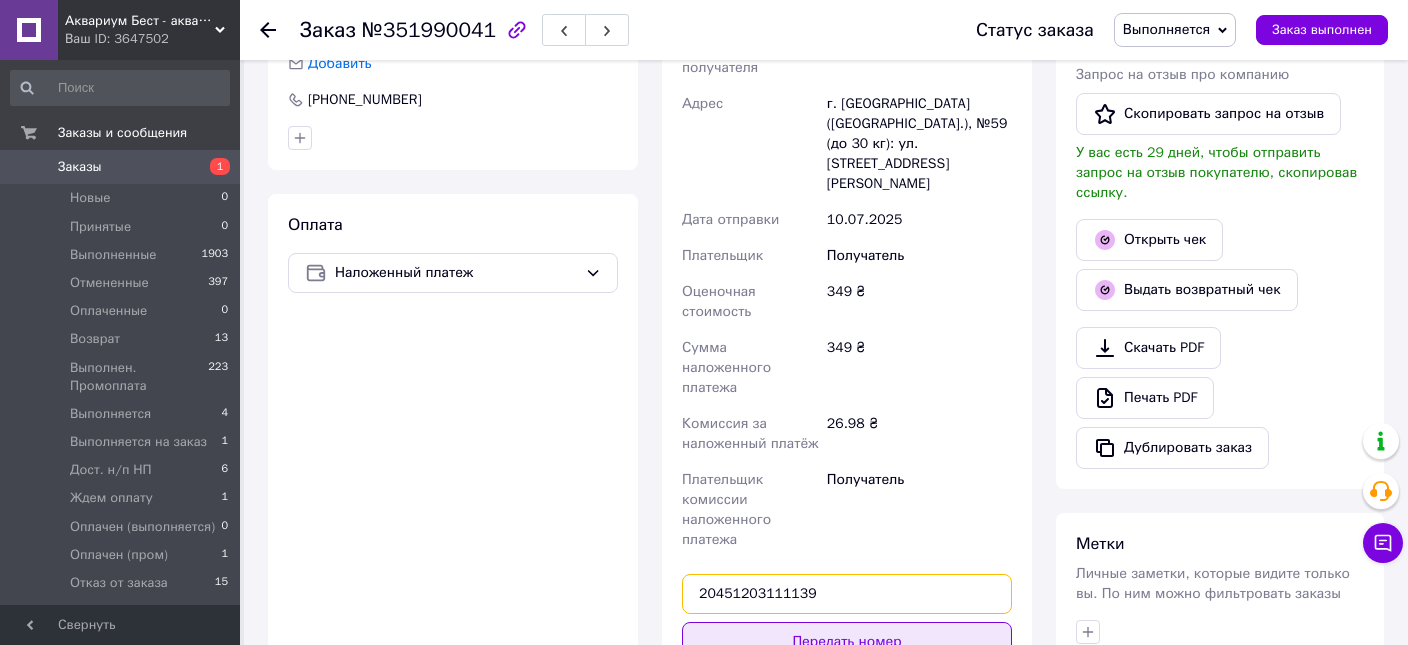 type on "20451203111139" 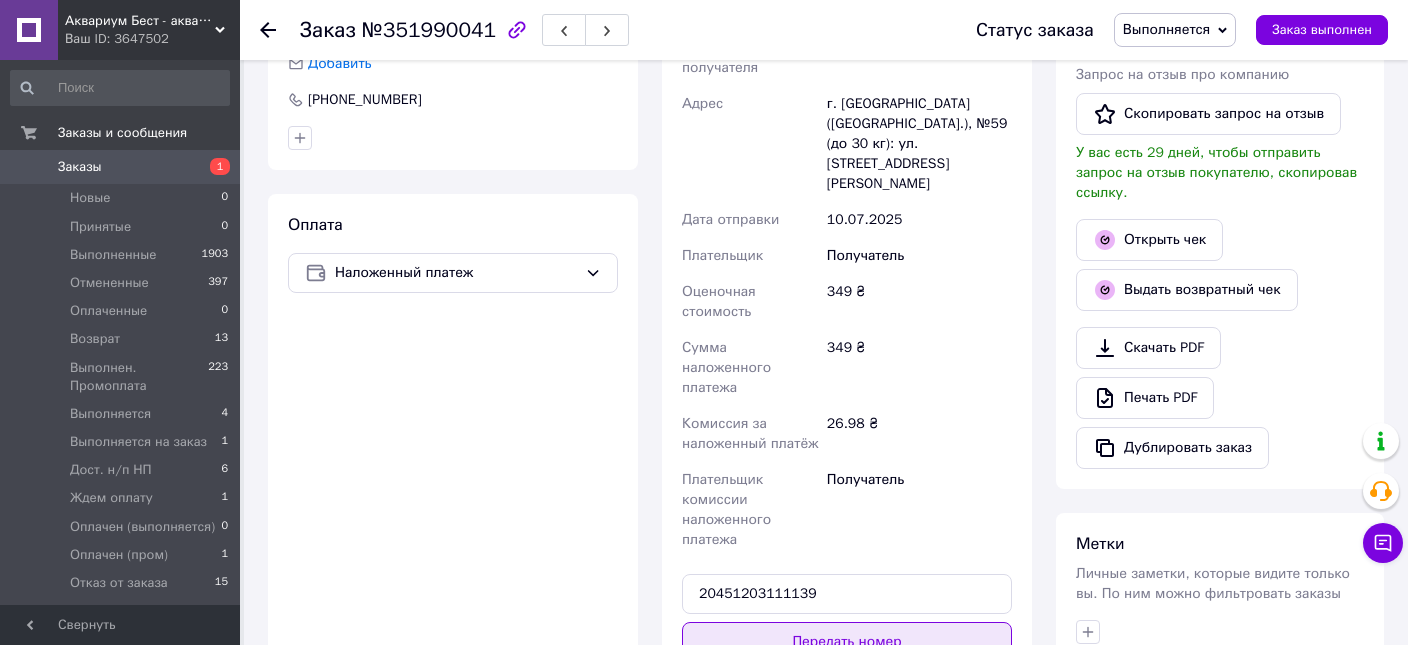 click on "Передать номер" at bounding box center [847, 642] 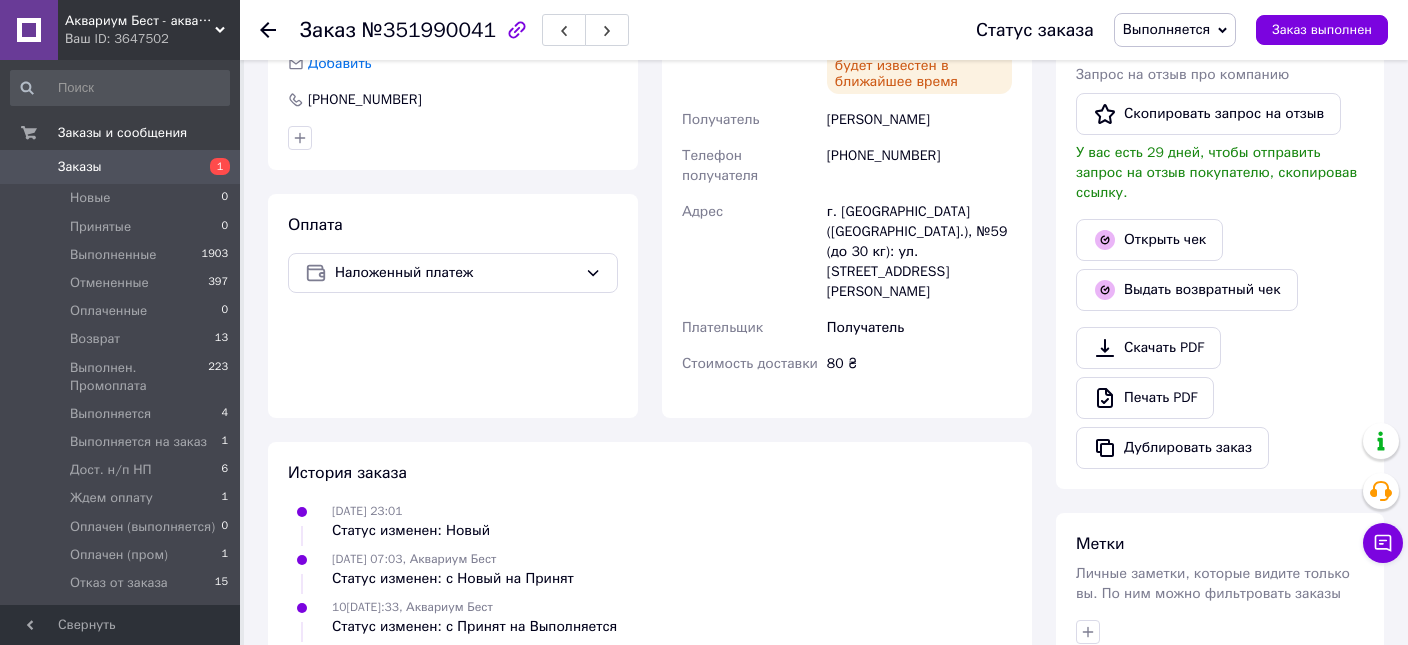 scroll, scrollTop: 316, scrollLeft: 0, axis: vertical 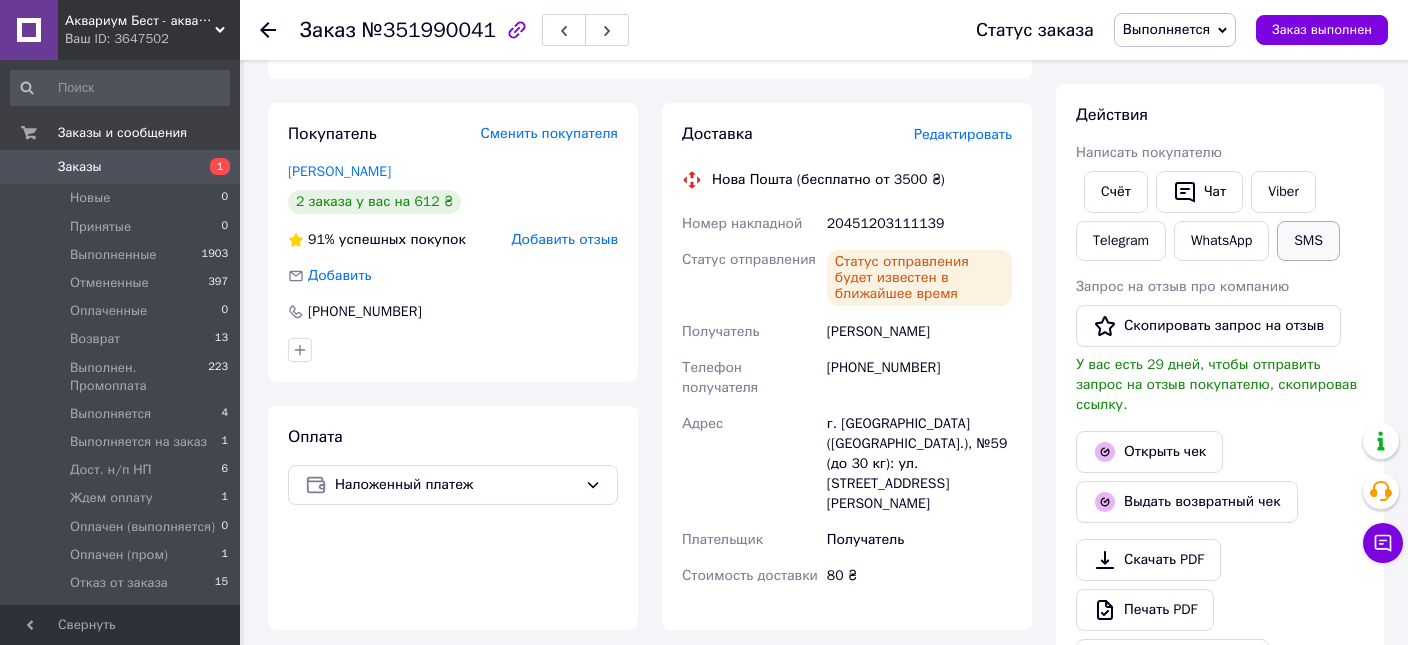 click on "SMS" at bounding box center [1308, 241] 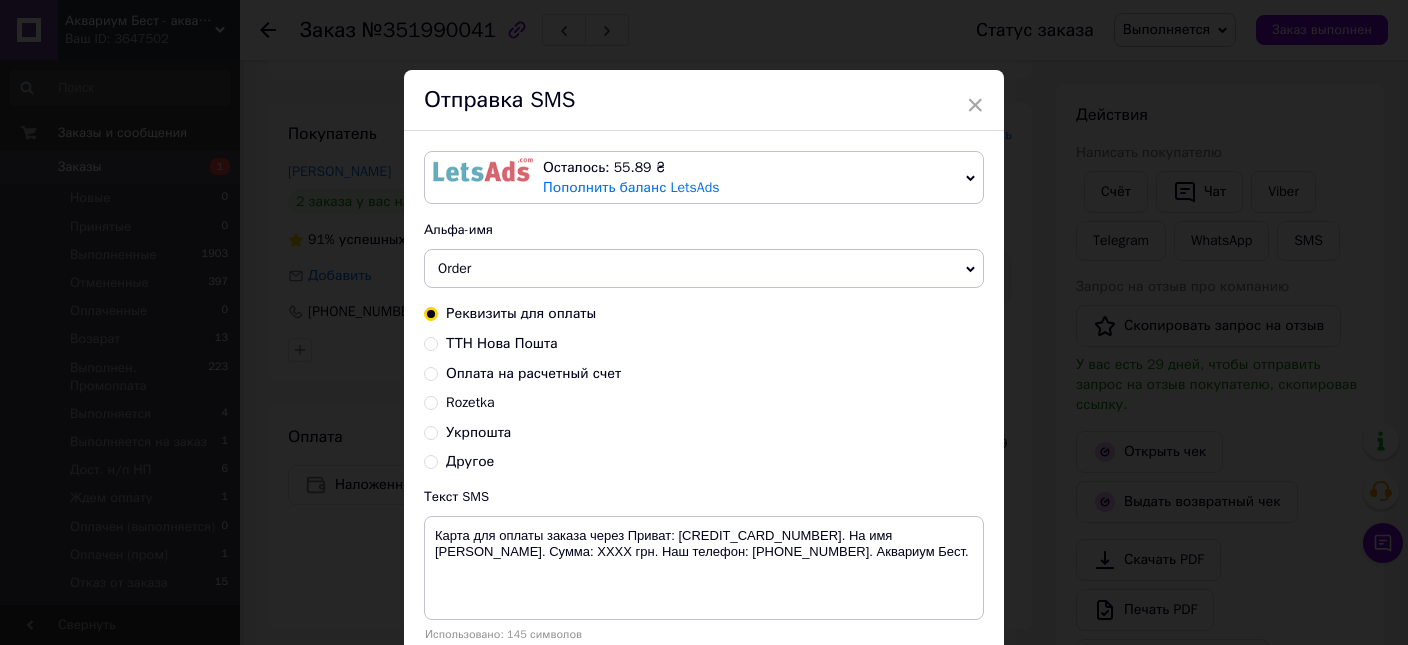 click on "ТТН Нова Пошта" at bounding box center (502, 343) 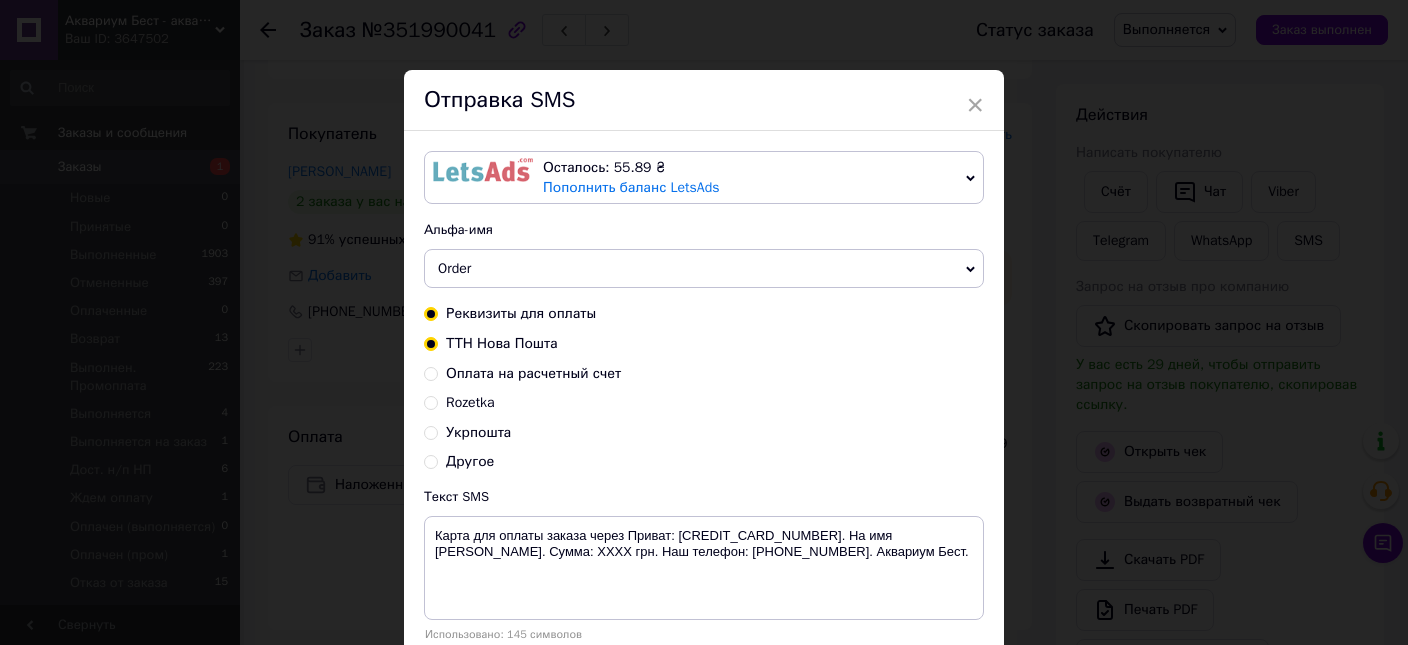 radio on "true" 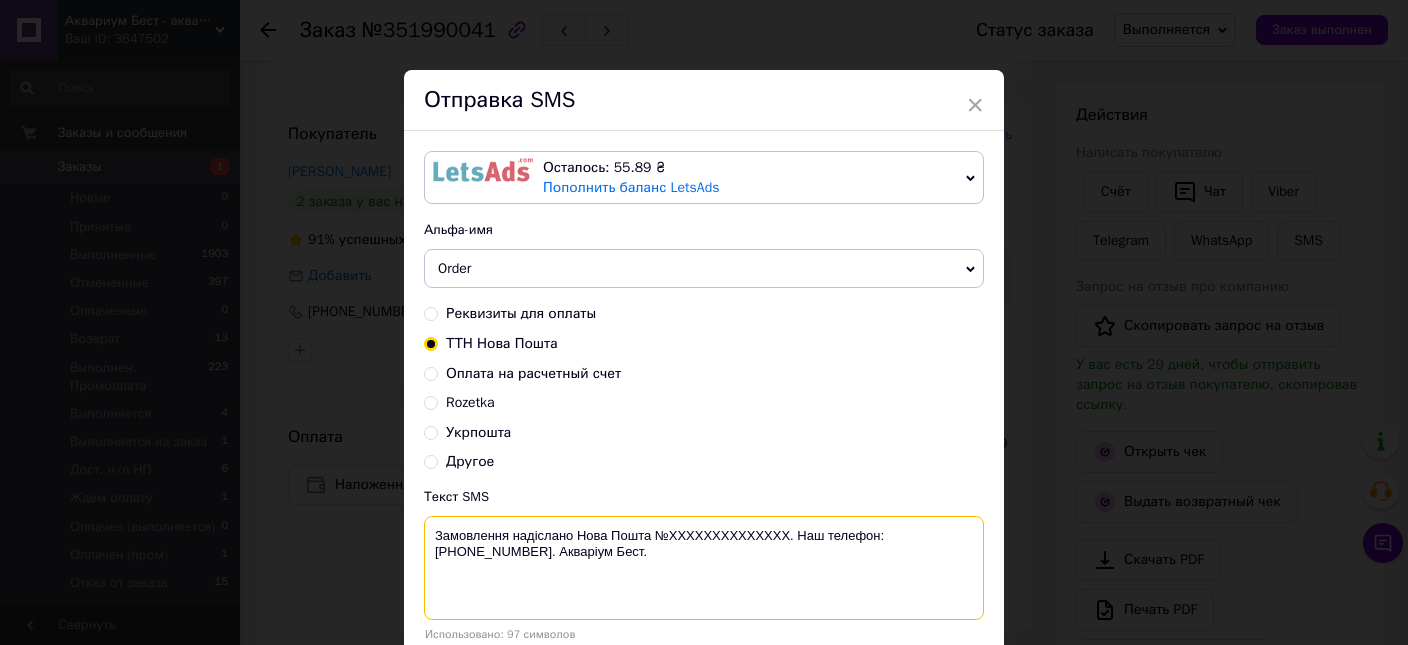 click on "Замовлення надіслано Нова Пошта №XXXXXXXXXXXXXX. Наш телефон: +380 (95) 081-80-56. Акваріум Бест." at bounding box center (704, 568) 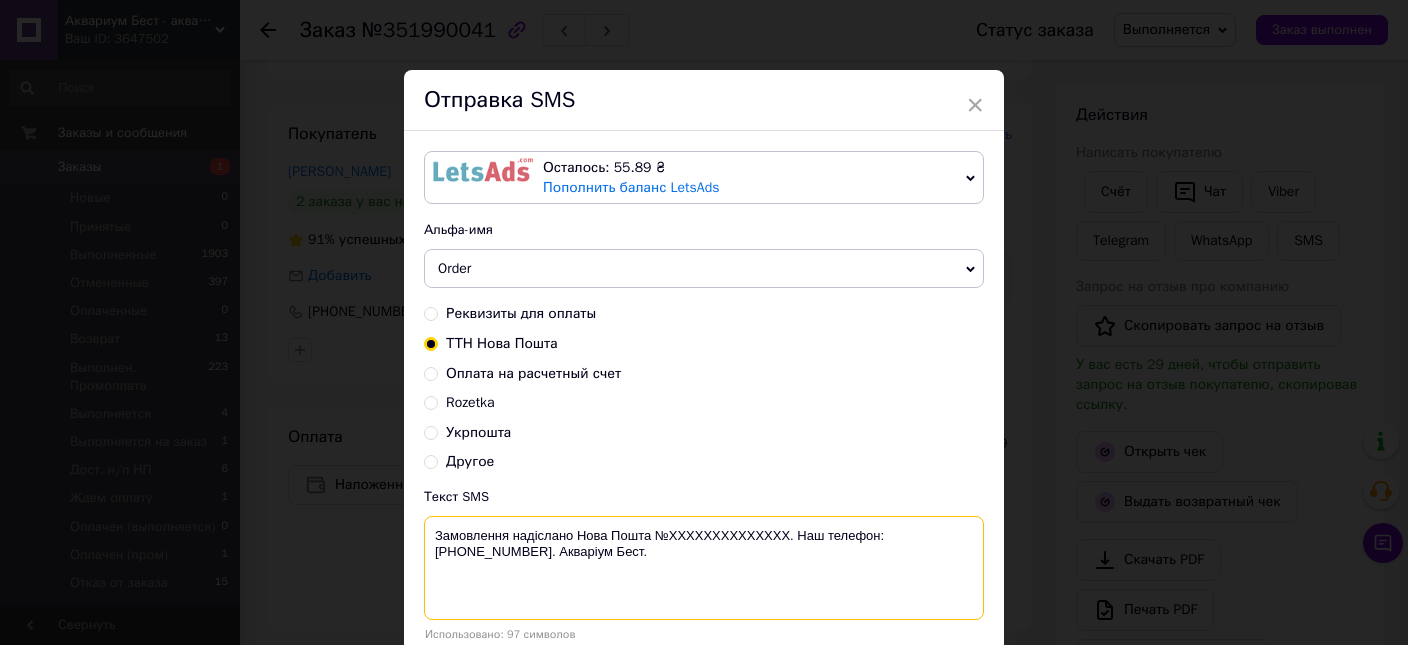 paste on "20451203111139" 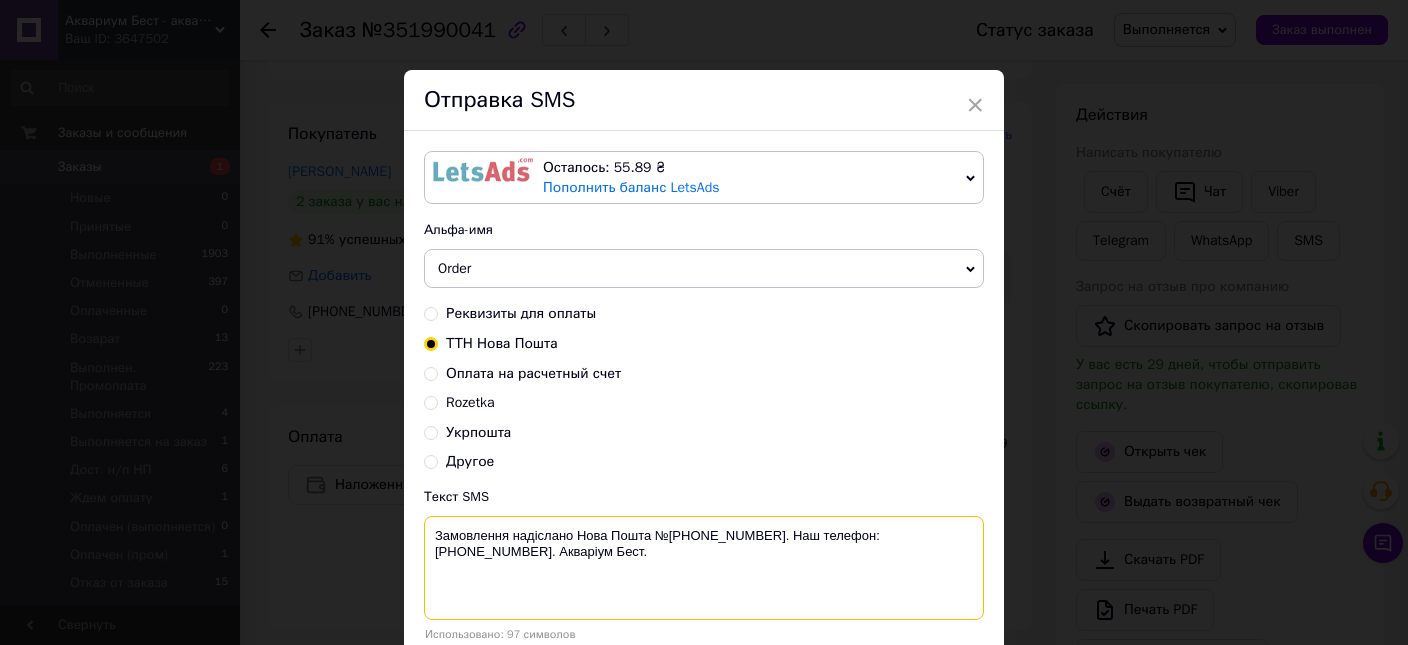 click on "Замовлення надіслано Нова Пошта №[PHONE_NUMBER]. Наш телефон: [PHONE_NUMBER]. Акваріум Бест." at bounding box center (704, 568) 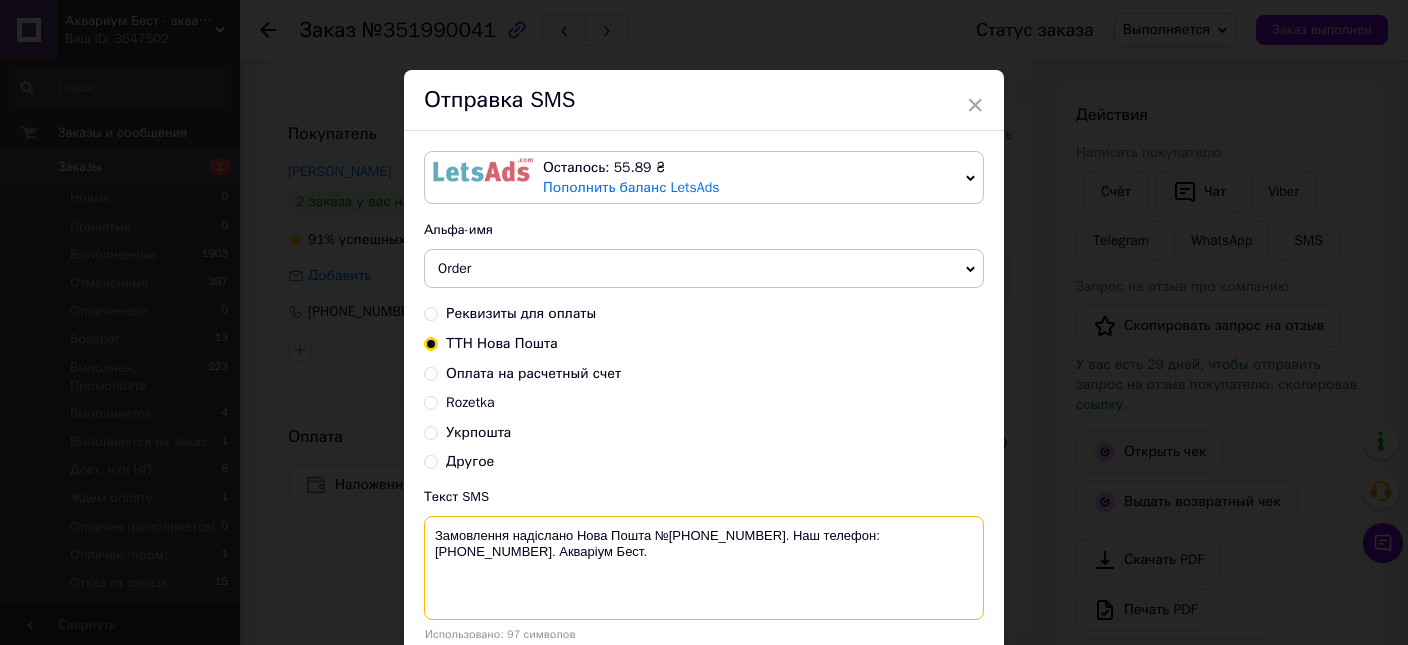 type on "Замовлення надіслано Нова Пошта №[PHONE_NUMBER]. Наш телефон: [PHONE_NUMBER]. Акваріум Бест." 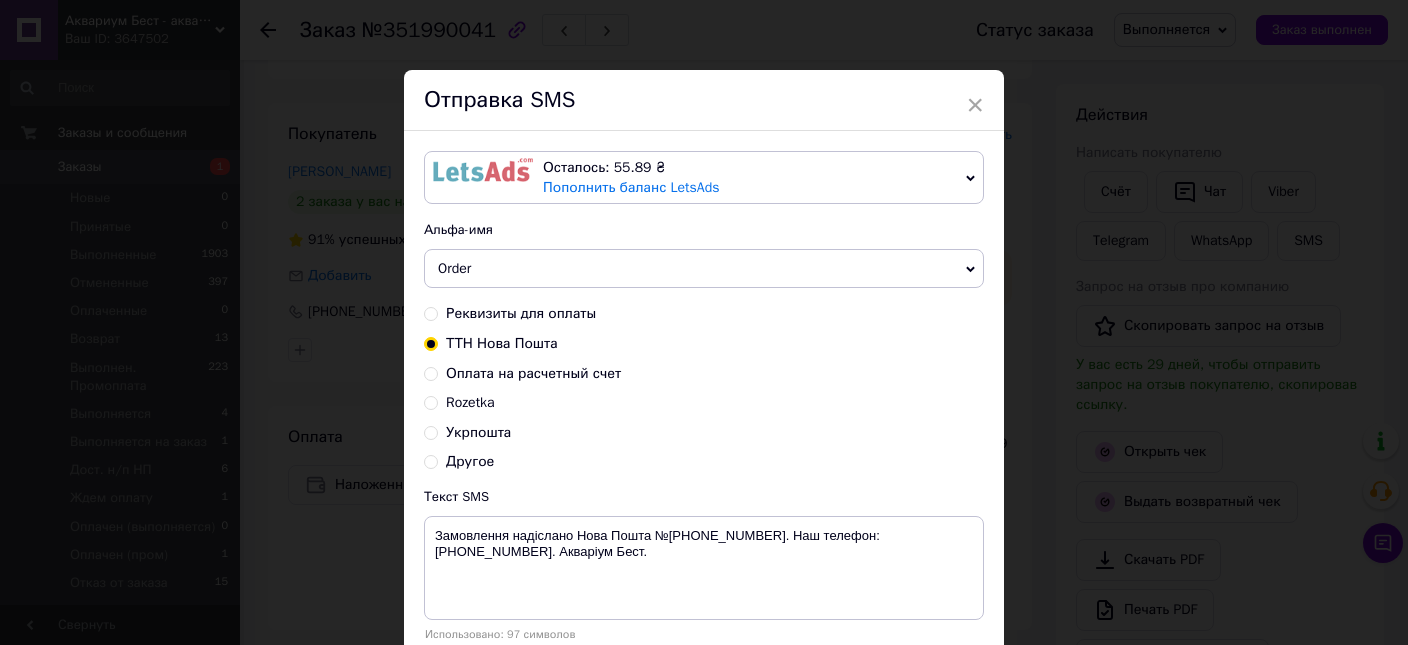 click on "× Отправка SMS Осталось: 55.89 ₴ Пополнить баланс LetsAds Подключить SMSClub Альфа-имя  Order Обновить список альфа-имен Реквизиты для оплаты  ТТН Нова Пошта Оплата на расчетный счет  Rozetka Укрпошта Другое Текст SMS Замовлення надіслано Нова Пошта №20451203111139. Наш телефон: +380 (95) 081-80-56. Акваріум Бест. Использовано: 97 символов Отменить   Отправить" at bounding box center (704, 322) 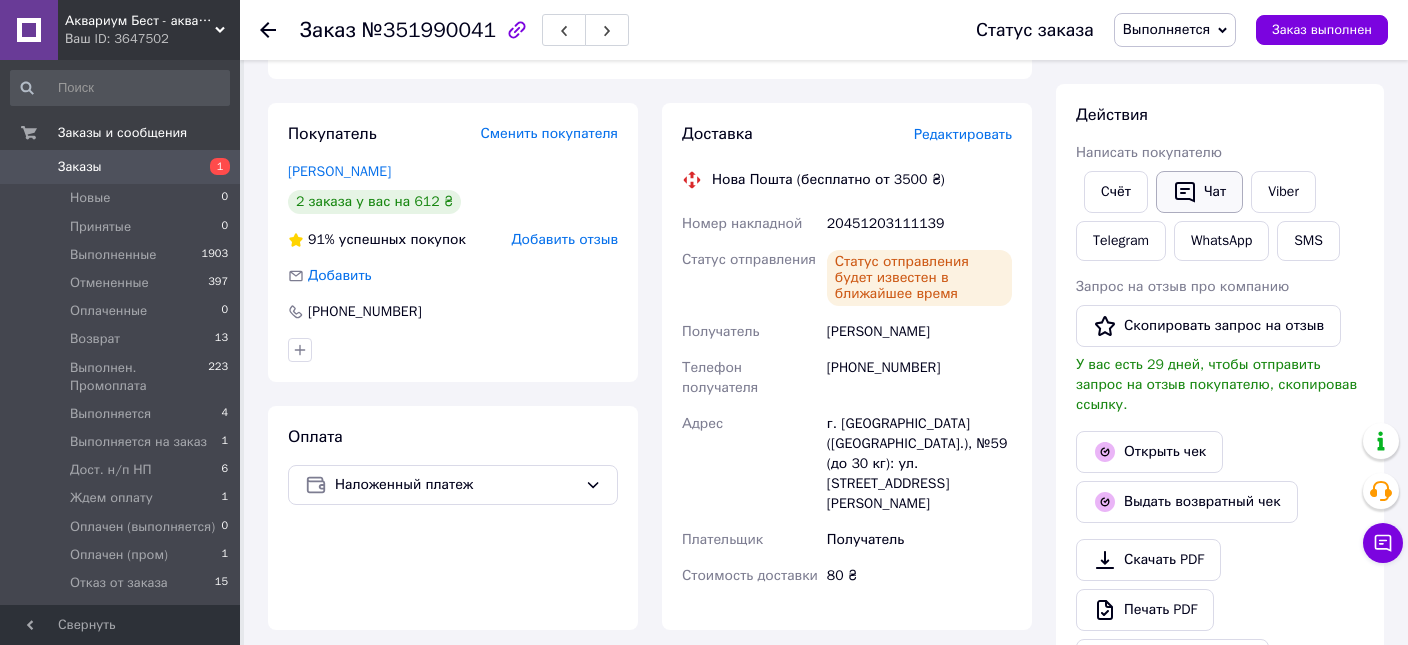 click on "Чат" at bounding box center [1199, 192] 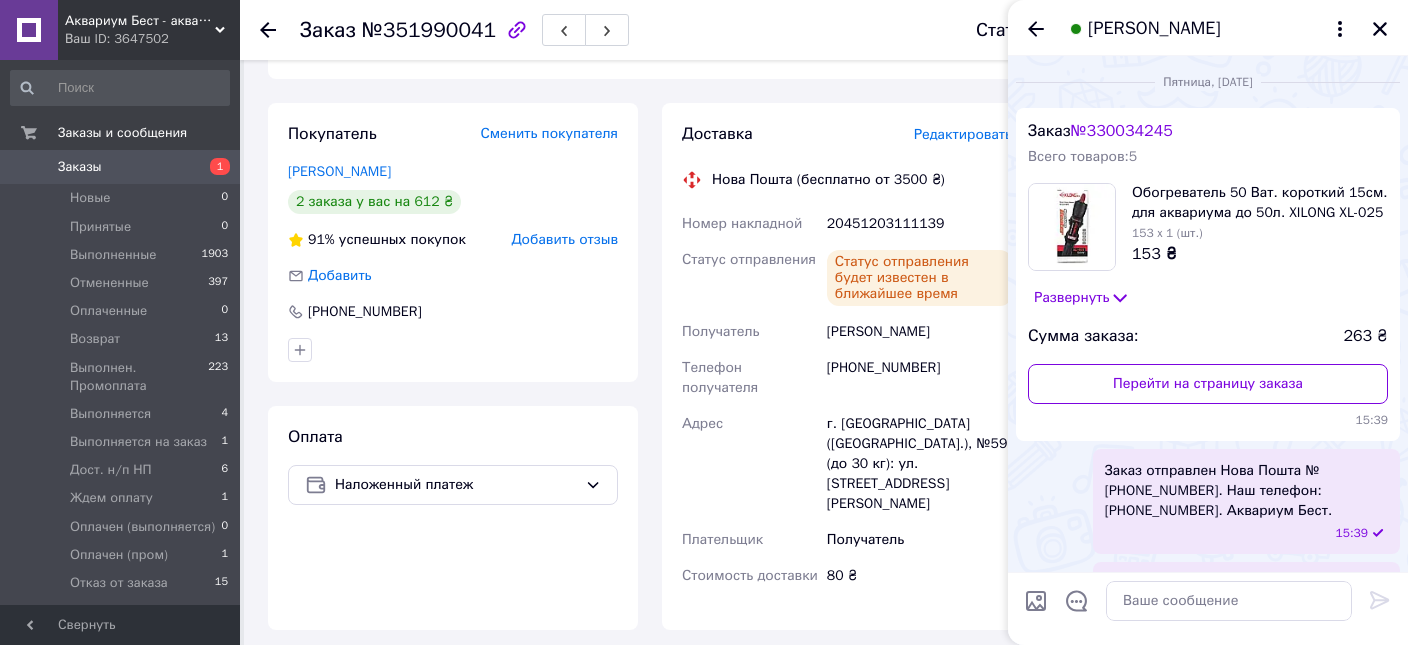 scroll, scrollTop: 1018, scrollLeft: 0, axis: vertical 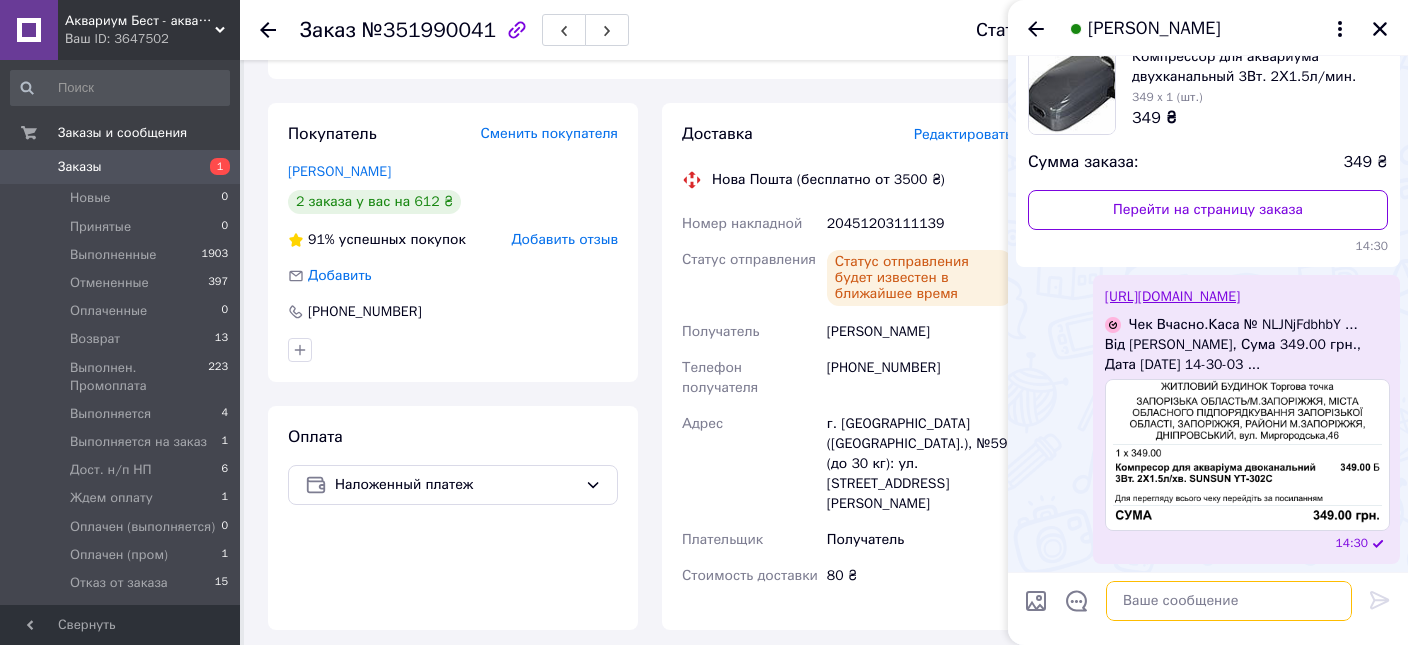 click at bounding box center [1229, 601] 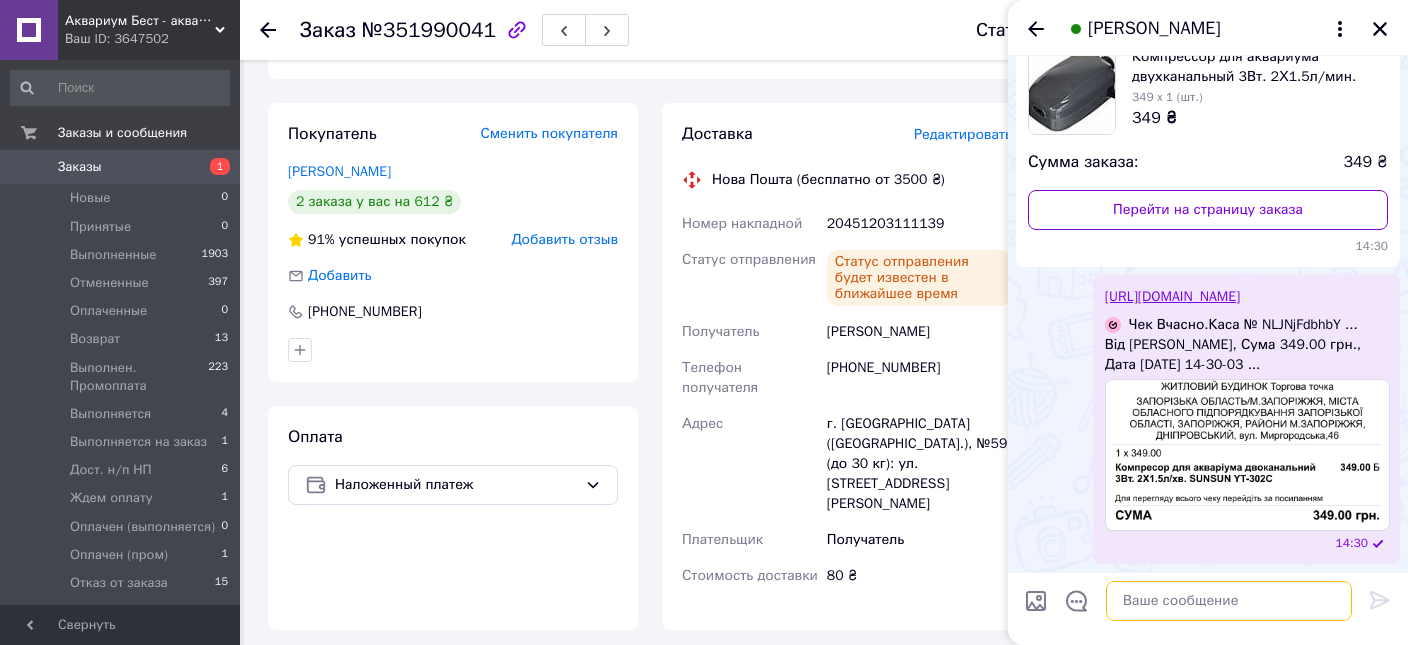 paste on "Замовлення надіслано Нова Пошта №[PHONE_NUMBER]. Наш телефон: [PHONE_NUMBER]. Акваріум Бест." 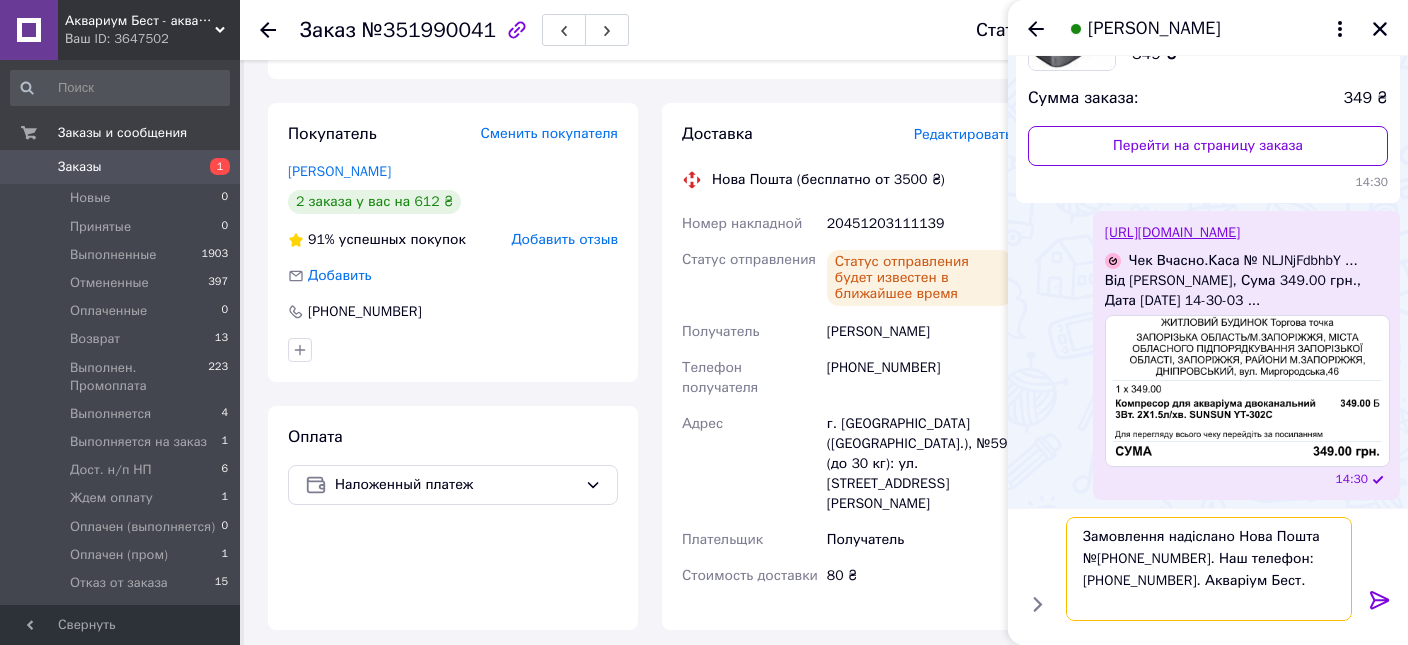 type 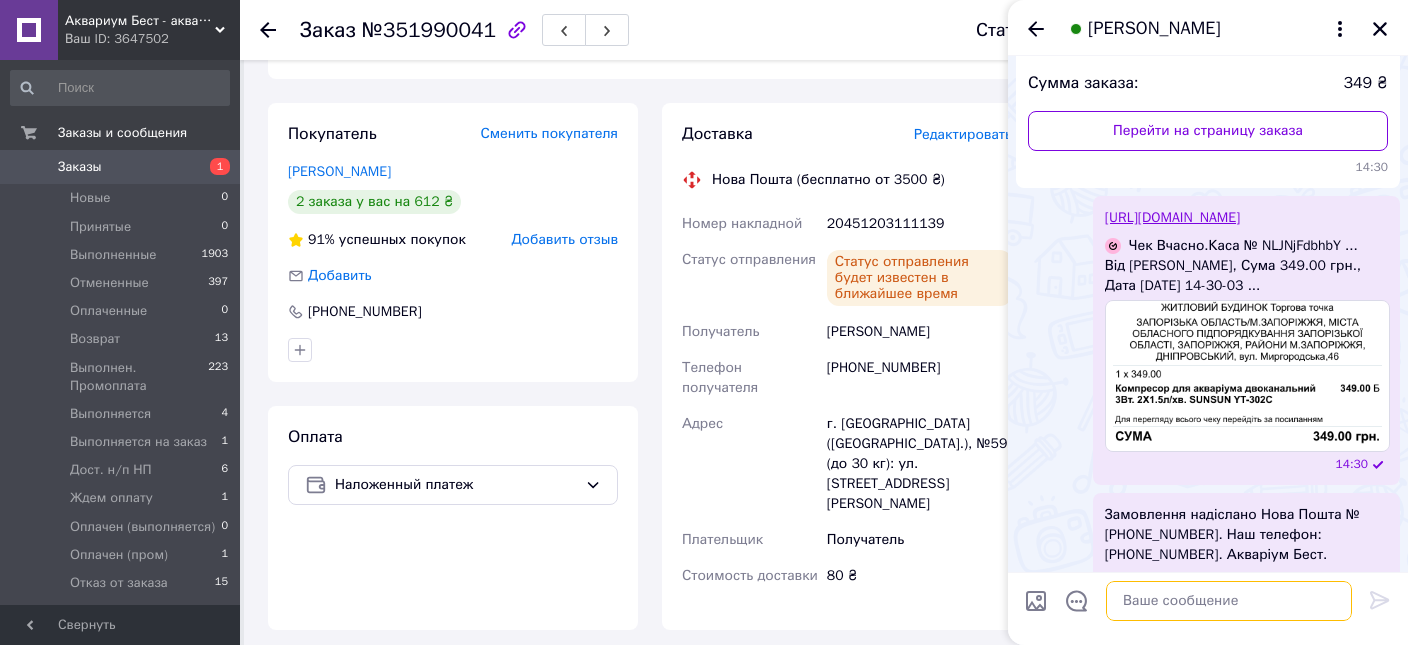 scroll, scrollTop: 1131, scrollLeft: 0, axis: vertical 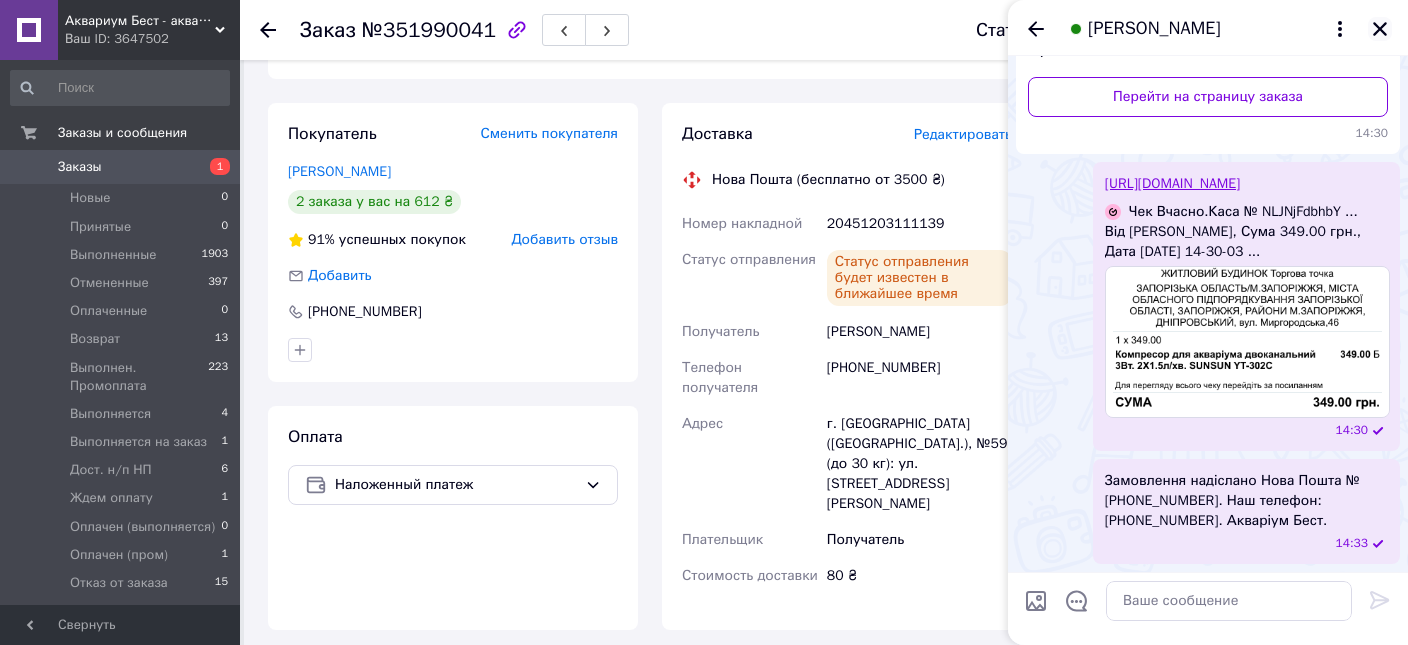 click 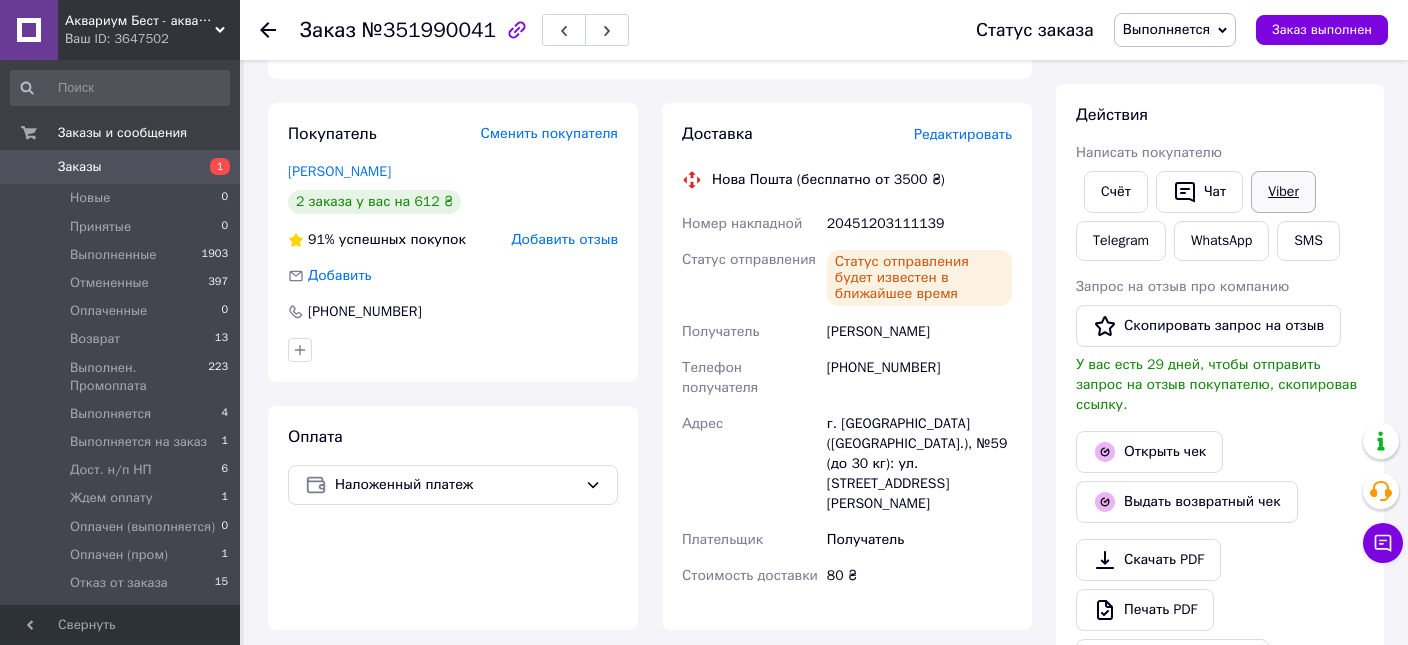 click on "Viber" at bounding box center (1283, 192) 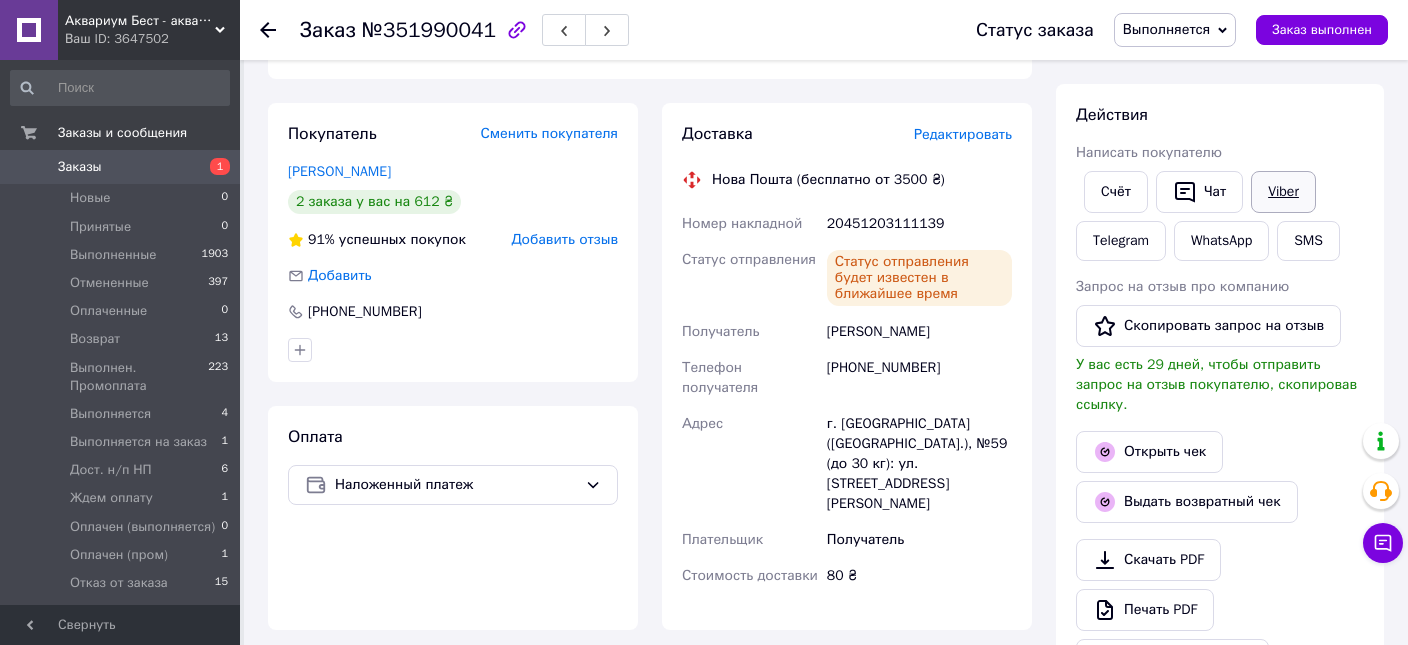 click on "Viber" at bounding box center (1283, 192) 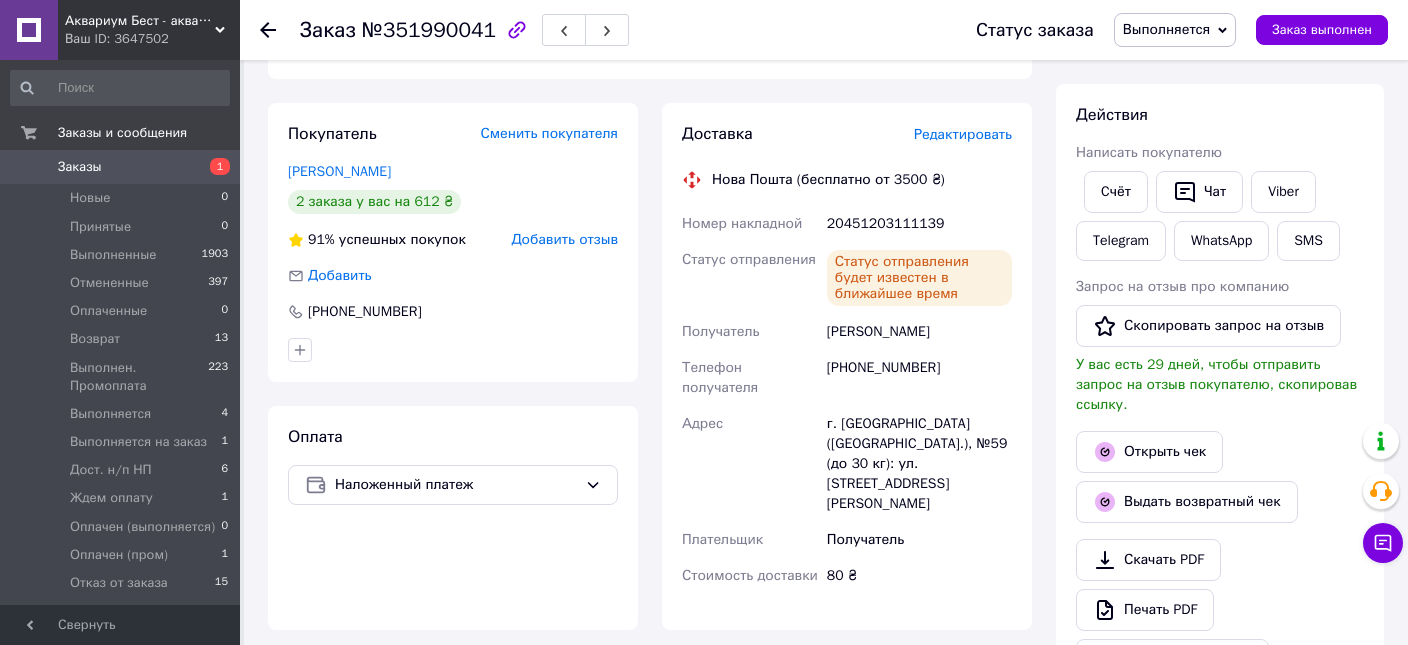 click on "Выполняется" at bounding box center (1166, 29) 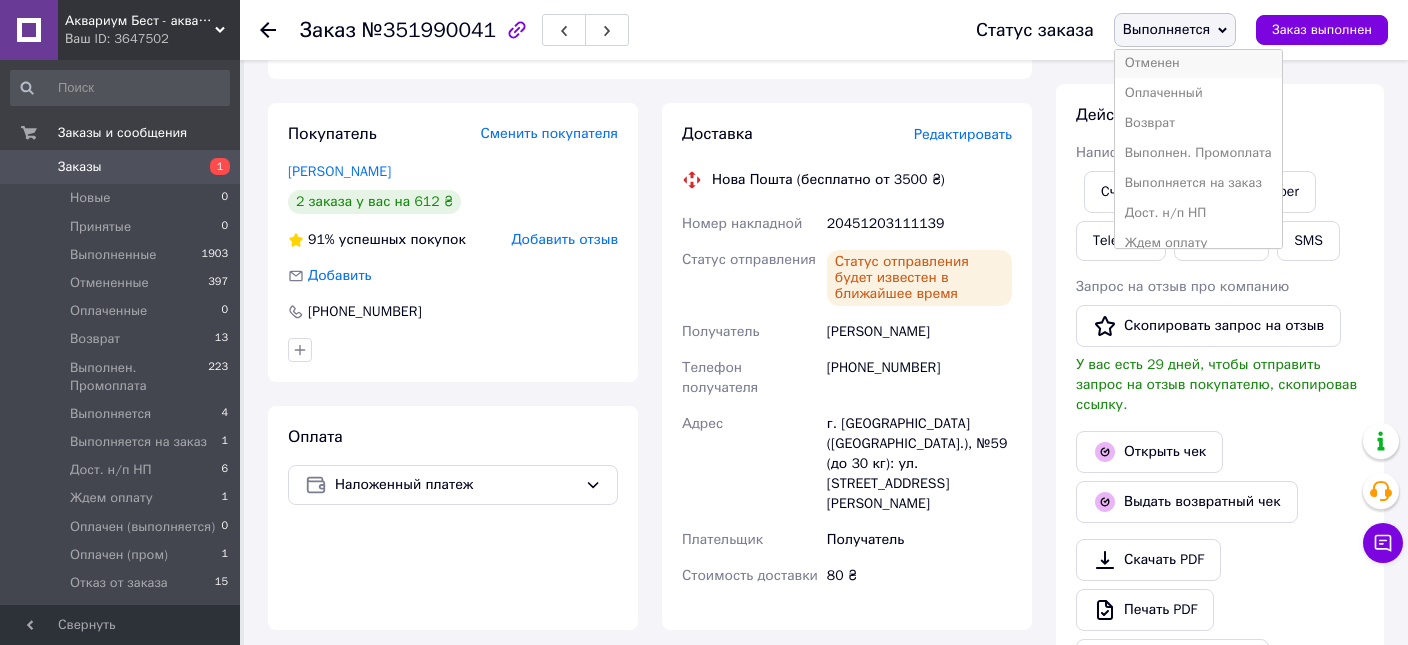 scroll, scrollTop: 101, scrollLeft: 0, axis: vertical 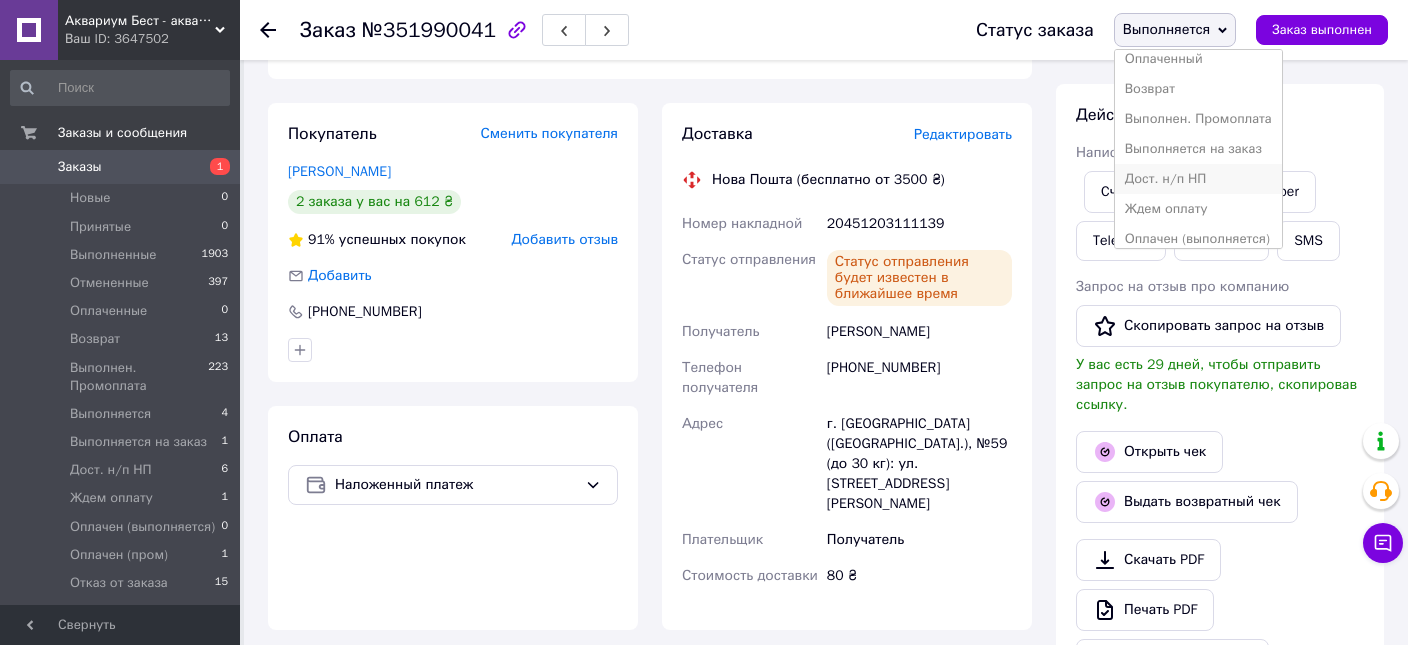 click on "Дост. н/п НП" at bounding box center [1198, 179] 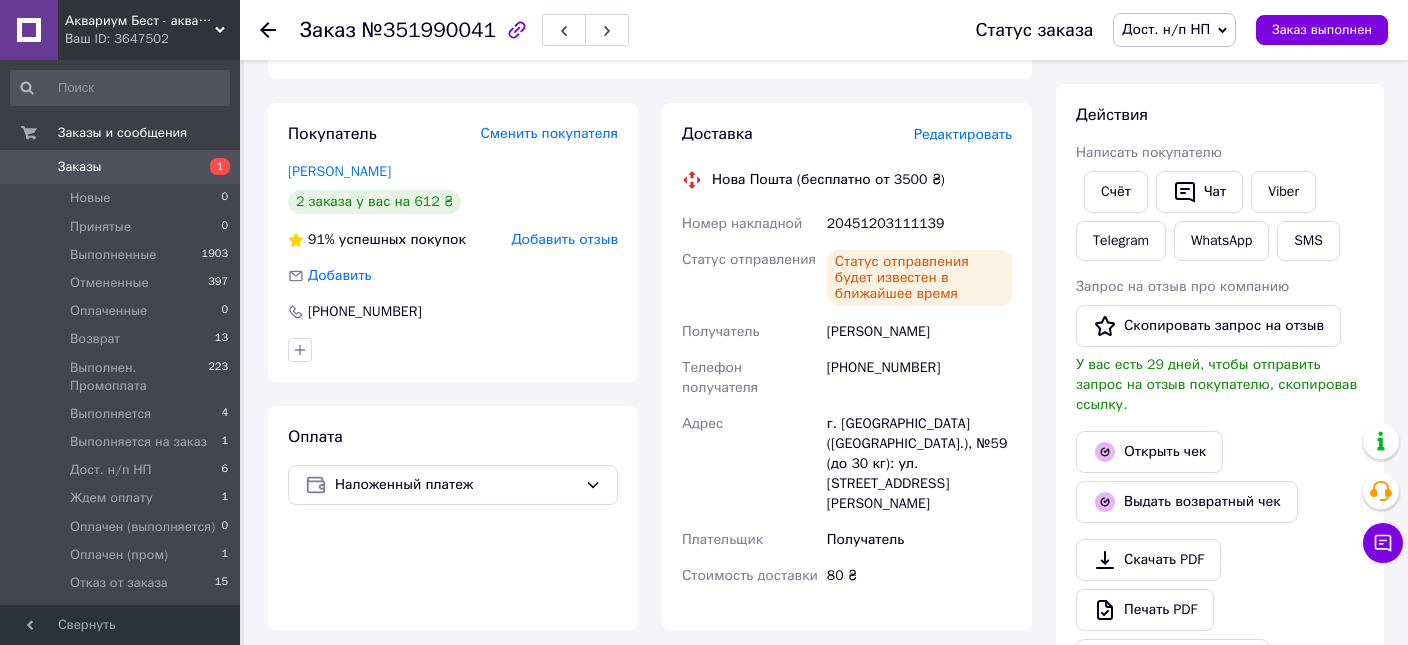 click on "Нова Пошта (бесплатно от 3500 ₴)" at bounding box center [847, 180] 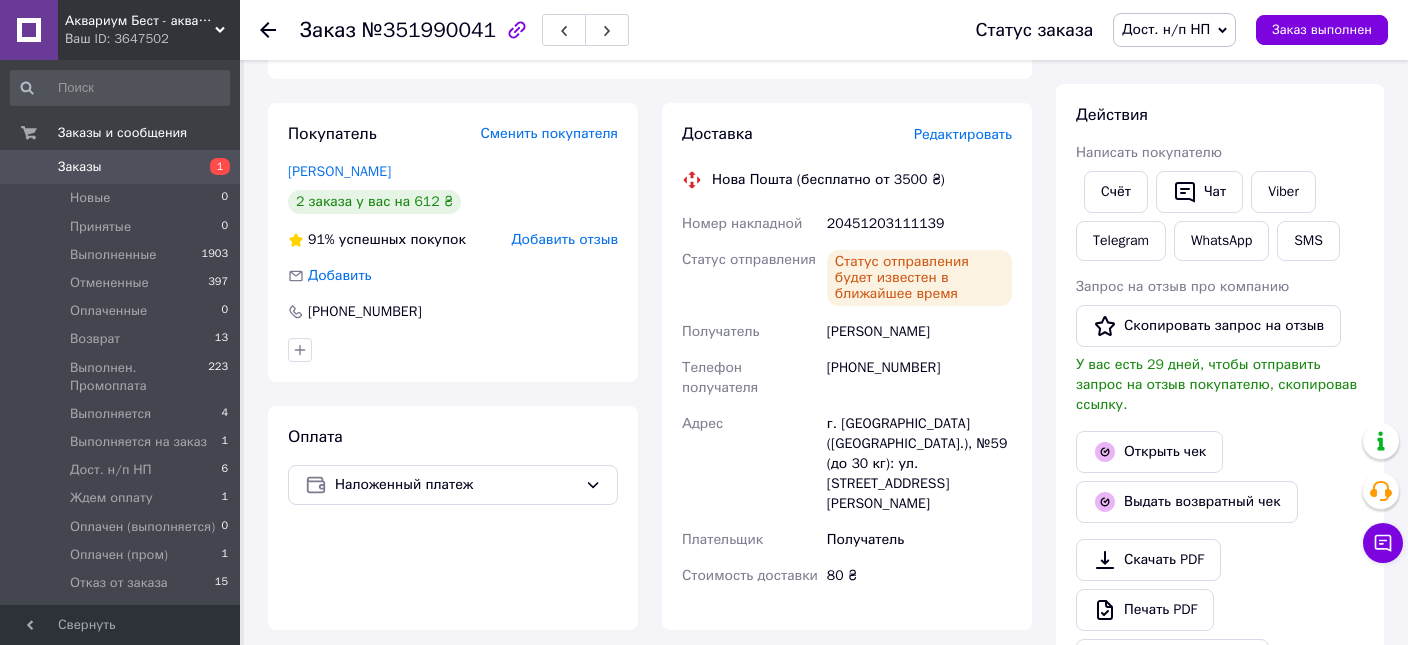 click on "Заказы" at bounding box center [80, 167] 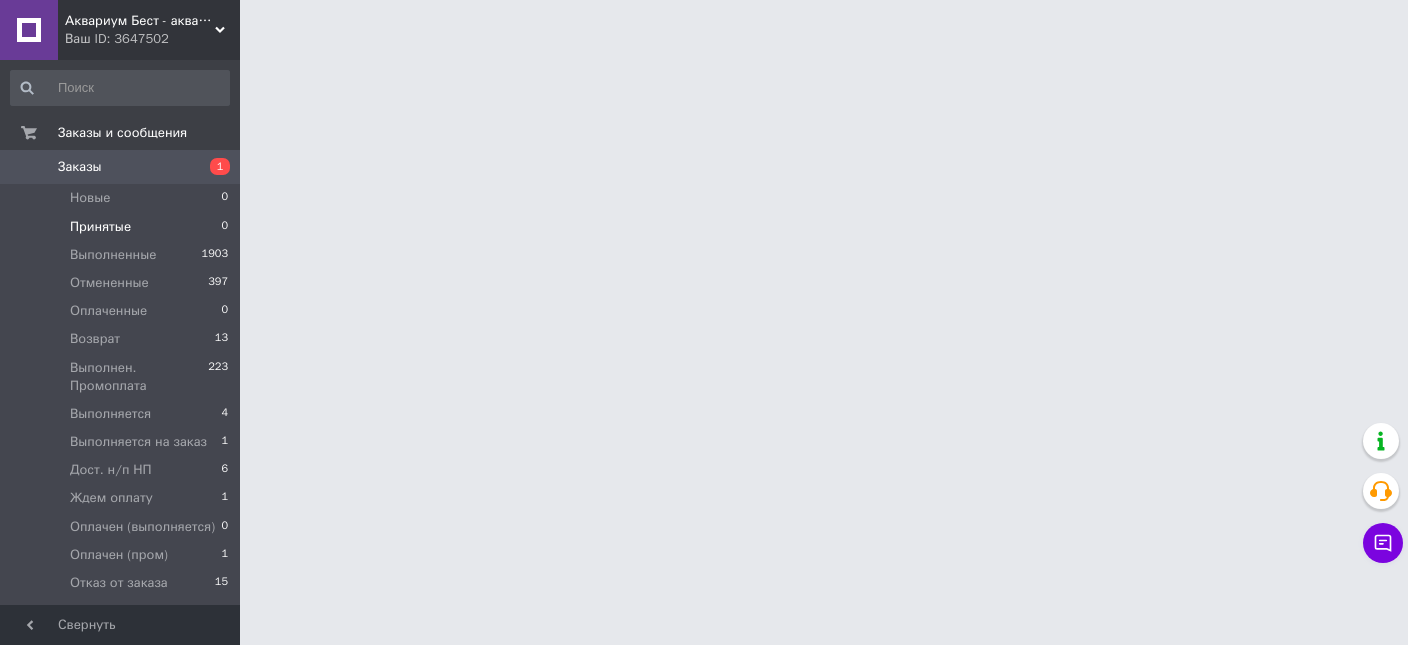 click on "Заказы" at bounding box center [80, 167] 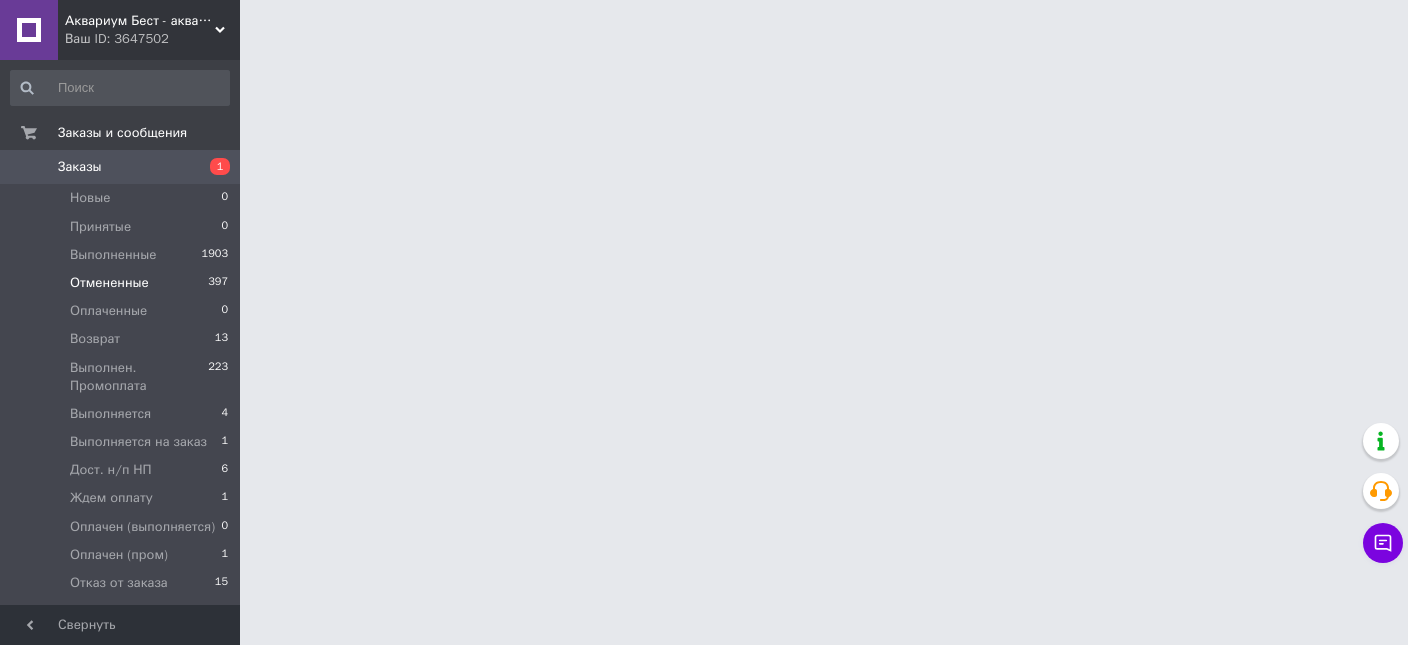 scroll, scrollTop: 0, scrollLeft: 0, axis: both 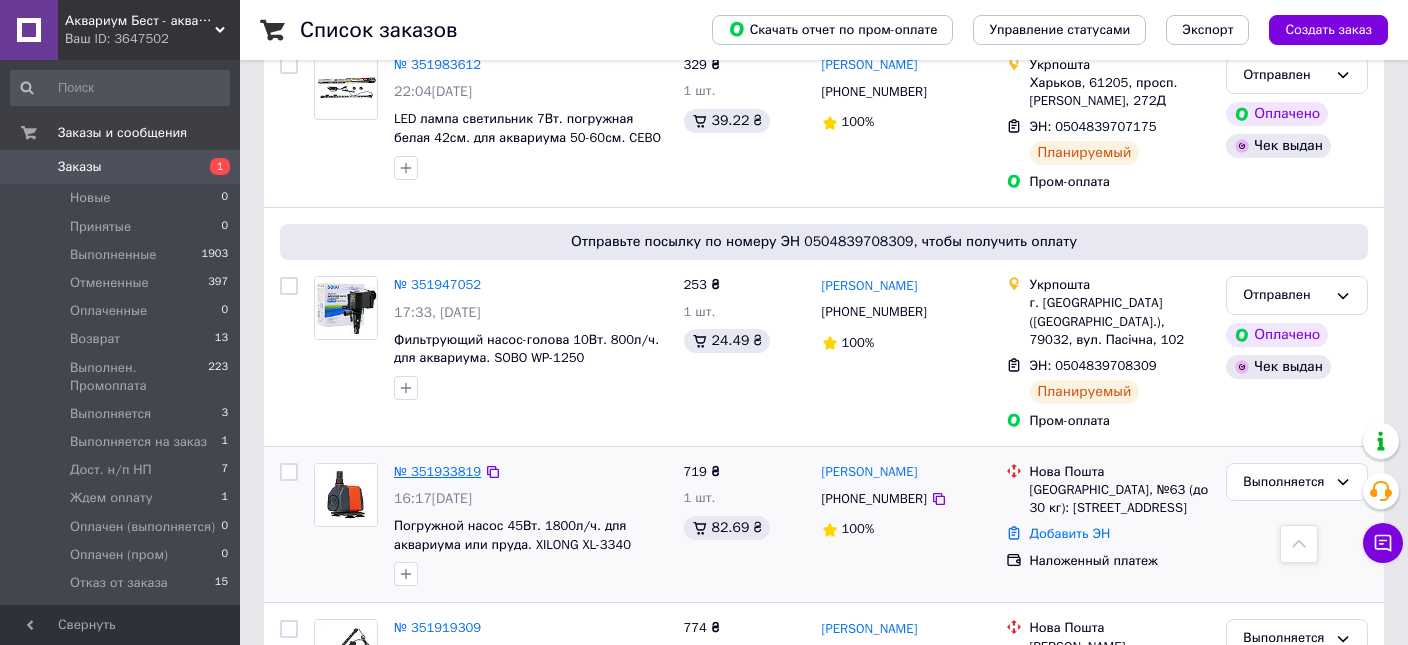 click on "№ 351933819" at bounding box center [437, 471] 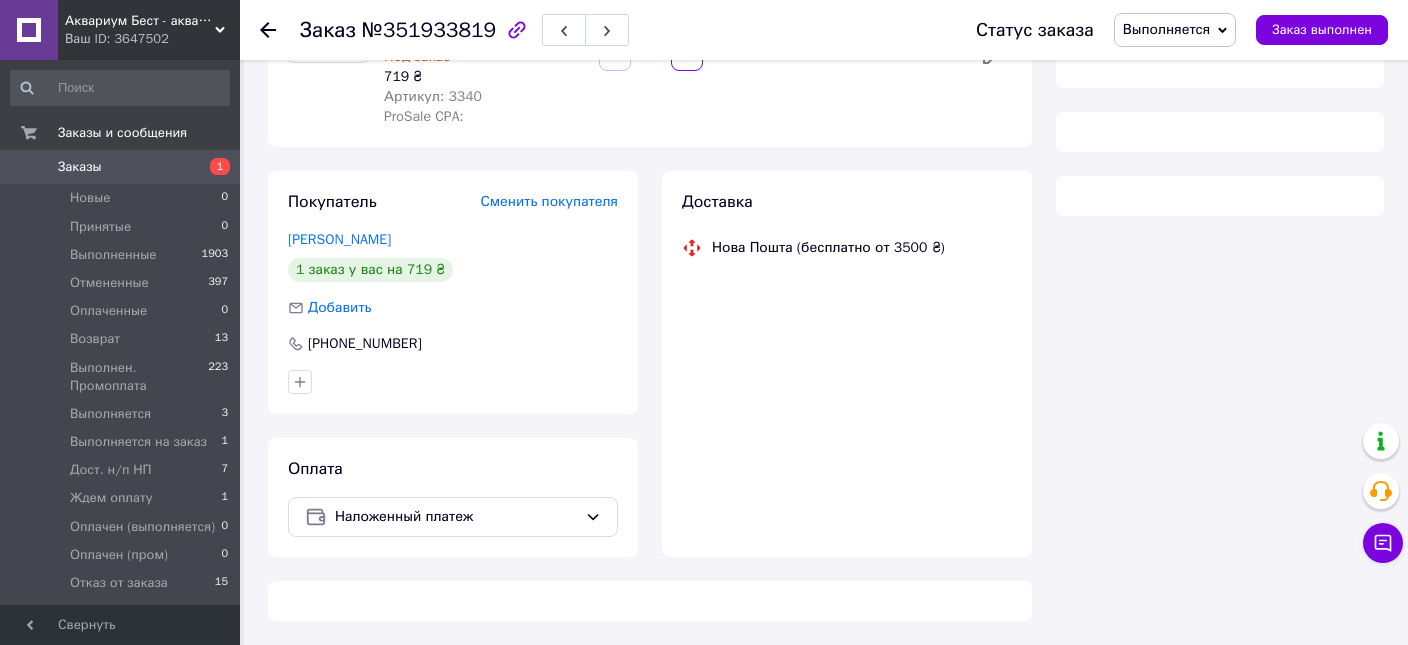 scroll, scrollTop: 248, scrollLeft: 0, axis: vertical 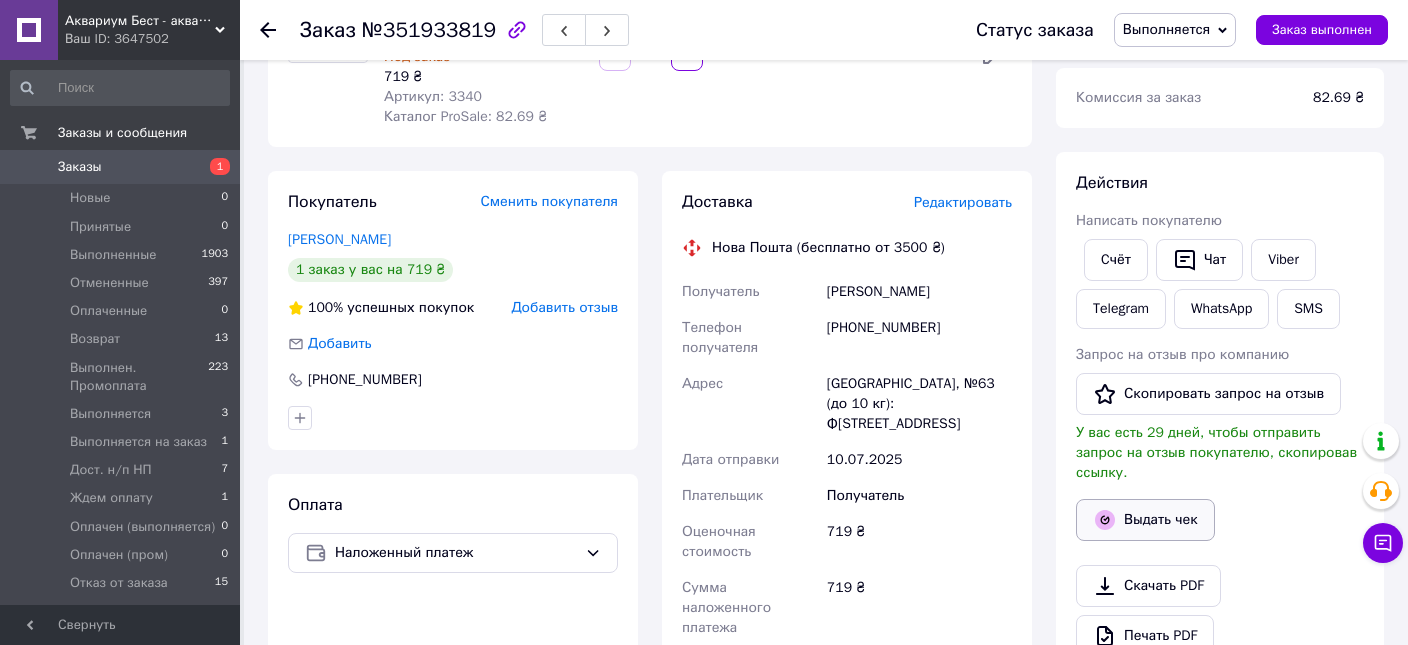 click on "Выдать чек" at bounding box center (1145, 520) 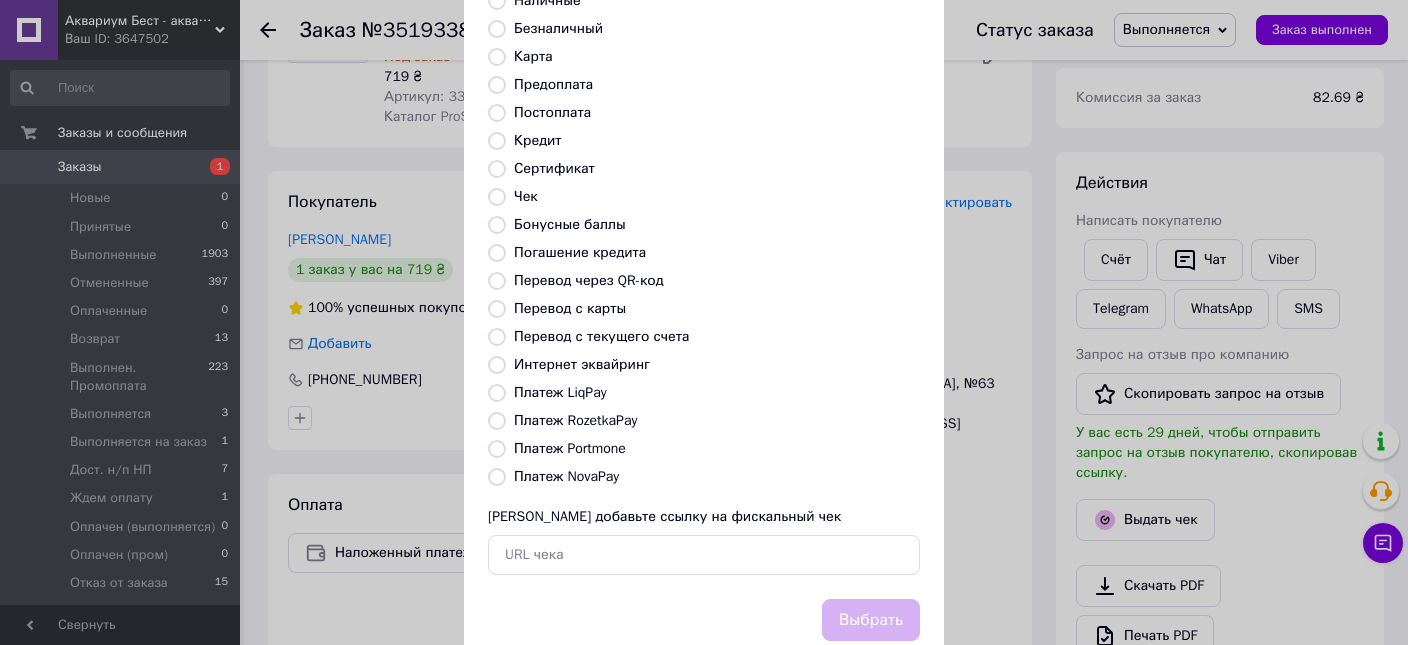 scroll, scrollTop: 214, scrollLeft: 0, axis: vertical 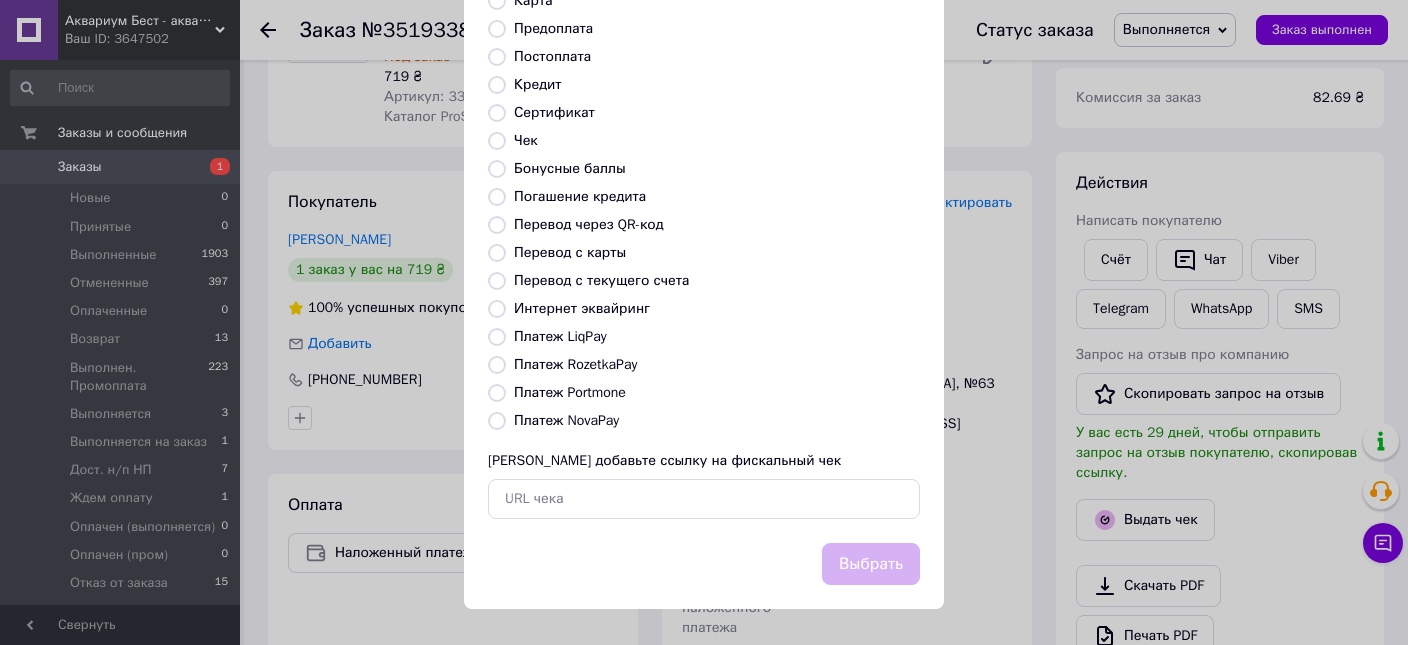 click on "Платеж NovaPay" at bounding box center (497, 421) 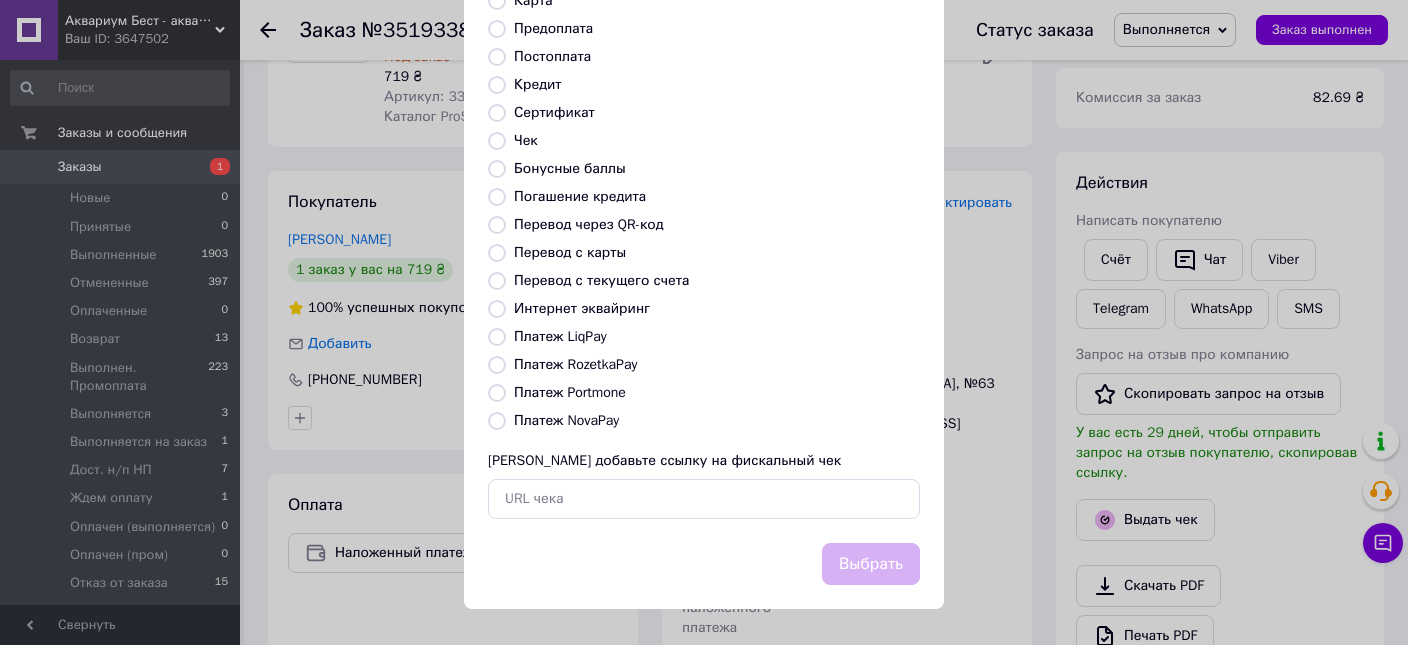 radio on "true" 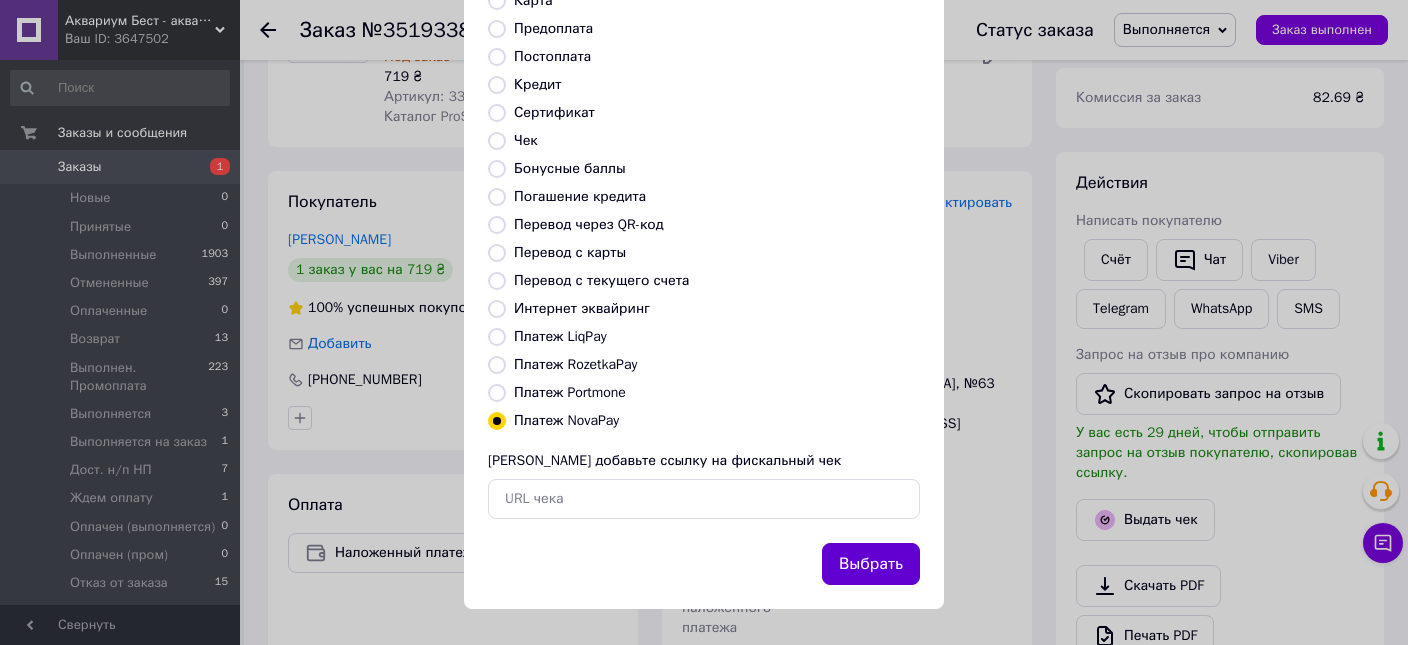 click on "Выбрать" at bounding box center (871, 564) 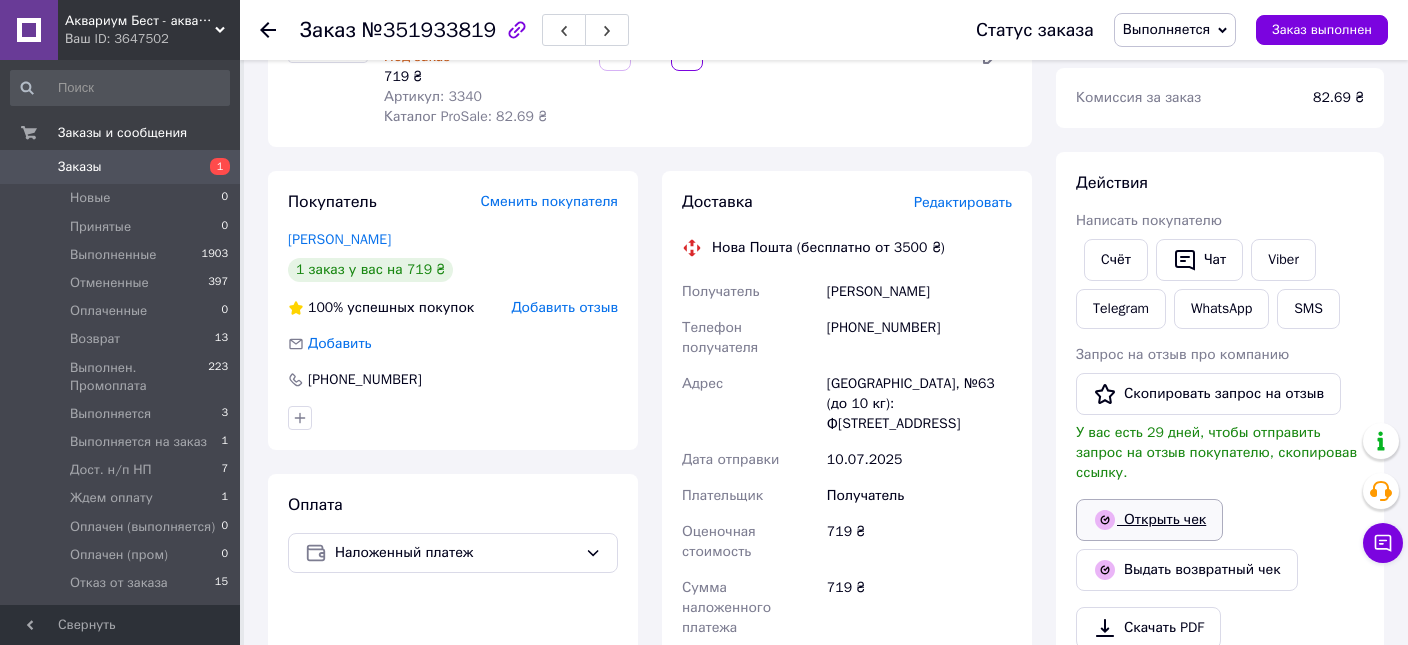 click on "Открыть чек" at bounding box center (1149, 520) 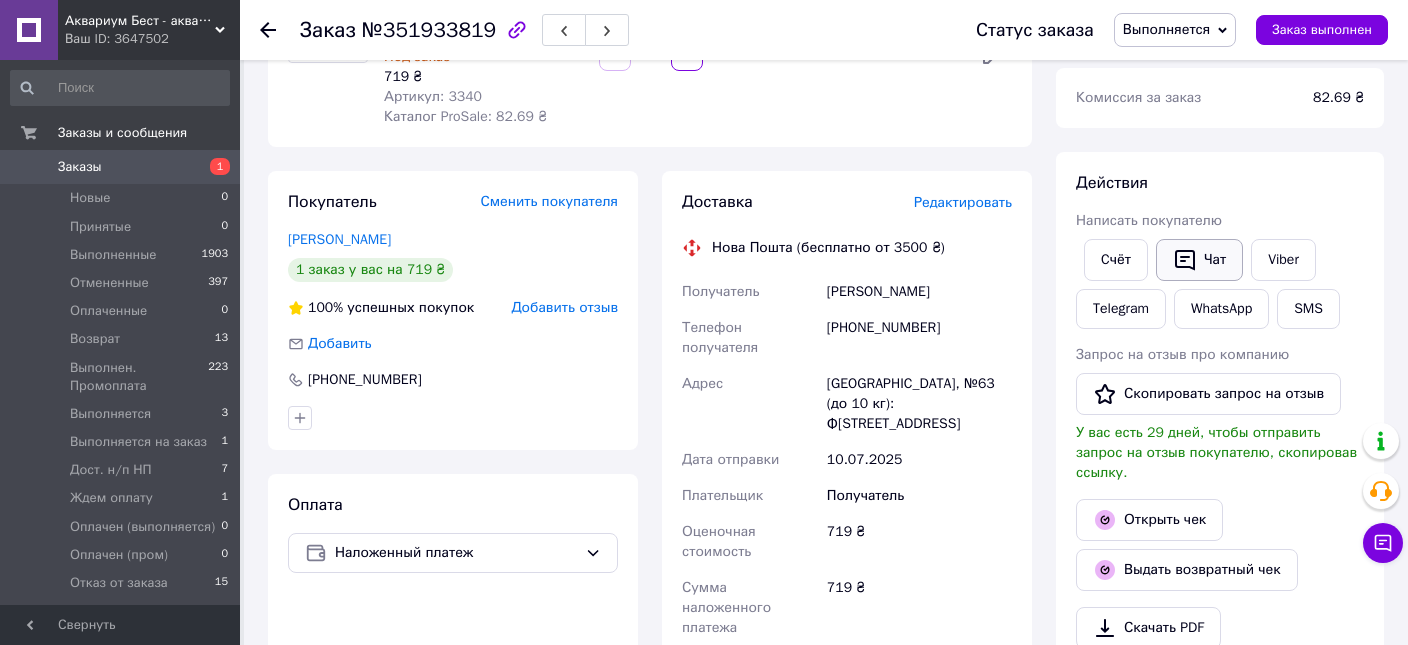 click on "Чат" at bounding box center (1199, 260) 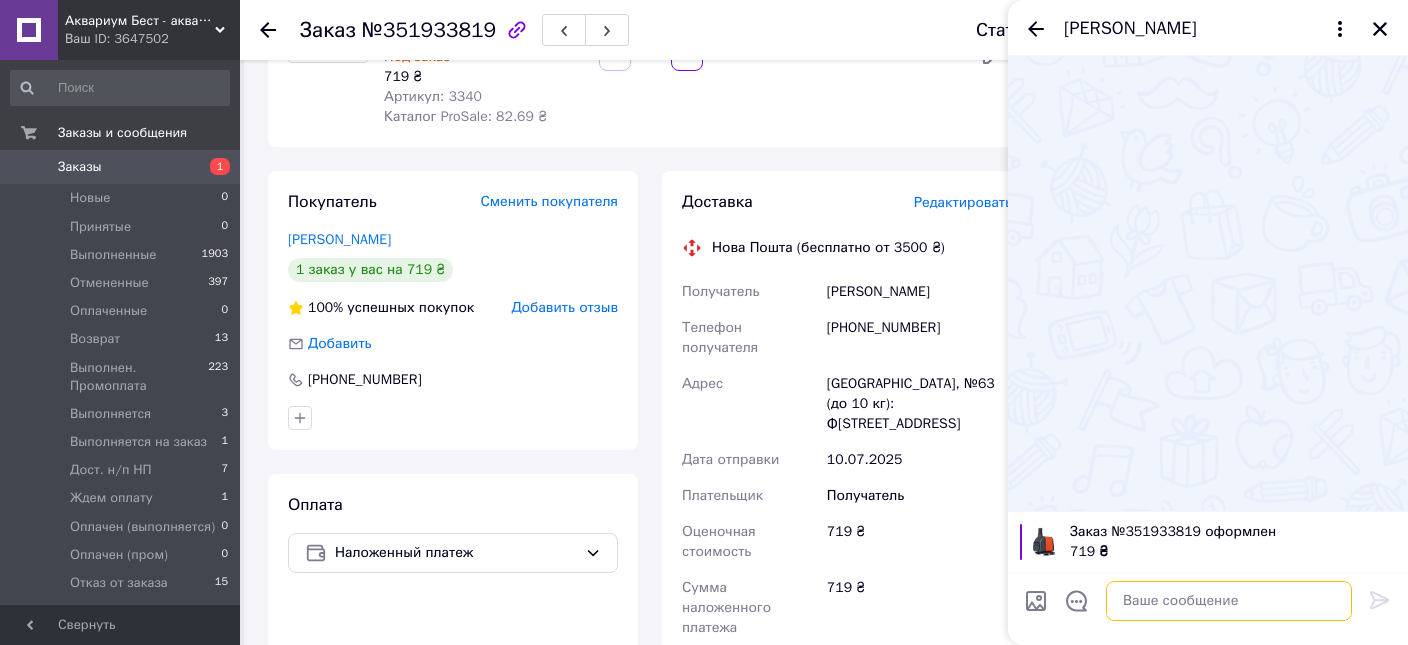 click at bounding box center (1229, 601) 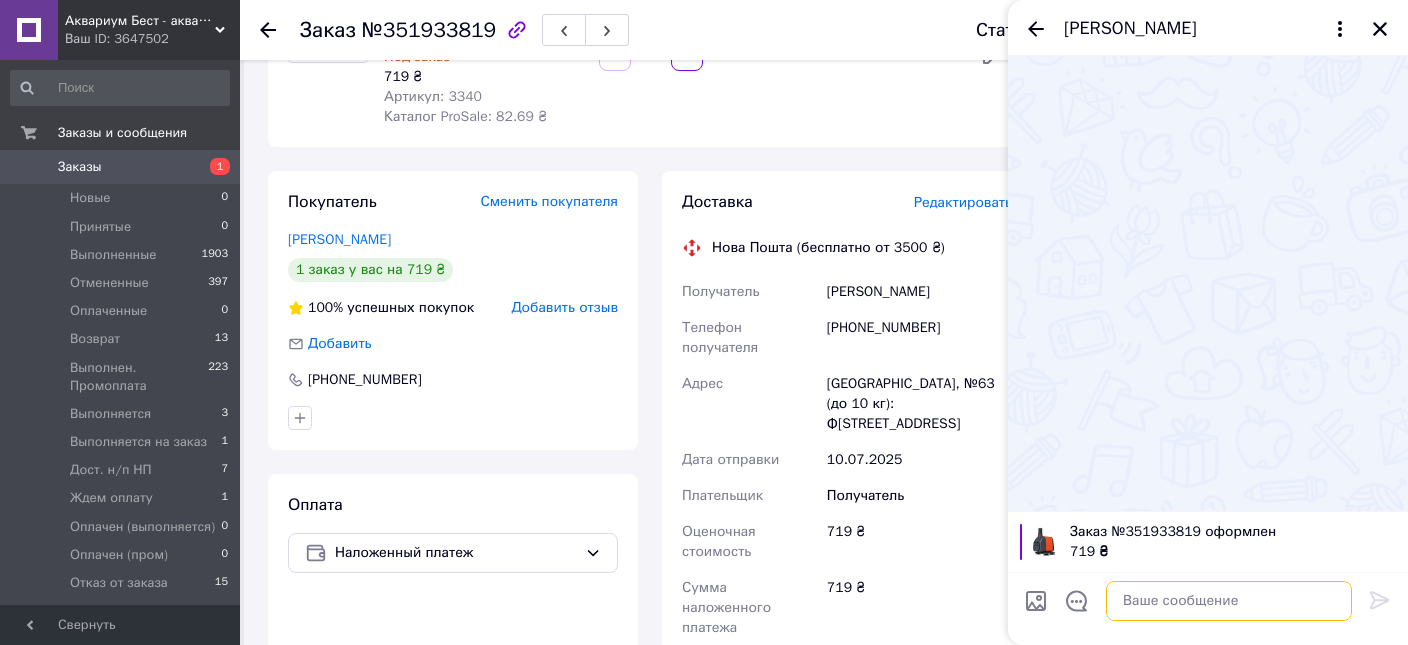 paste on "https://kasa.vchasno.ua/check-viewer/FMw9gzfJSTo" 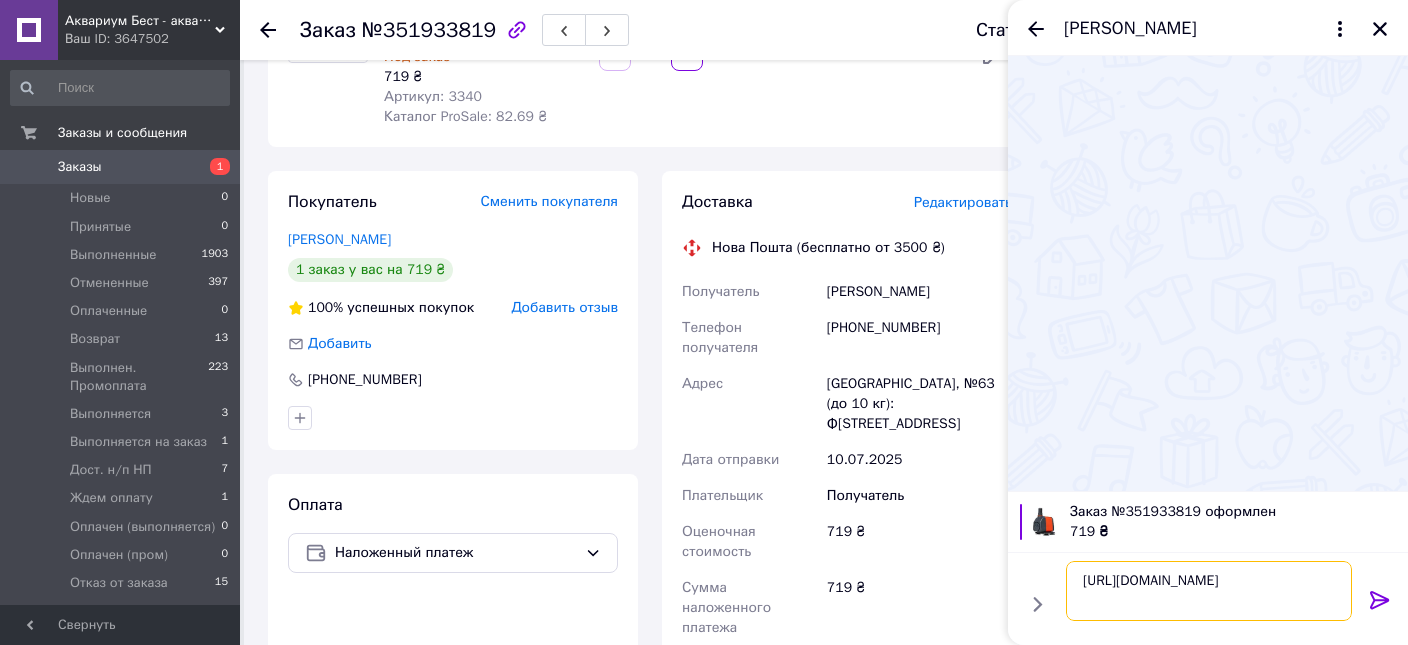 type 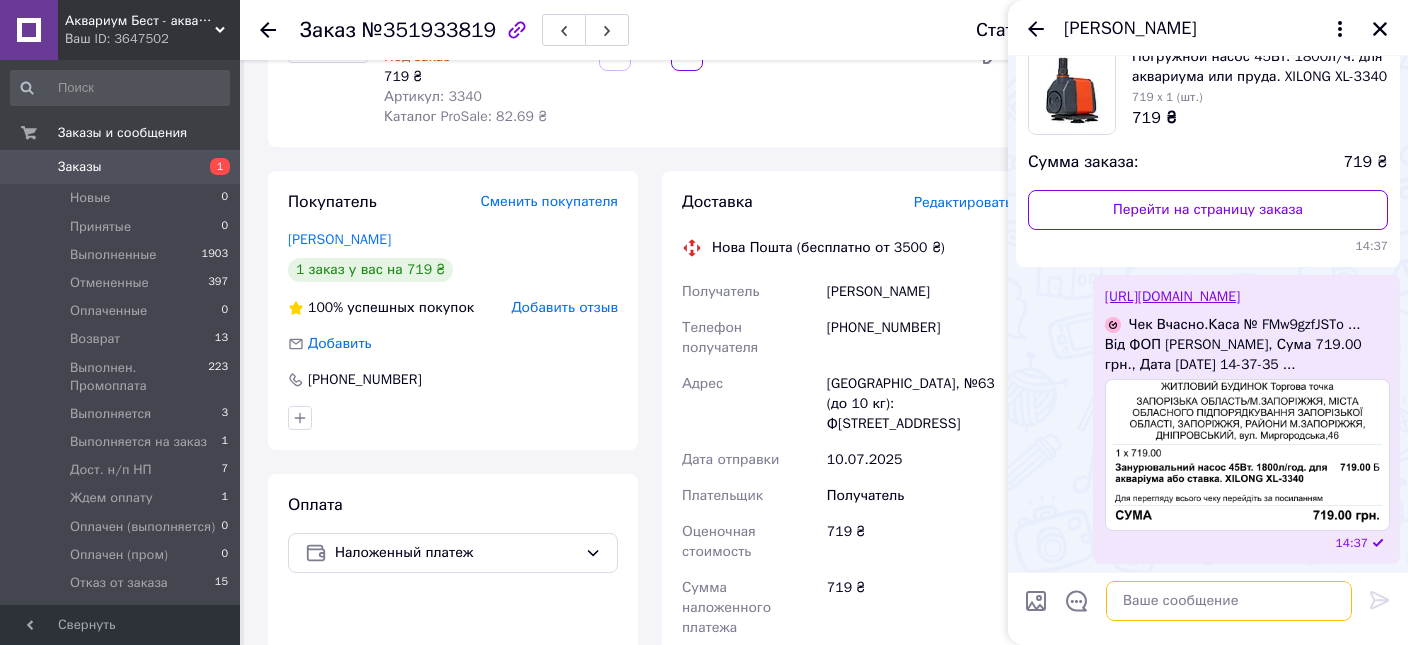 scroll, scrollTop: 175, scrollLeft: 0, axis: vertical 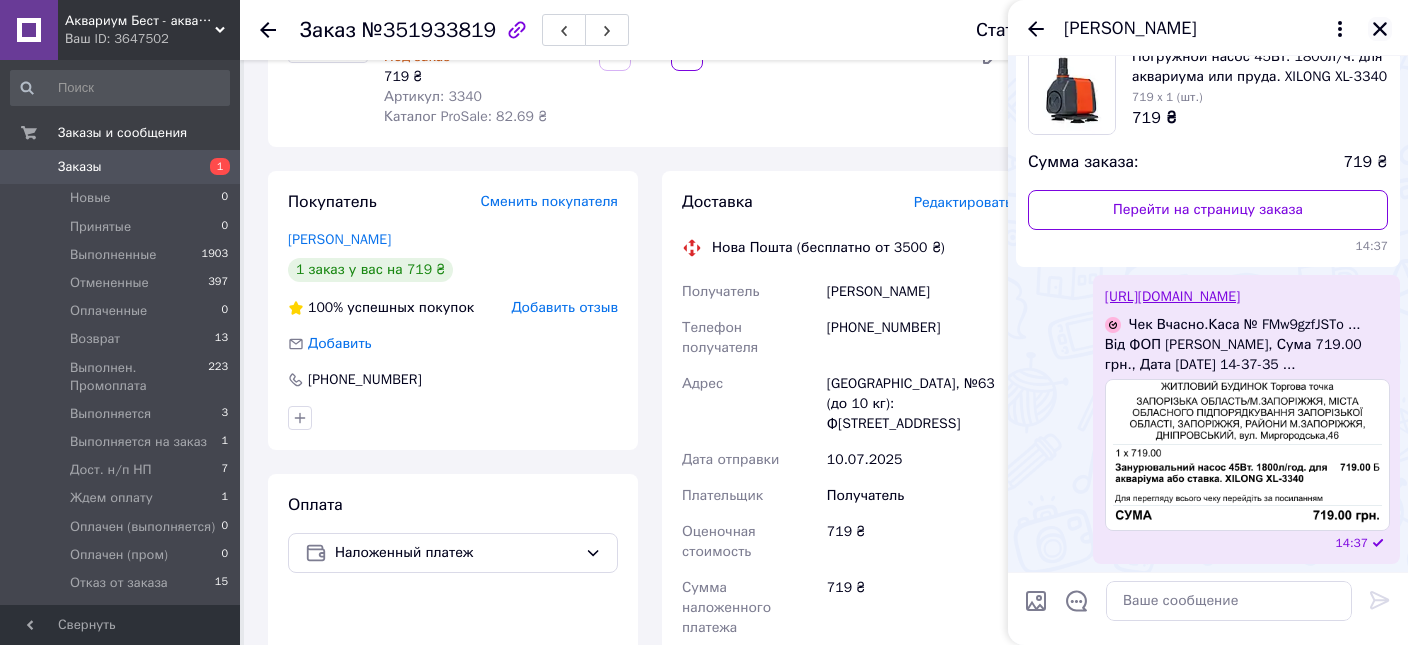 click 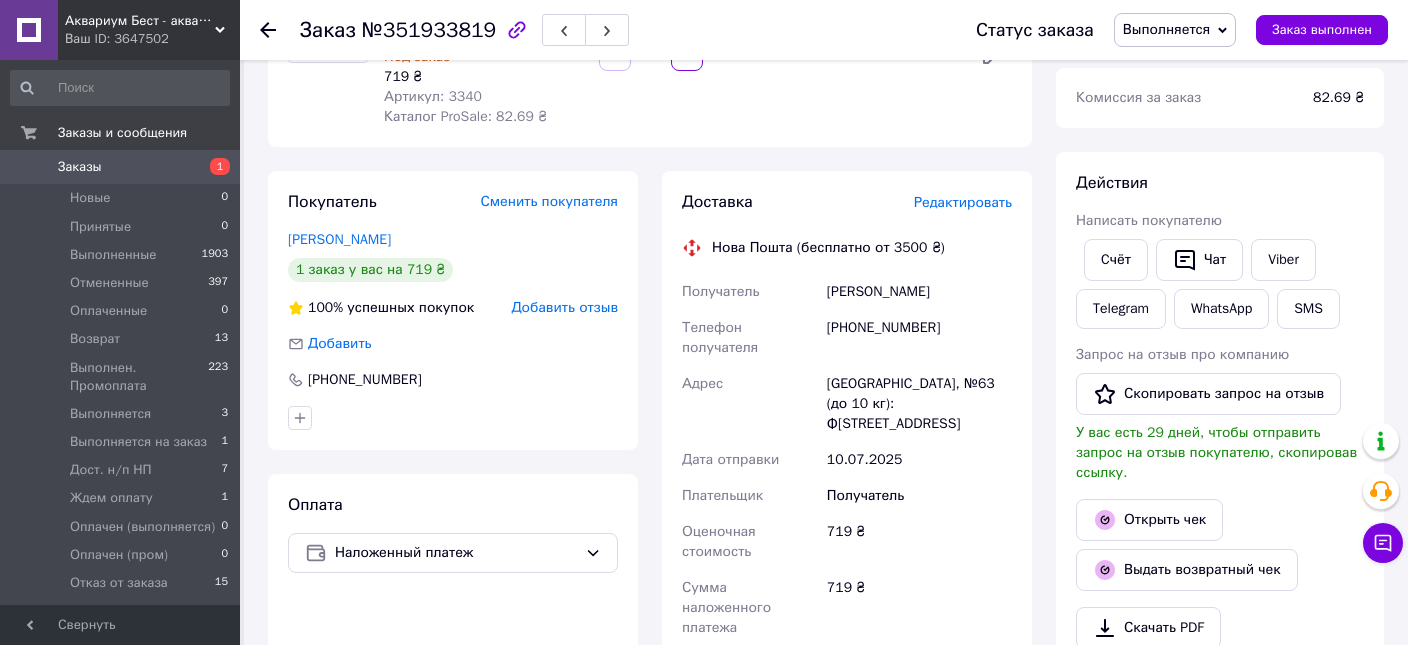 click on "Петровський Артем" at bounding box center [919, 292] 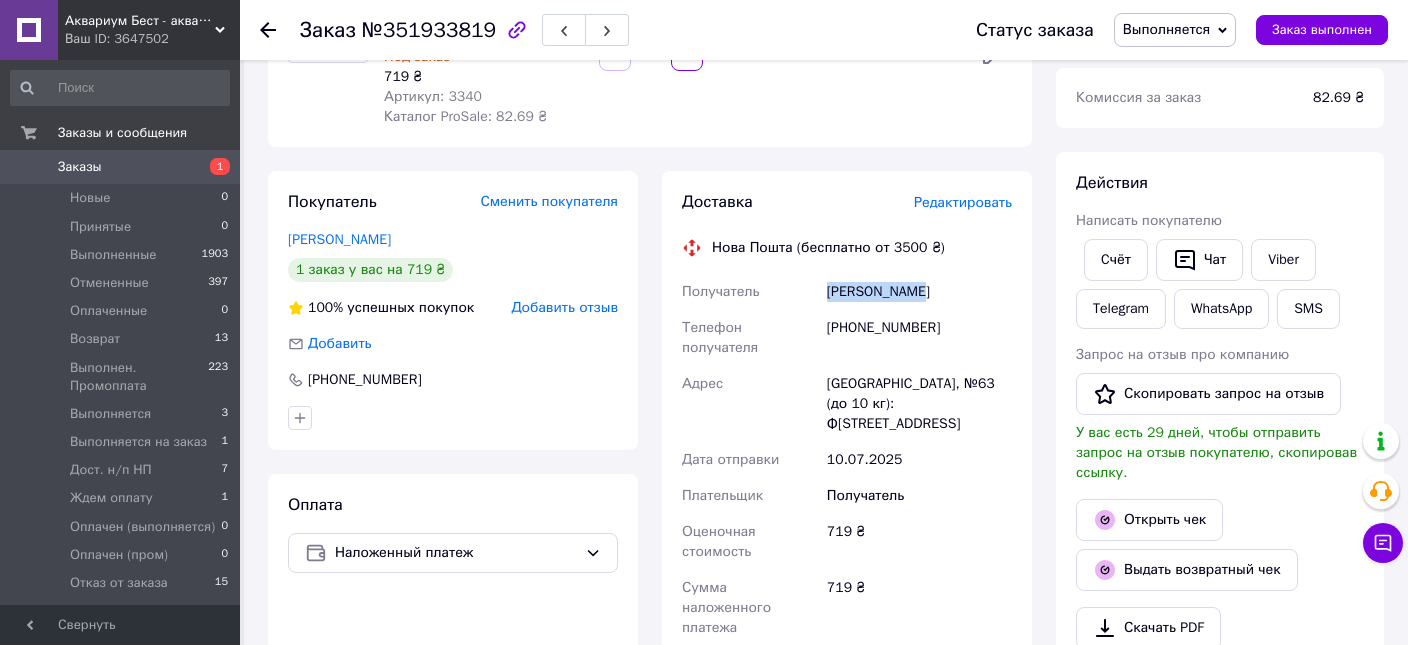 click on "Петровський Артем" at bounding box center [919, 292] 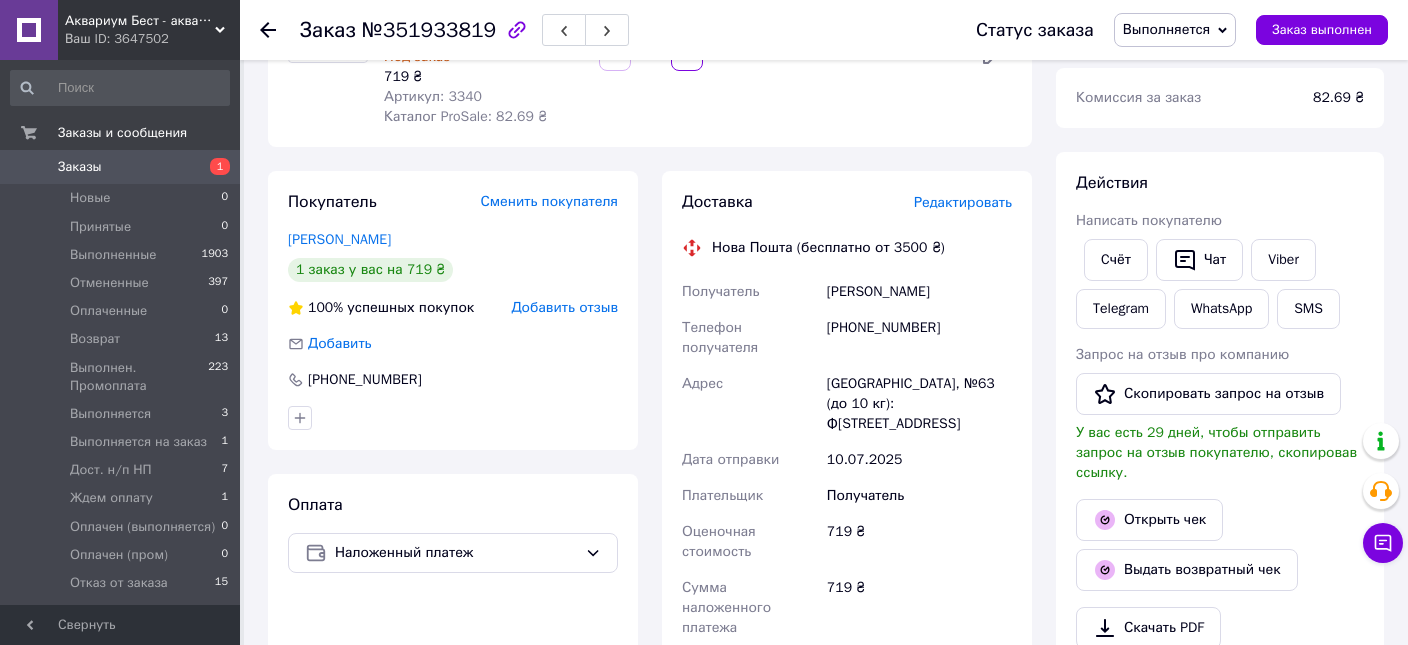 click on "Петровський Артем" at bounding box center (919, 292) 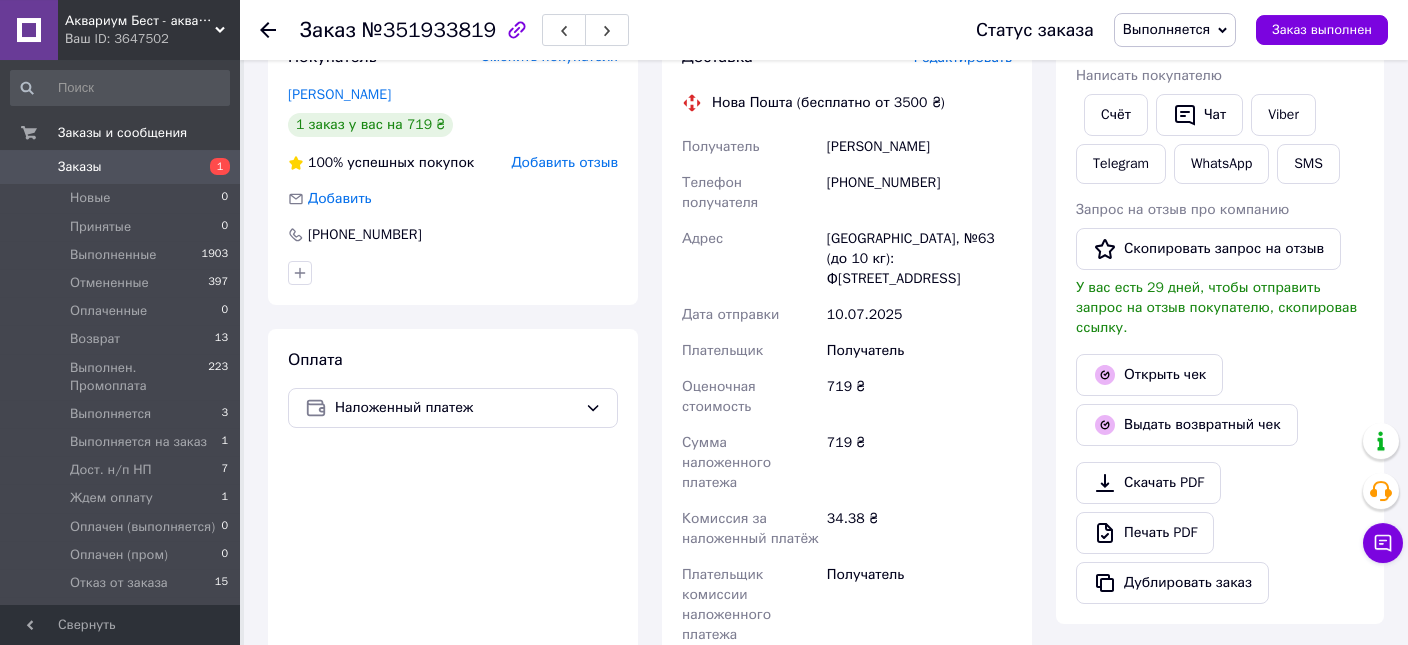 scroll, scrollTop: 565, scrollLeft: 0, axis: vertical 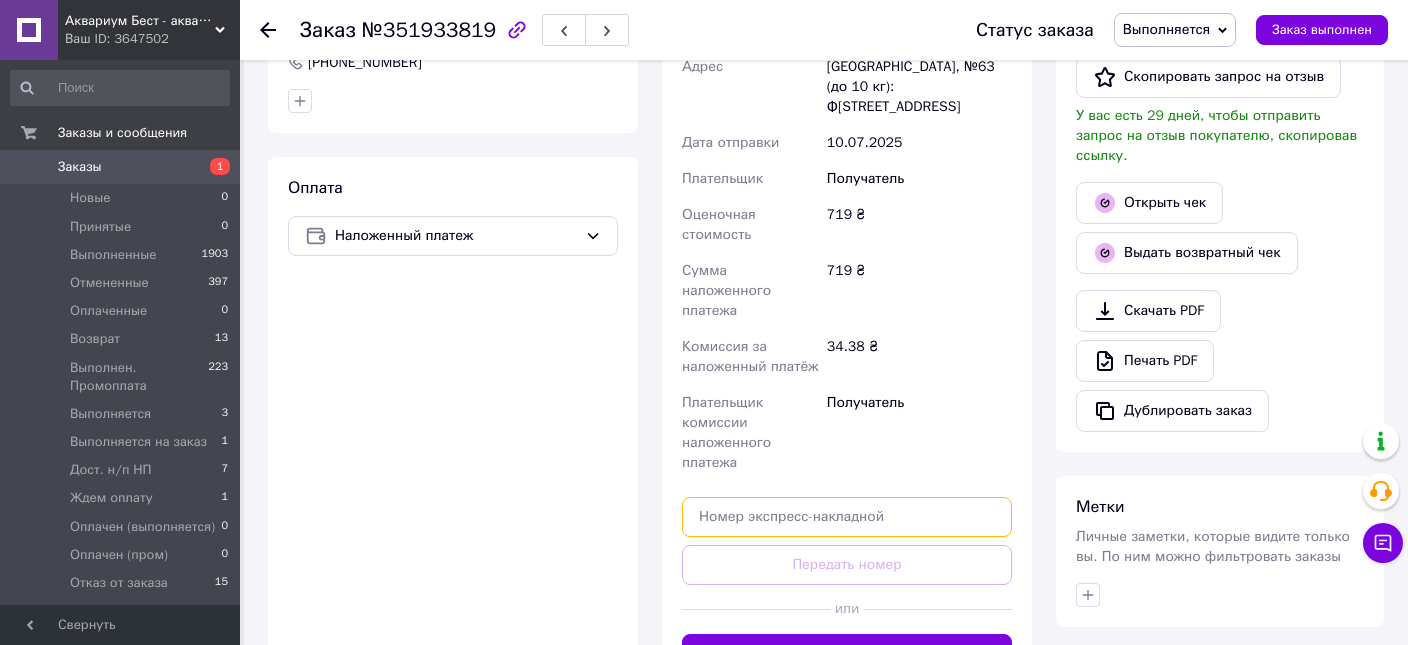 click at bounding box center [847, 517] 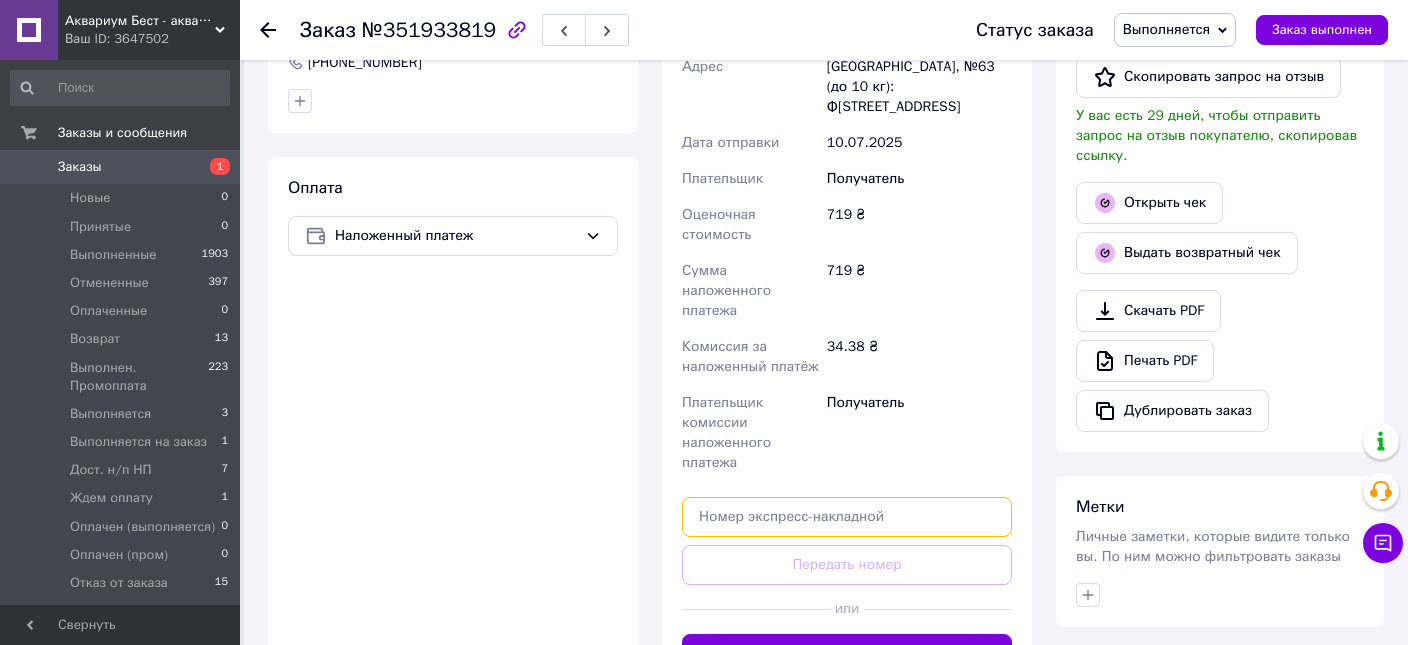 paste on "20451203121096" 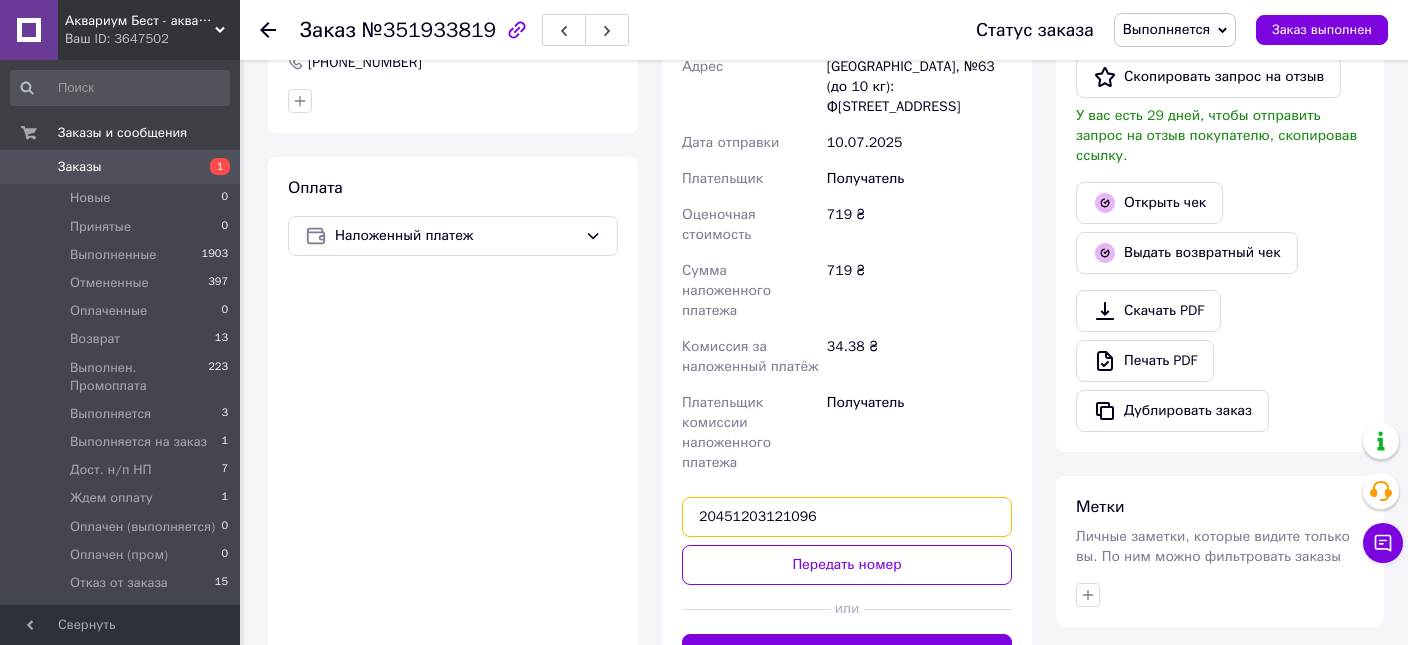type on "20451203121096" 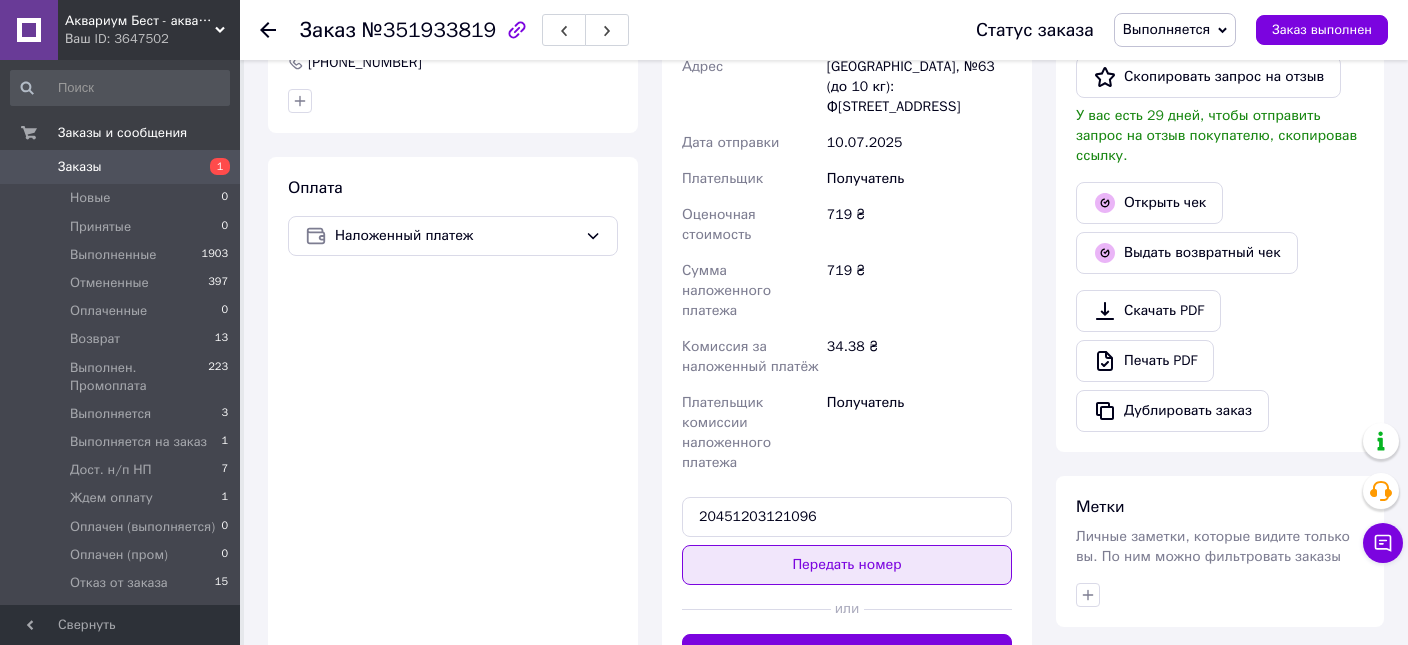 click on "Передать номер" at bounding box center [847, 565] 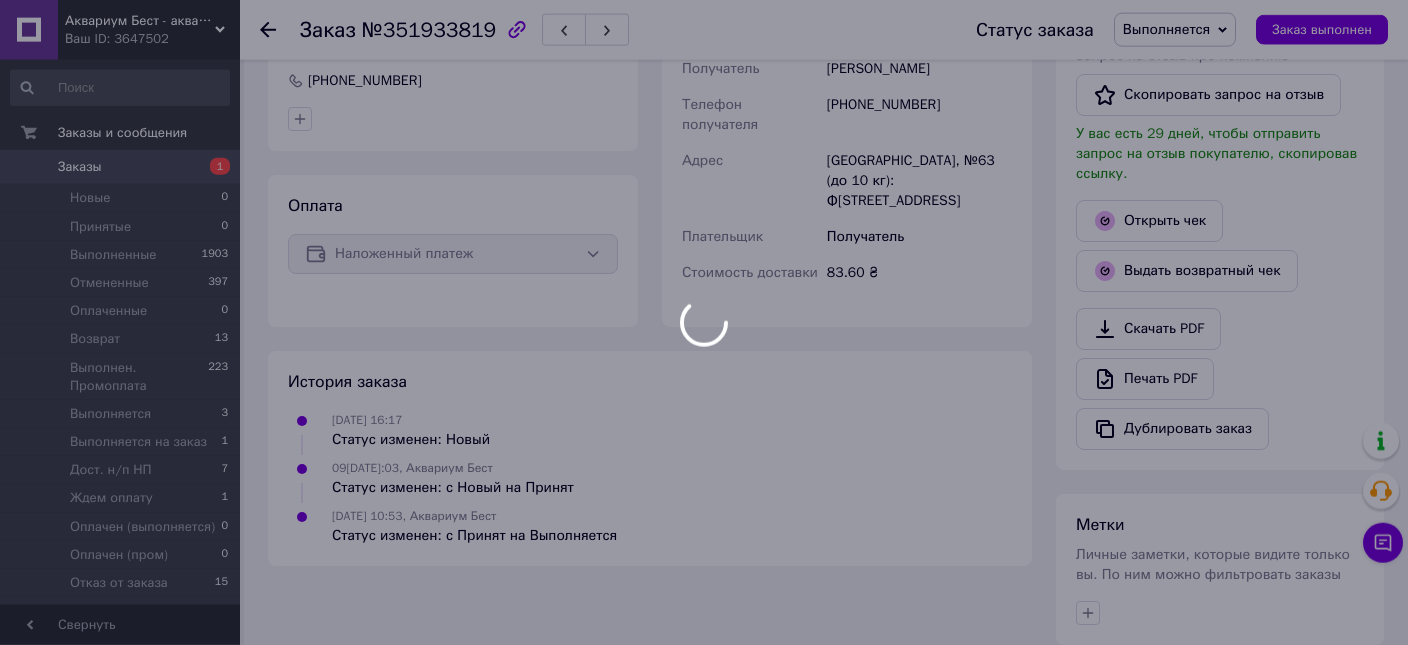scroll, scrollTop: 354, scrollLeft: 0, axis: vertical 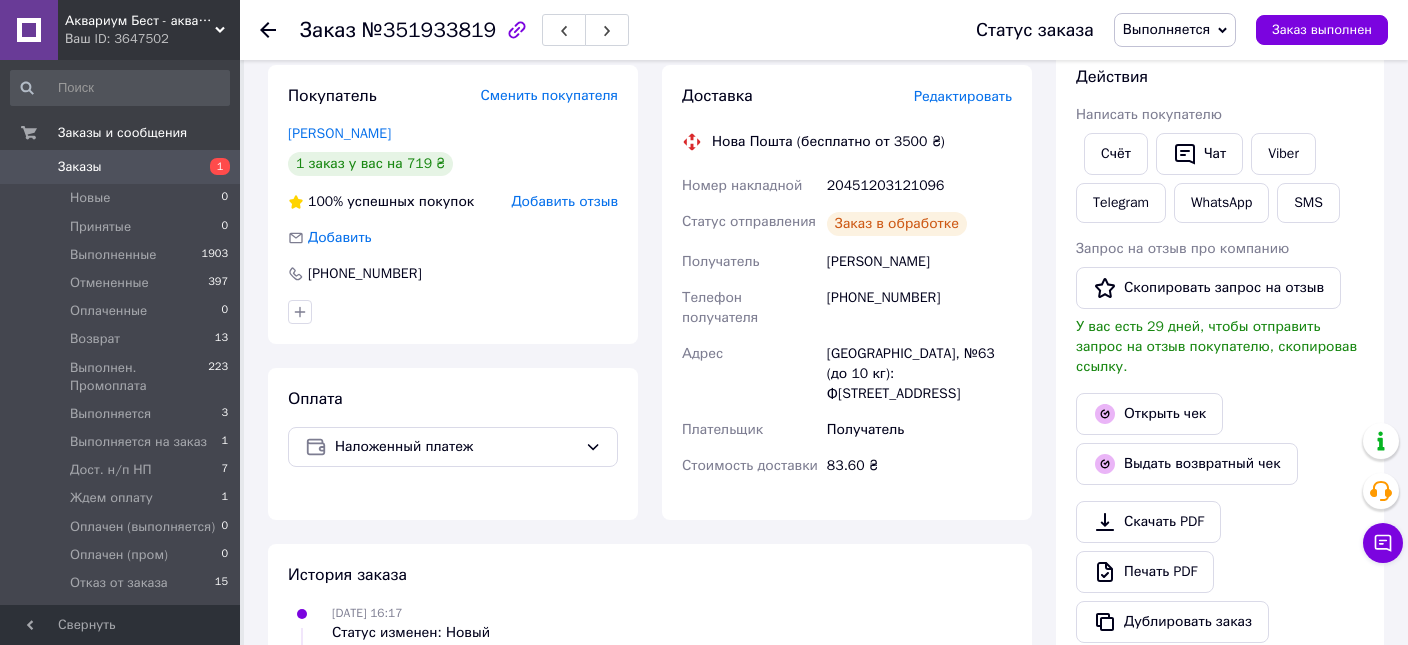 click on "Выполняется" at bounding box center (1175, 30) 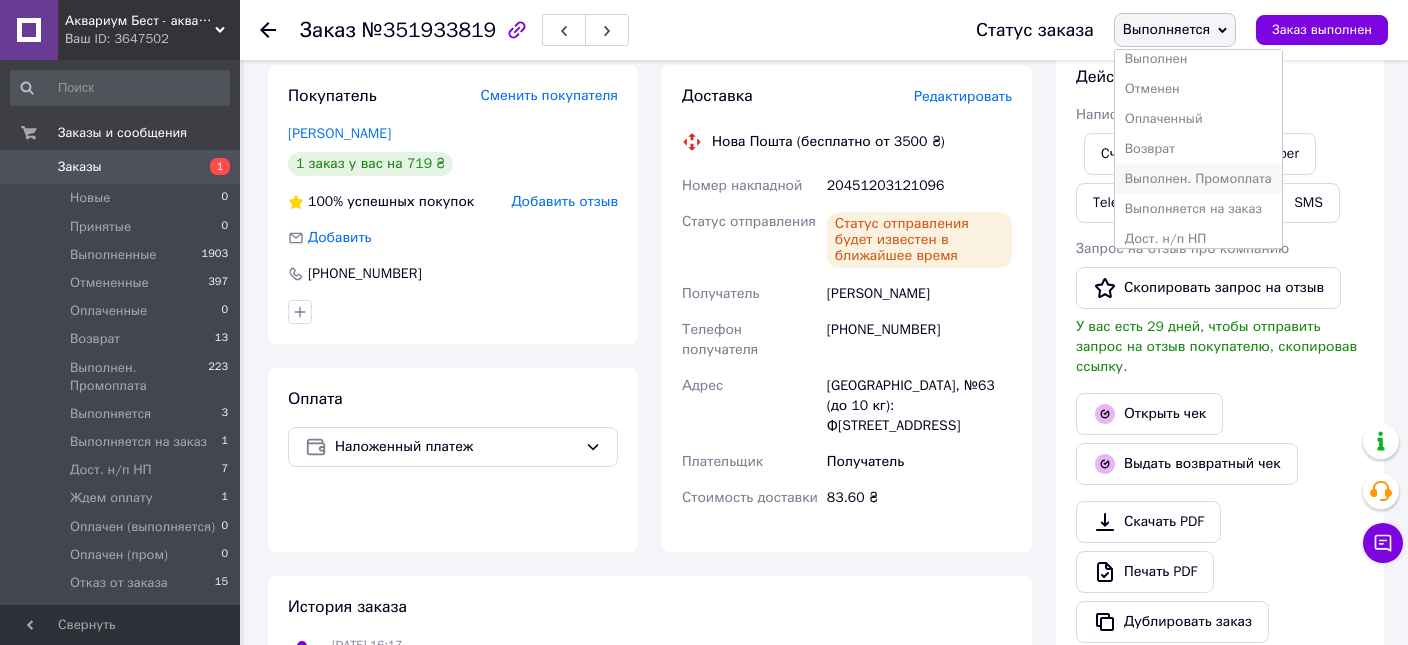 scroll, scrollTop: 101, scrollLeft: 0, axis: vertical 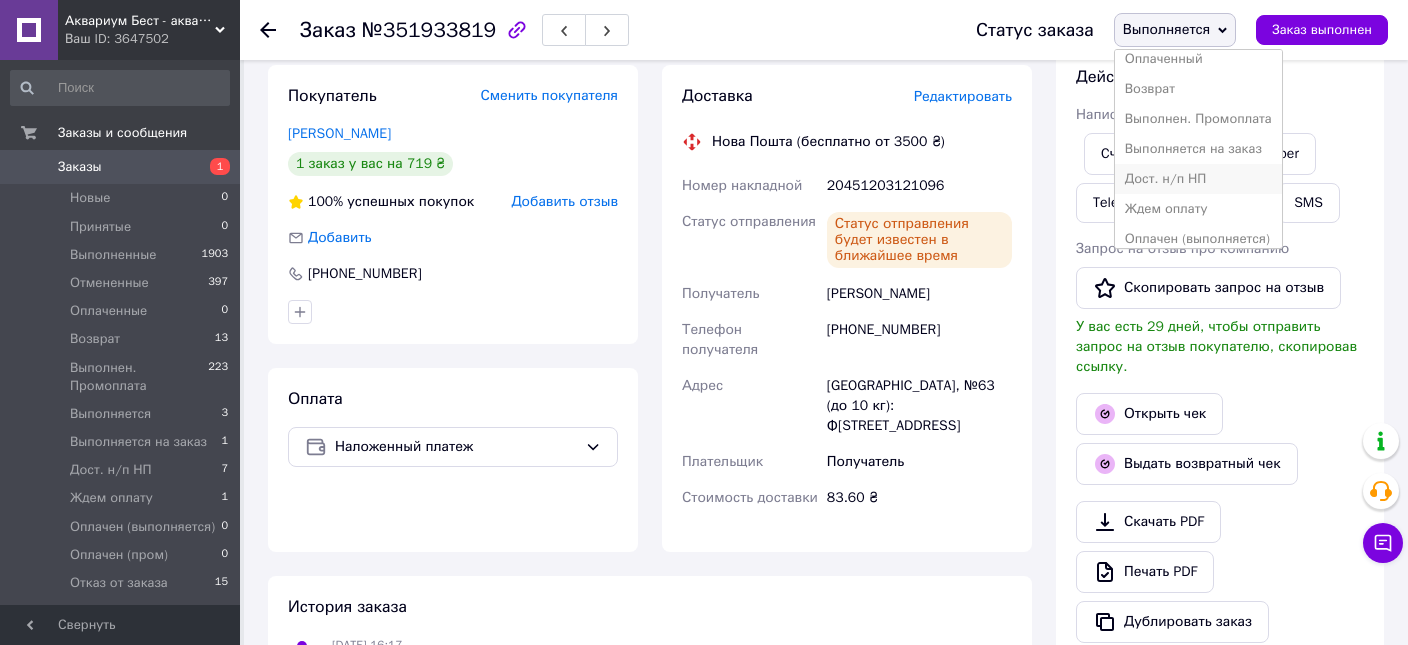 click on "Дост. н/п НП" at bounding box center [1198, 179] 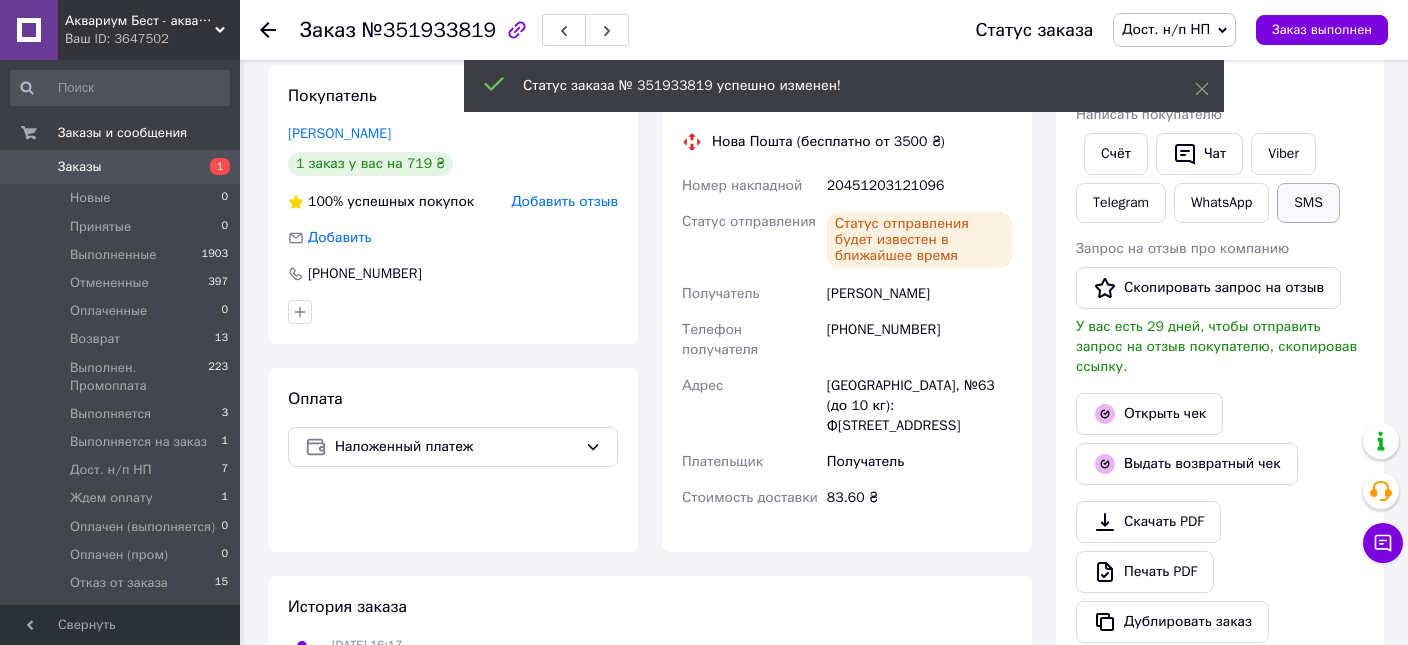 click on "SMS" at bounding box center (1308, 203) 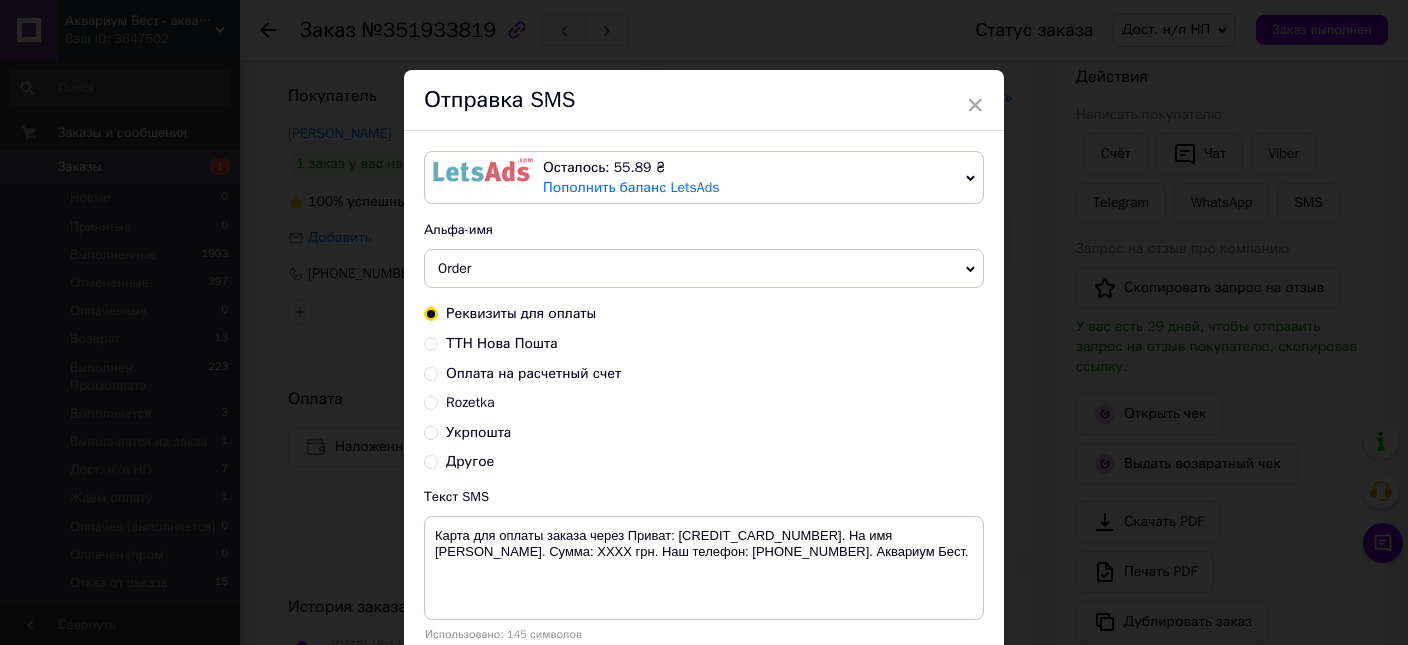 click on "ТТН Нова Пошта" at bounding box center (502, 343) 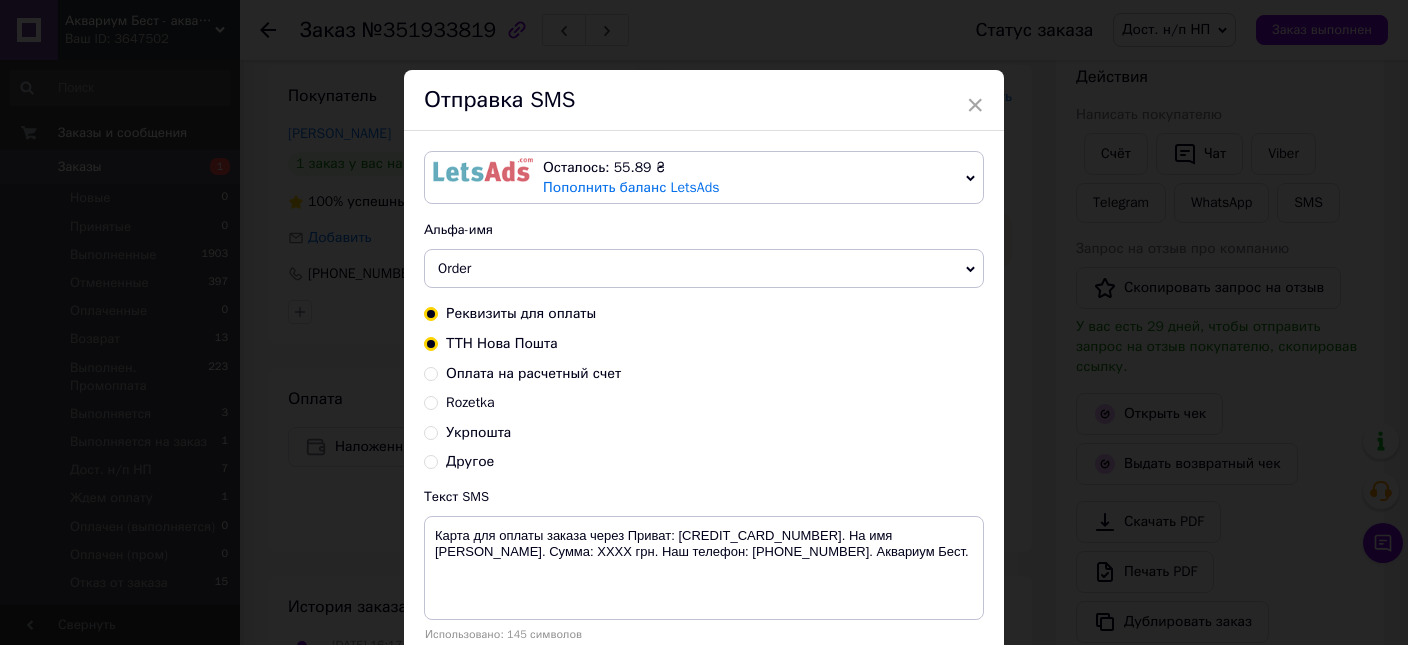radio on "true" 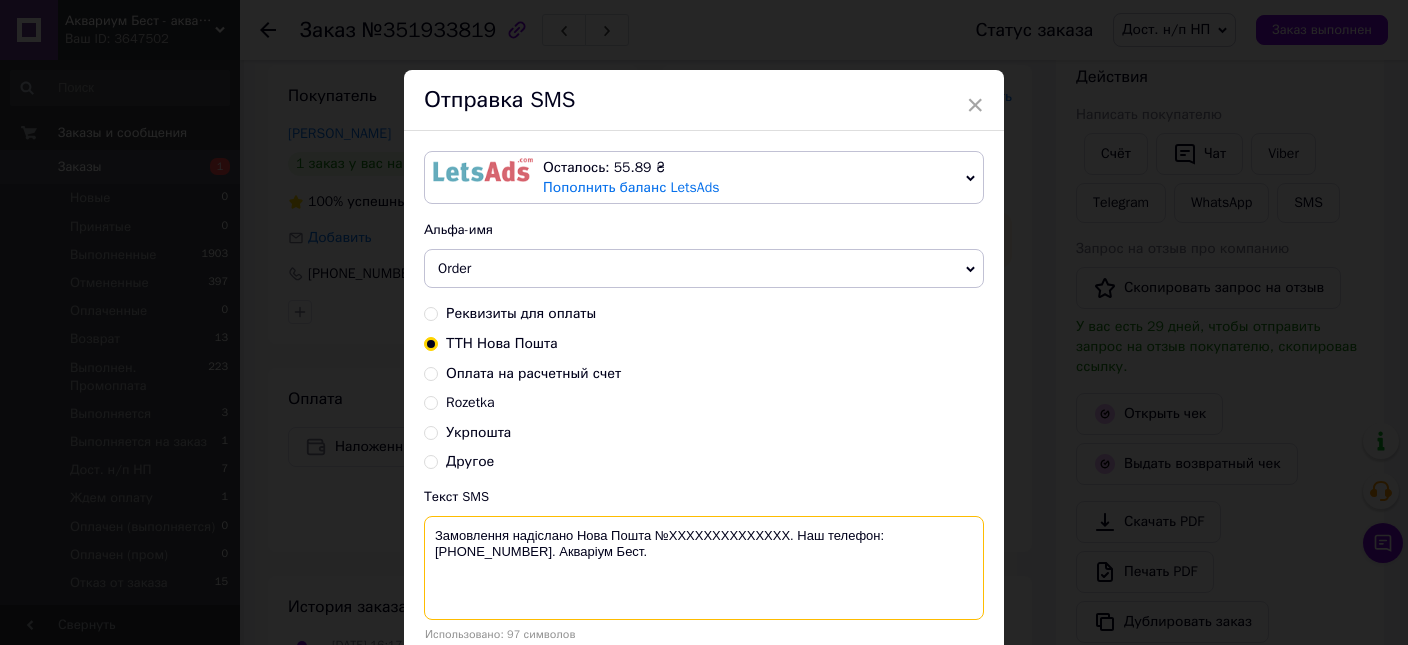 click on "Замовлення надіслано Нова Пошта №XXXXXXXXXXXXXX. Наш телефон: +380 (95) 081-80-56. Акваріум Бест." at bounding box center (704, 568) 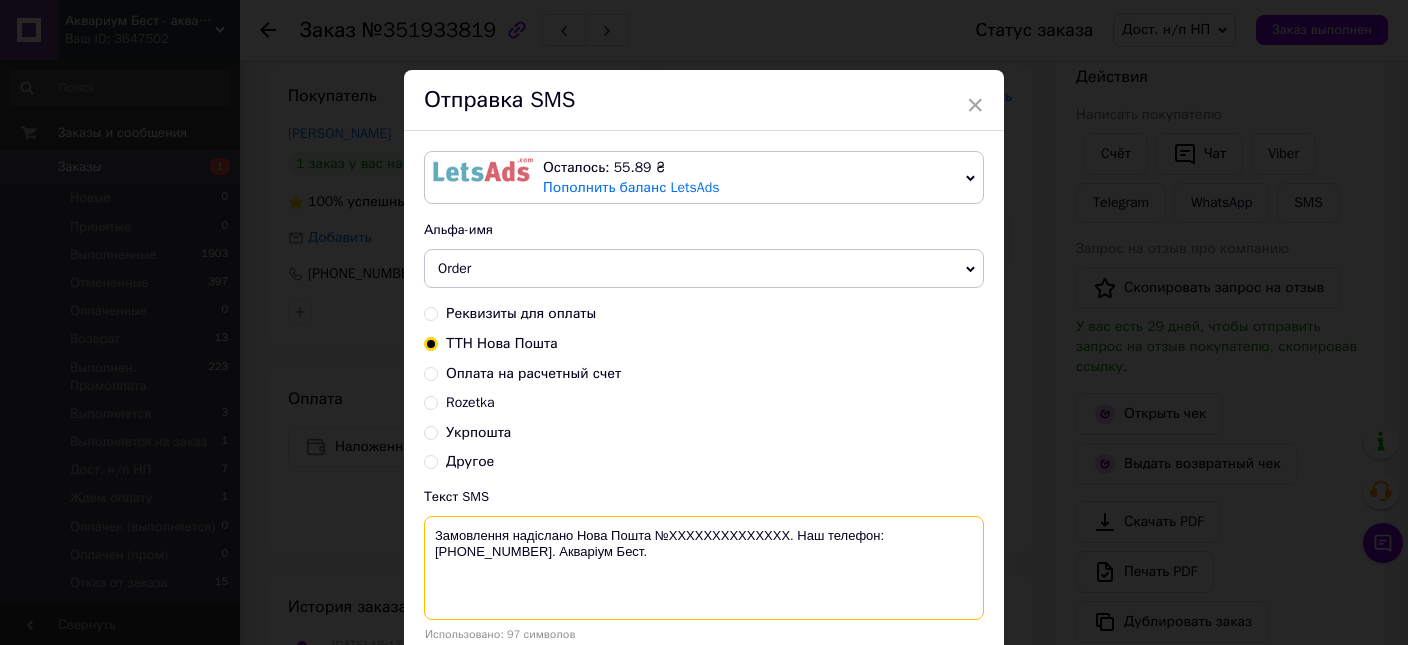 paste on "20451203121096" 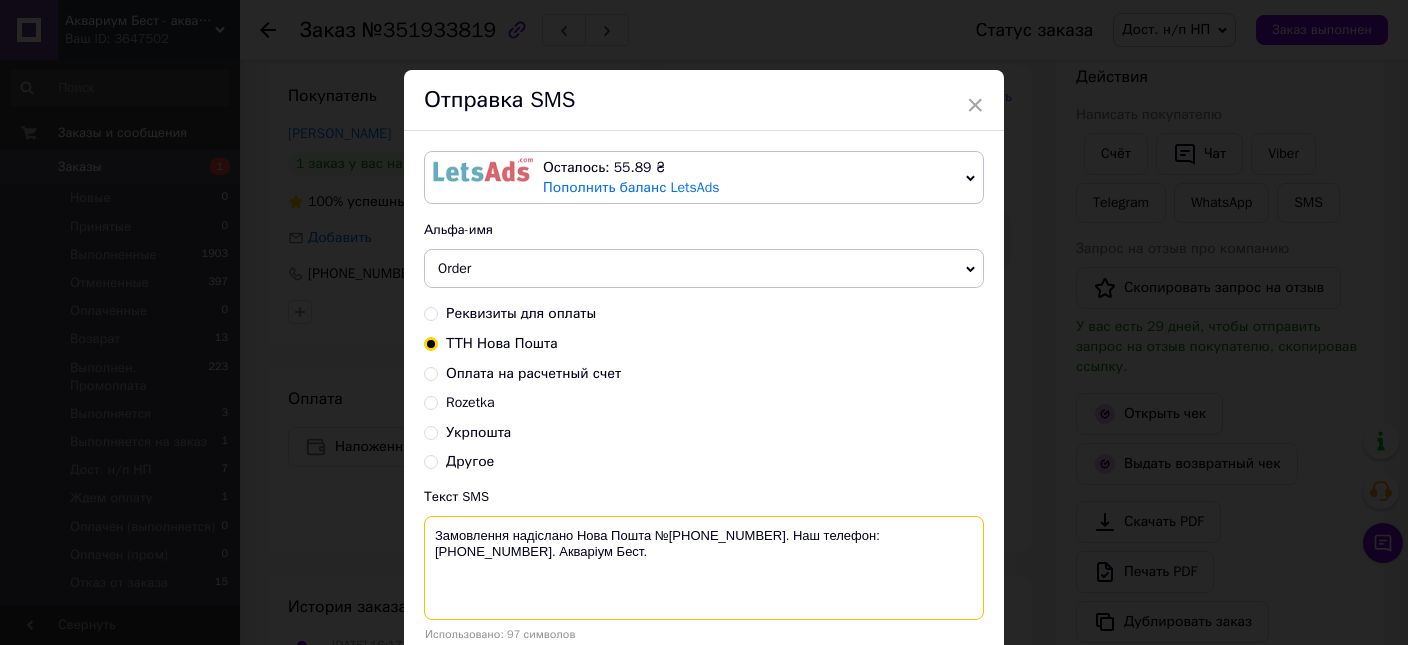 click on "Замовлення надіслано Нова Пошта №[PHONE_NUMBER]. Наш телефон: [PHONE_NUMBER]. Акваріум Бест." at bounding box center [704, 568] 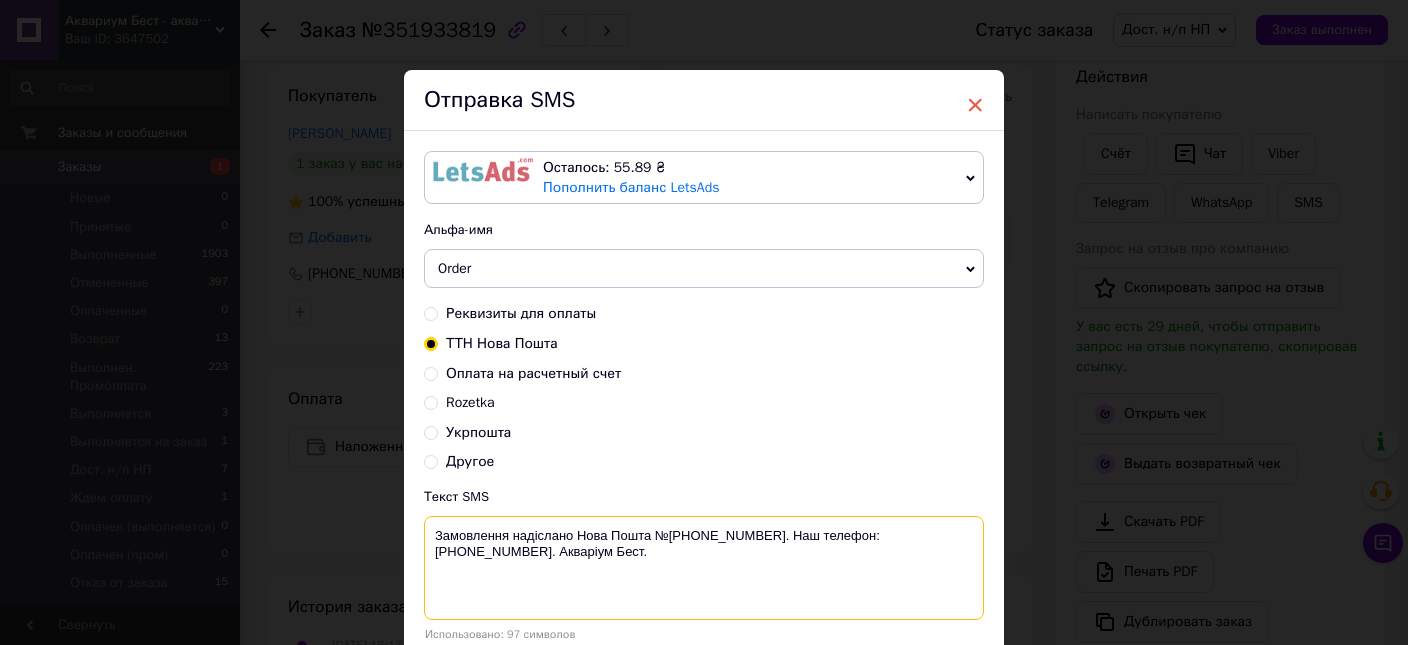 type on "Замовлення надіслано Нова Пошта №[PHONE_NUMBER]. Наш телефон: [PHONE_NUMBER]. Акваріум Бест." 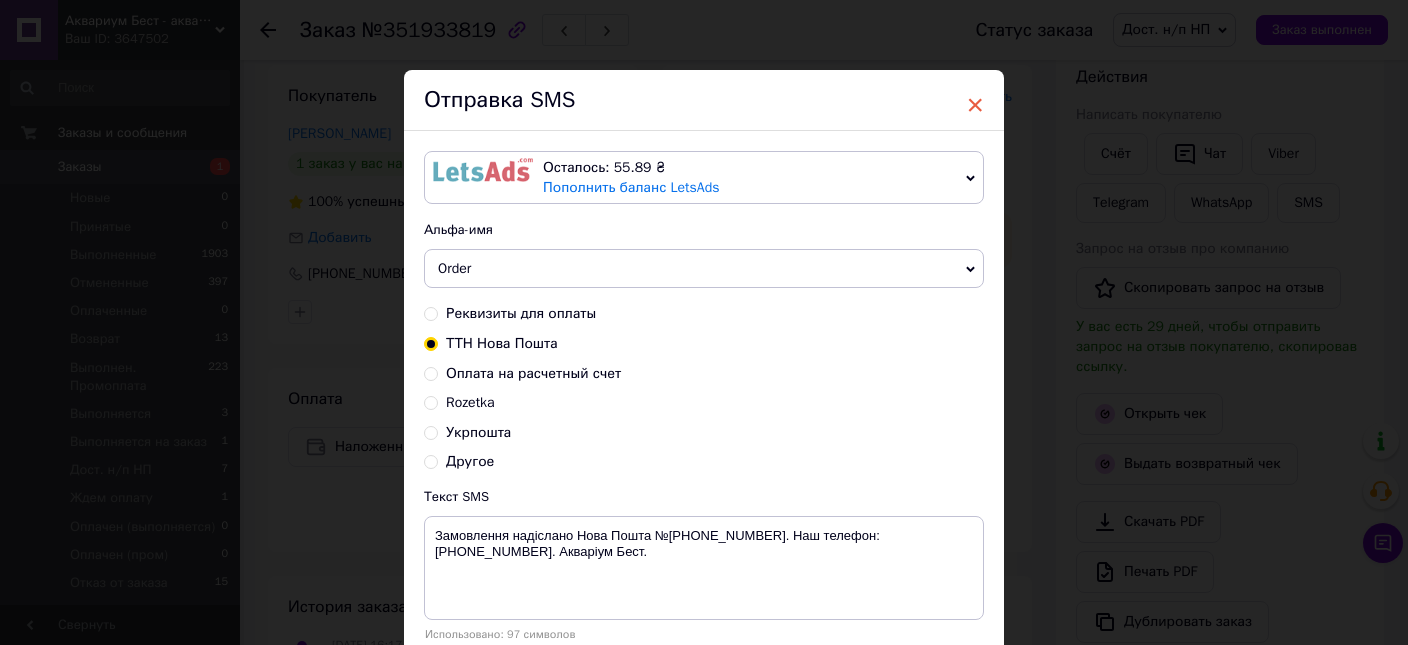 click on "×" at bounding box center [975, 105] 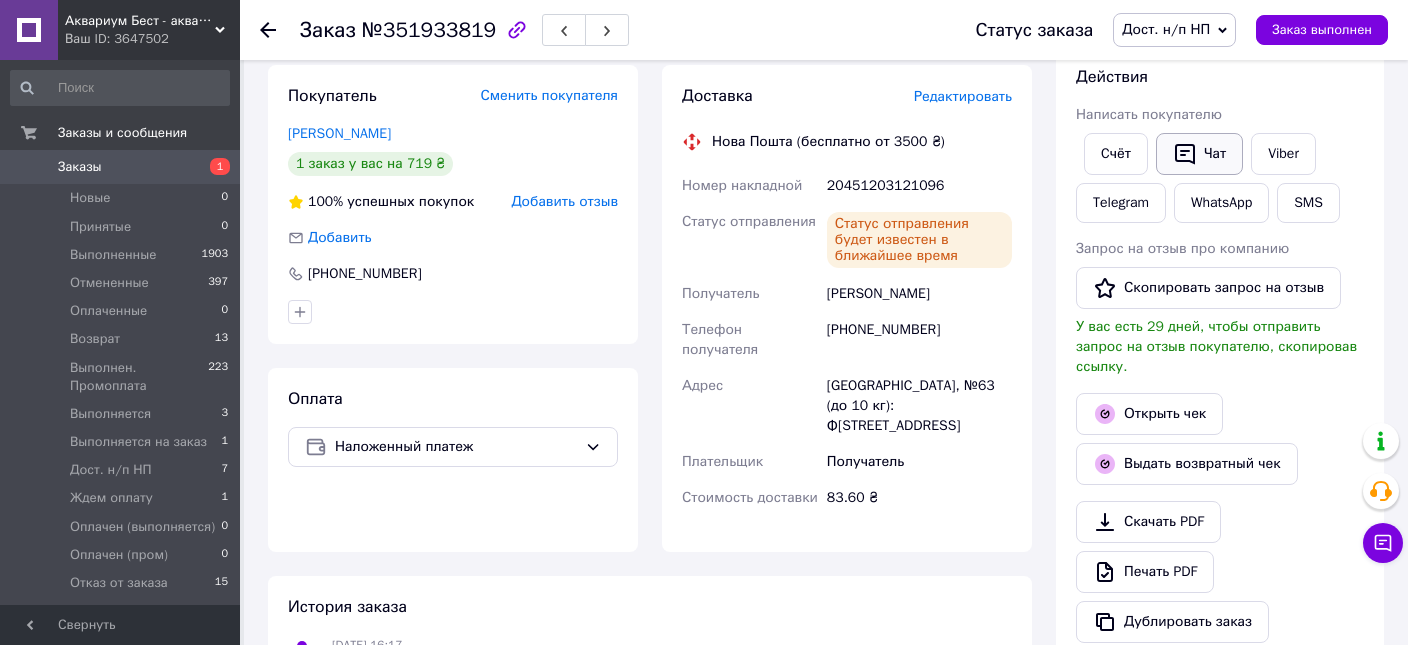 click on "Чат" at bounding box center [1199, 154] 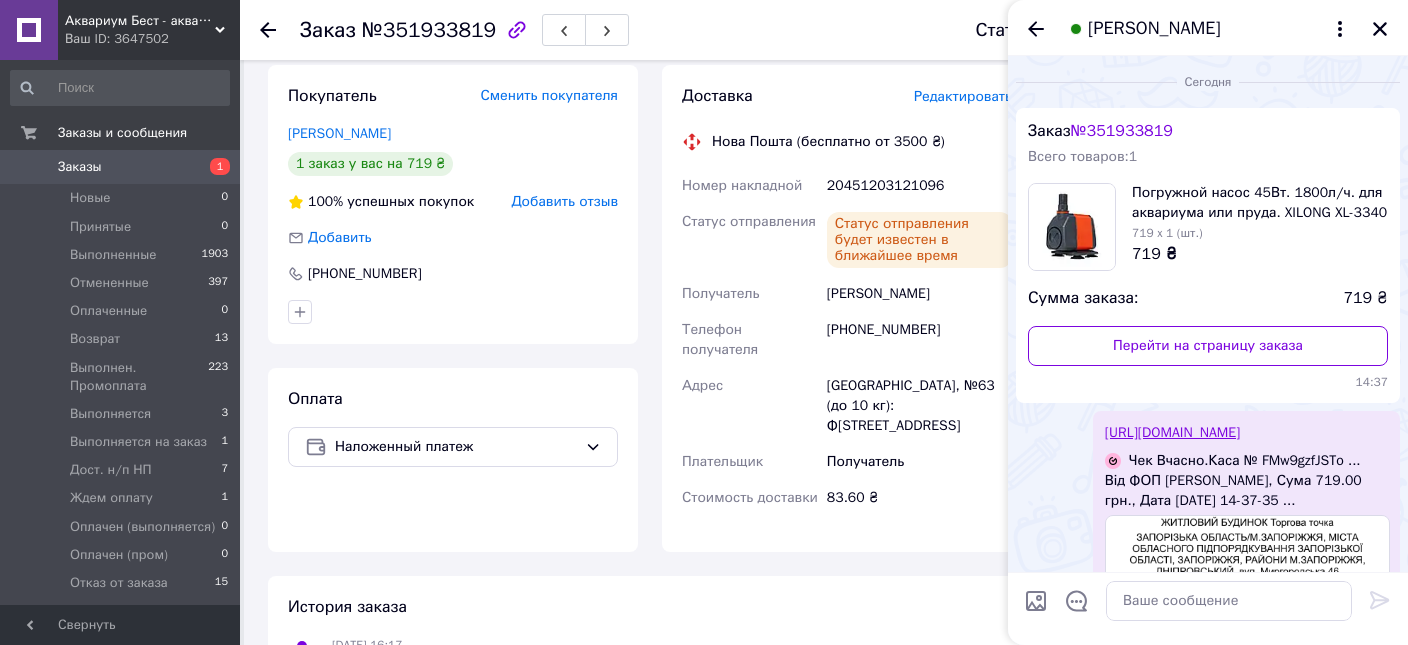 scroll, scrollTop: 175, scrollLeft: 0, axis: vertical 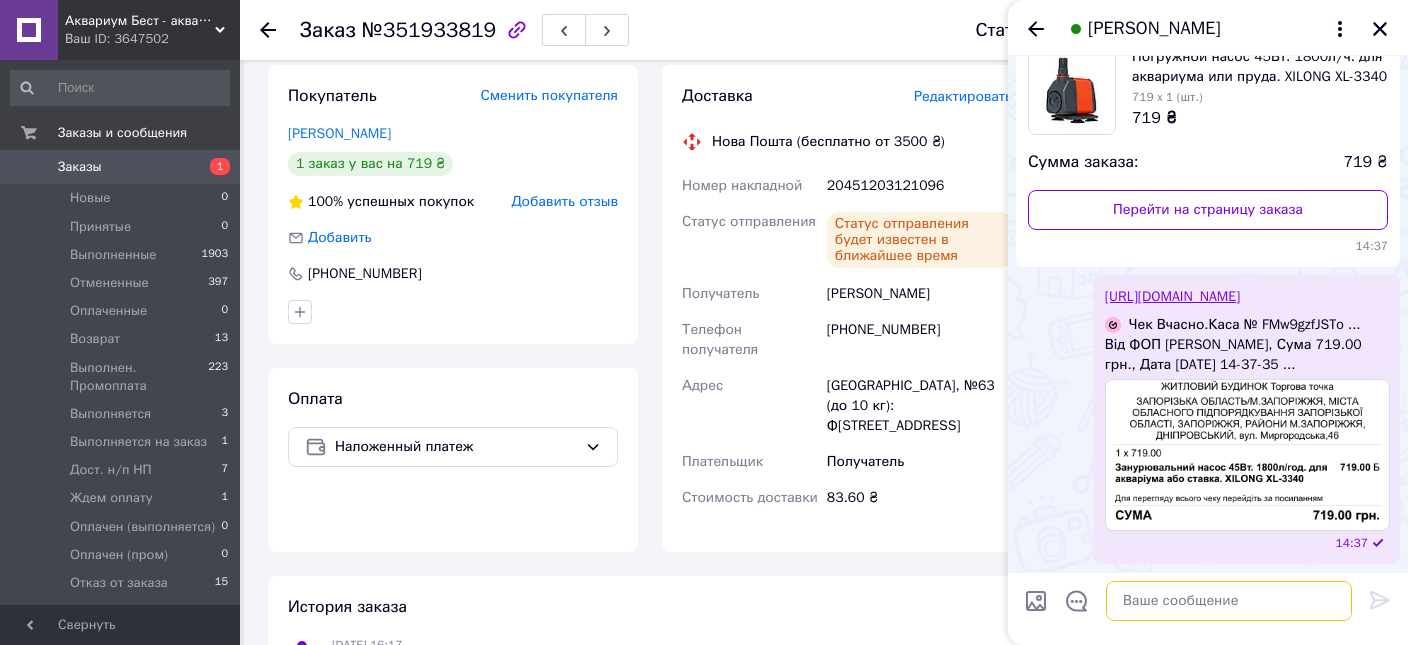 click at bounding box center [1229, 601] 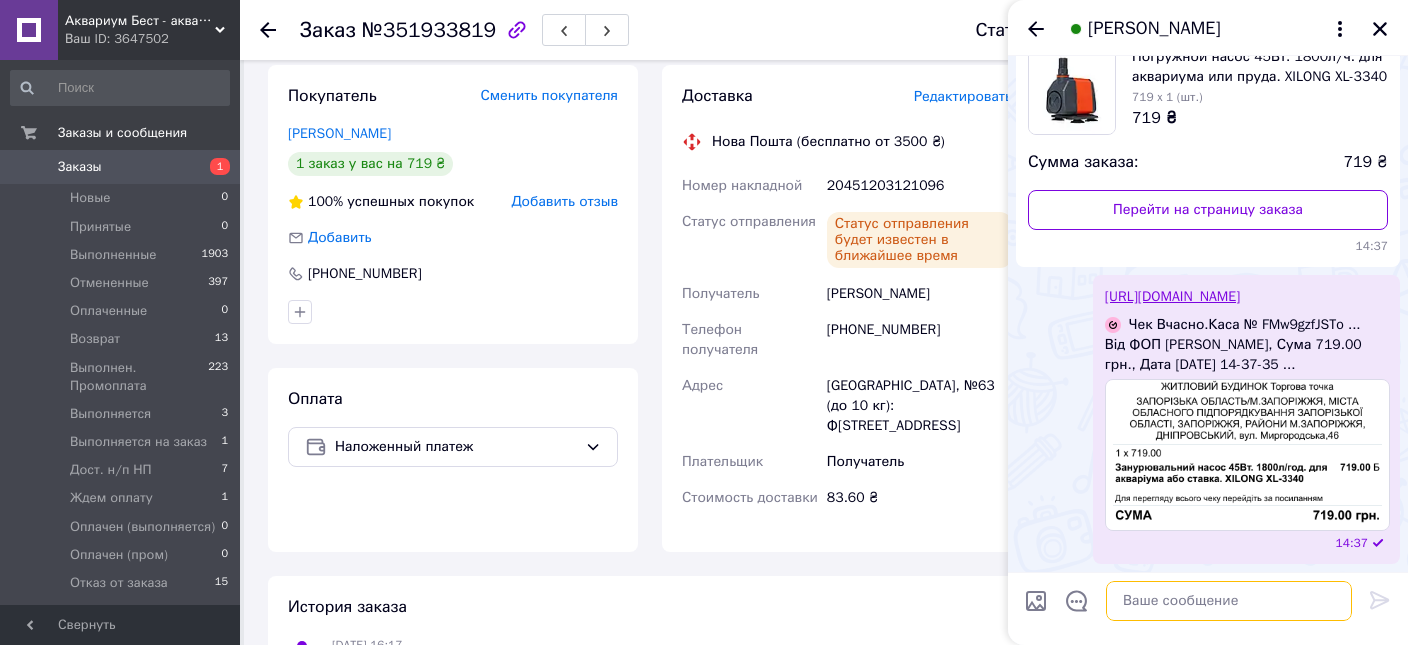 paste on "Замовлення надіслано Нова Пошта №[PHONE_NUMBER]. Наш телефон: [PHONE_NUMBER]. Акваріум Бест." 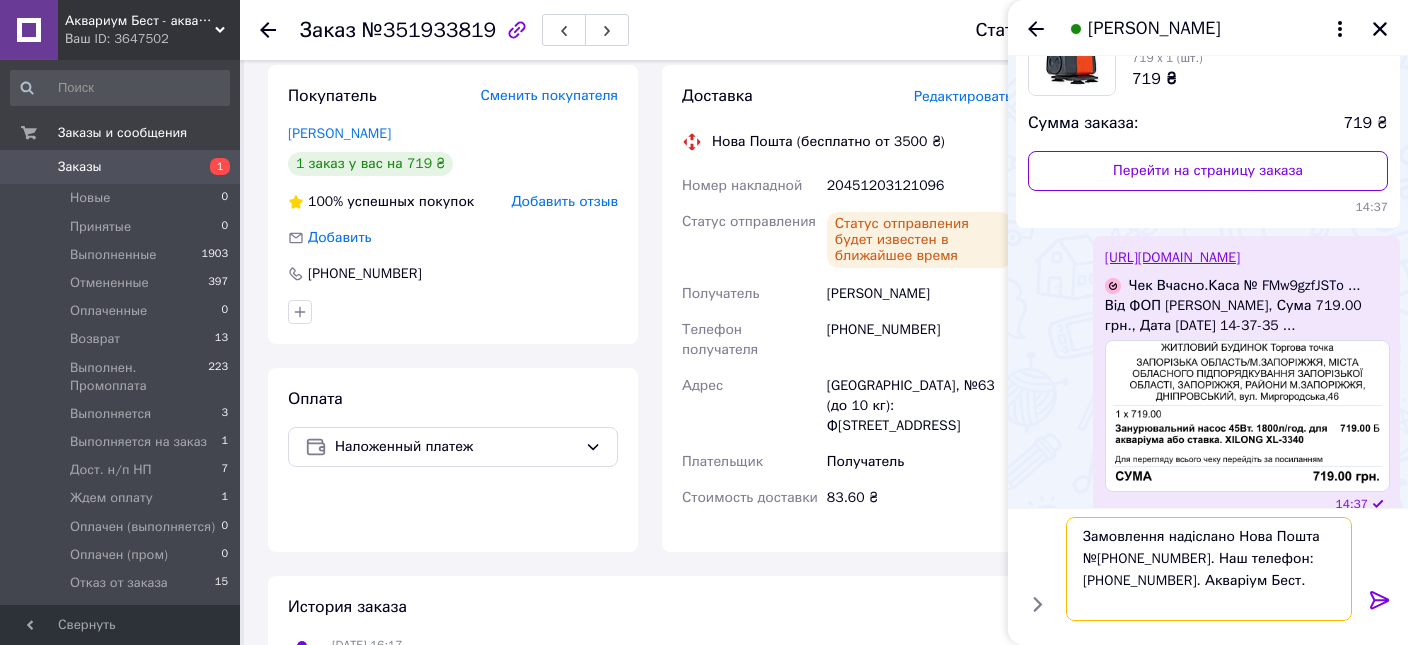 type 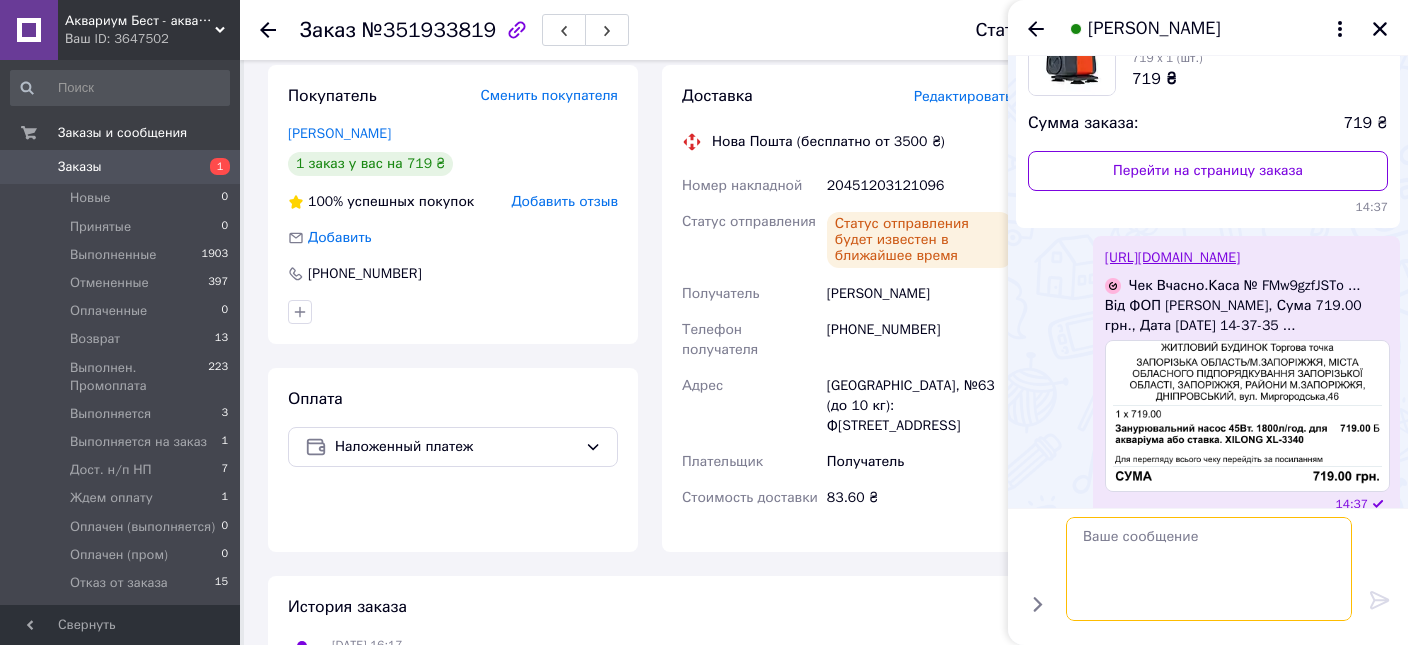 scroll, scrollTop: 289, scrollLeft: 0, axis: vertical 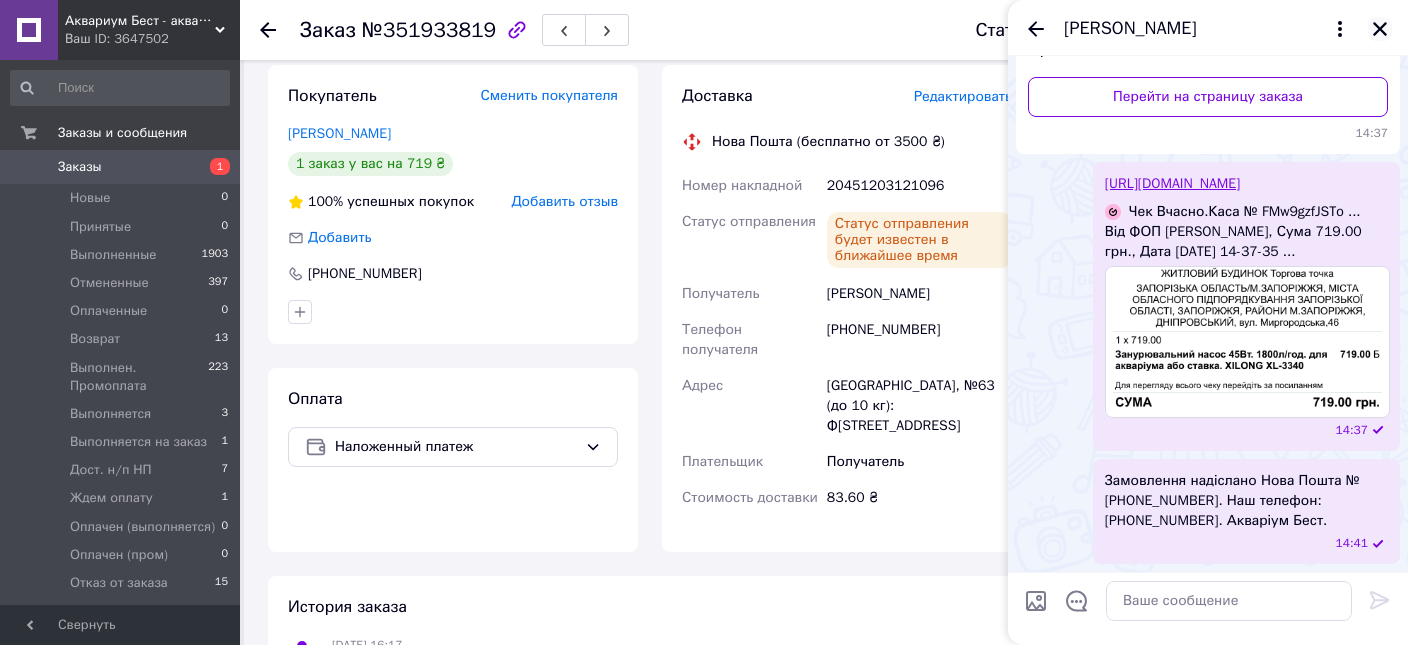 click 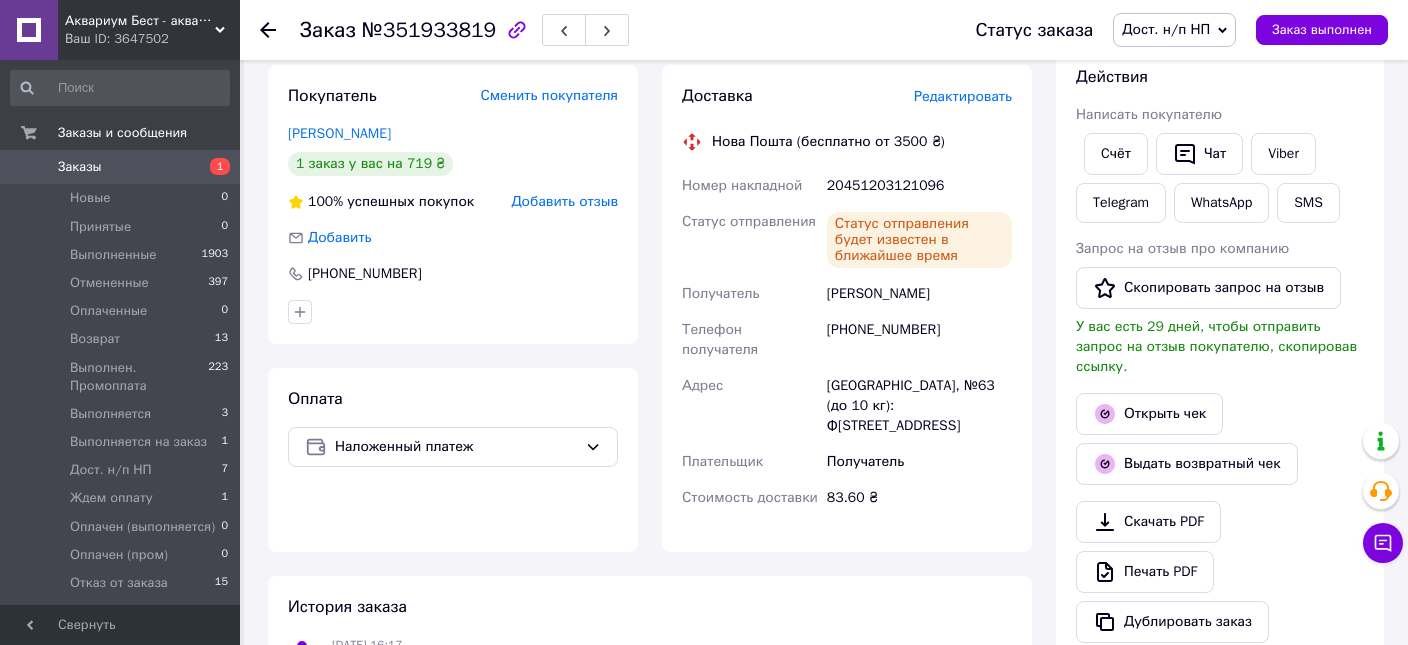 click on "Заказы" at bounding box center [80, 167] 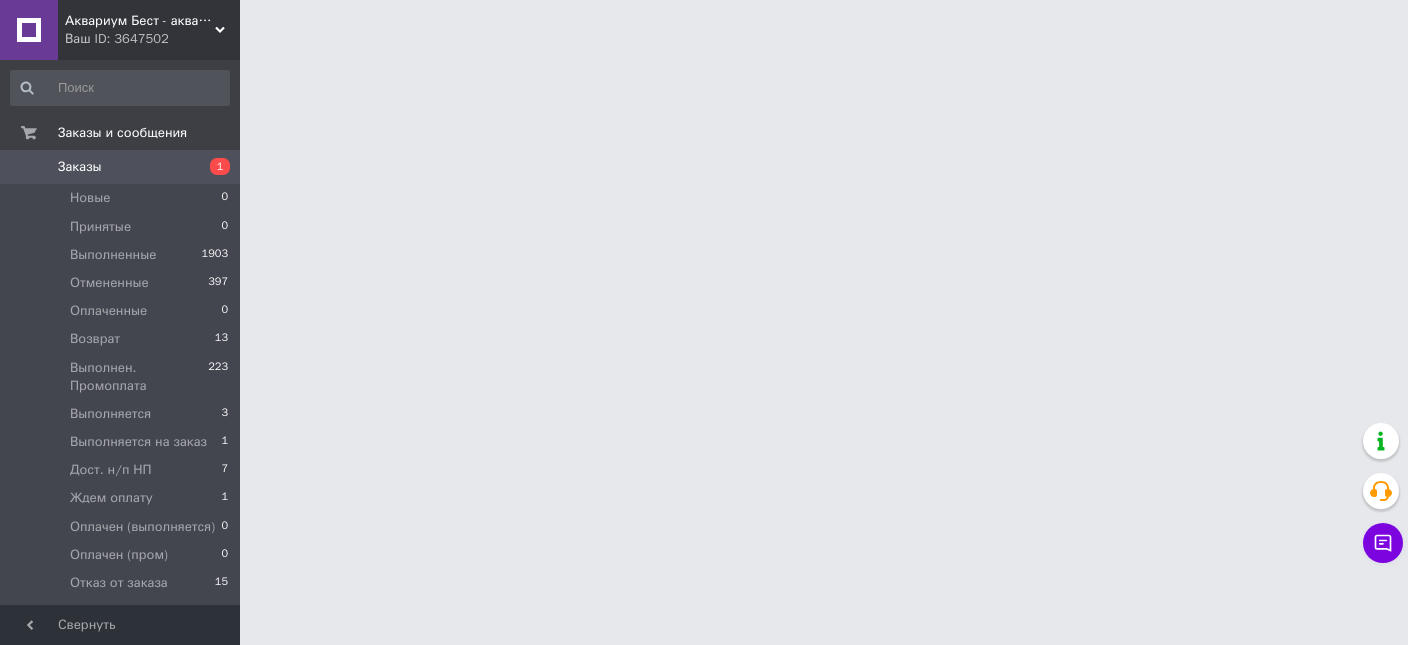 scroll, scrollTop: 0, scrollLeft: 0, axis: both 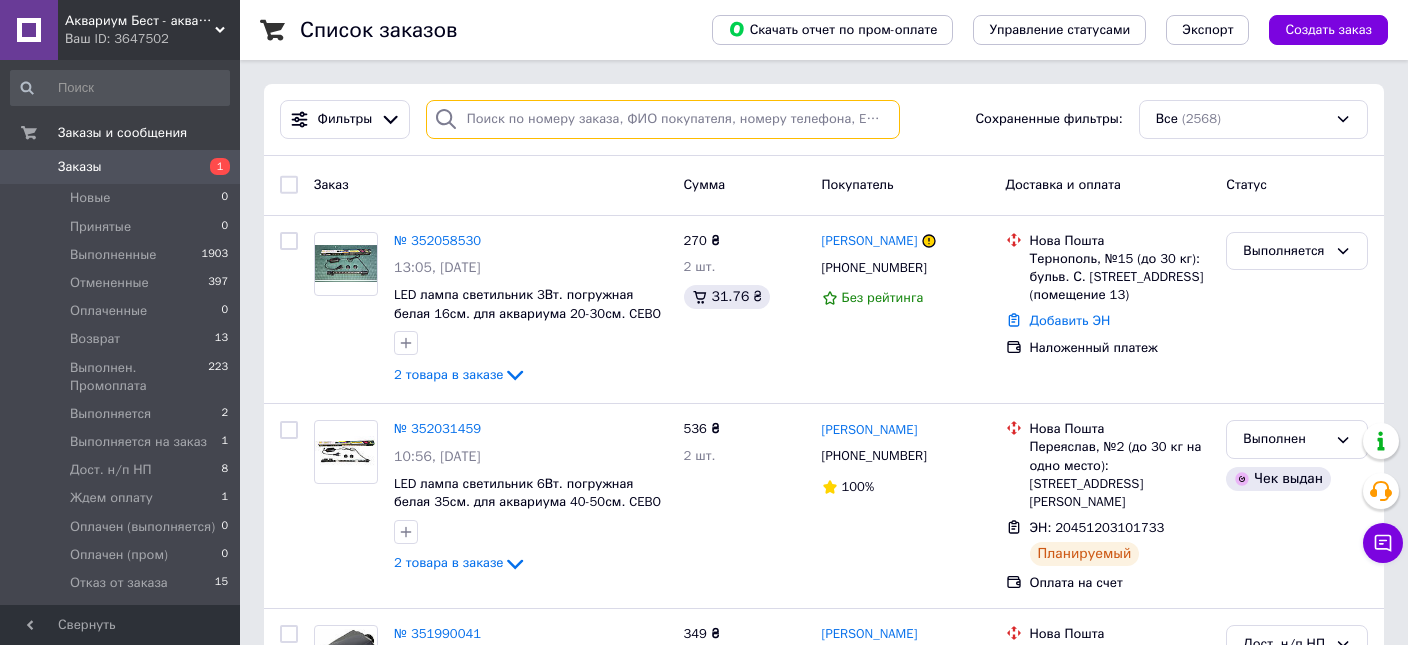 click at bounding box center (663, 119) 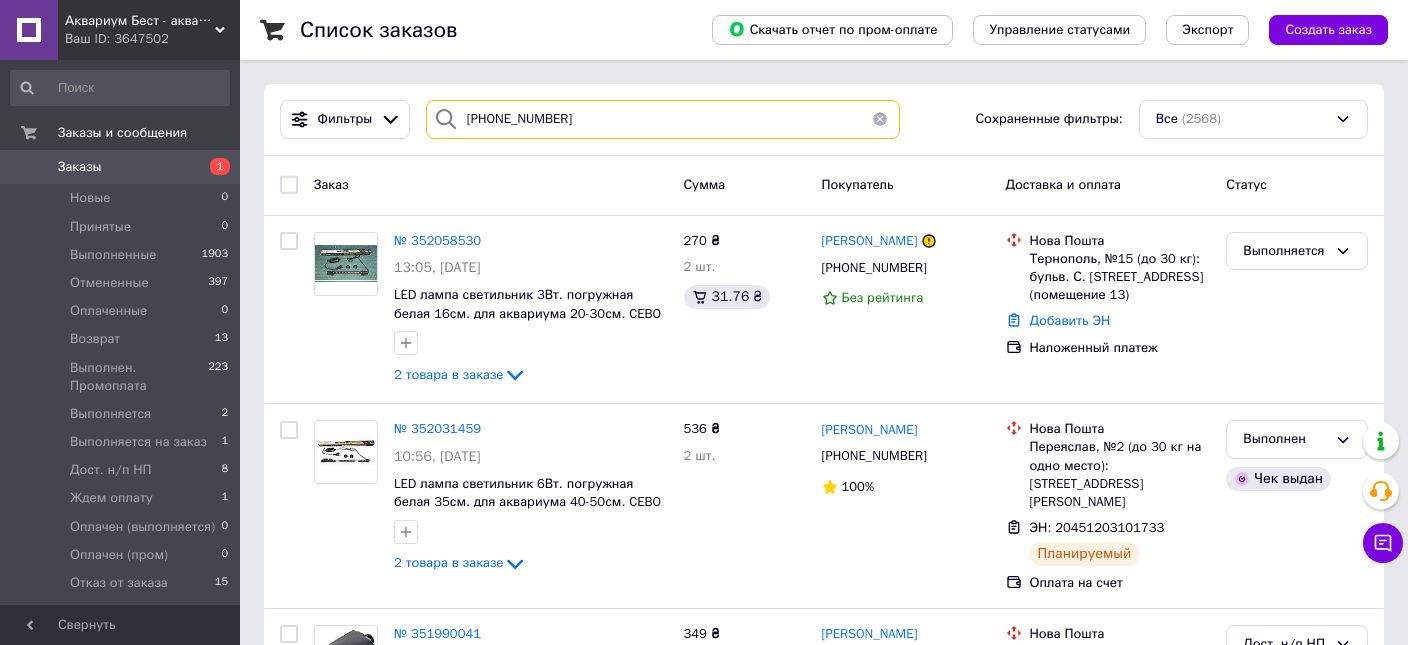 type on "[PHONE_NUMBER]" 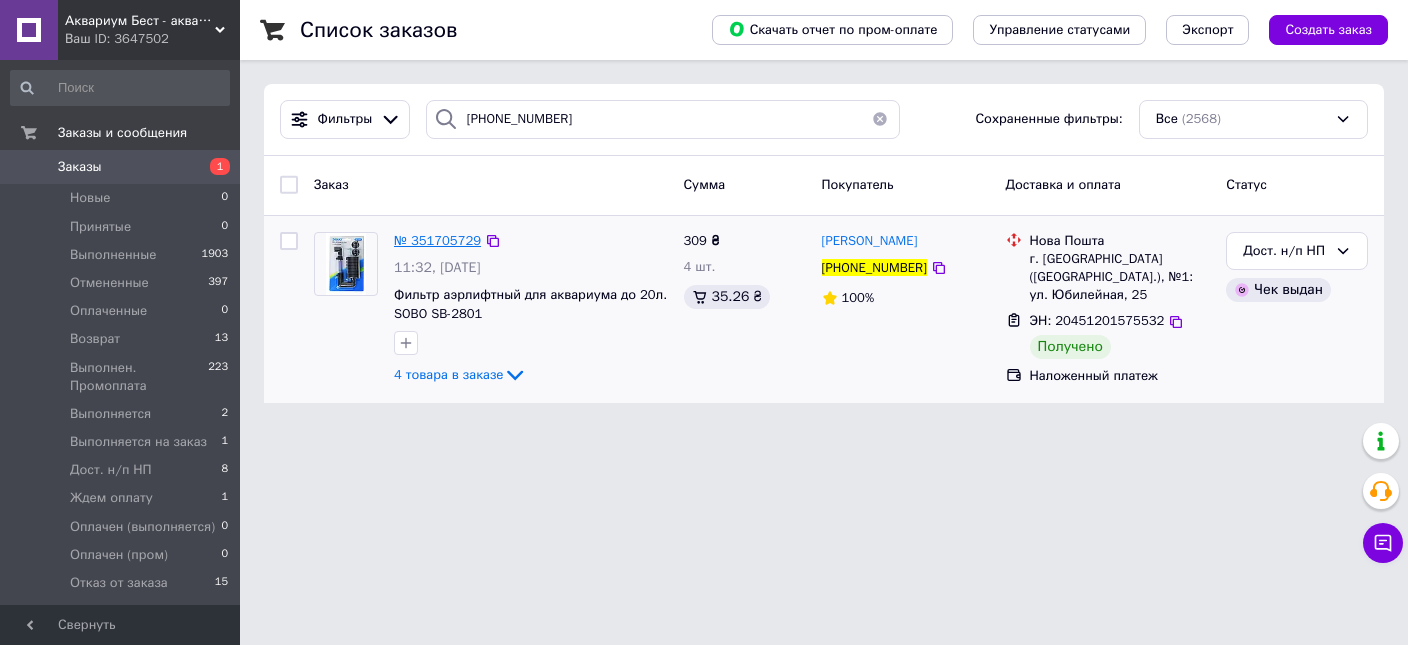 click on "№ 351705729" at bounding box center [437, 240] 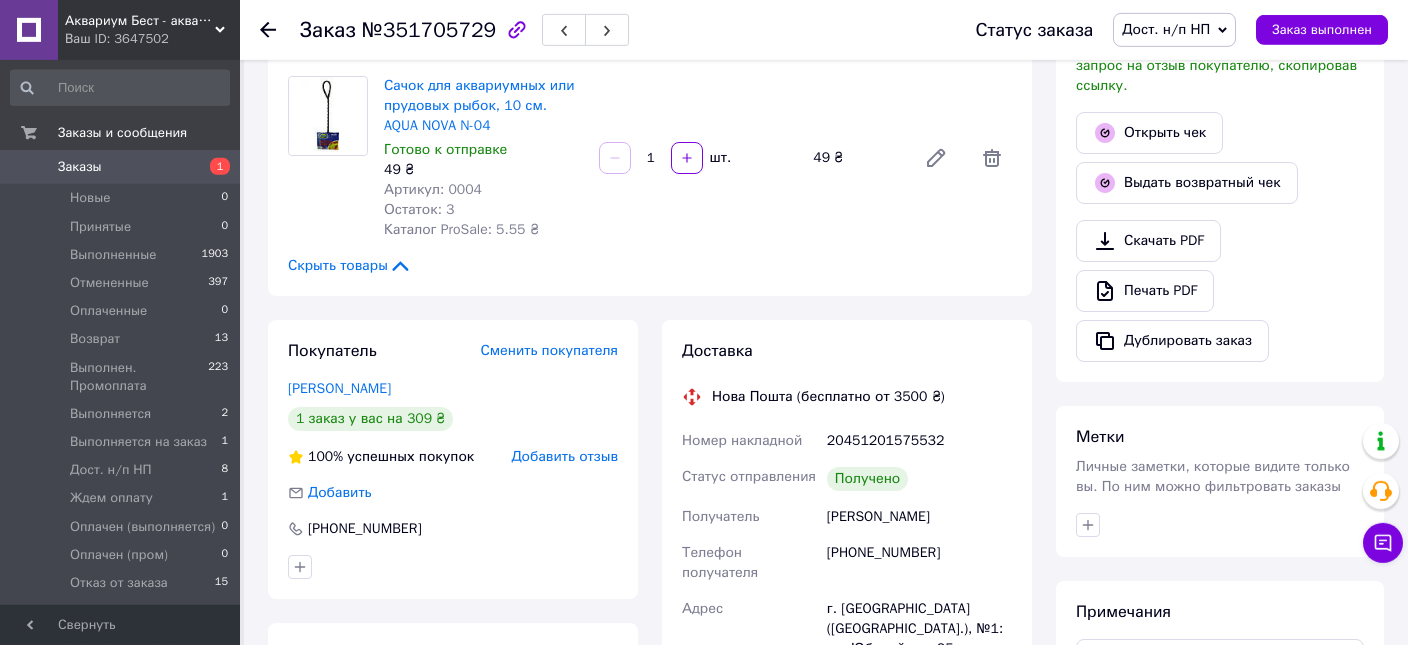 scroll, scrollTop: 633, scrollLeft: 0, axis: vertical 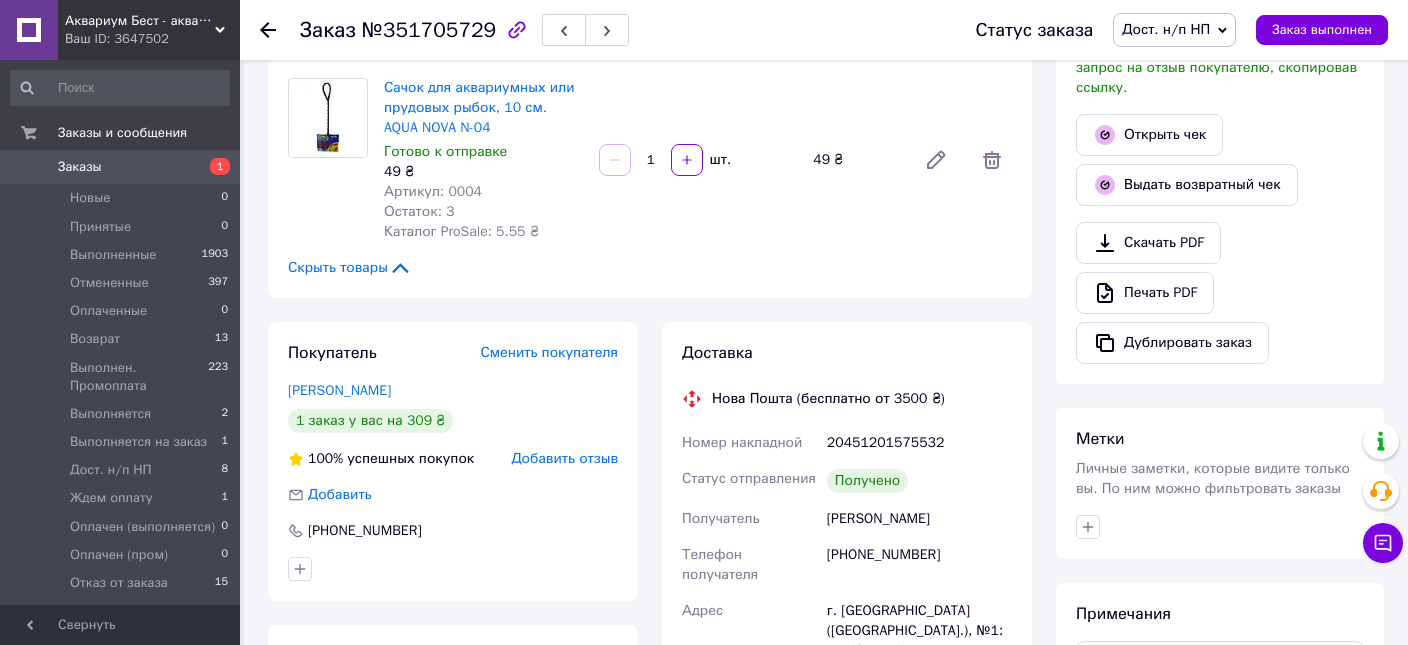 click on "Скачать PDF   Печать PDF   Дублировать заказ" at bounding box center [1220, 293] 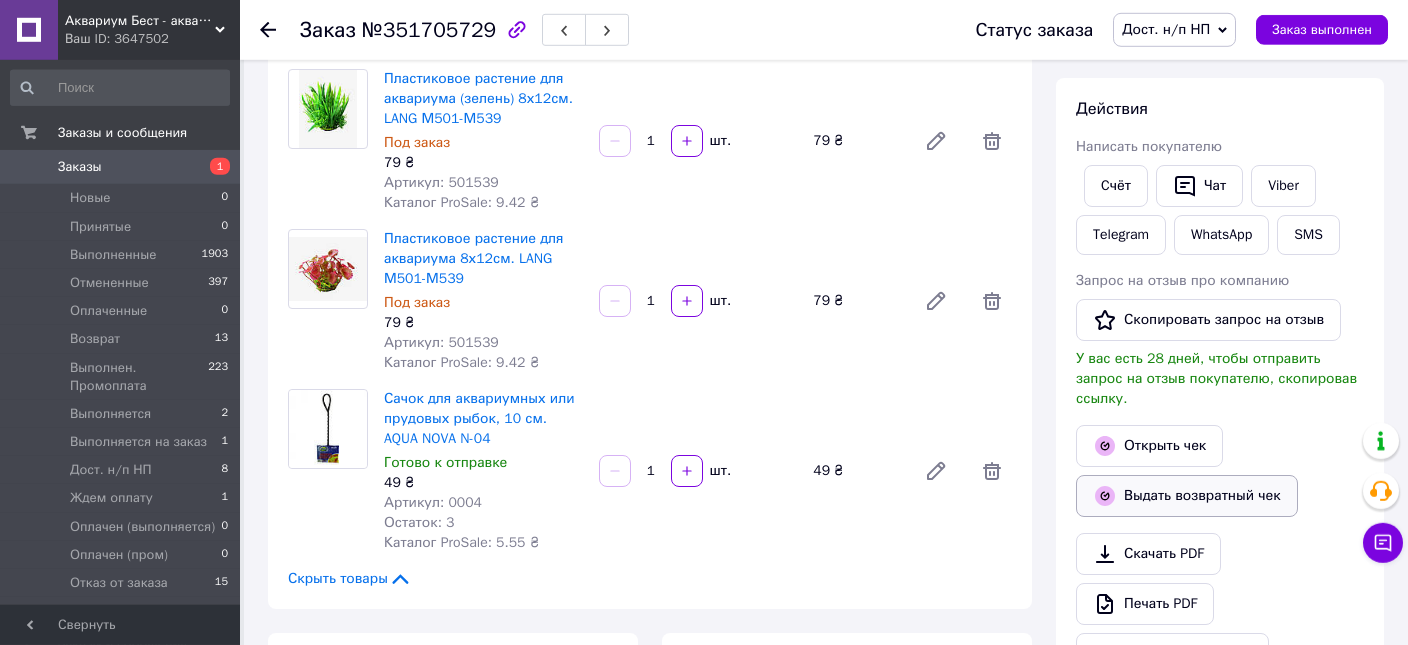 scroll, scrollTop: 316, scrollLeft: 0, axis: vertical 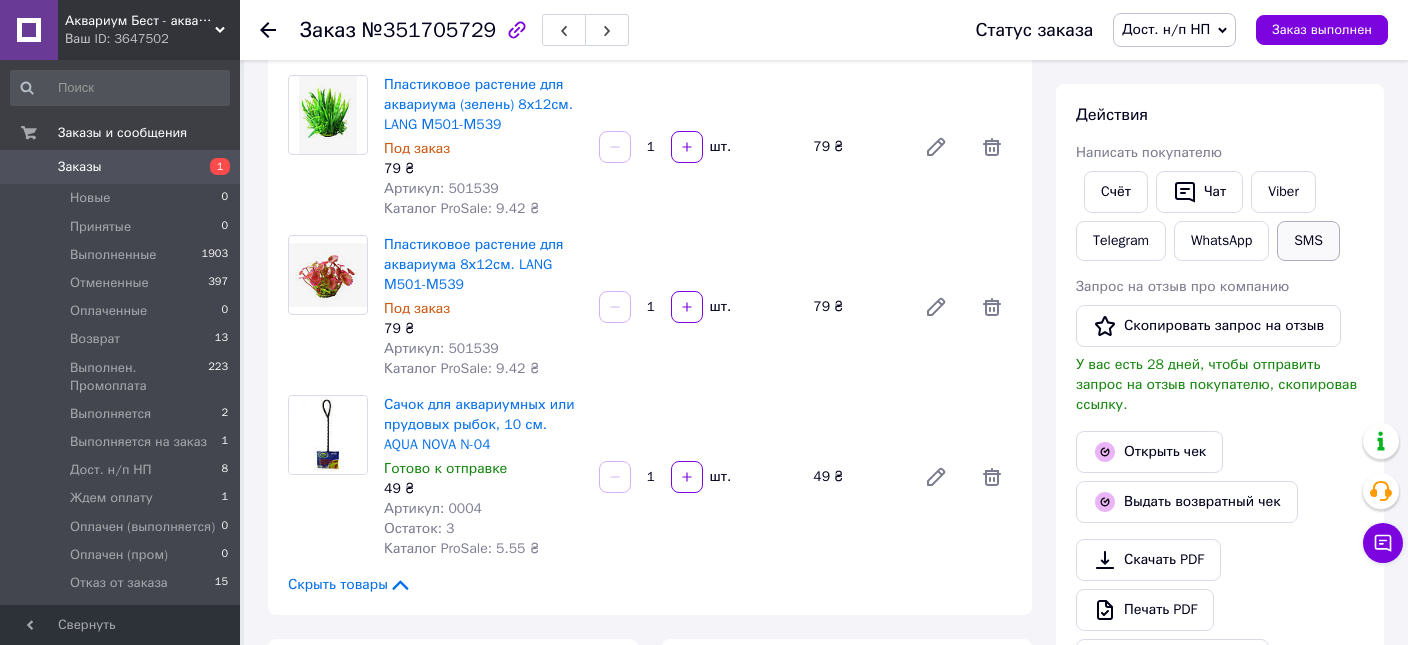 click on "SMS" at bounding box center (1308, 241) 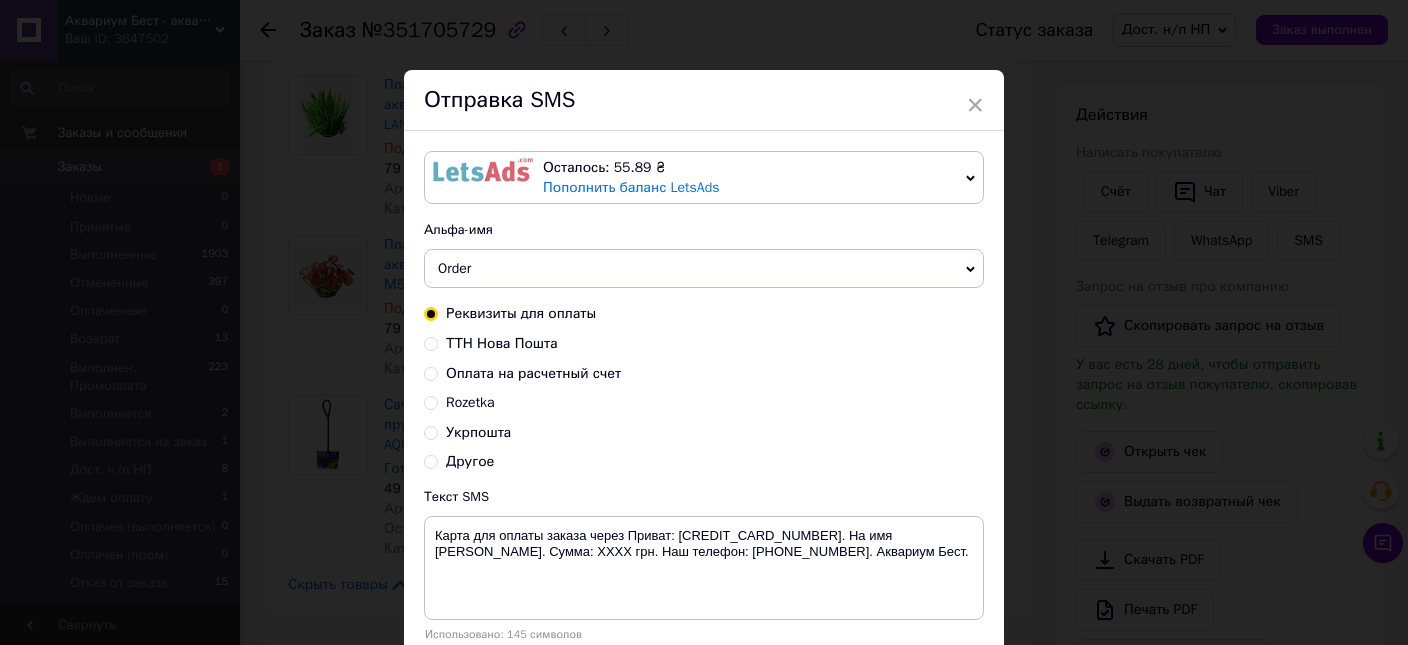 click on "Оплата на расчетный счет" at bounding box center (431, 372) 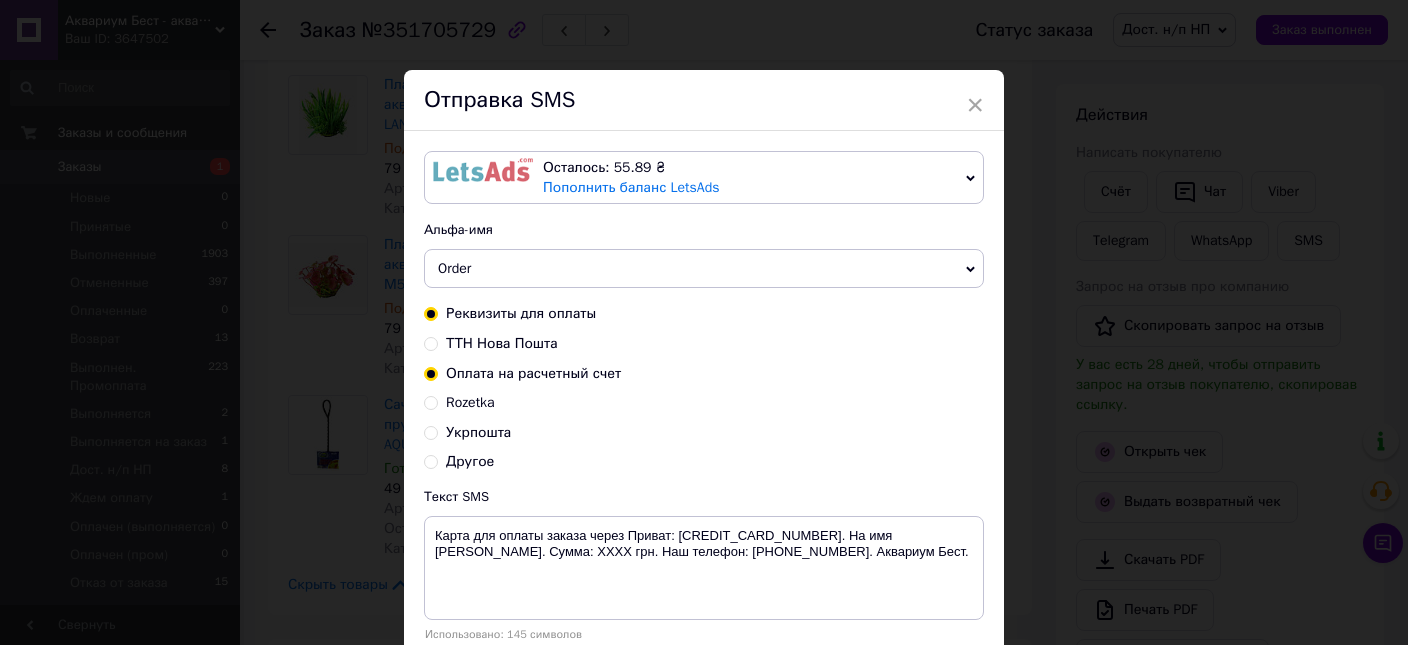 radio on "true" 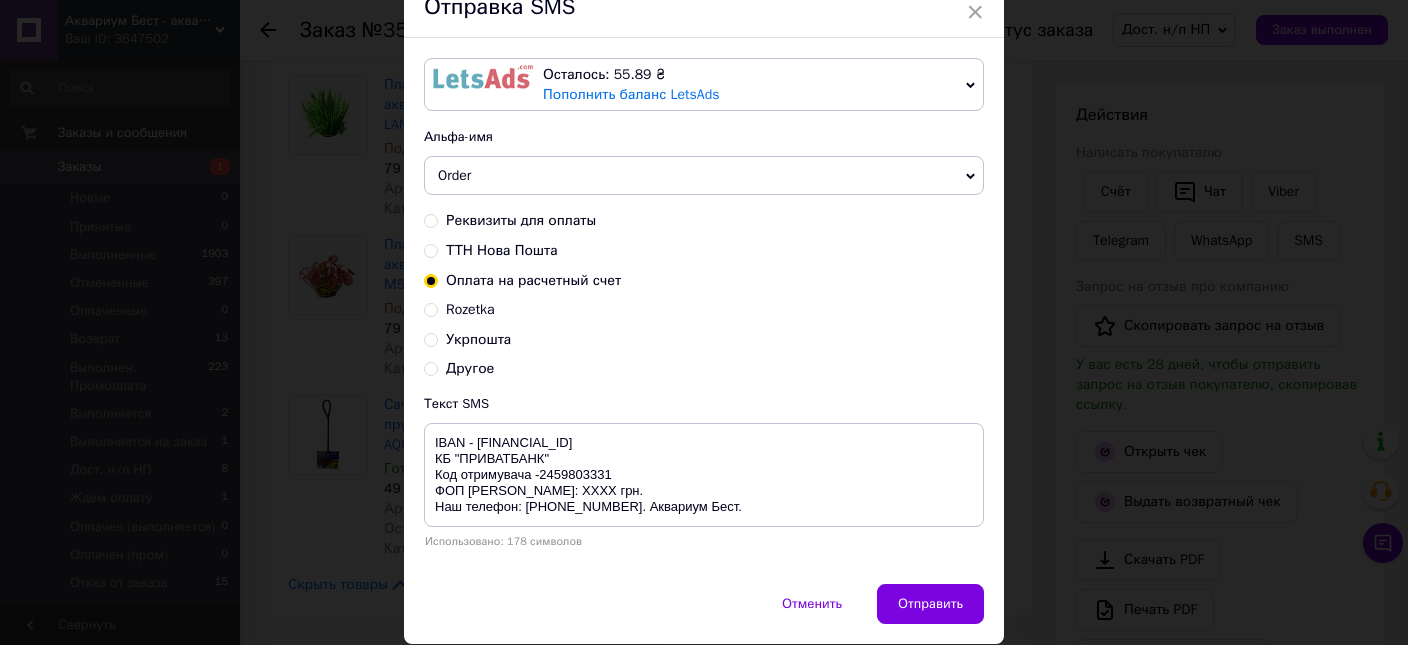 scroll, scrollTop: 114, scrollLeft: 0, axis: vertical 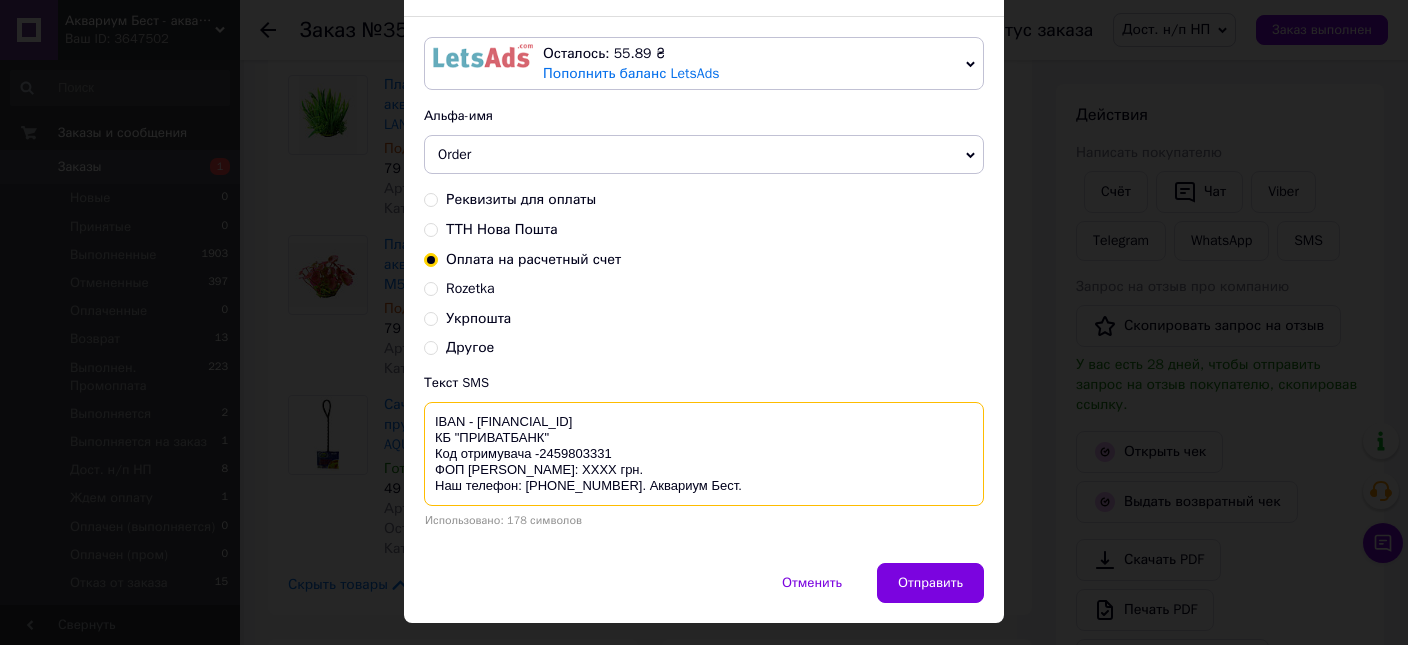 click on "IBAN - UA373133990000026002055897797
КБ "ПРИВАТБАНК"
Код отримувача -2459803331
ФОП Ігнатко Віктор Анатолійович
Сумма: XXXX грн.
Наш телефон: +380 (95) 081-80-56. Аквариум Бест." at bounding box center (704, 454) 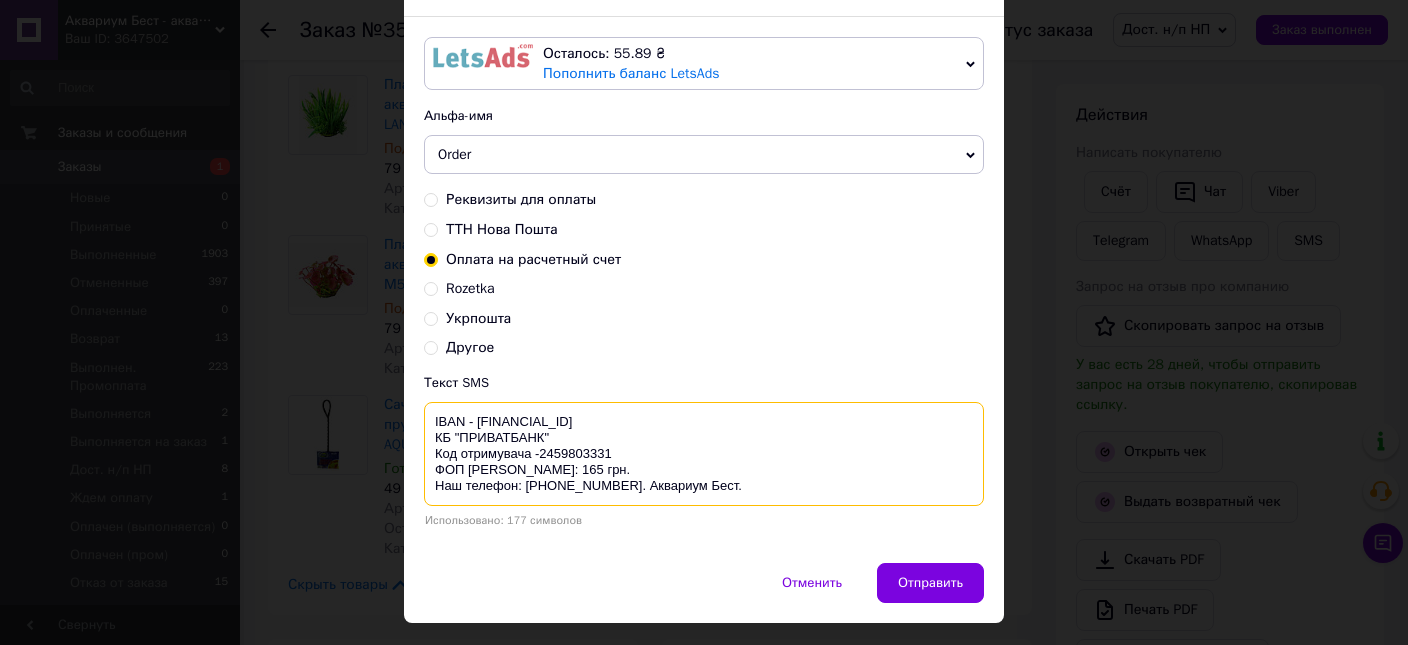 drag, startPoint x: 429, startPoint y: 409, endPoint x: 765, endPoint y: 502, distance: 348.63306 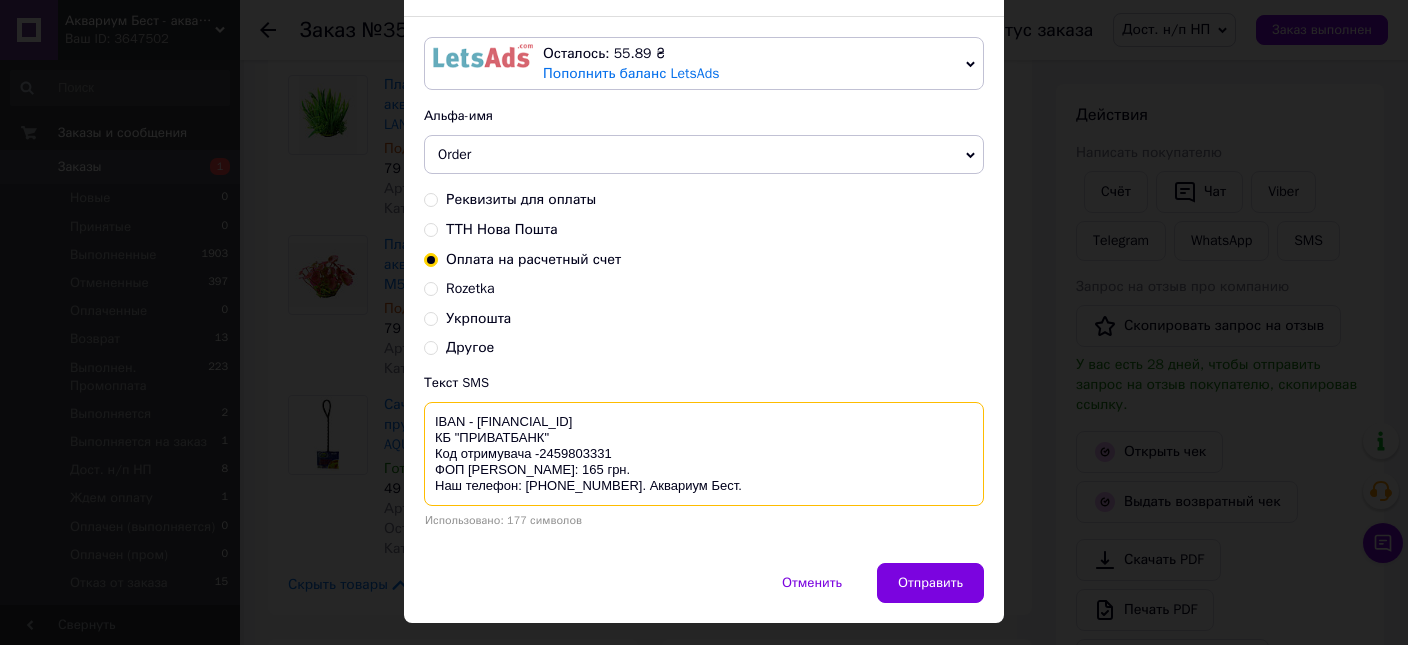 type on "IBAN - UA373133990000026002055897797
КБ "ПРИВАТБАНК"
Код отримувача -2459803331
ФОП Ігнатко Віктор Анатолійович
Сумма: 165 грн.
Наш телефон: +380 (95) 081-80-56. Аквариум Бест." 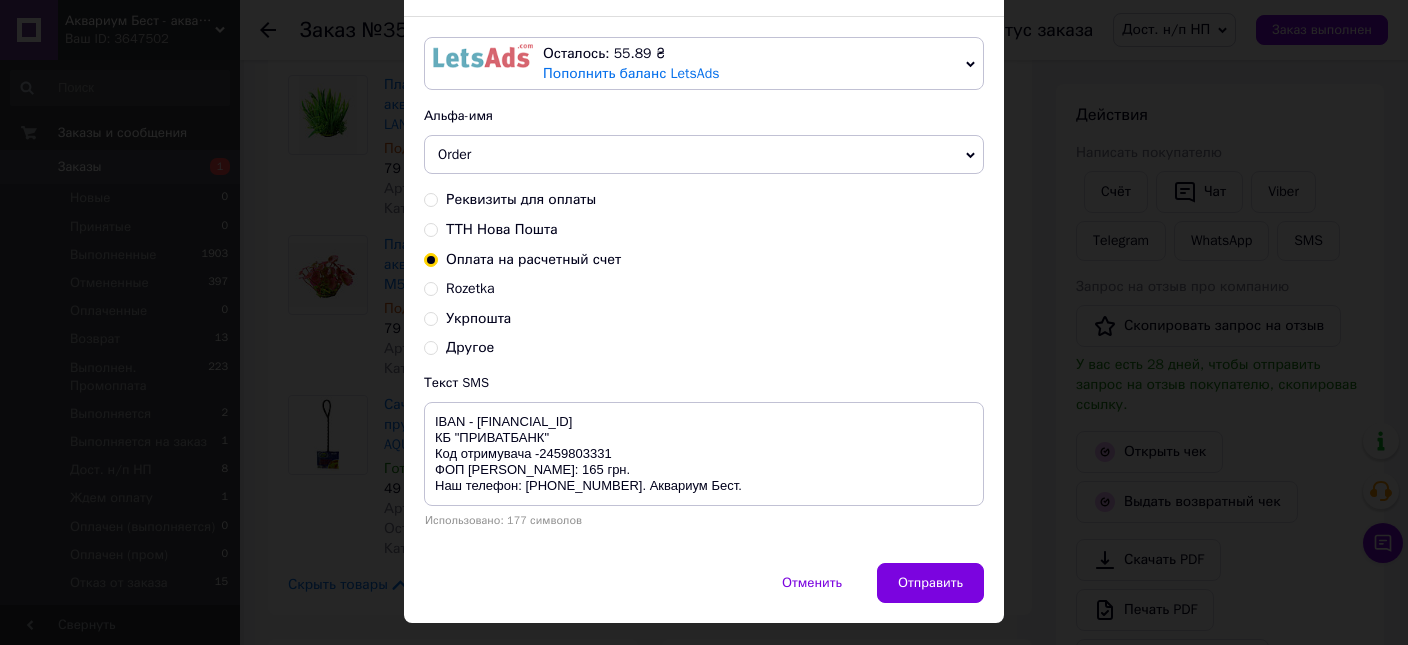 click on "× Отправка SMS Осталось: 55.89 ₴ Пополнить баланс LetsAds Подключить SMSClub Альфа-имя  Order Обновить список альфа-имен Реквизиты для оплаты  ТТН Нова Пошта Оплата на расчетный счет  Rozetka Укрпошта Другое Текст SMS IBAN - UA373133990000026002055897797
КБ "ПРИВАТБАНК"
Код отримувача -2459803331
ФОП Ігнатко Віктор Анатолійович
Сумма: 165 грн.
Наш телефон: +380 (95) 081-80-56. Аквариум Бест. Использовано: 177 символов Отменить   Отправить" at bounding box center [704, 322] 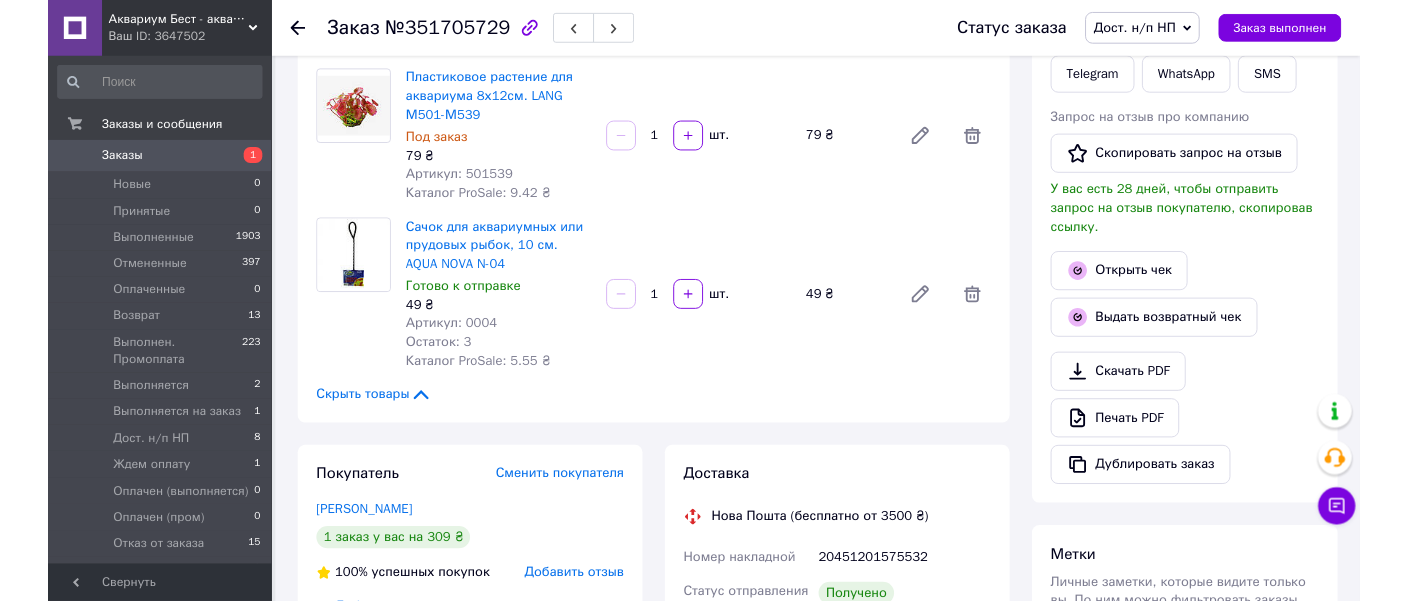 scroll, scrollTop: 528, scrollLeft: 0, axis: vertical 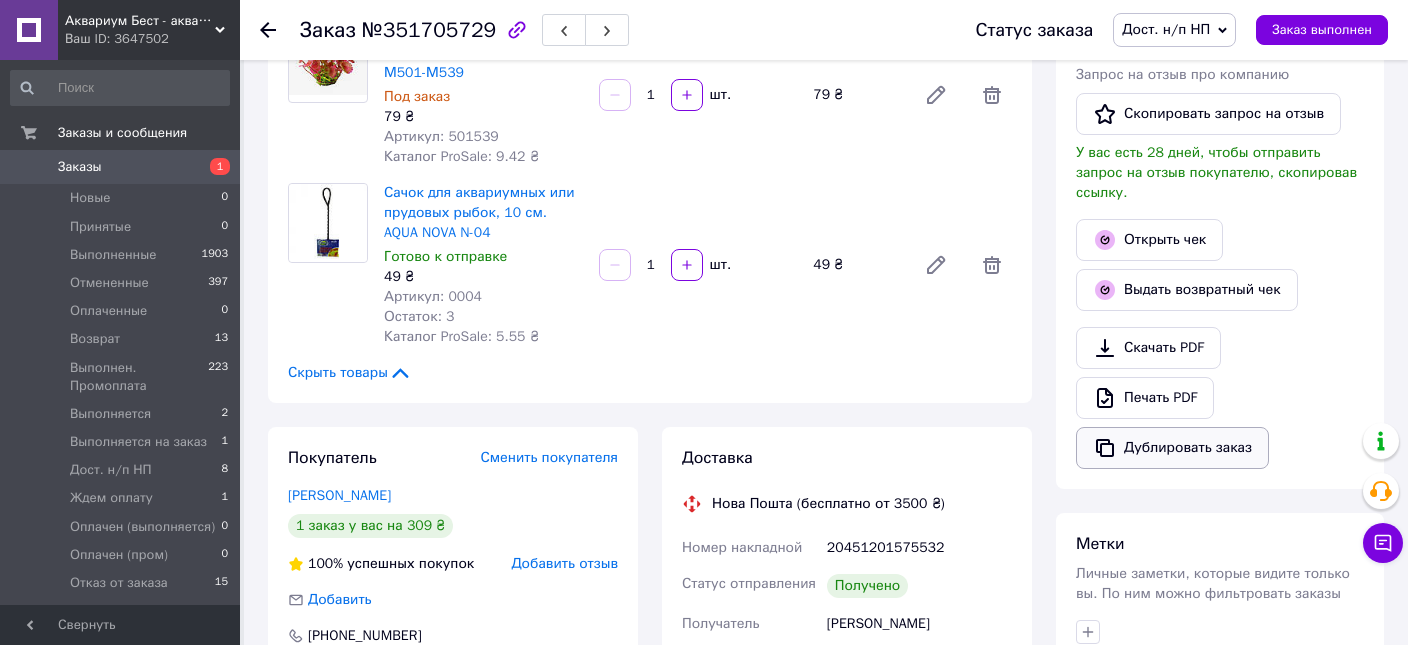 click on "Дублировать заказ" at bounding box center [1172, 448] 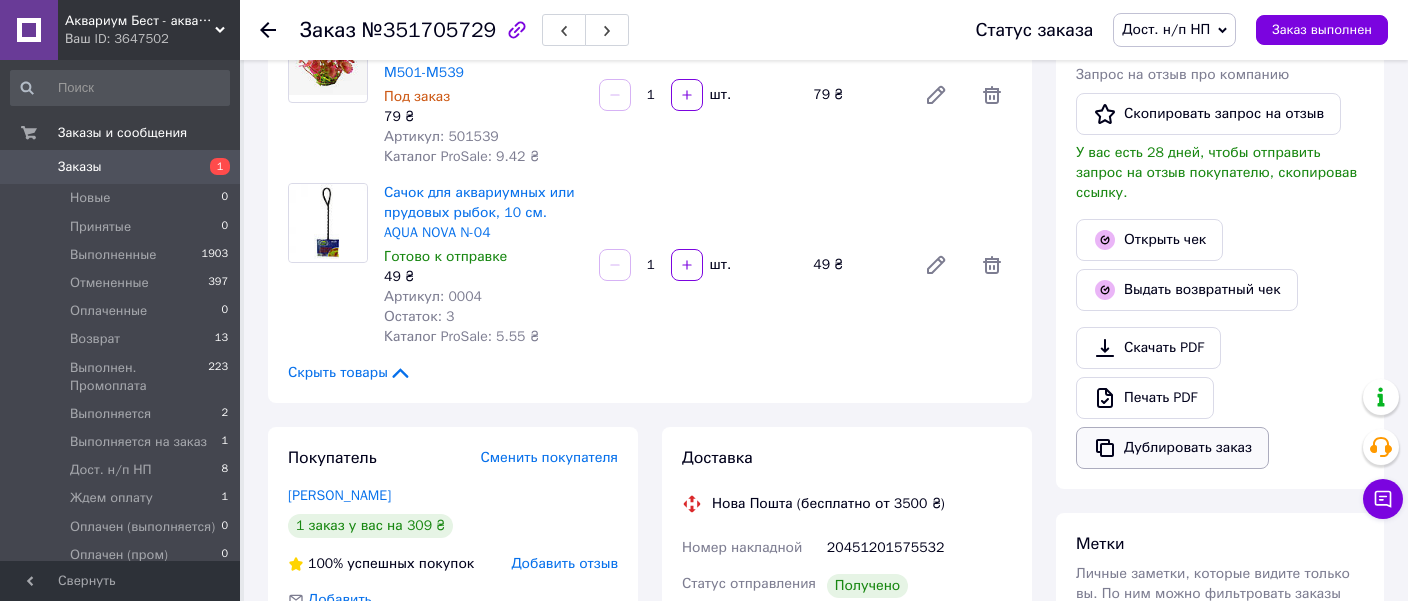 click on "Дублировать заказ" at bounding box center (1172, 448) 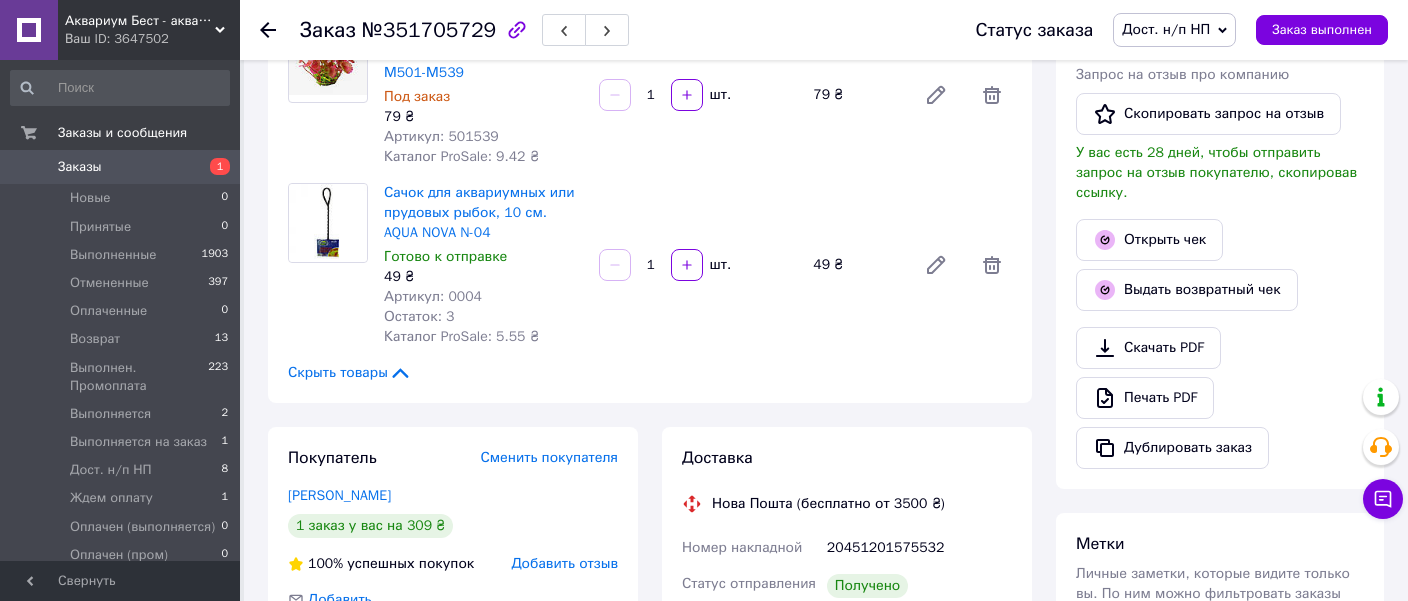 click on "Заказы" at bounding box center (80, 167) 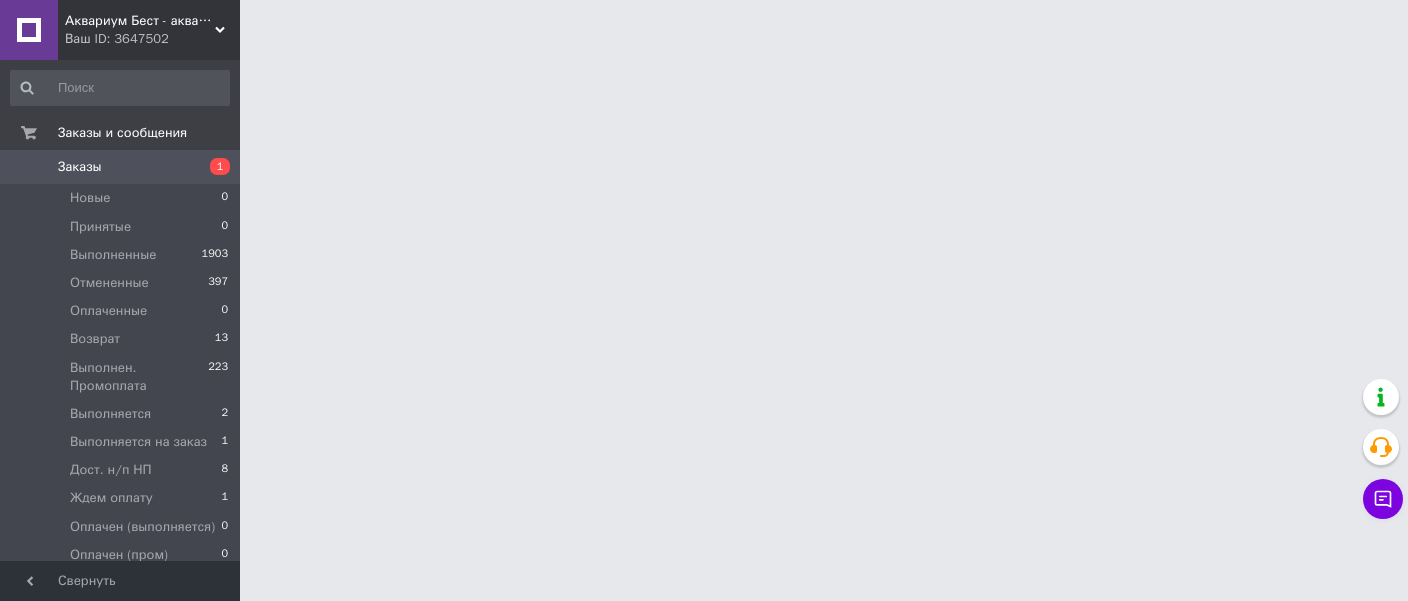 scroll, scrollTop: 0, scrollLeft: 0, axis: both 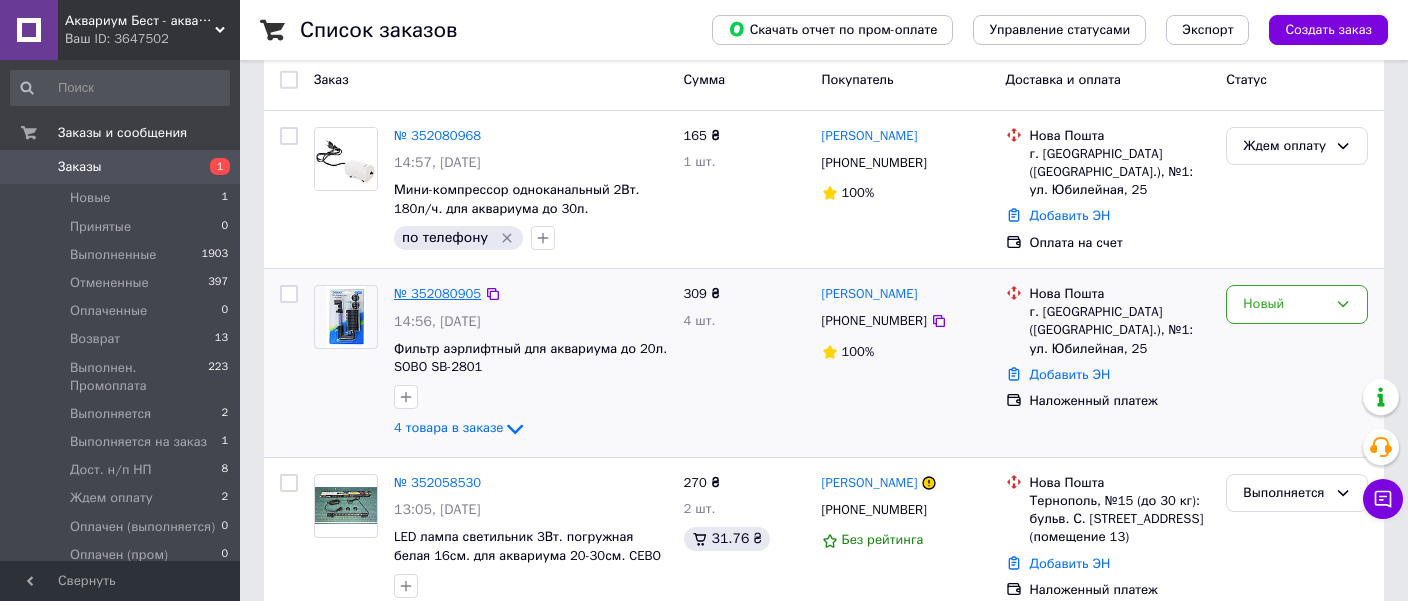 click on "№ 352080905" at bounding box center (437, 293) 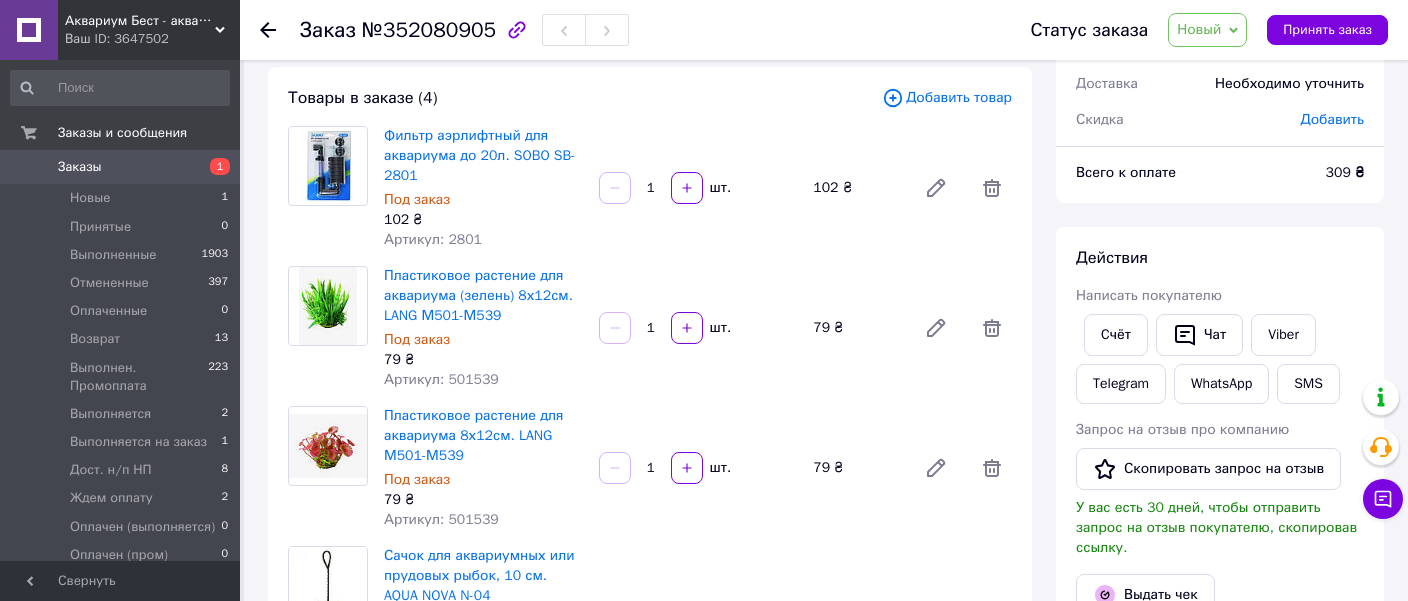 click 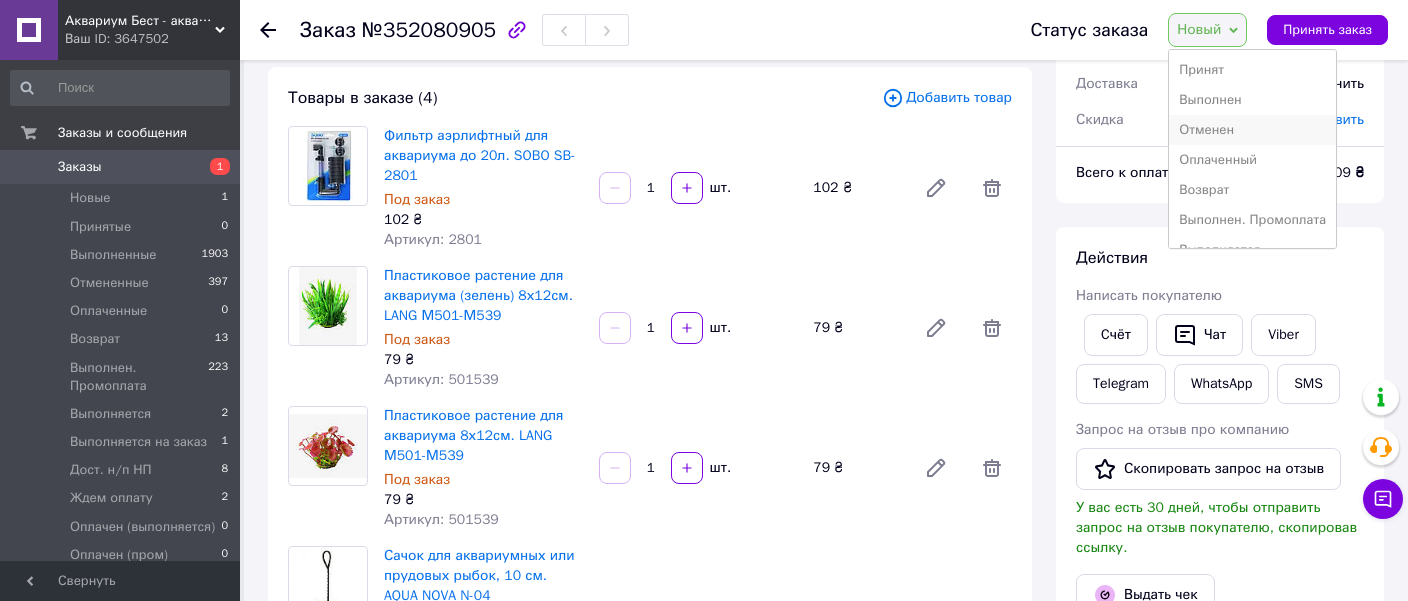 click on "Отменен" at bounding box center [1252, 130] 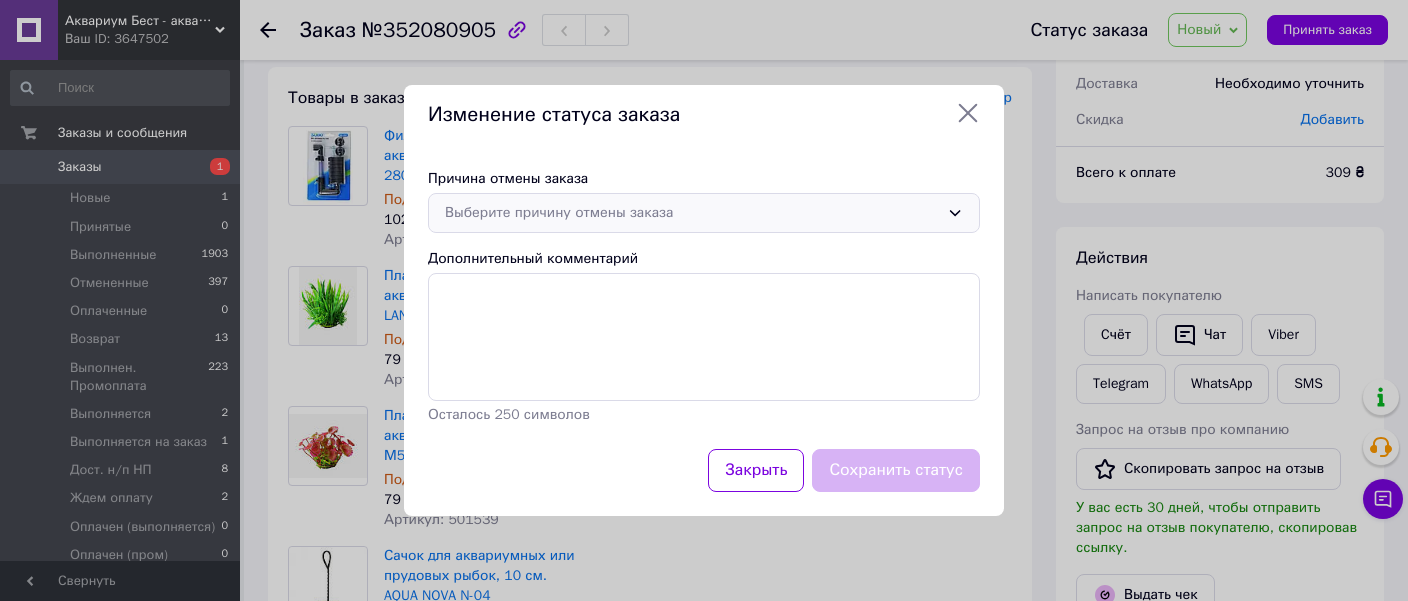 click on "Выберите причину отмены заказа" at bounding box center (692, 213) 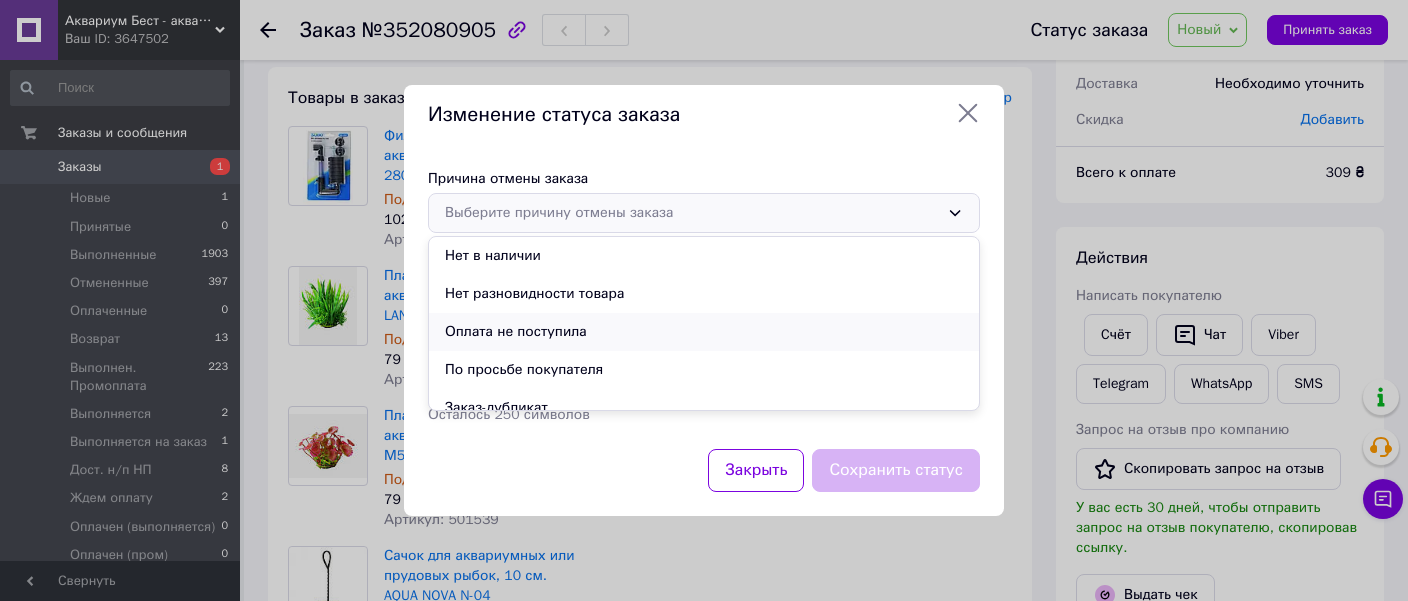scroll, scrollTop: 94, scrollLeft: 0, axis: vertical 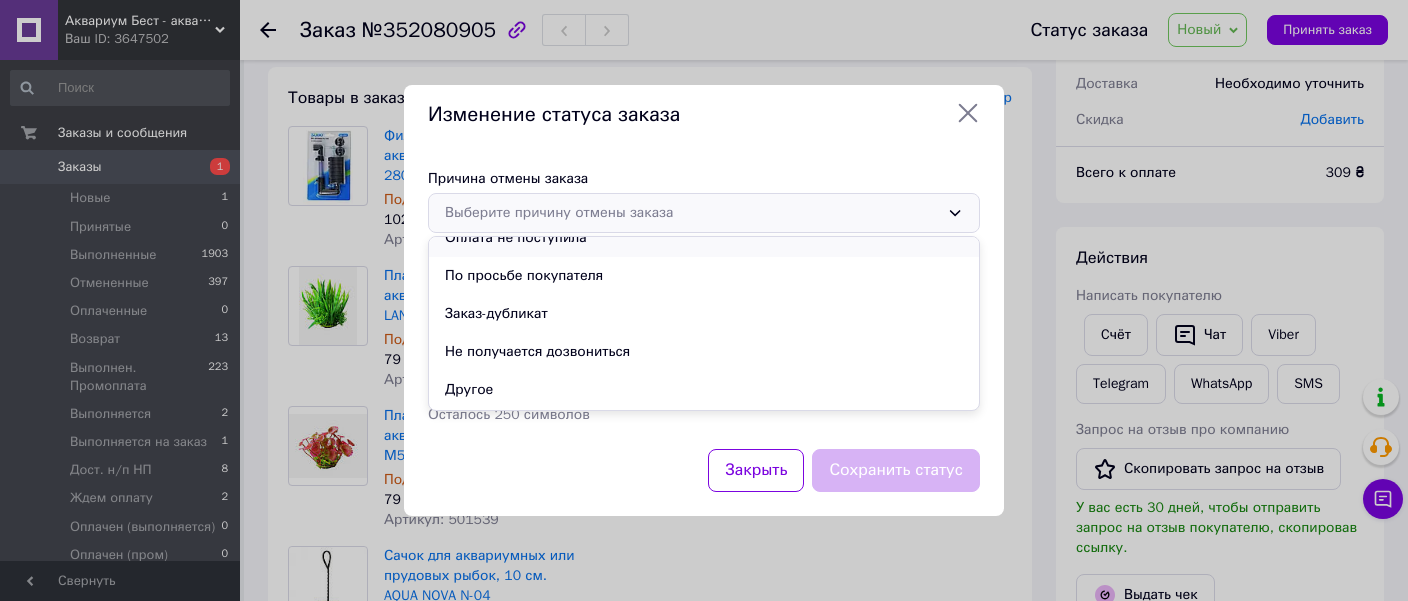click on "Заказ-дубликат" at bounding box center (704, 314) 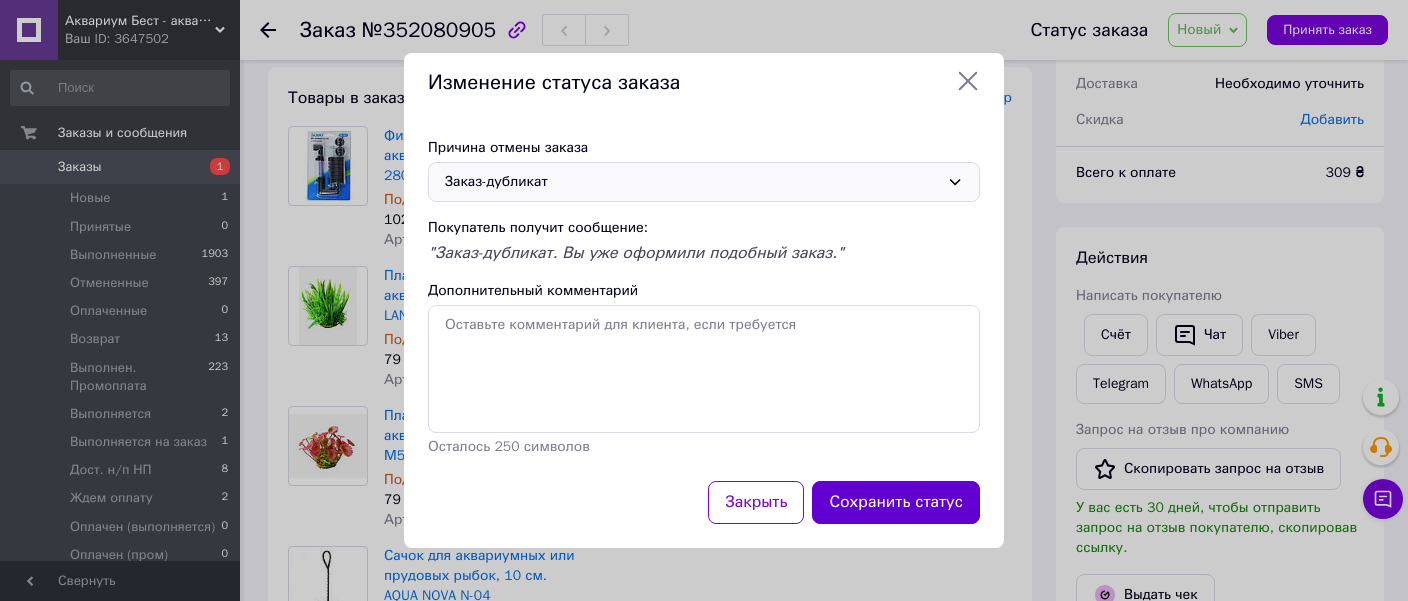 click on "Сохранить статус" at bounding box center (896, 502) 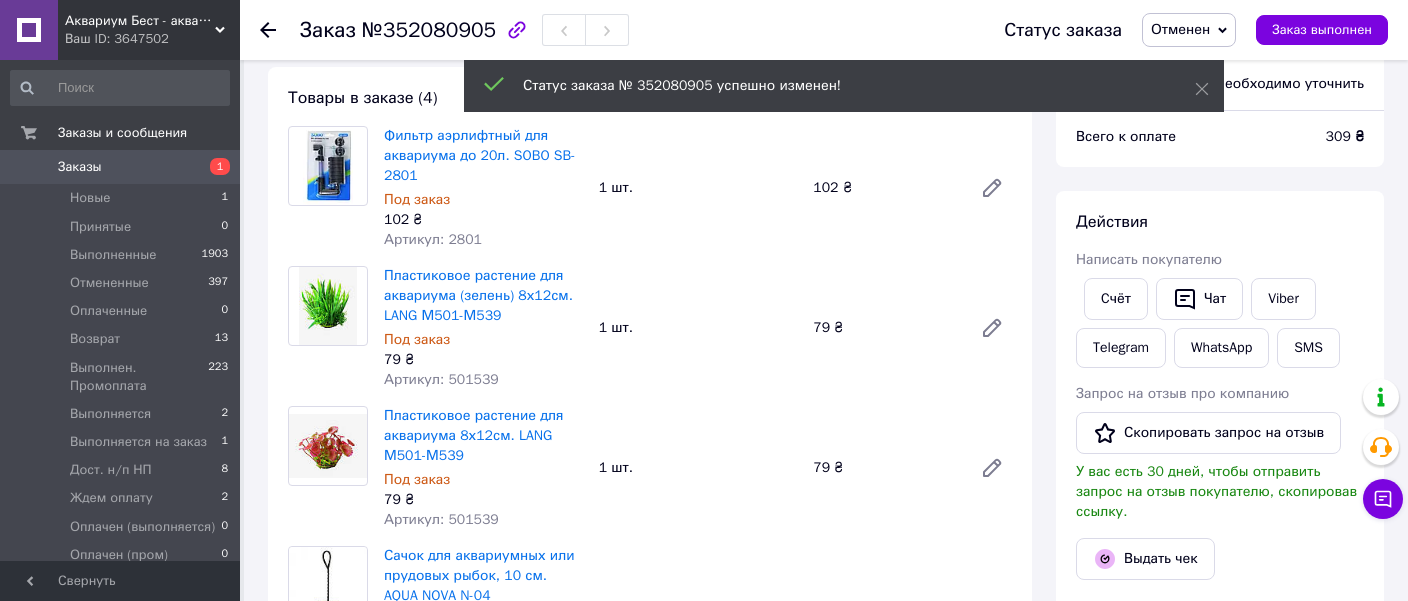 click on "Заказы" at bounding box center (80, 167) 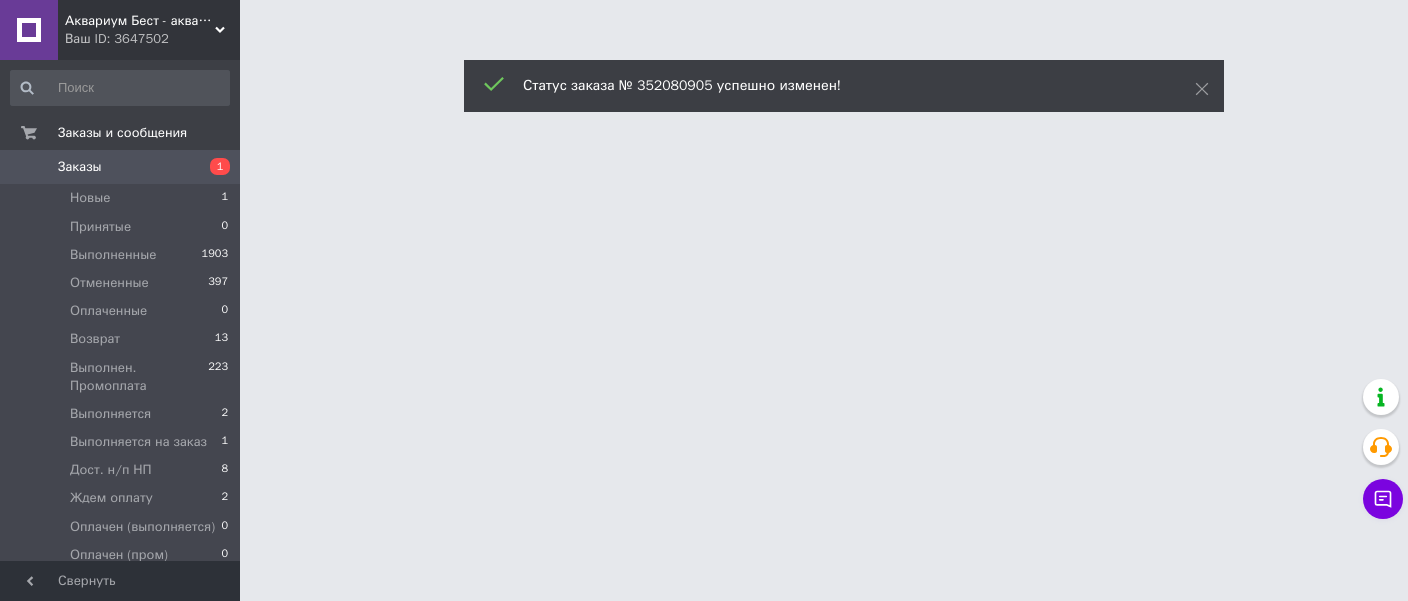 scroll, scrollTop: 0, scrollLeft: 0, axis: both 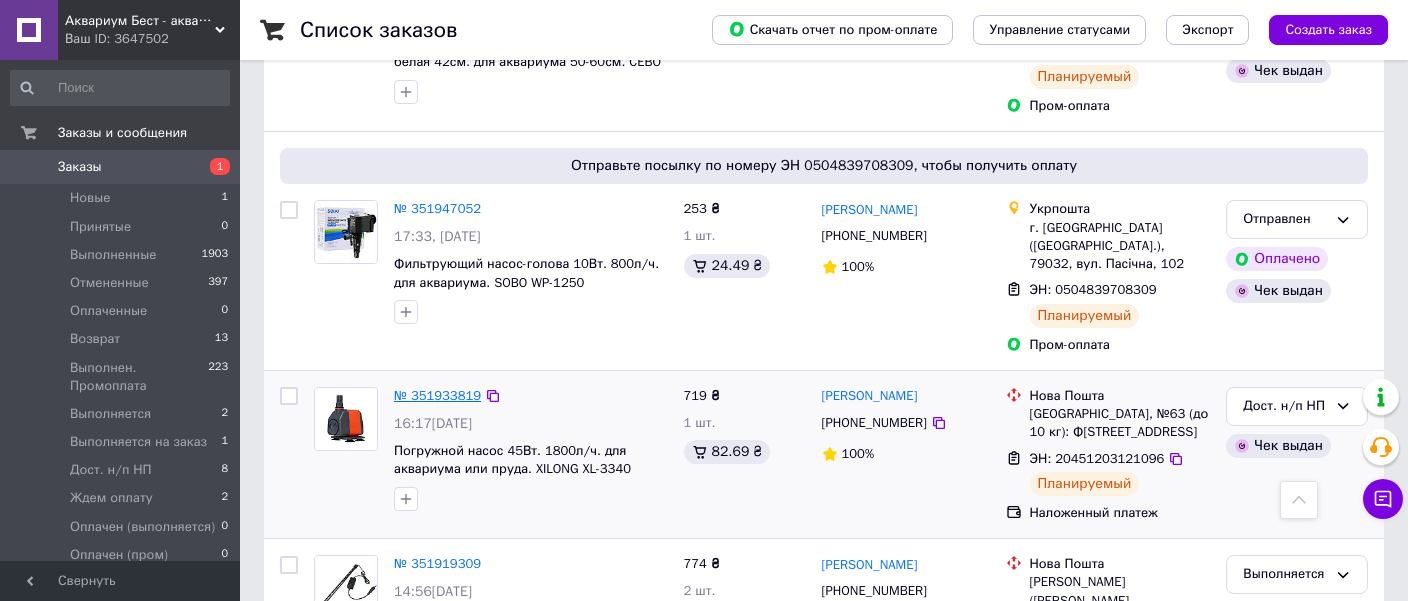 click on "№ 351933819" at bounding box center [437, 395] 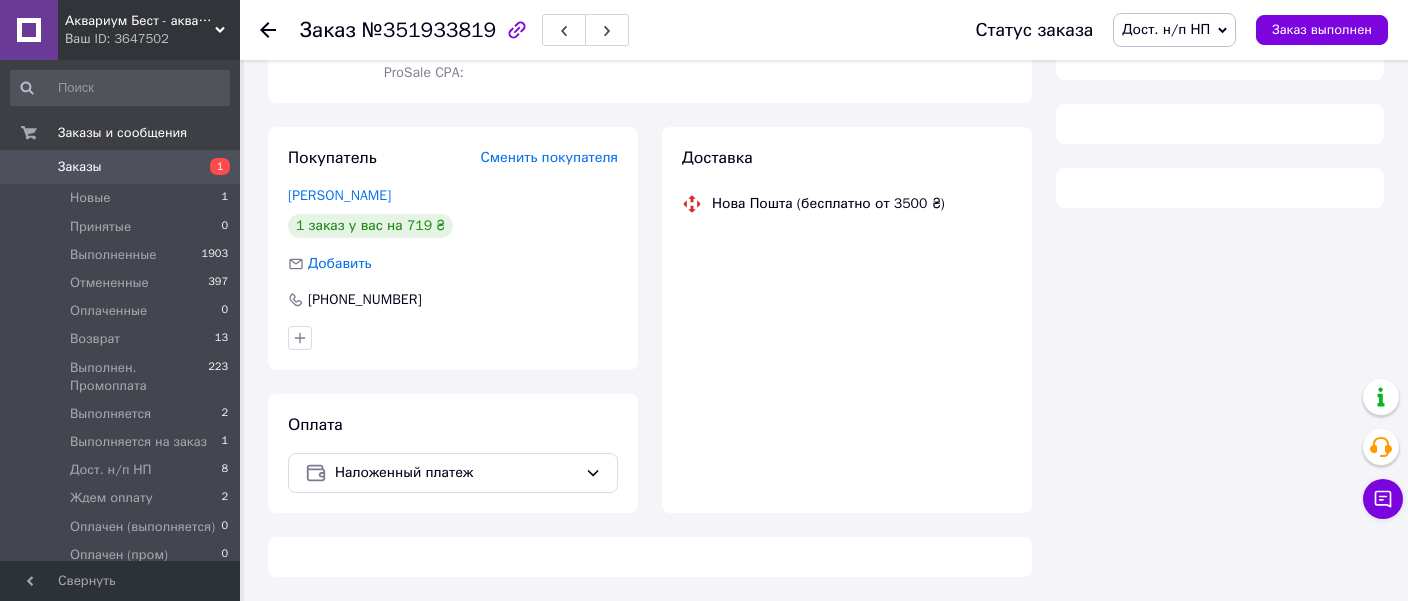 scroll, scrollTop: 291, scrollLeft: 0, axis: vertical 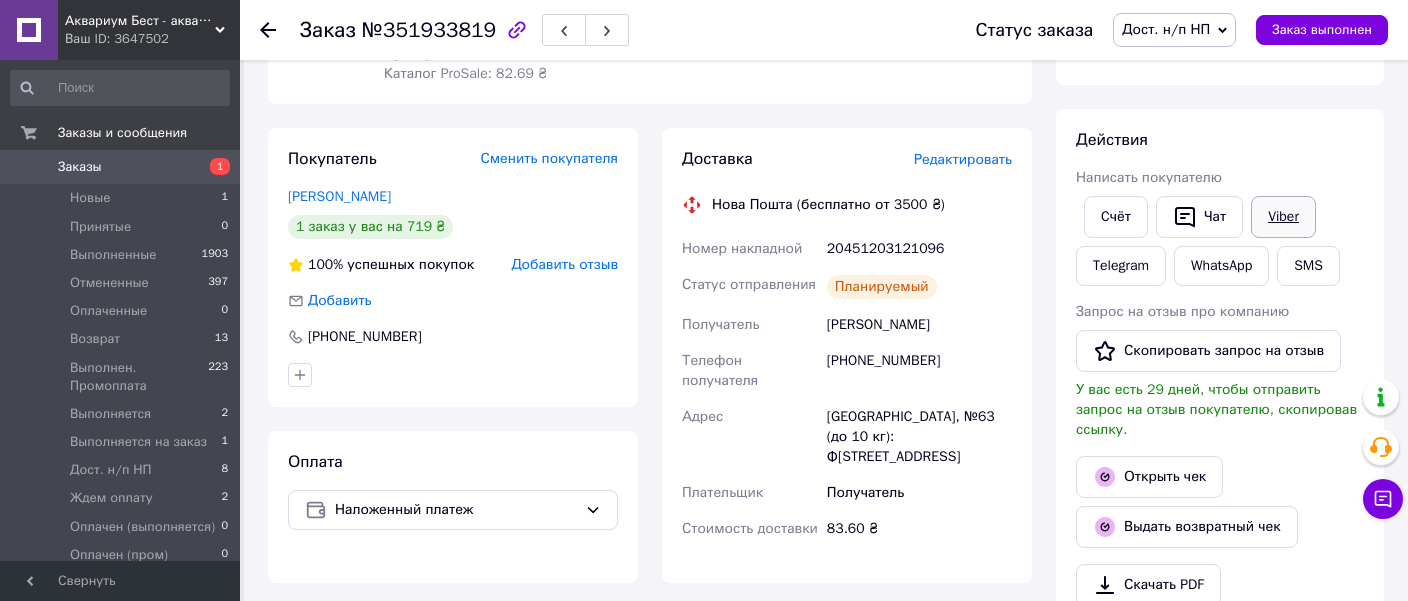 click on "Viber" at bounding box center (1283, 217) 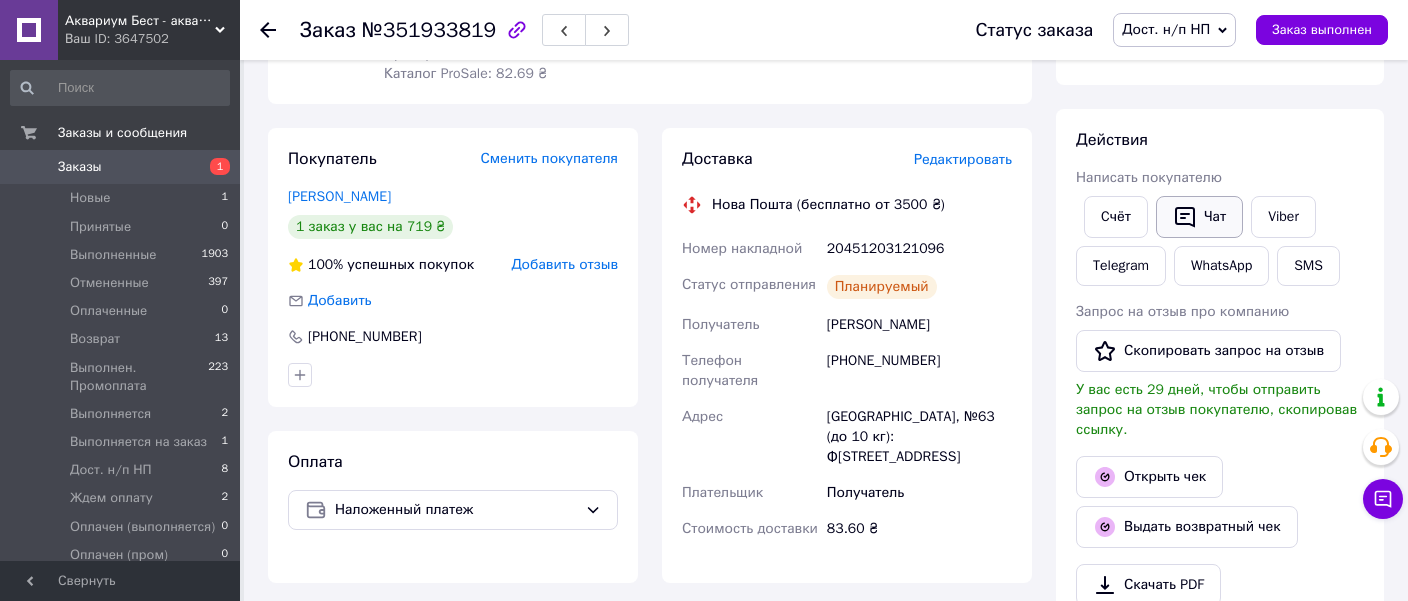 click on "Чат" at bounding box center (1199, 217) 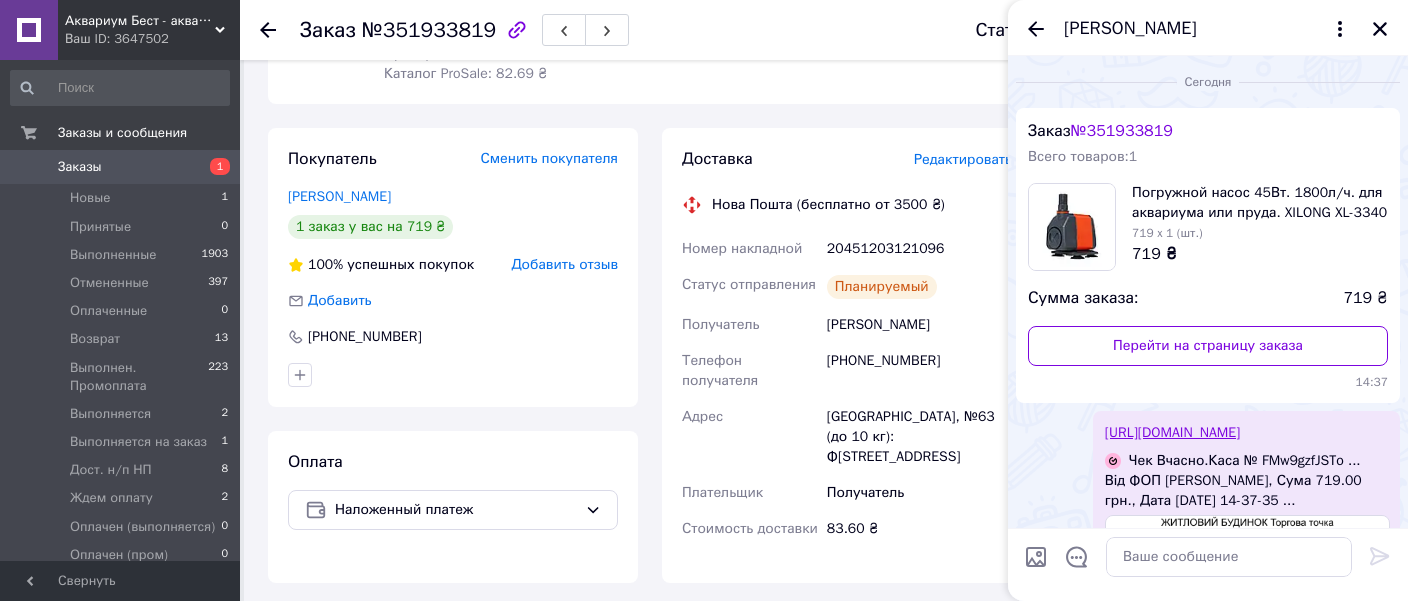 scroll, scrollTop: 332, scrollLeft: 0, axis: vertical 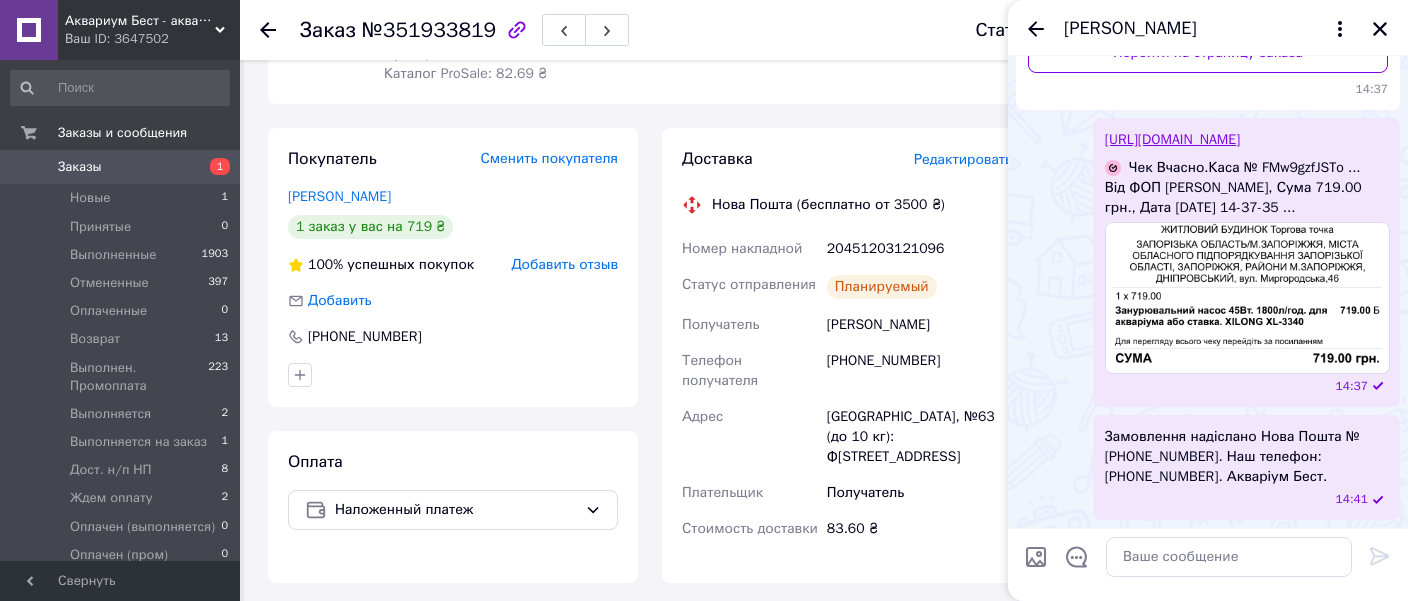 drag, startPoint x: 1256, startPoint y: 477, endPoint x: 1155, endPoint y: 444, distance: 106.25441 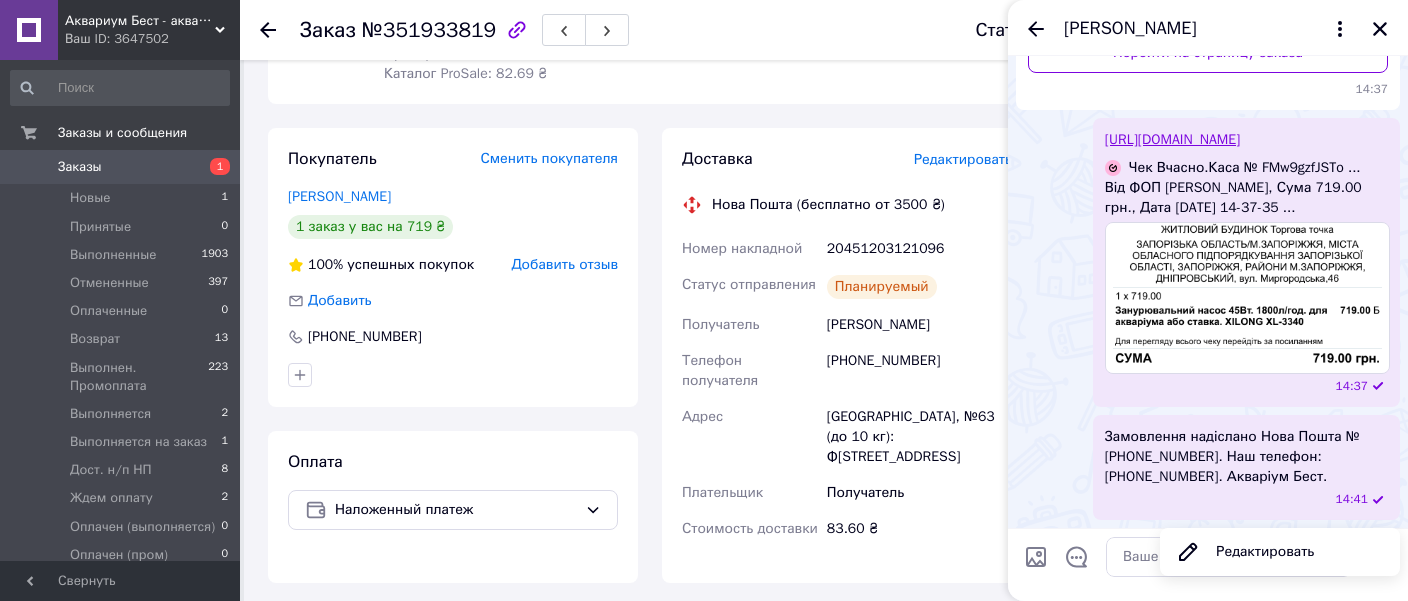 copy on "Замовлення надіслано Нова Пошта №[PHONE_NUMBER]. Наш телефон: [PHONE_NUMBER]. Акваріум Бест." 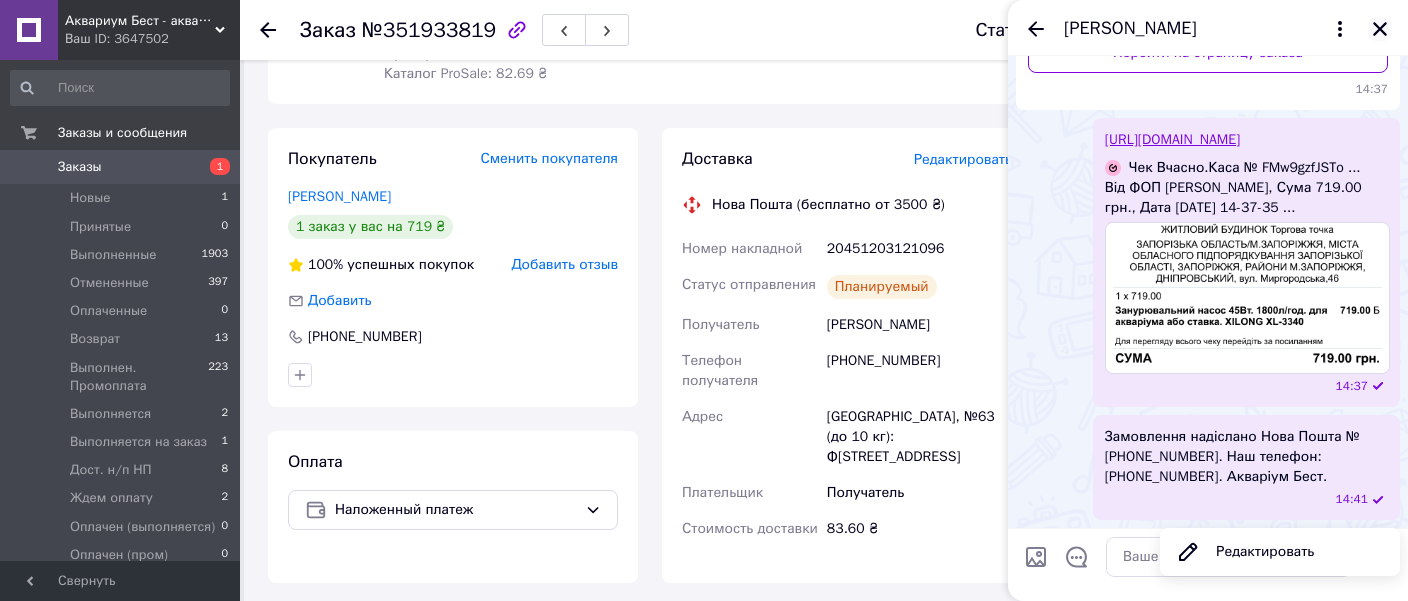 click 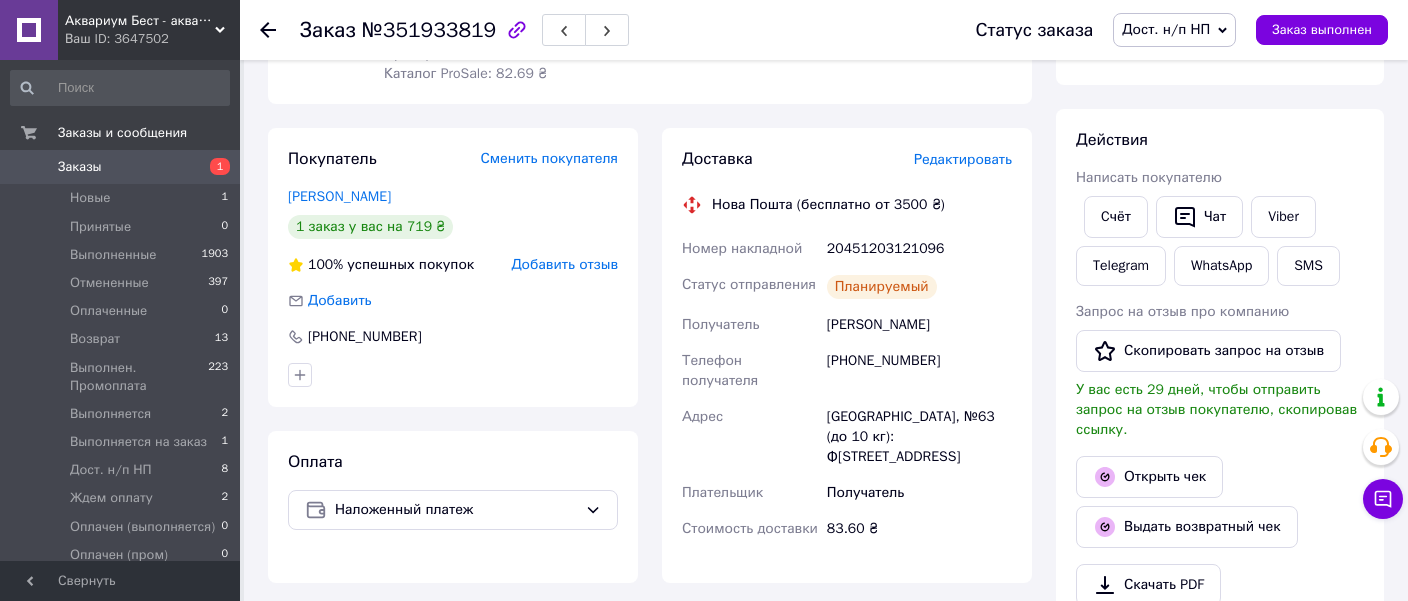 click on "Дост. н/п НП" at bounding box center (1174, 30) 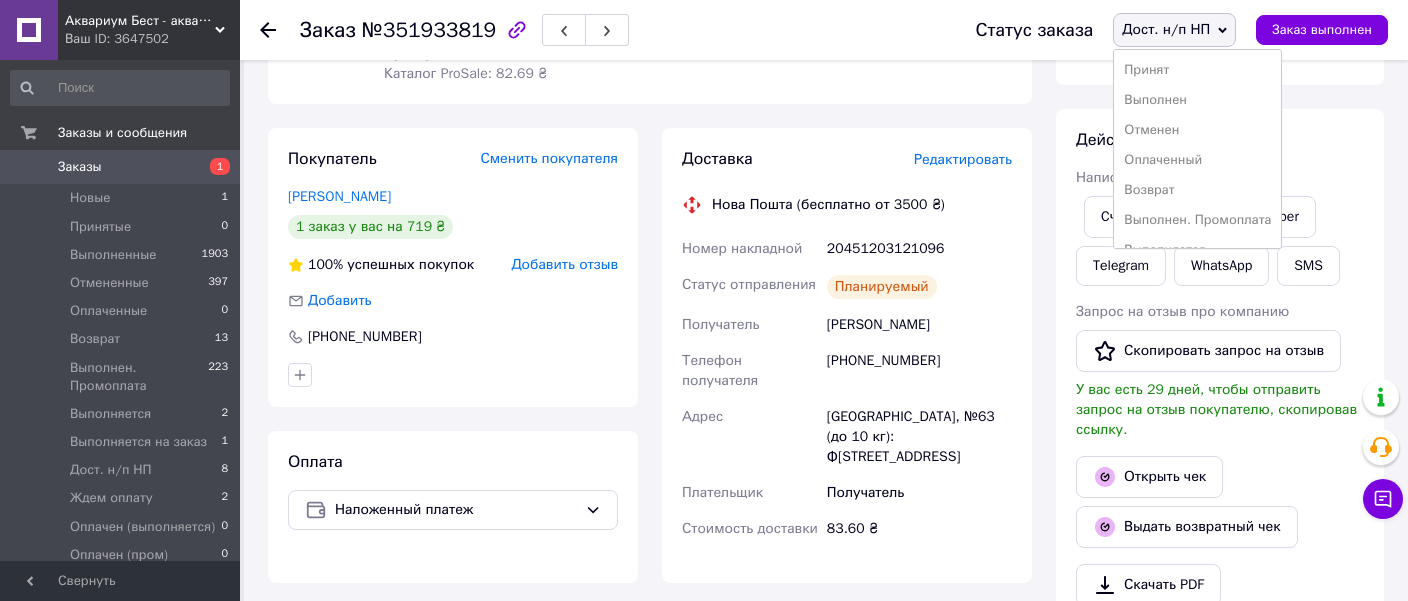 click on "Заказ №351933819" at bounding box center [618, 30] 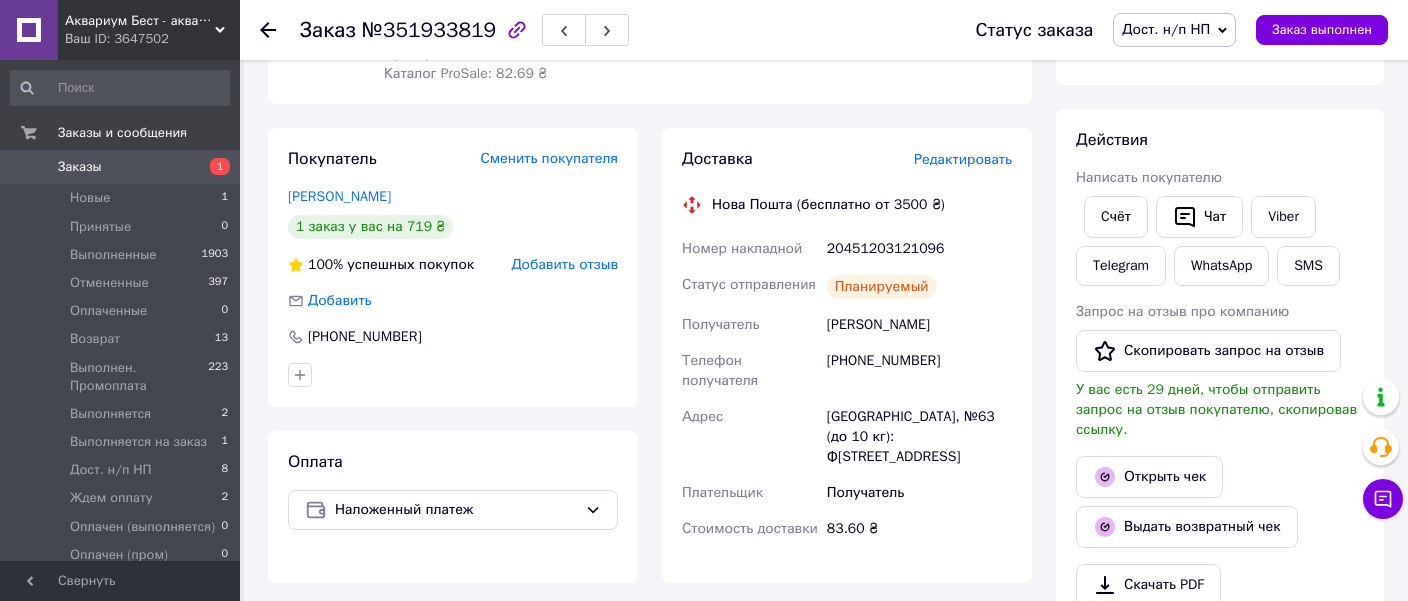 click on "Заказы" at bounding box center (80, 167) 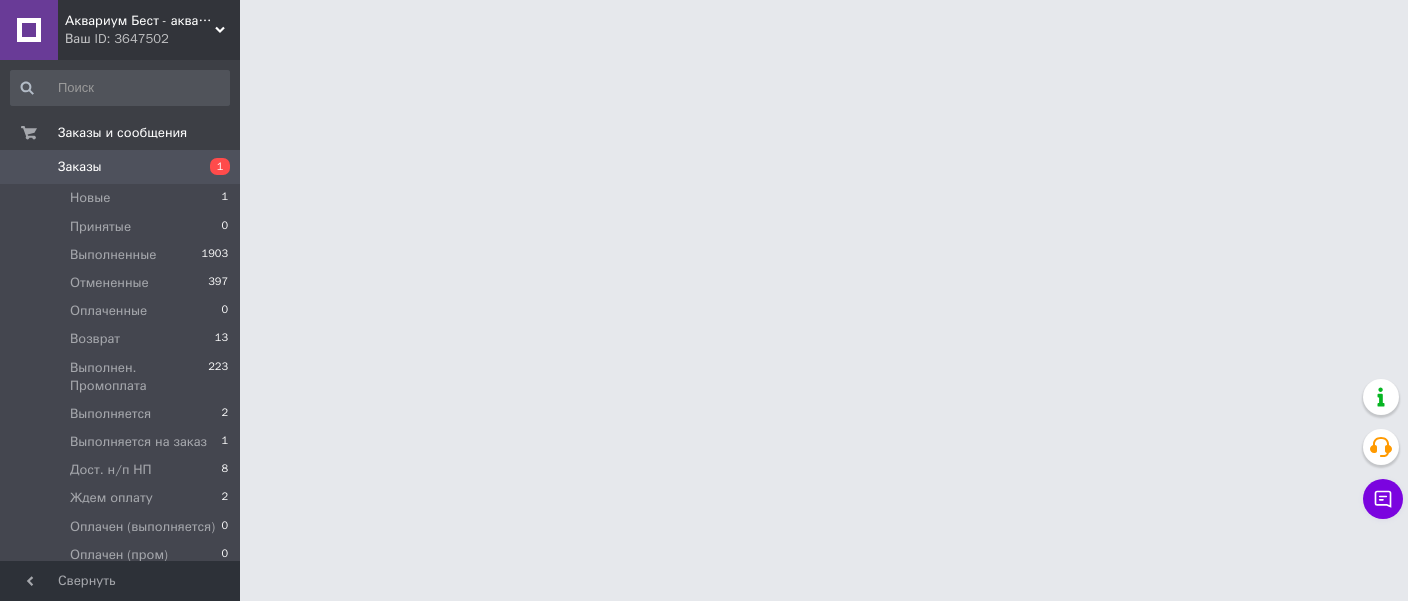 scroll, scrollTop: 0, scrollLeft: 0, axis: both 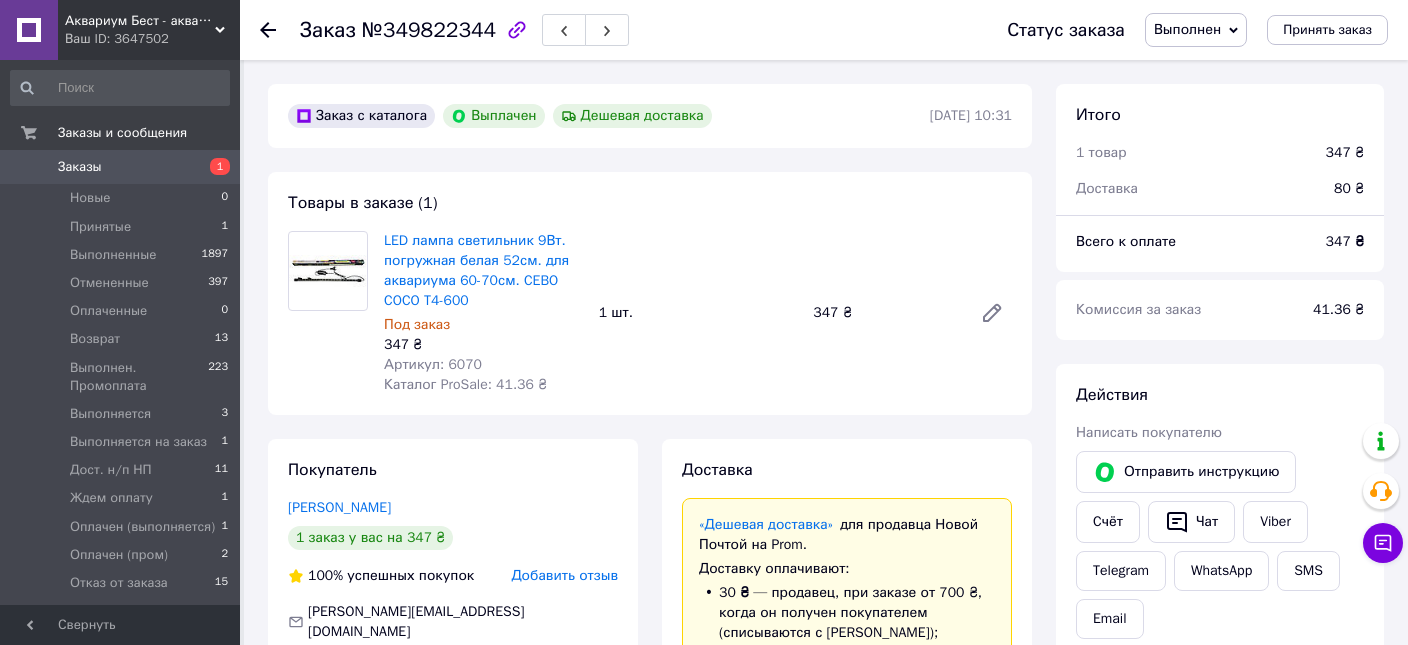click on "№349822344" at bounding box center (429, 30) 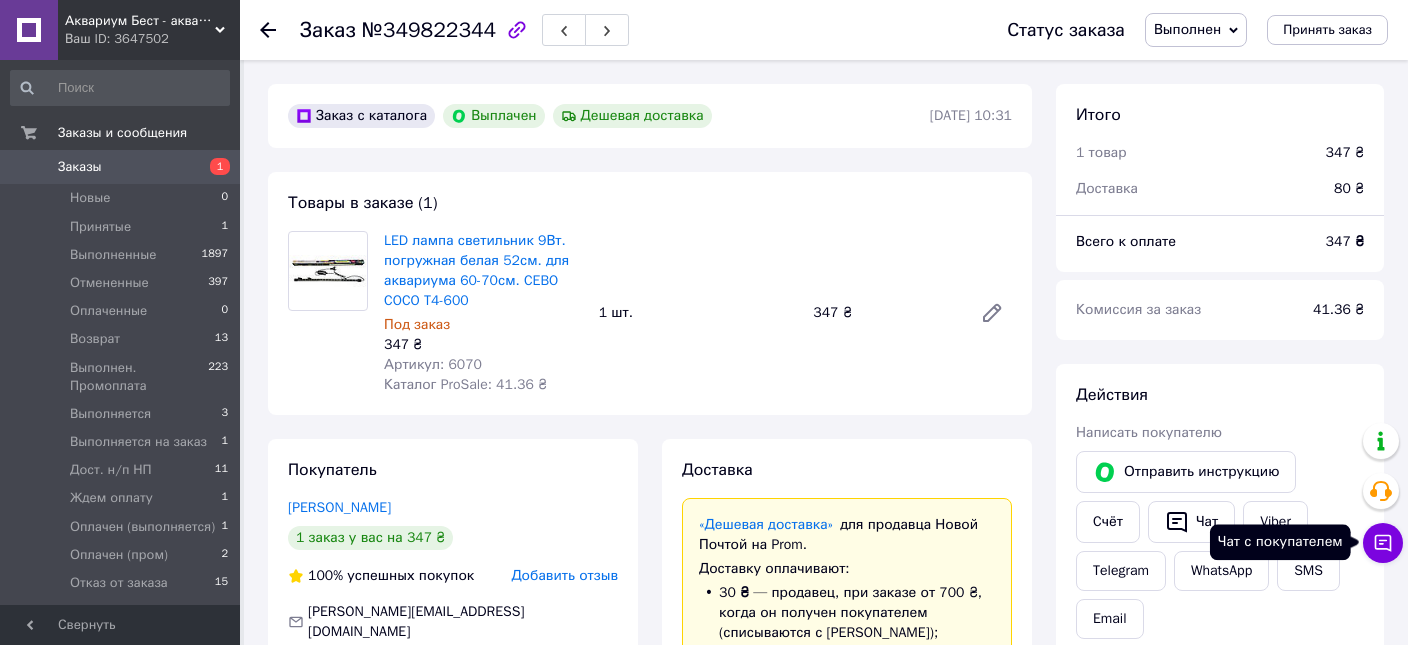click on "Чат с покупателем" at bounding box center [1383, 543] 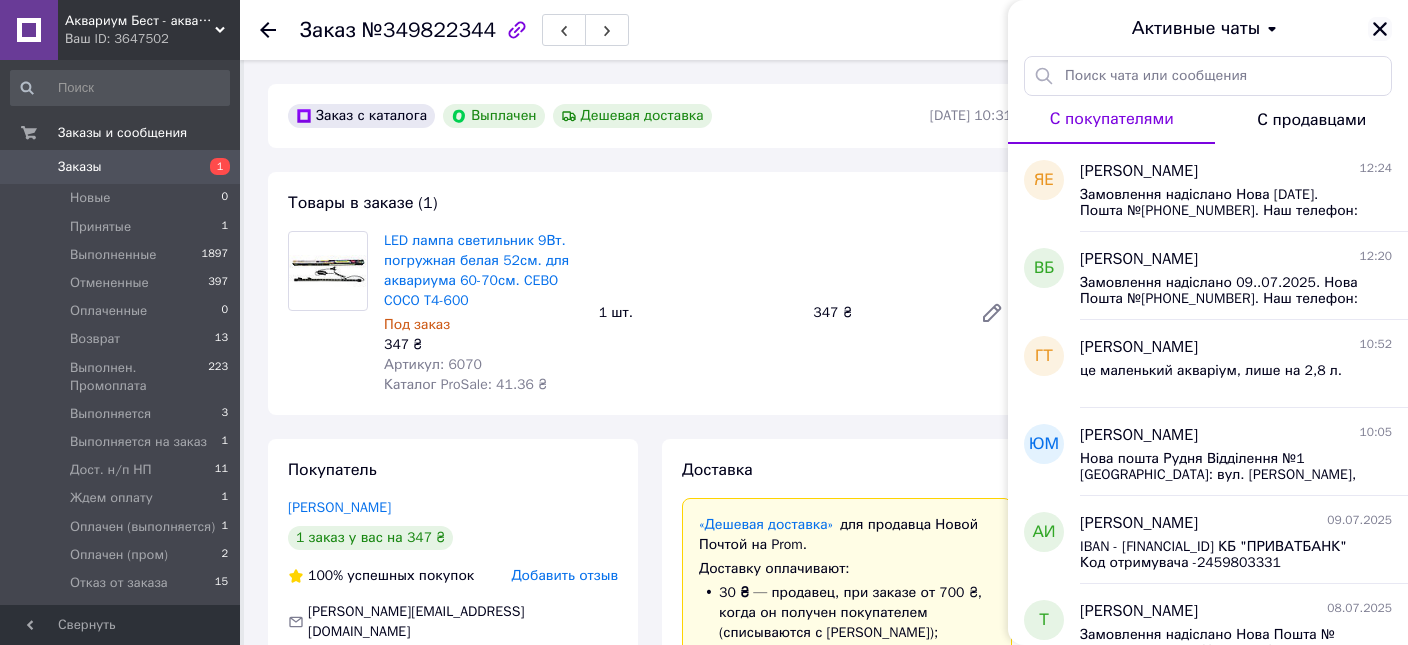 click 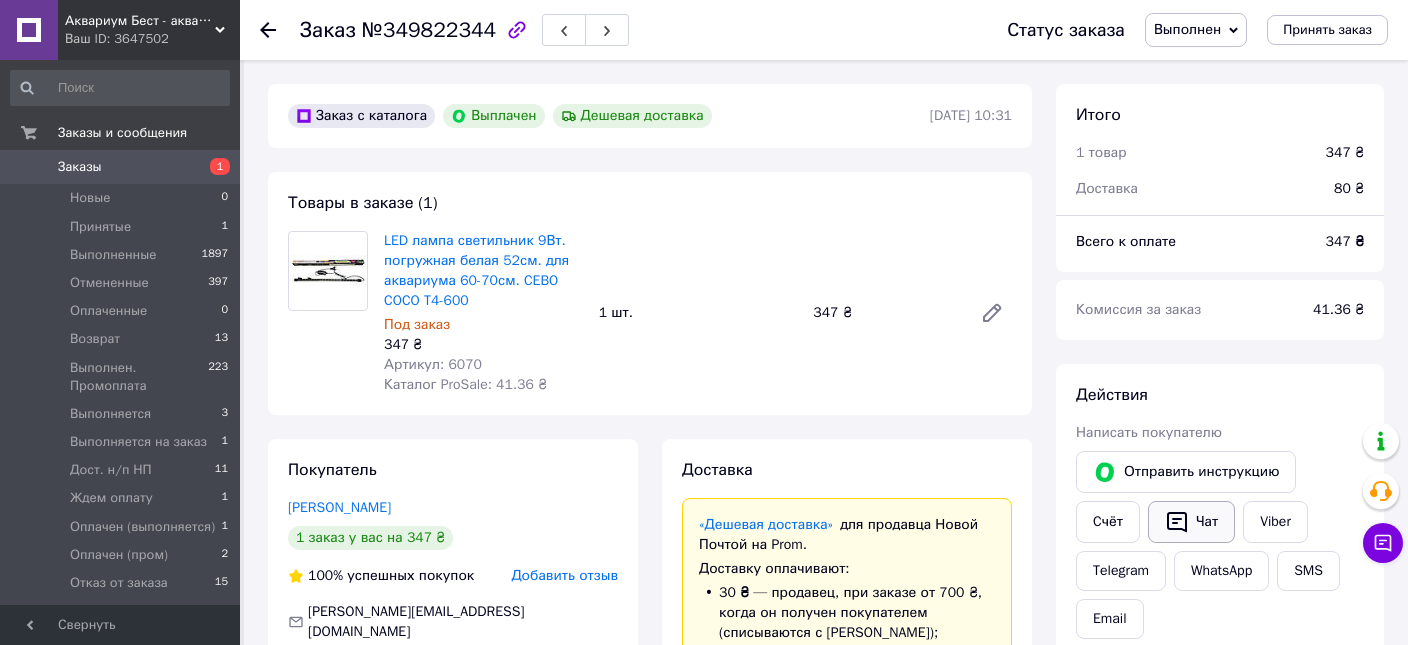 click on "Чат" at bounding box center [1191, 522] 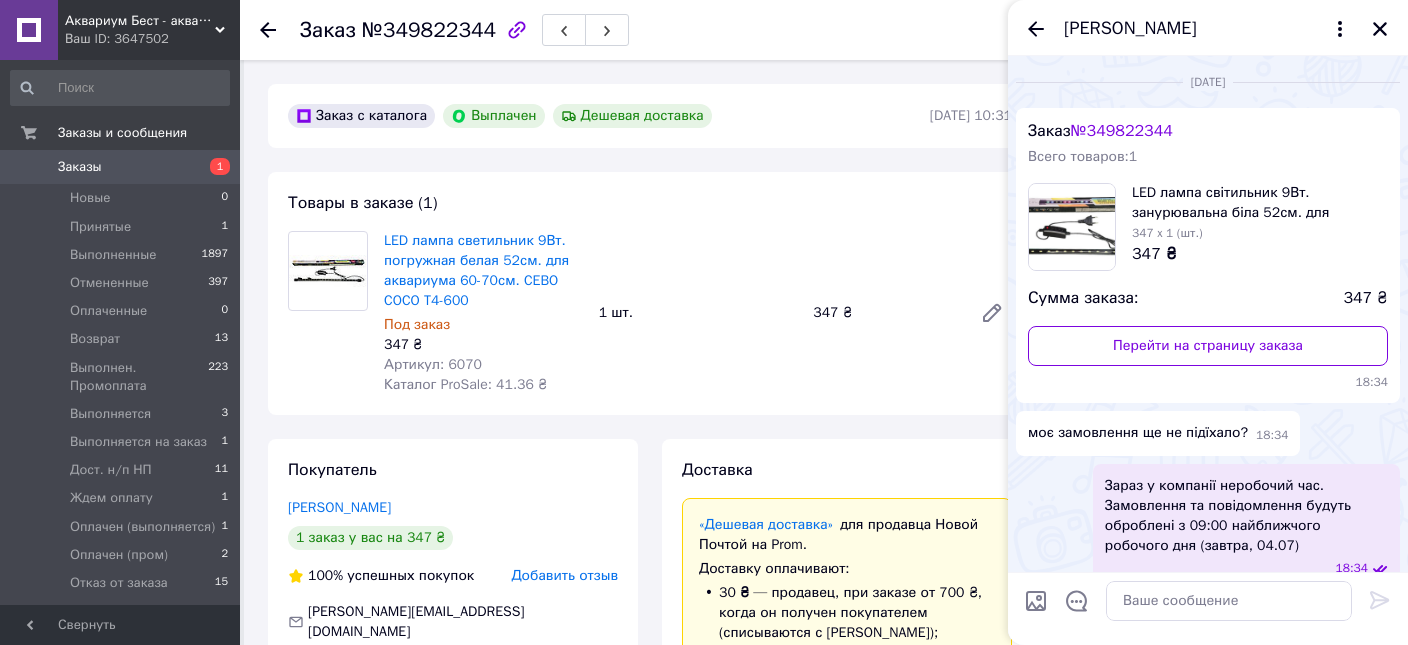 scroll, scrollTop: 1552, scrollLeft: 0, axis: vertical 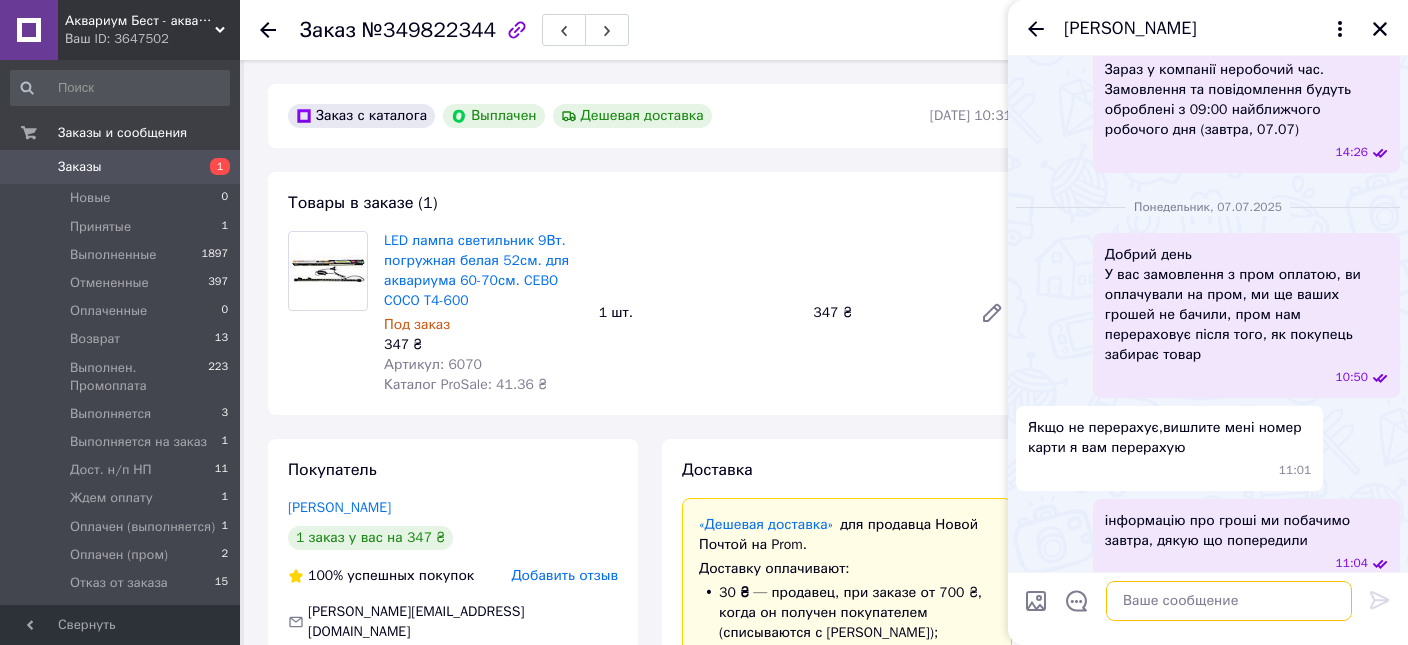 click at bounding box center (1229, 601) 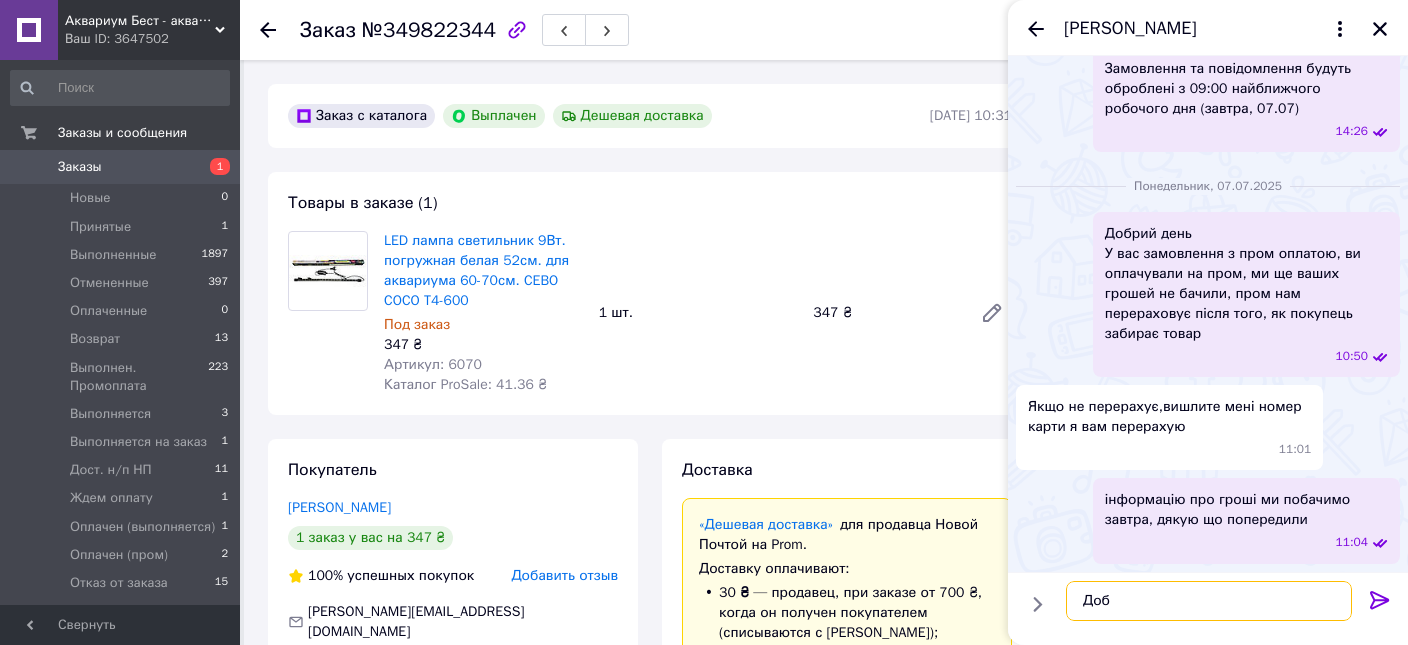 scroll, scrollTop: 1548, scrollLeft: 0, axis: vertical 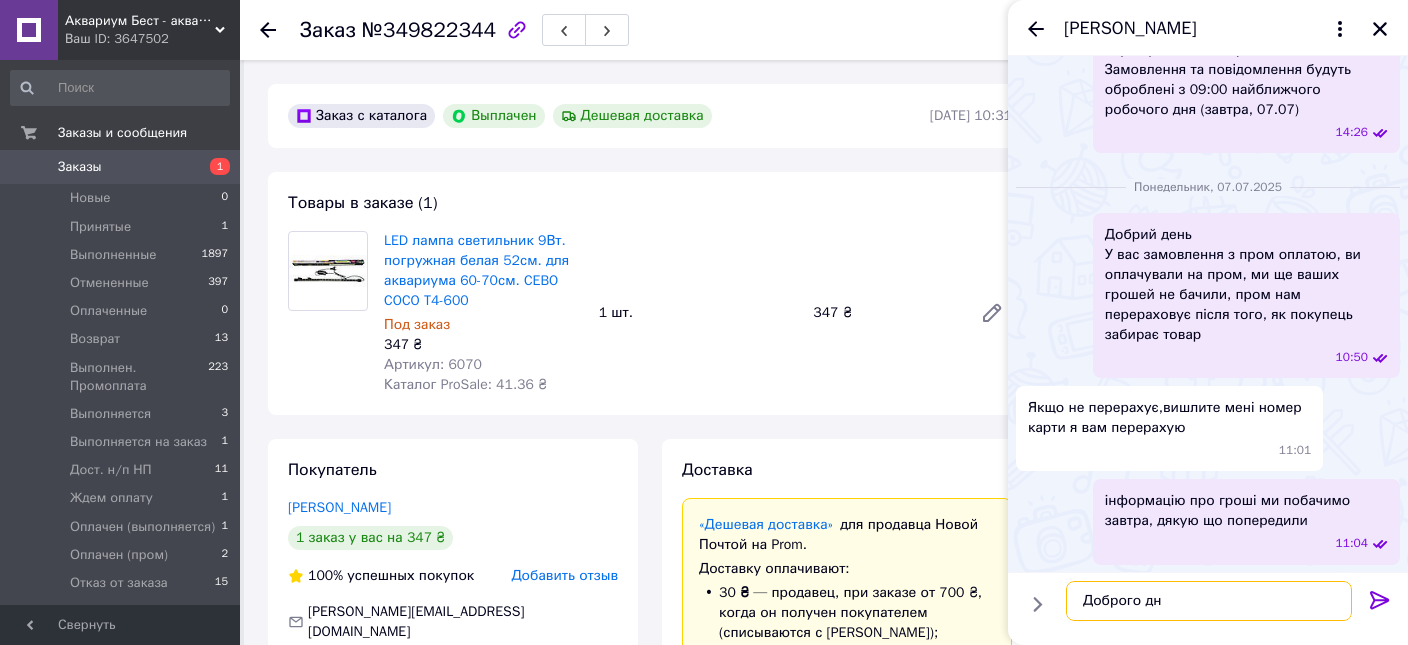 type on "Доброго дня" 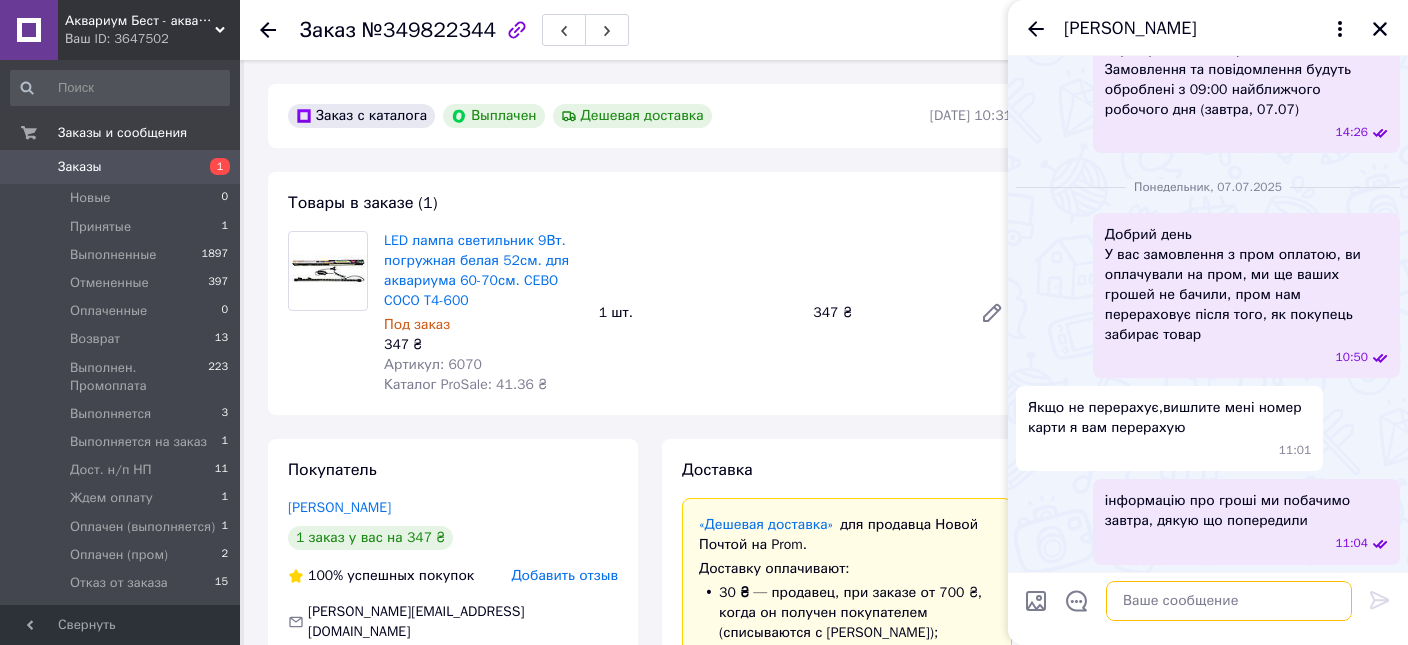 scroll, scrollTop: 1653, scrollLeft: 0, axis: vertical 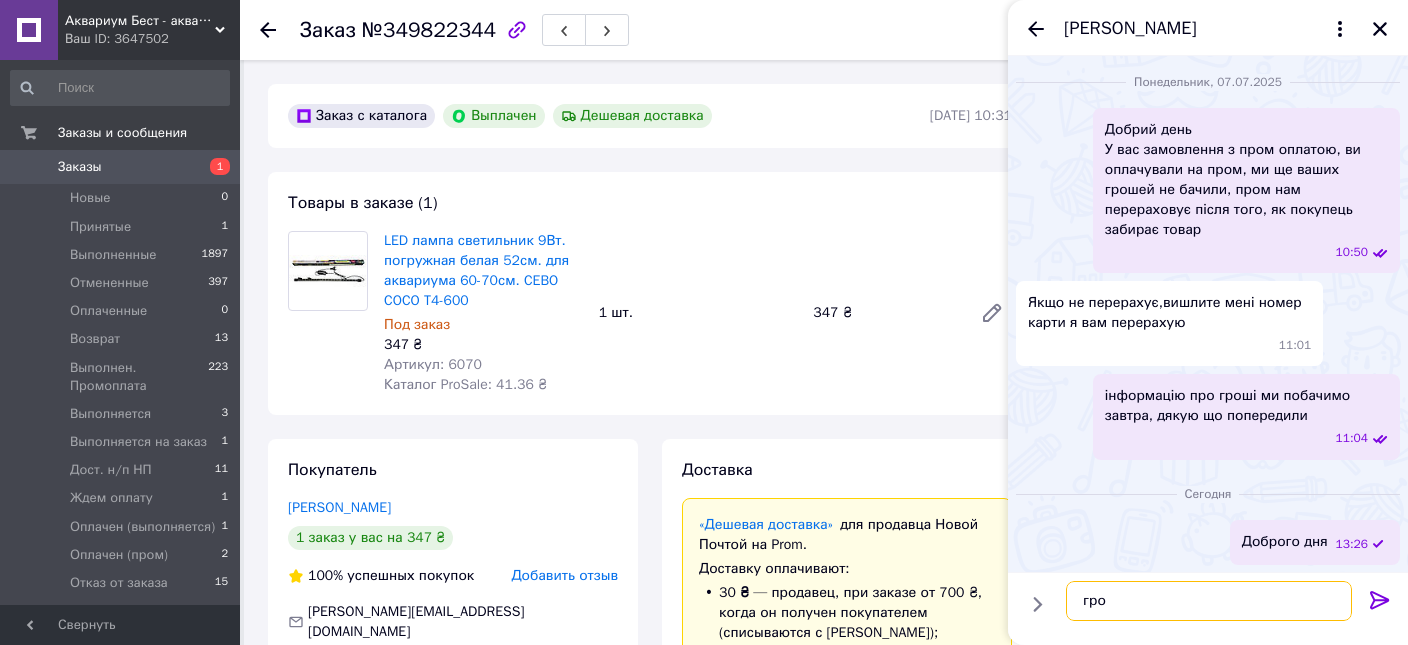 type on "гро" 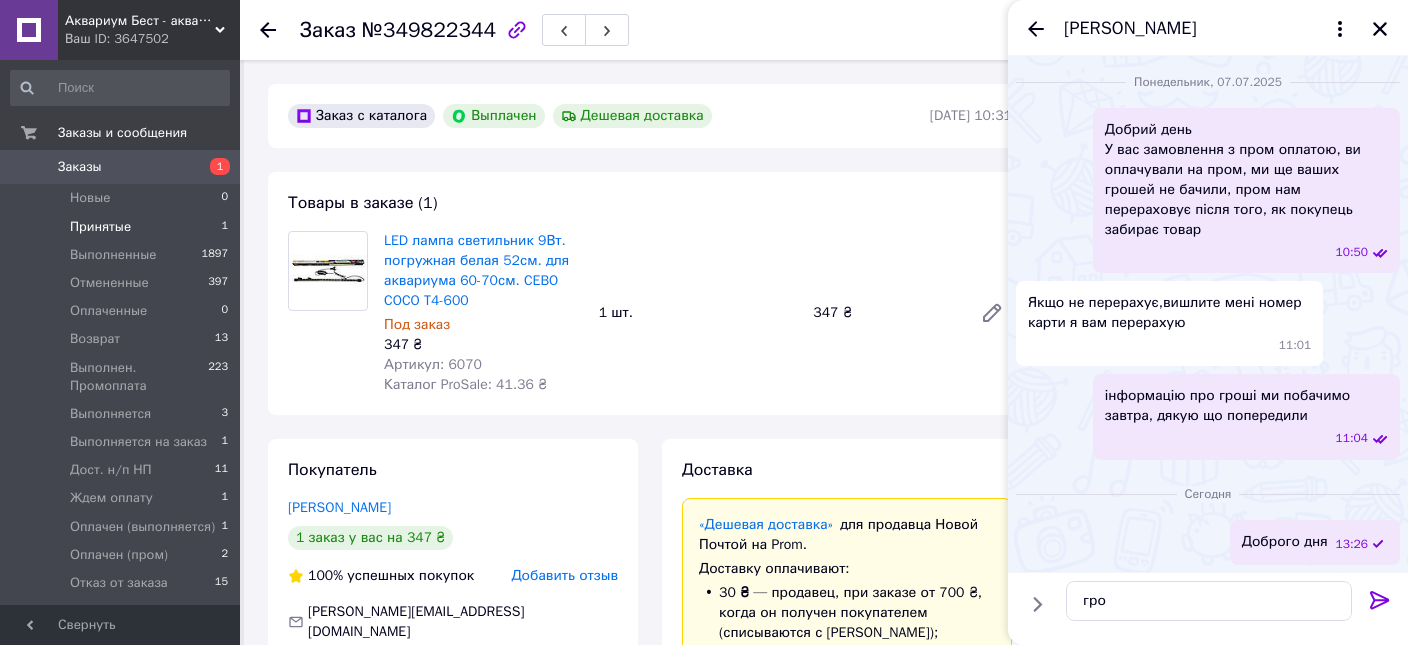 click on "Принятые" at bounding box center (100, 227) 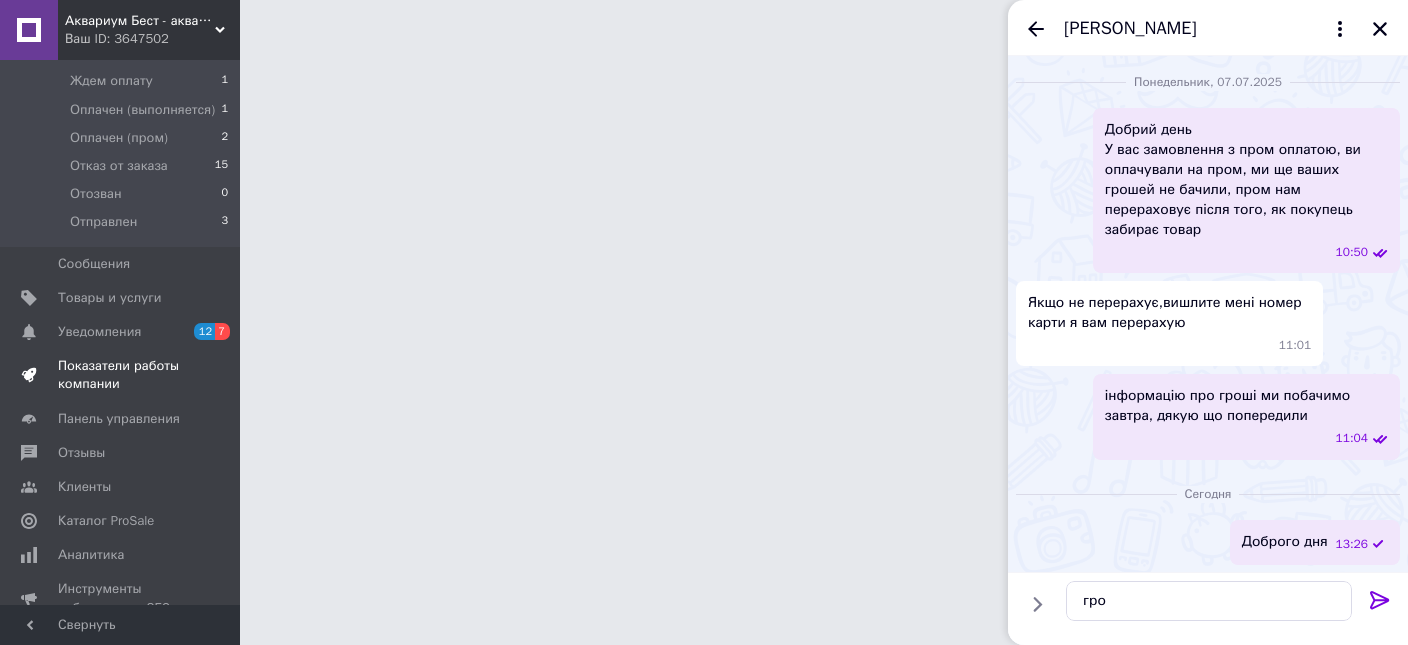 scroll, scrollTop: 405, scrollLeft: 0, axis: vertical 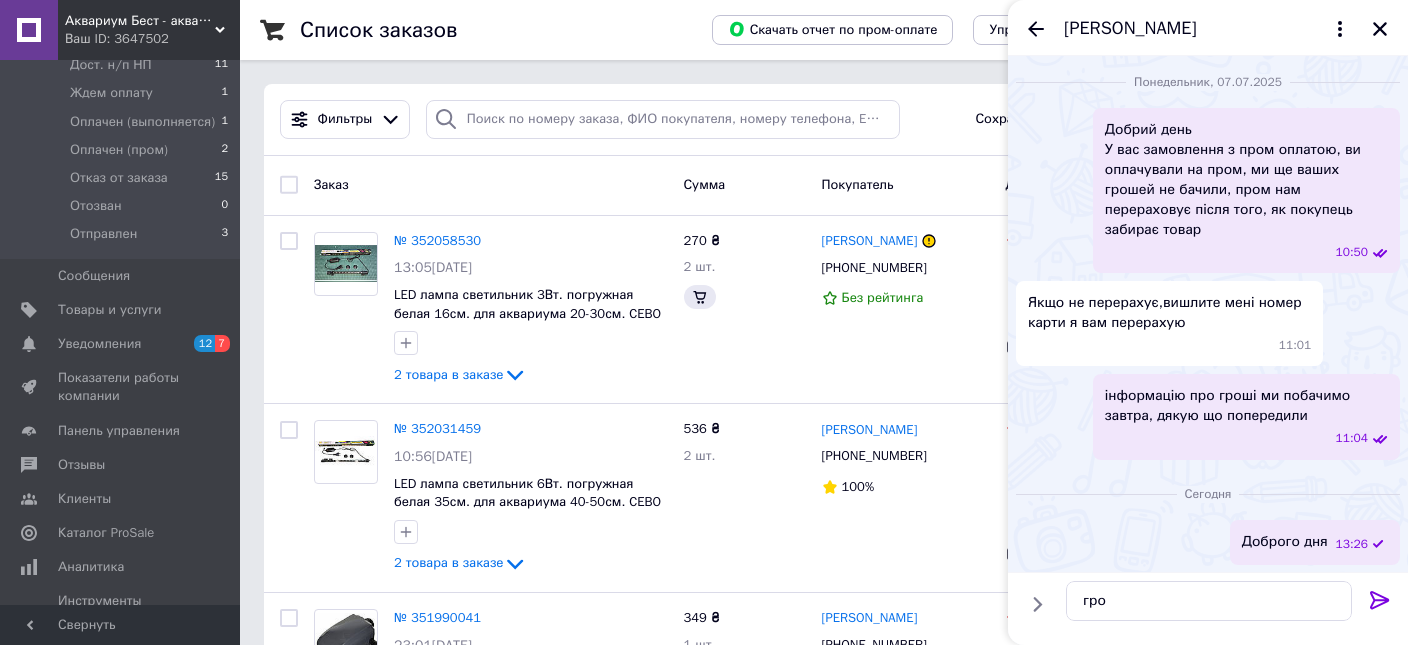 click on "Товары и услуги" at bounding box center (110, 310) 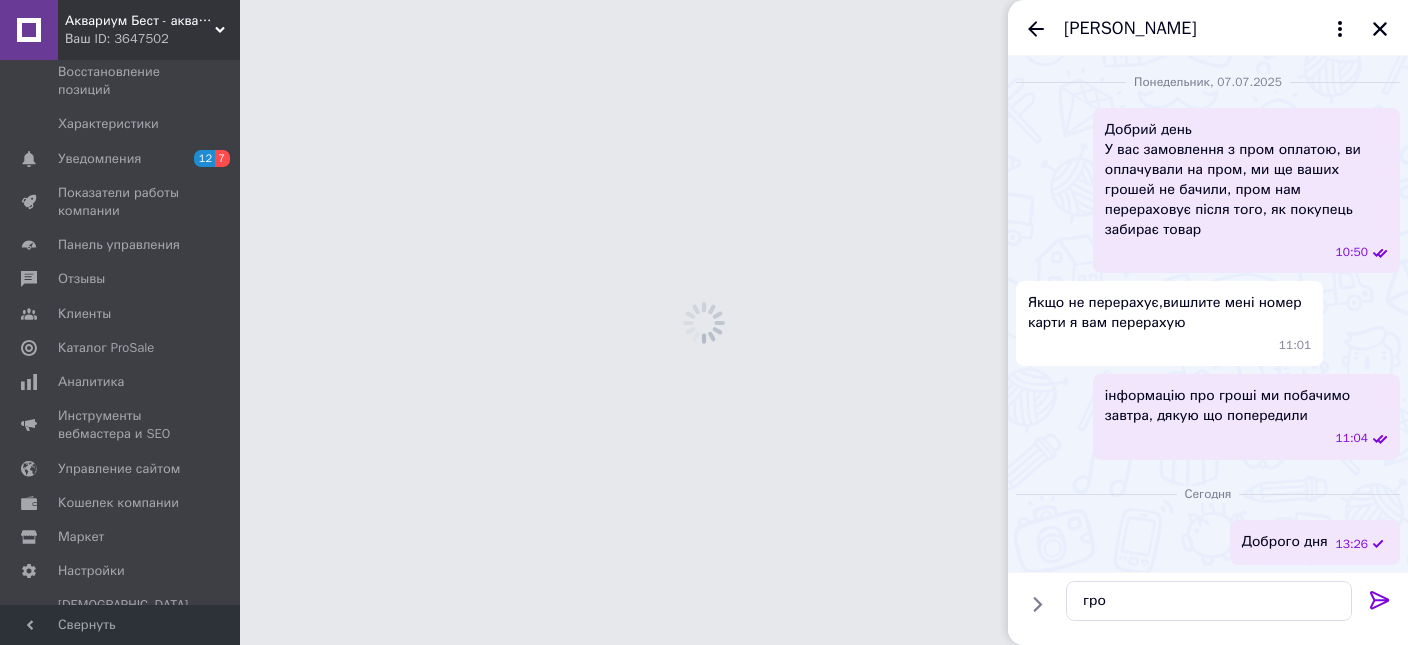 click 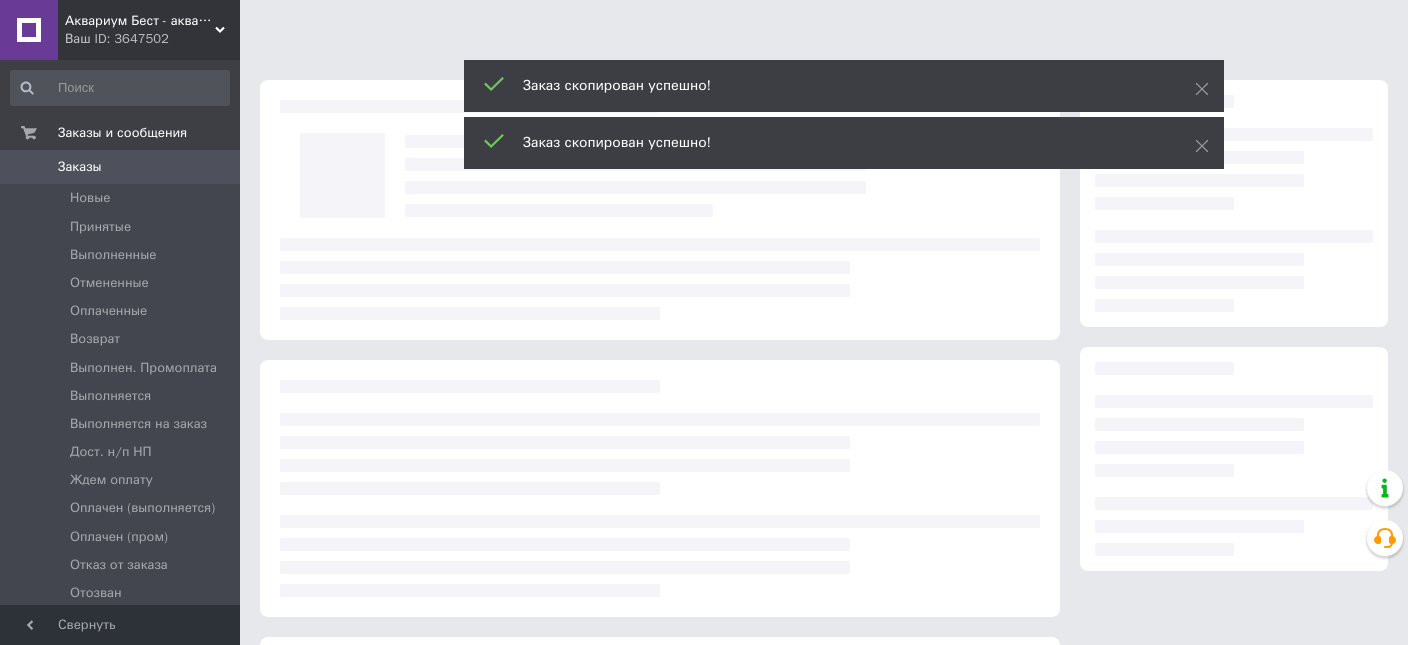 scroll, scrollTop: 0, scrollLeft: 0, axis: both 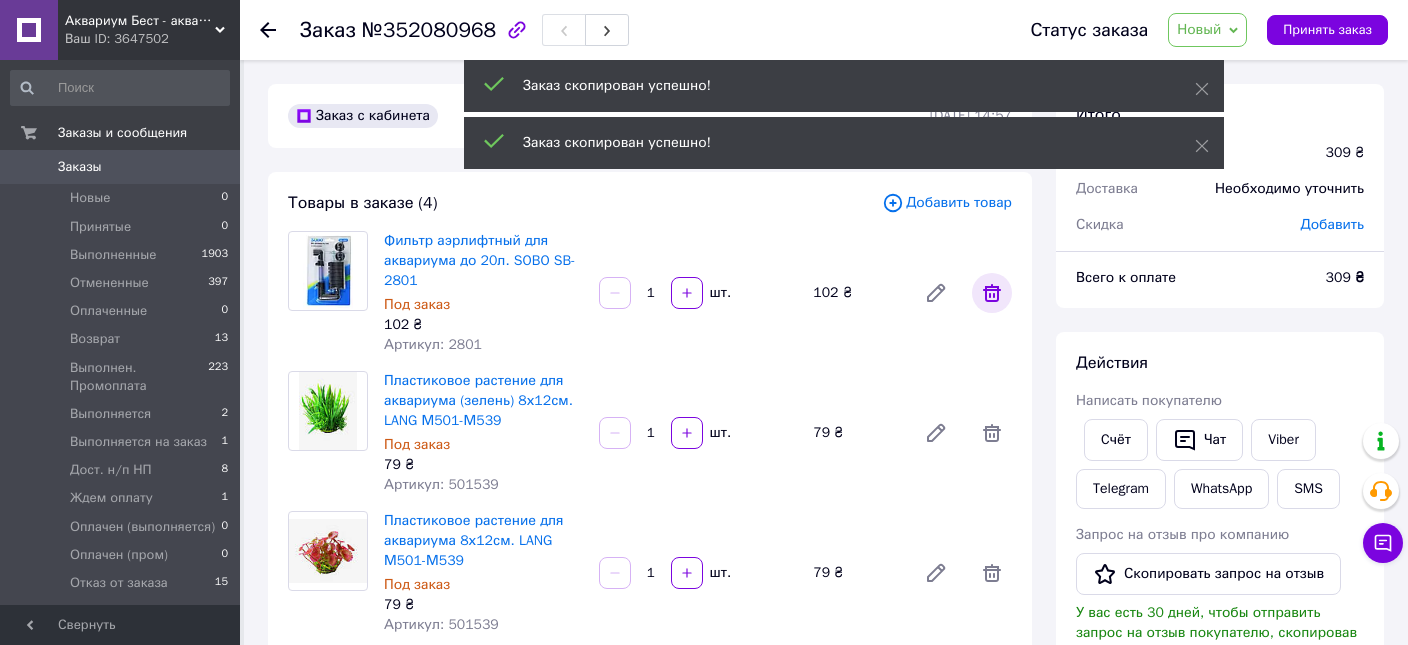 click 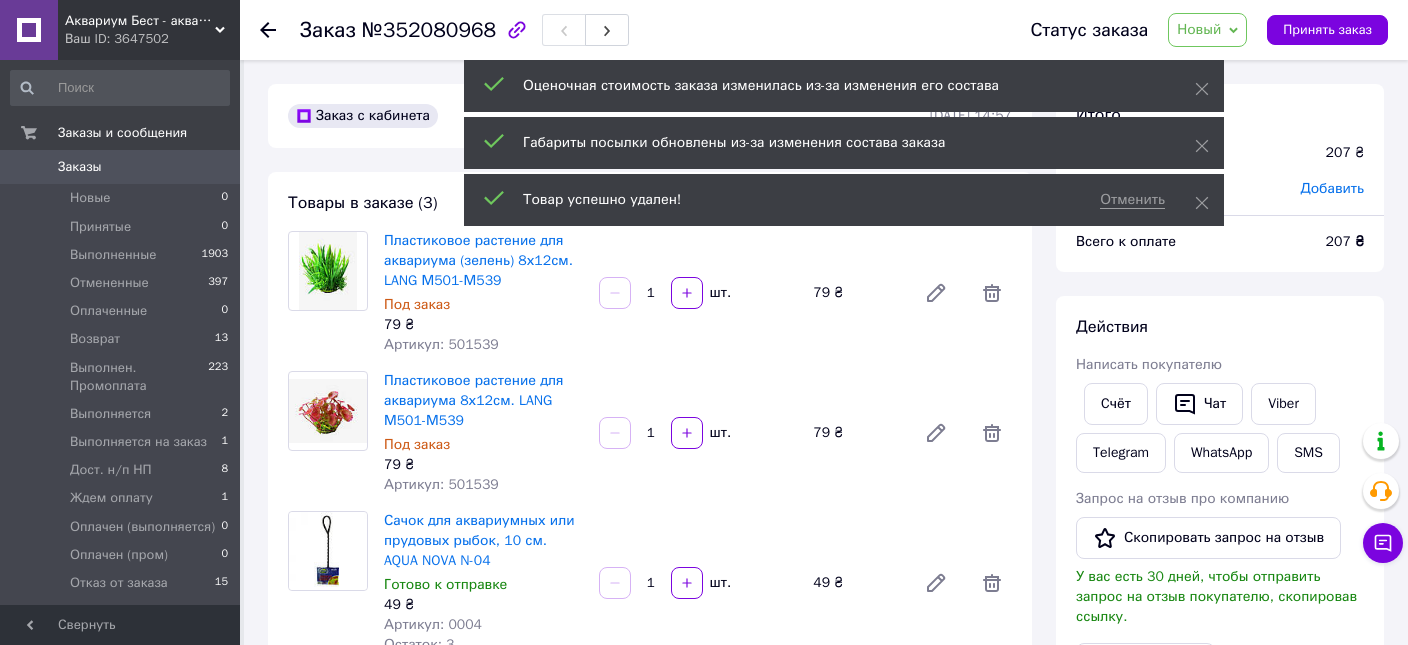 click 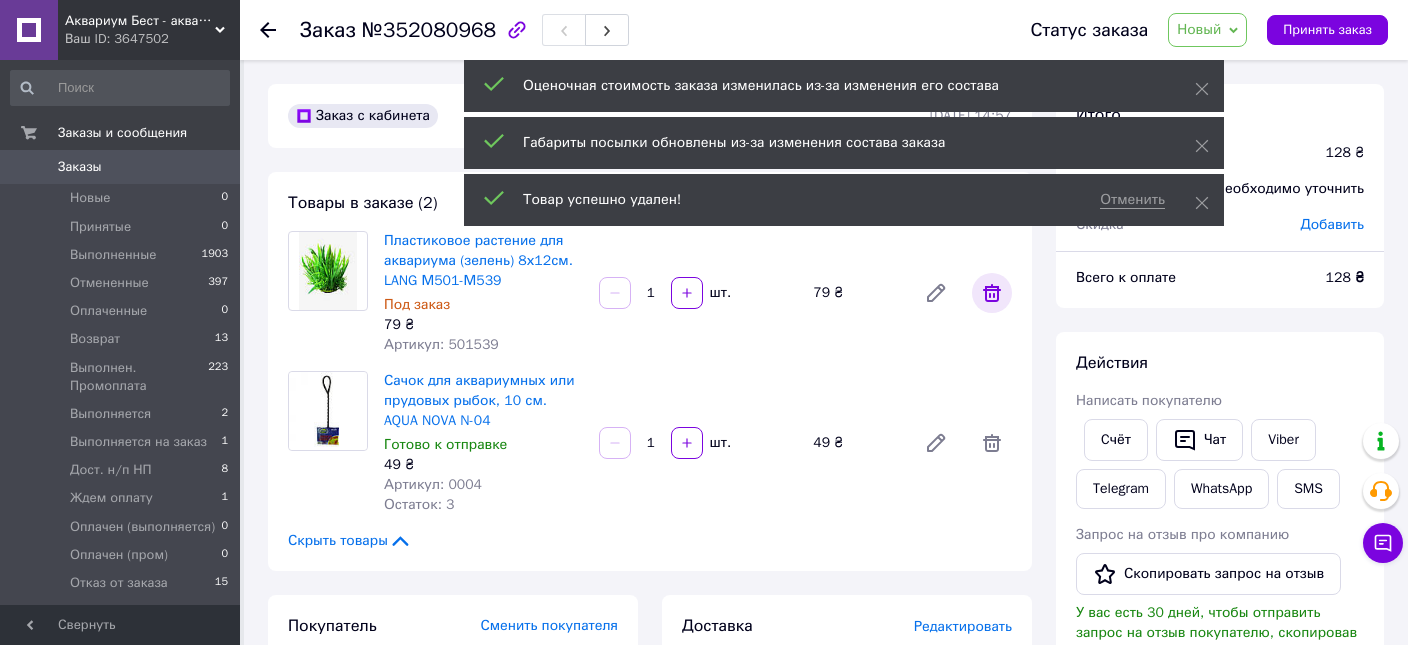 click 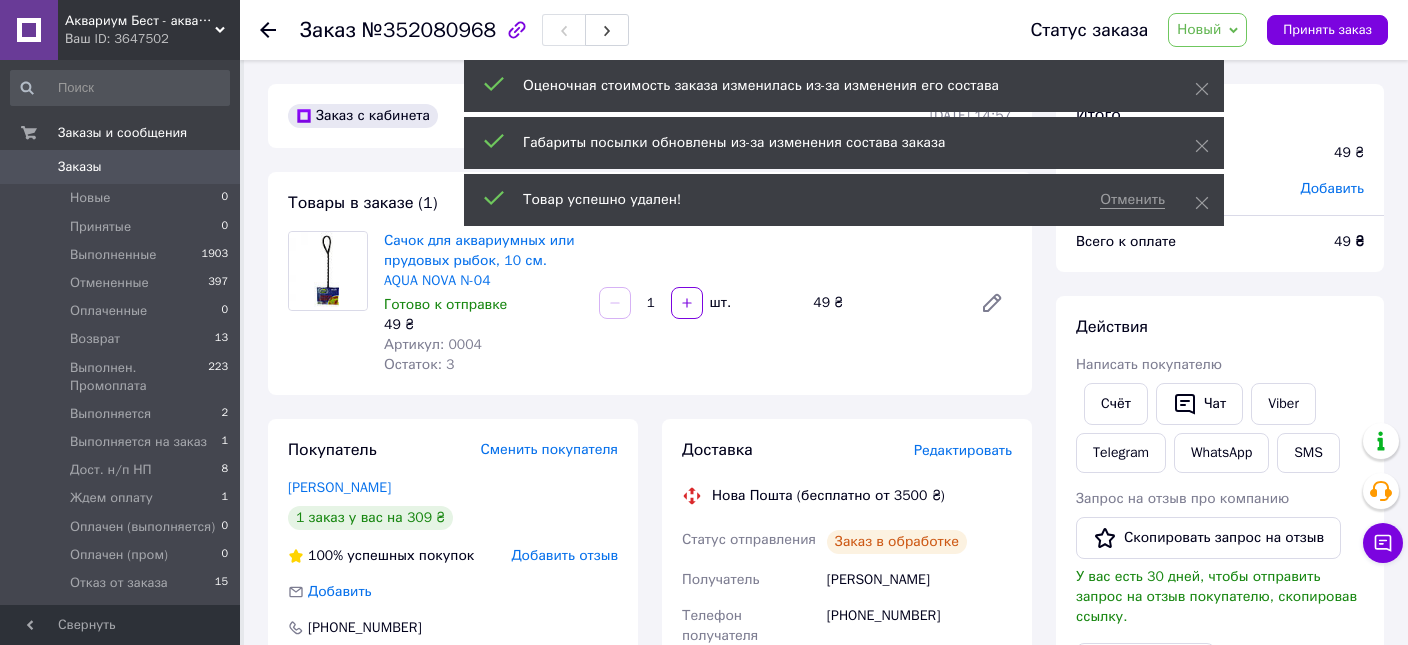 click on "Сачок для аквариумных или прудовых рыбок, 10 см. AQUA NOVA N-04 Готово к отправке 49 ₴ Артикул: 0004 Остаток: 3 1   шт. 49 ₴" at bounding box center (698, 303) 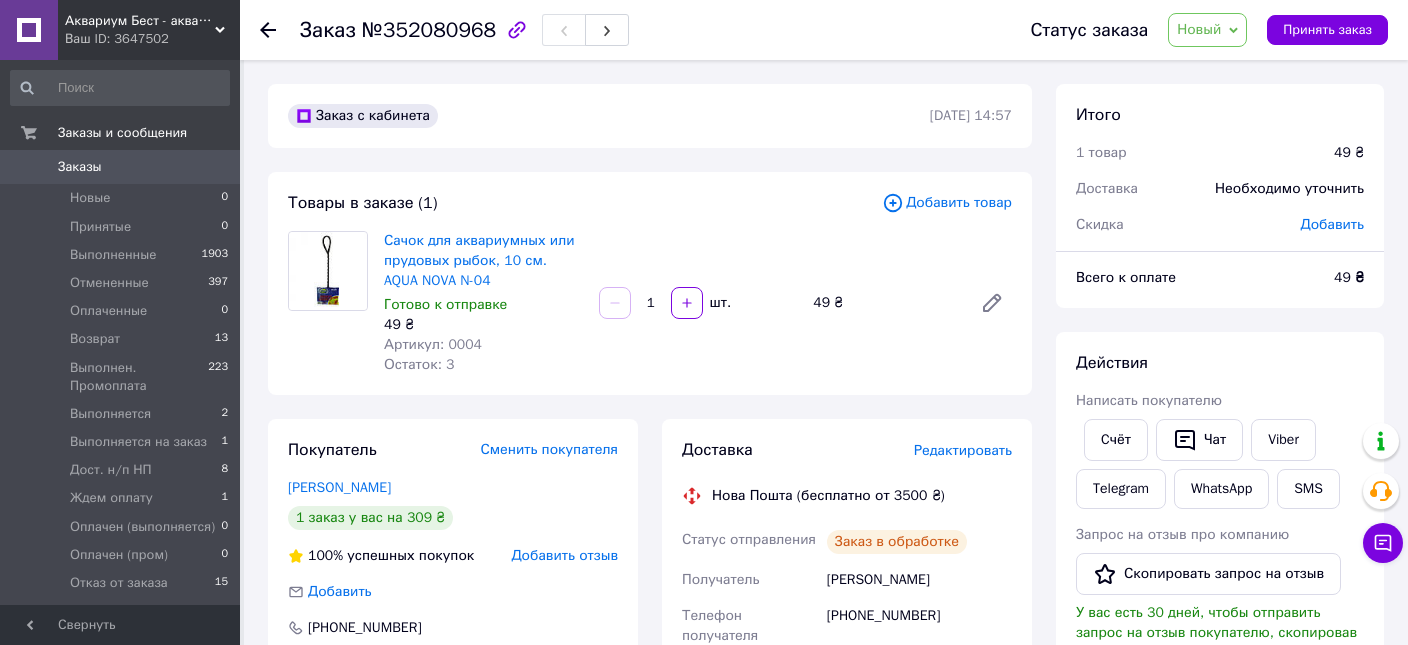 click on "Добавить товар" at bounding box center [947, 203] 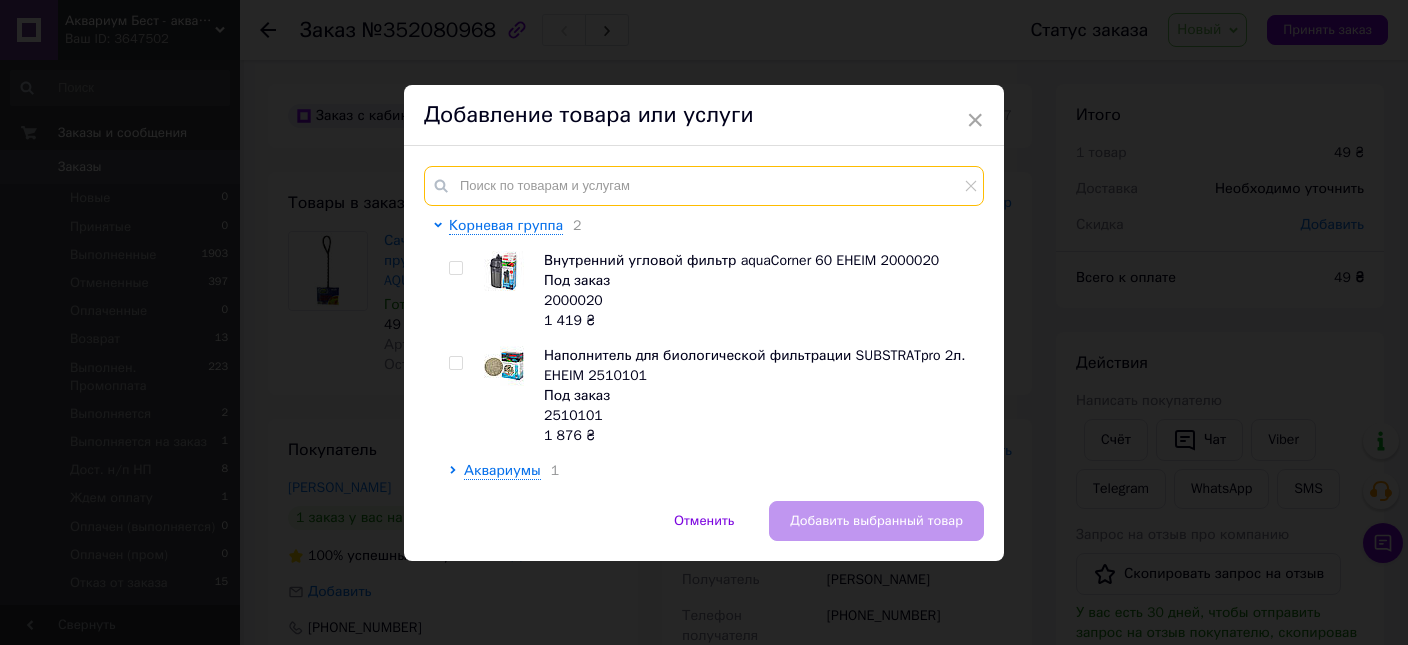 click at bounding box center [704, 186] 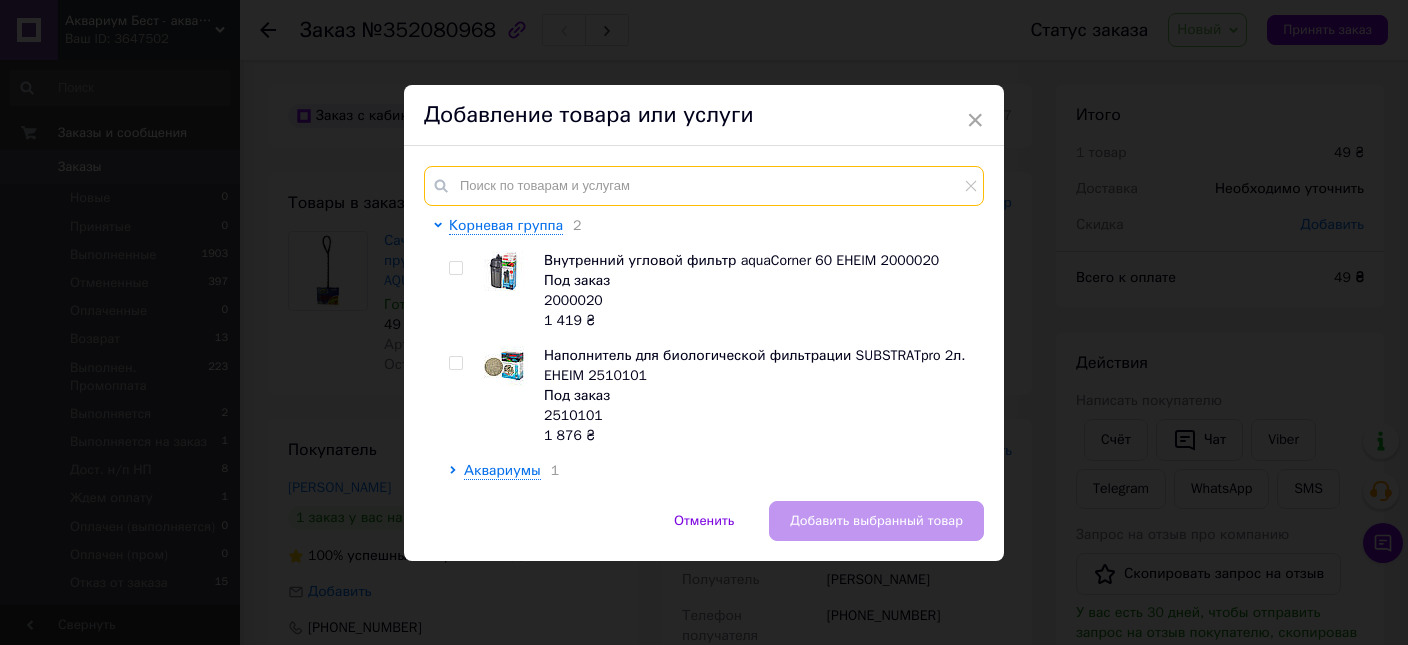 paste on "000911" 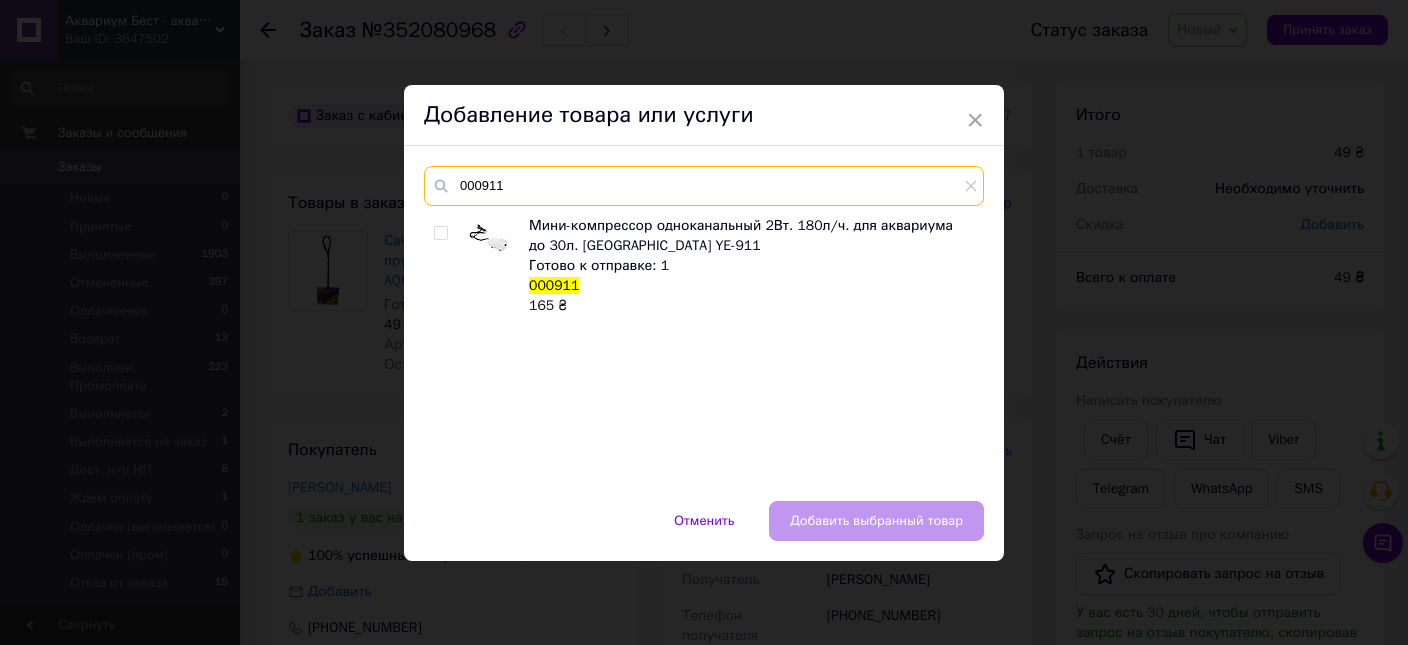 type on "000911" 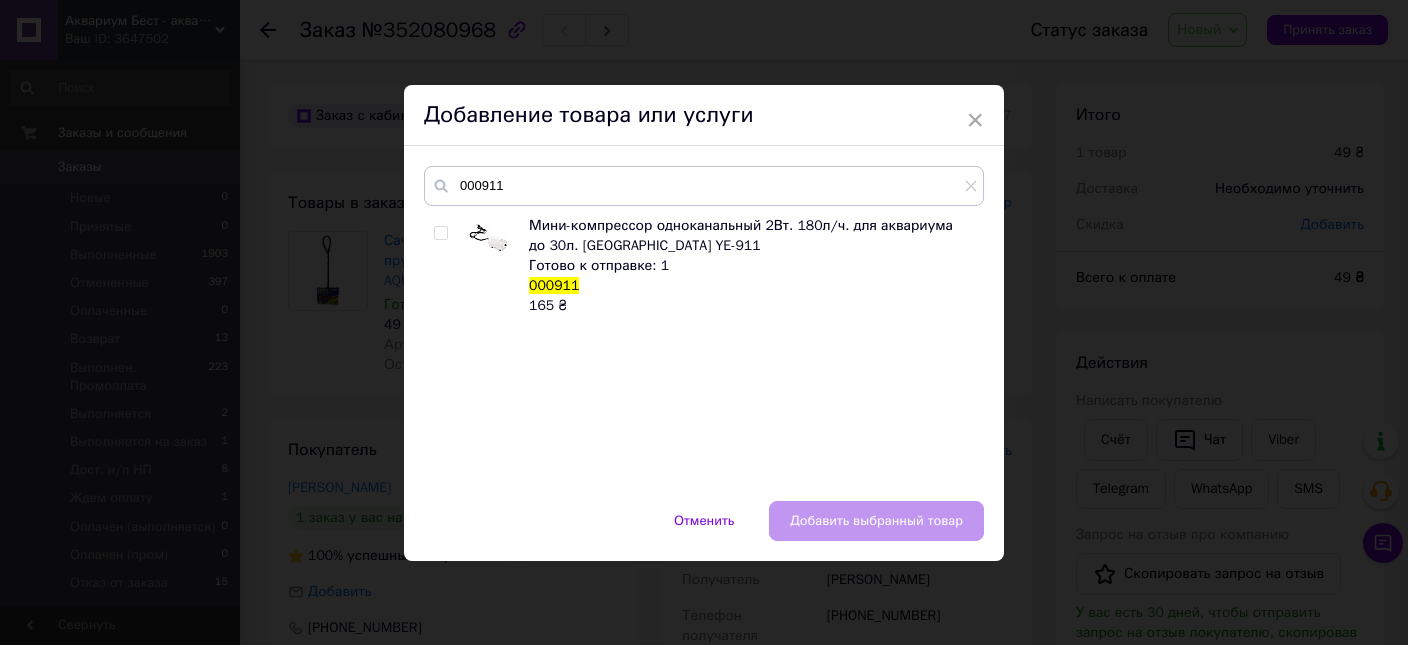 click at bounding box center [440, 233] 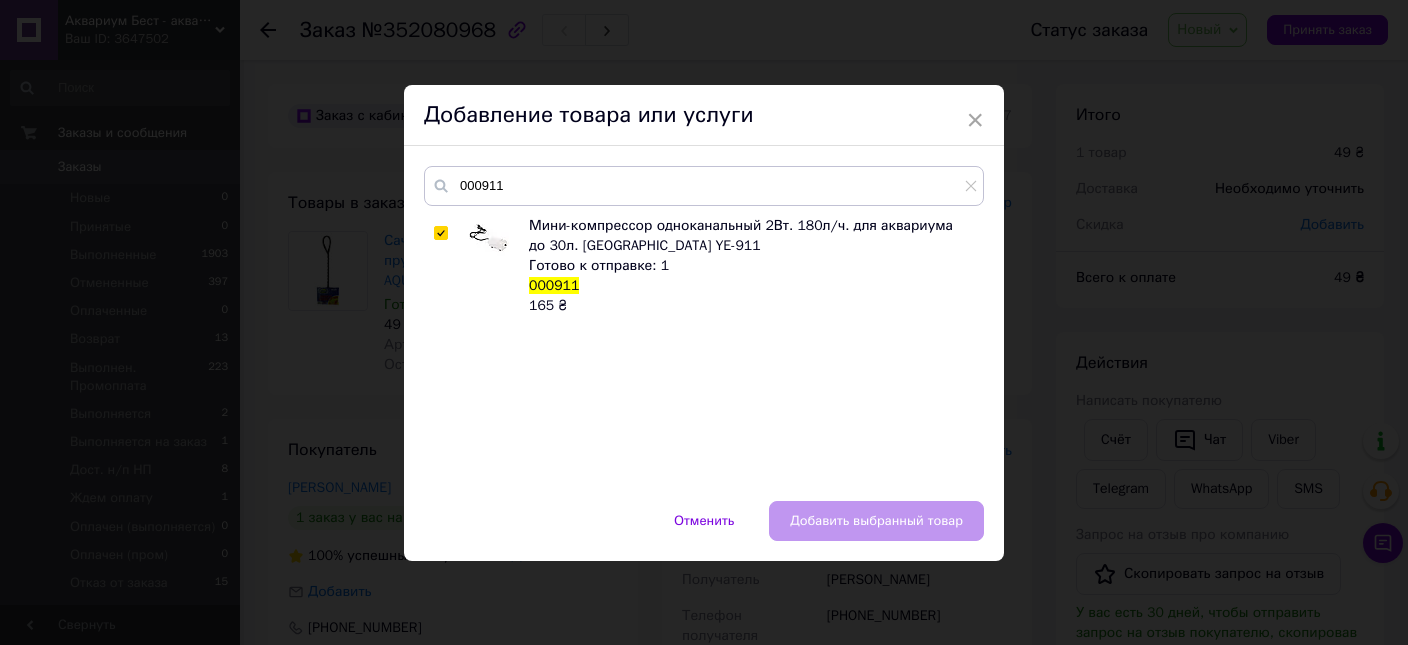 checkbox on "true" 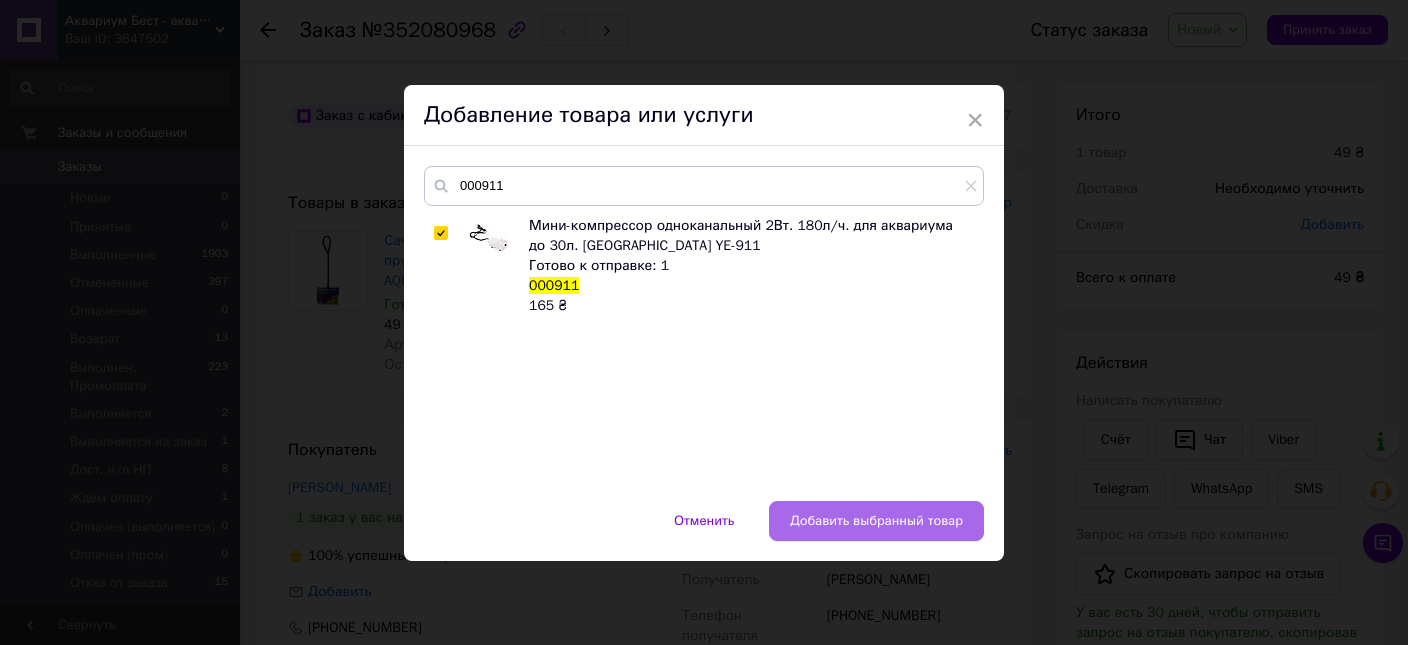 click on "Добавить выбранный товар" at bounding box center [876, 521] 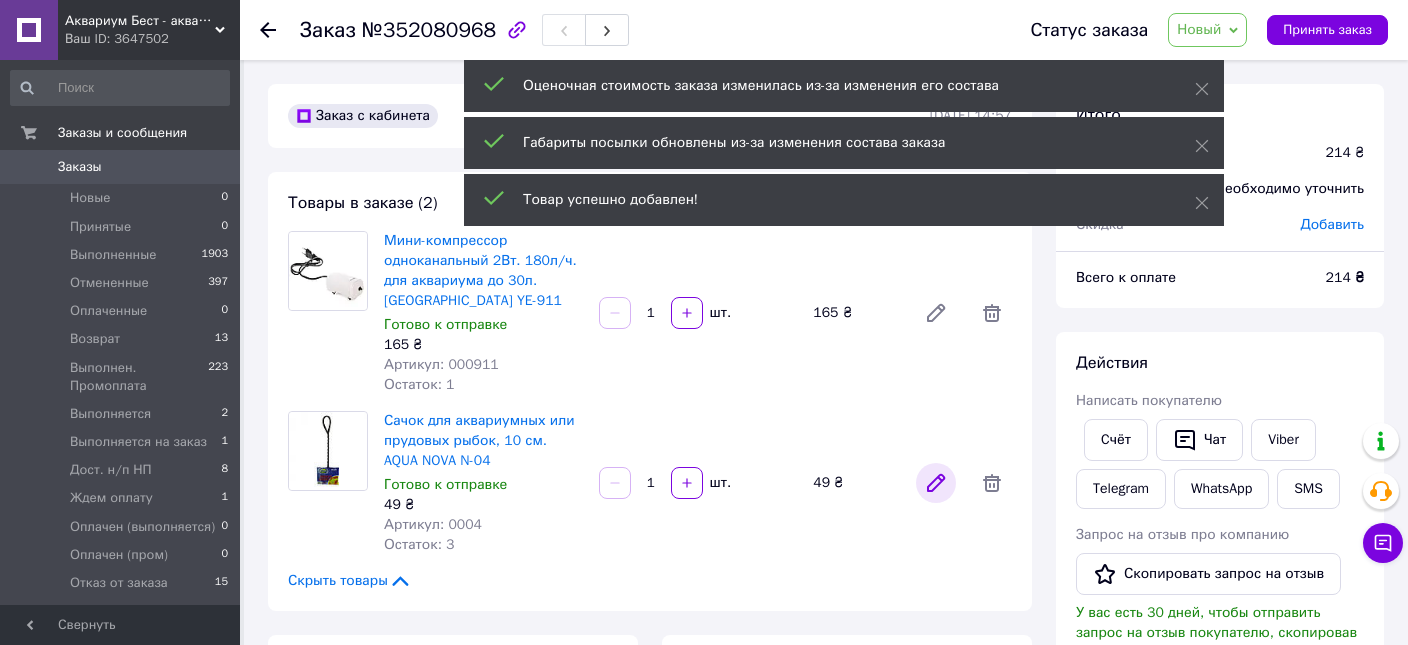 click 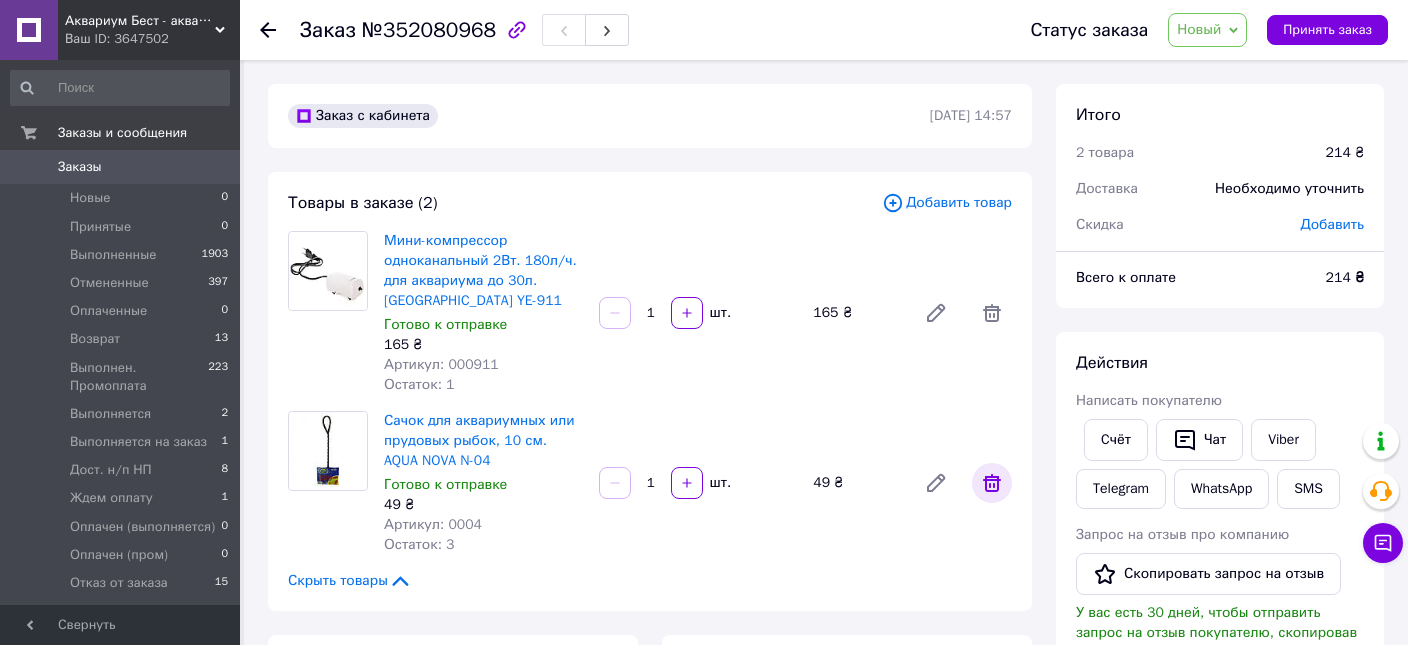click 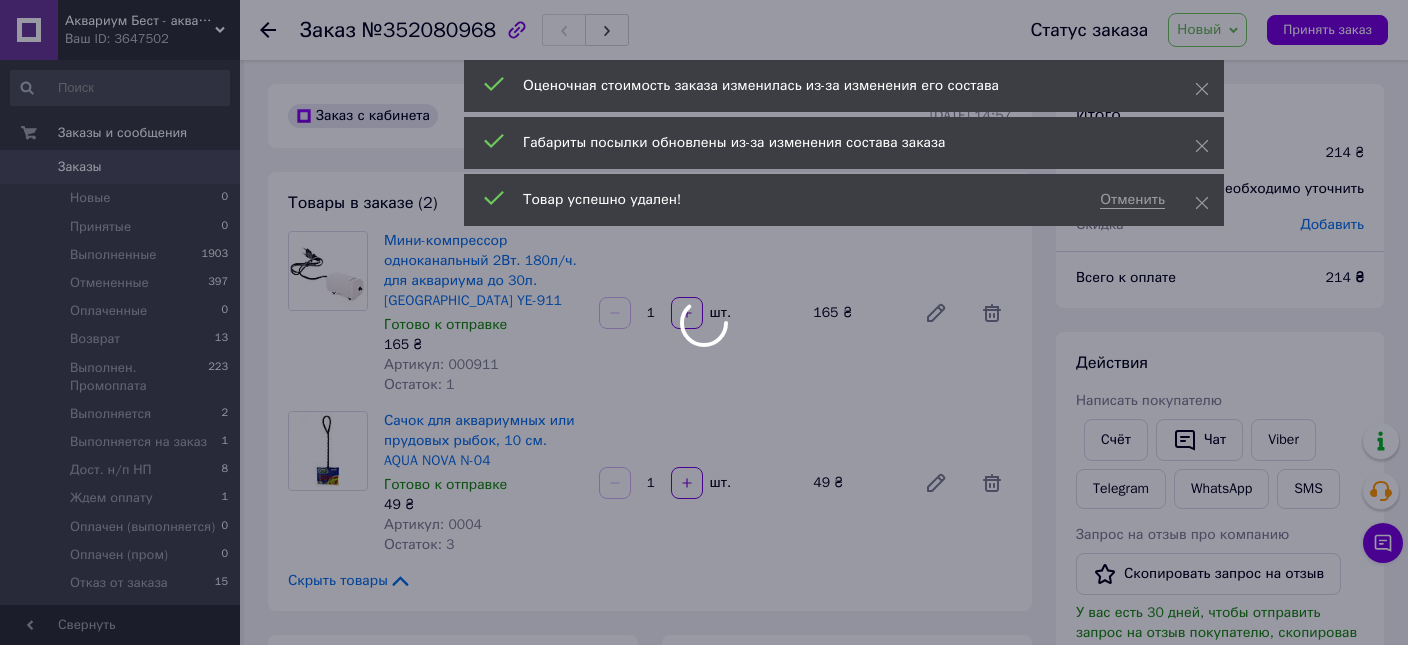 click at bounding box center [704, 322] 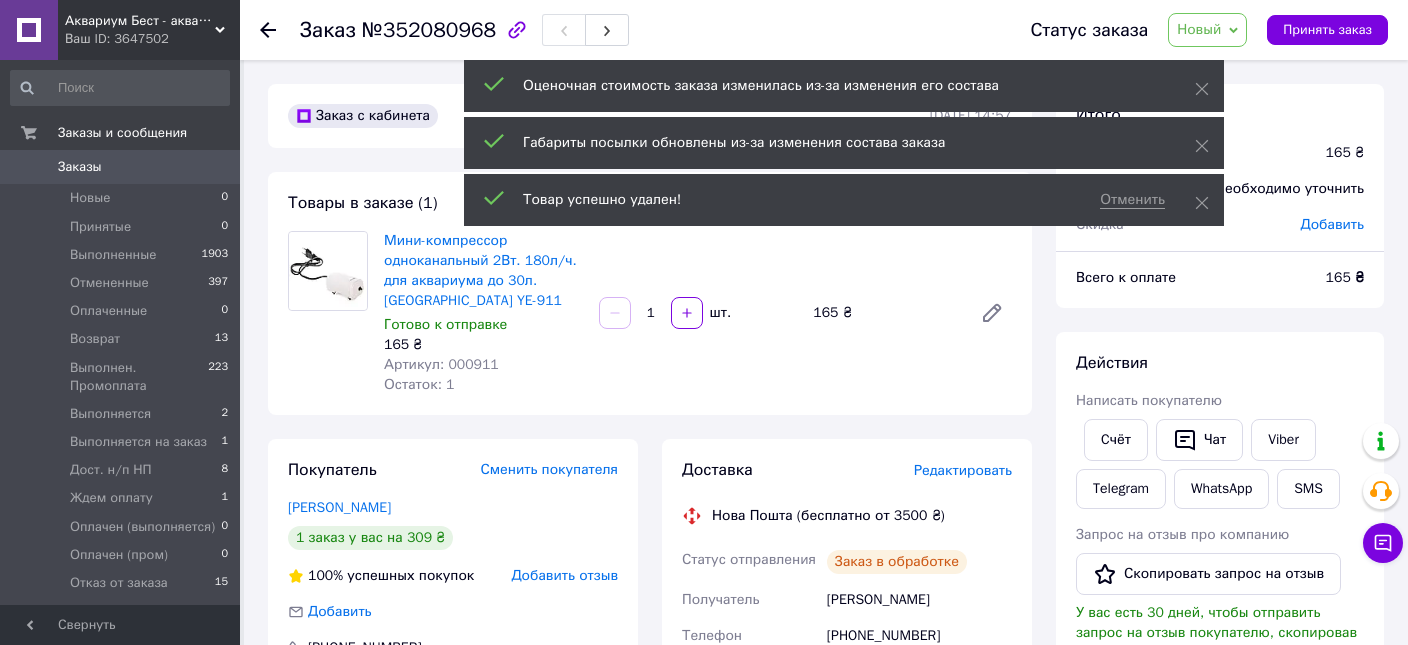 click 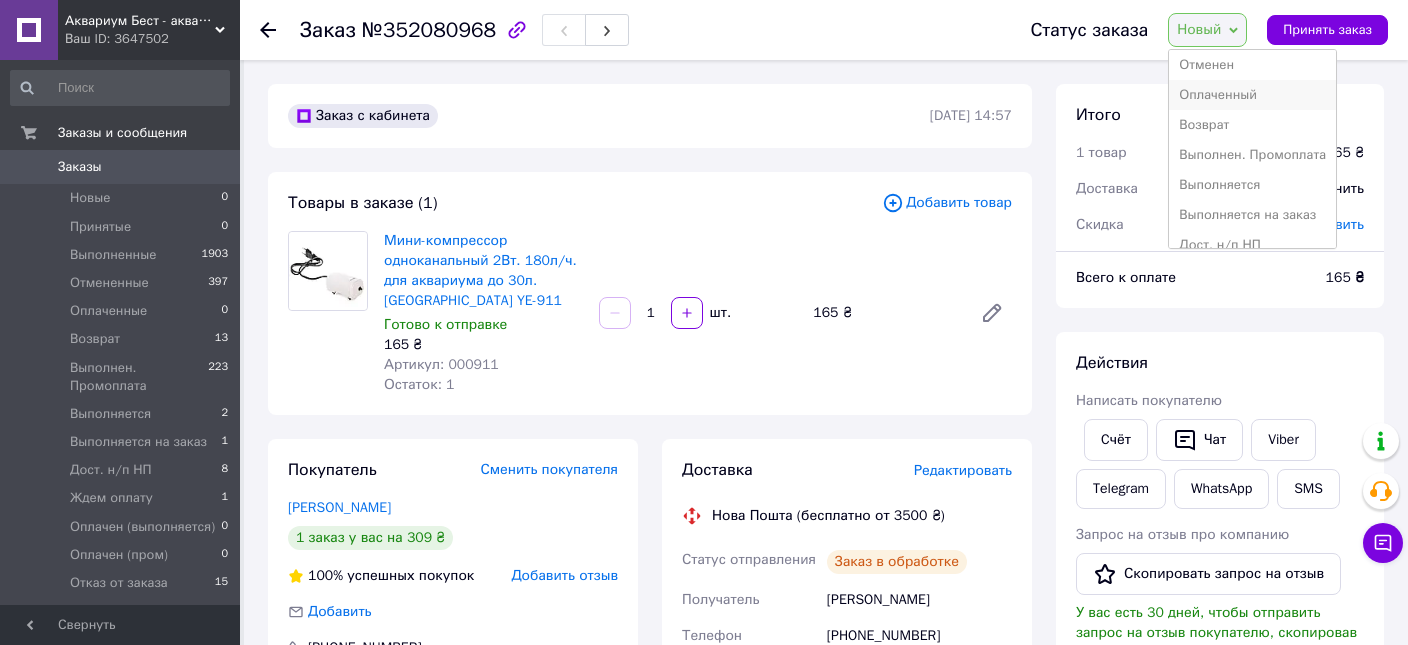scroll, scrollTop: 101, scrollLeft: 0, axis: vertical 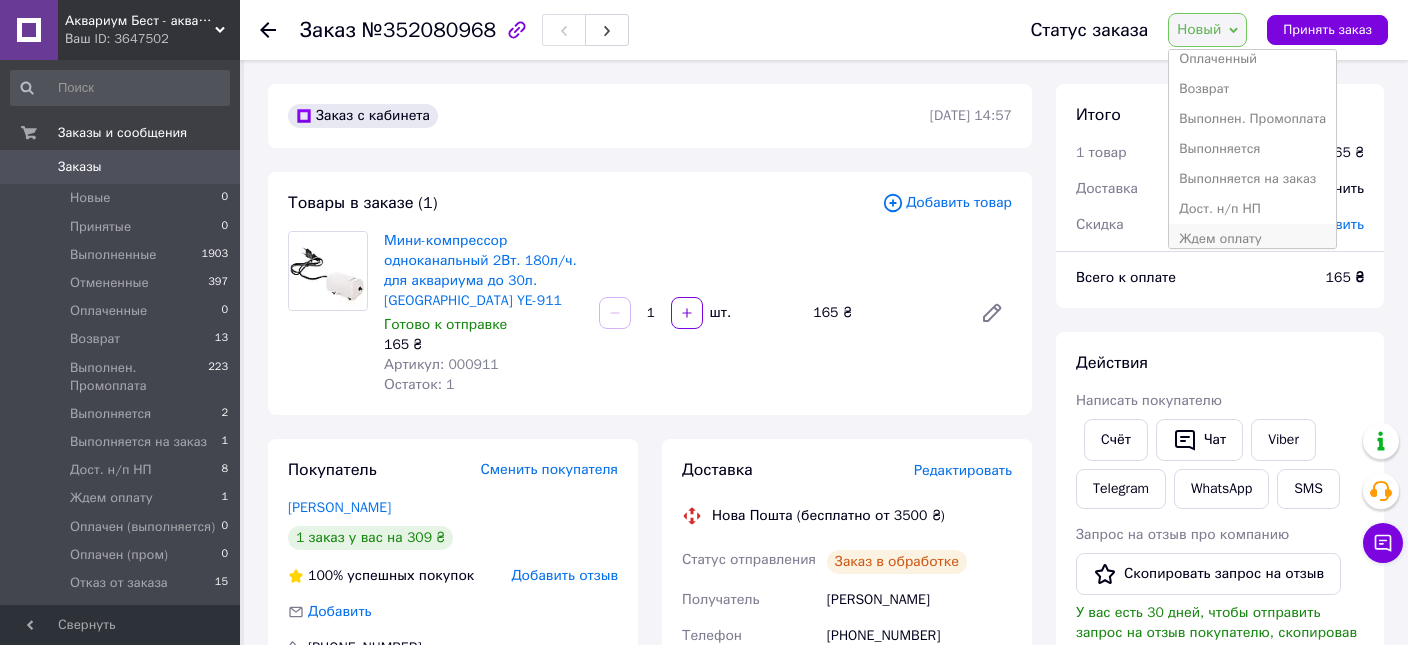 click on "Ждем оплату" at bounding box center [1252, 239] 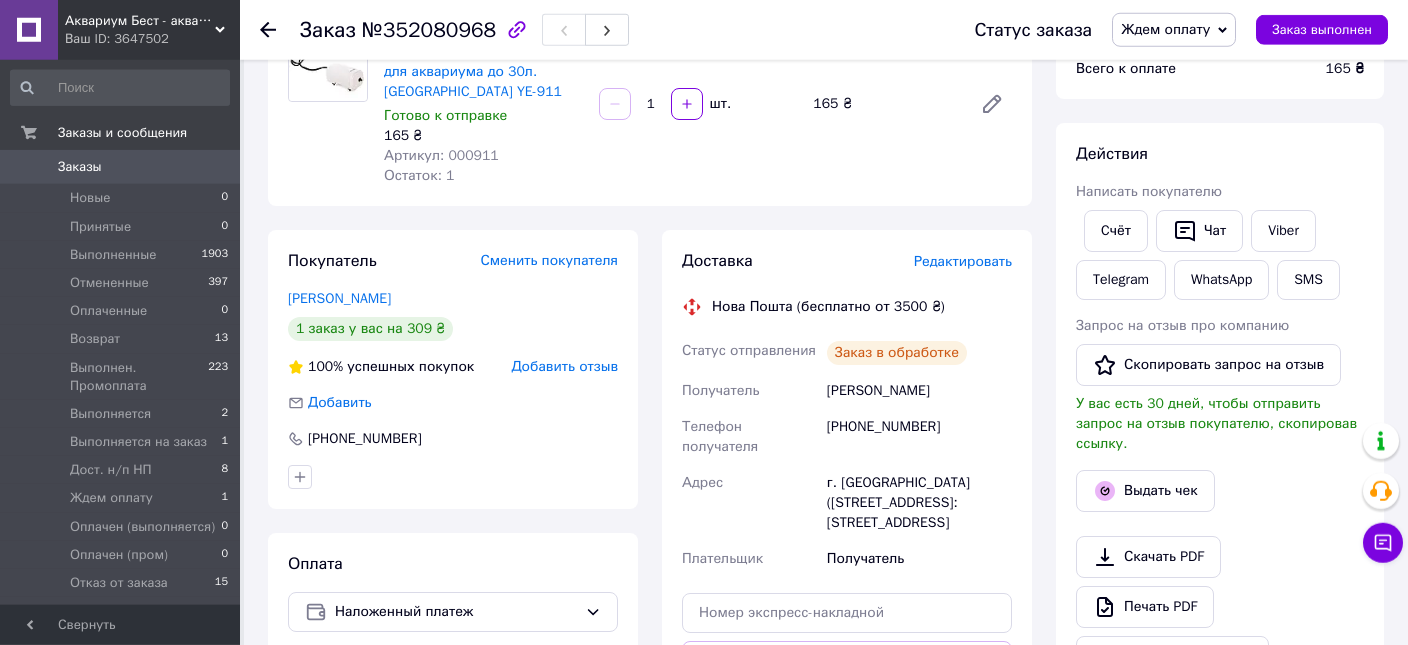 scroll, scrollTop: 211, scrollLeft: 0, axis: vertical 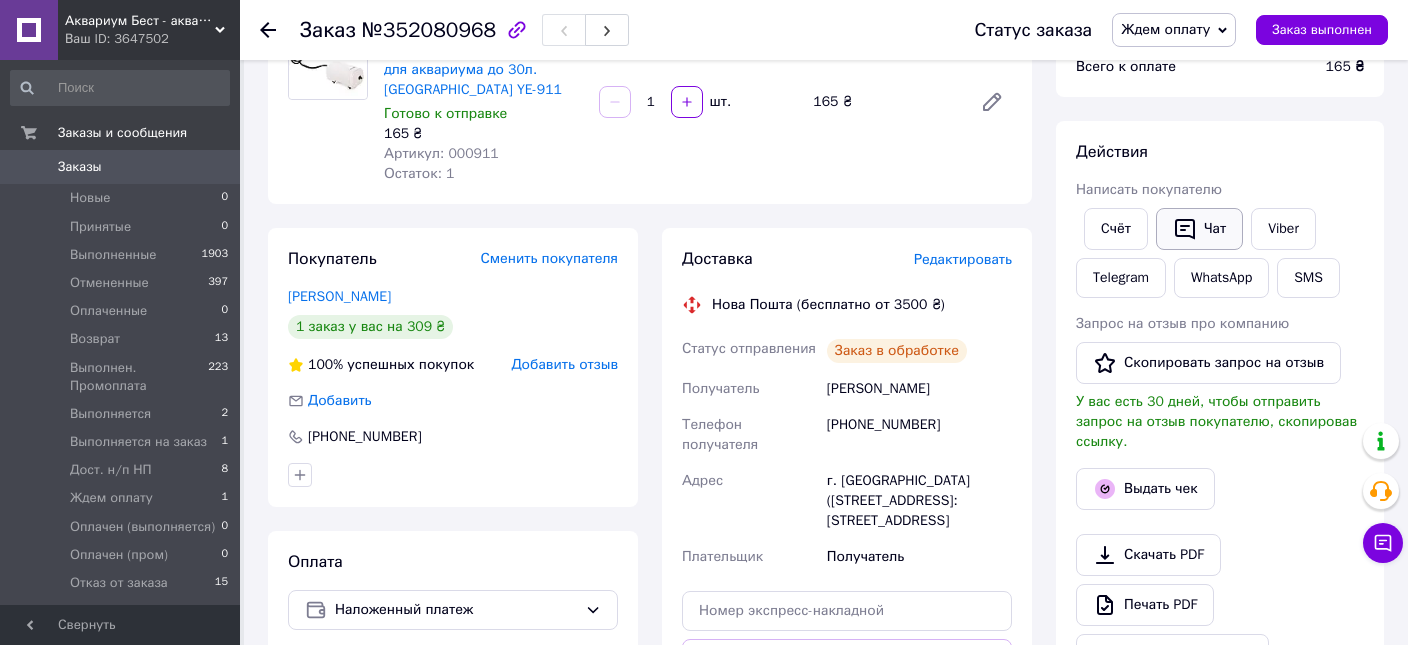click on "Чат" at bounding box center (1199, 229) 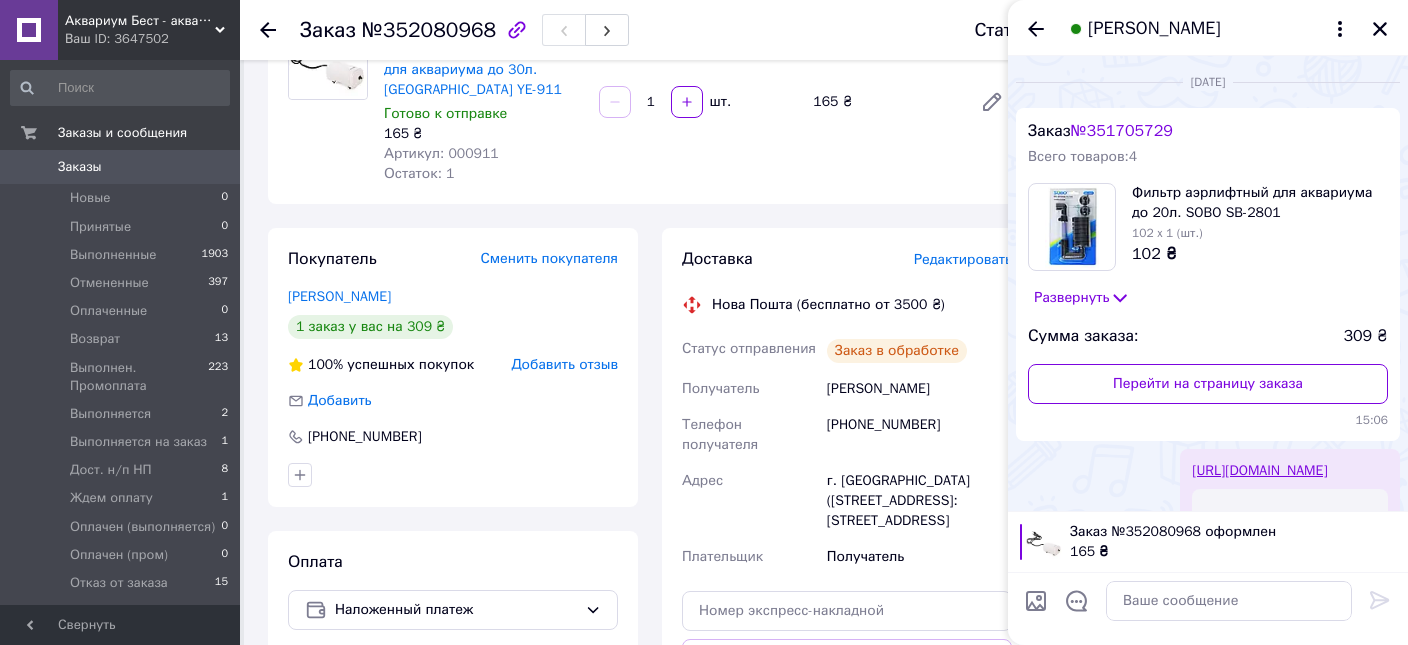 scroll, scrollTop: 331, scrollLeft: 0, axis: vertical 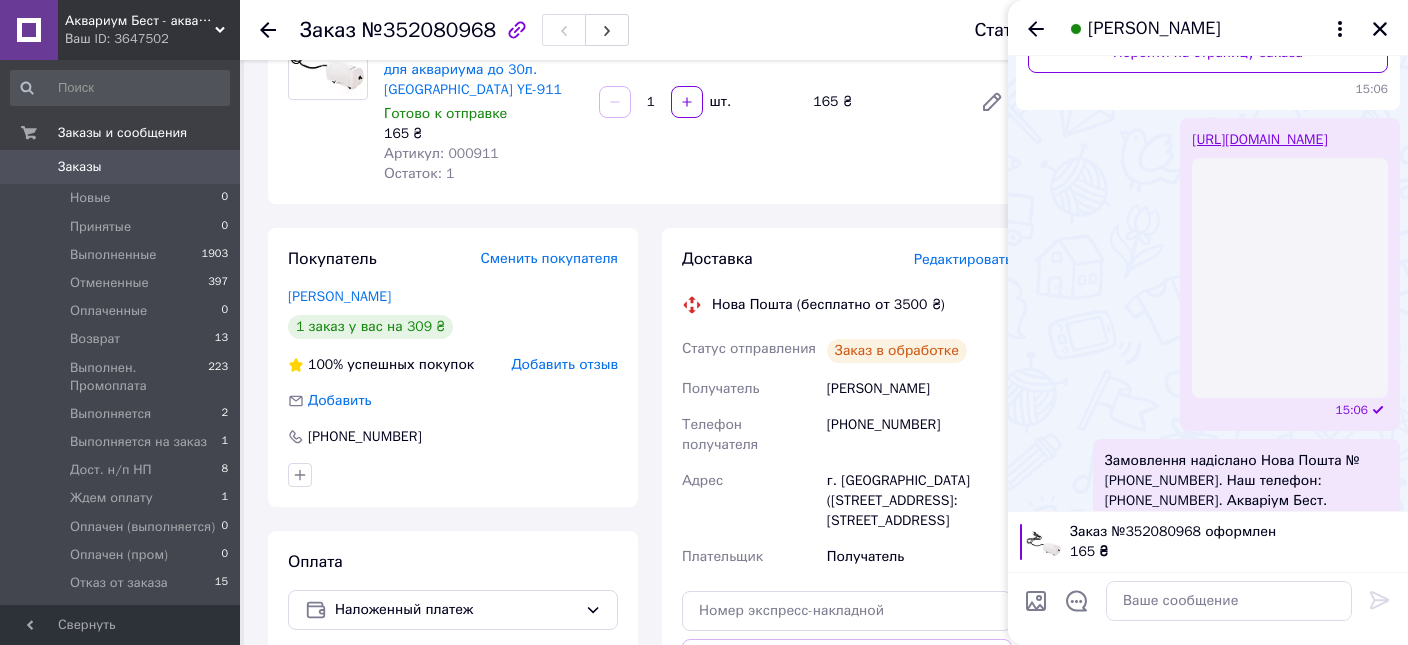 click on "Мини-компрессор одноканальный 2Вт. 180л/ч. для аквариума до 30л. JINGYE YE-911 Готово к отправке 165 ₴ Артикул: 000911 Остаток: 1 1   шт. 165 ₴" at bounding box center [698, 102] 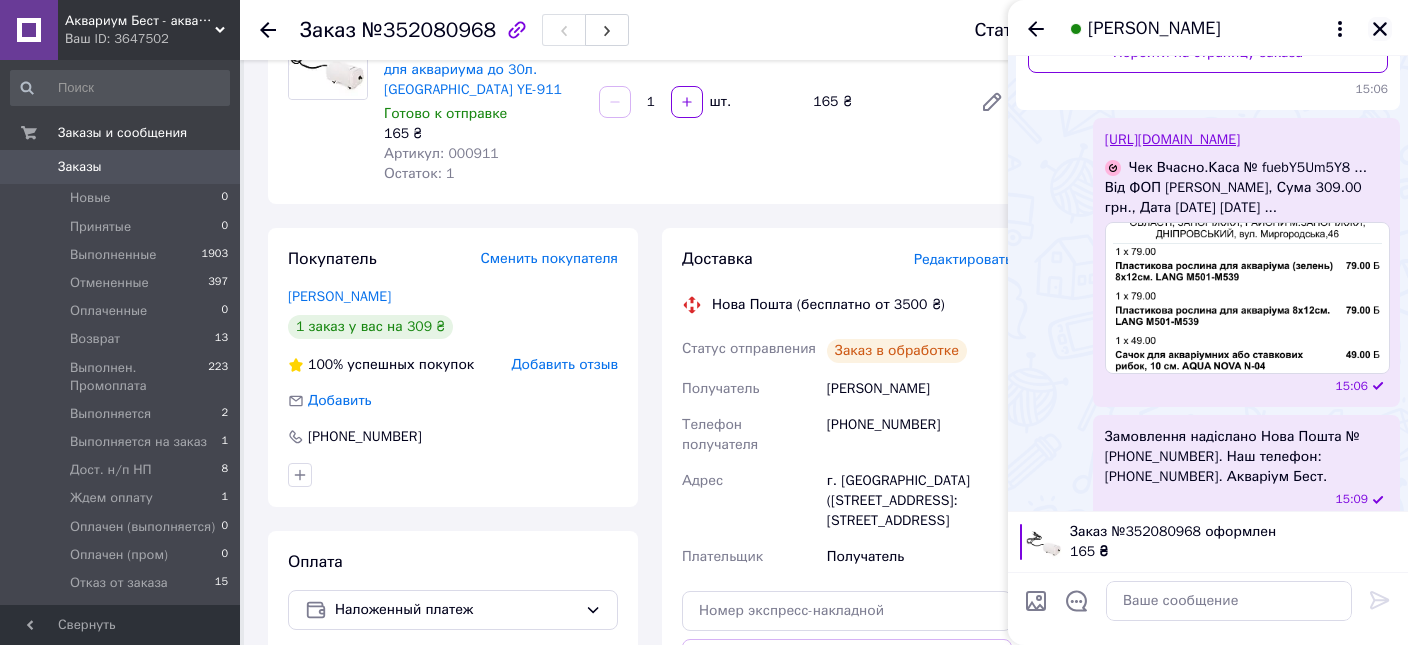 click 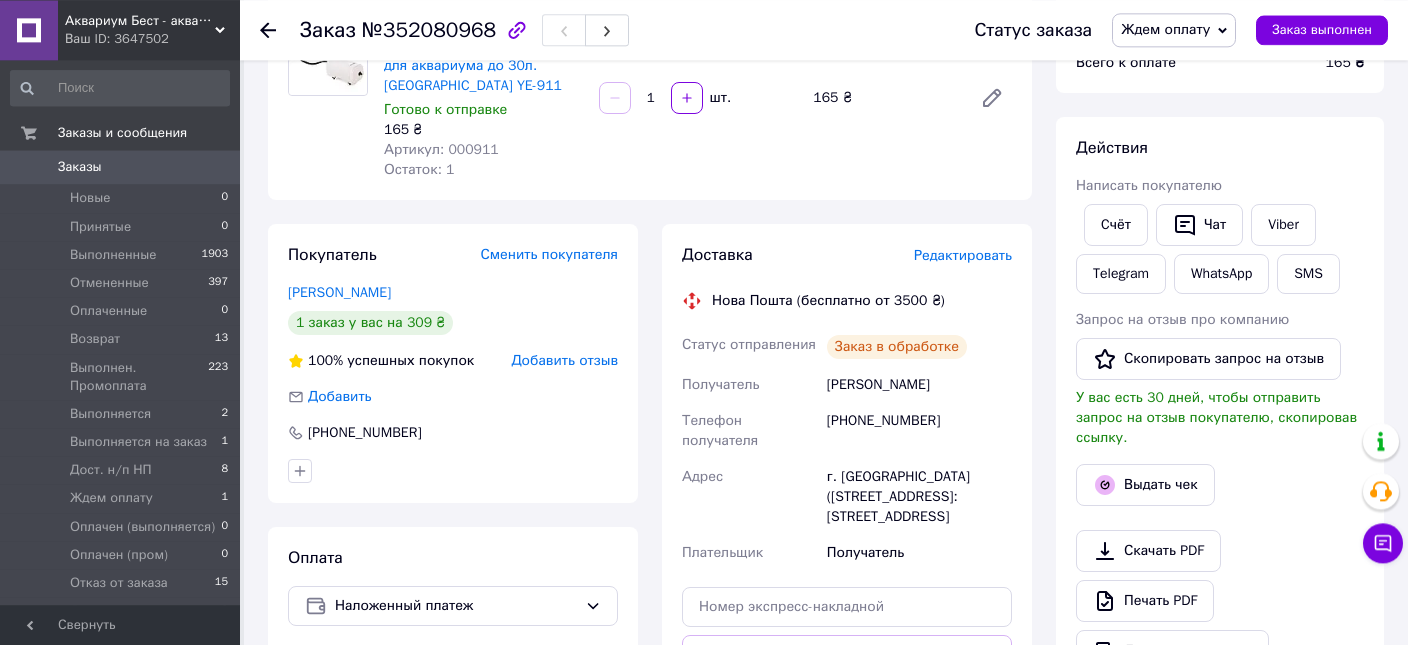 scroll, scrollTop: 316, scrollLeft: 0, axis: vertical 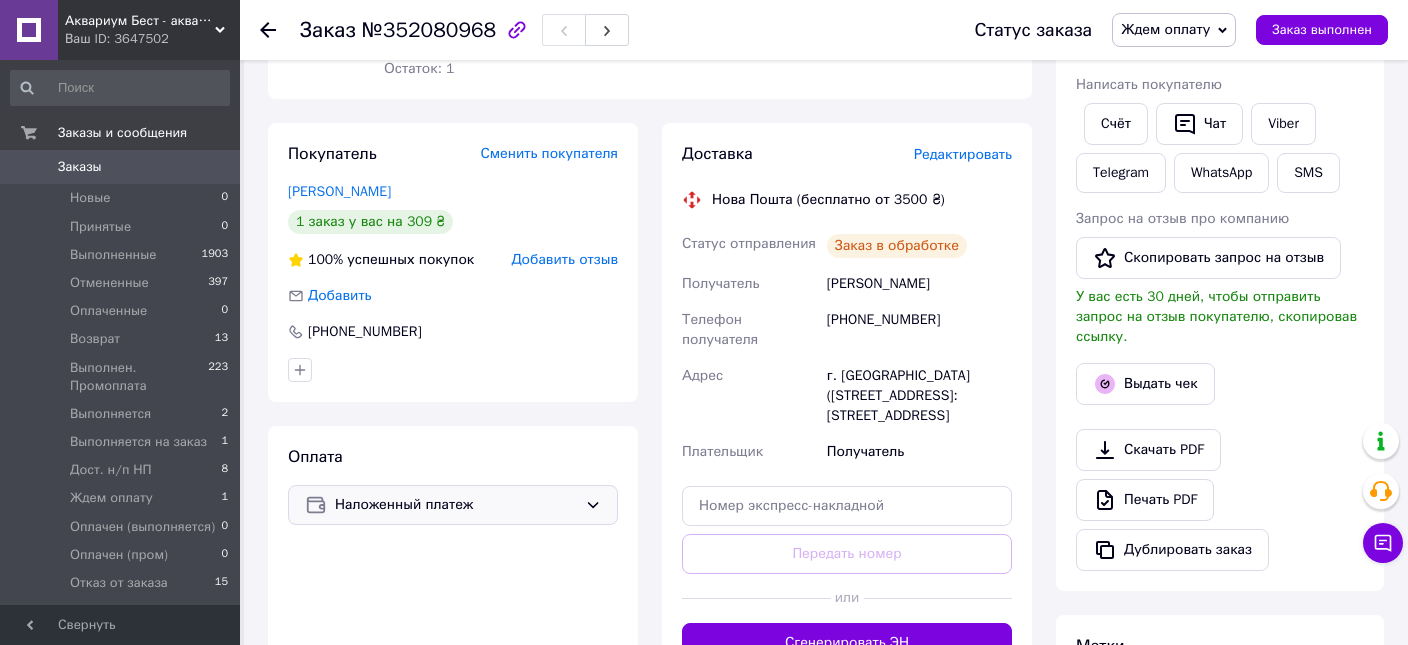 click on "Наложенный платеж" at bounding box center (453, 505) 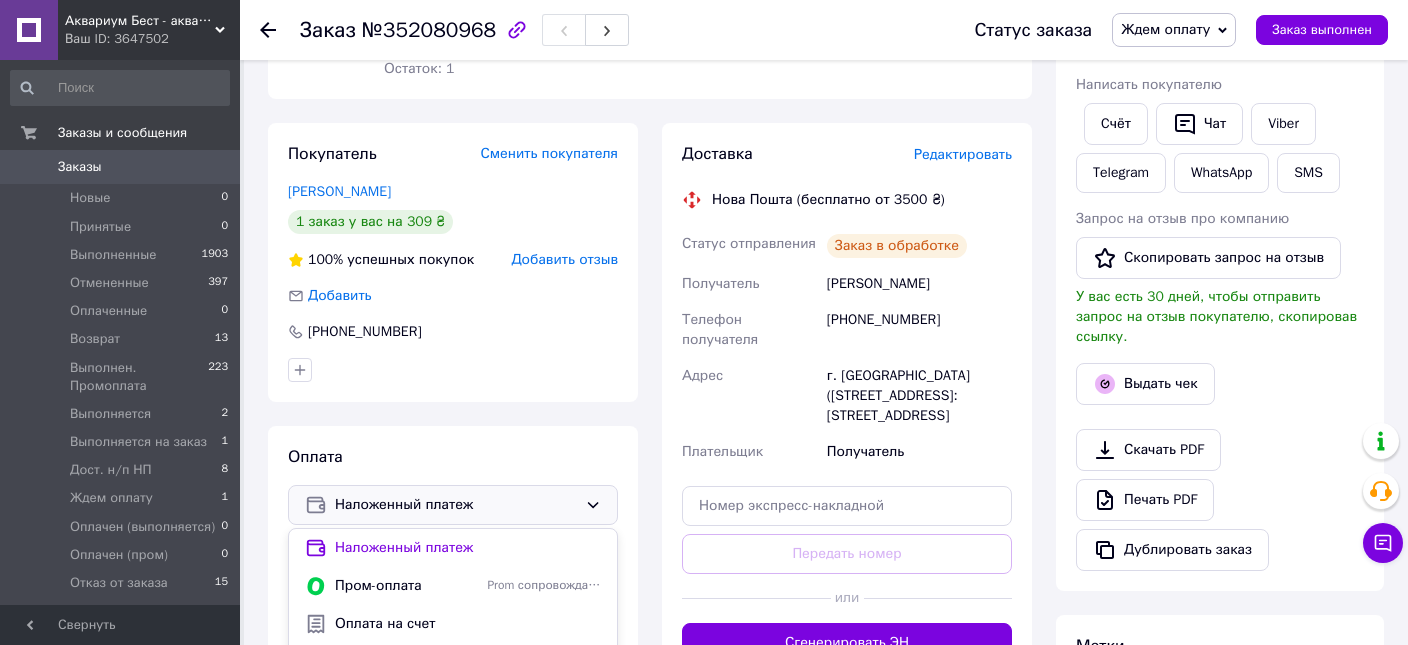 scroll, scrollTop: 528, scrollLeft: 0, axis: vertical 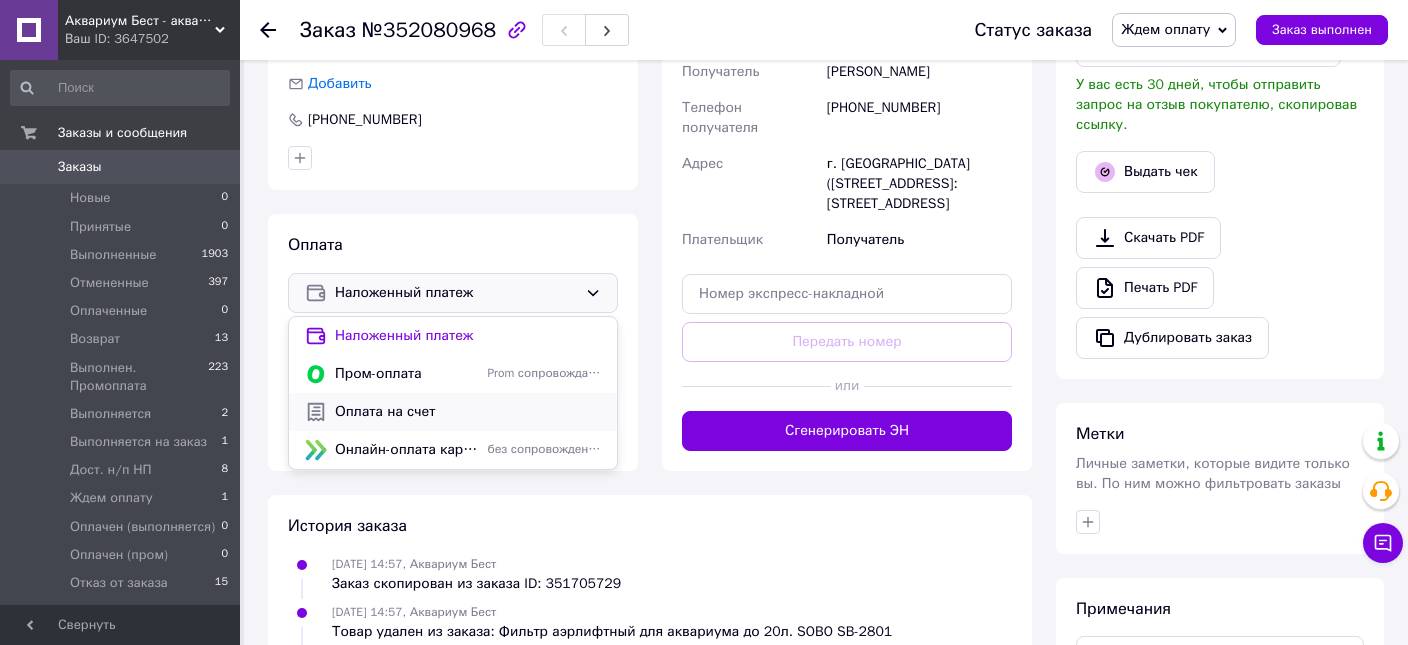 click on "Оплата на счет" at bounding box center (468, 412) 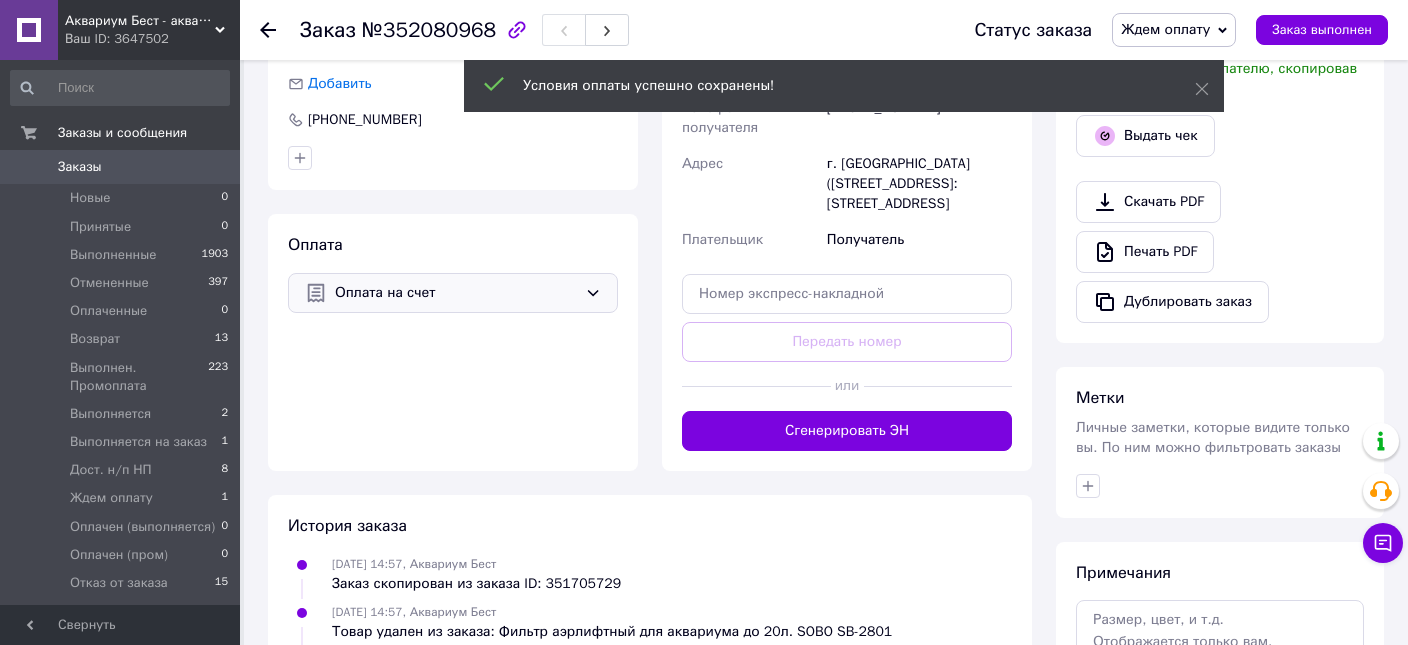 scroll, scrollTop: 36, scrollLeft: 0, axis: vertical 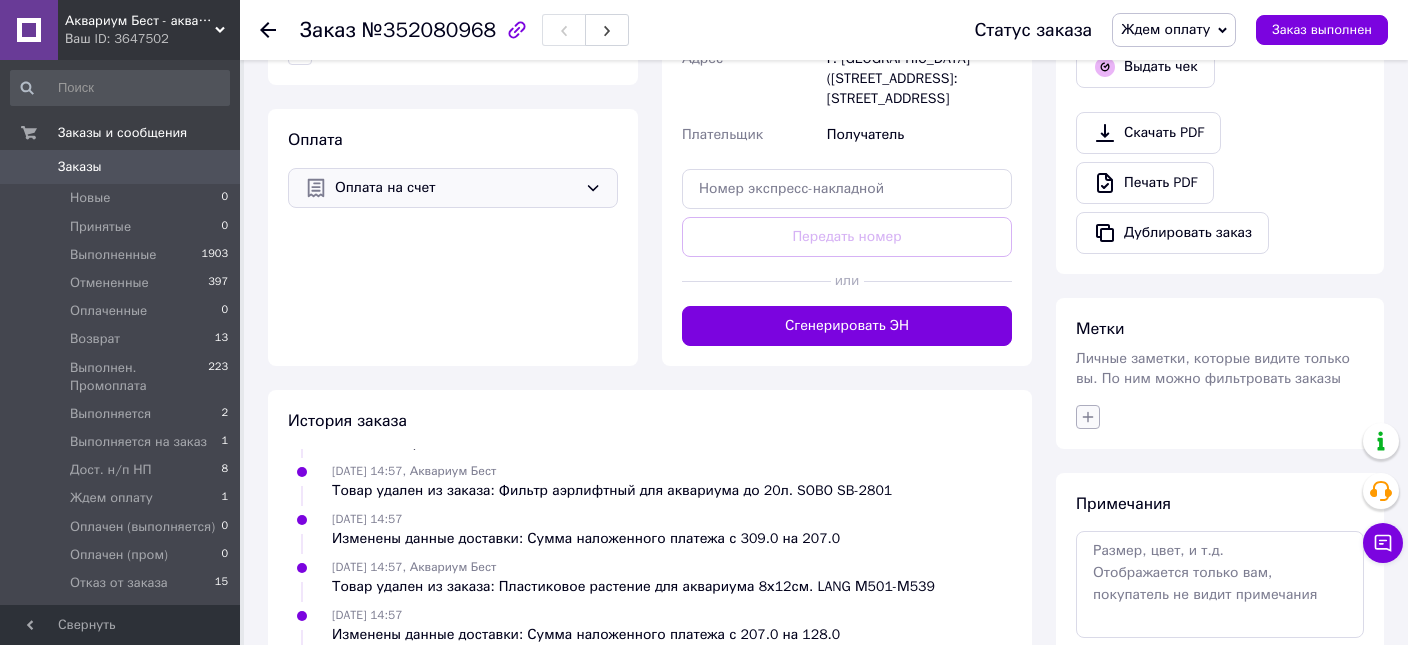 click at bounding box center (1088, 417) 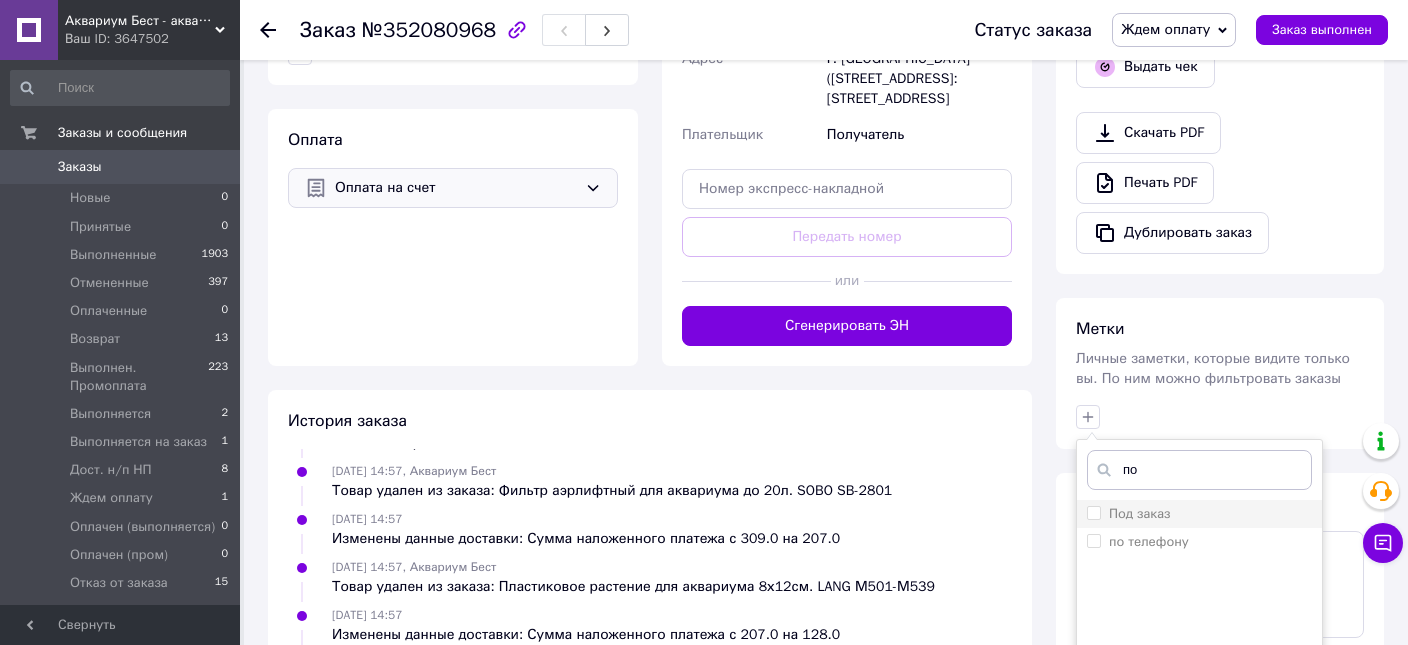 type on "по" 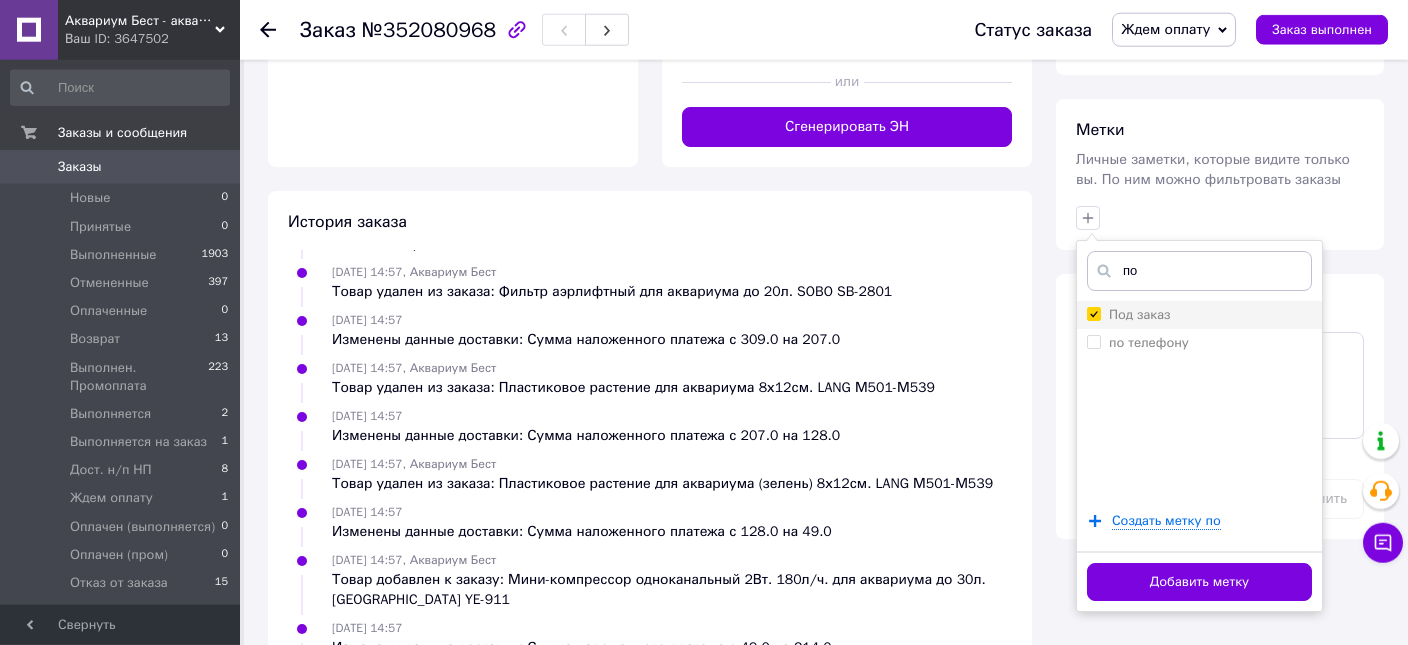 scroll, scrollTop: 844, scrollLeft: 0, axis: vertical 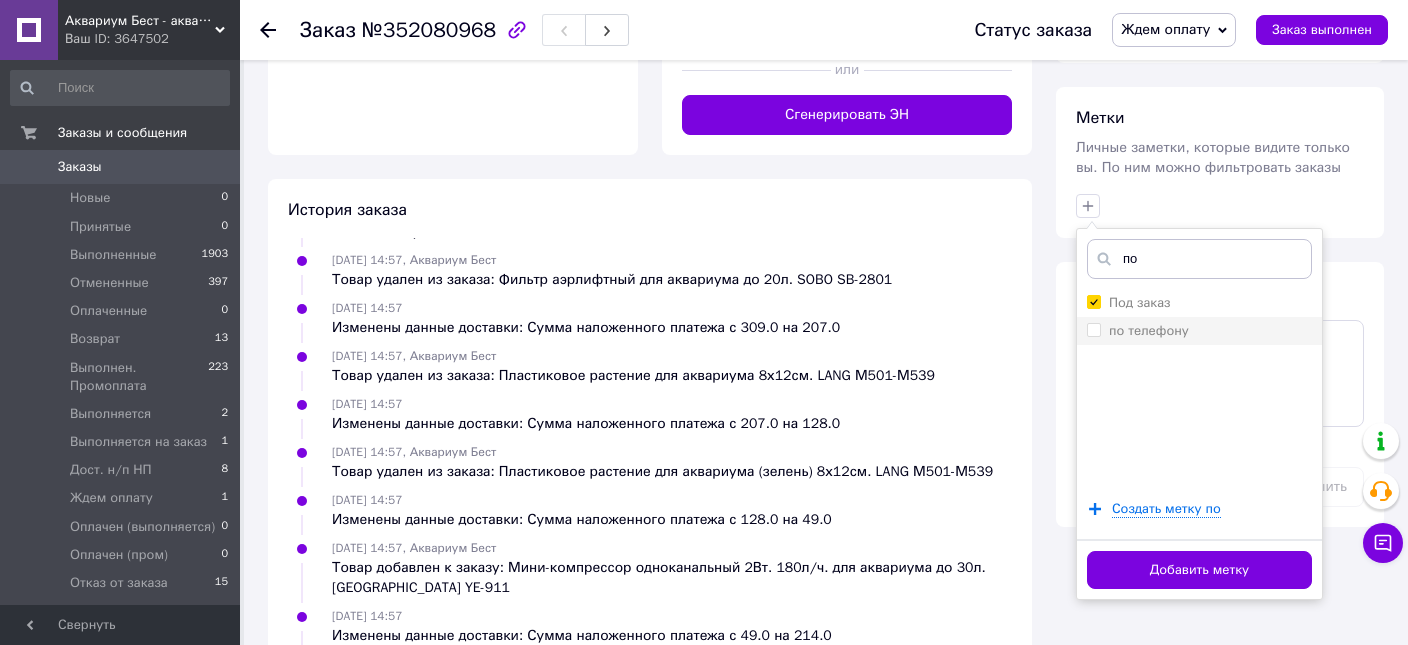 click on "по телефону" at bounding box center (1138, 331) 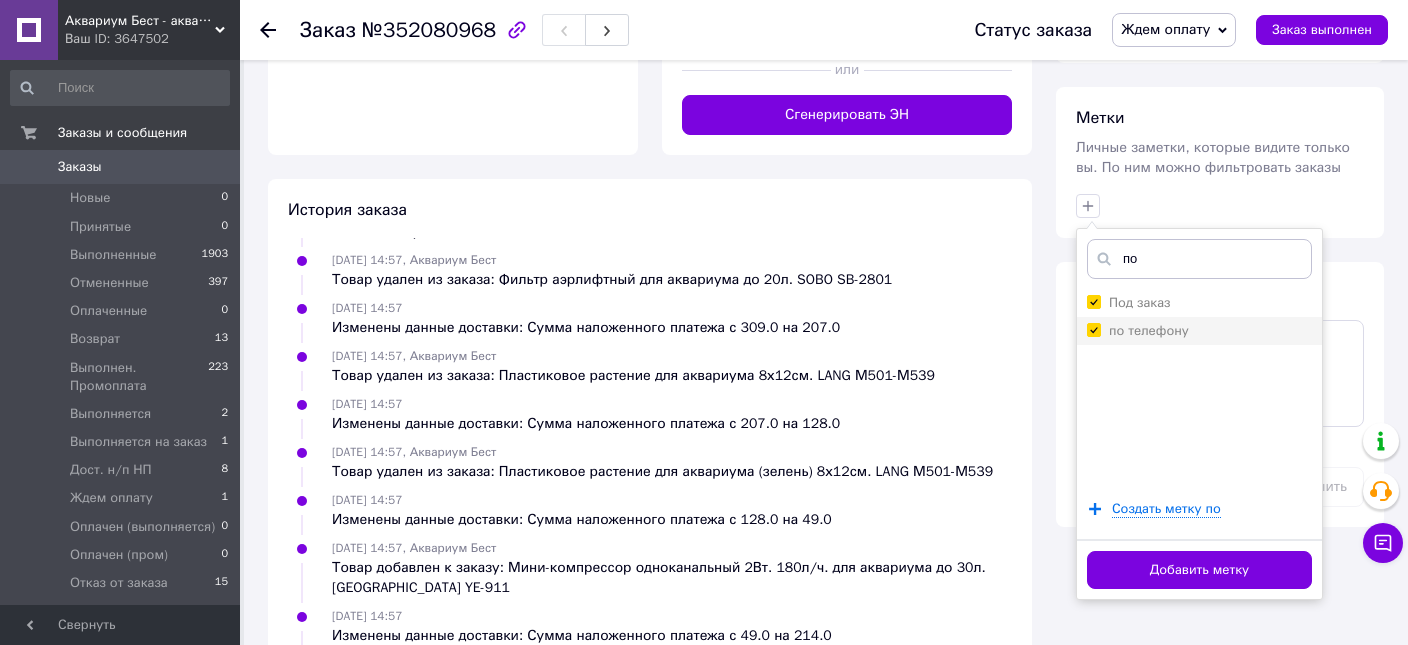 click on "по телефону" at bounding box center [1093, 329] 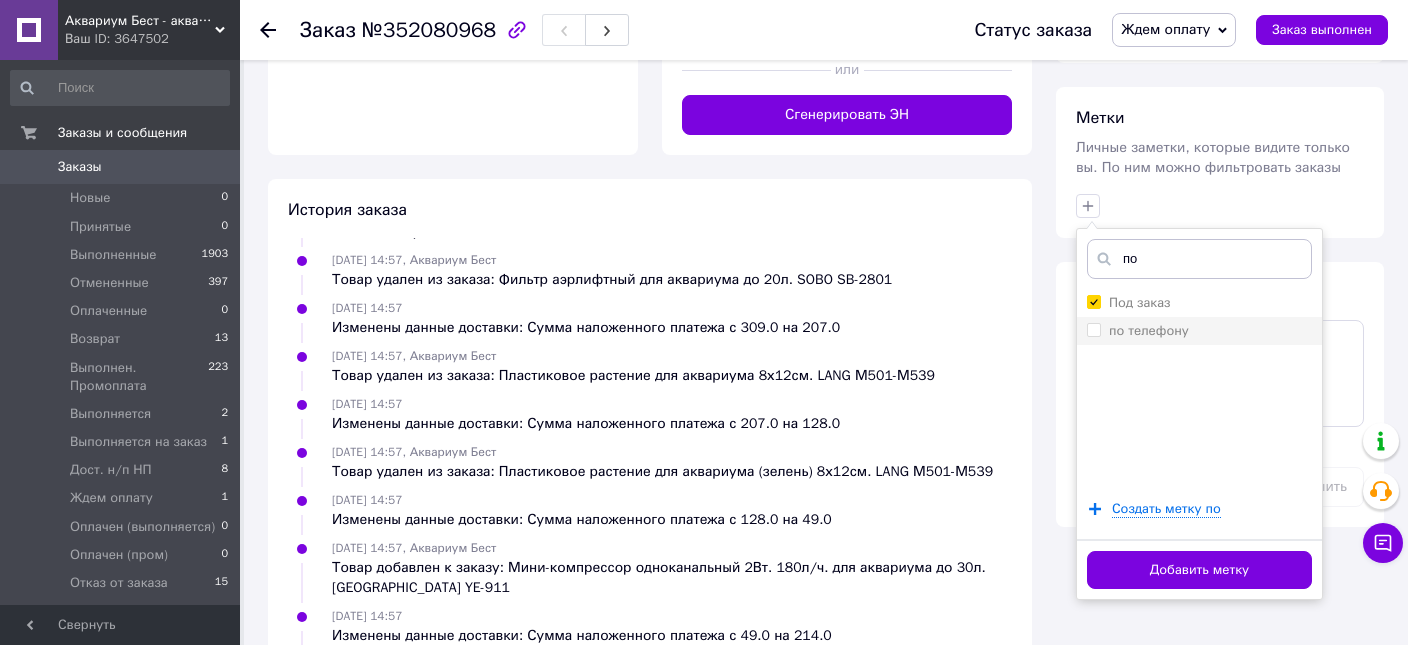 click on "по телефону" at bounding box center [1093, 329] 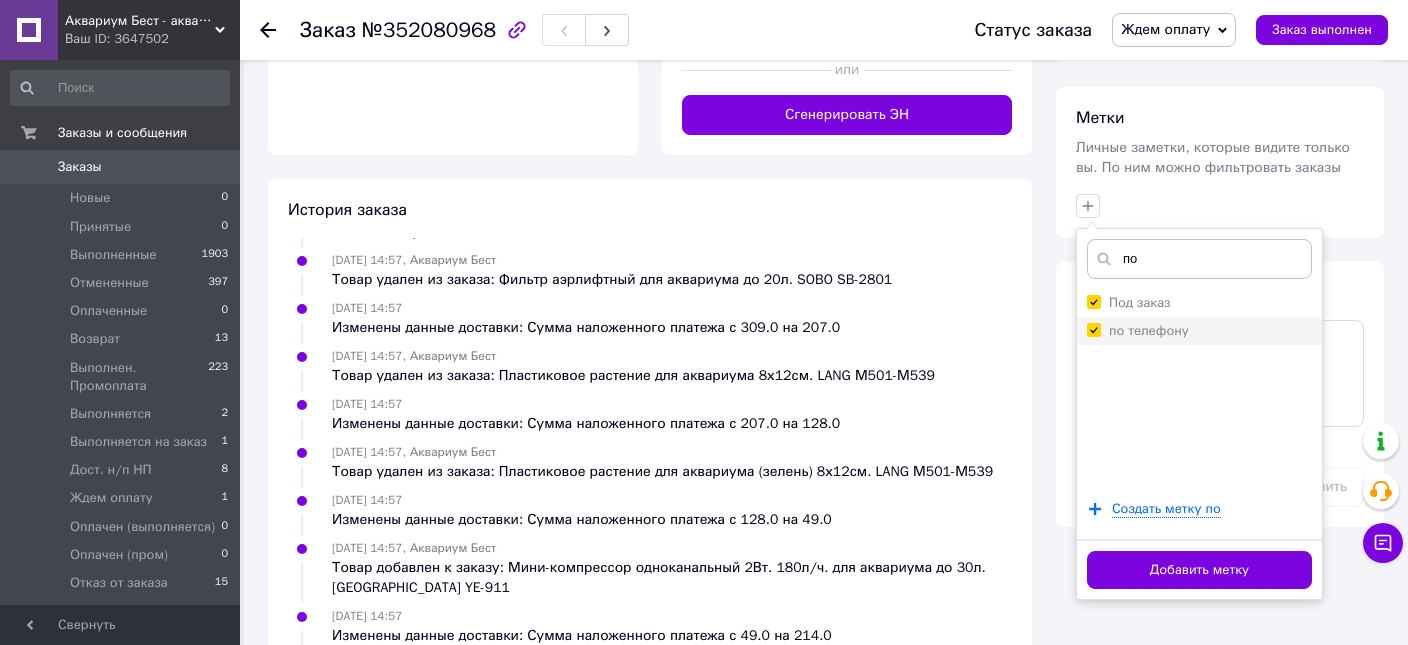 checkbox on "true" 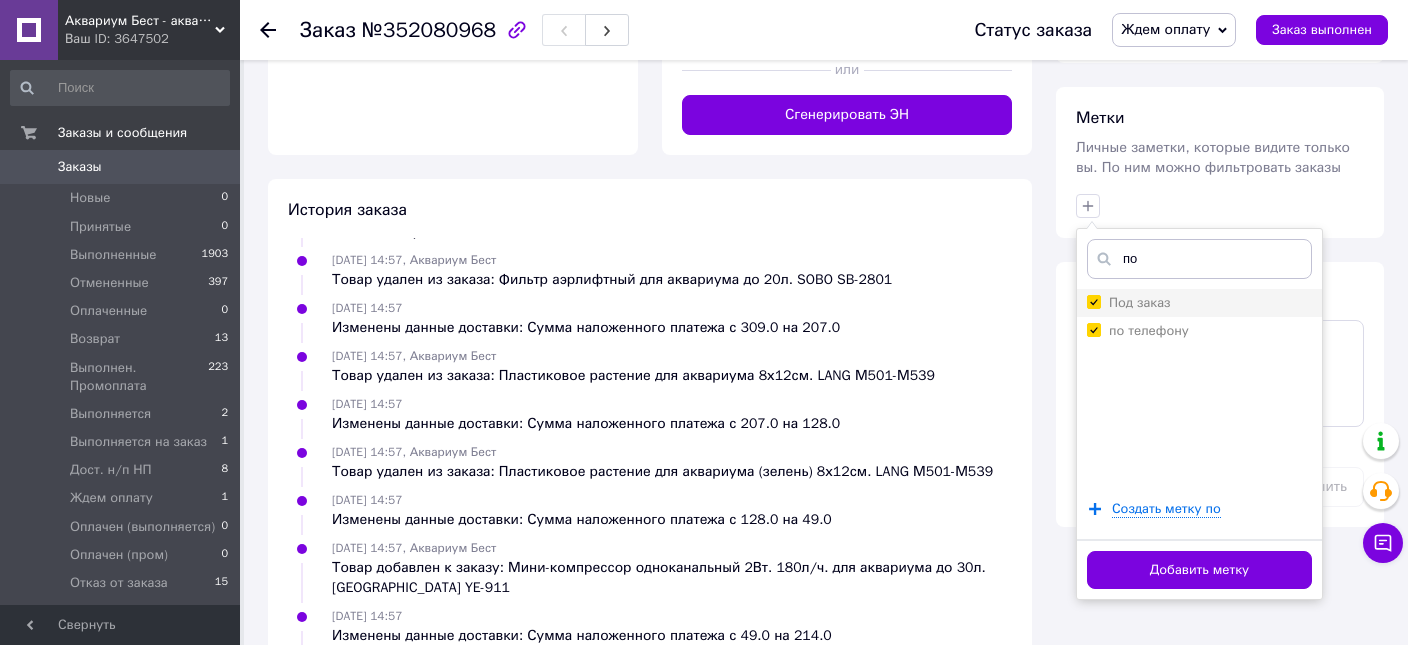 click on "Под заказ" at bounding box center (1093, 301) 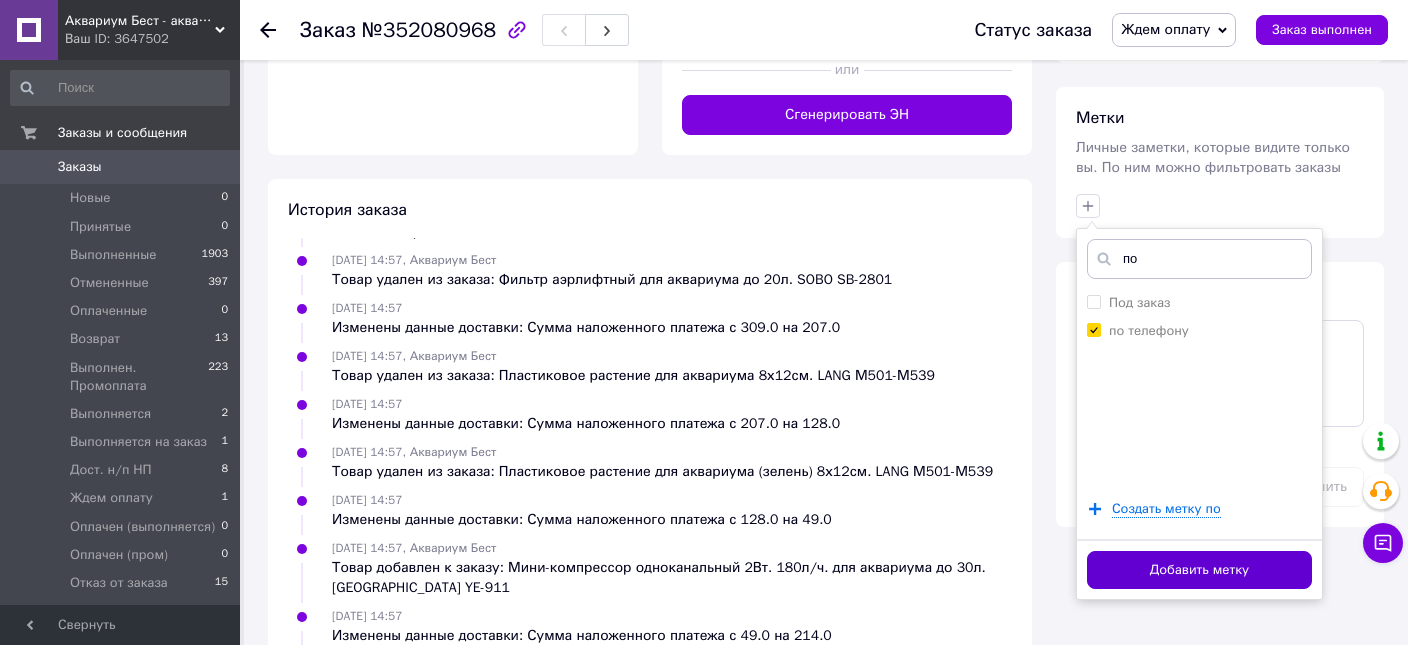 click on "Добавить метку" at bounding box center [1199, 570] 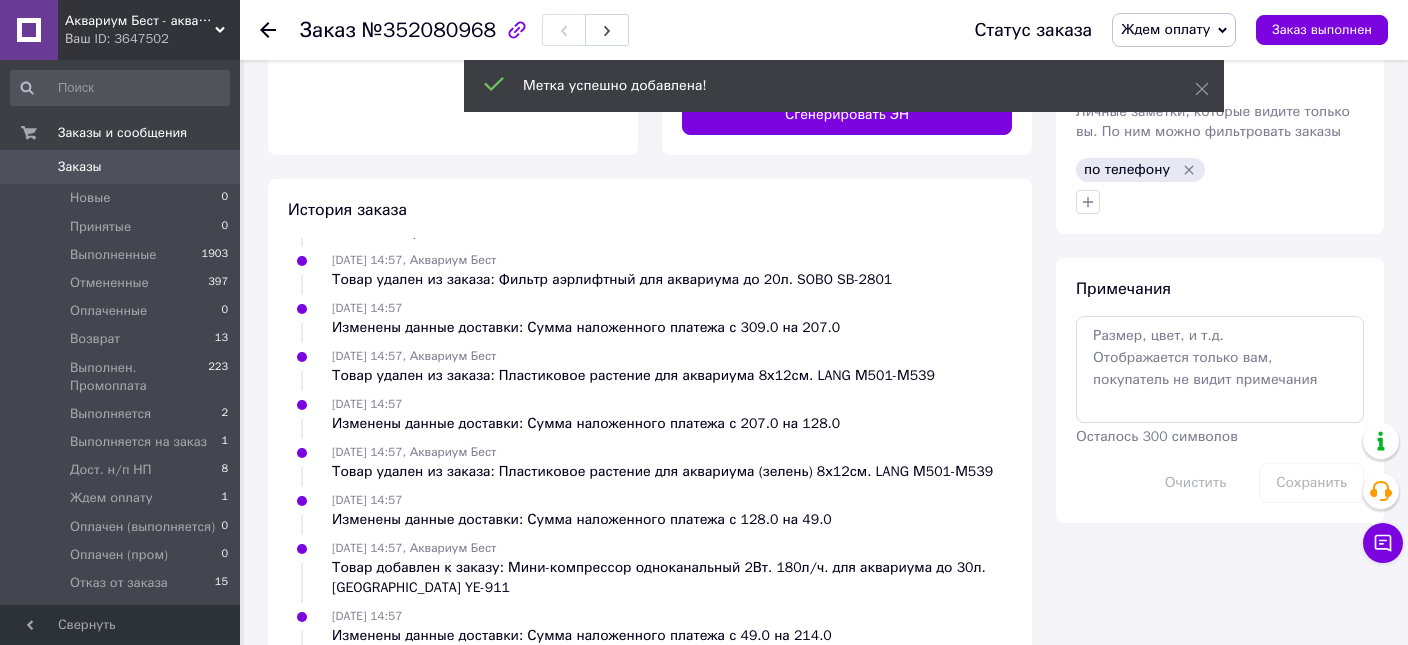 scroll, scrollTop: 84, scrollLeft: 0, axis: vertical 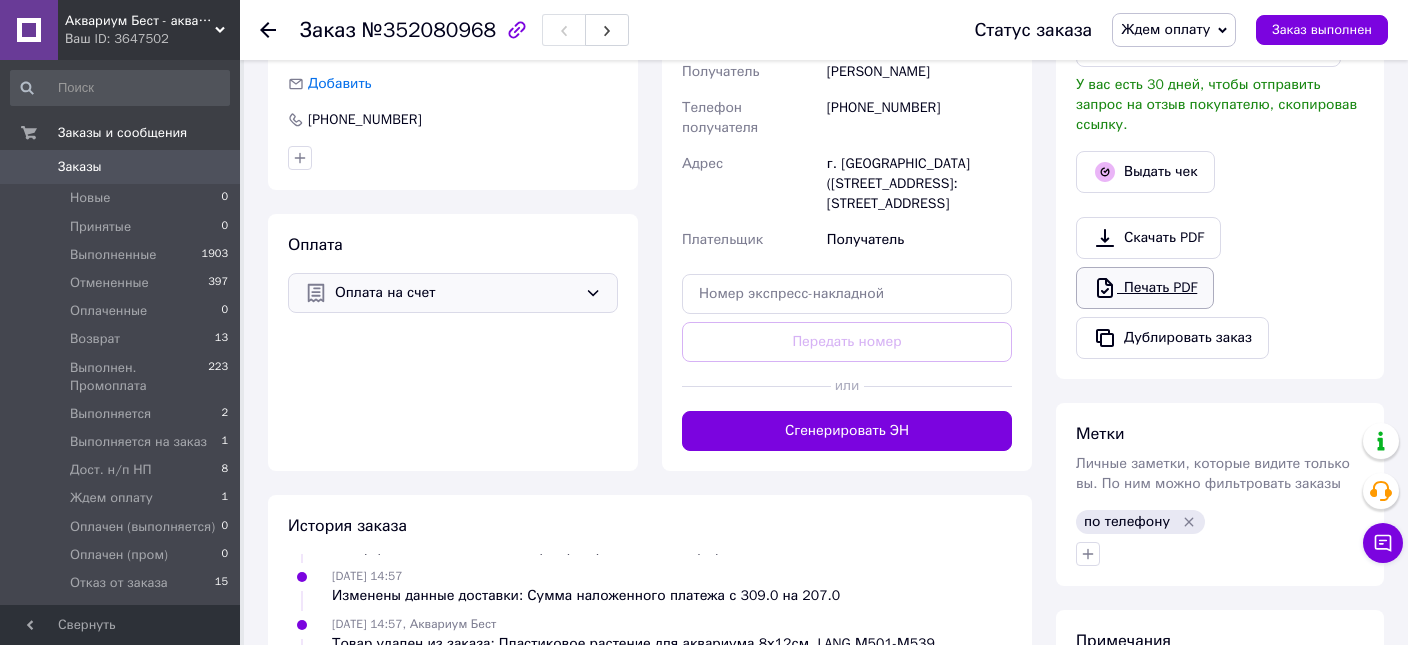 click on "Печать PDF" at bounding box center (1145, 288) 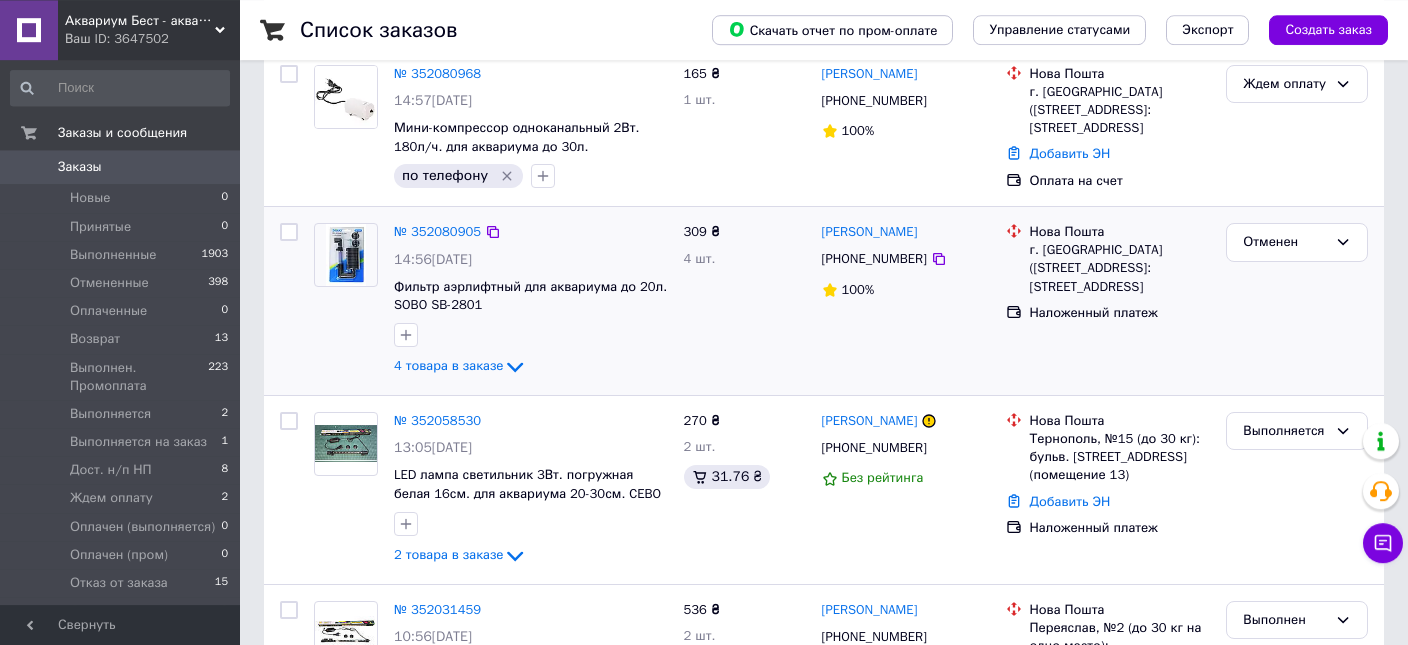 scroll, scrollTop: 211, scrollLeft: 0, axis: vertical 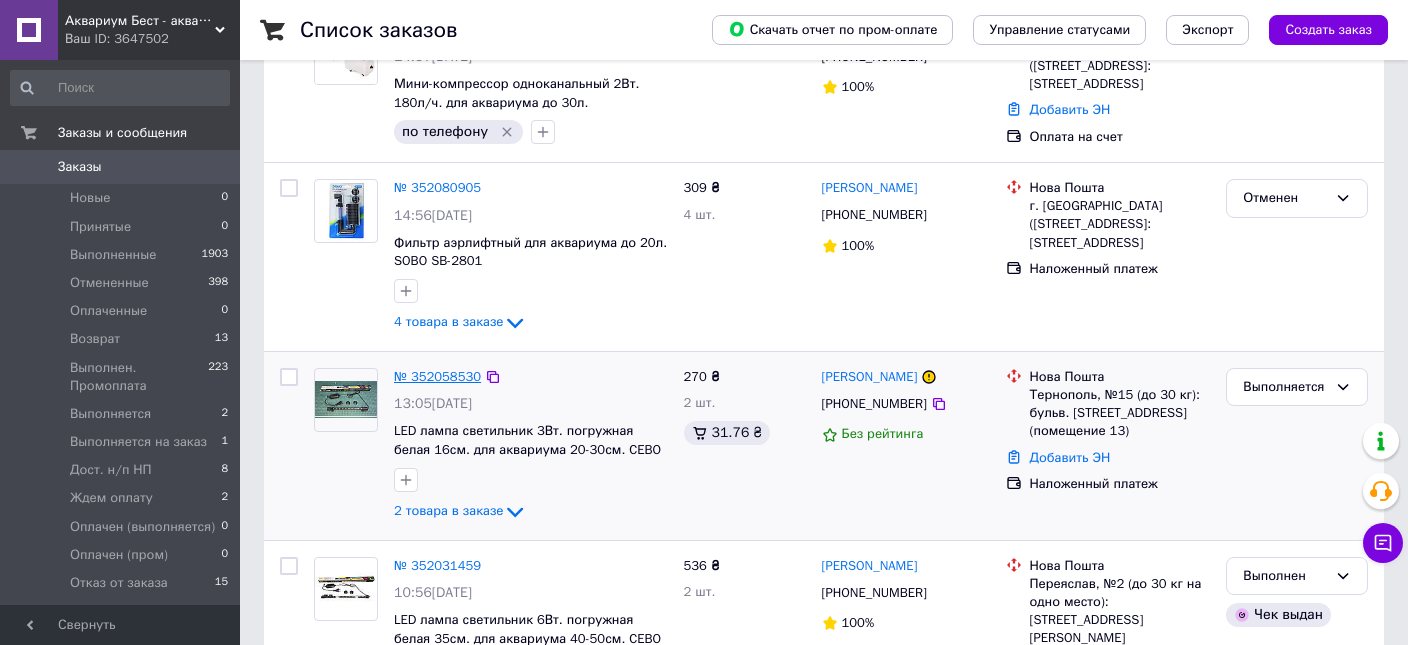 click on "№ 352058530" at bounding box center (437, 376) 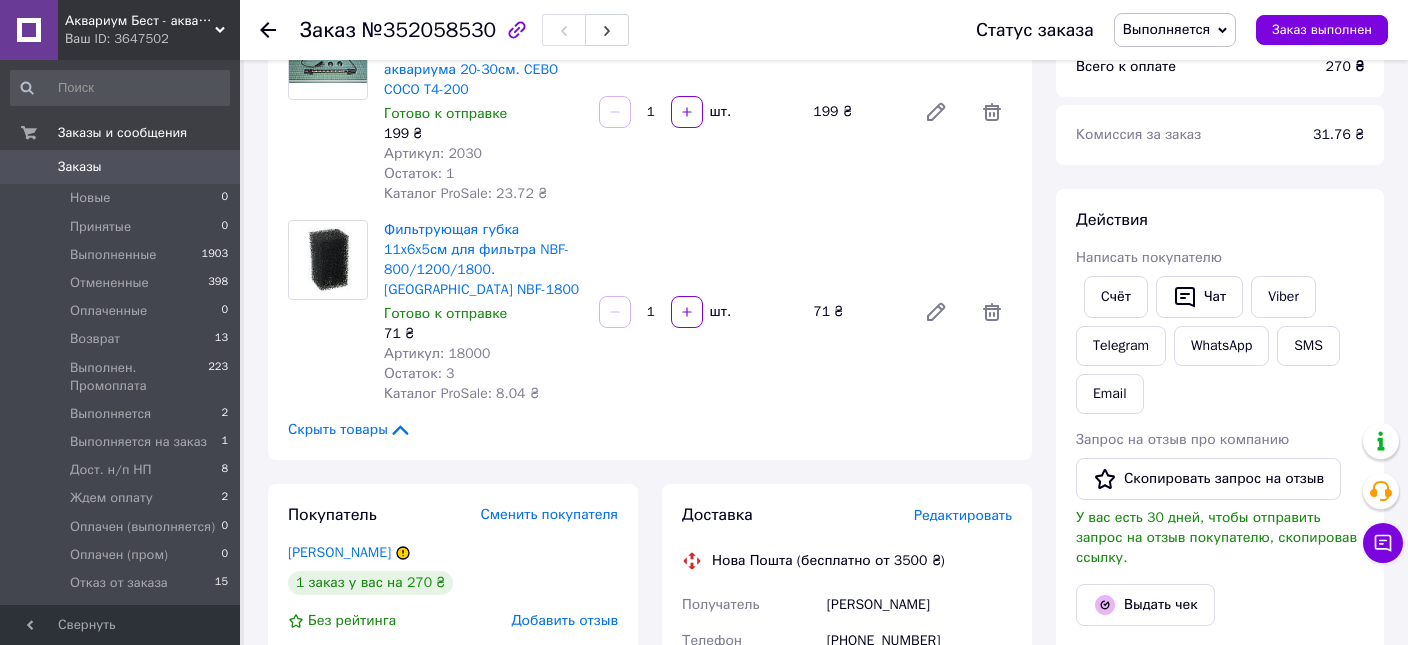 scroll, scrollTop: 422, scrollLeft: 0, axis: vertical 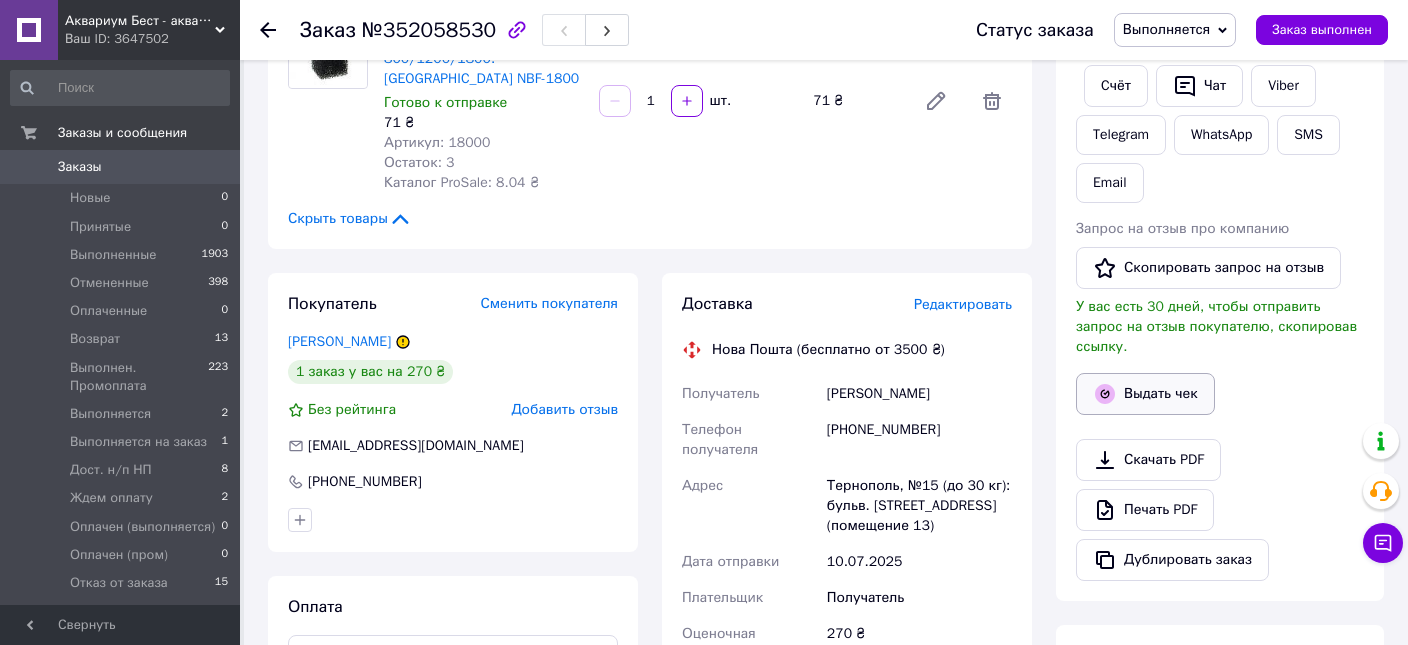 click on "Выдать чек" at bounding box center (1145, 394) 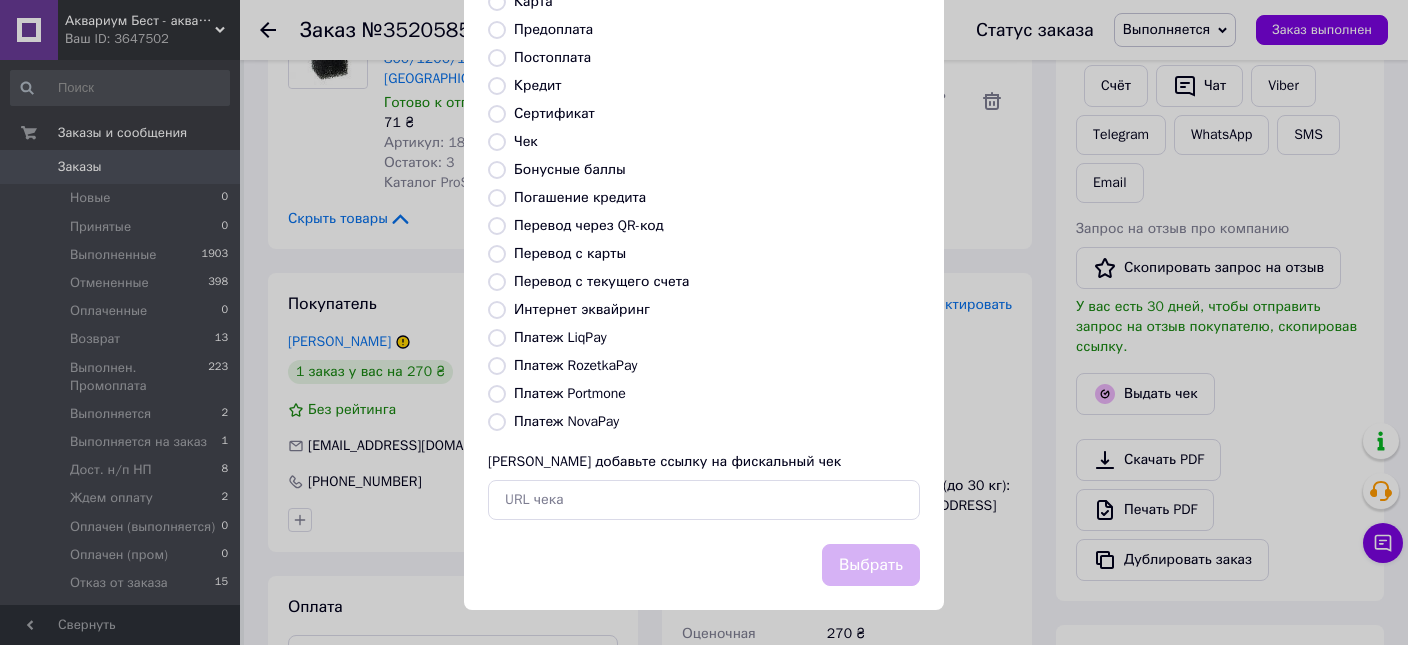 scroll, scrollTop: 214, scrollLeft: 0, axis: vertical 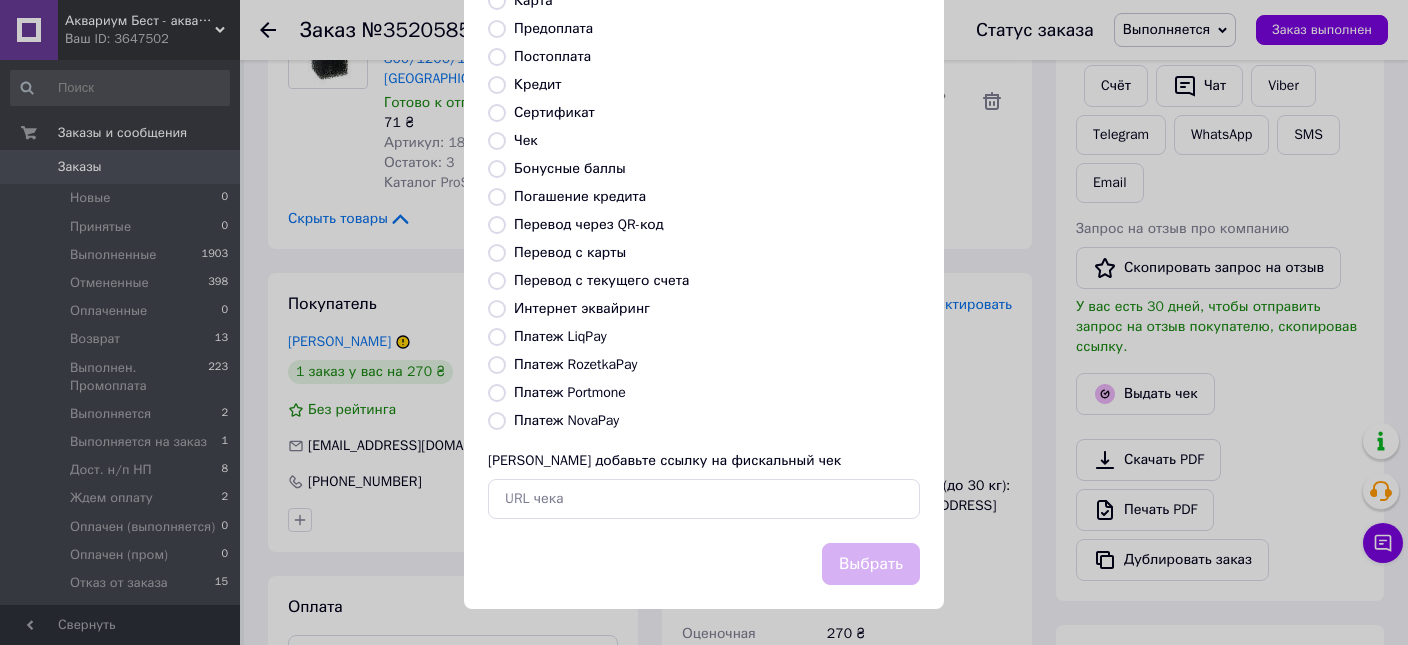 click on "Платеж NovaPay" at bounding box center [497, 421] 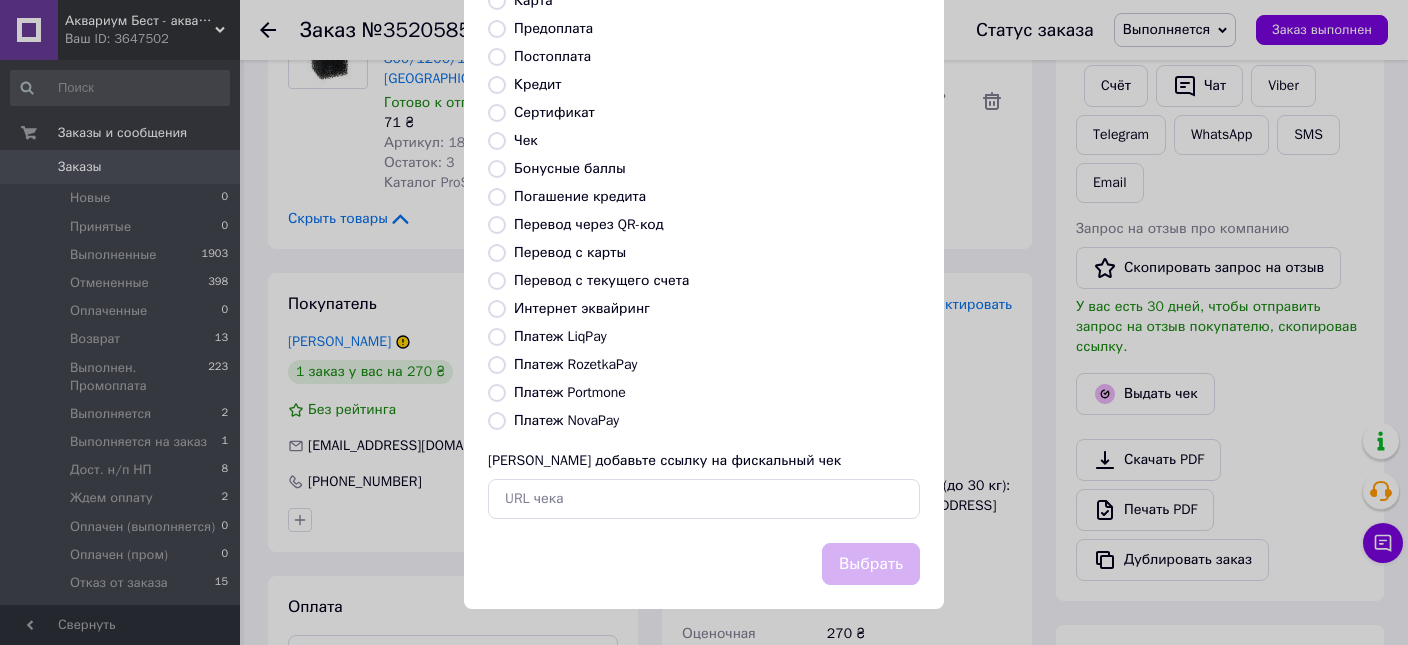 radio on "true" 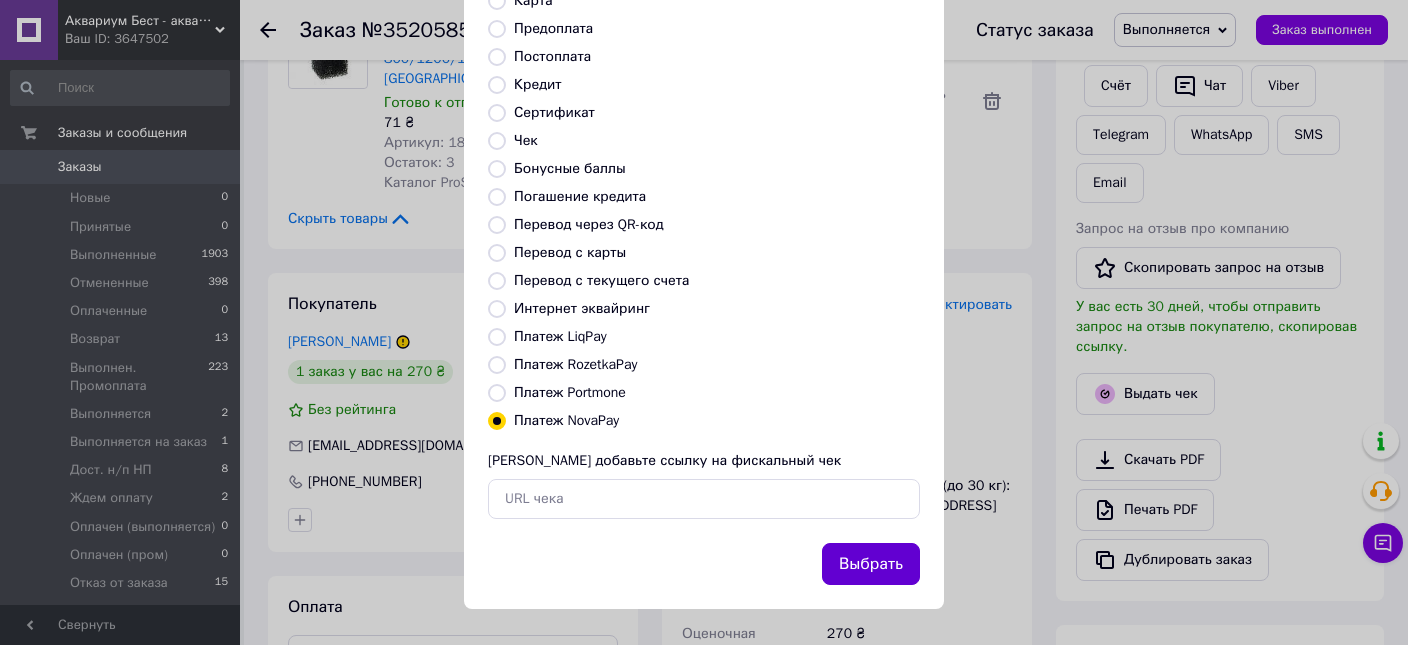 click on "Выбрать" at bounding box center (871, 564) 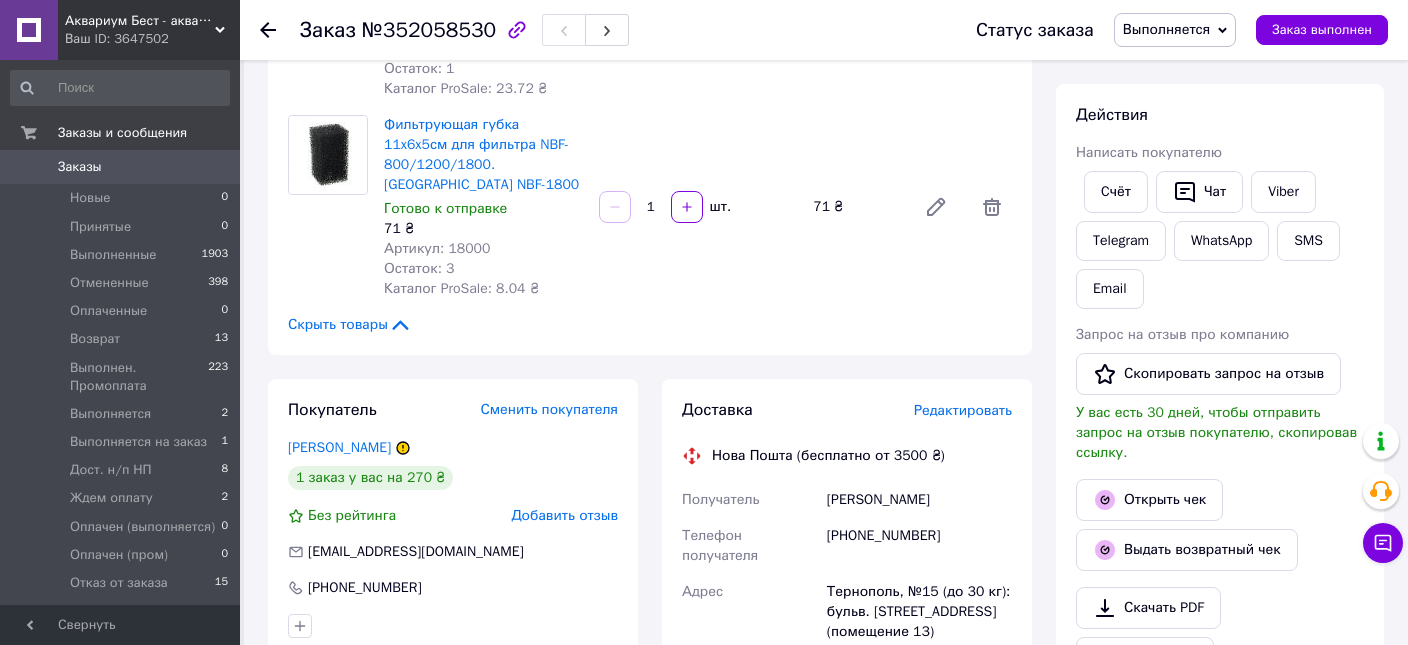 scroll, scrollTop: 422, scrollLeft: 0, axis: vertical 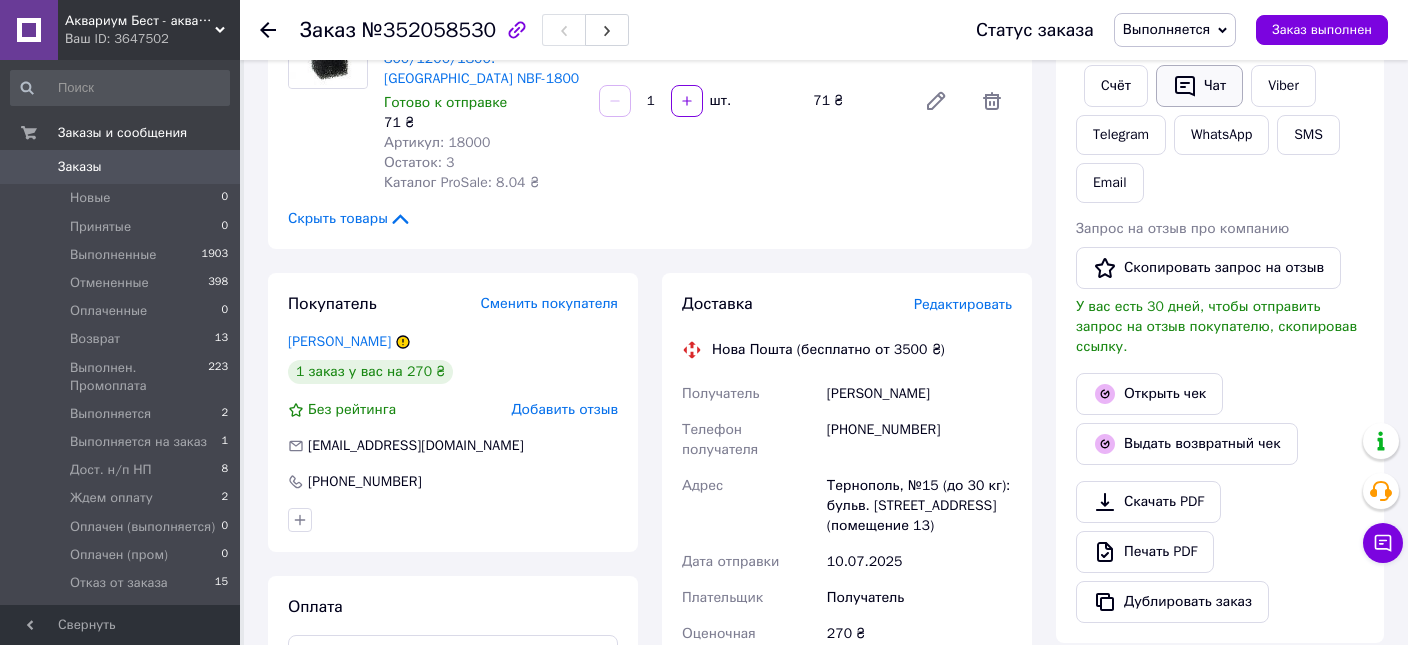 click 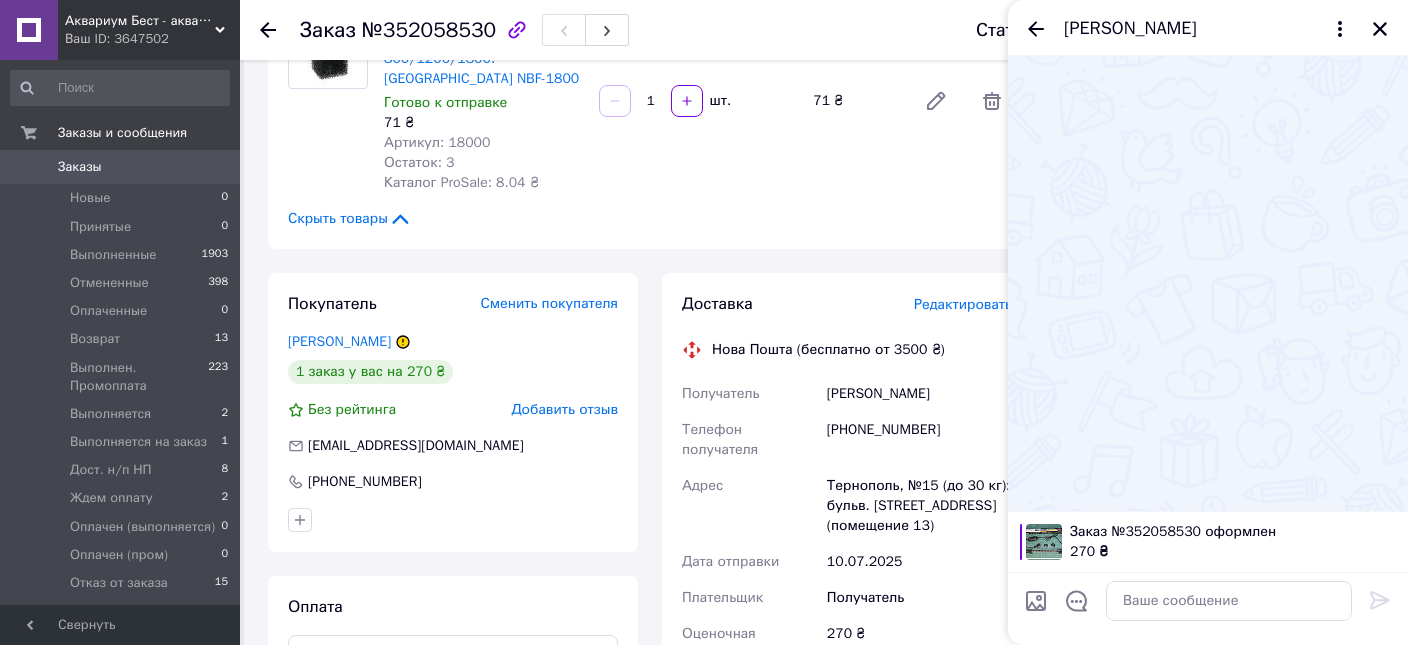 click 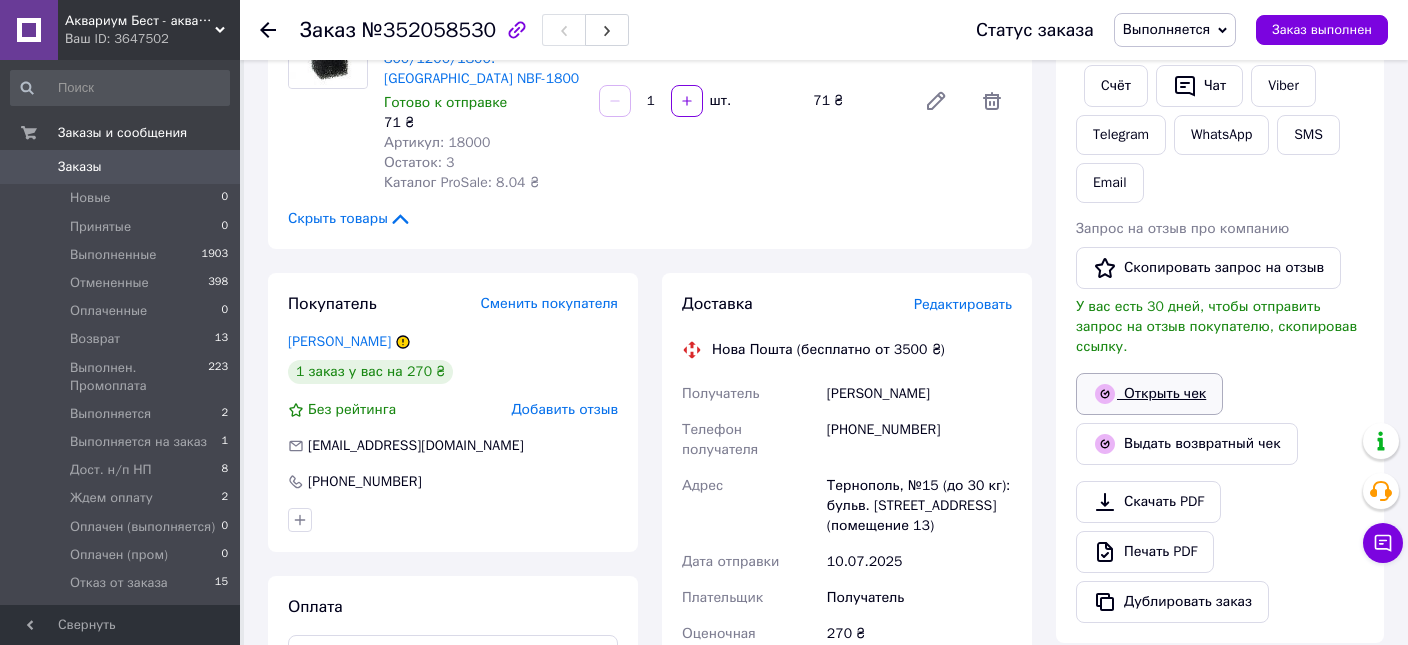 click on "Открыть чек" at bounding box center [1149, 394] 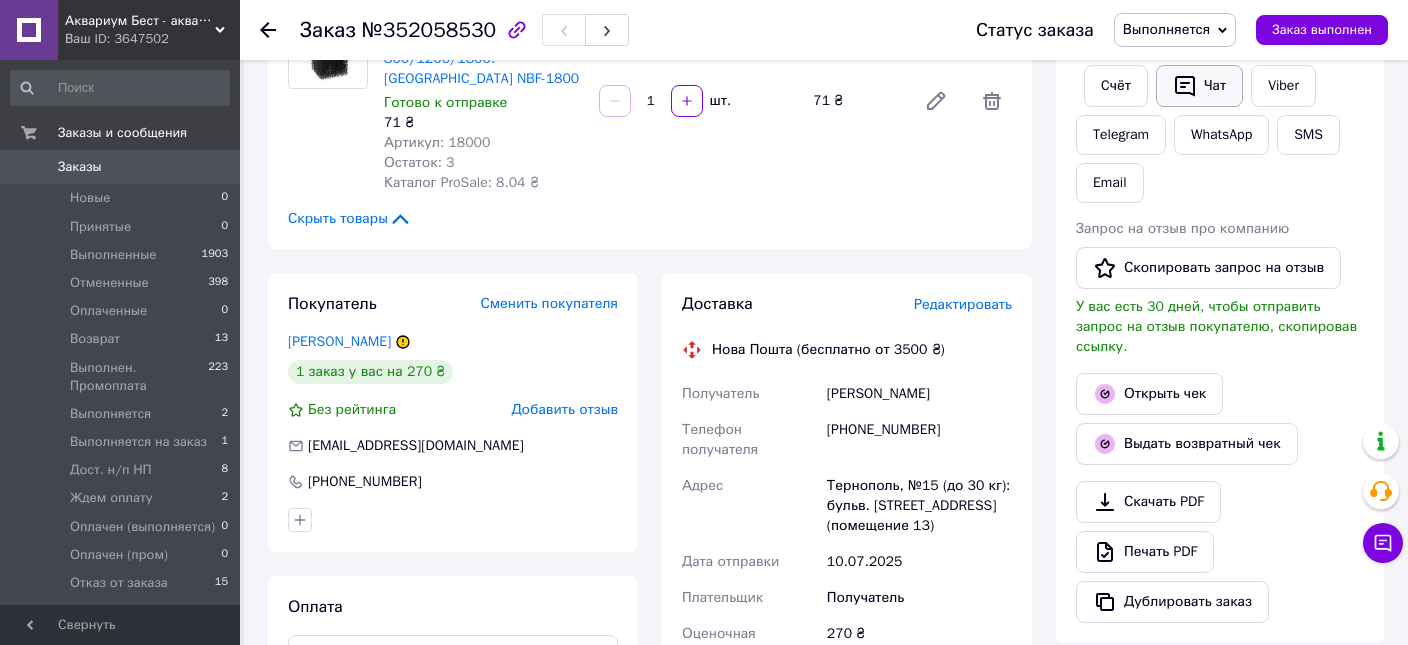 click on "Чат" at bounding box center [1199, 86] 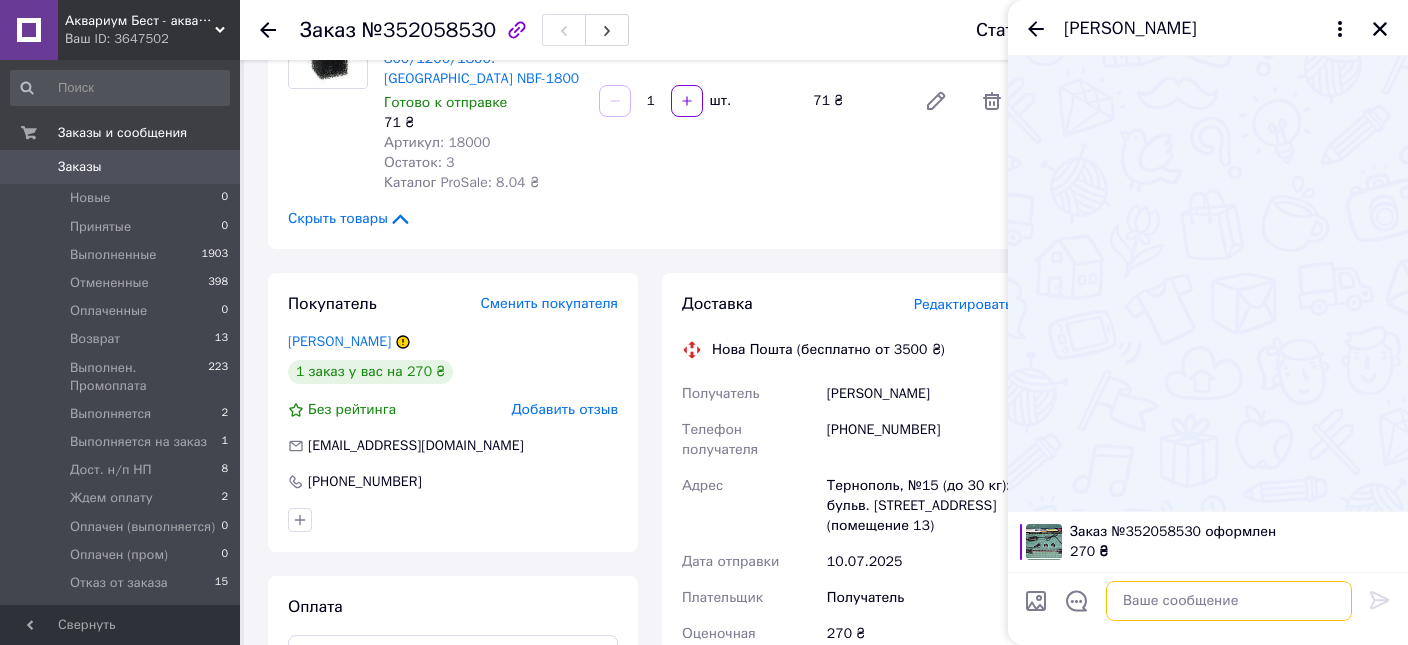click at bounding box center (1229, 601) 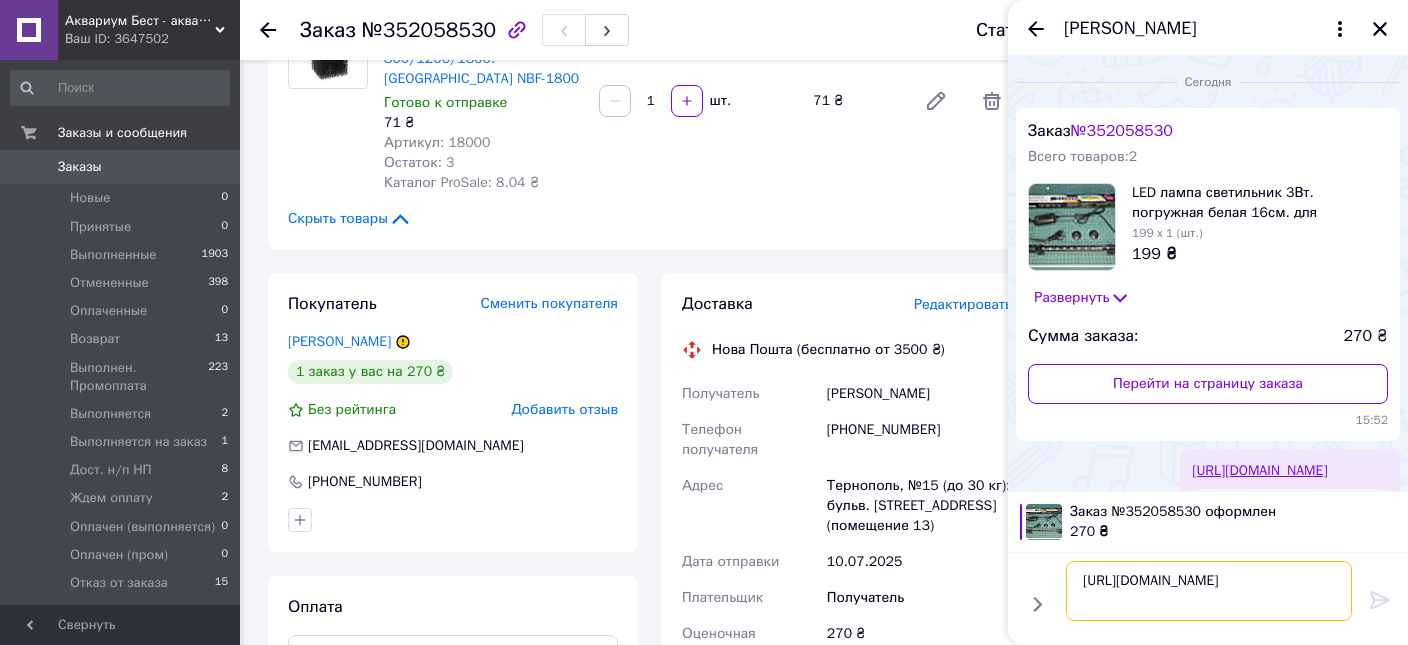 type 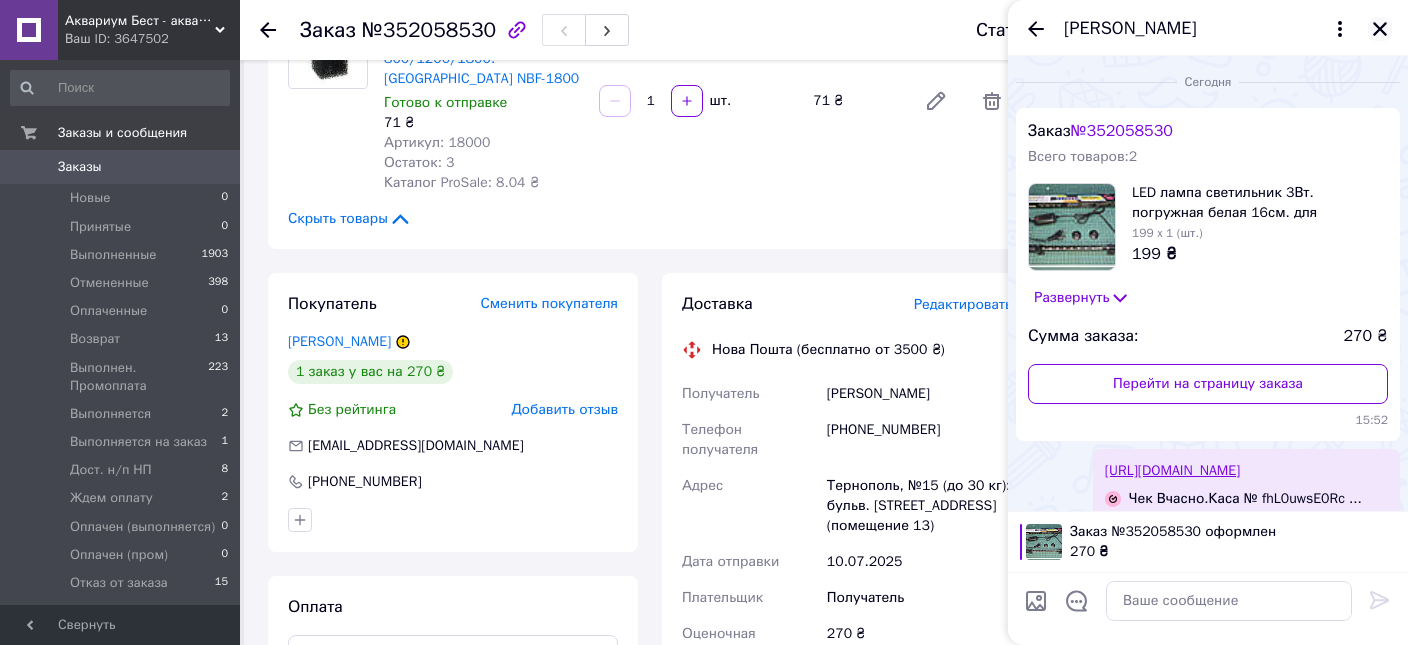 click 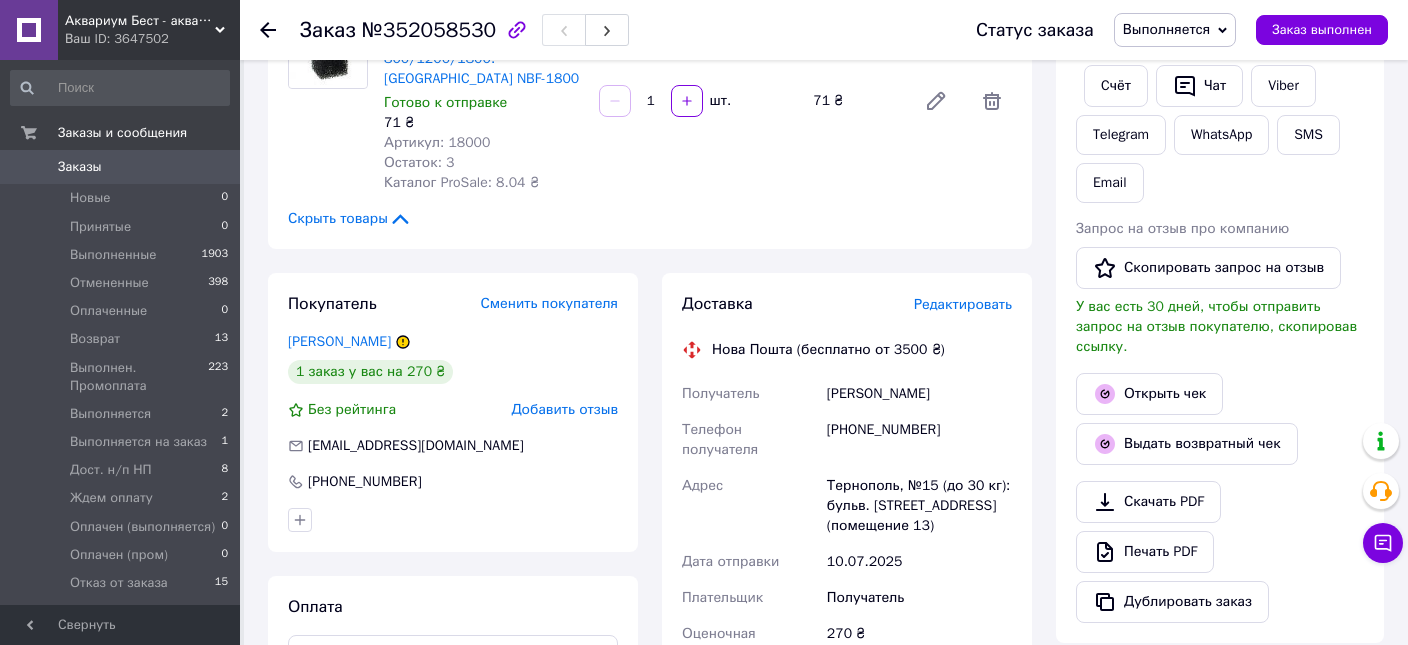 click on "[PERSON_NAME]" at bounding box center [919, 394] 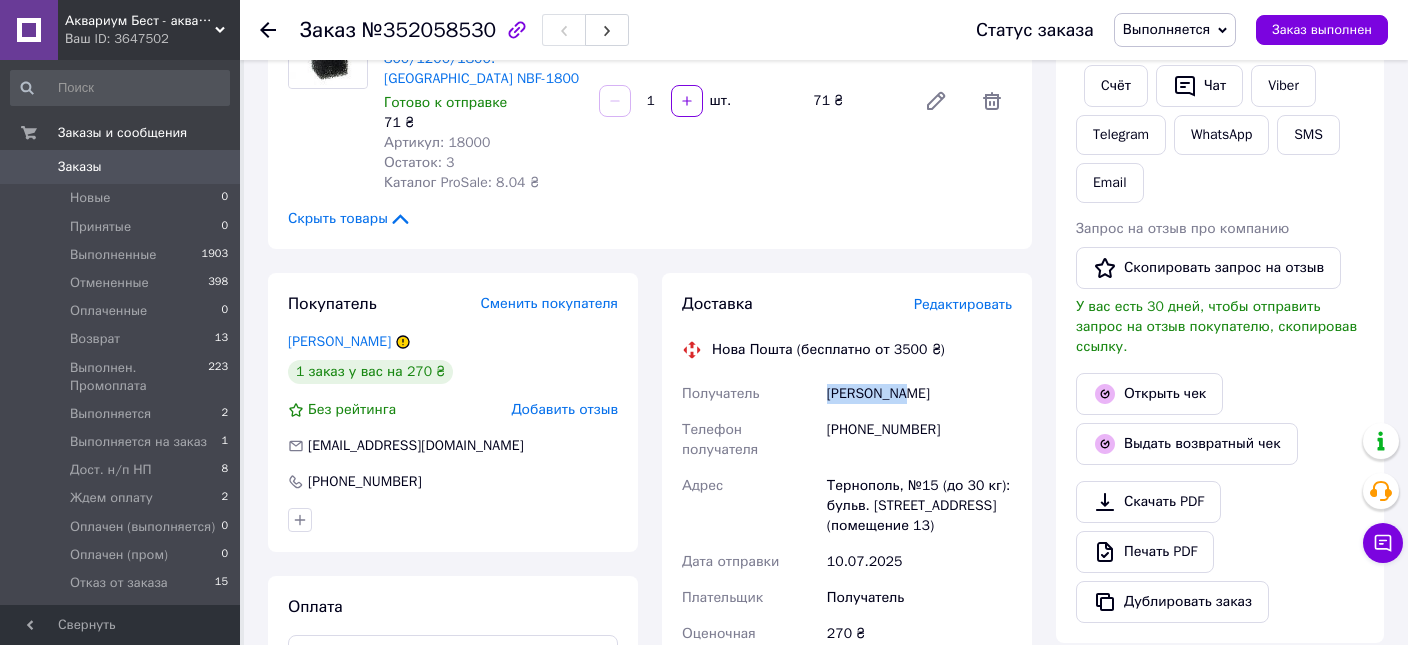 click on "[PERSON_NAME]" at bounding box center [919, 394] 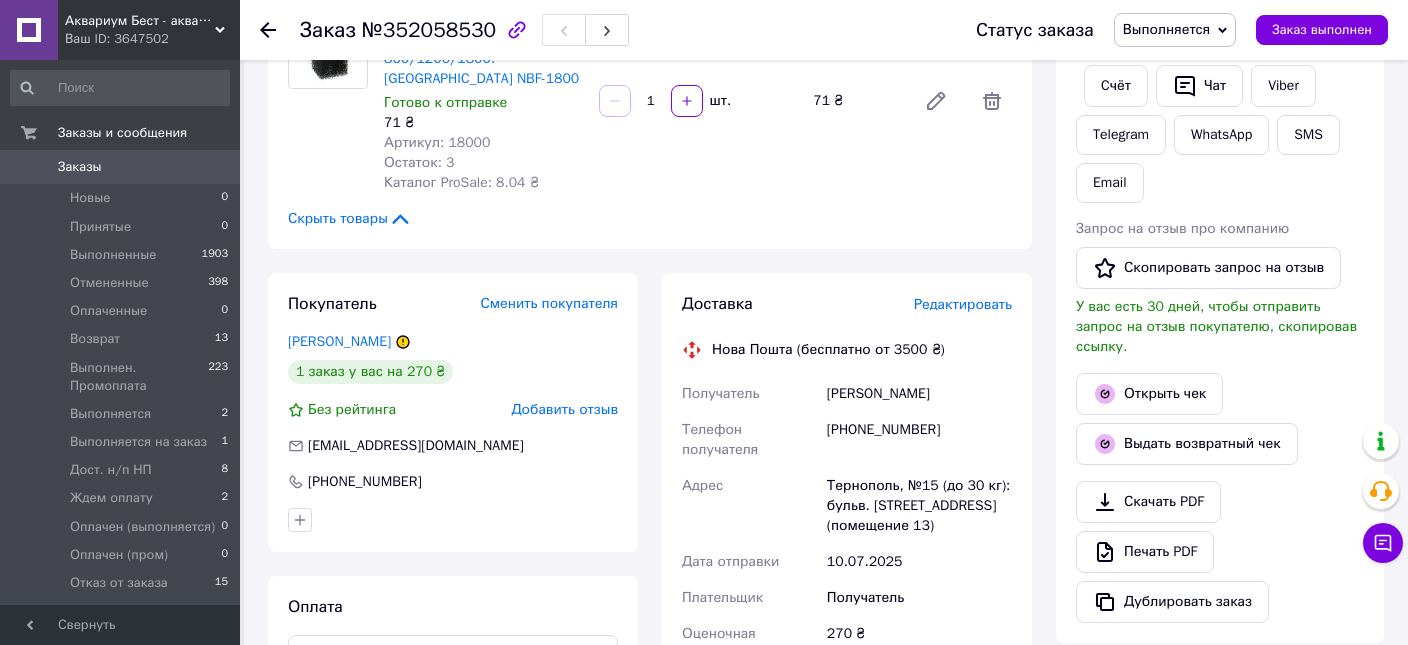 click on "[PERSON_NAME]" at bounding box center [919, 394] 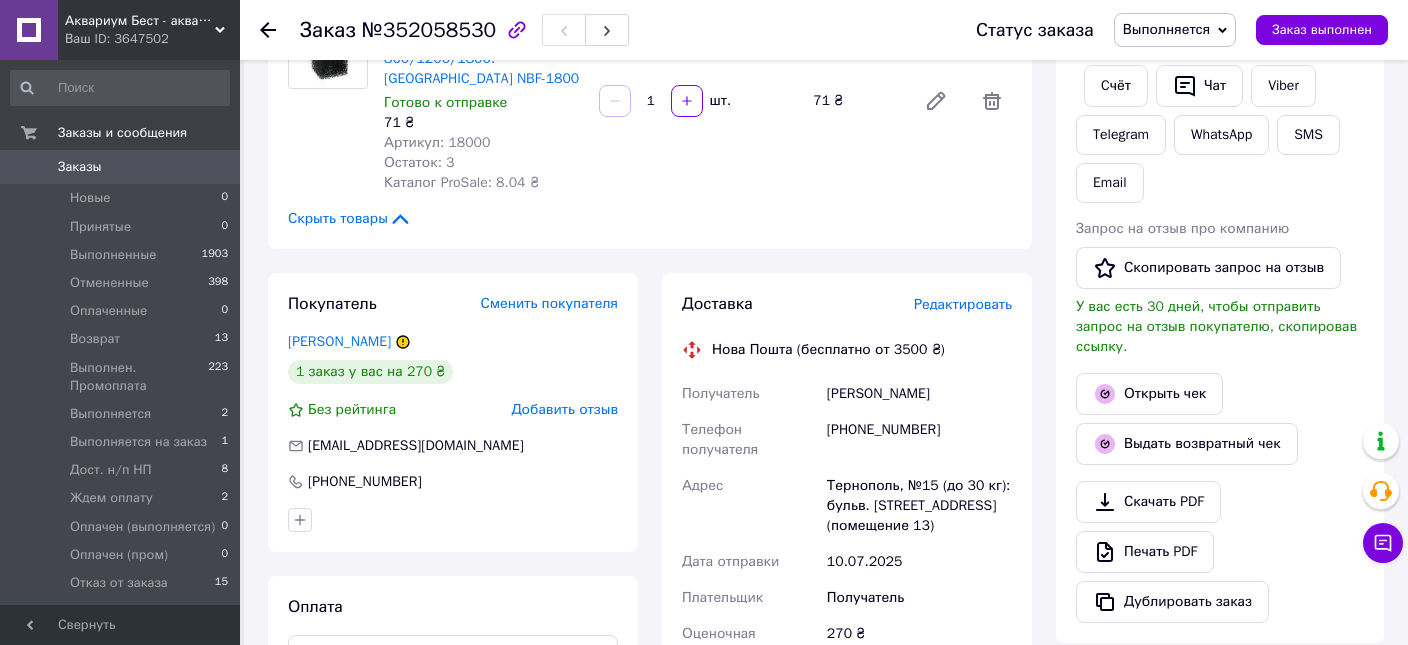 scroll, scrollTop: 844, scrollLeft: 0, axis: vertical 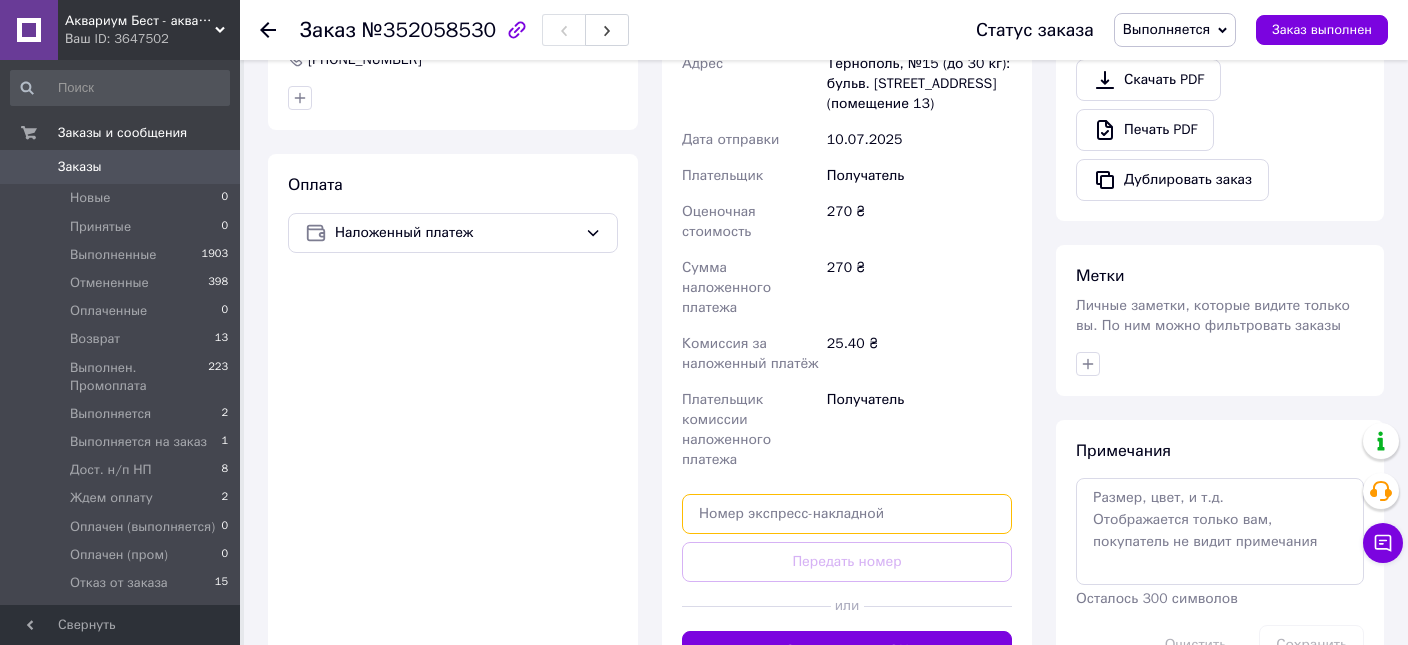 click at bounding box center (847, 514) 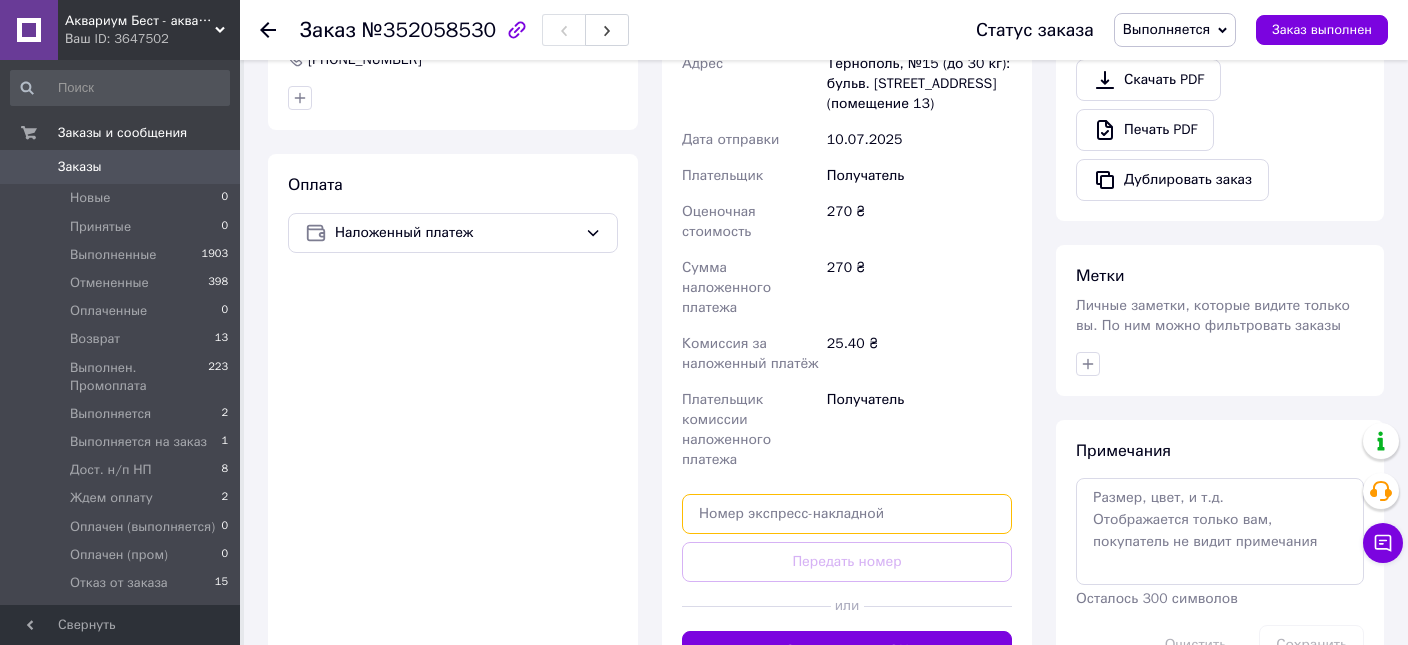 paste on "20451203225894" 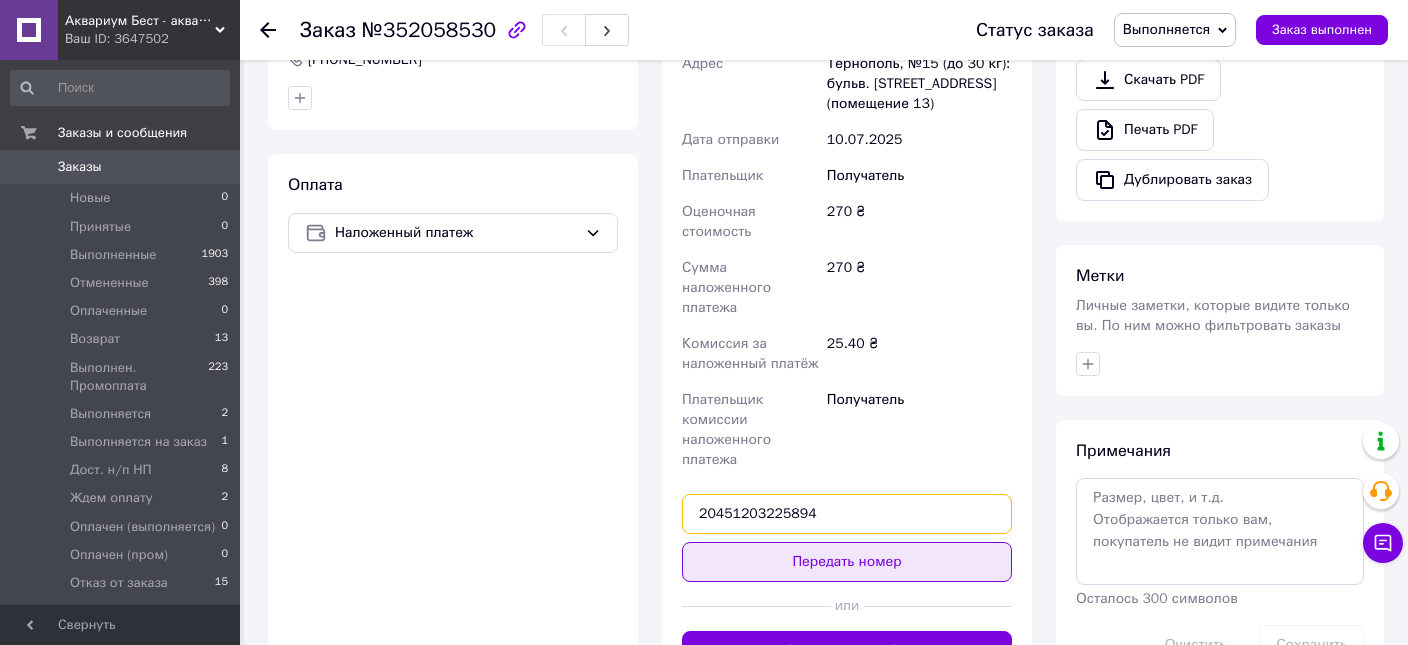 type on "20451203225894" 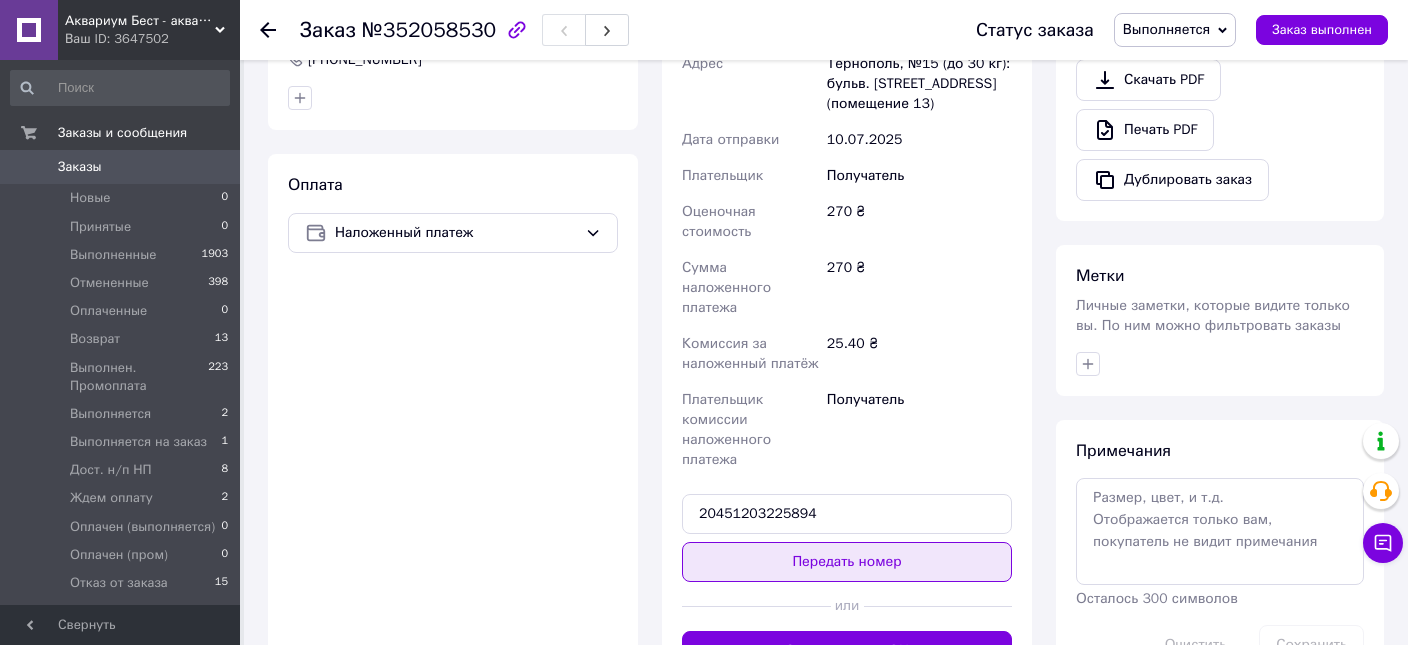 click on "Передать номер" at bounding box center [847, 562] 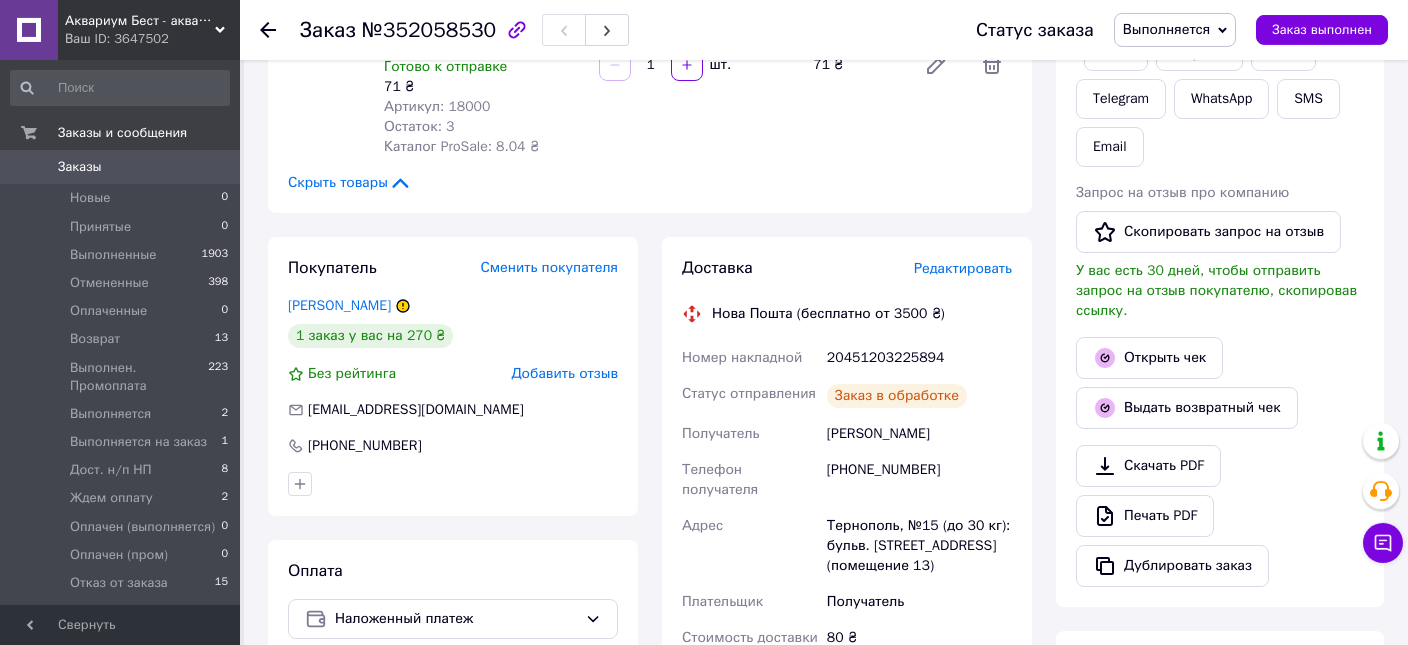 scroll, scrollTop: 422, scrollLeft: 0, axis: vertical 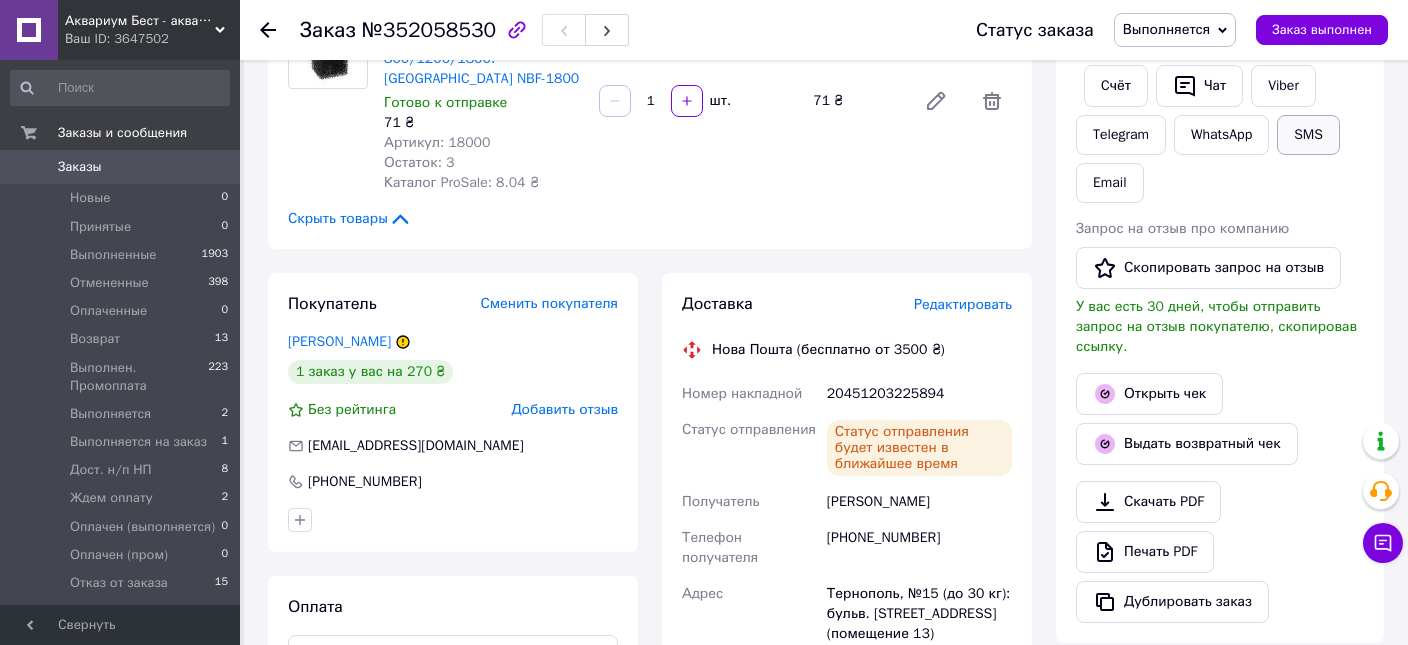 click on "SMS" at bounding box center [1308, 135] 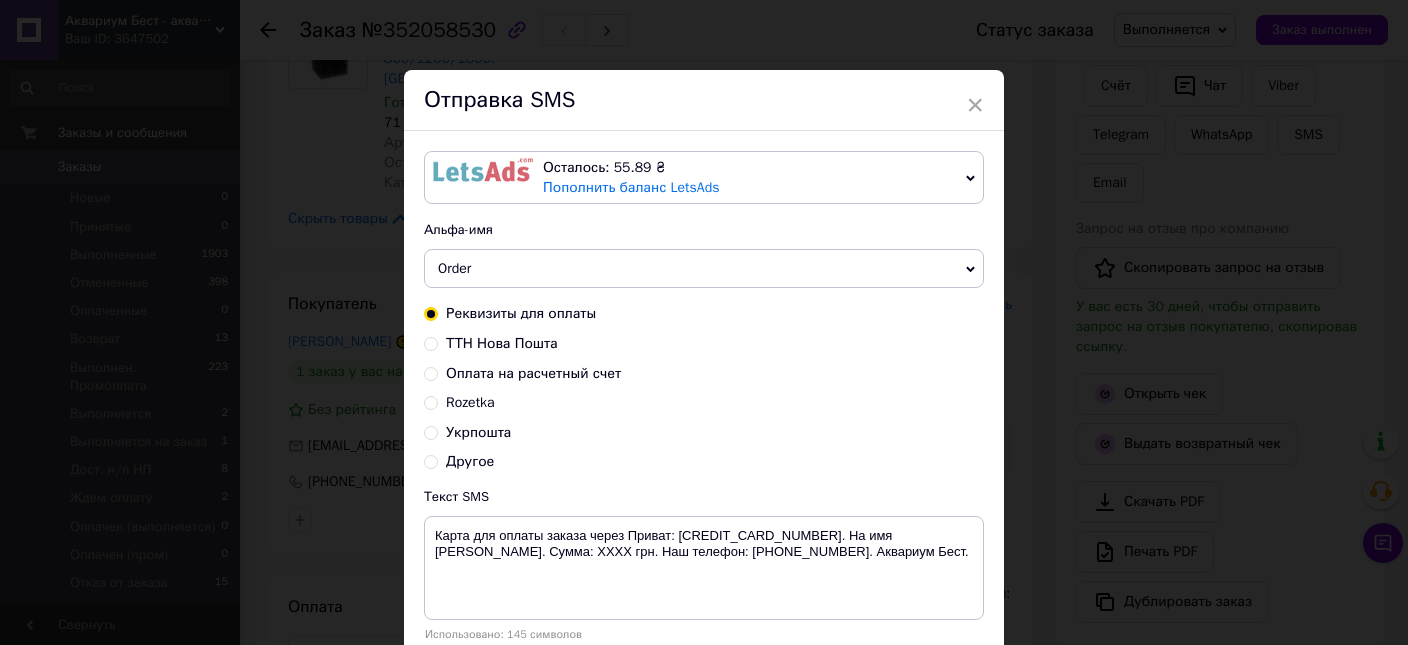 click on "ТТН Нова Пошта" at bounding box center [502, 343] 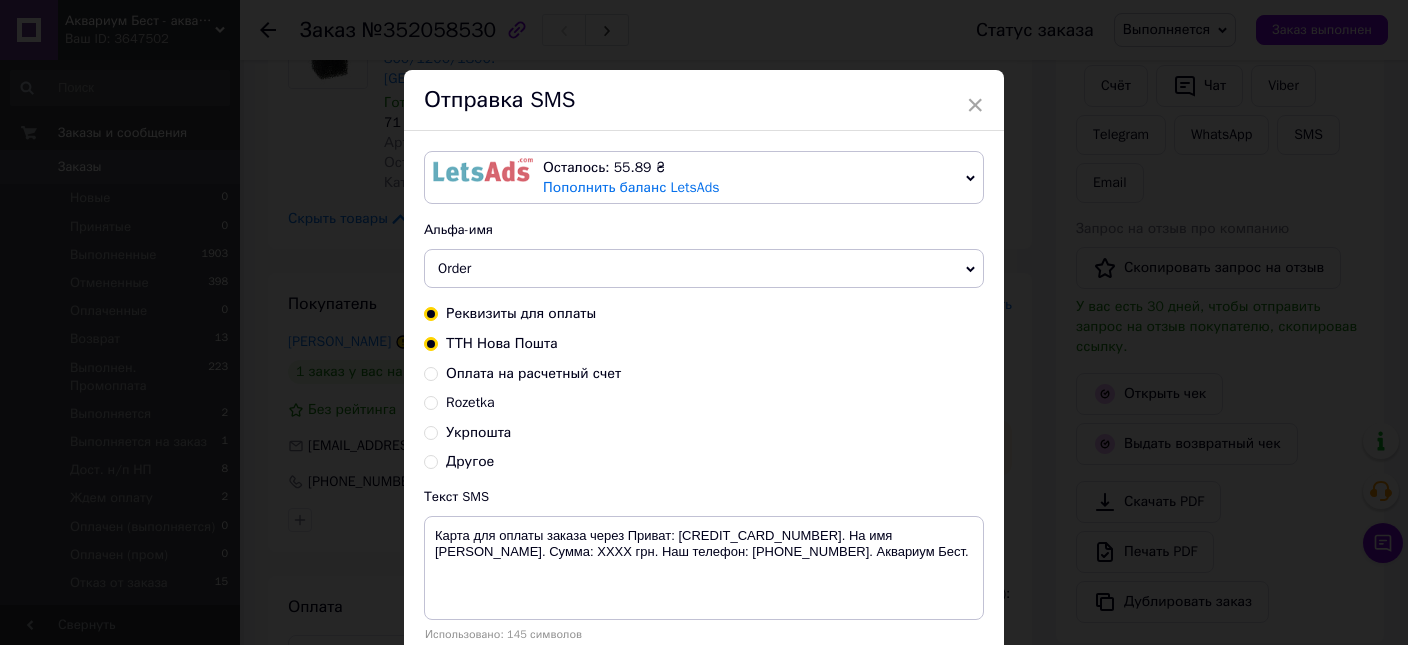 radio on "true" 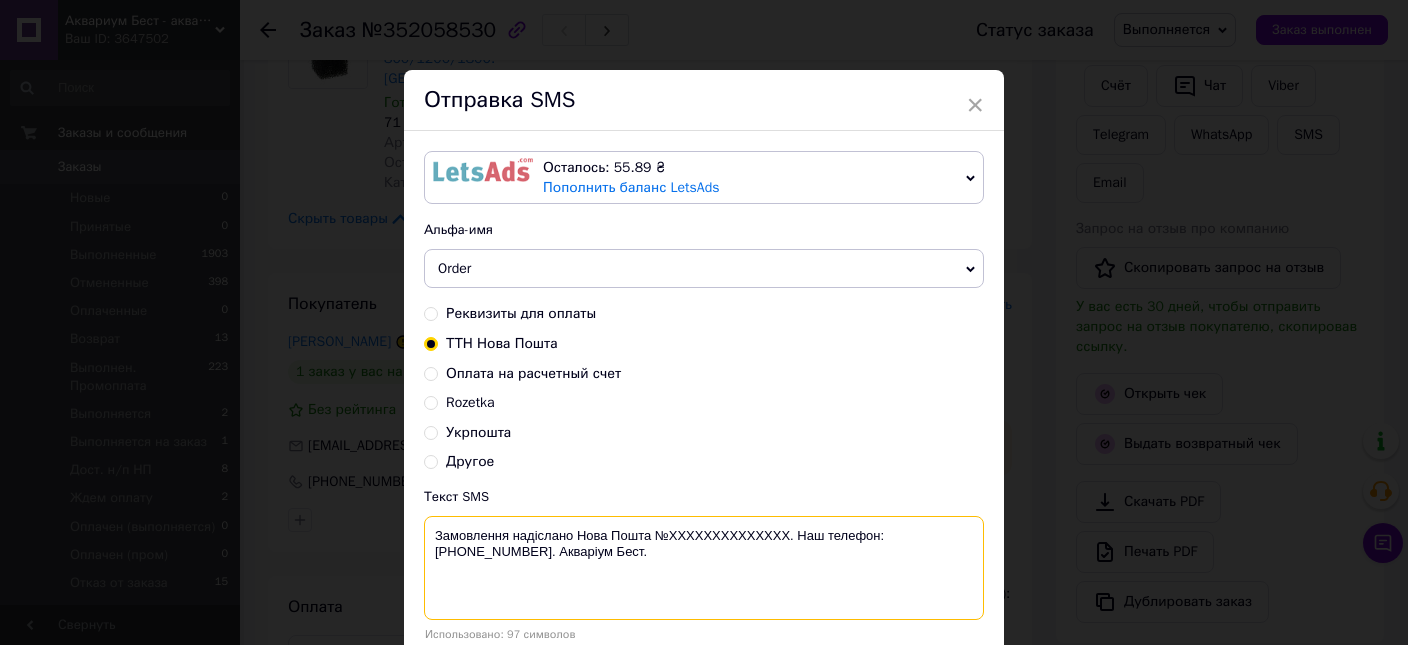 click on "Замовлення надіслано Нова Пошта №XXXXXXXXXXXXXX. Наш телефон: +380 (95) 081-80-56. Акваріум Бест." at bounding box center (704, 568) 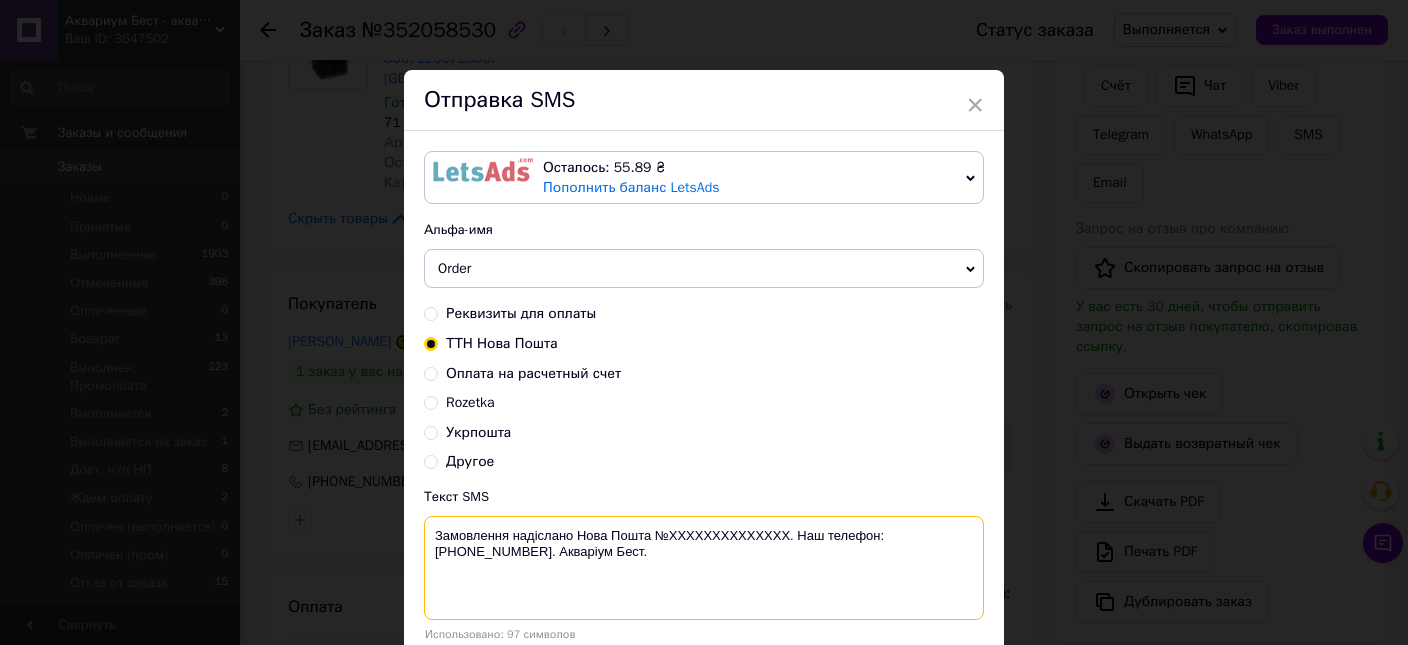 paste on "20451203225894" 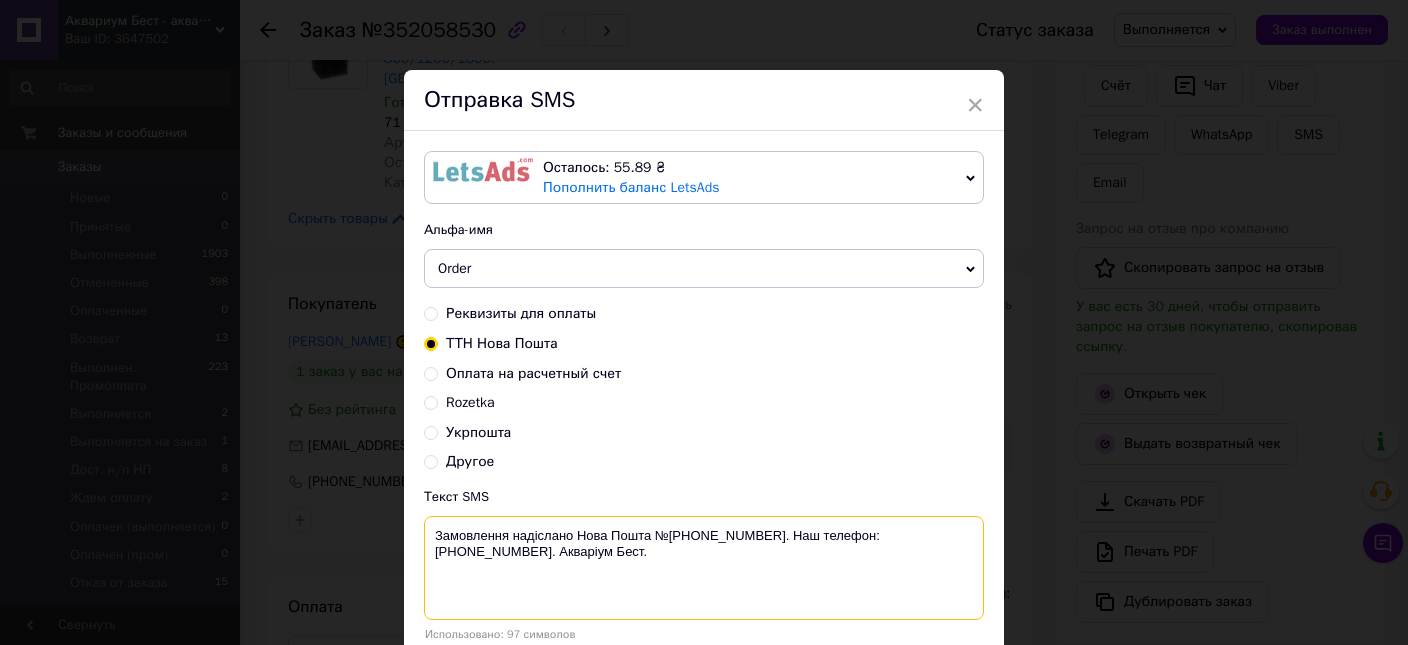 click on "Замовлення надіслано Нова Пошта №[PHONE_NUMBER]. Наш телефон: [PHONE_NUMBER]. Акваріум Бест." at bounding box center (704, 568) 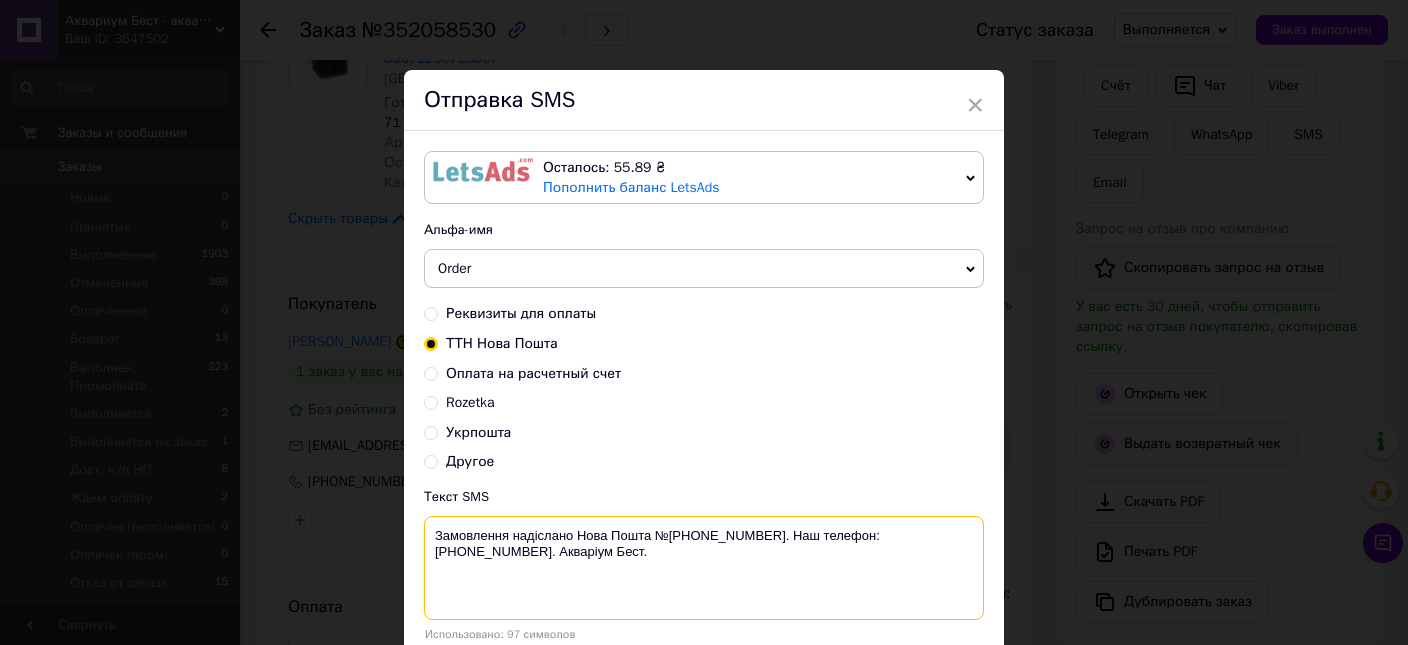 type on "Замовлення надіслано Нова Пошта №[PHONE_NUMBER]. Наш телефон: [PHONE_NUMBER]. Акваріум Бест." 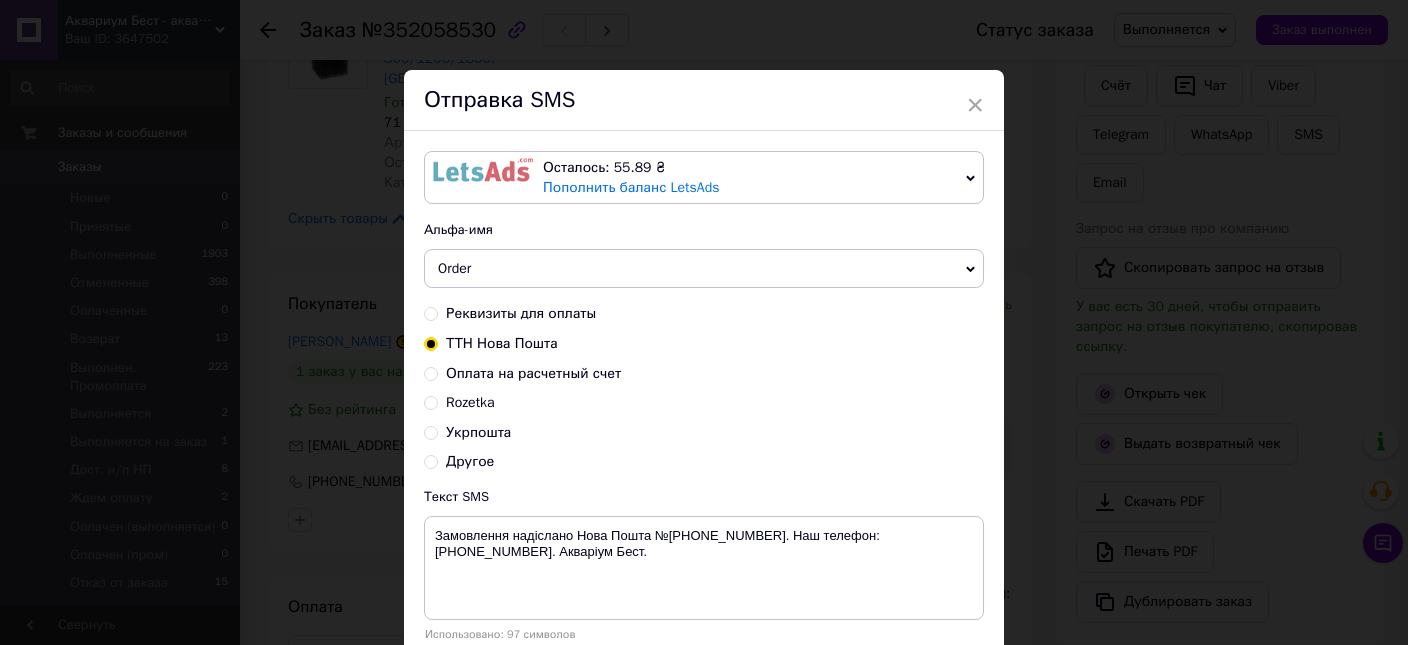 click on "× Отправка SMS Осталось: 55.89 ₴ Пополнить баланс LetsAds Подключить SMSClub Альфа-имя  Order Обновить список альфа-имен Реквизиты для оплаты  ТТН Нова Пошта Оплата на расчетный счет  Rozetka Укрпошта Другое Текст SMS Замовлення надіслано Нова Пошта №20451203225894. Наш телефон: +380 (95) 081-80-56. Акваріум Бест. Использовано: 97 символов Отменить   Отправить" at bounding box center (704, 322) 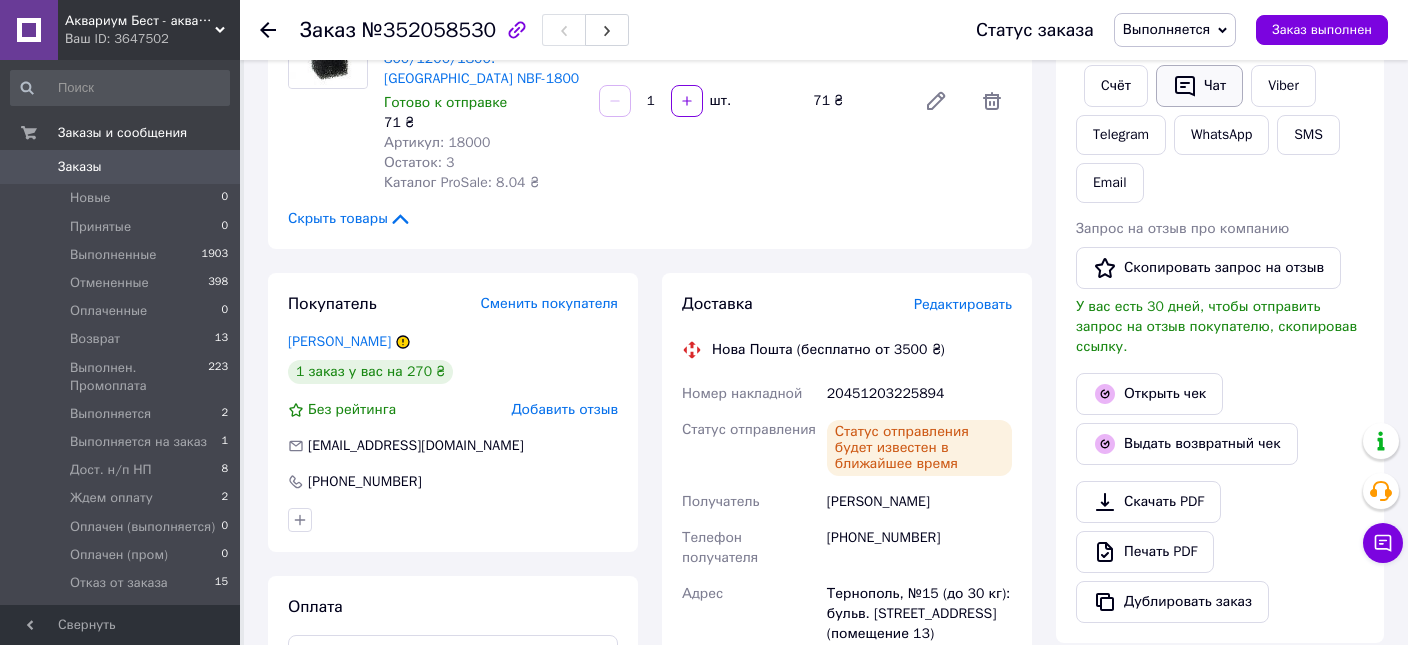 click on "Чат" at bounding box center [1199, 86] 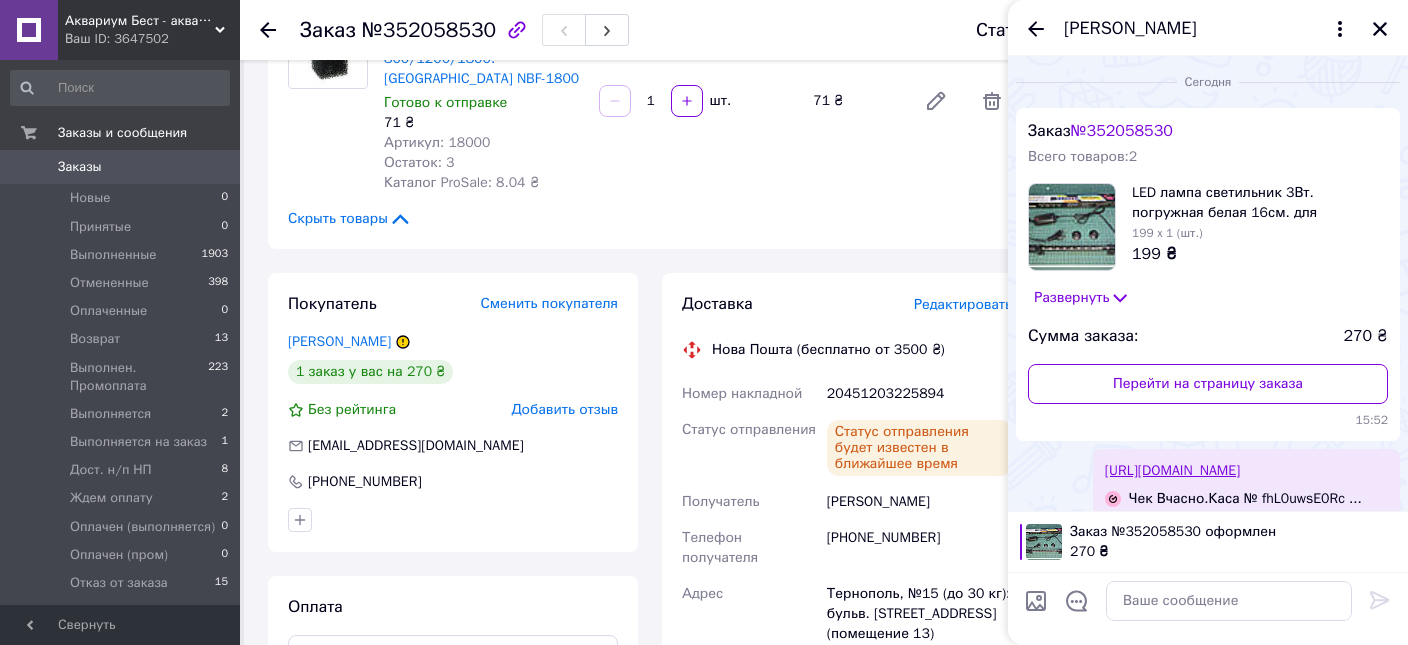 scroll, scrollTop: 274, scrollLeft: 0, axis: vertical 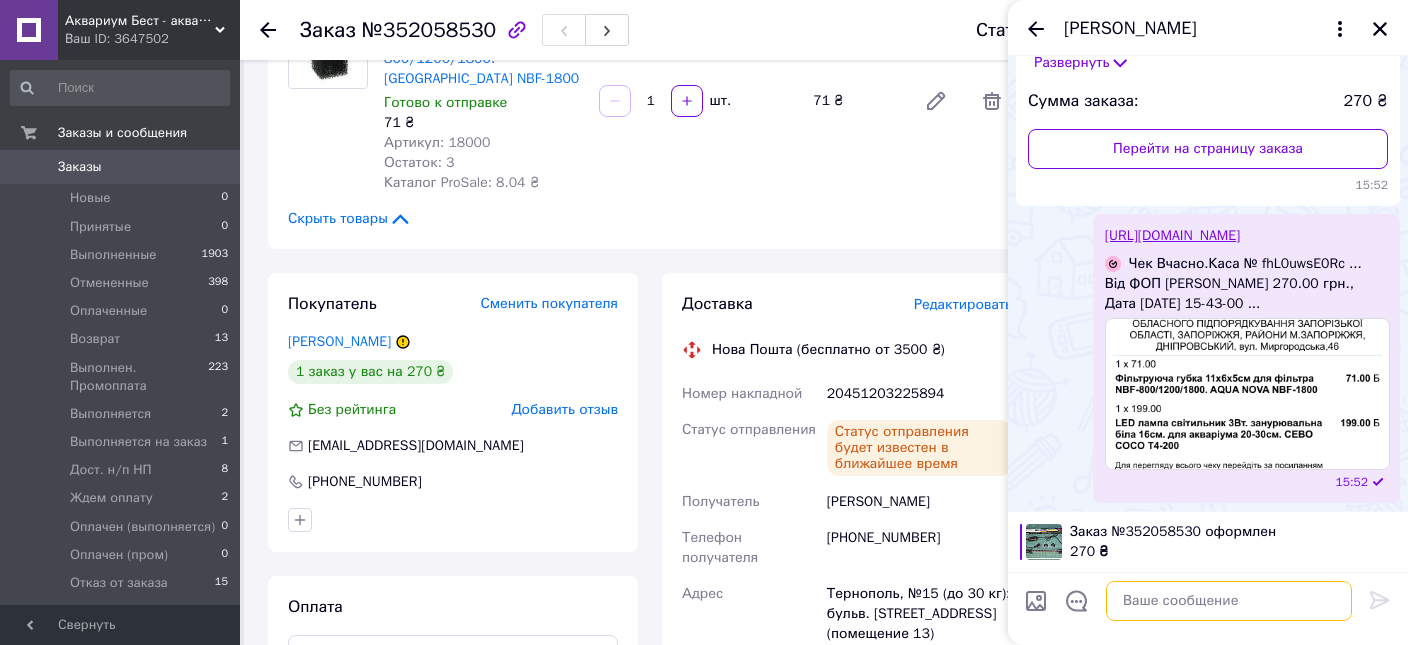 click at bounding box center [1229, 601] 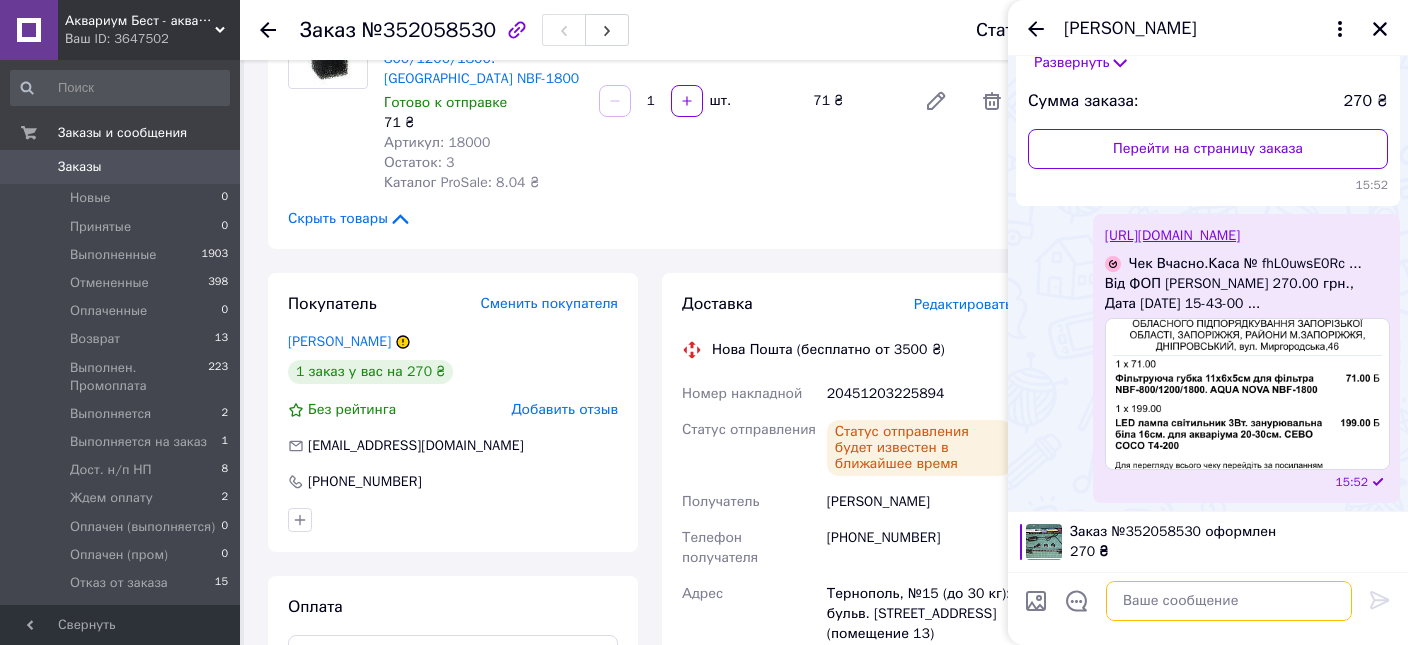 paste on "Замовлення надіслано Нова Пошта №[PHONE_NUMBER]. Наш телефон: [PHONE_NUMBER]. Акваріум Бест." 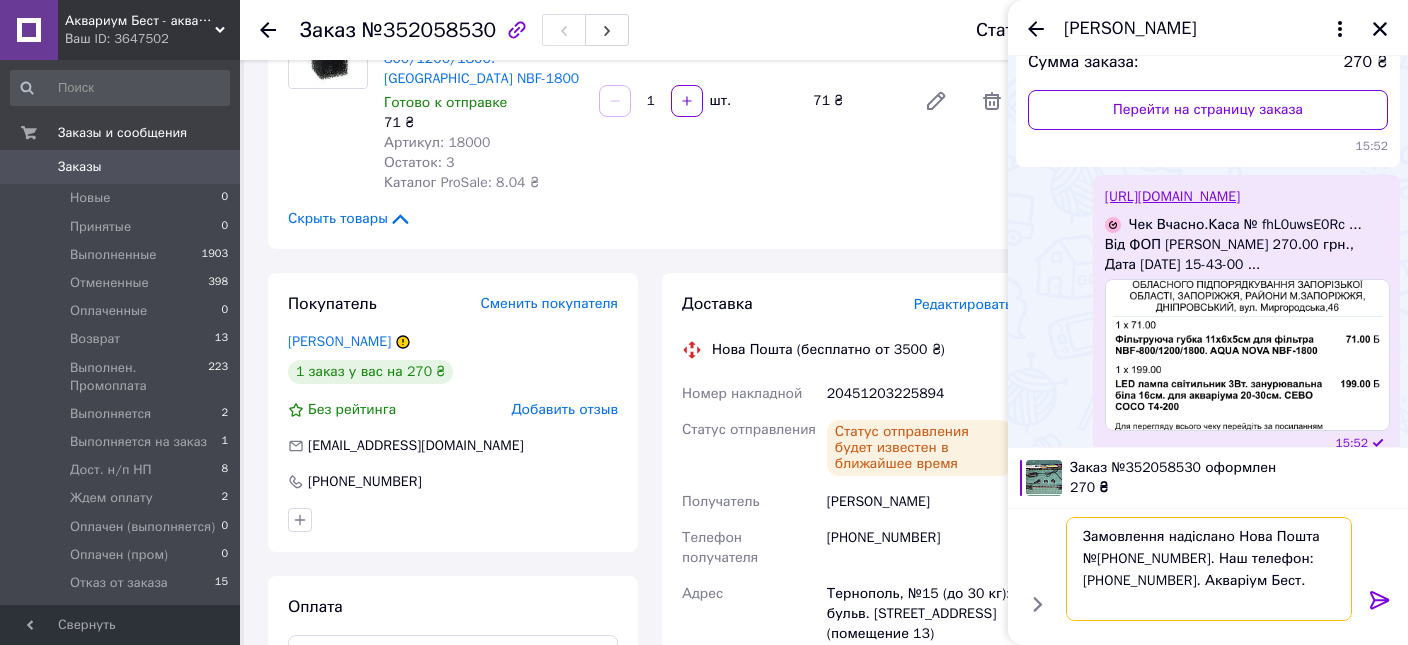 type 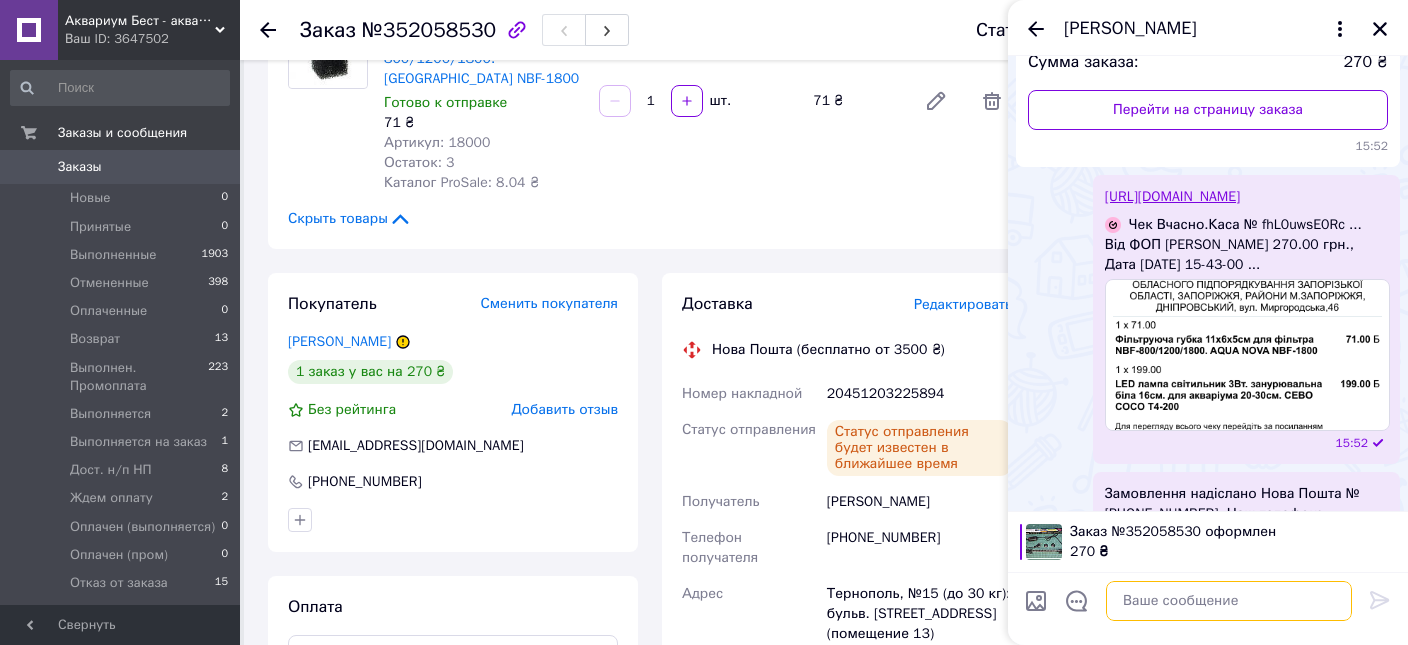 scroll, scrollTop: 387, scrollLeft: 0, axis: vertical 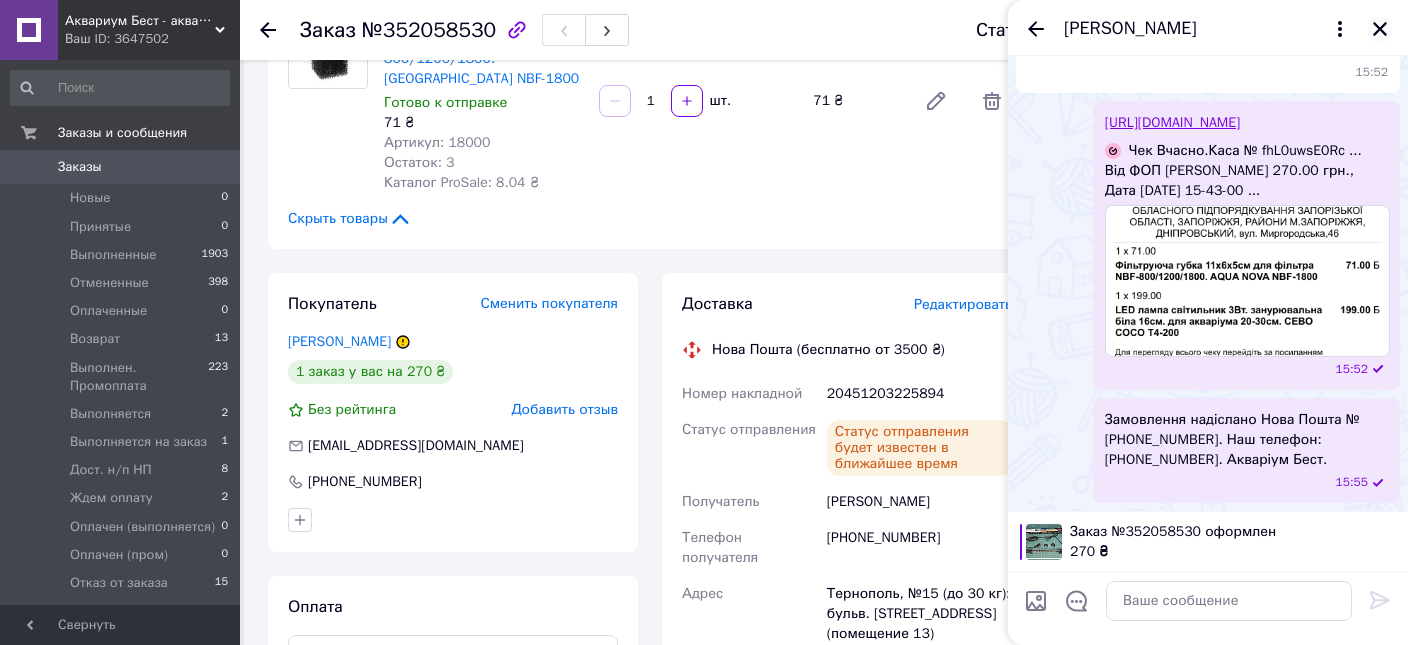 click 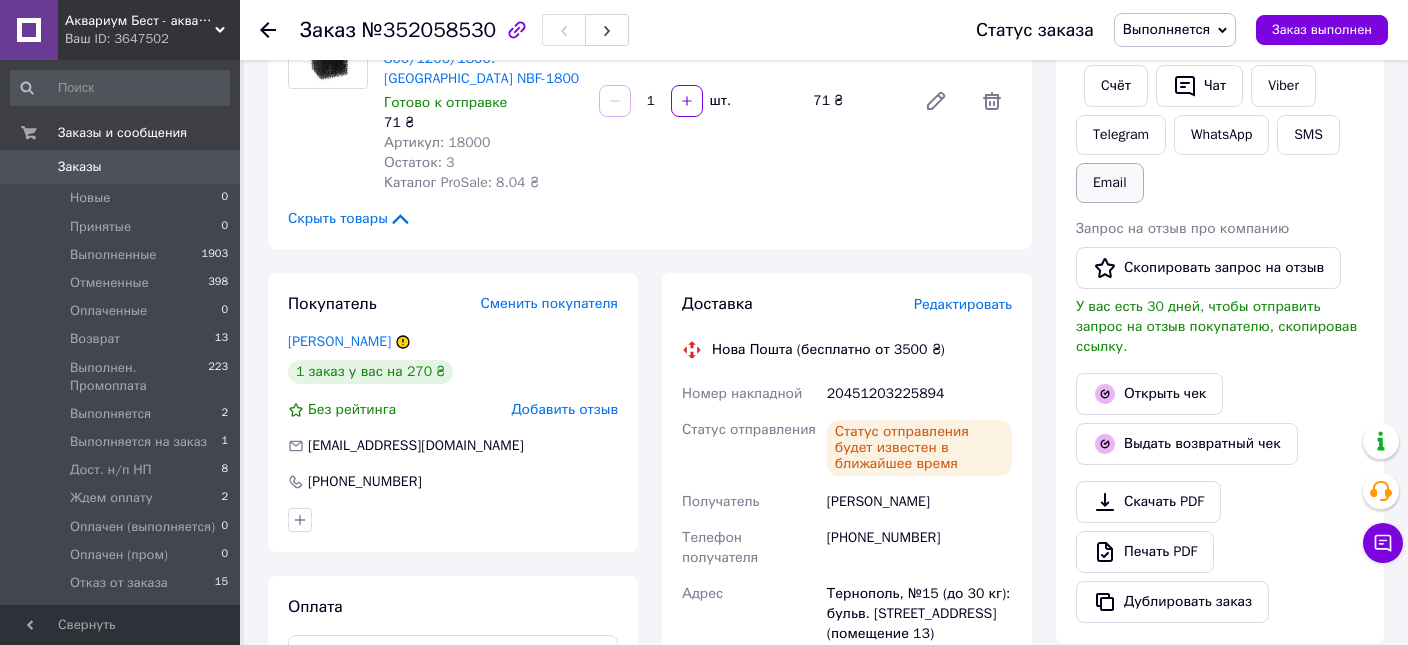 click on "Email" at bounding box center [1110, 183] 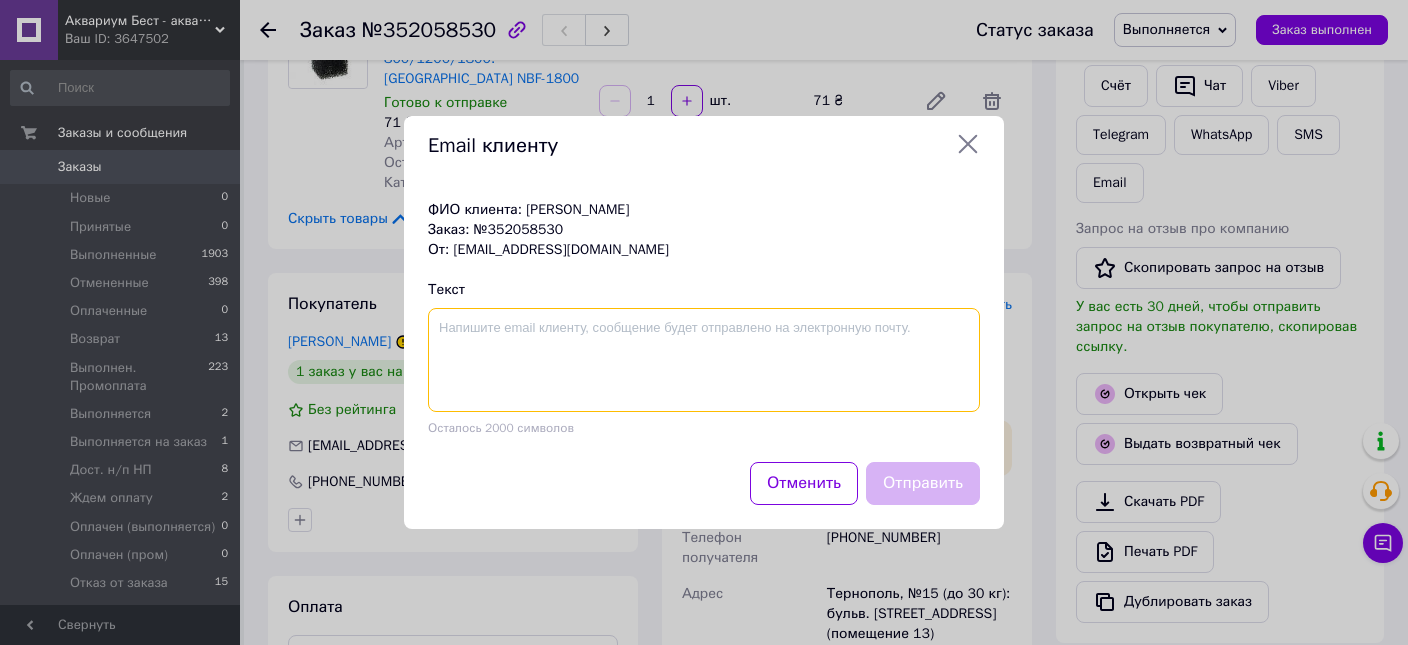 click at bounding box center (704, 360) 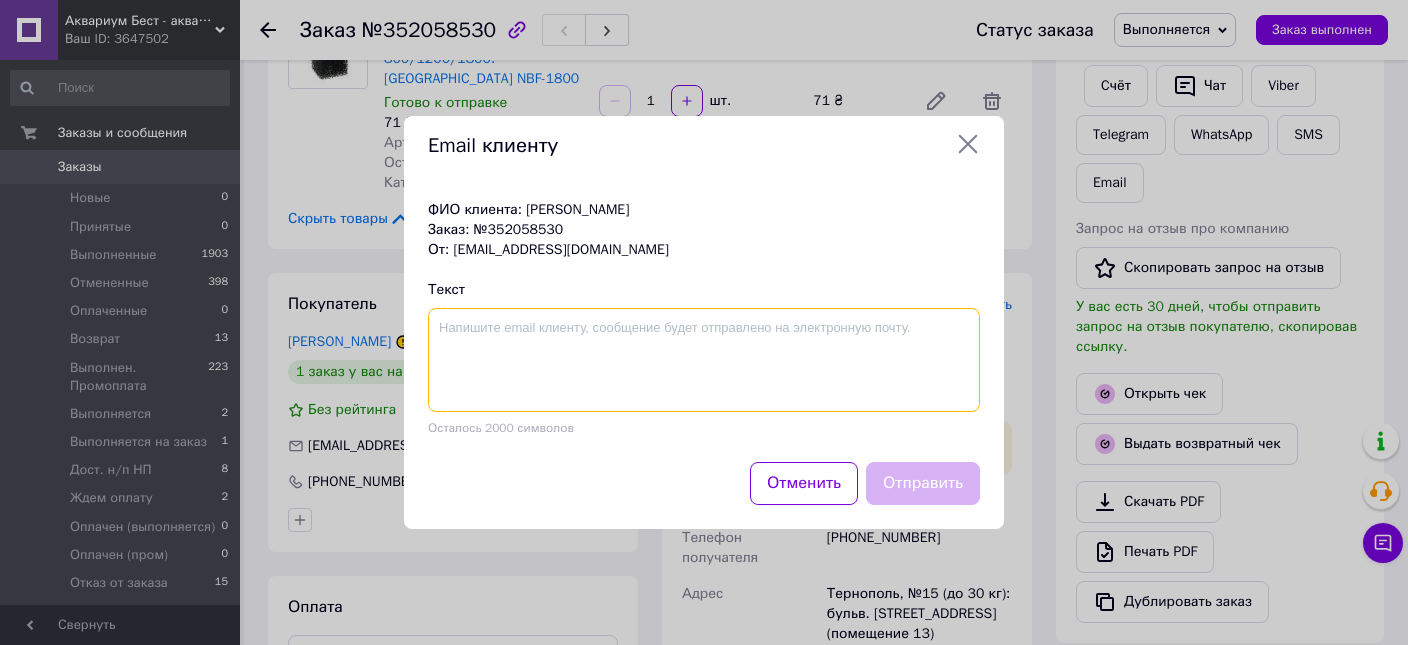 paste on "Замовлення надіслано Нова Пошта №[PHONE_NUMBER]. Наш телефон: [PHONE_NUMBER]. Акваріум Бест." 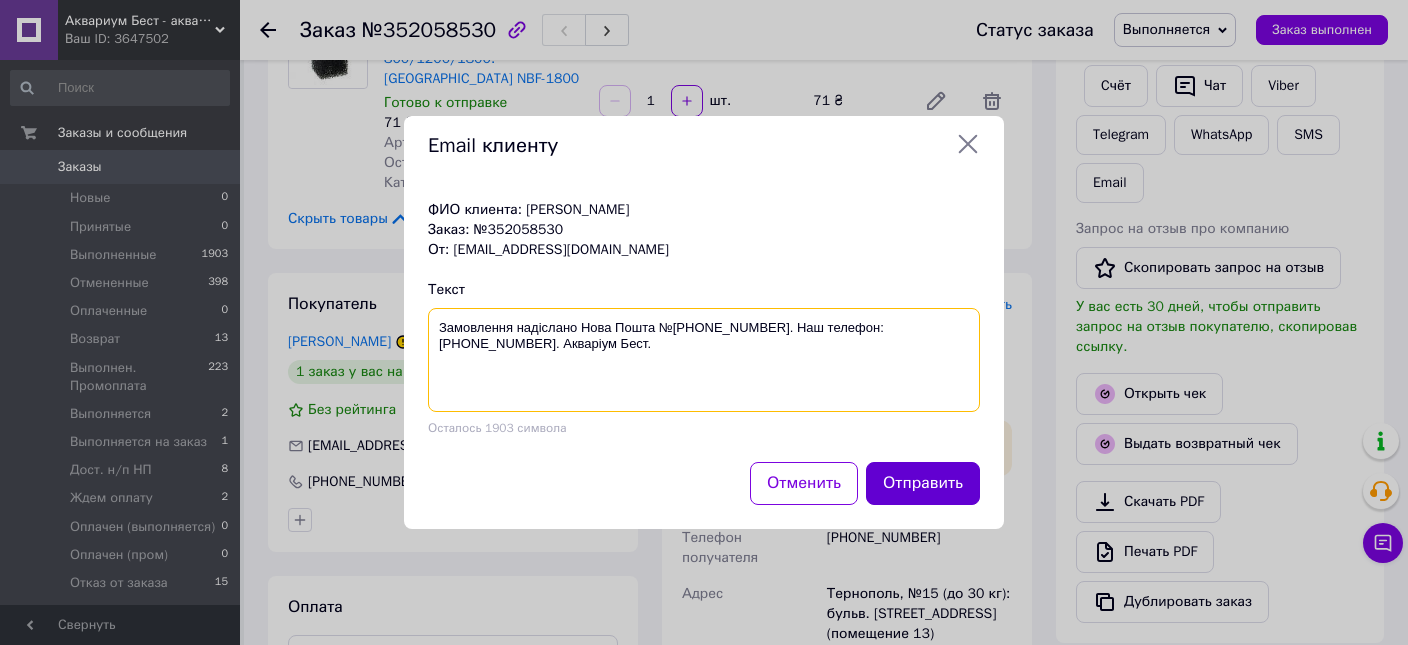 type on "Замовлення надіслано Нова Пошта №[PHONE_NUMBER]. Наш телефон: [PHONE_NUMBER]. Акваріум Бест." 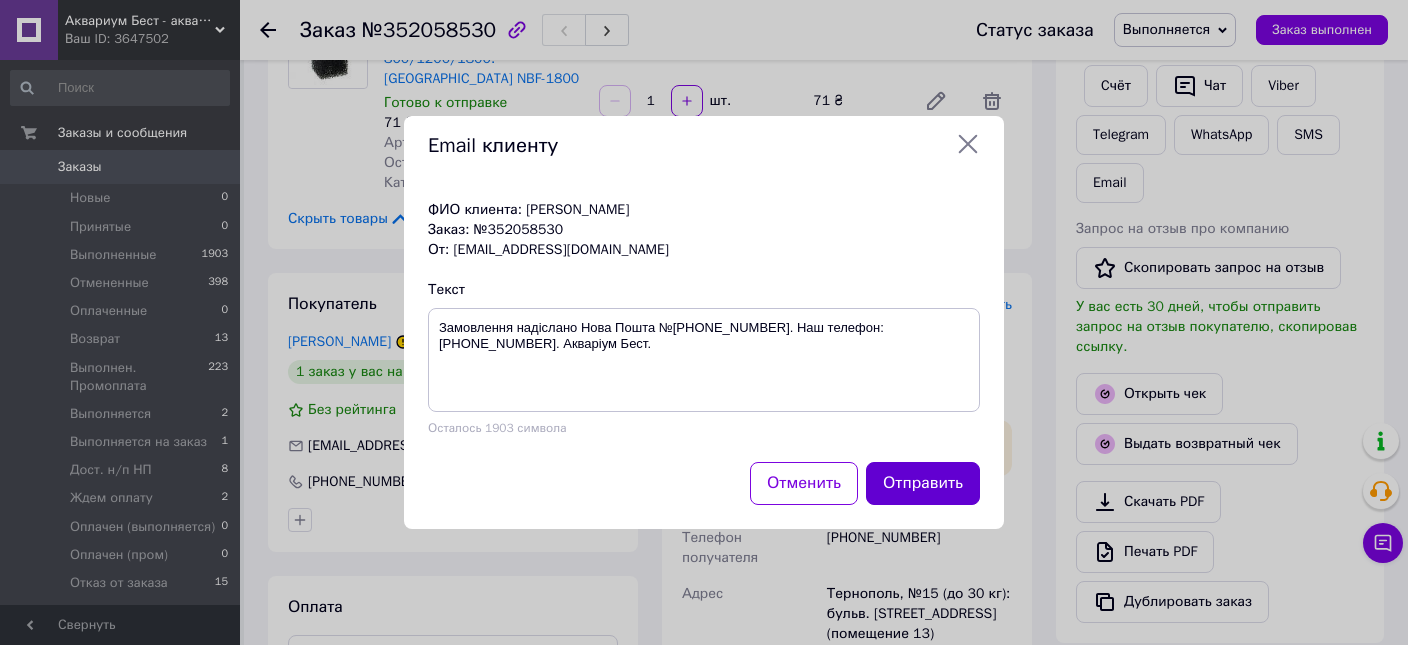 click on "Отправить" at bounding box center [923, 483] 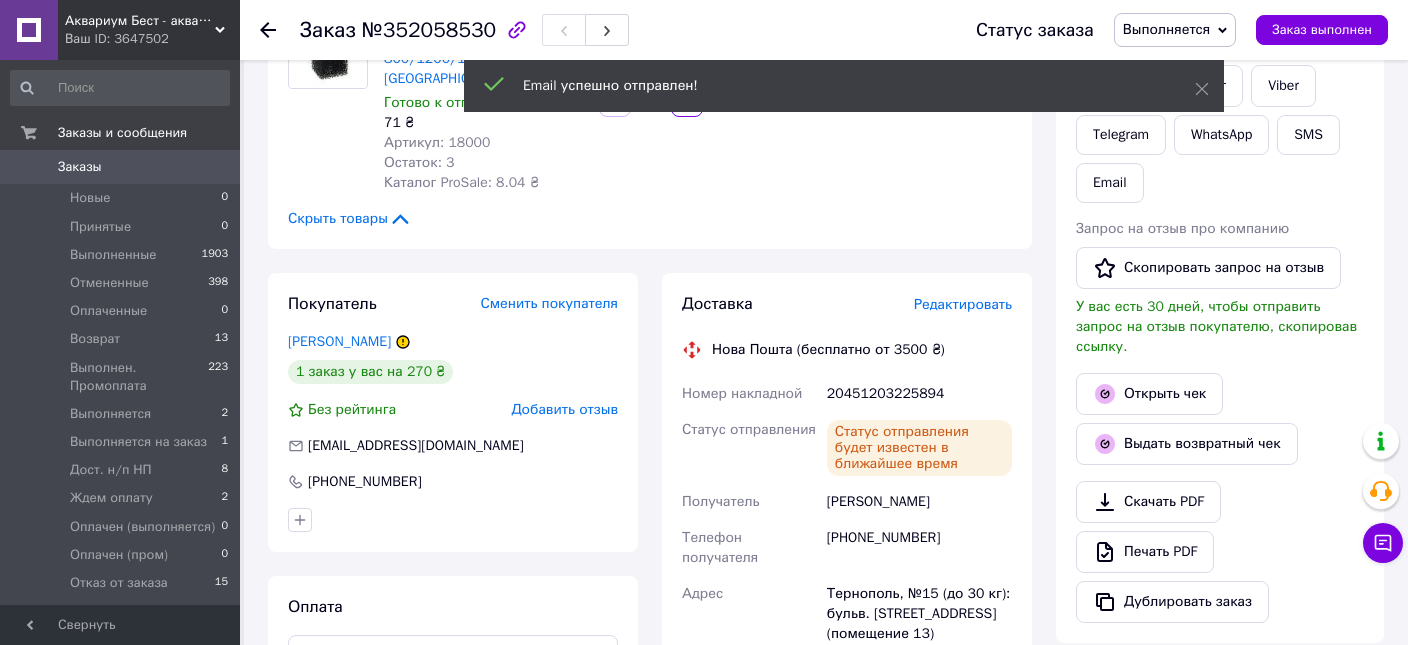 click on "Выполняется" at bounding box center (1166, 29) 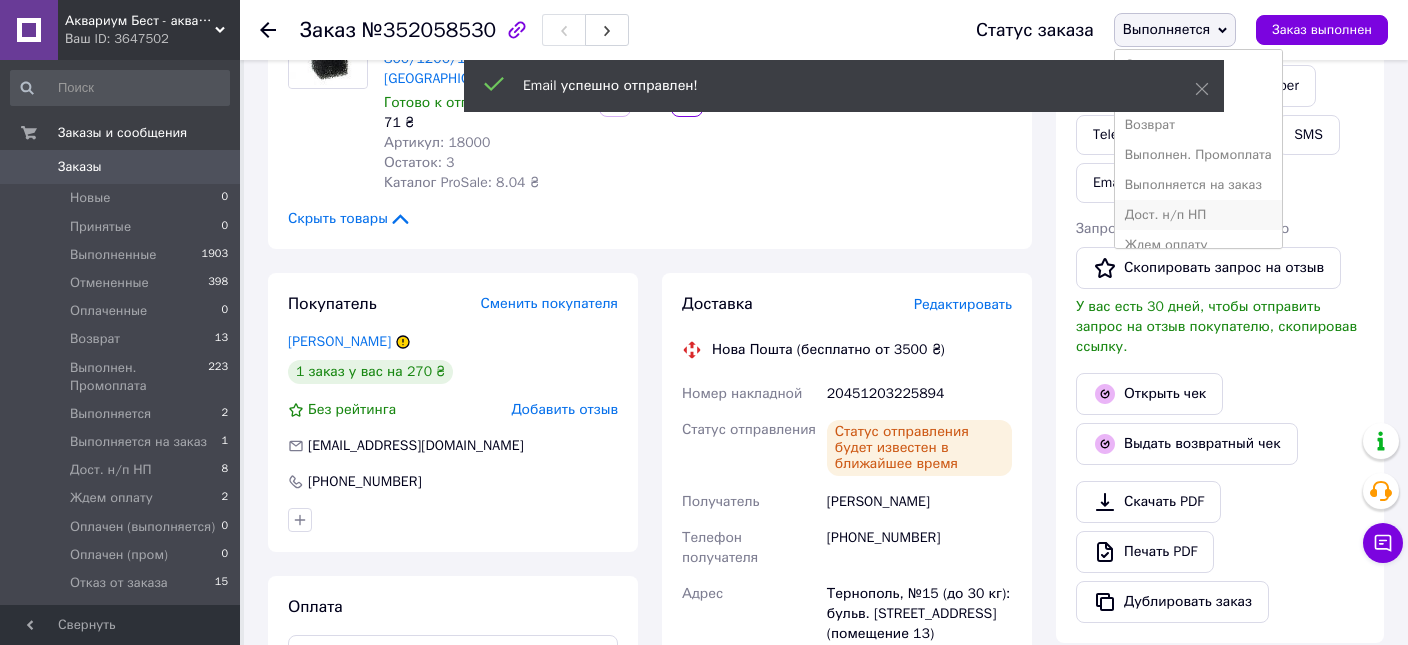 scroll, scrollTop: 101, scrollLeft: 0, axis: vertical 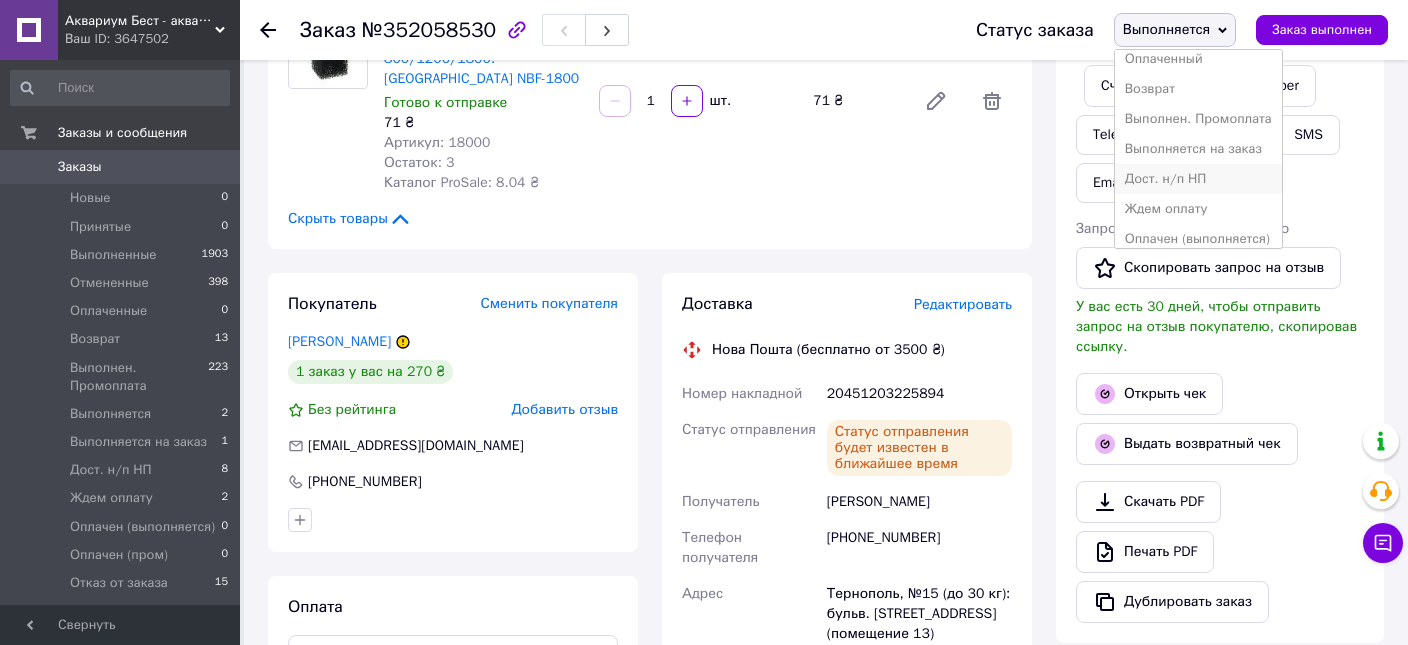 click on "Дост. н/п НП" at bounding box center [1198, 179] 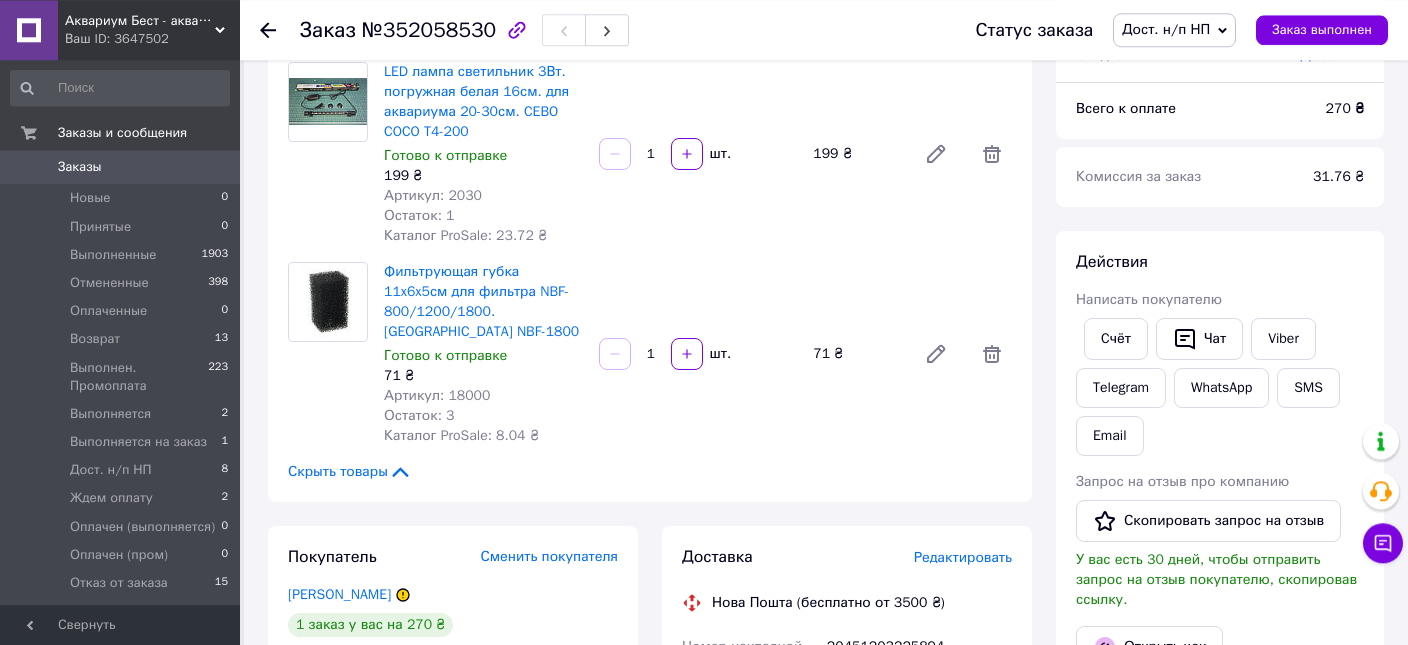 scroll, scrollTop: 105, scrollLeft: 0, axis: vertical 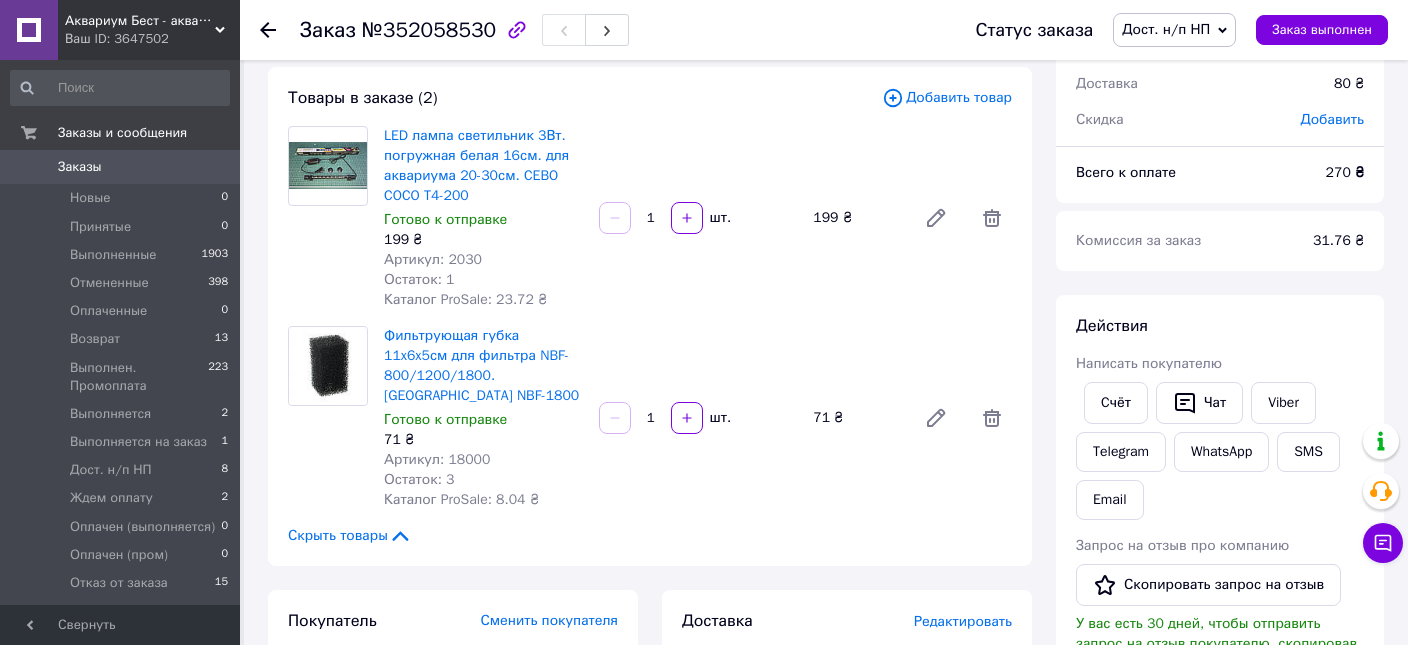 click on "Заказы" at bounding box center [121, 167] 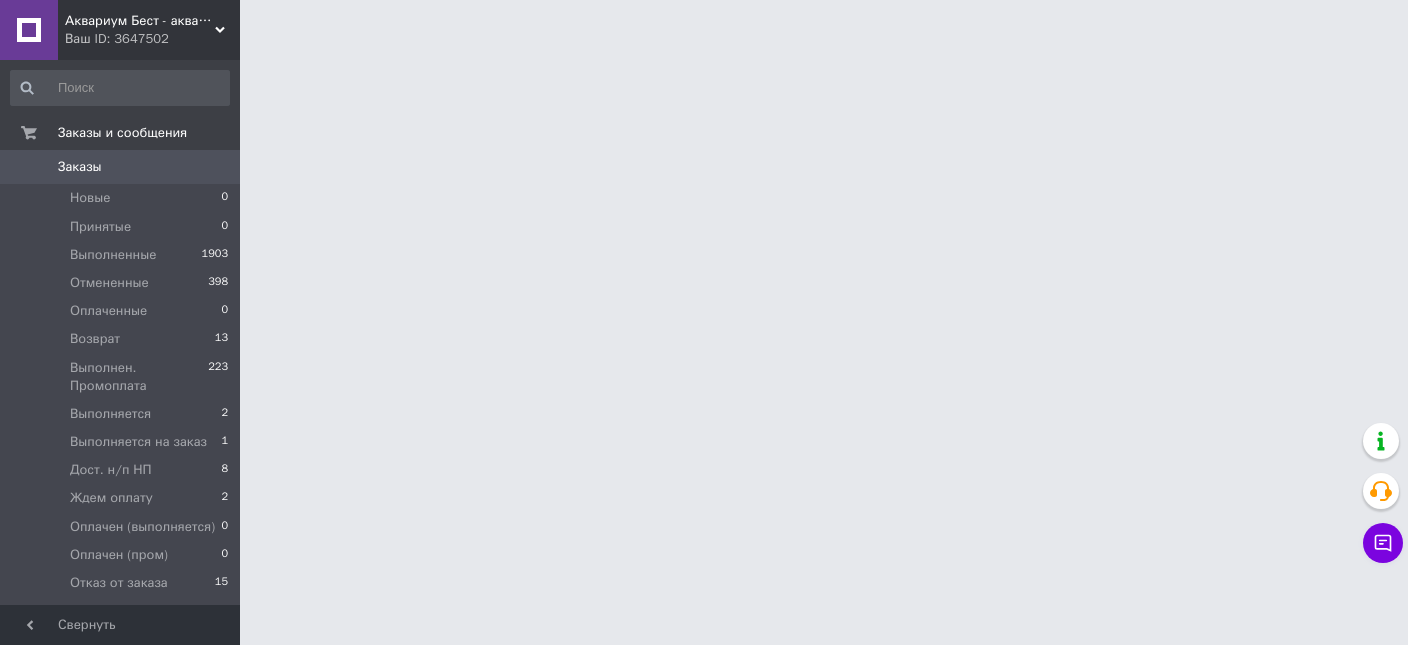 scroll, scrollTop: 0, scrollLeft: 0, axis: both 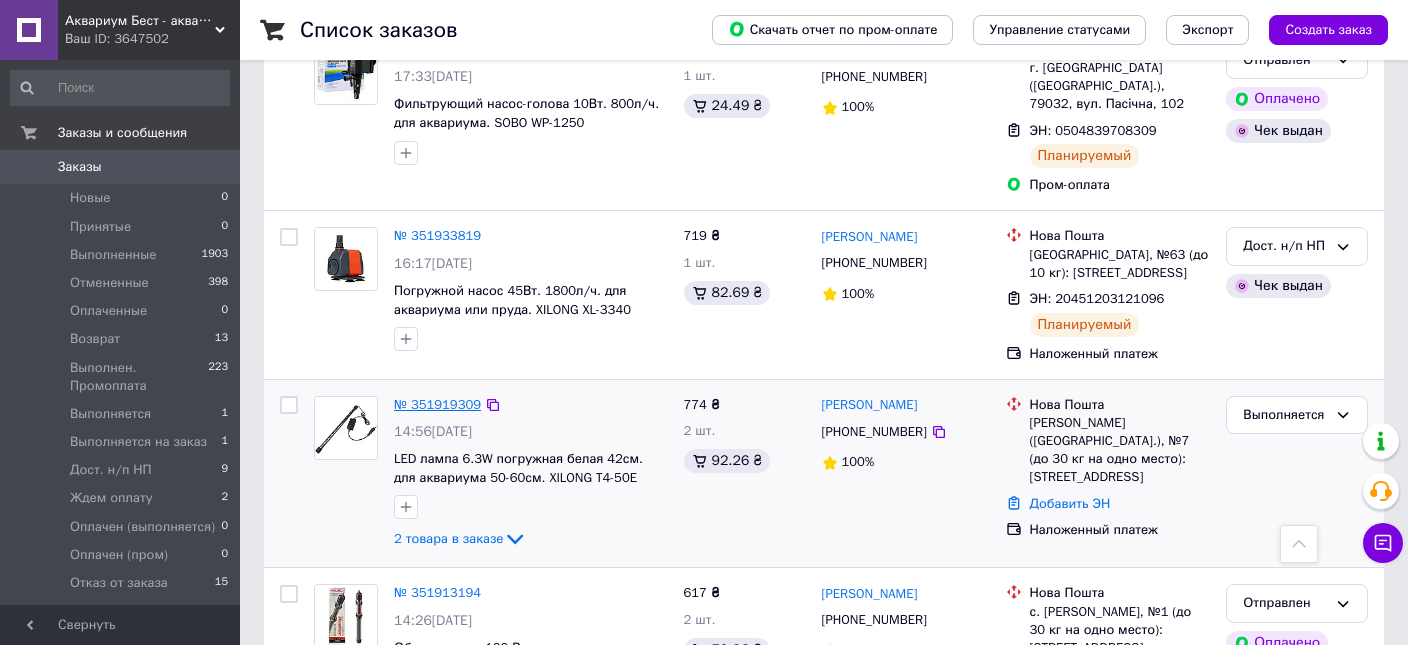 click on "№ 351919309" at bounding box center (437, 404) 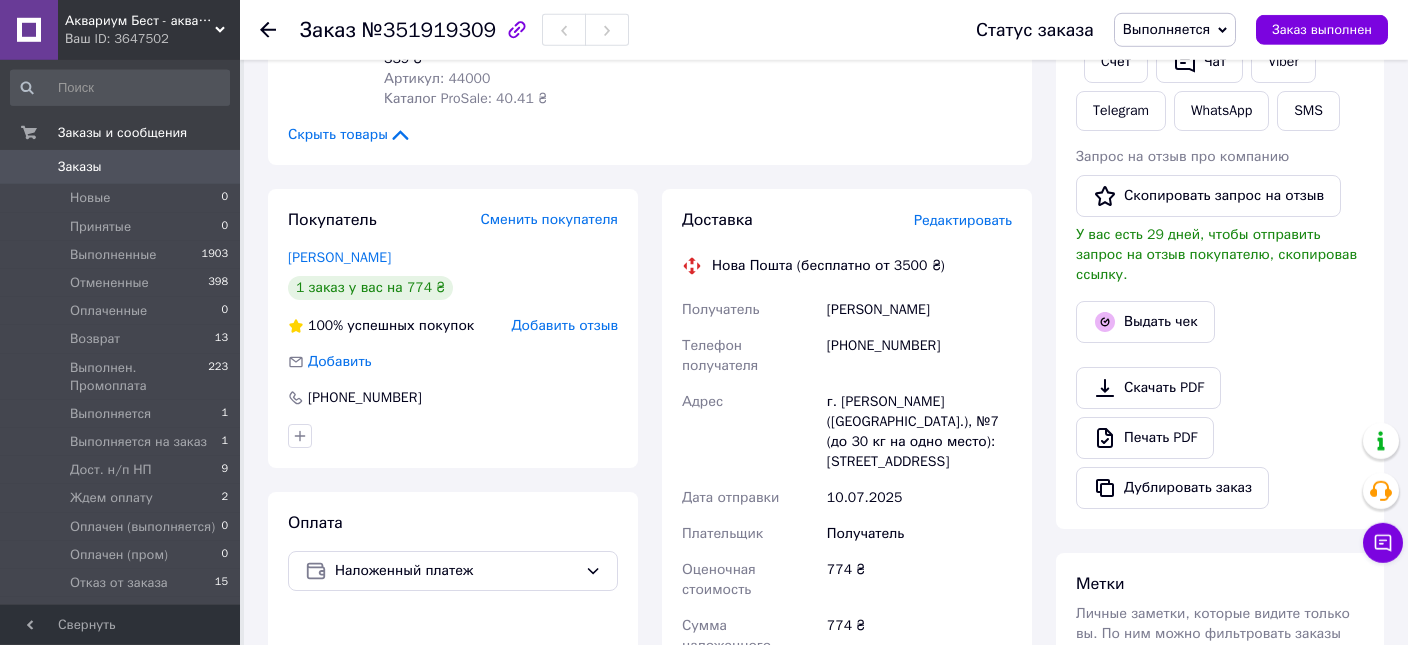 scroll, scrollTop: 480, scrollLeft: 0, axis: vertical 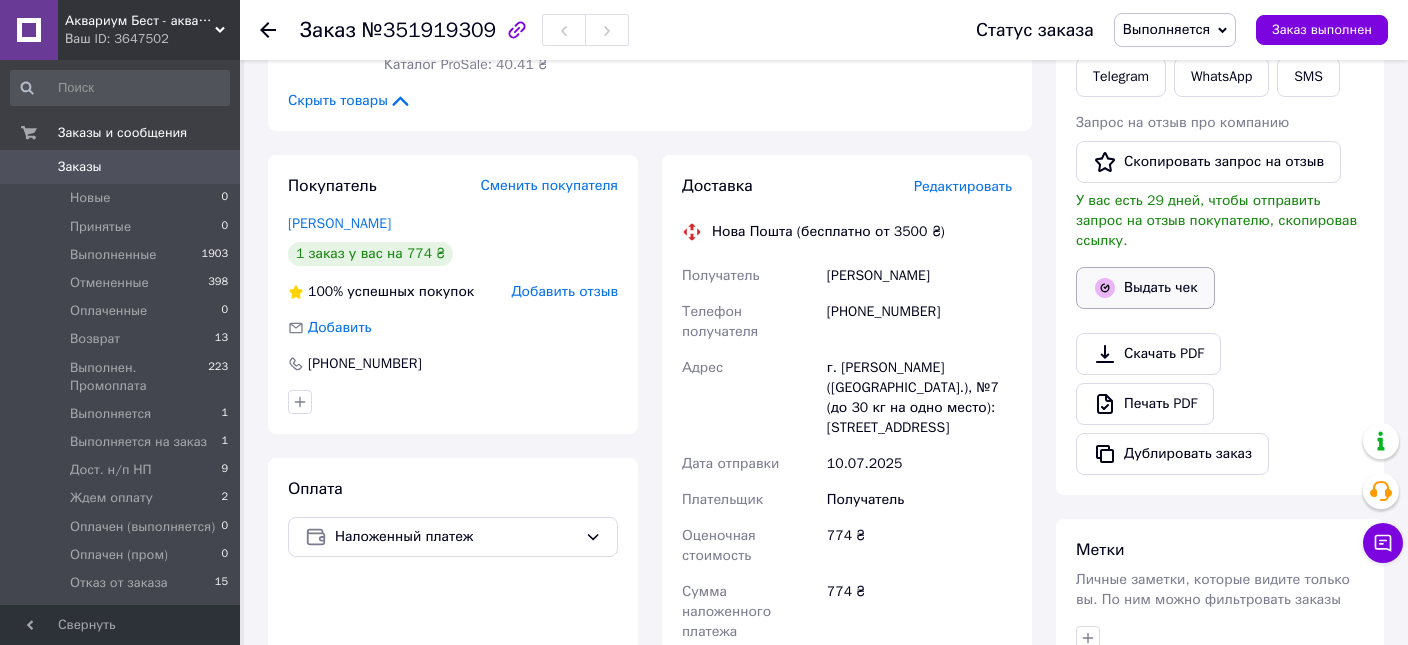 click on "Выдать чек" at bounding box center (1145, 288) 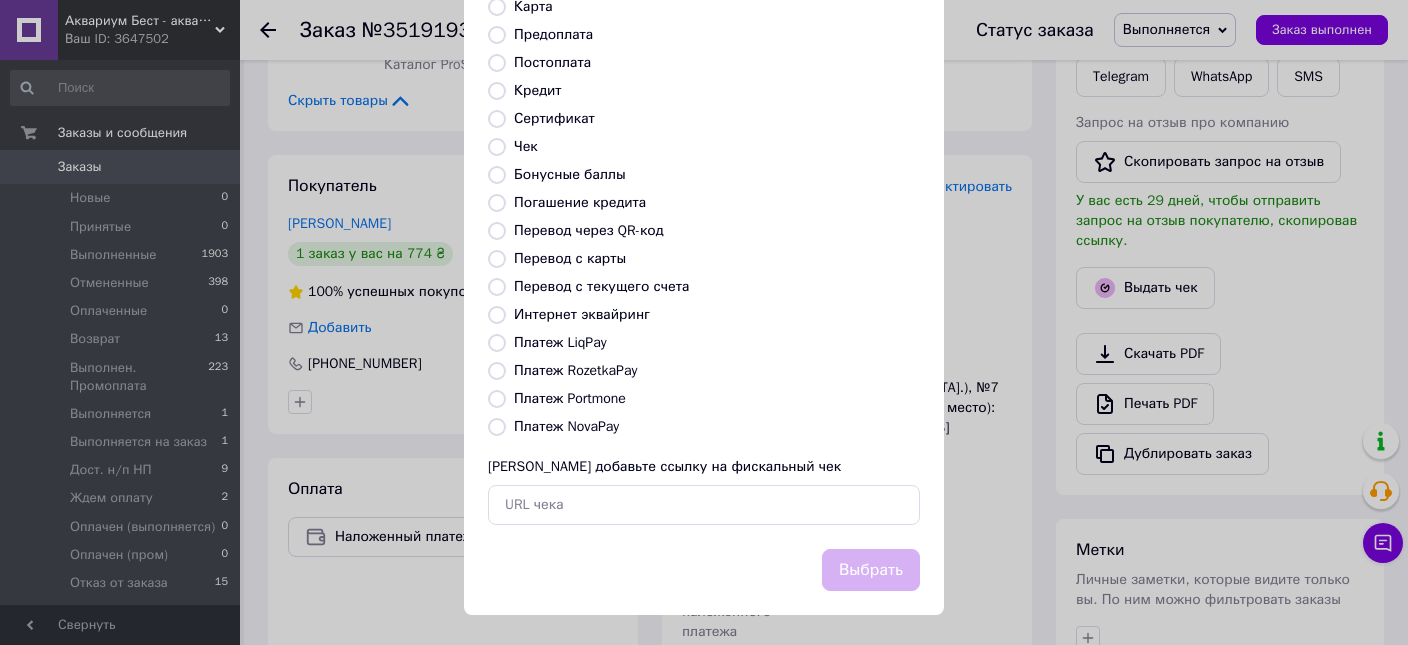 scroll, scrollTop: 214, scrollLeft: 0, axis: vertical 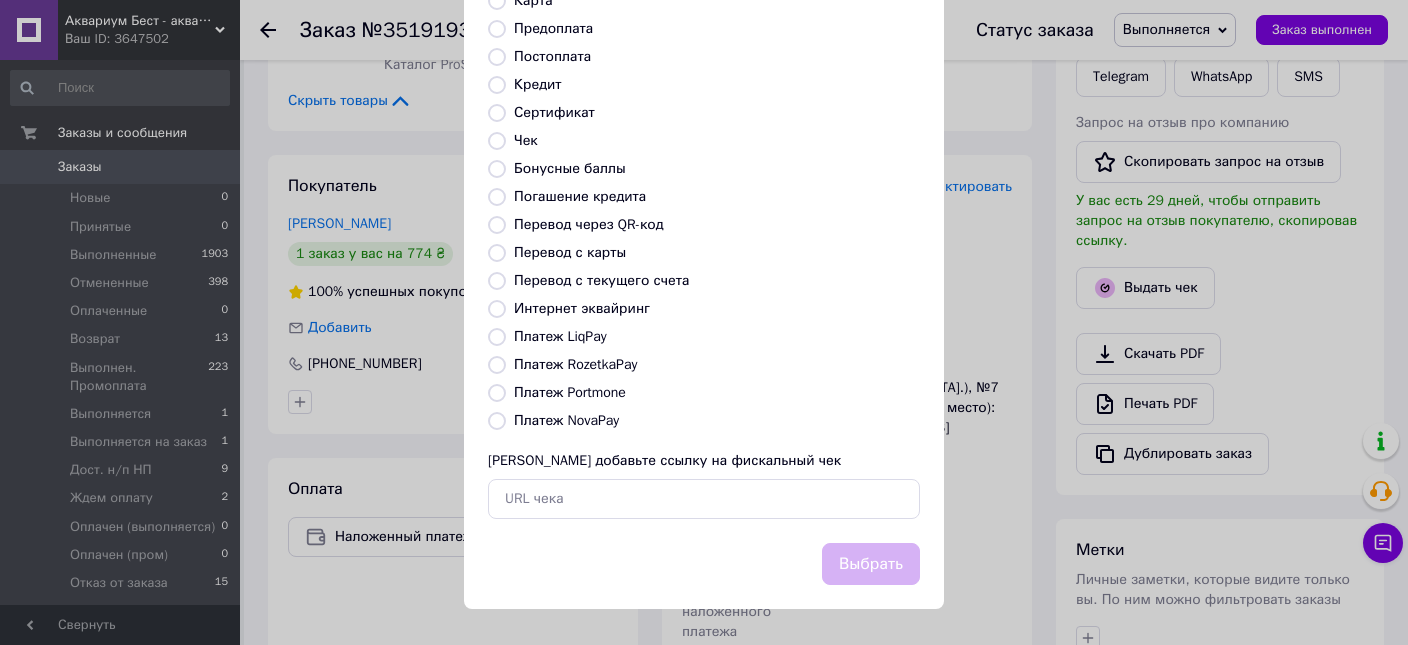 click on "Платеж NovaPay" at bounding box center (497, 421) 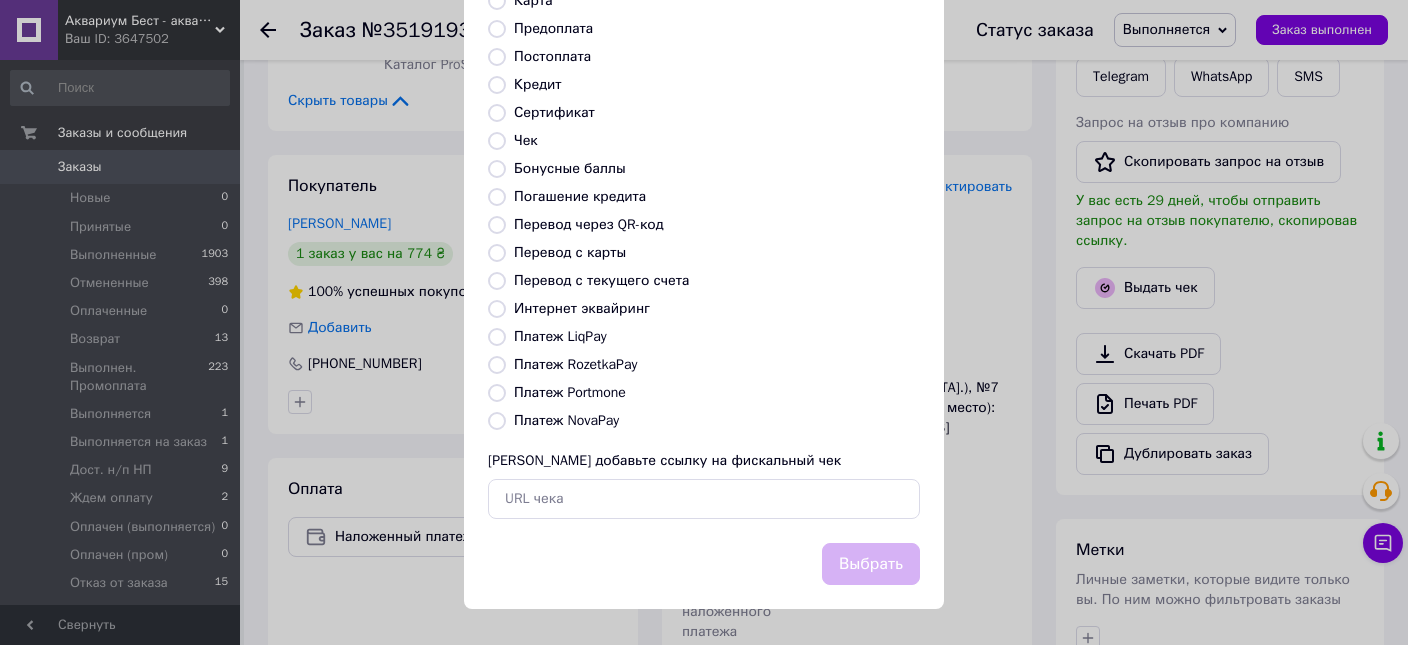 radio on "true" 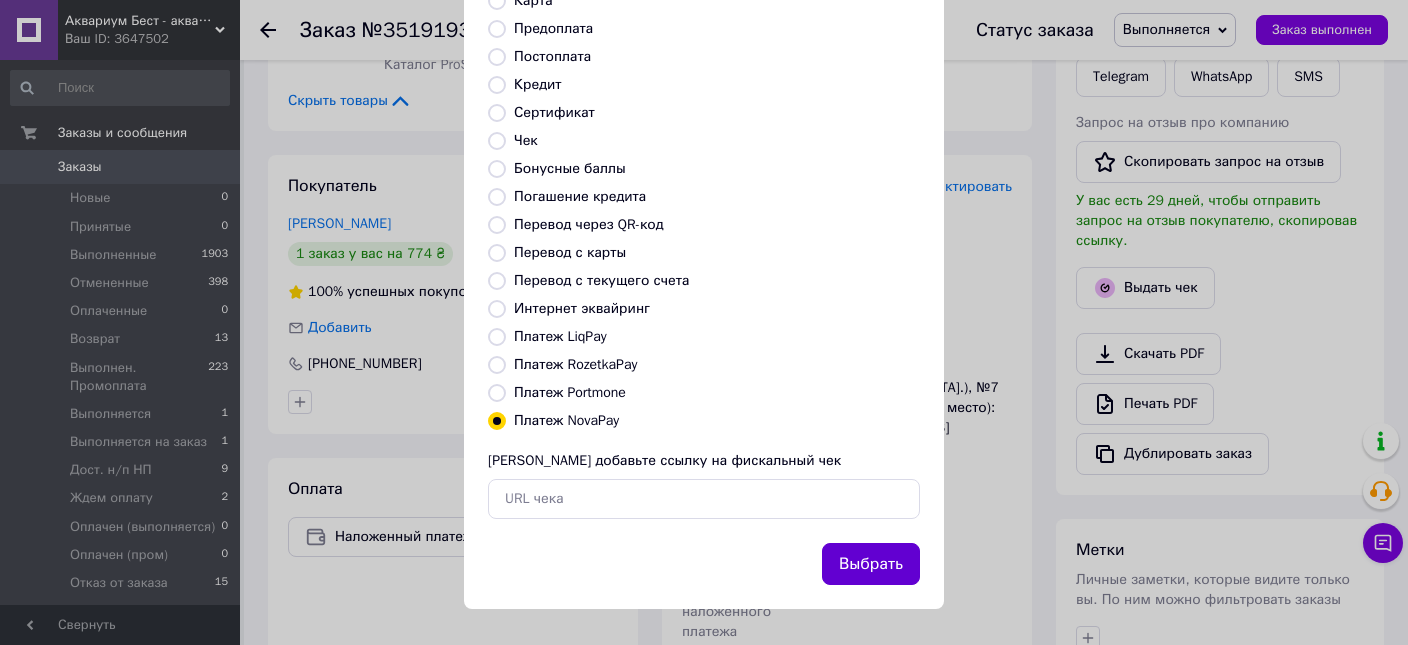 click on "Выбрать" at bounding box center (871, 564) 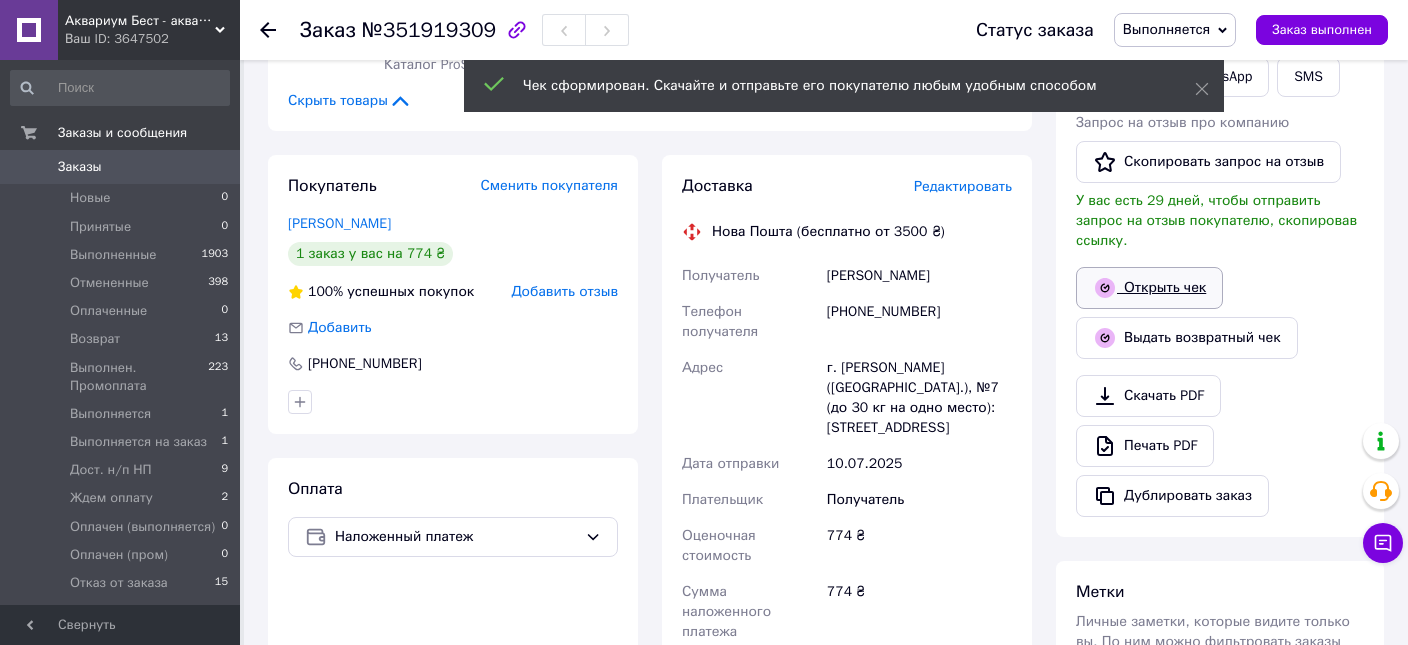 click on "Открыть чек" at bounding box center (1149, 288) 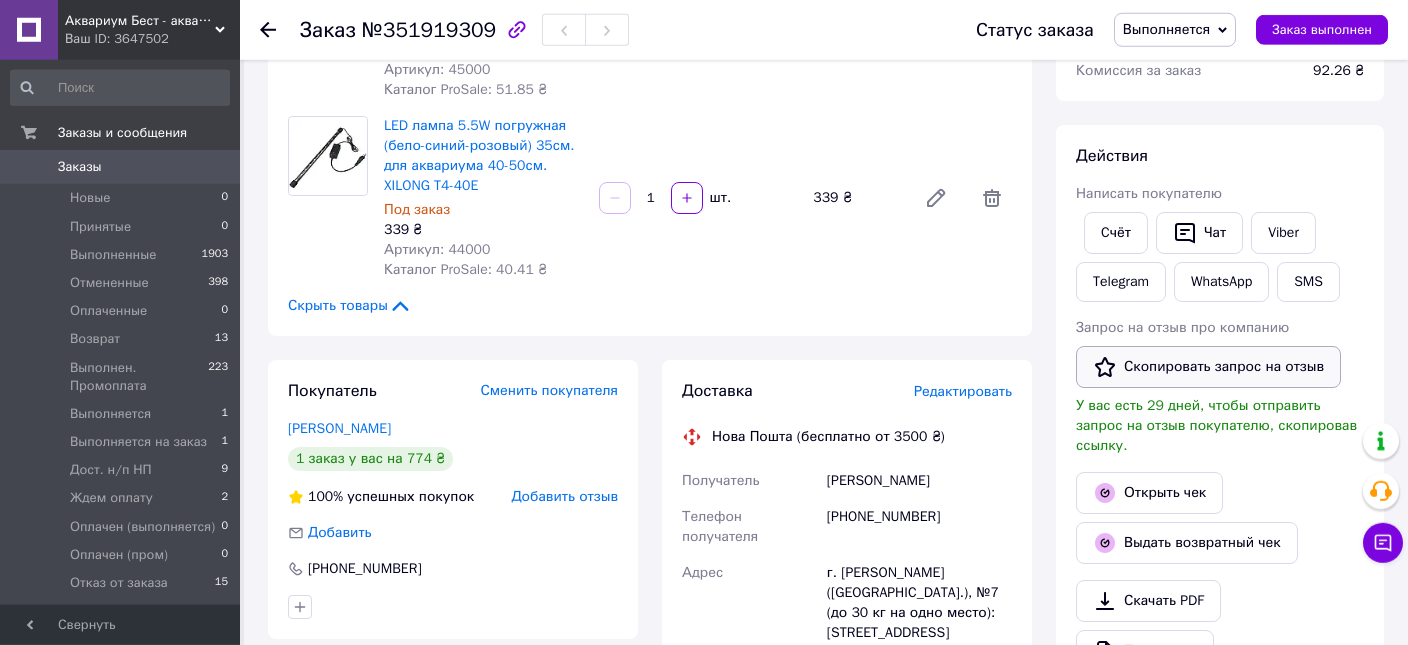 scroll, scrollTop: 269, scrollLeft: 0, axis: vertical 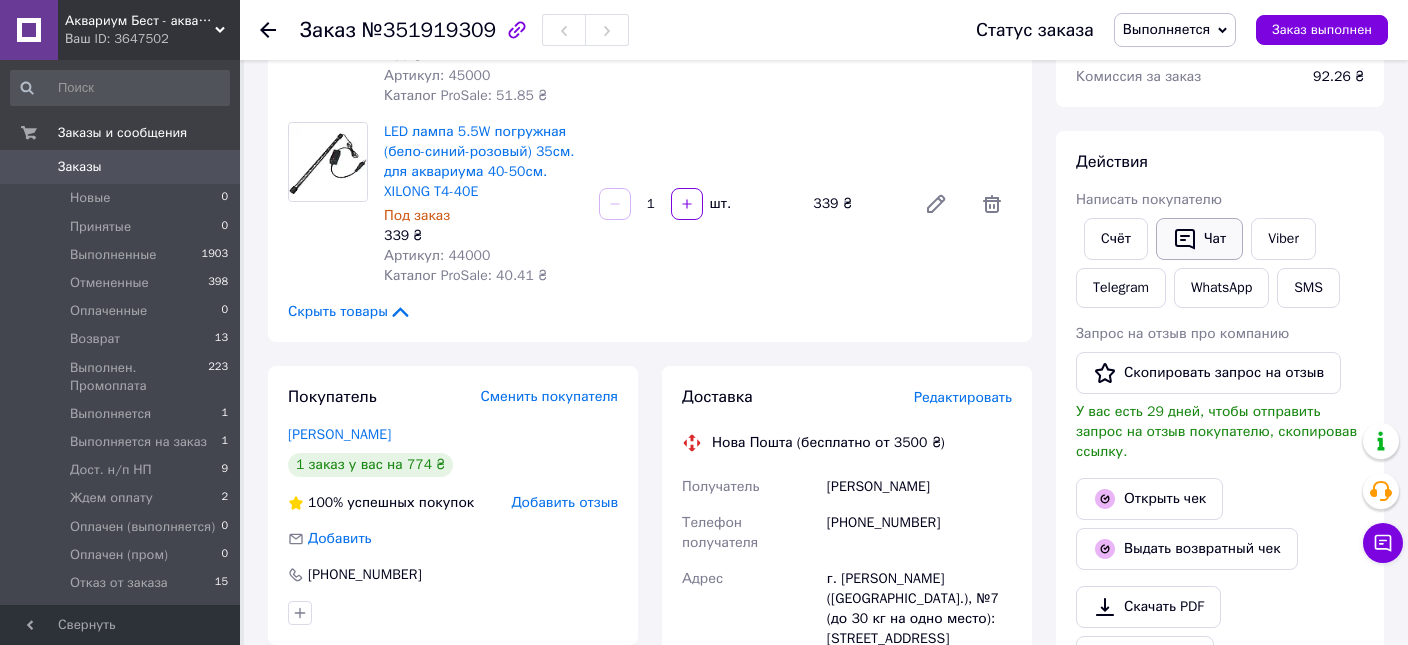 click on "Чат" at bounding box center (1199, 239) 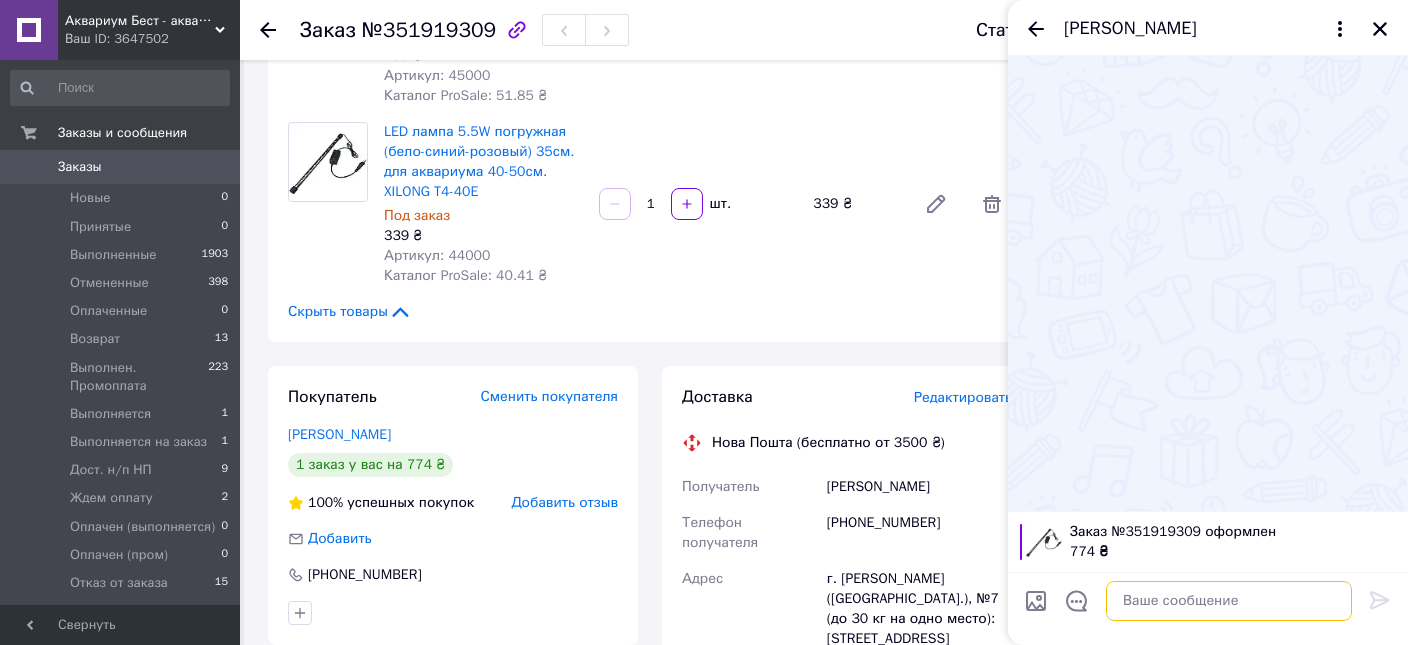 click at bounding box center [1229, 601] 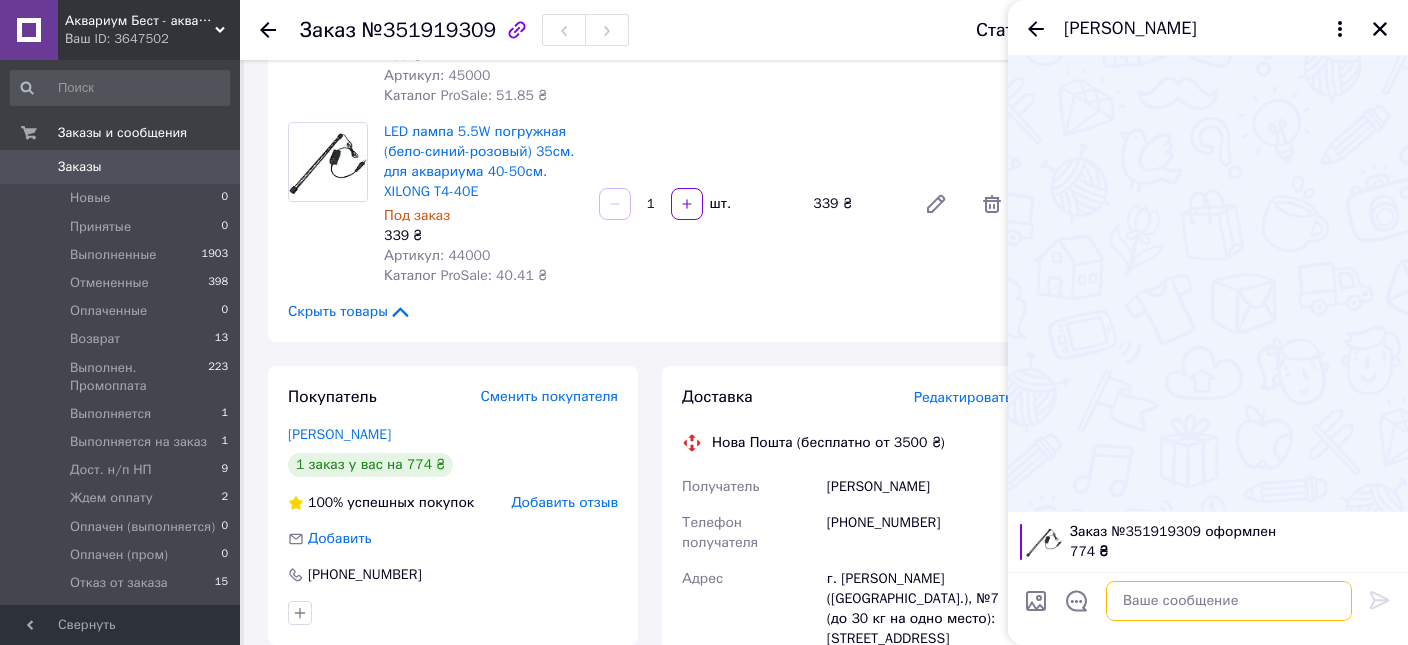 paste on "https://kasa.vchasno.ua/check-viewer/pYgZXUAvBzM" 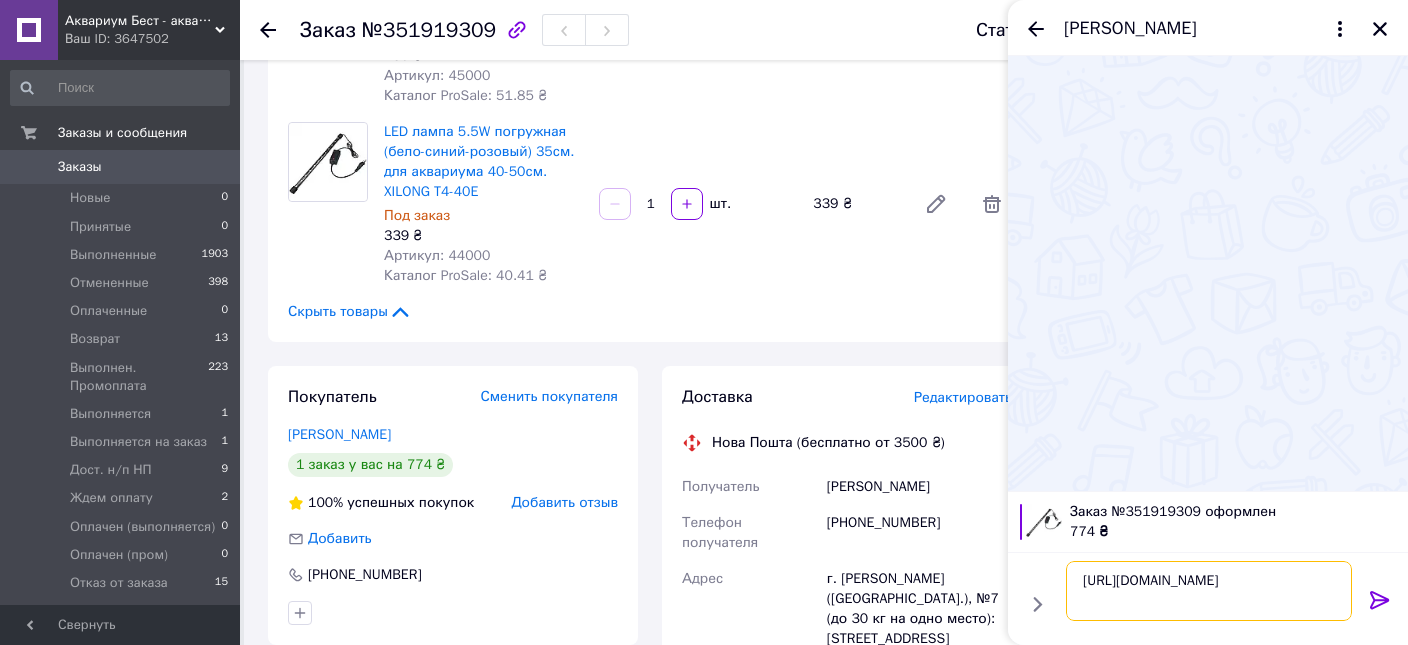 type 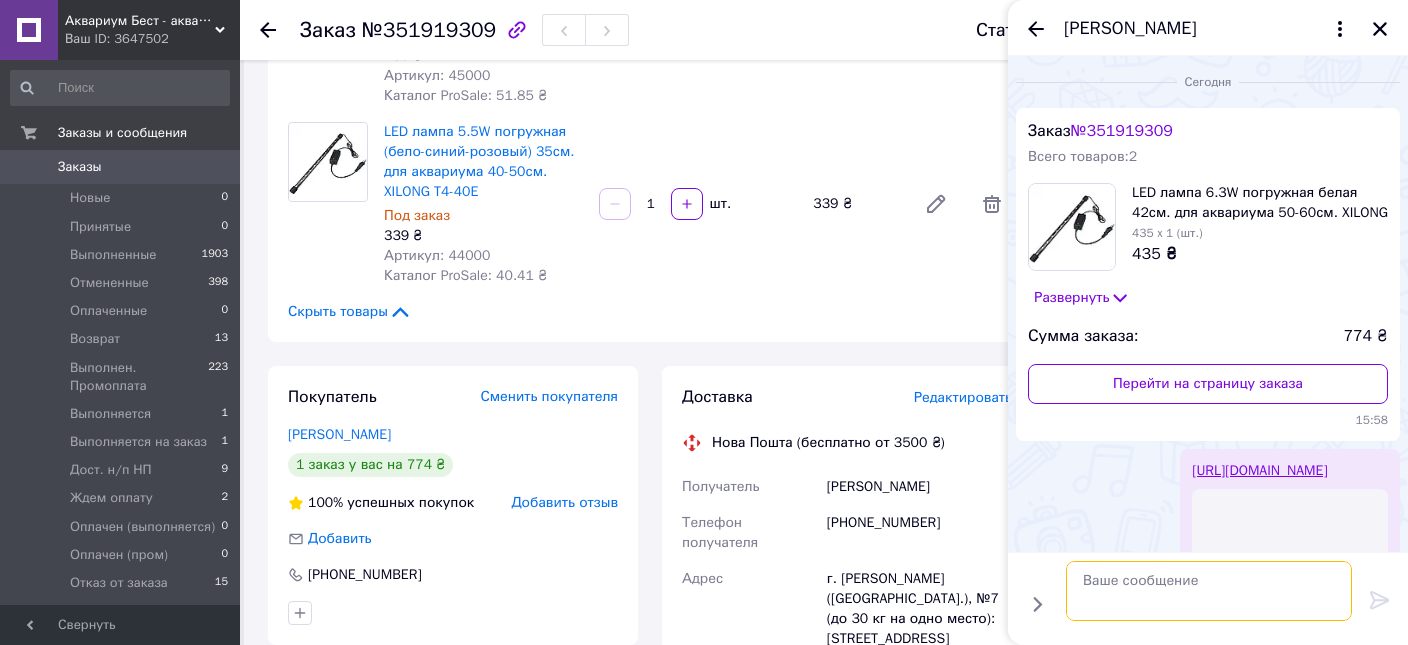scroll, scrollTop: 218, scrollLeft: 0, axis: vertical 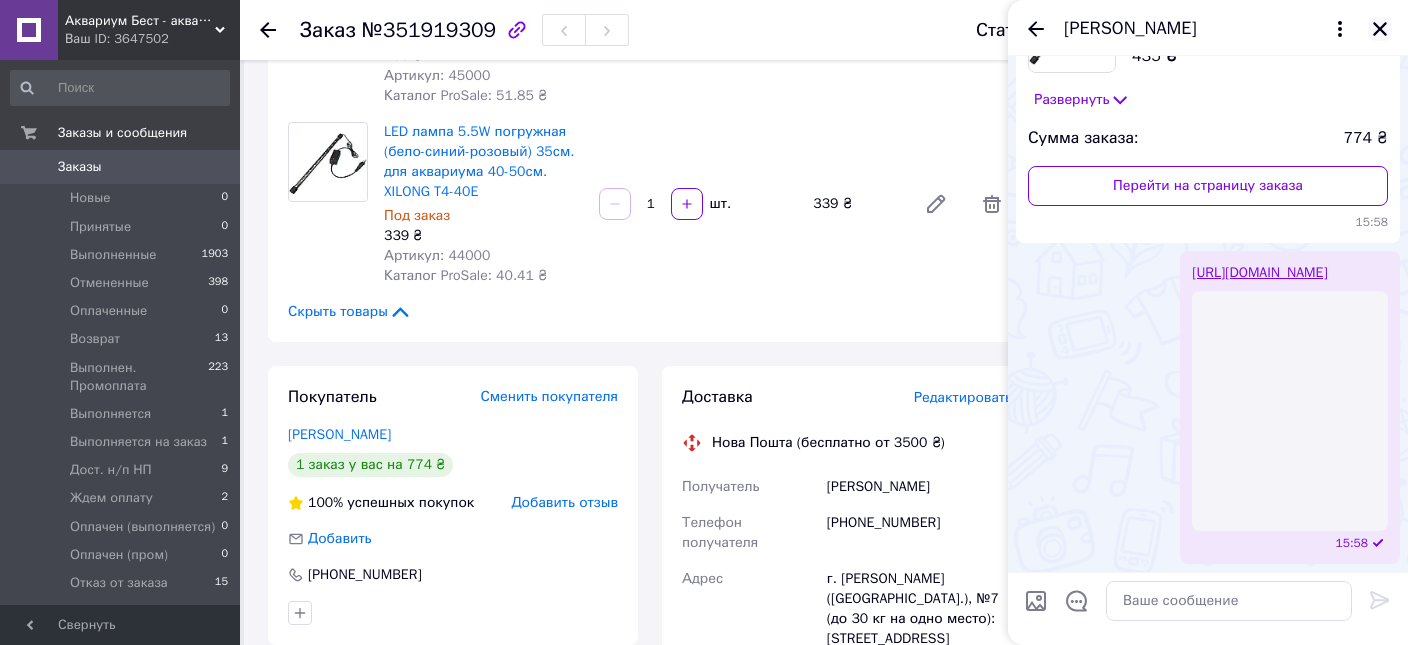 click 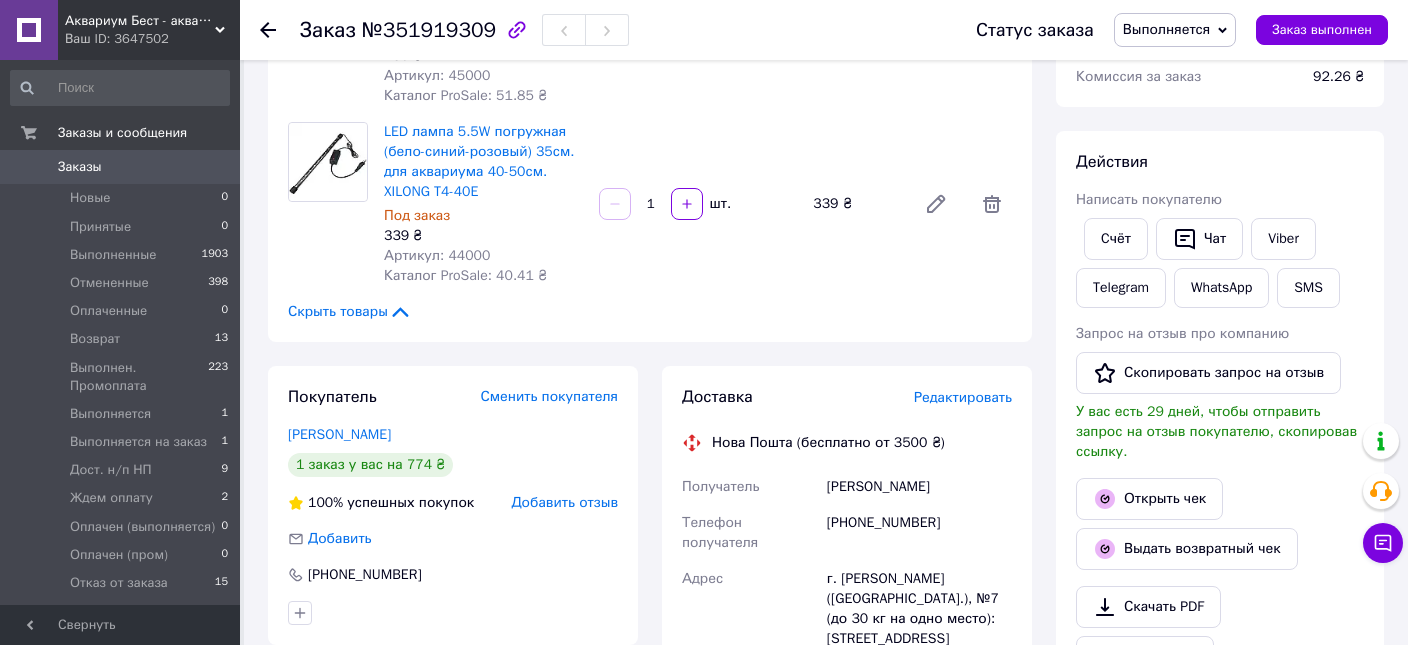 click on "Сиренко Елена" at bounding box center [919, 487] 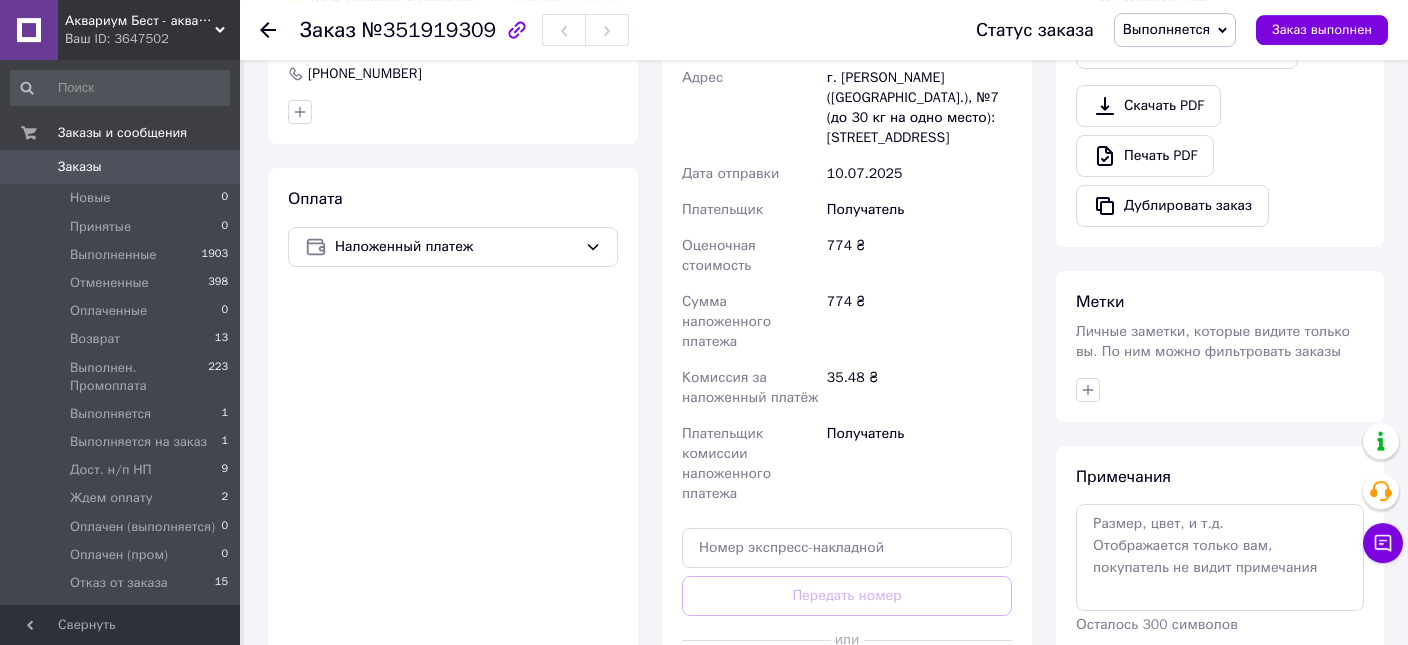 scroll, scrollTop: 797, scrollLeft: 0, axis: vertical 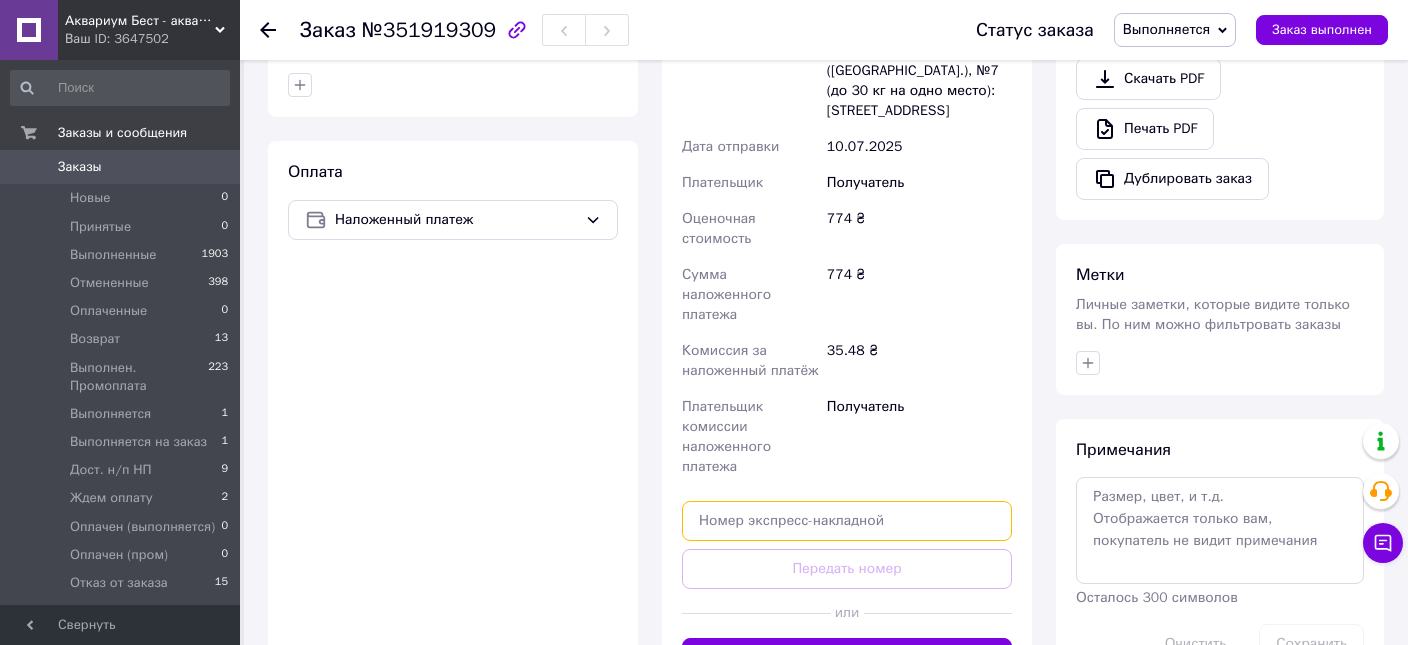click at bounding box center (847, 521) 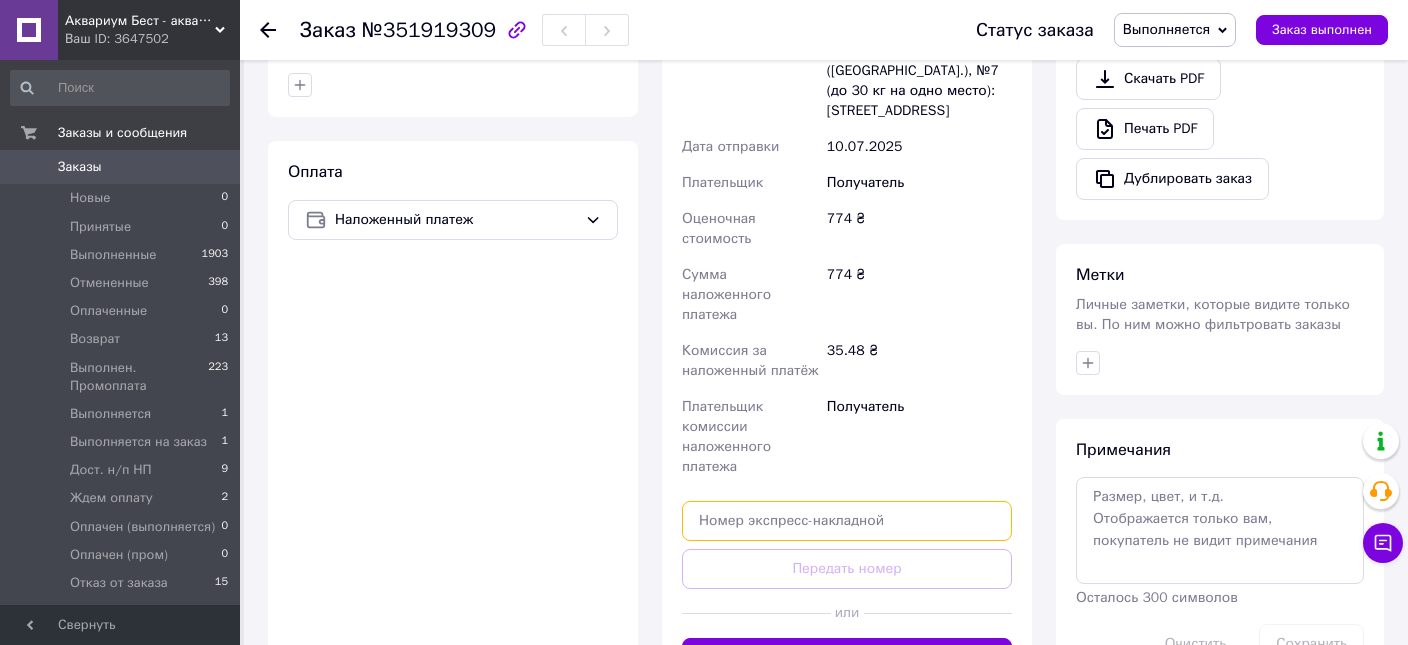 paste on "20451203233387" 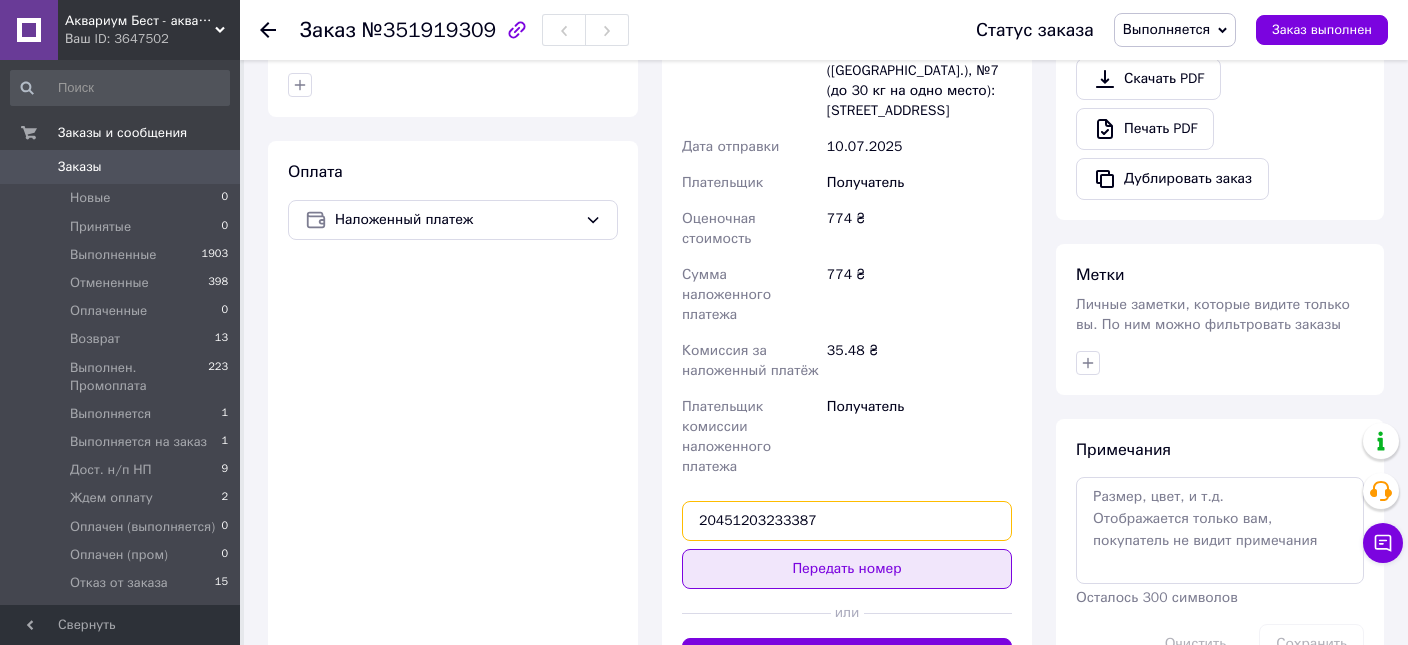 type on "20451203233387" 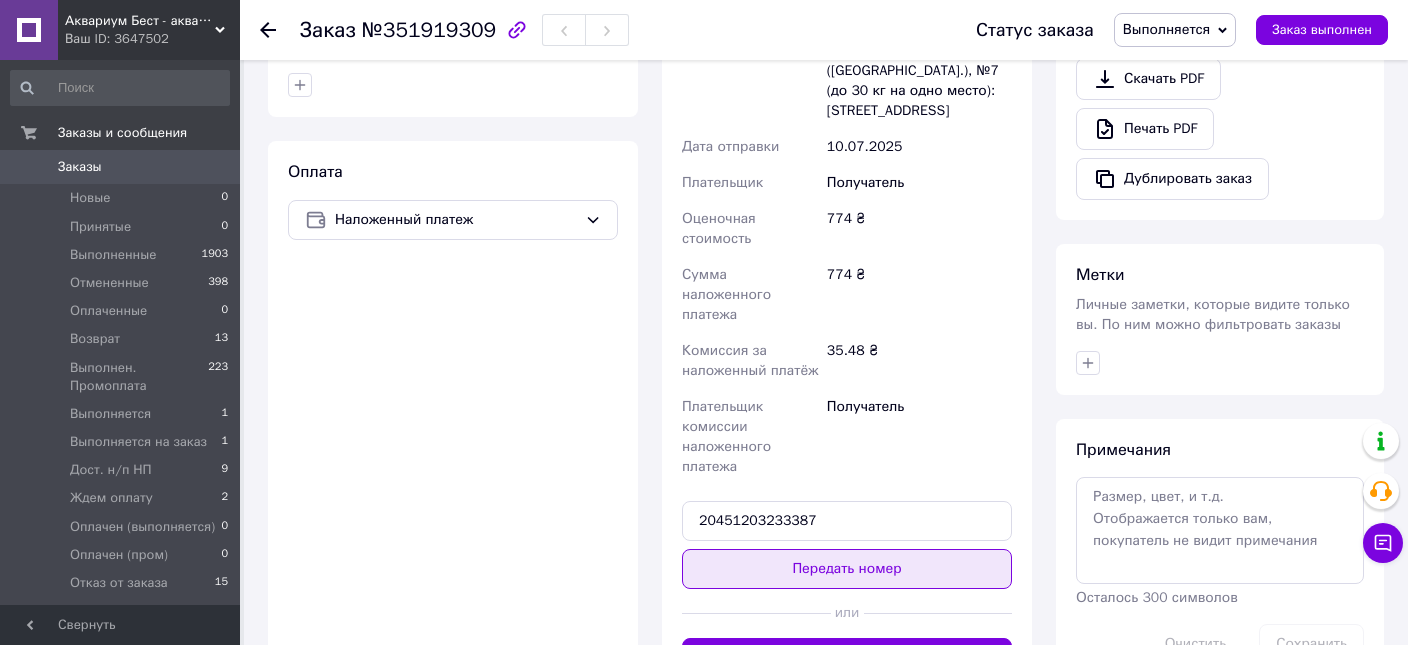 click on "Передать номер" at bounding box center (847, 569) 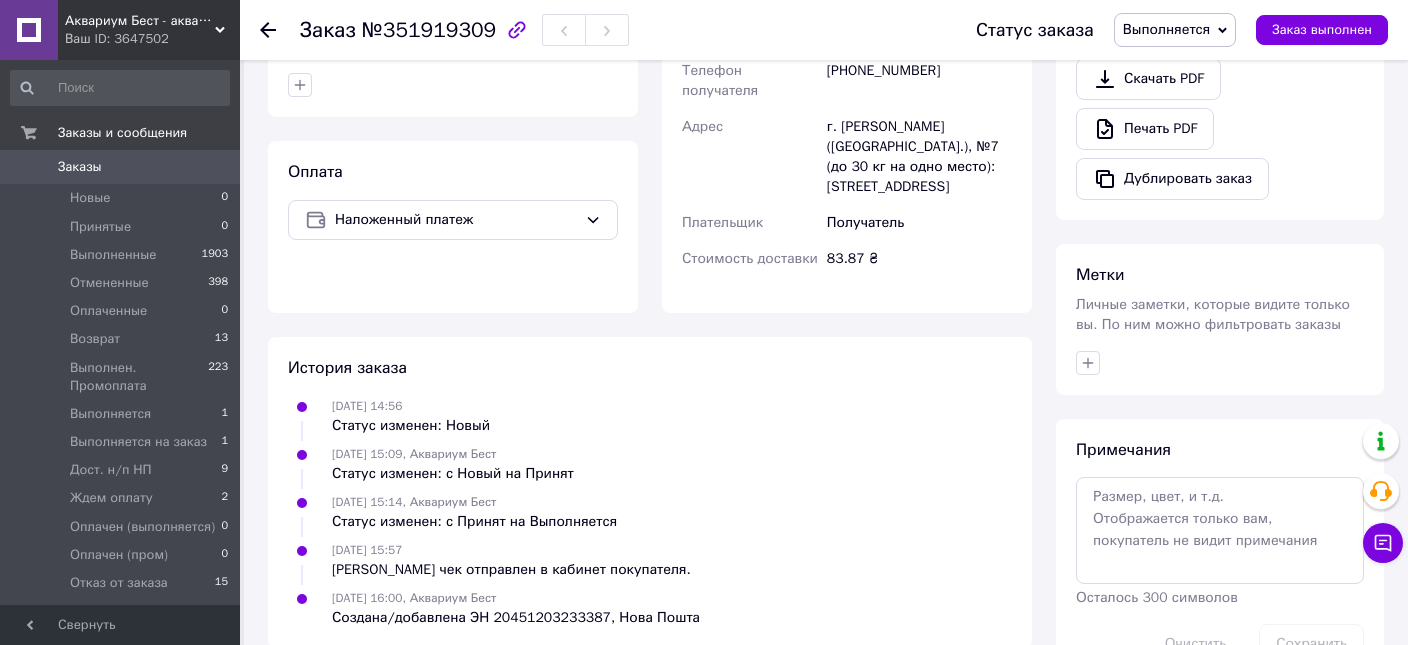 scroll, scrollTop: 269, scrollLeft: 0, axis: vertical 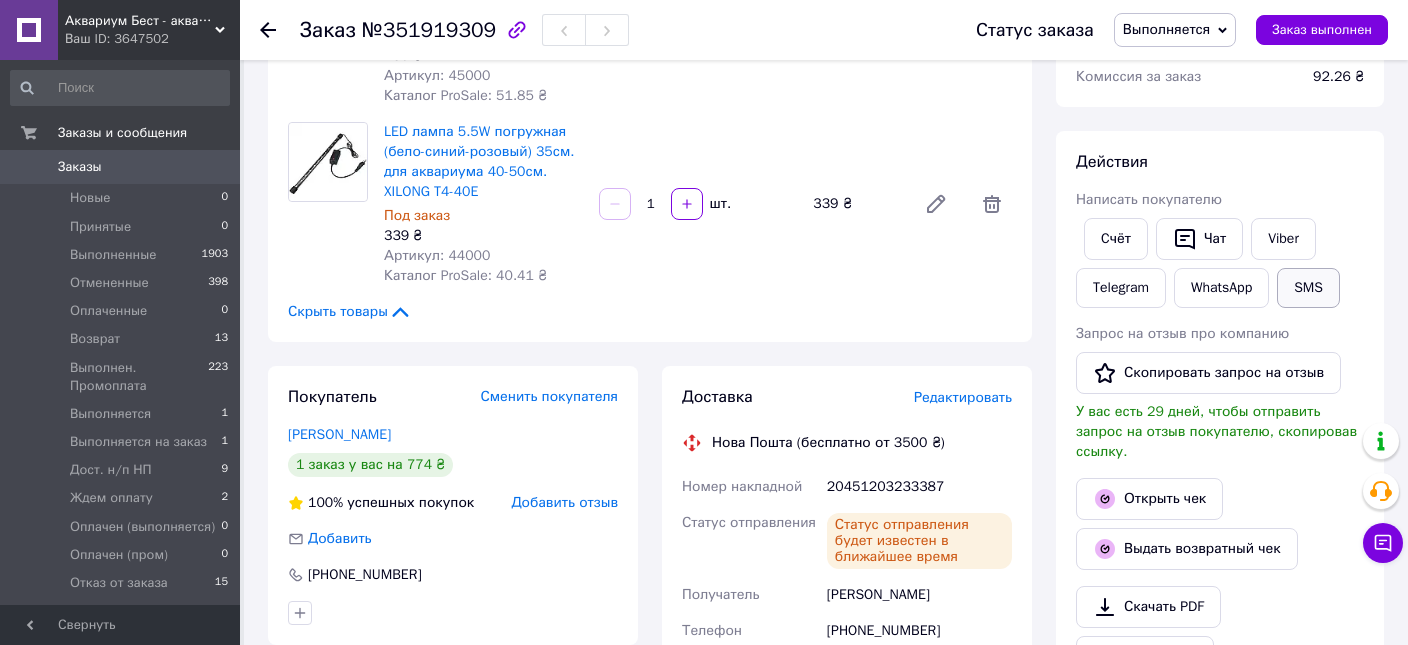 click on "SMS" at bounding box center (1308, 288) 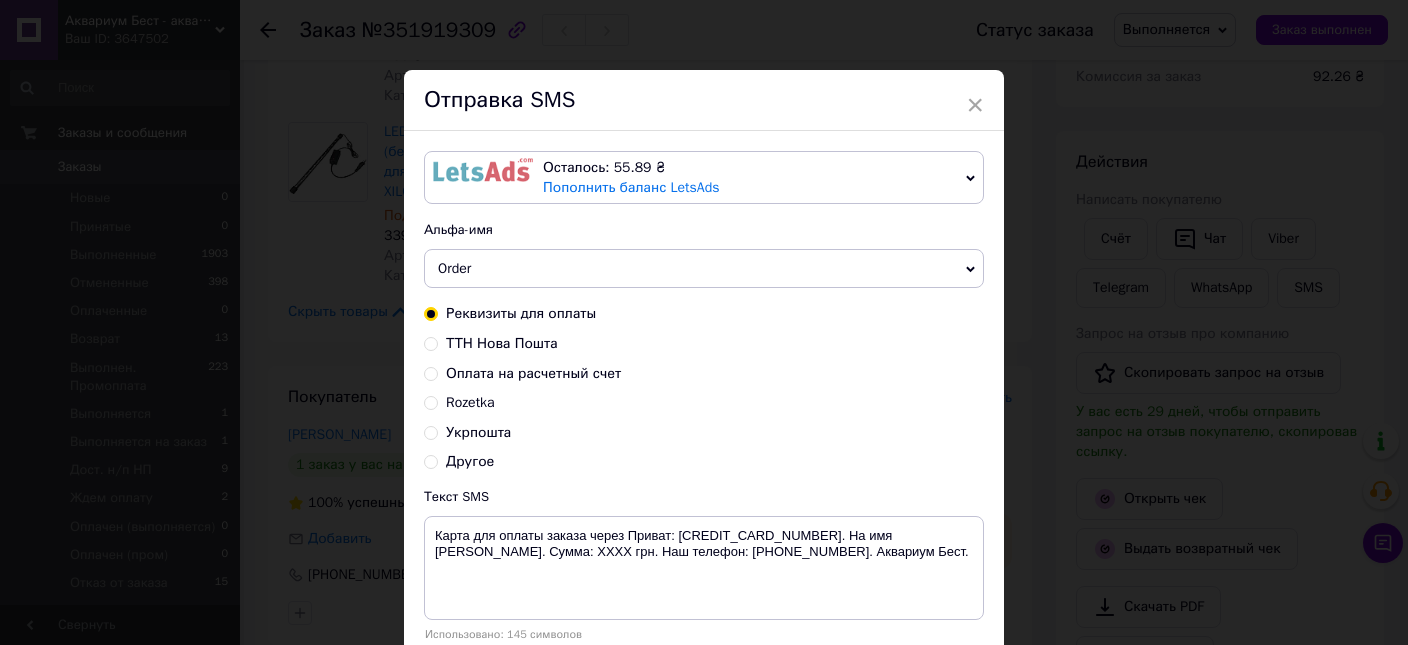 click on "ТТН Нова Пошта" at bounding box center [502, 343] 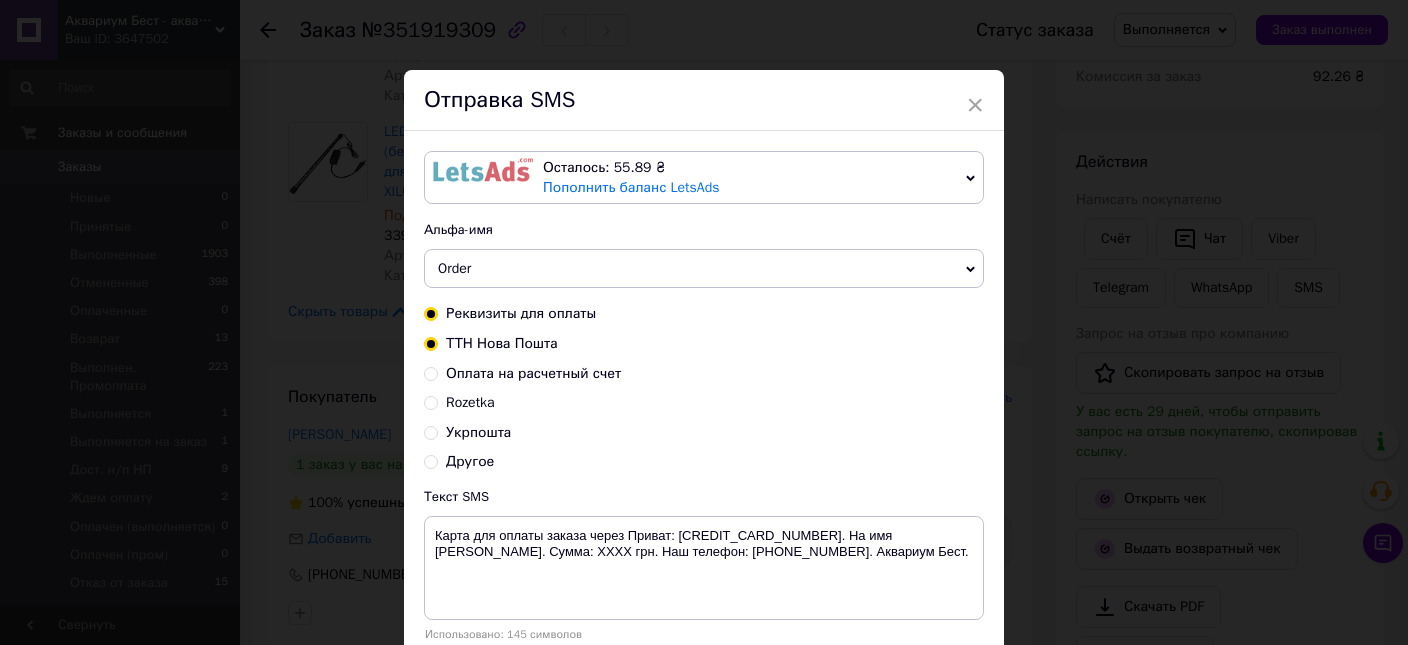 radio on "true" 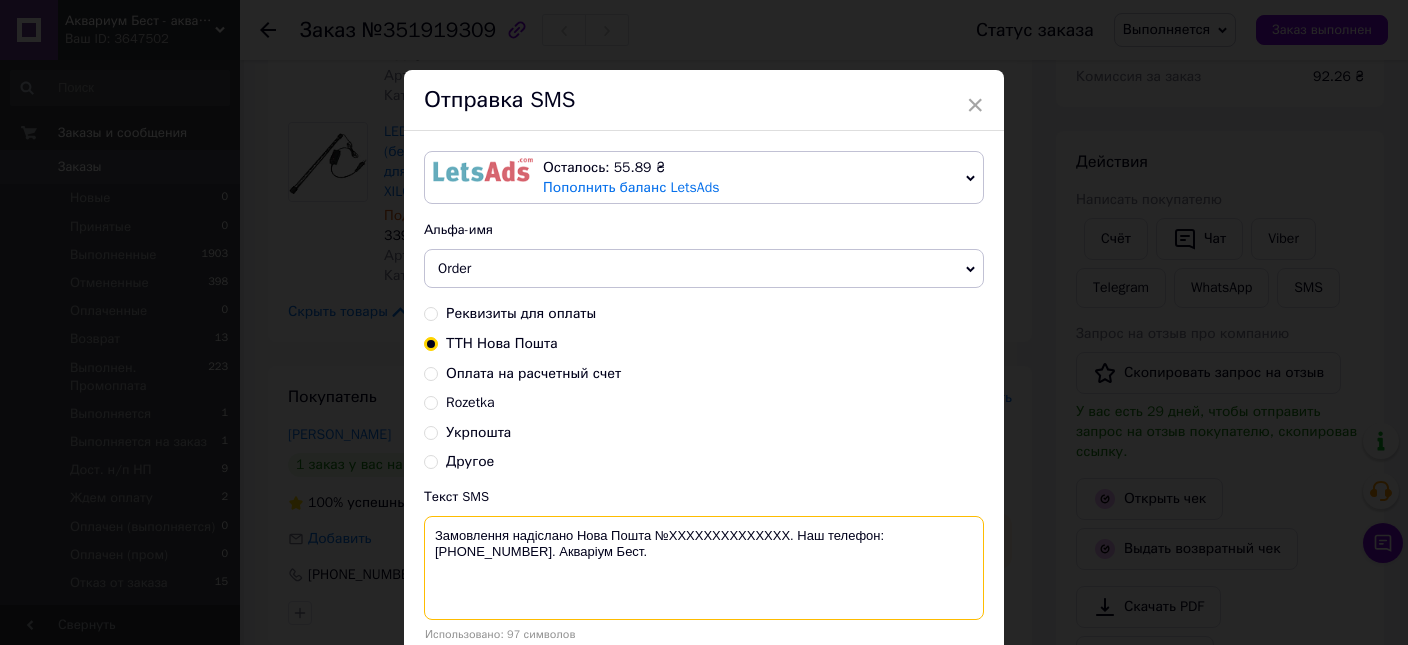 click on "Замовлення надіслано Нова Пошта №XXXXXXXXXXXXXX. Наш телефон: +380 (95) 081-80-56. Акваріум Бест." at bounding box center [704, 568] 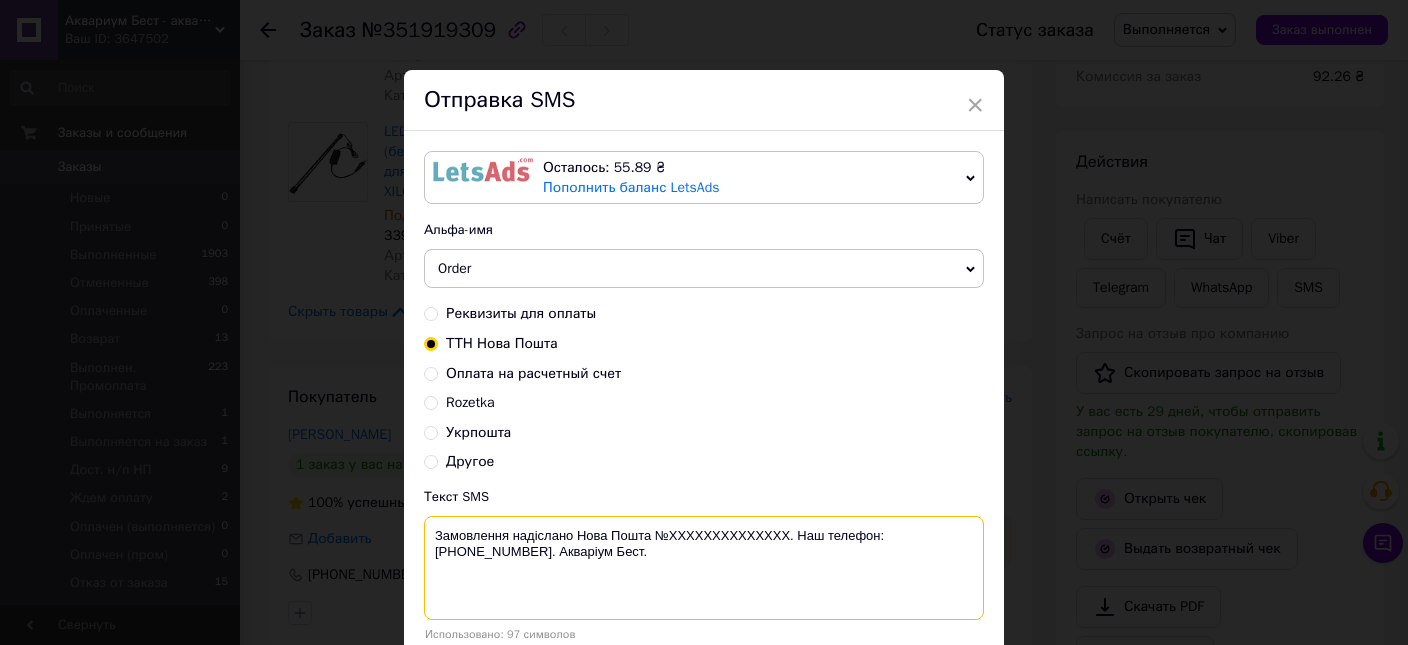 paste on "20451203233387" 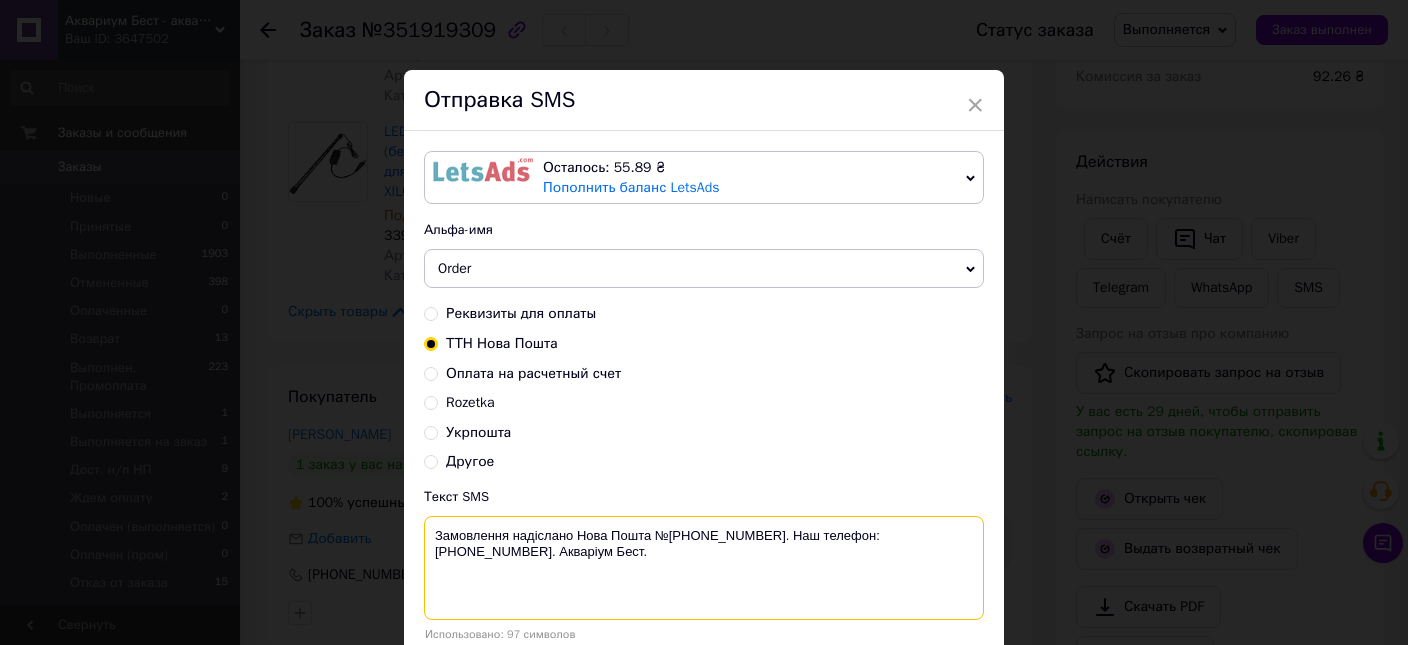 click on "Замовлення надіслано Нова Пошта №[PHONE_NUMBER]. Наш телефон: [PHONE_NUMBER]. Акваріум Бест." at bounding box center [704, 568] 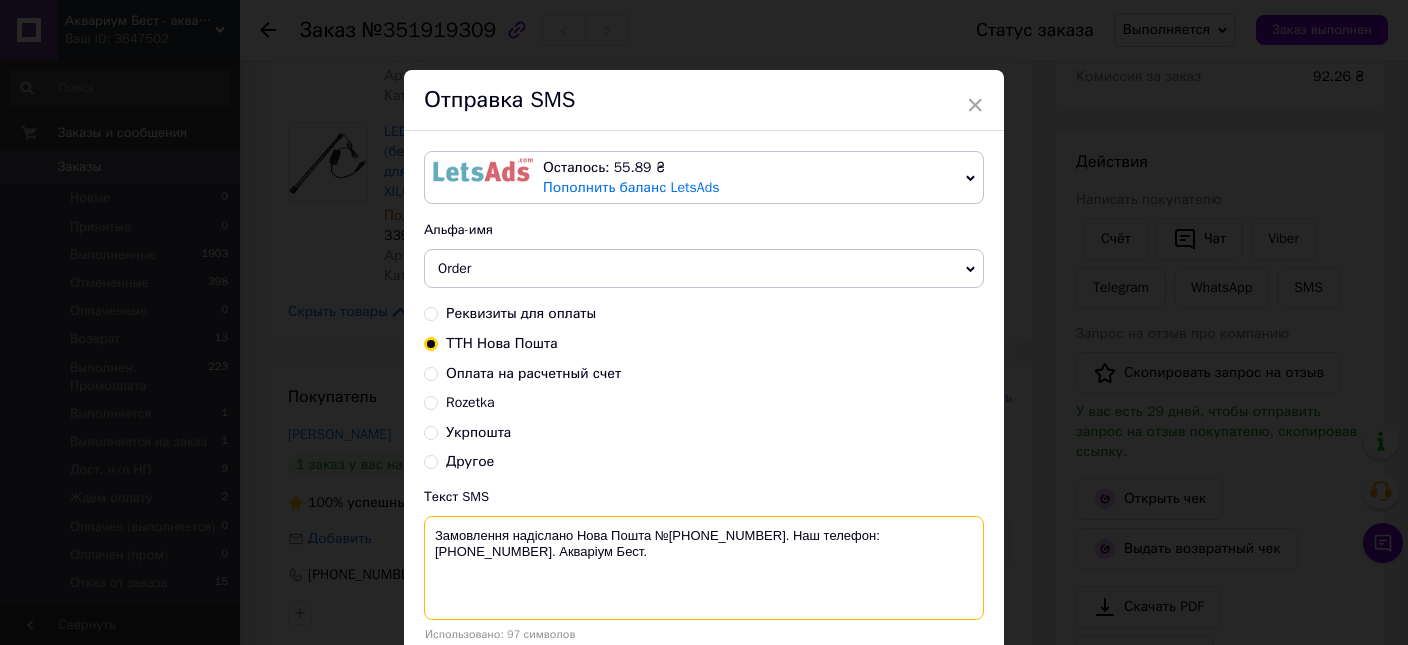 type on "Замовлення надіслано Нова Пошта №[PHONE_NUMBER]. Наш телефон: [PHONE_NUMBER]. Акваріум Бест." 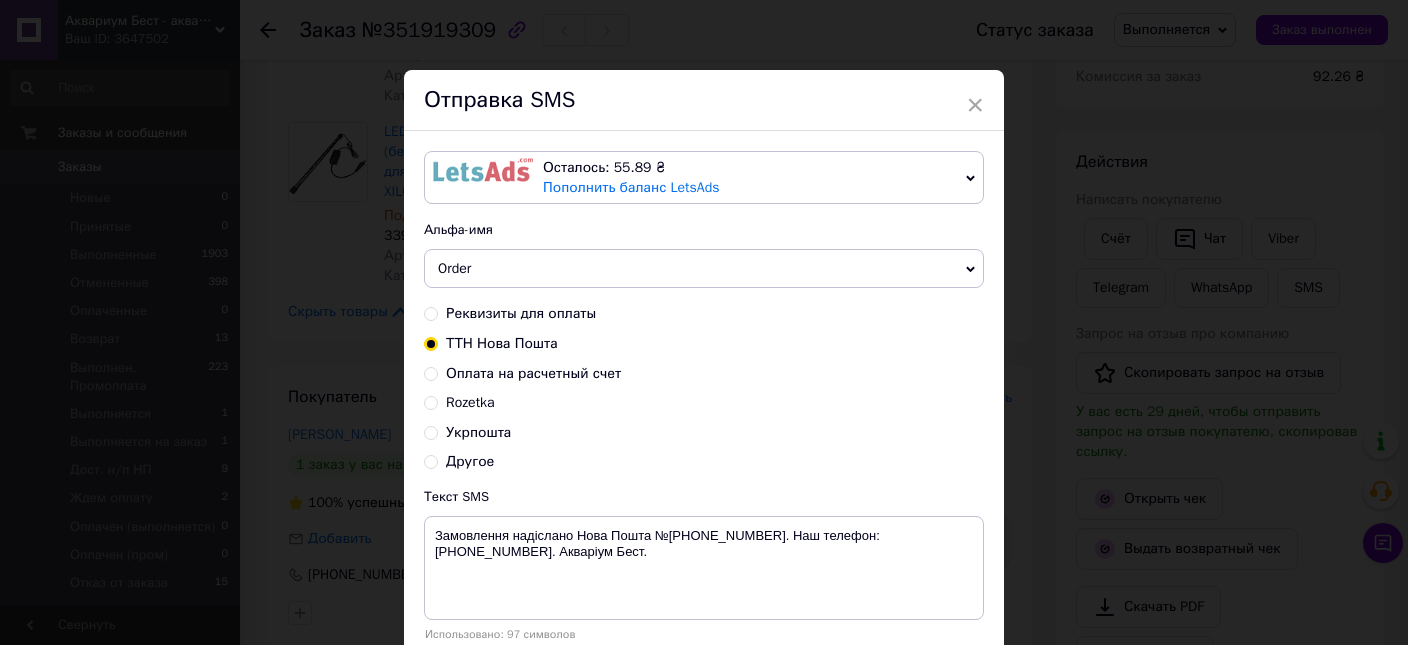 click on "× Отправка SMS Осталось: 55.89 ₴ Пополнить баланс LetsAds Подключить SMSClub Альфа-имя  Order Обновить список альфа-имен Реквизиты для оплаты  ТТН Нова Пошта Оплата на расчетный счет  Rozetka Укрпошта Другое Текст SMS Замовлення надіслано Нова Пошта №20451203233387. Наш телефон: +380 (95) 081-80-56. Акваріум Бест. Использовано: 97 символов Отменить   Отправить" at bounding box center [704, 322] 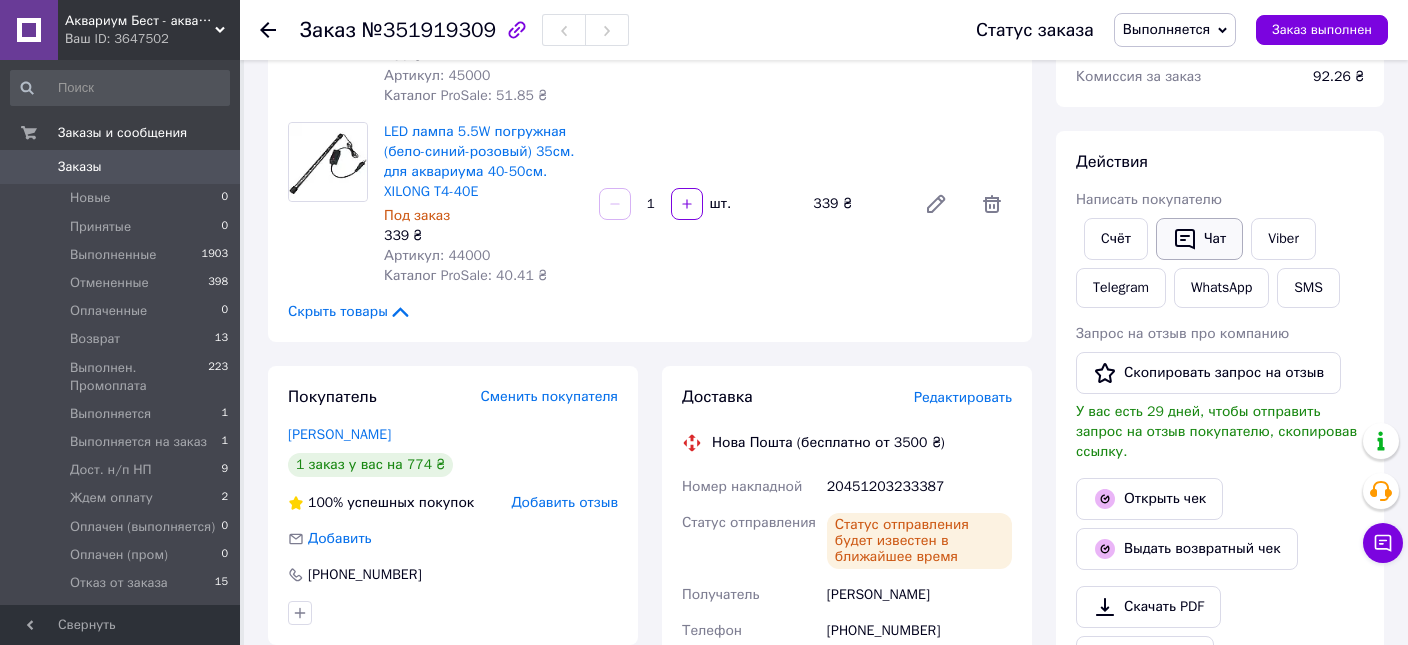 click on "Чат" at bounding box center (1199, 239) 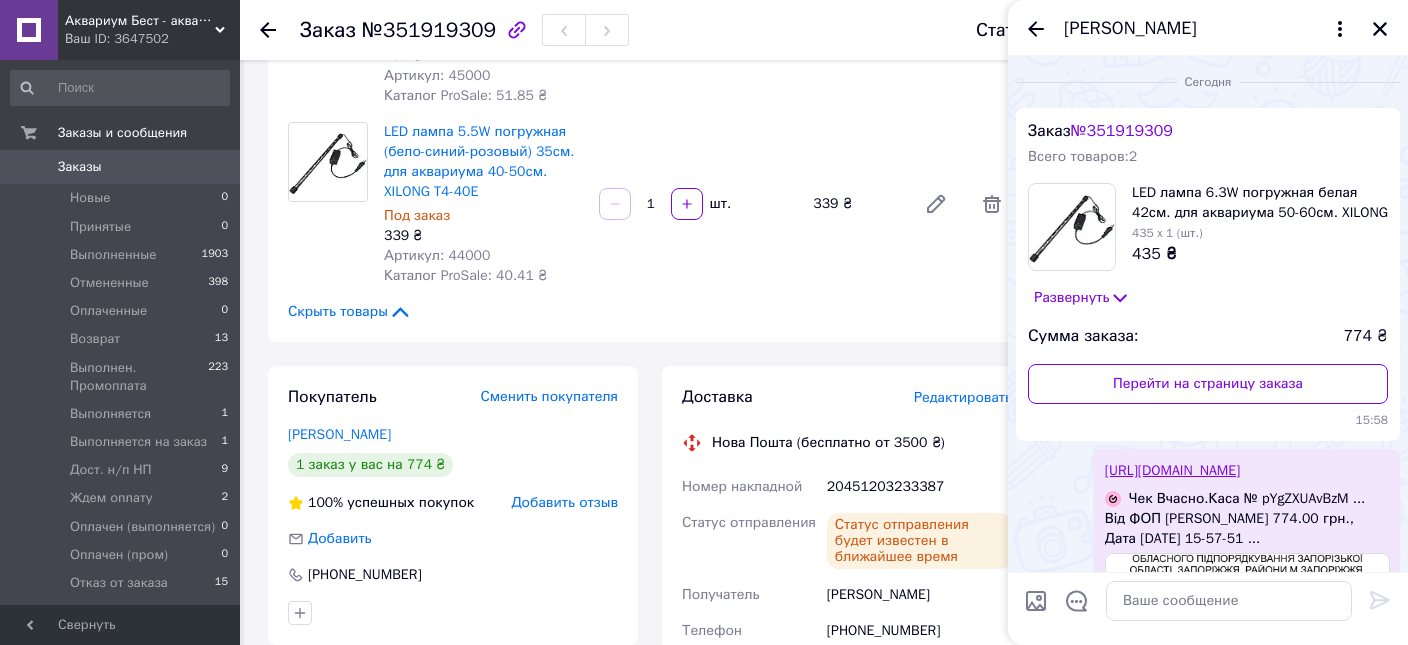 scroll, scrollTop: 213, scrollLeft: 0, axis: vertical 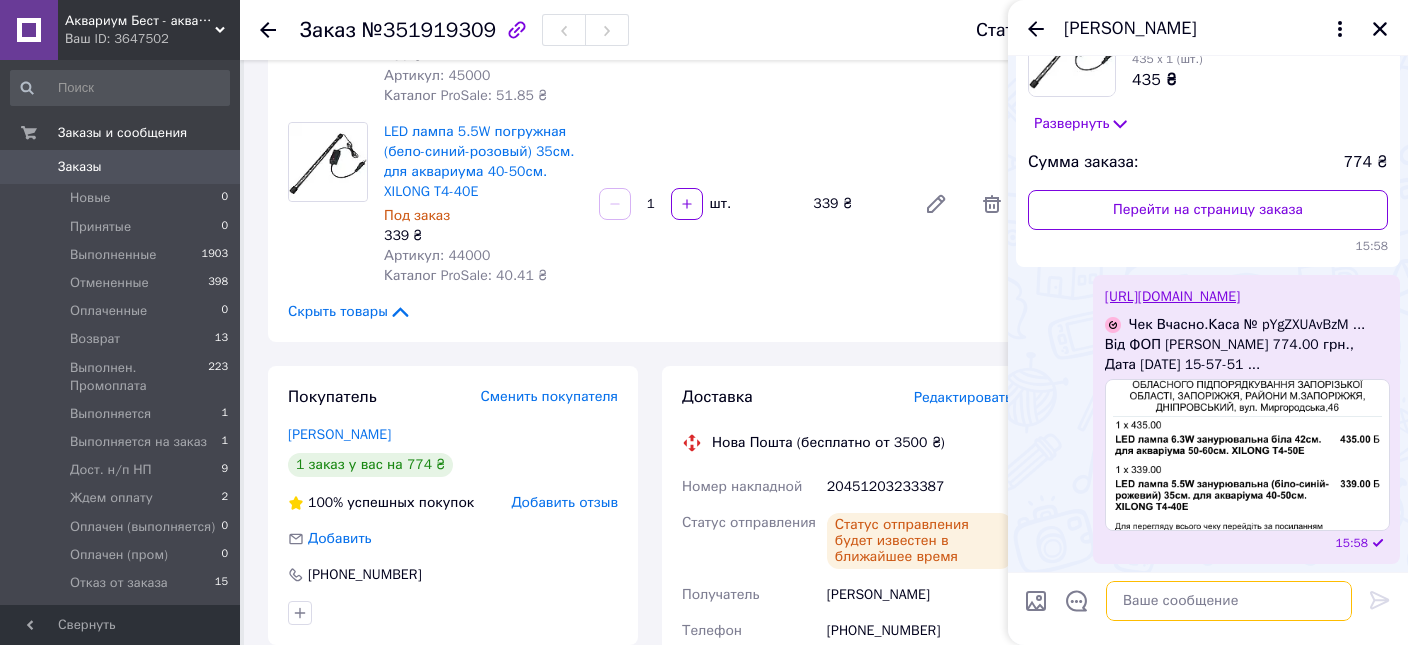 click at bounding box center [1229, 601] 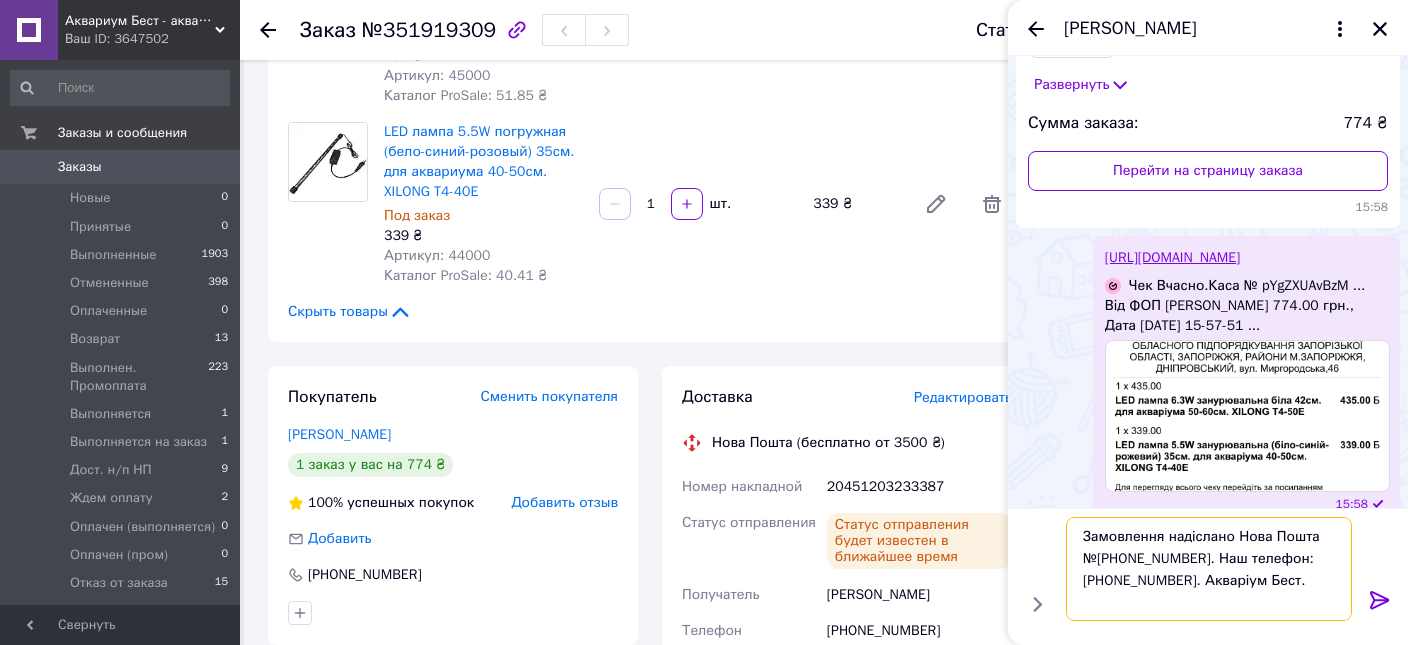 type 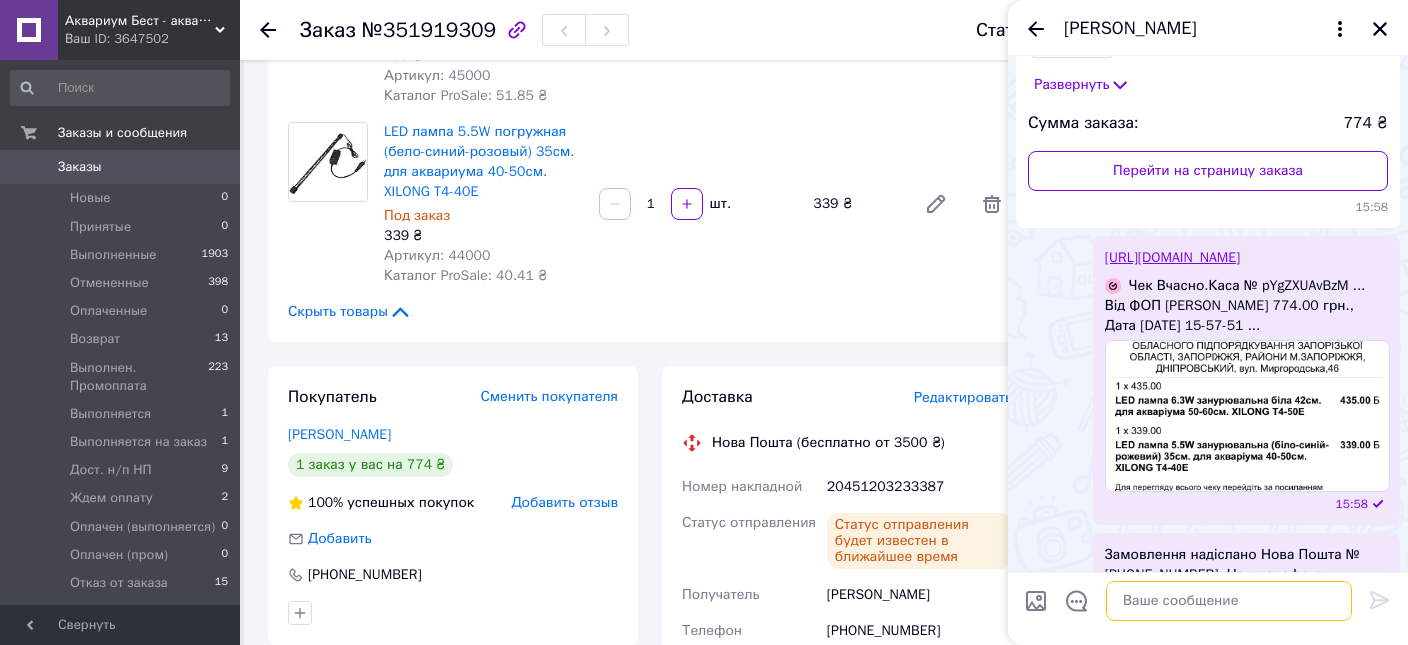 scroll, scrollTop: 326, scrollLeft: 0, axis: vertical 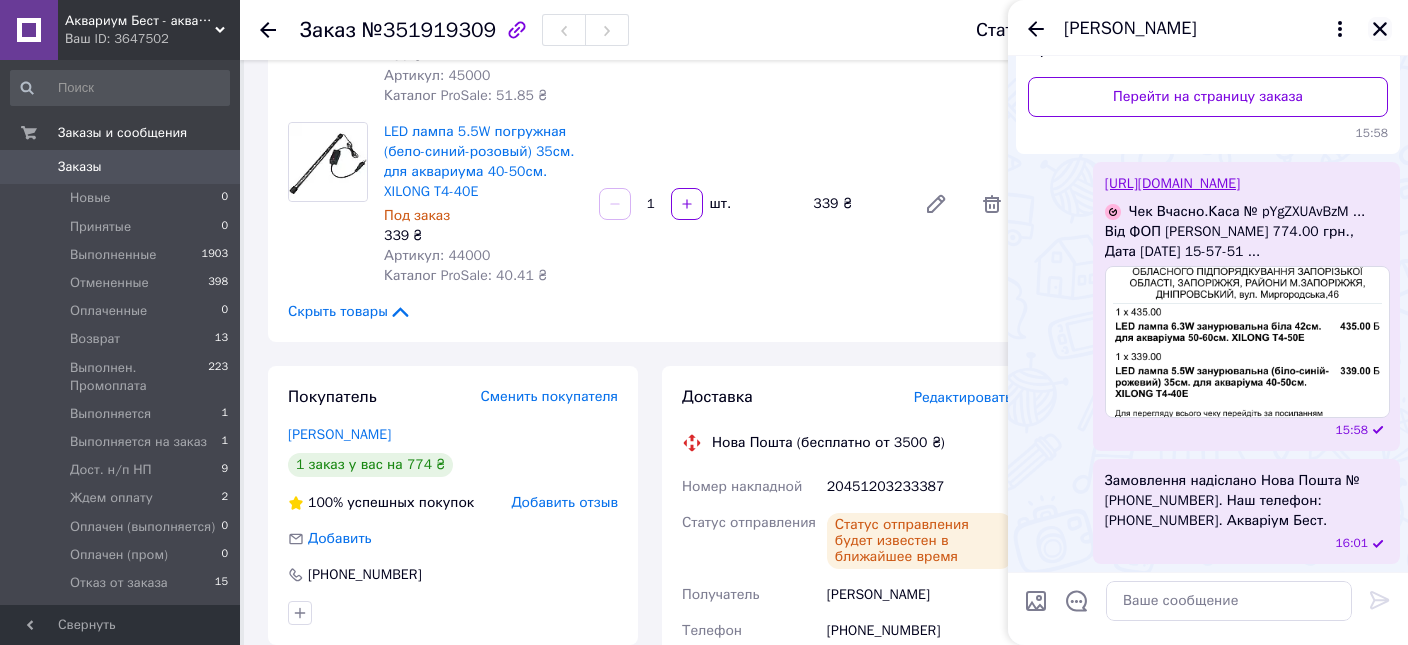 click at bounding box center [1380, 29] 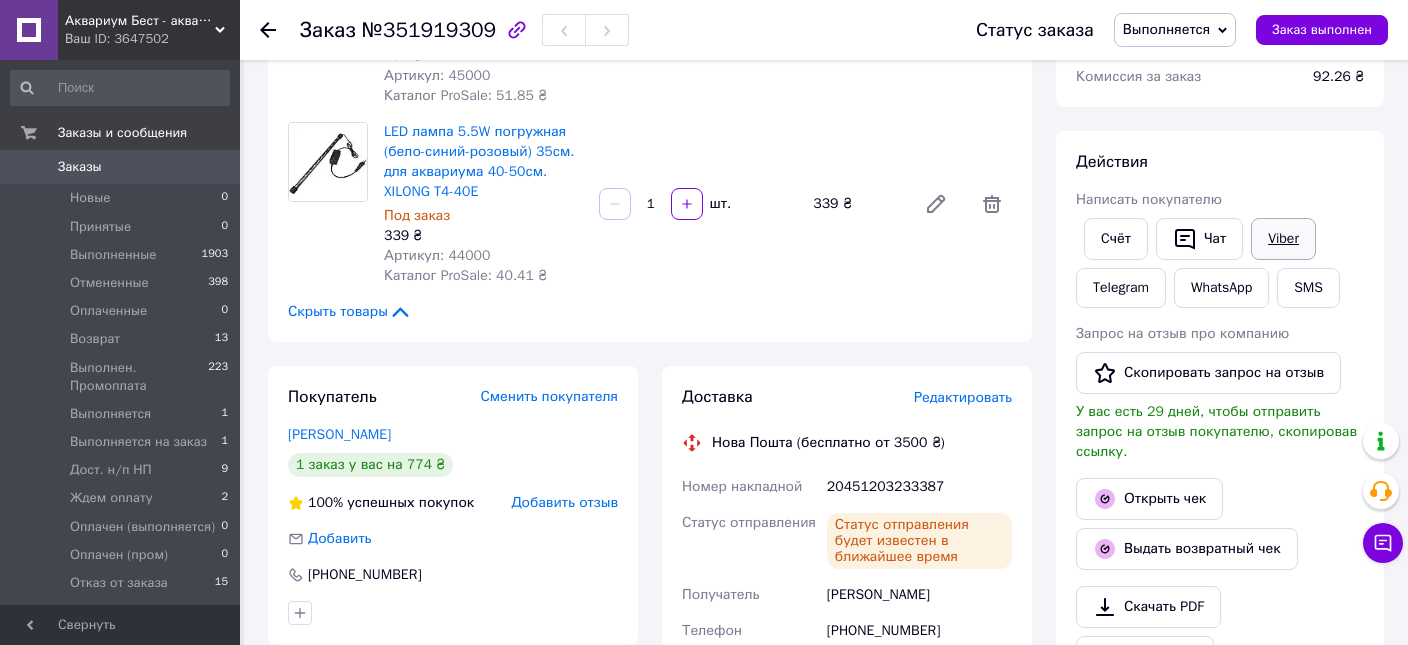 click on "Viber" at bounding box center [1283, 239] 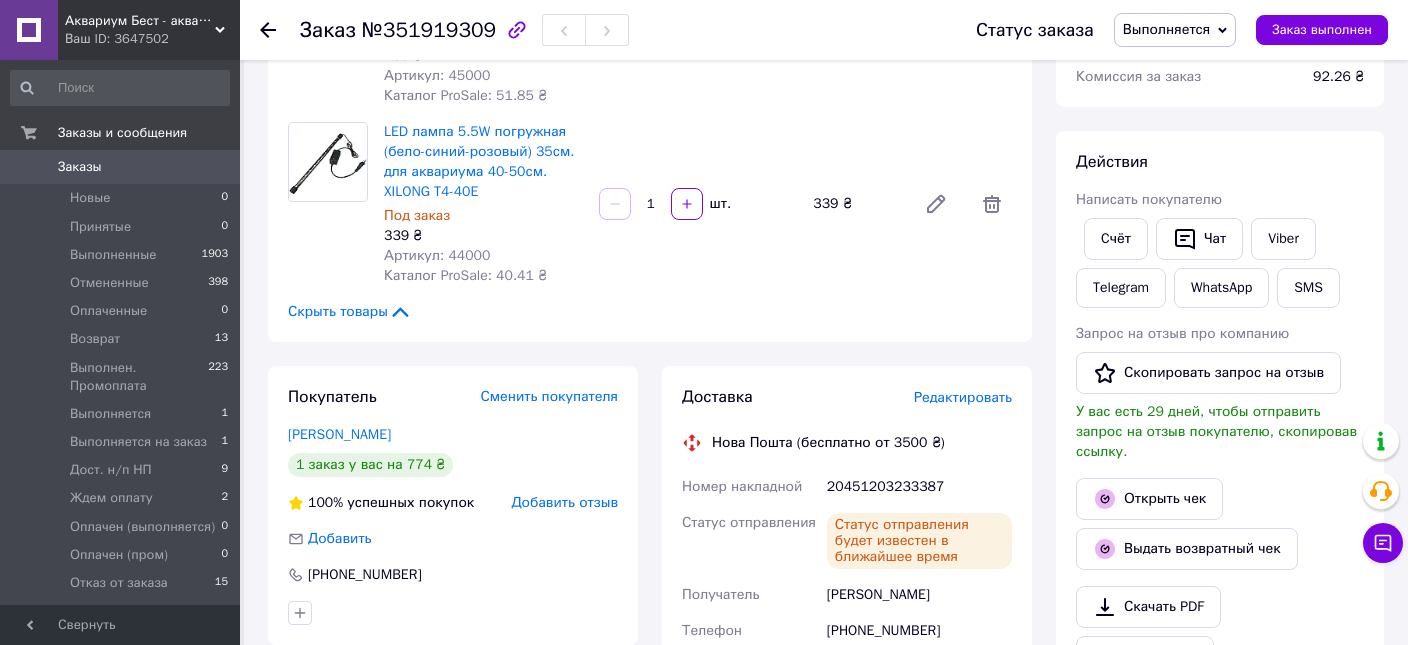 click on "Выполняется" at bounding box center [1175, 30] 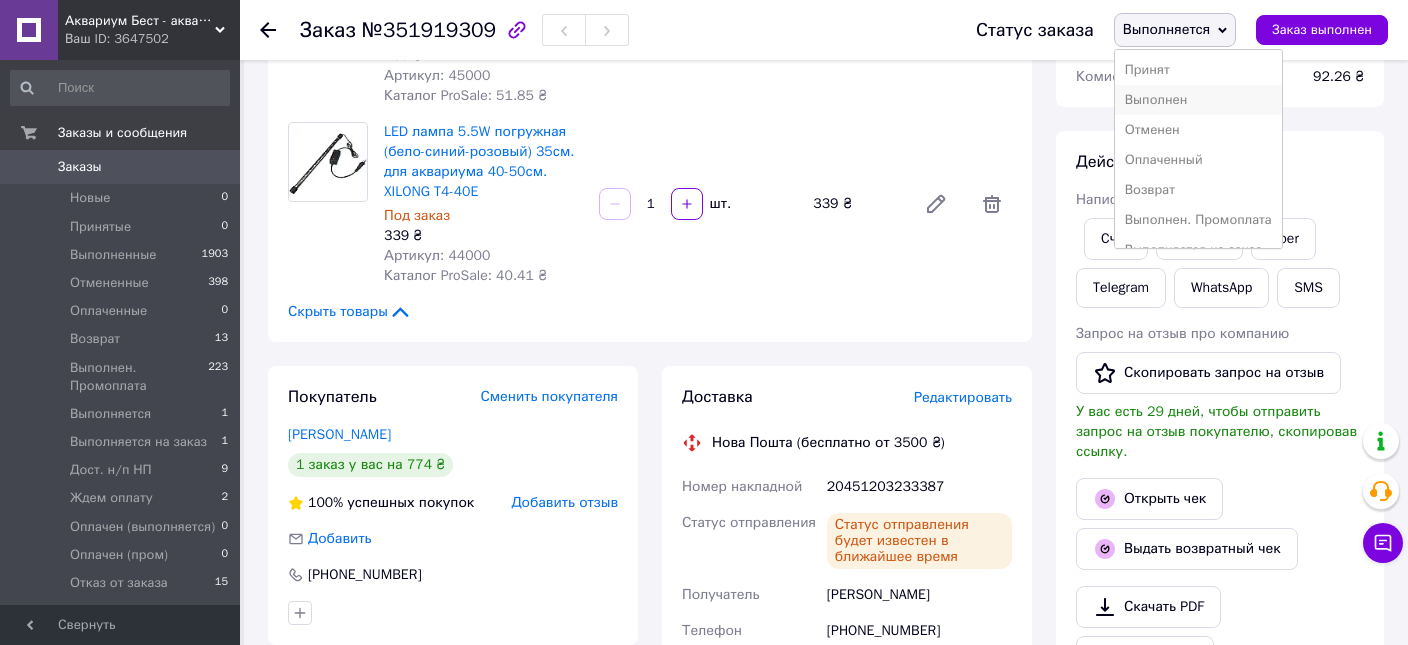 scroll, scrollTop: 101, scrollLeft: 0, axis: vertical 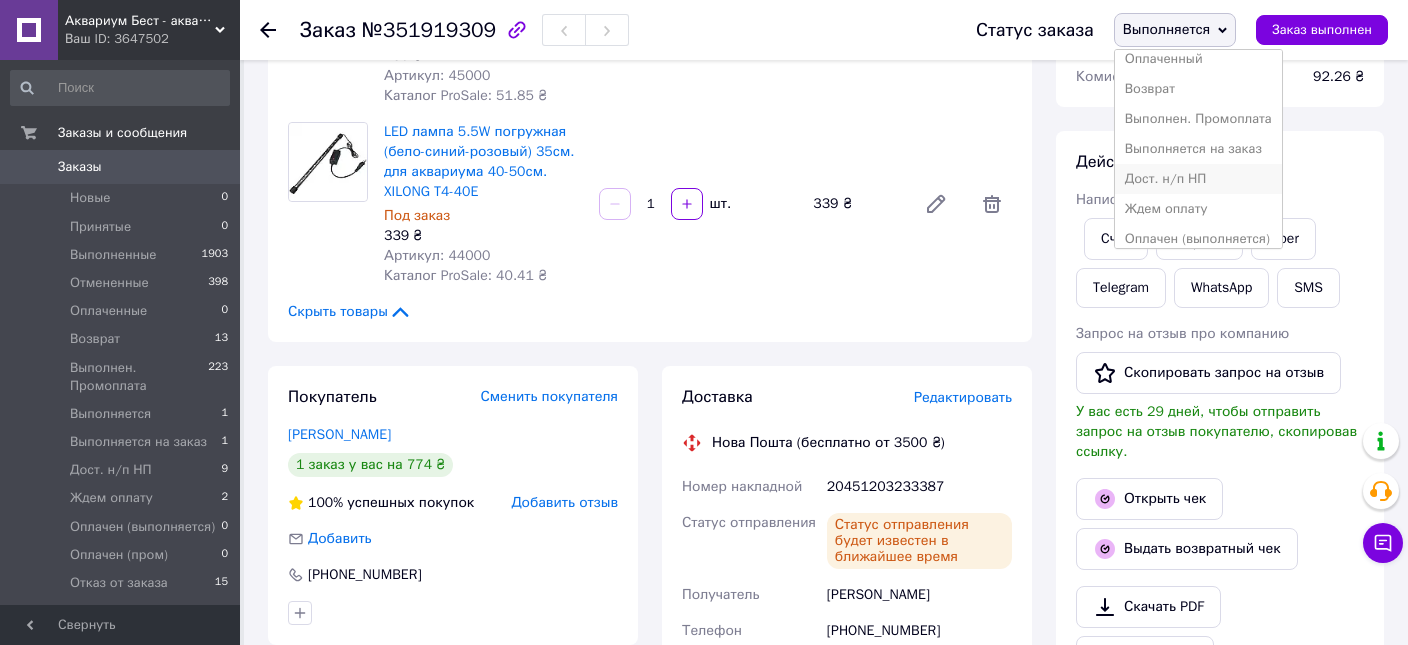 click on "Дост. н/п НП" at bounding box center [1198, 179] 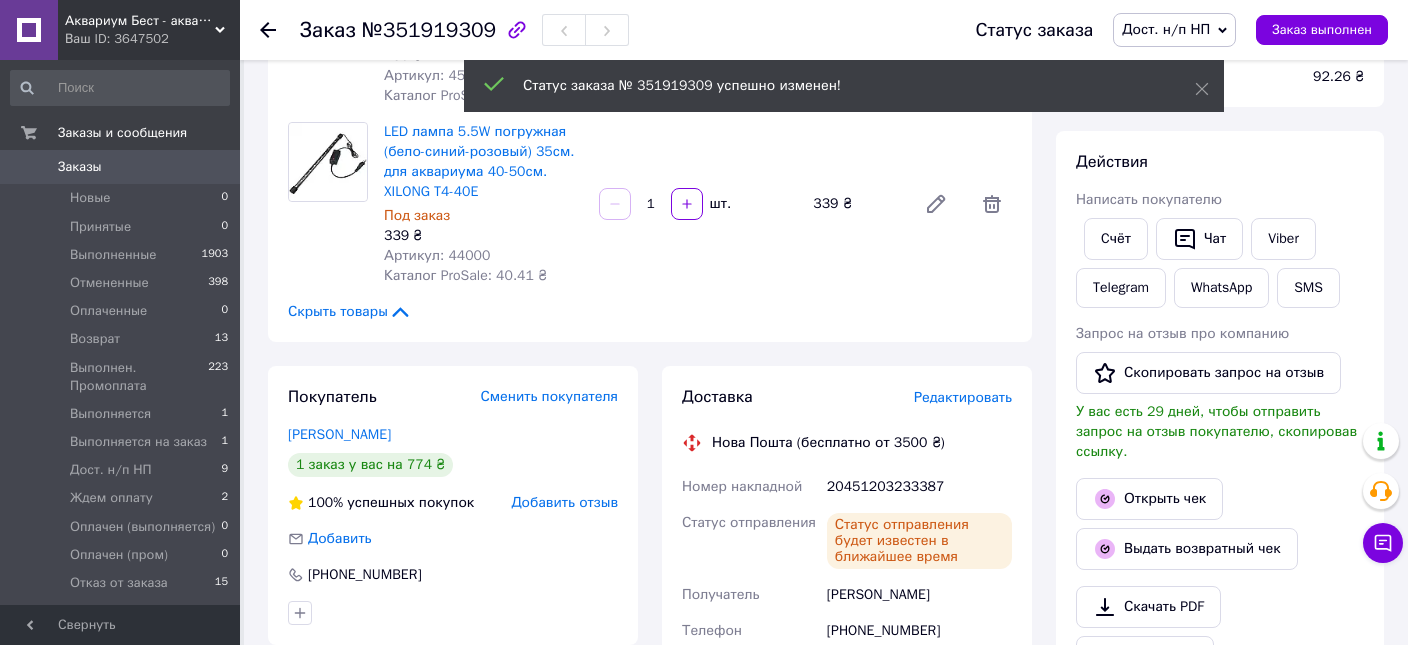 click on "Заказы" at bounding box center (80, 167) 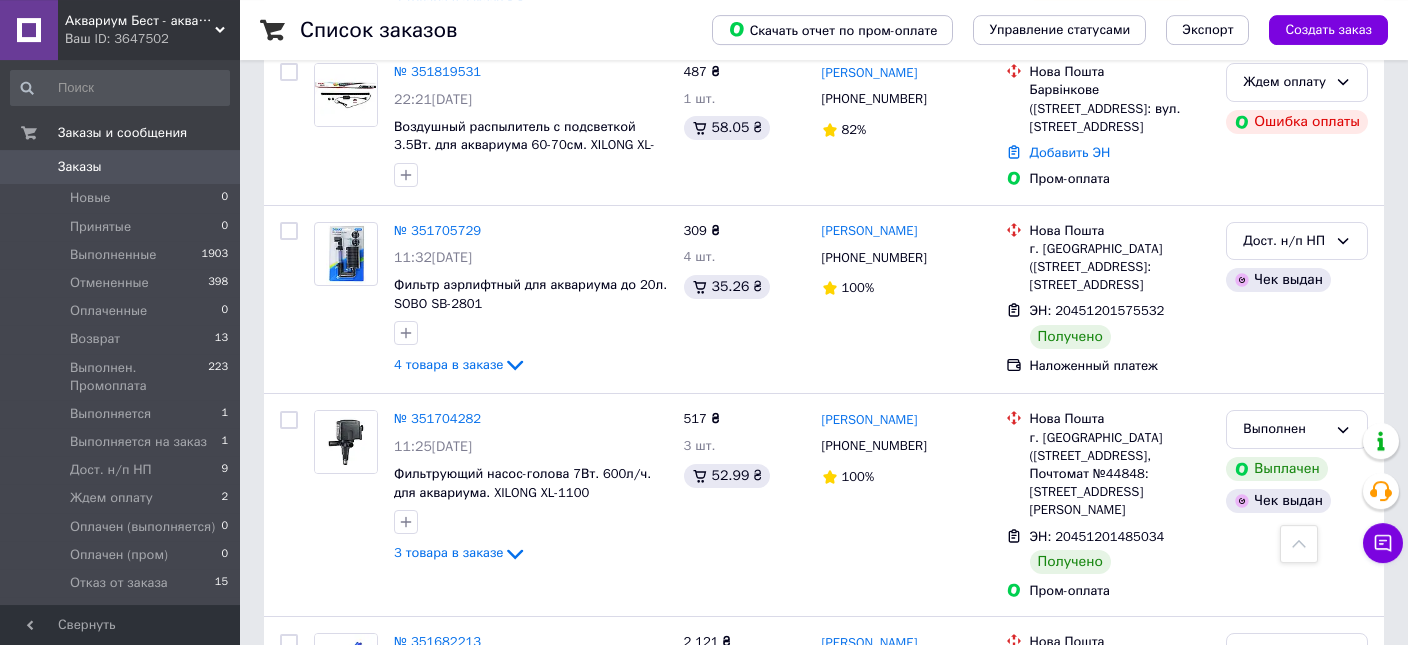 scroll, scrollTop: 2112, scrollLeft: 0, axis: vertical 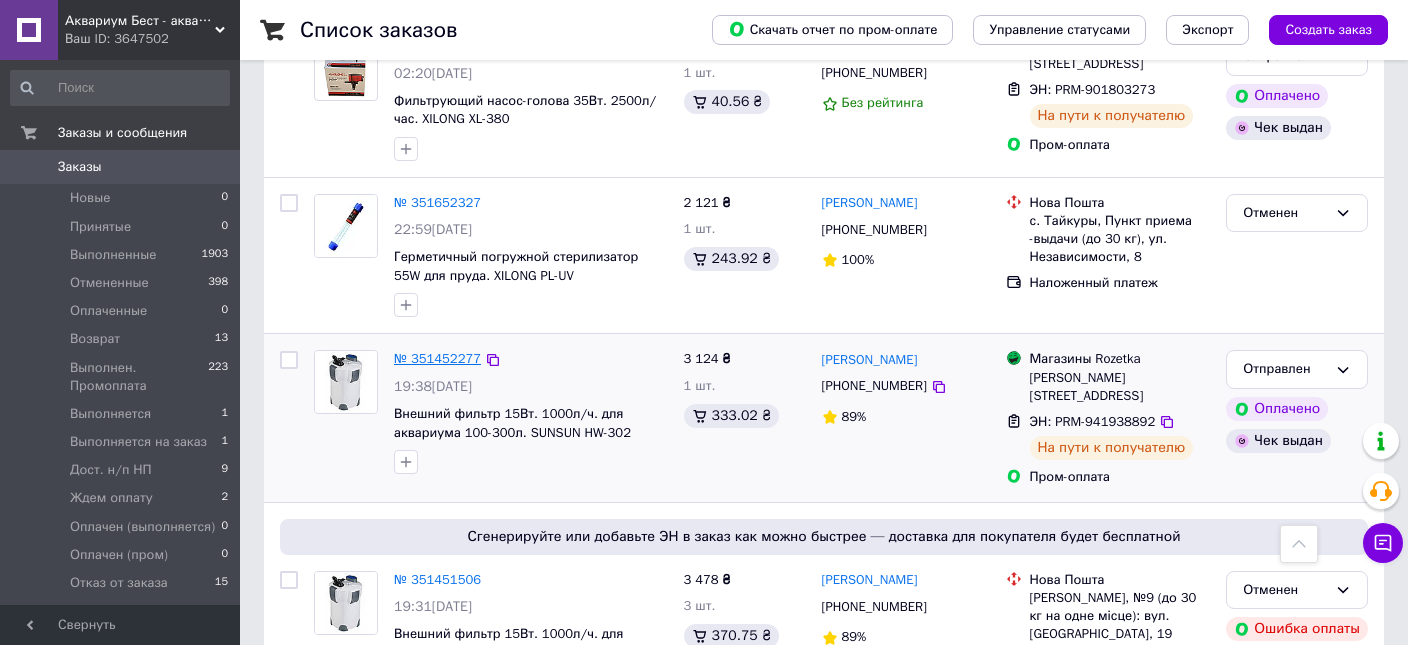 click on "№ 351452277" at bounding box center (437, 358) 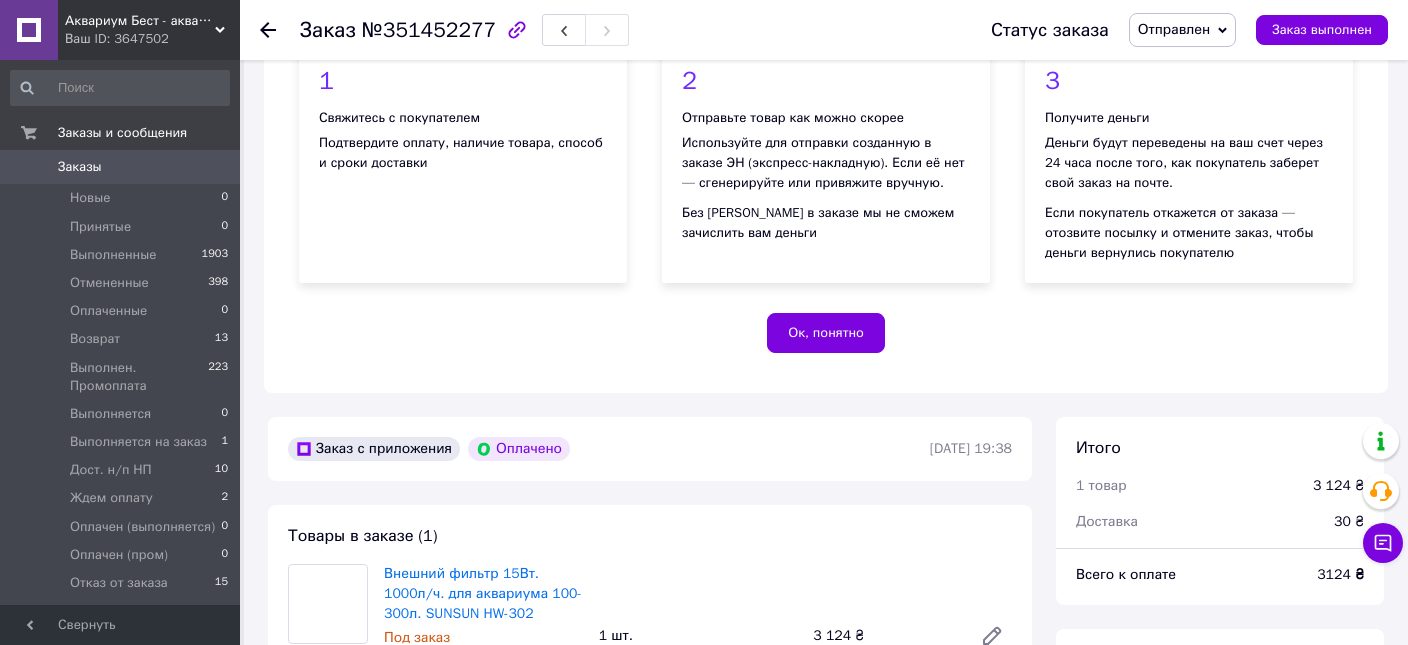 scroll, scrollTop: 224, scrollLeft: 0, axis: vertical 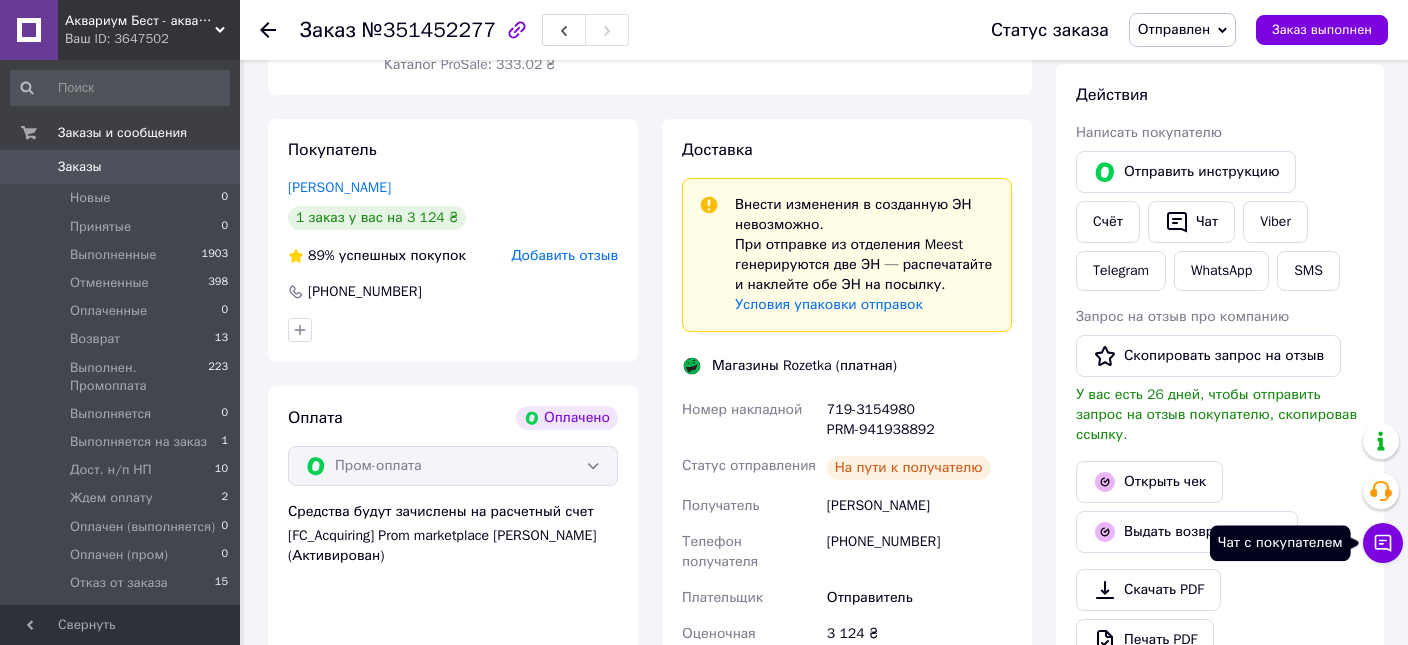click 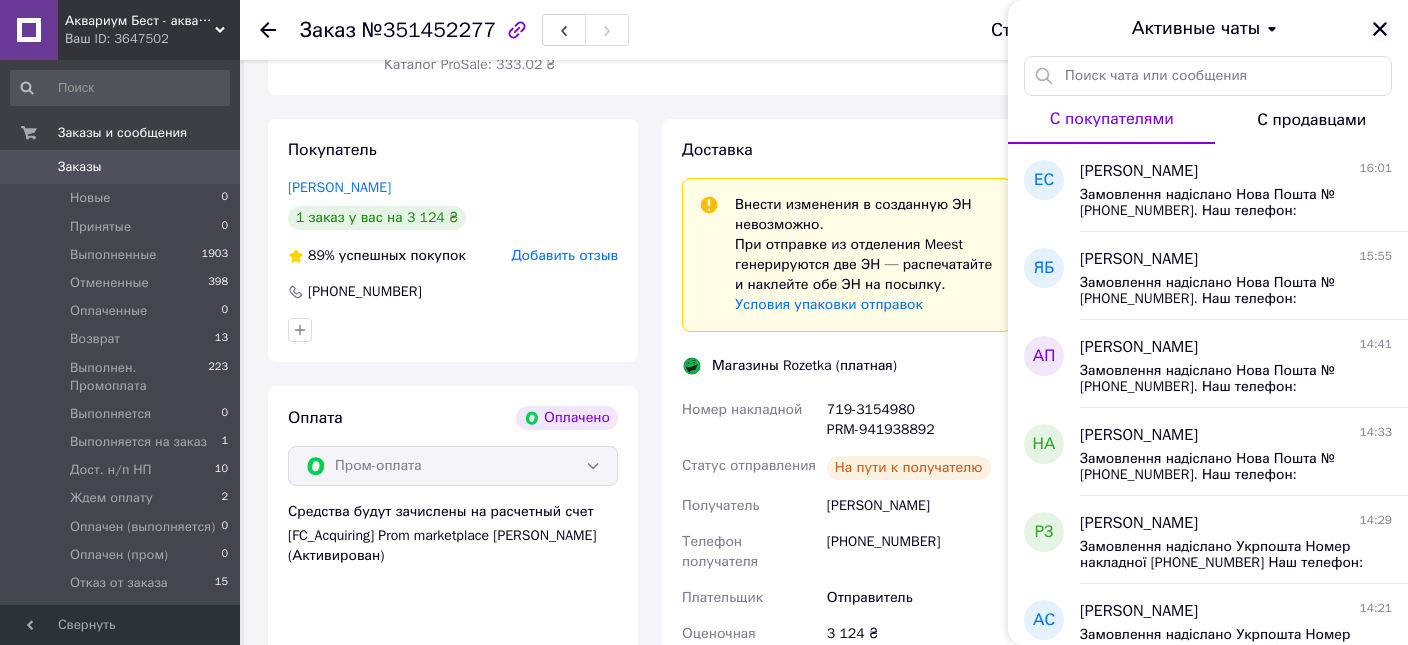 click at bounding box center (1380, 29) 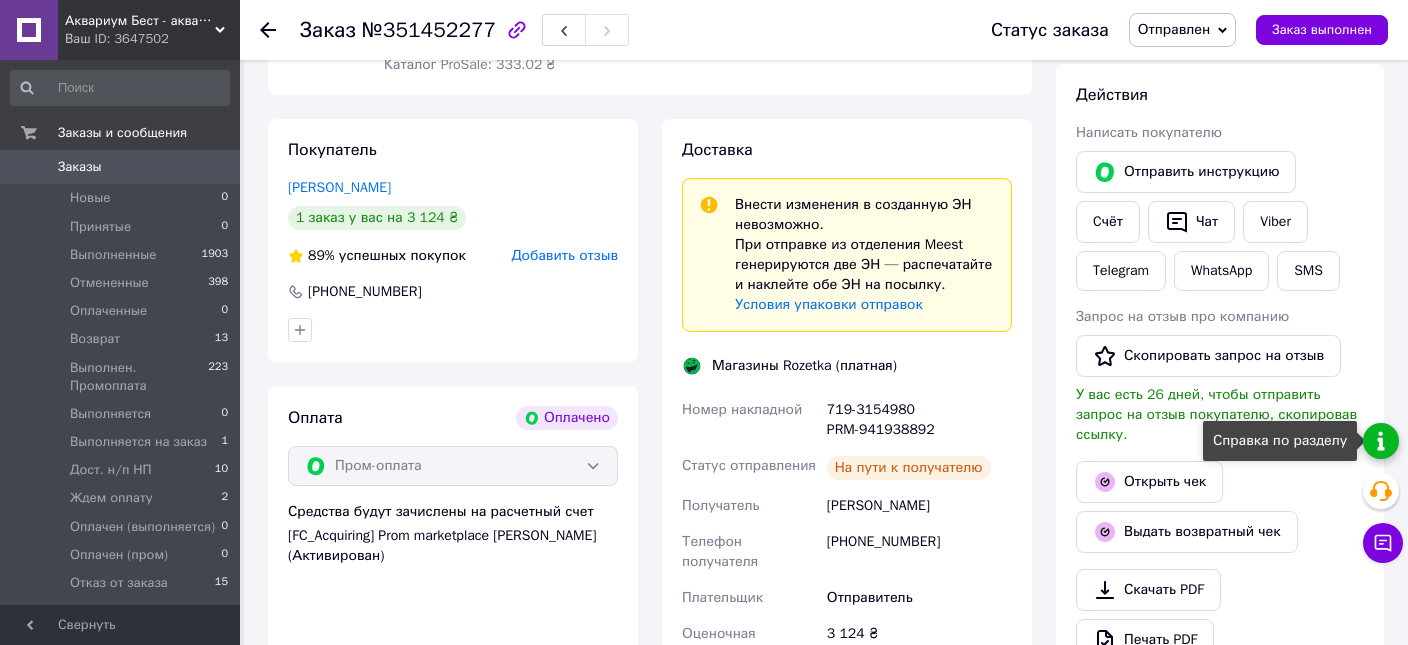 click at bounding box center (1381, 441) 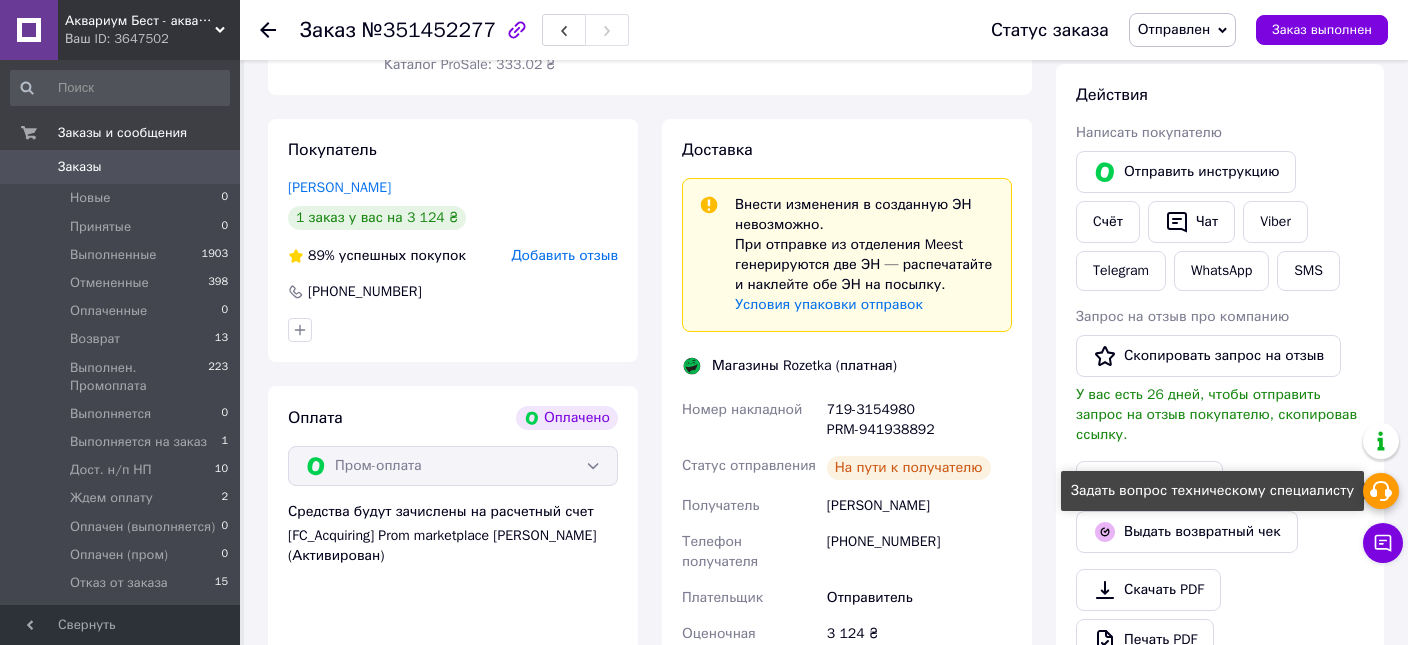 click 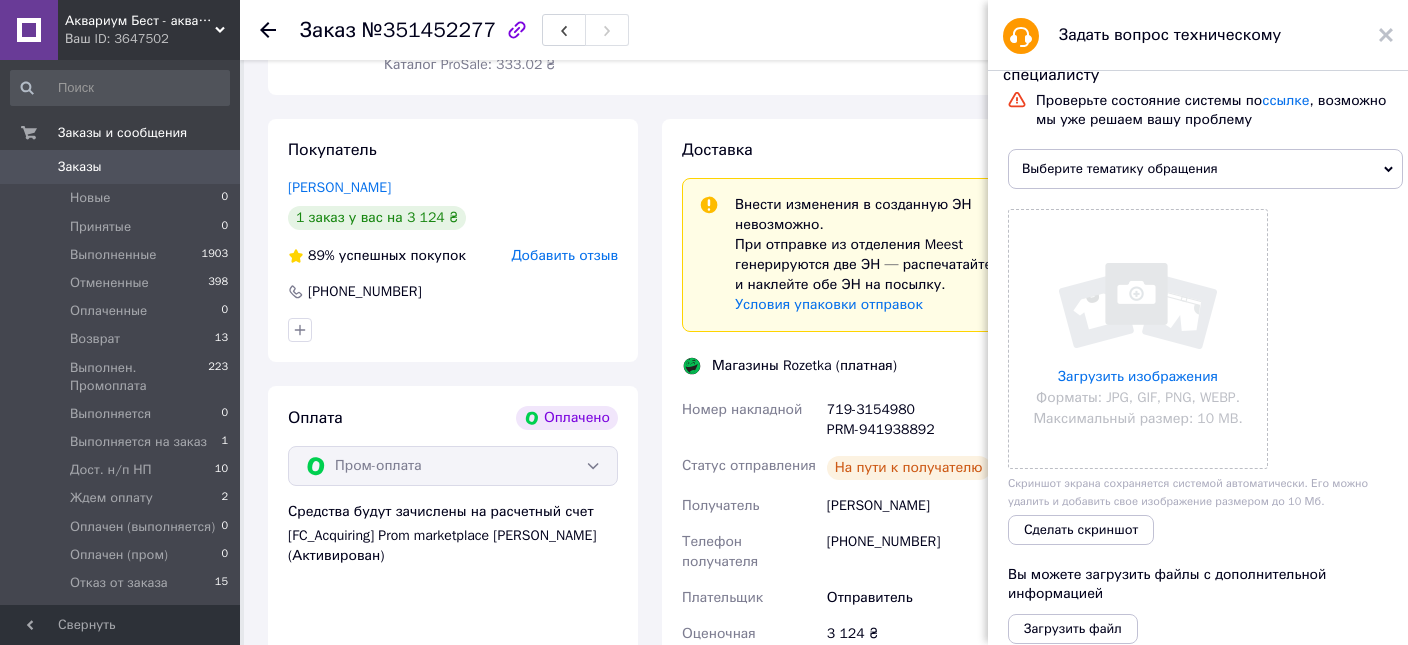 click on "Отправить инструкцию" at bounding box center (1186, 172) 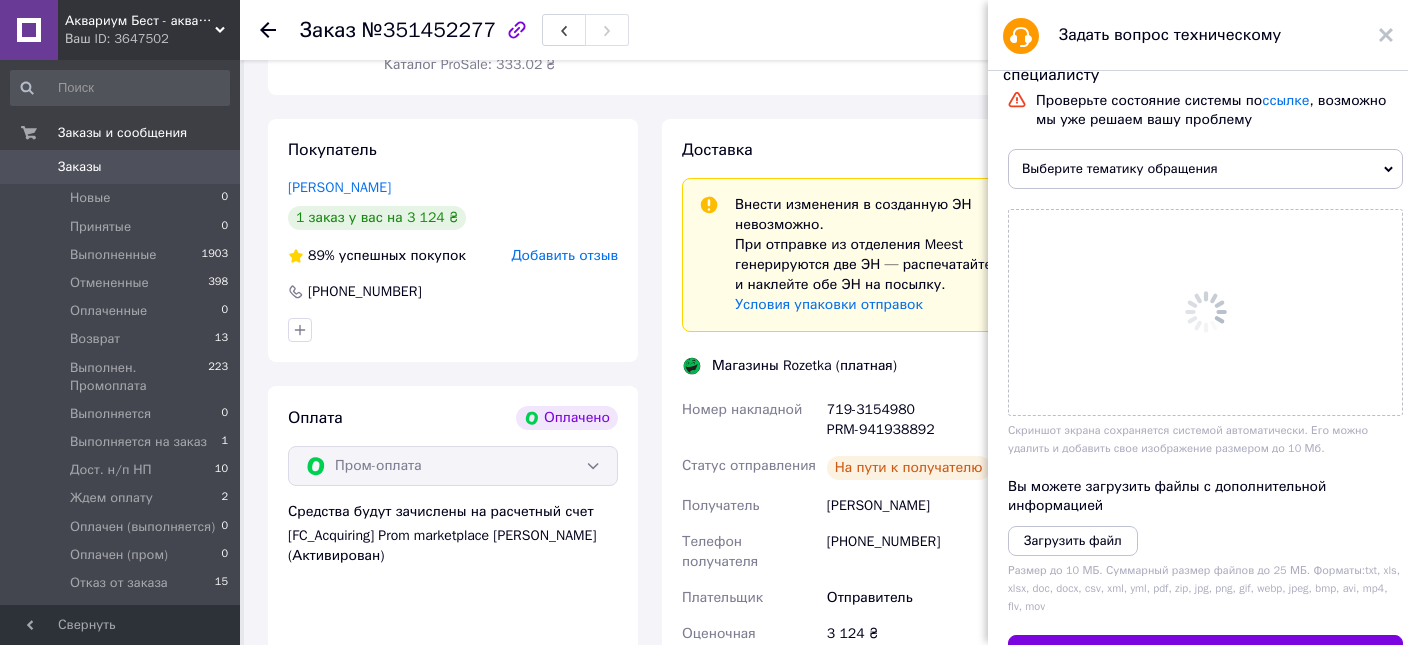 click on "Выберите тематику обращения" at bounding box center (1205, 169) 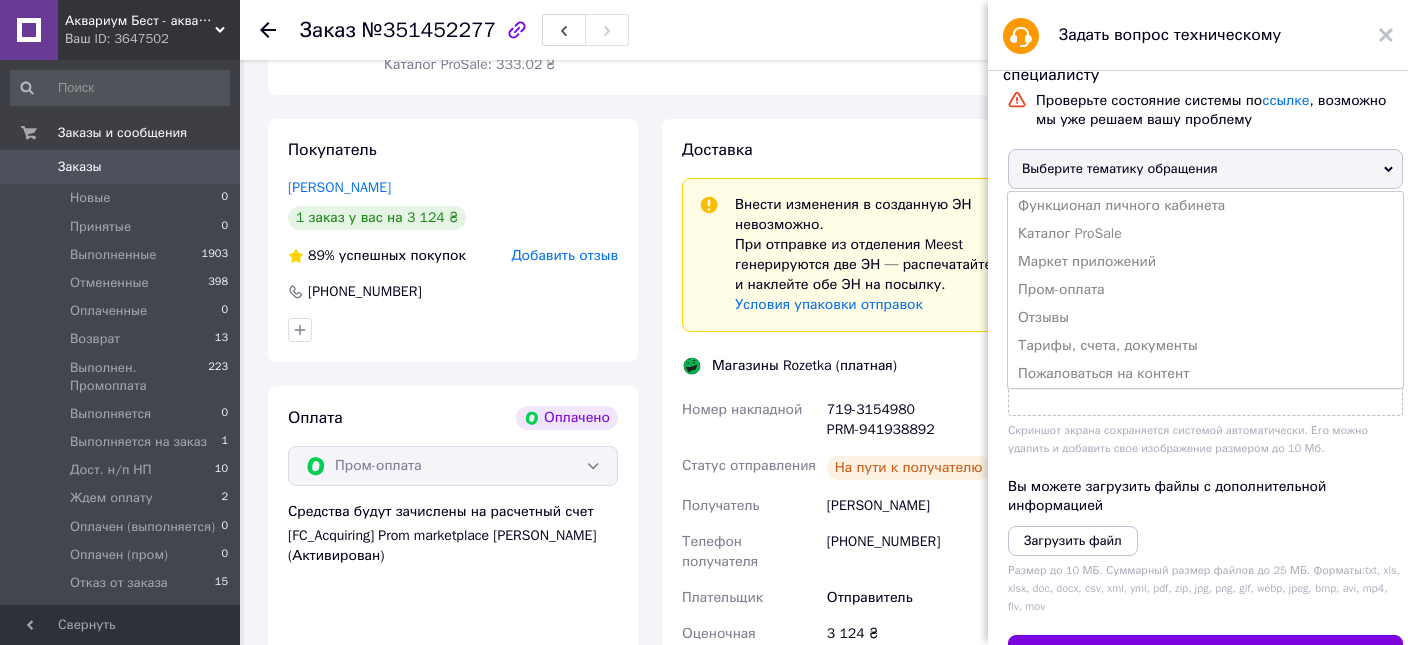 click on "Выберите тематику обращения" at bounding box center [1205, 169] 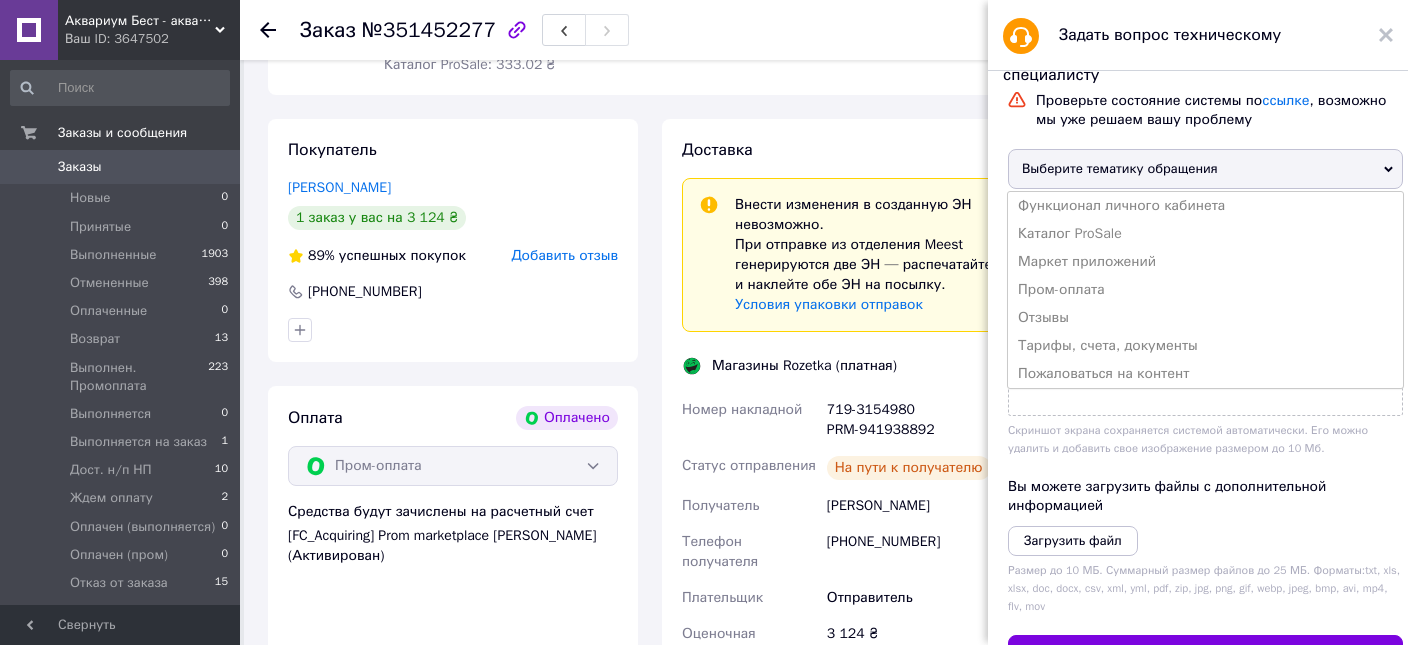 click at bounding box center [1205, 312] 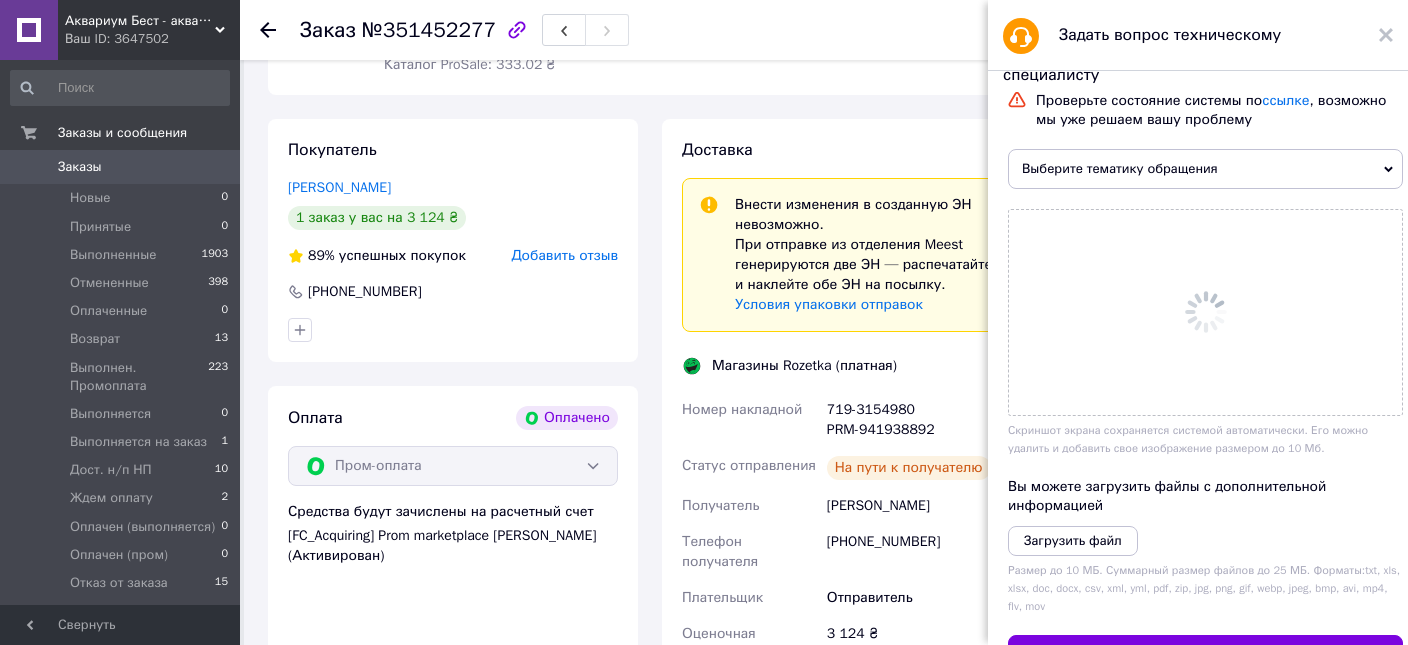 scroll, scrollTop: 857, scrollLeft: 0, axis: vertical 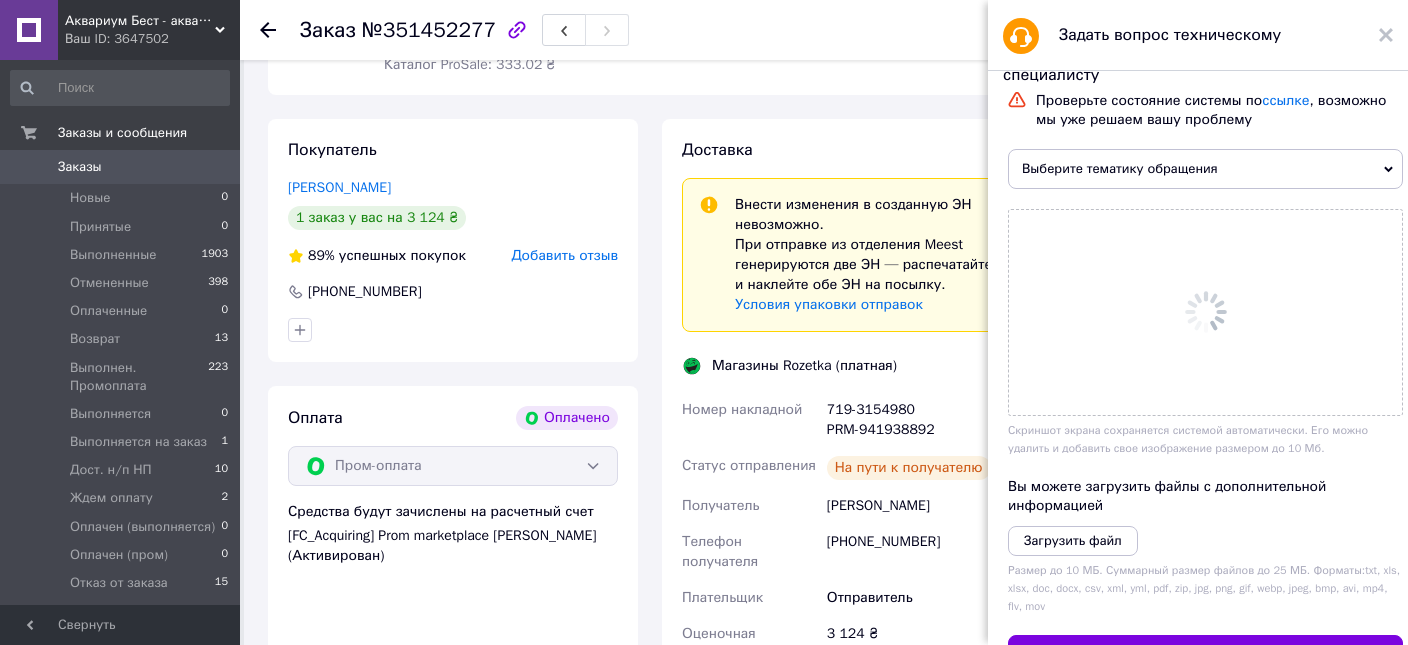 click on "№351452277" at bounding box center [429, 30] 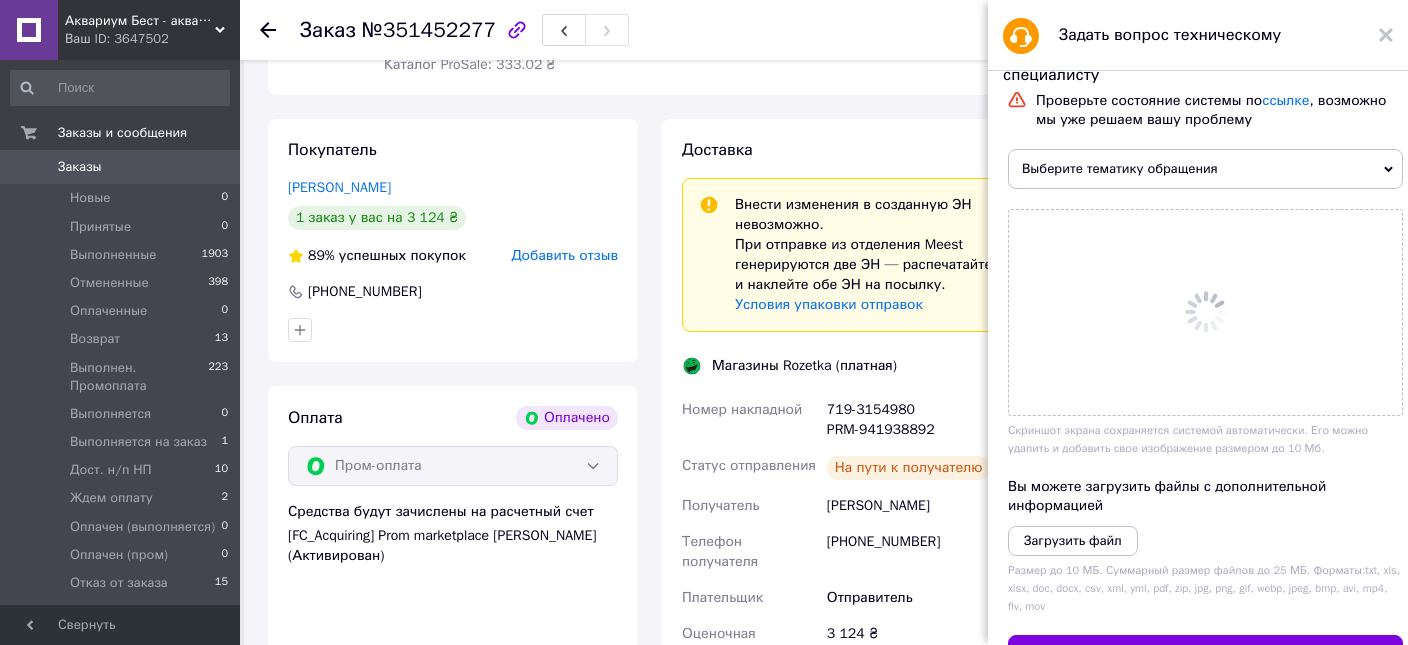 click on "№351452277" at bounding box center (429, 30) 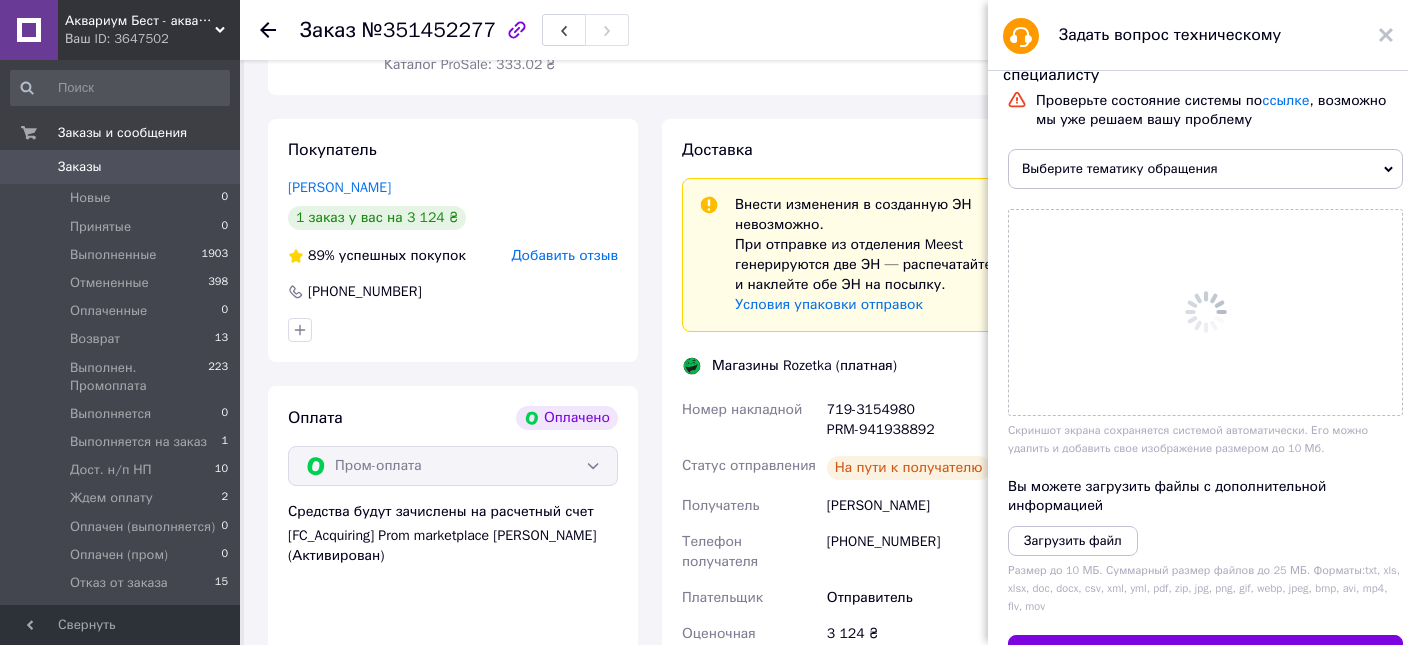 click on "№351452277" at bounding box center [429, 30] 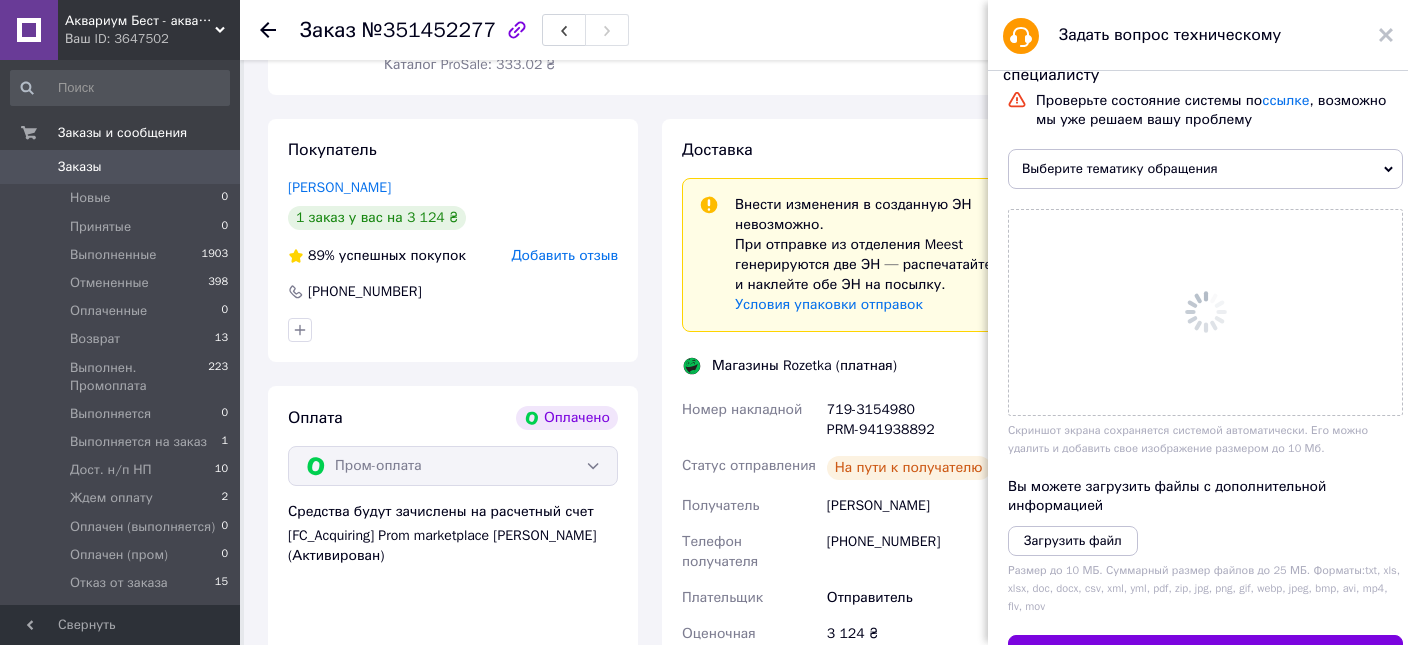 drag, startPoint x: 483, startPoint y: 29, endPoint x: 318, endPoint y: 29, distance: 165 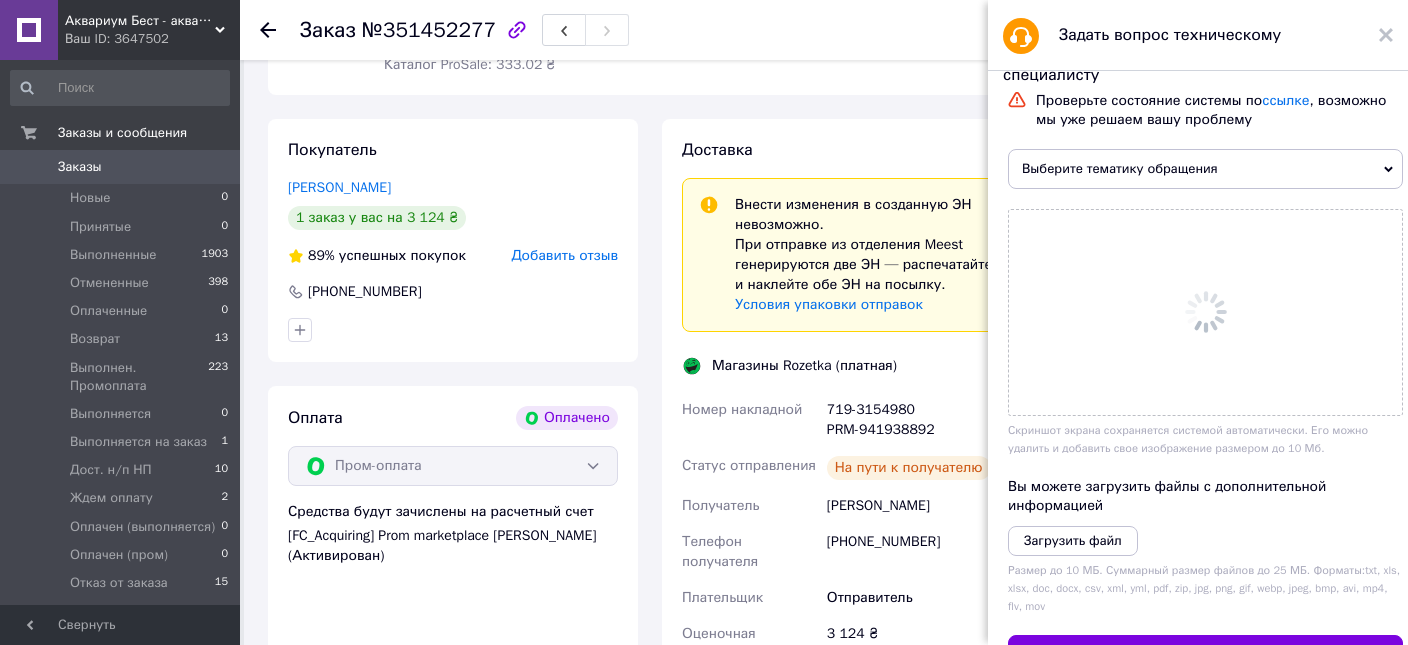 click on "Заказ" at bounding box center (328, 30) 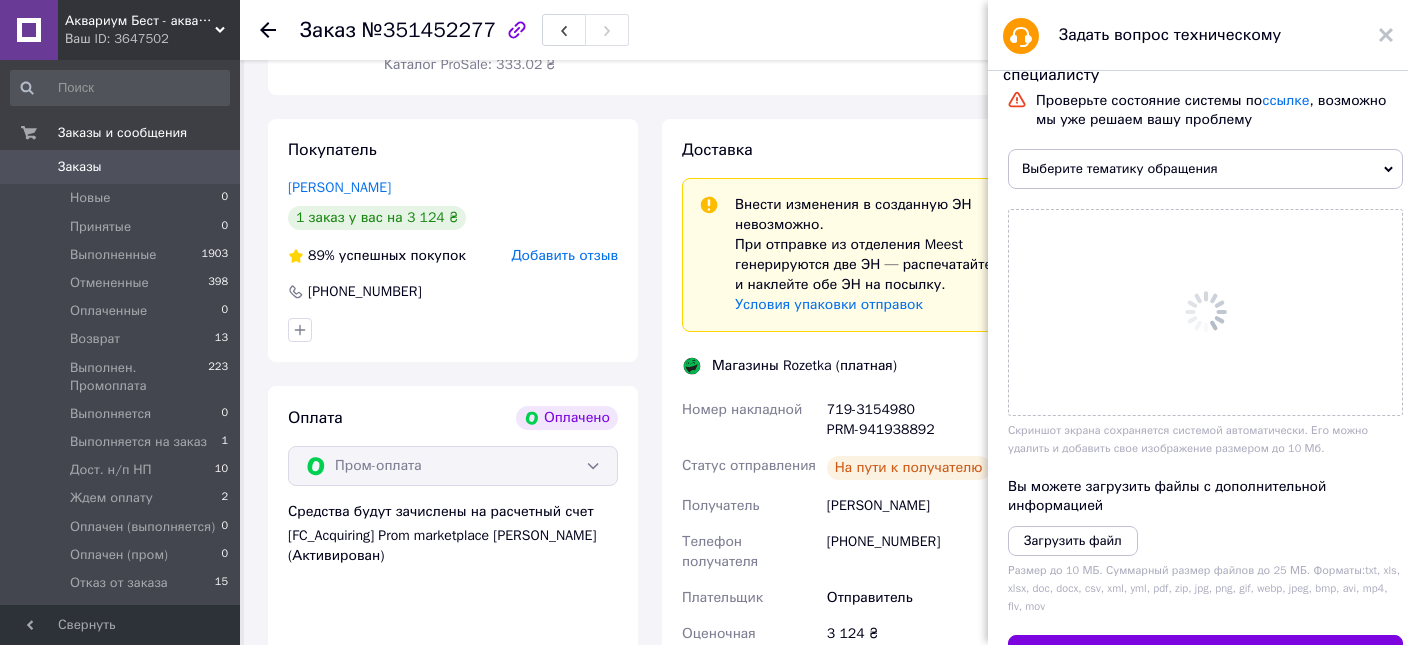 scroll, scrollTop: 838, scrollLeft: 0, axis: vertical 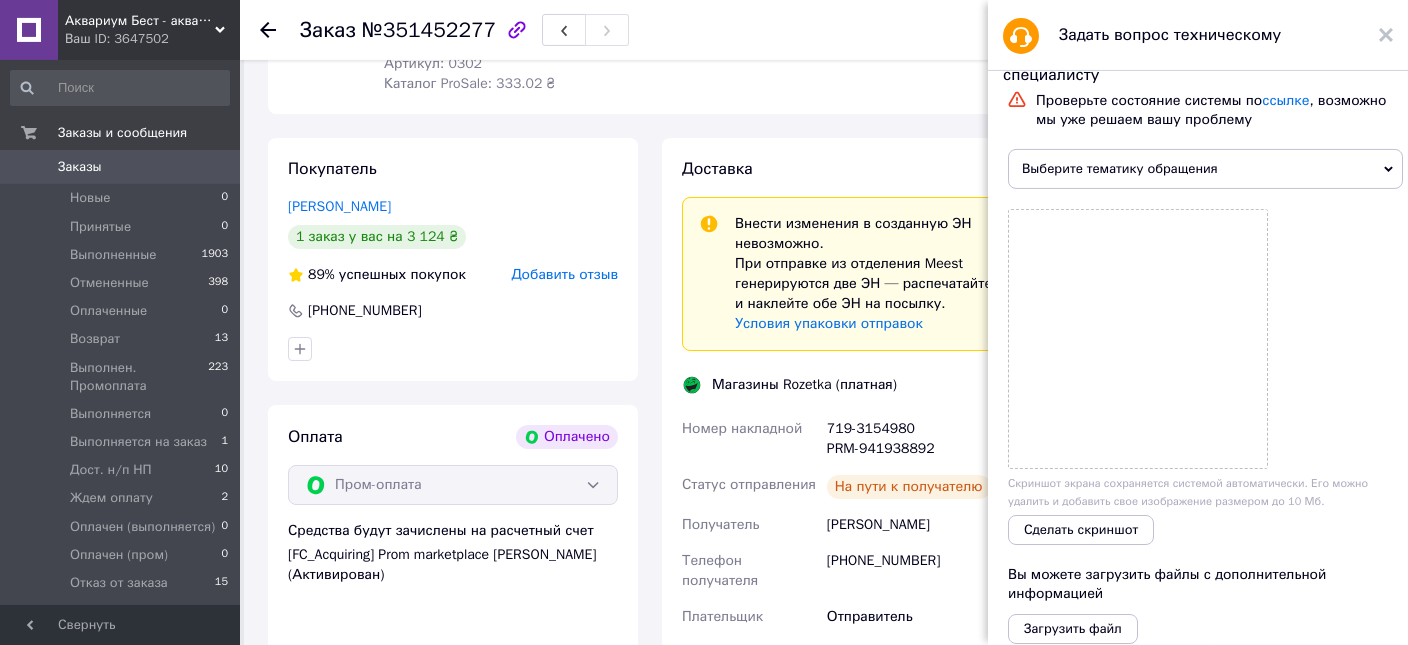 click on "Выберите тематику обращения" at bounding box center [1205, 169] 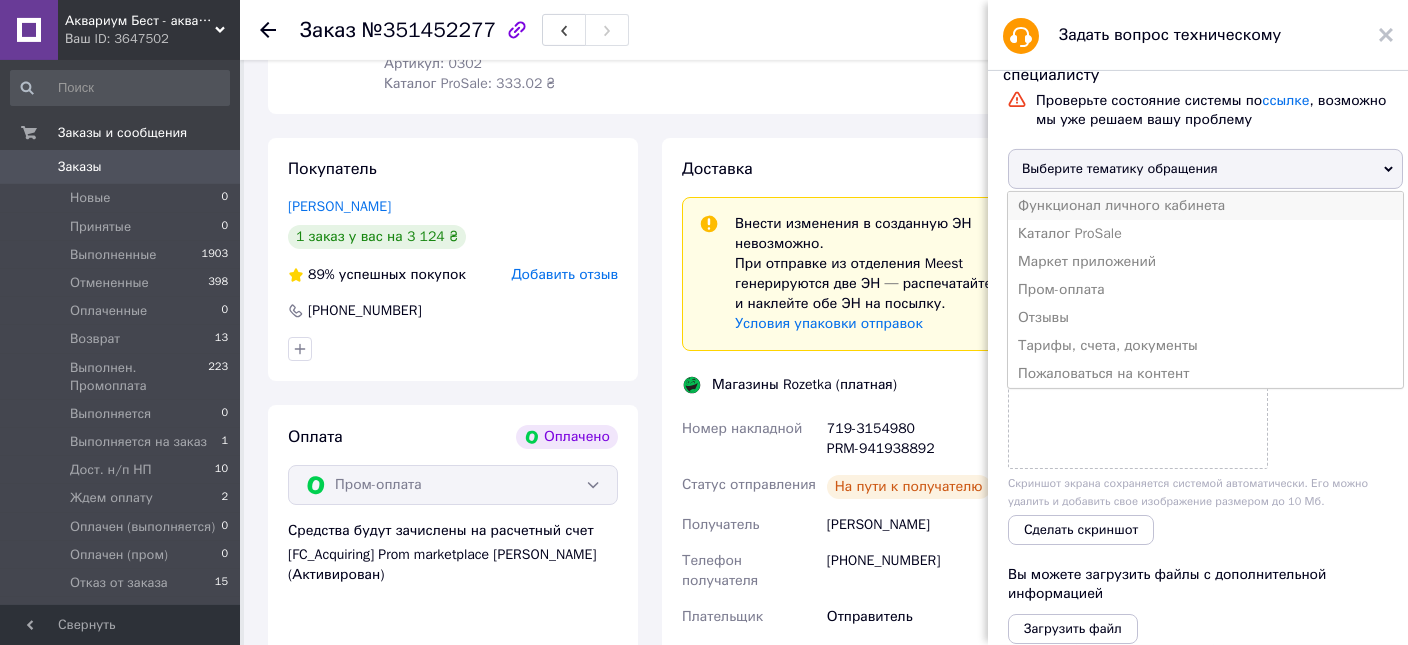 click on "Функционал личного кабинета" at bounding box center [1205, 206] 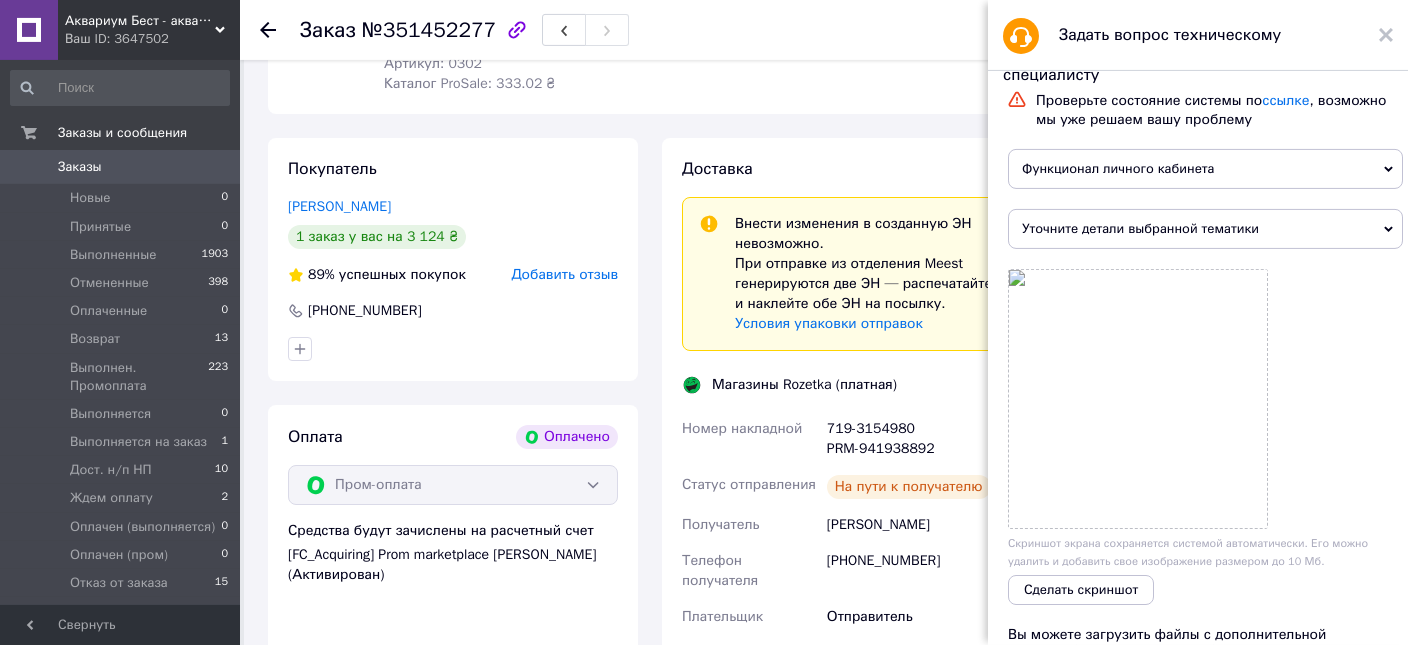 click on "Уточните детали выбранной тематики" at bounding box center (1205, 229) 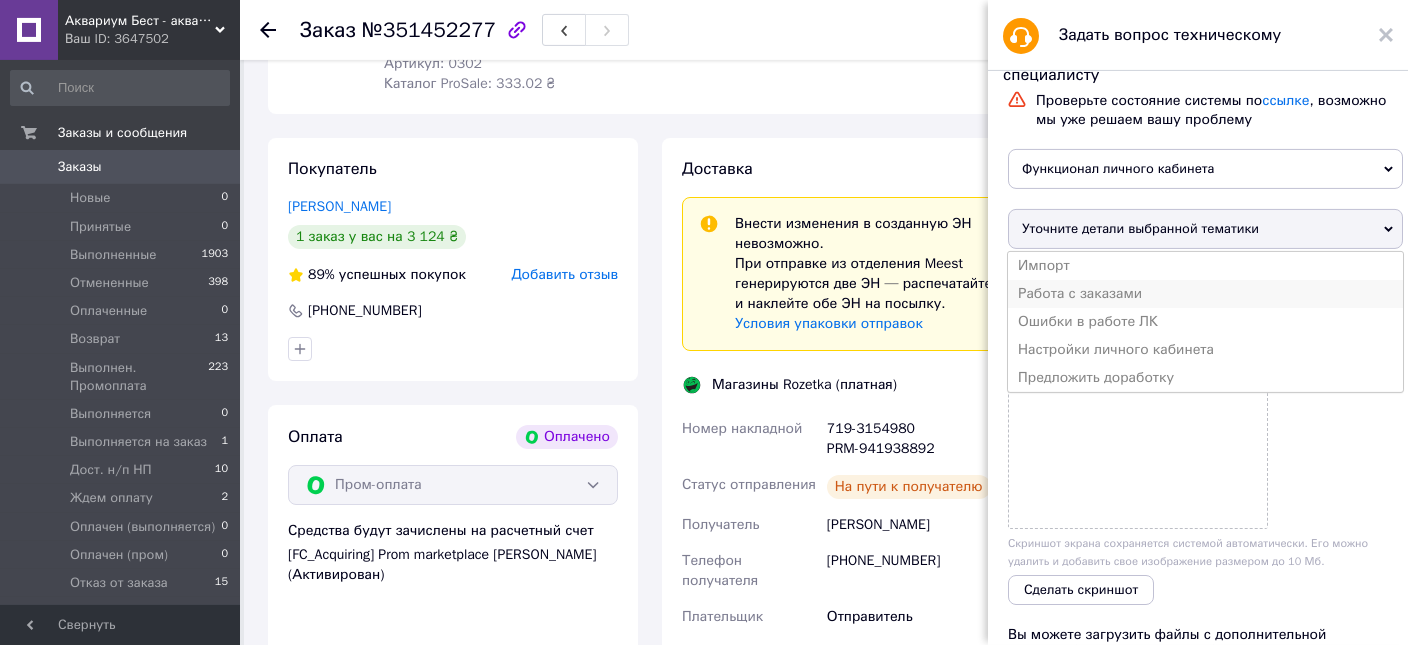 click on "Работа с заказами" at bounding box center [1205, 294] 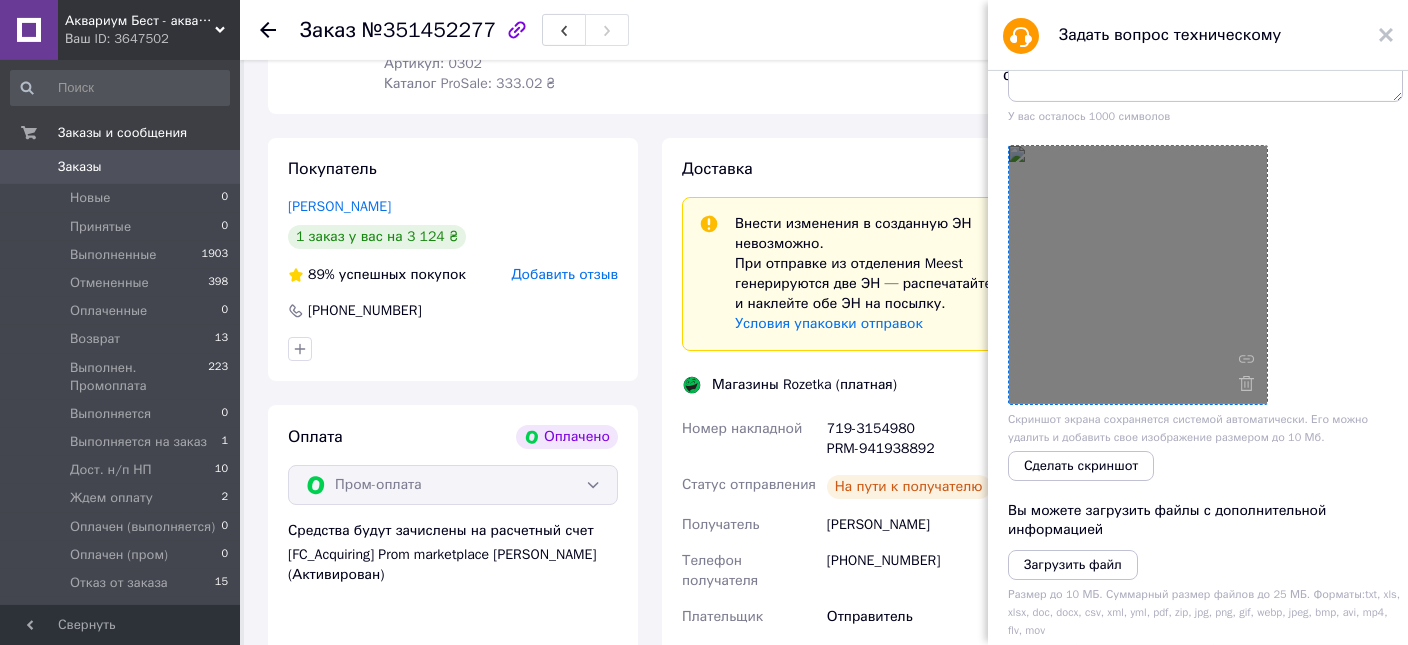 scroll, scrollTop: 343, scrollLeft: 0, axis: vertical 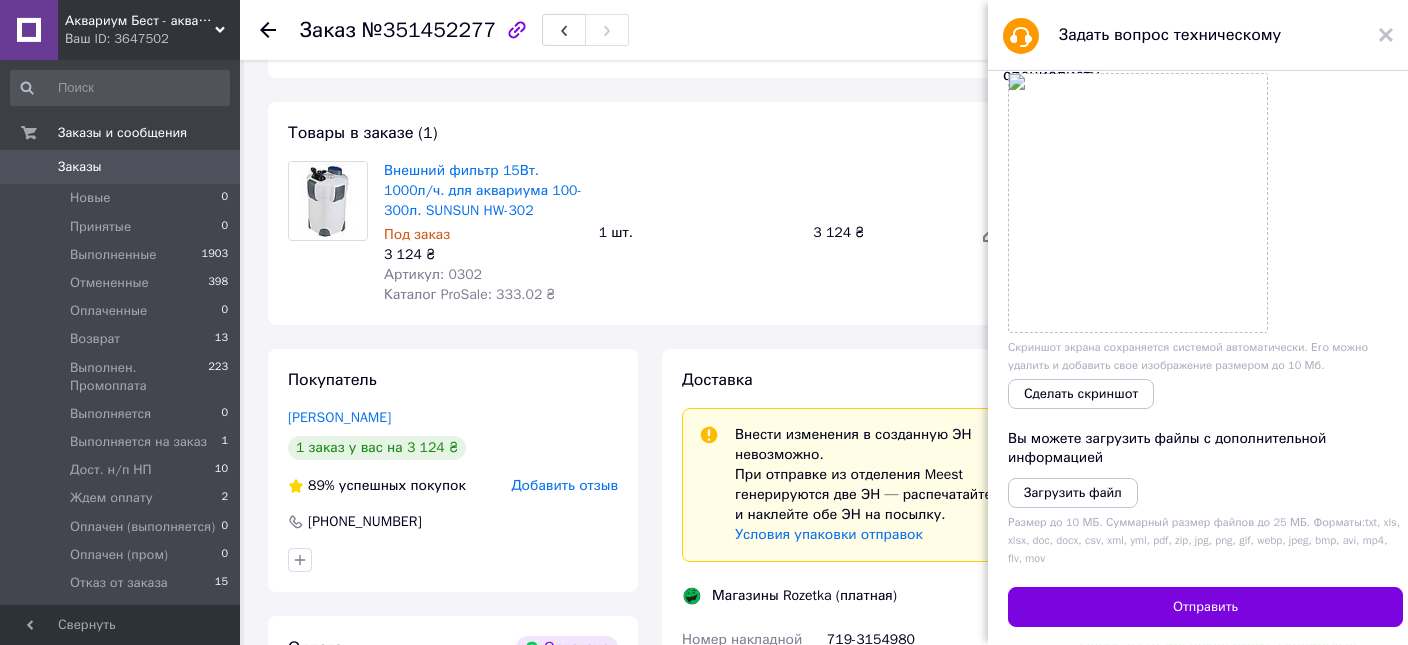 click on "Заказ" at bounding box center [328, 30] 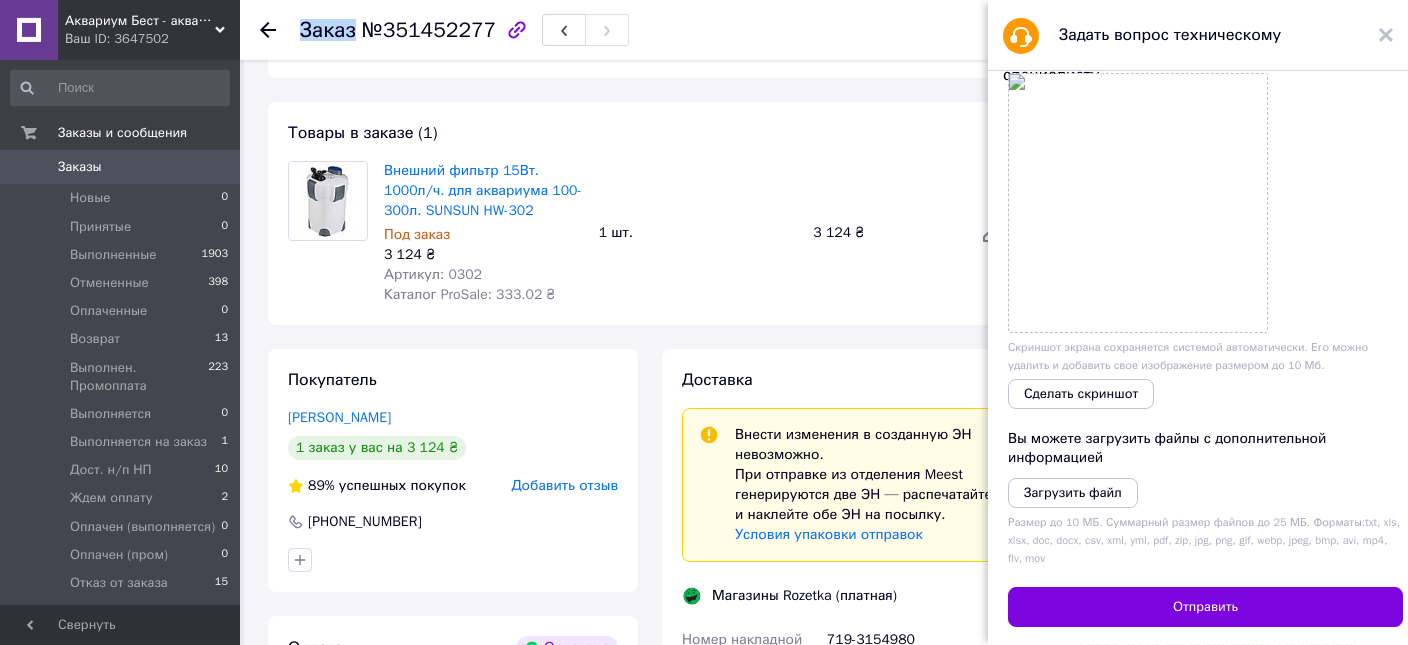 click on "Заказ" at bounding box center [328, 30] 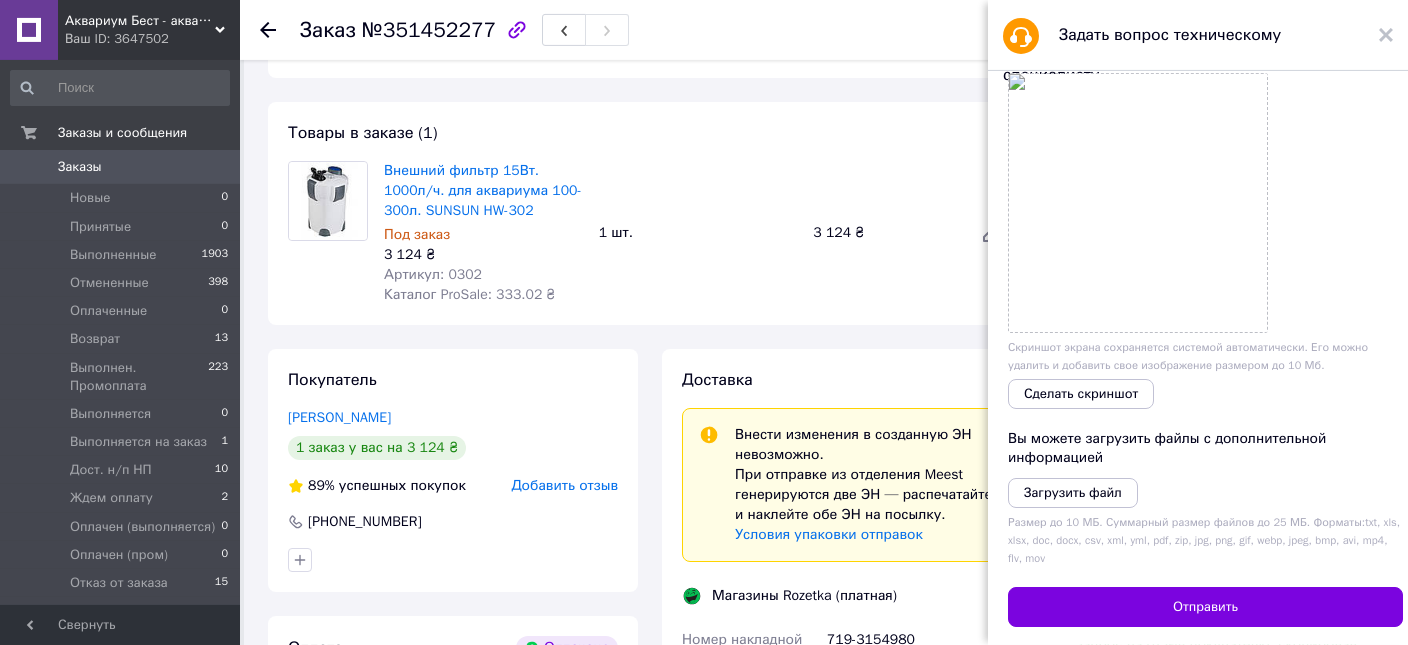 click on "Заказ" at bounding box center (328, 30) 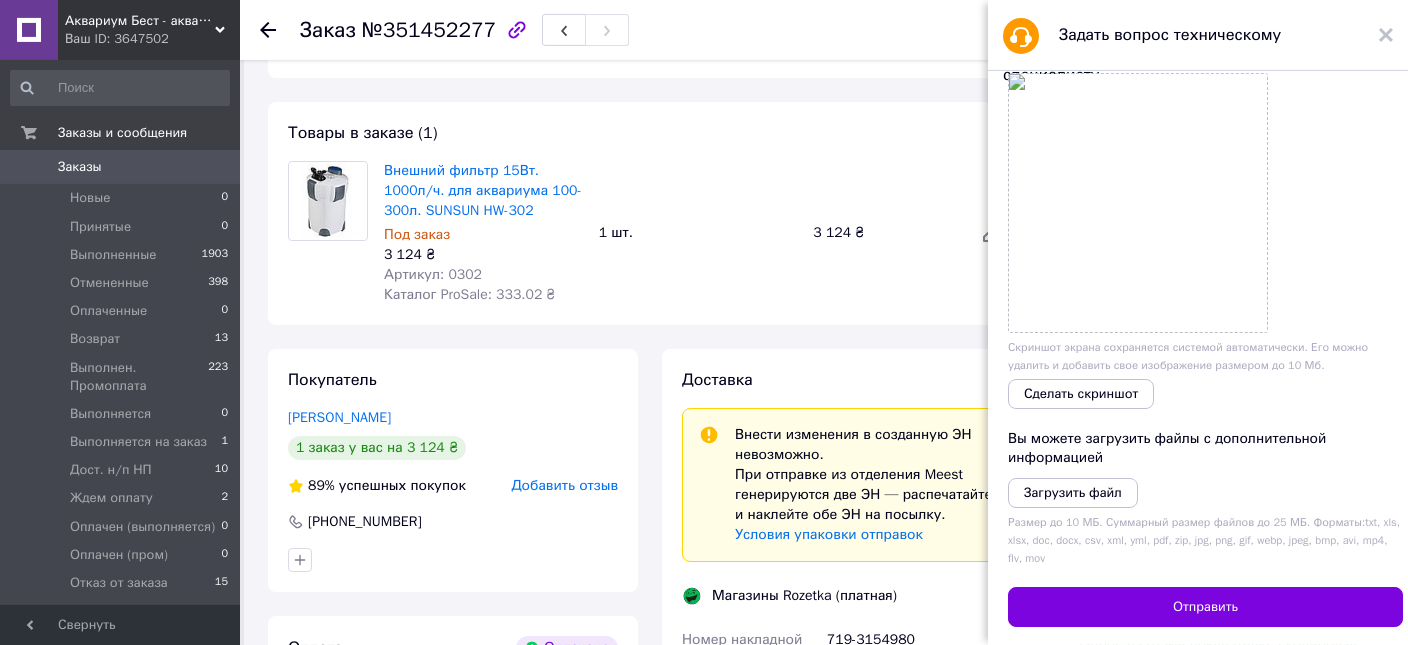 scroll, scrollTop: 0, scrollLeft: 0, axis: both 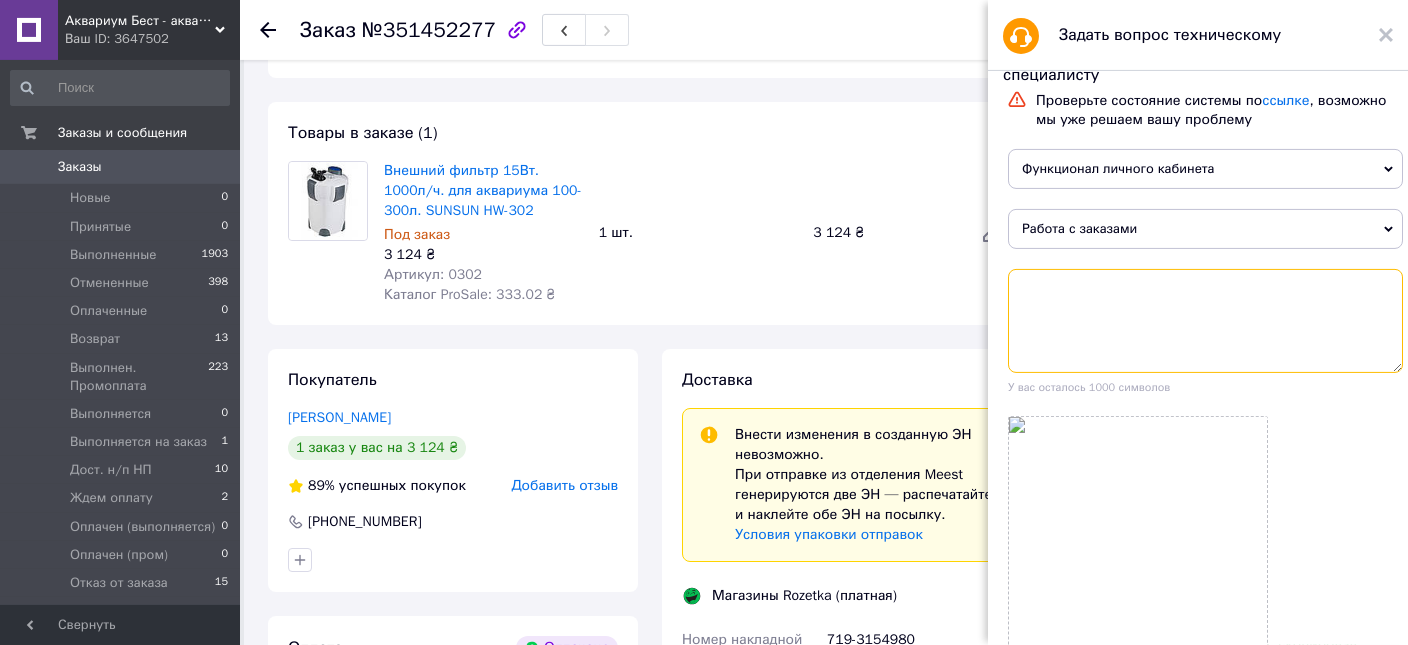 click at bounding box center (1205, 321) 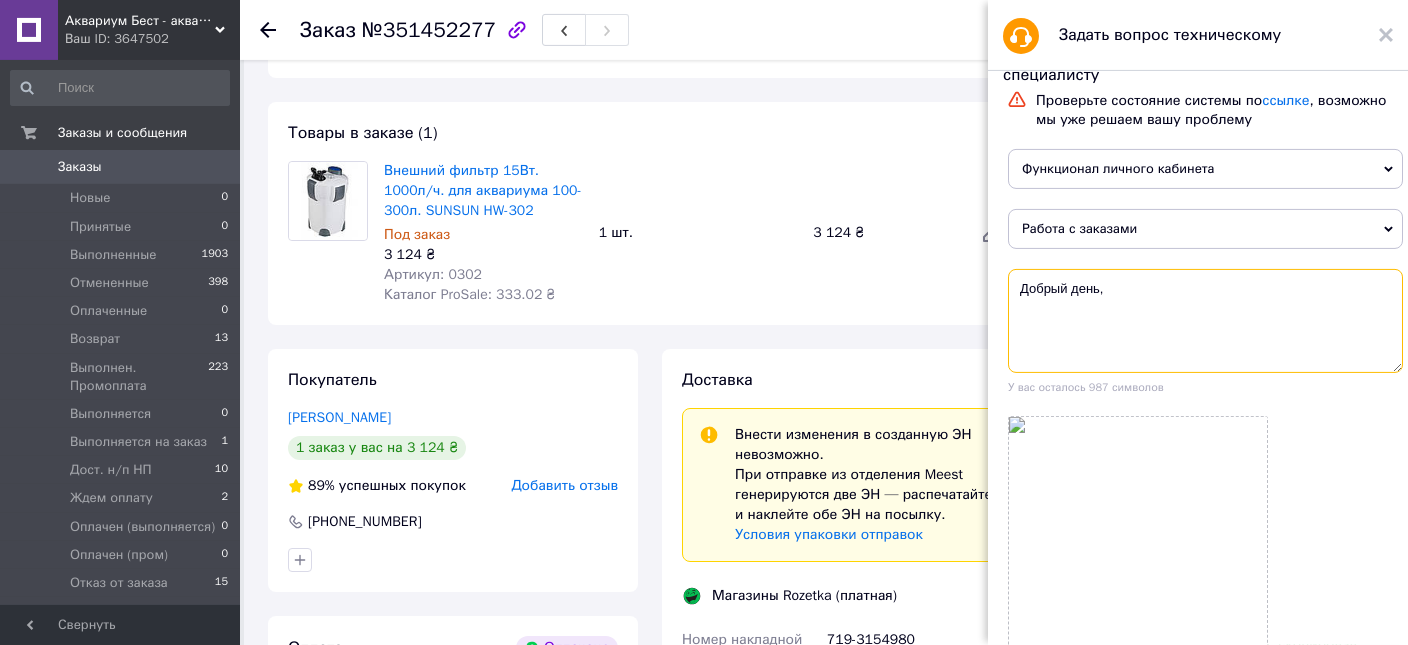 paste on "Заказ№351452277" 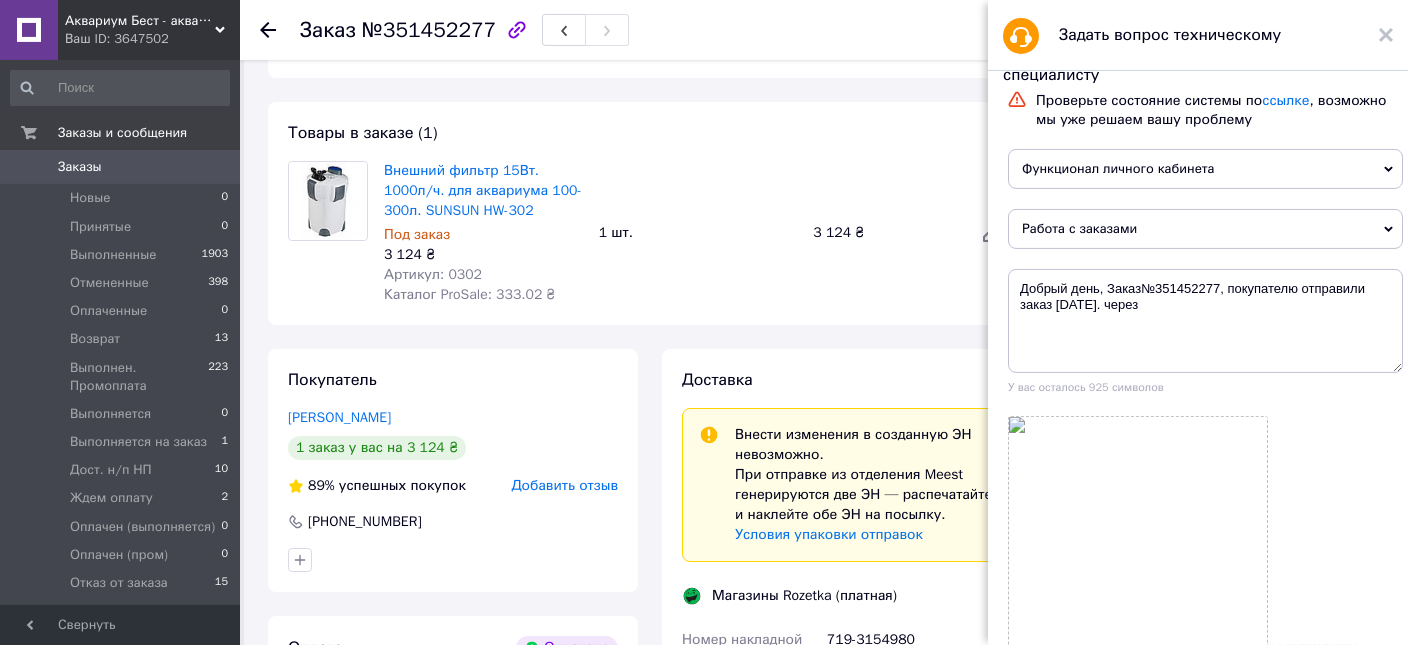 click on "При отправке из отделения Meest генерируются две ЭН — распечатайте и наклейте обе ЭН на посылку." at bounding box center [865, 495] 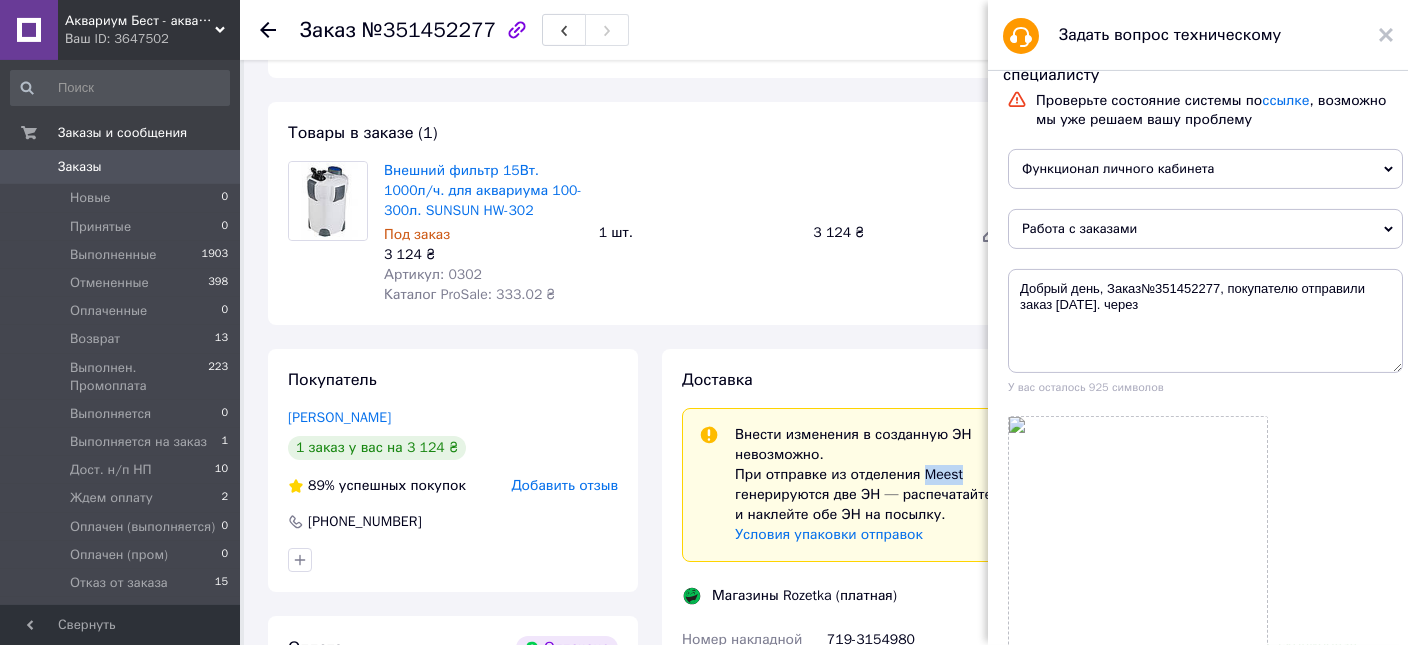 click on "При отправке из отделения Meest генерируются две ЭН — распечатайте и наклейте обе ЭН на посылку." at bounding box center (865, 495) 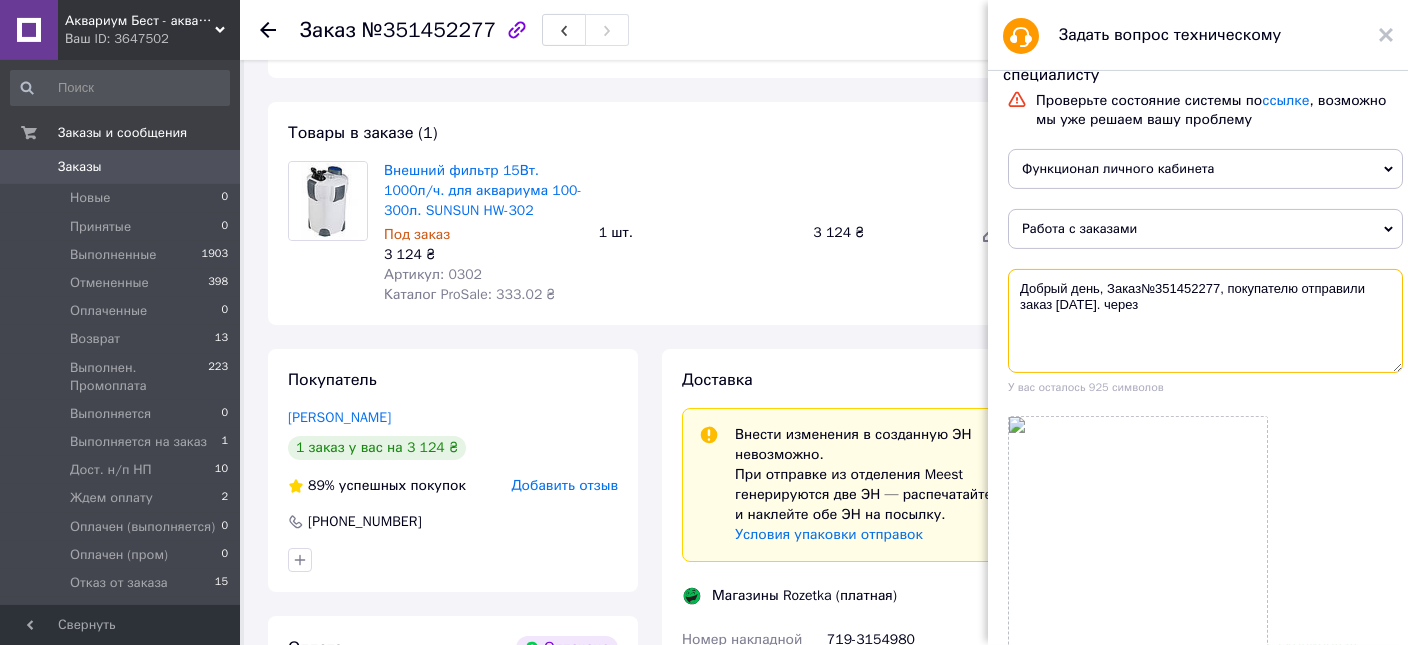 click on "Добрый день, Заказ№351452277, покупателю отправили заказ 07.07.2025. через" at bounding box center [1205, 321] 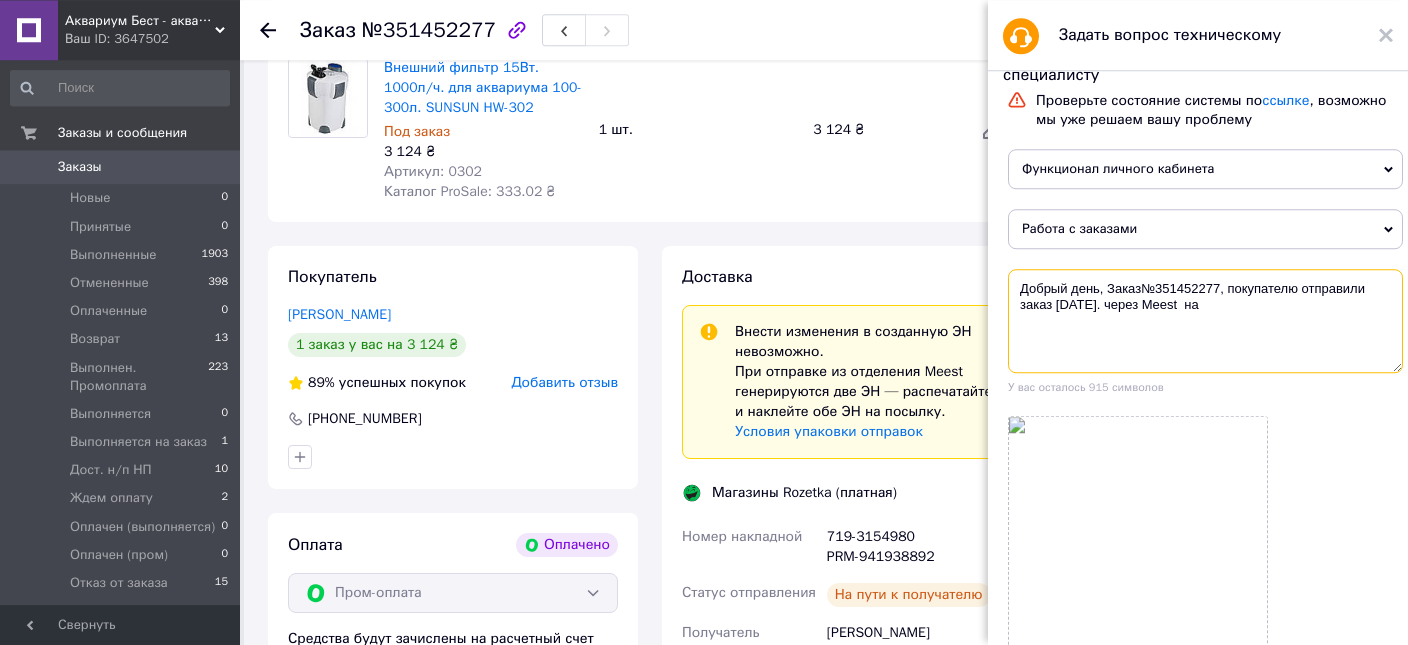 scroll, scrollTop: 733, scrollLeft: 0, axis: vertical 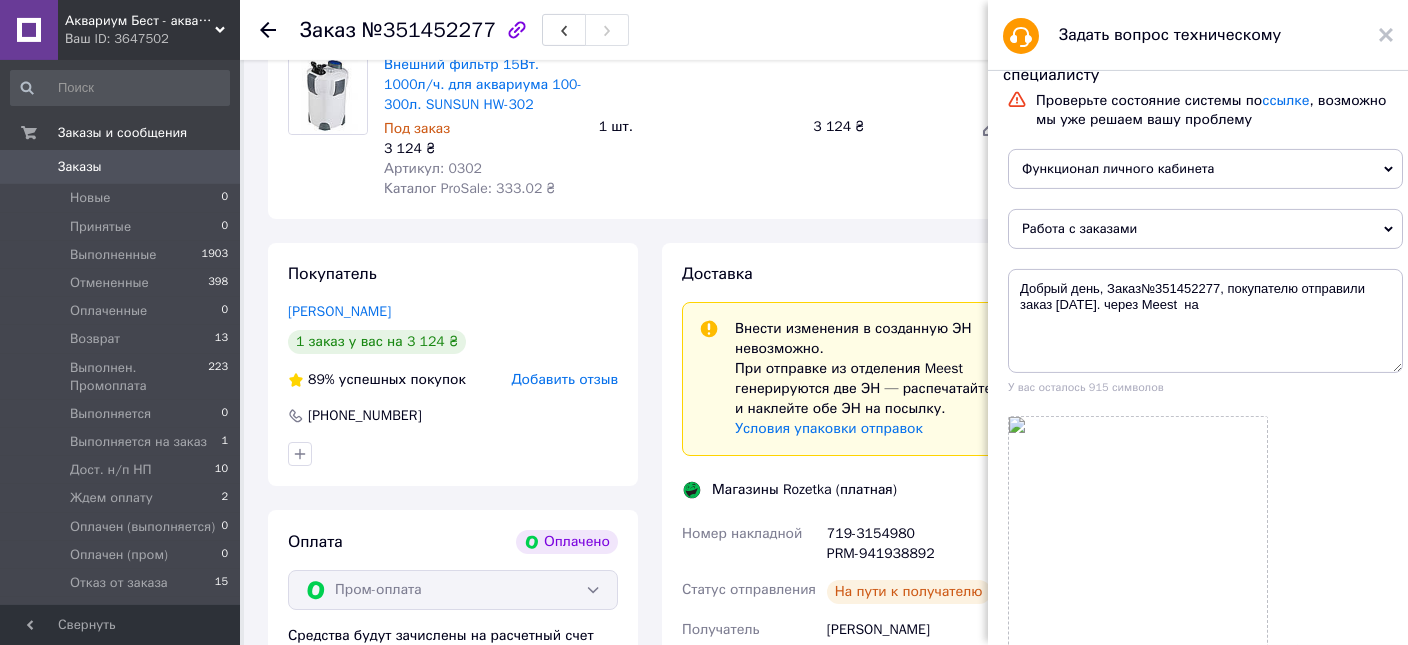 click on "Магазины Rozetka (платная)" at bounding box center (804, 490) 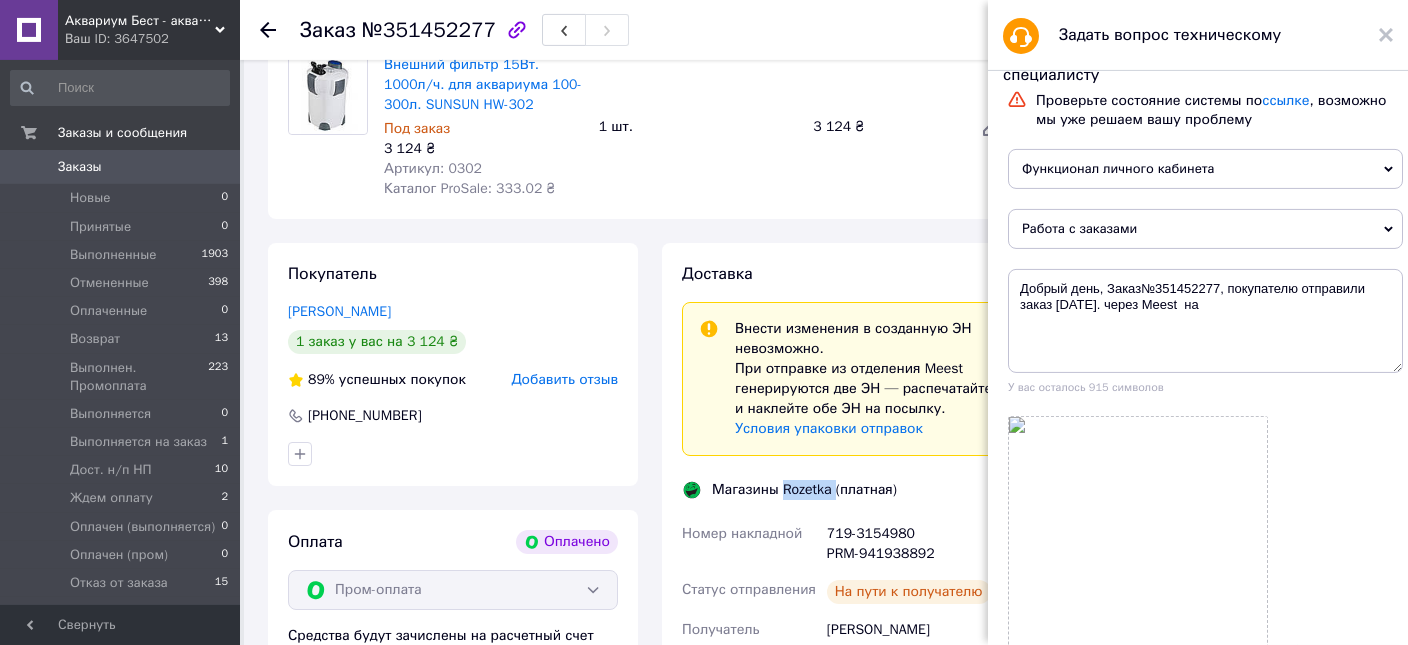 click on "Магазины Rozetka (платная)" at bounding box center [804, 490] 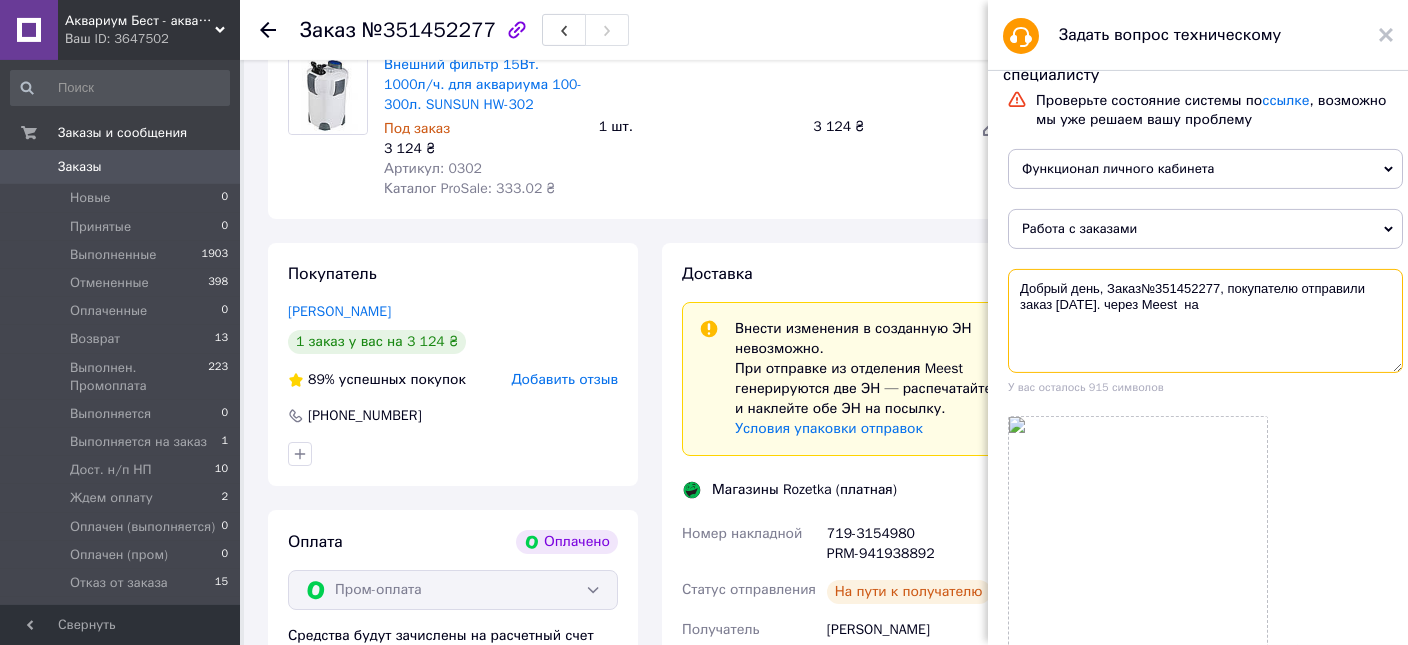 click on "Добрый день, Заказ№351452277, покупателю отправили заказ 07.07.2025. через Meest  на" at bounding box center (1205, 321) 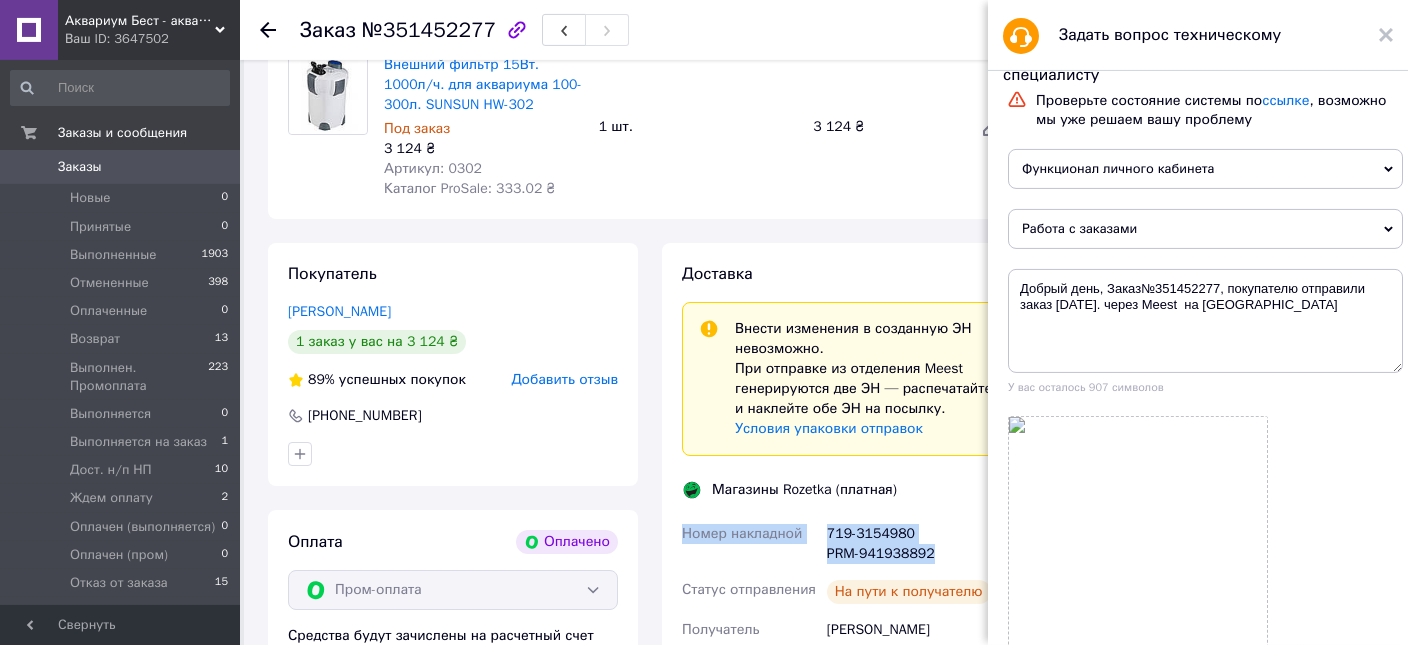 drag, startPoint x: 682, startPoint y: 536, endPoint x: 934, endPoint y: 560, distance: 253.14027 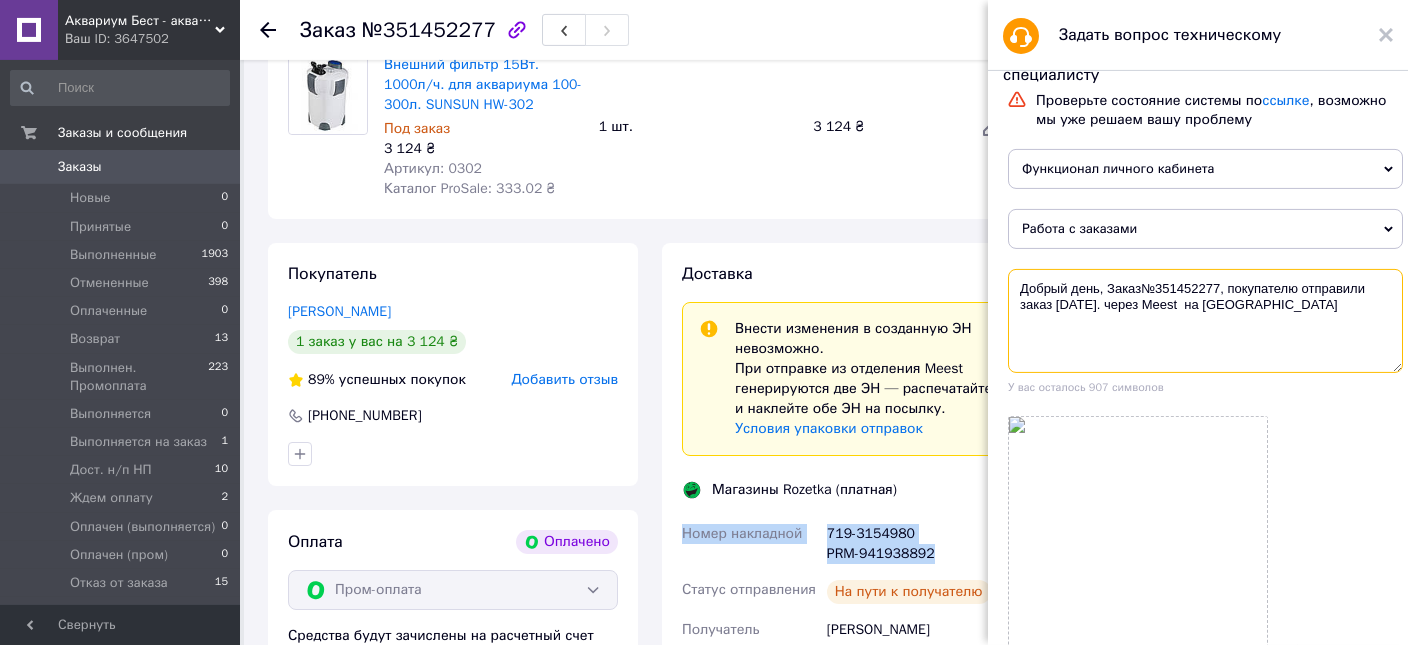 click on "Добрый день, Заказ№351452277, покупателю отправили заказ 07.07.2025. через Meest  на Rozetka" at bounding box center (1205, 321) 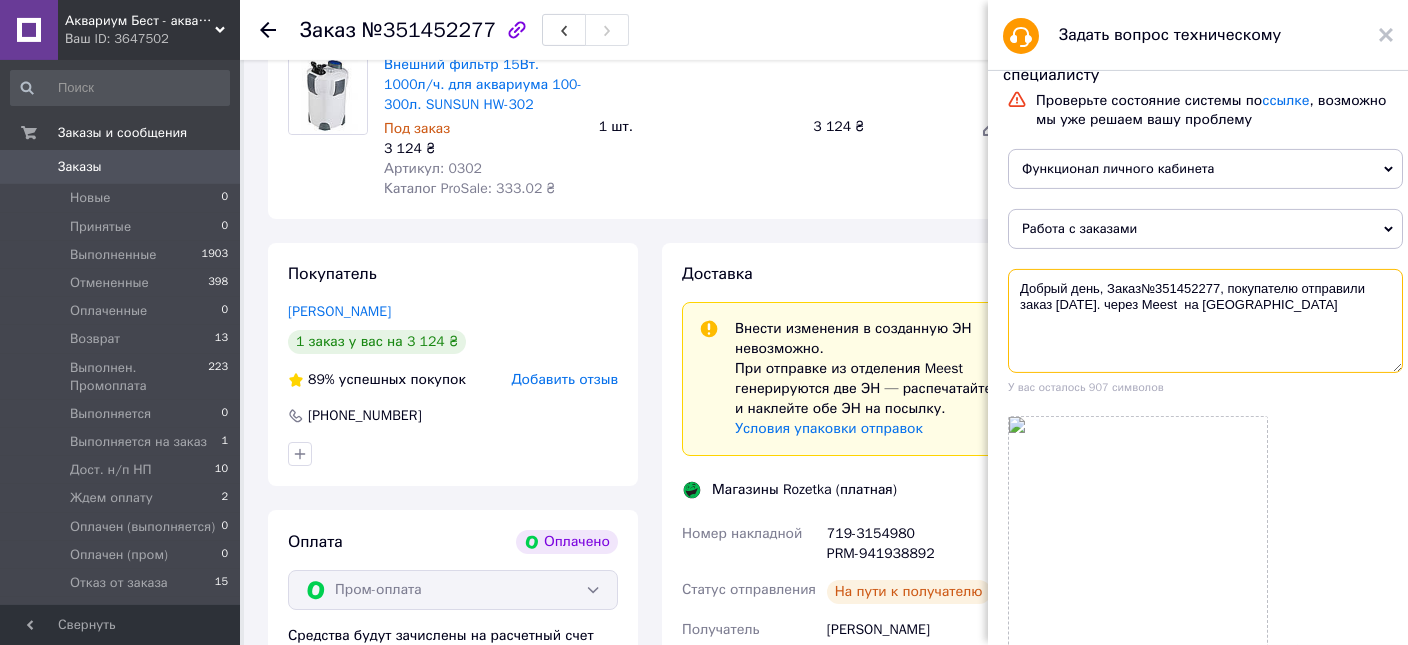 click on "Добрый день, Заказ№351452277, покупателю отправили заказ 07.07.2025. через Meest  на Rozetka" at bounding box center [1205, 321] 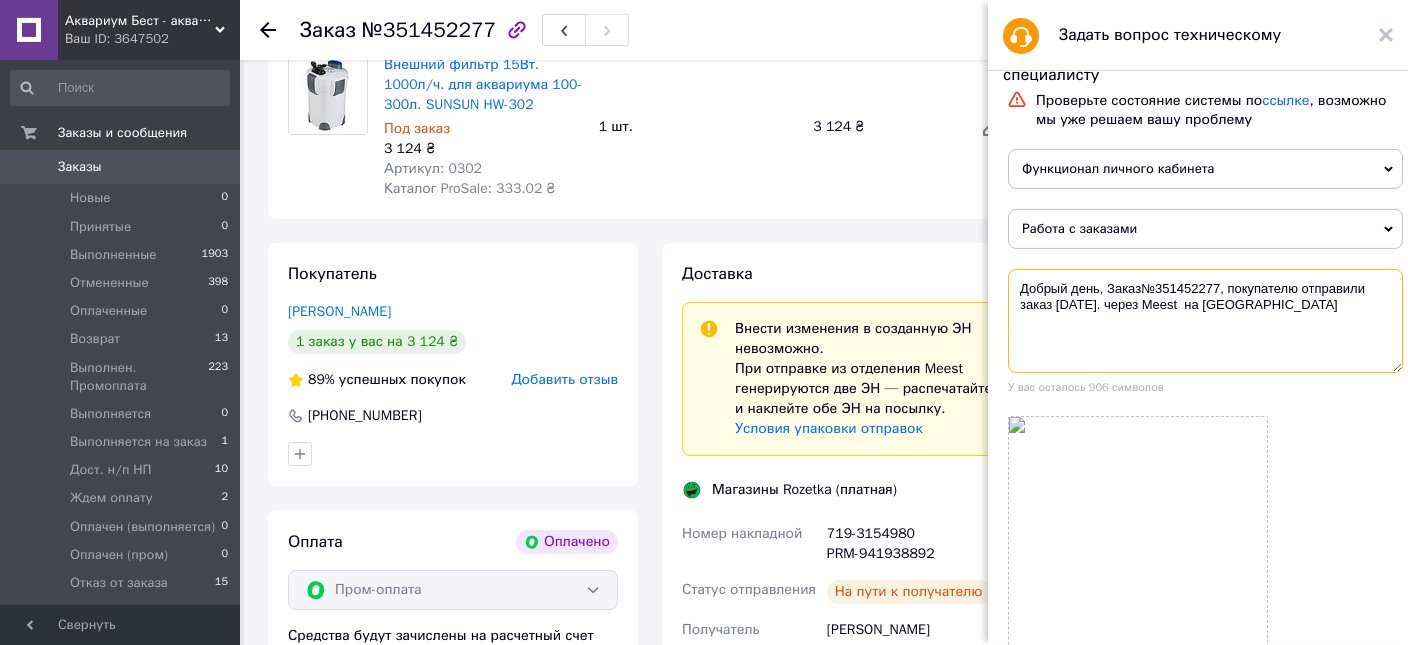 paste on "Номер накладной
719-3154980
PRM-941938892" 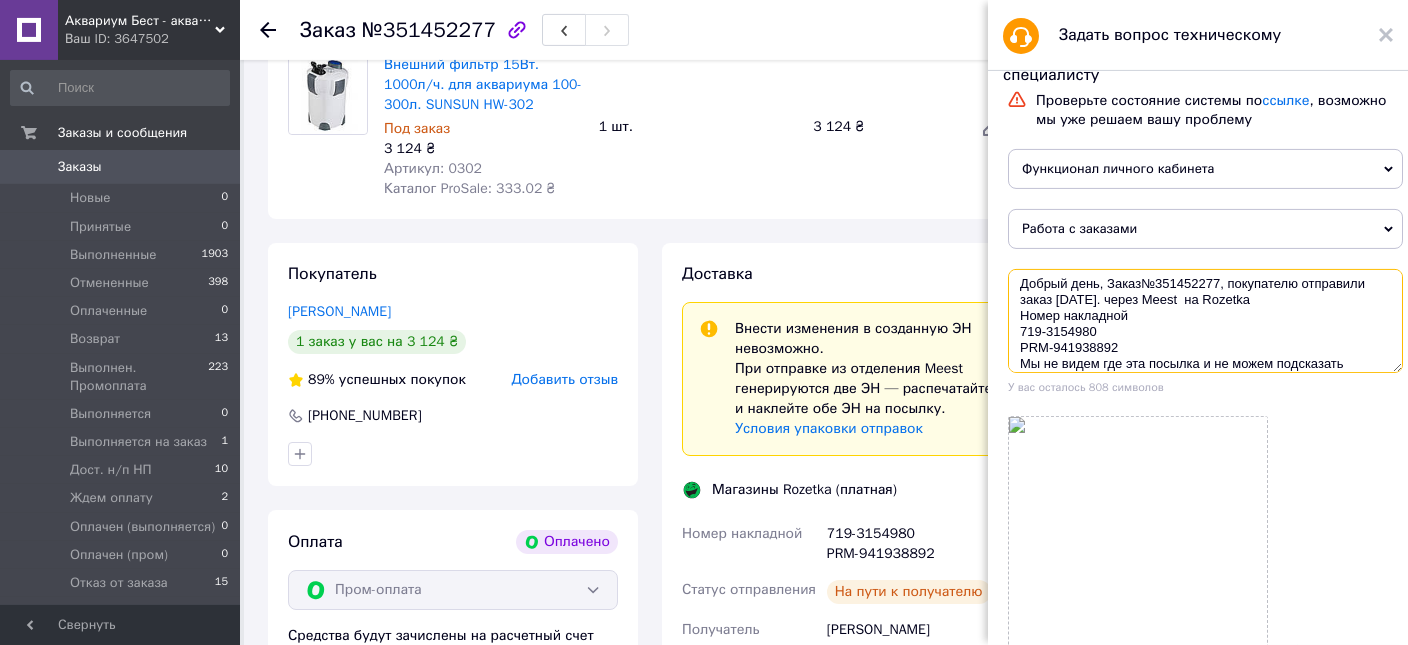 scroll, scrollTop: 21, scrollLeft: 0, axis: vertical 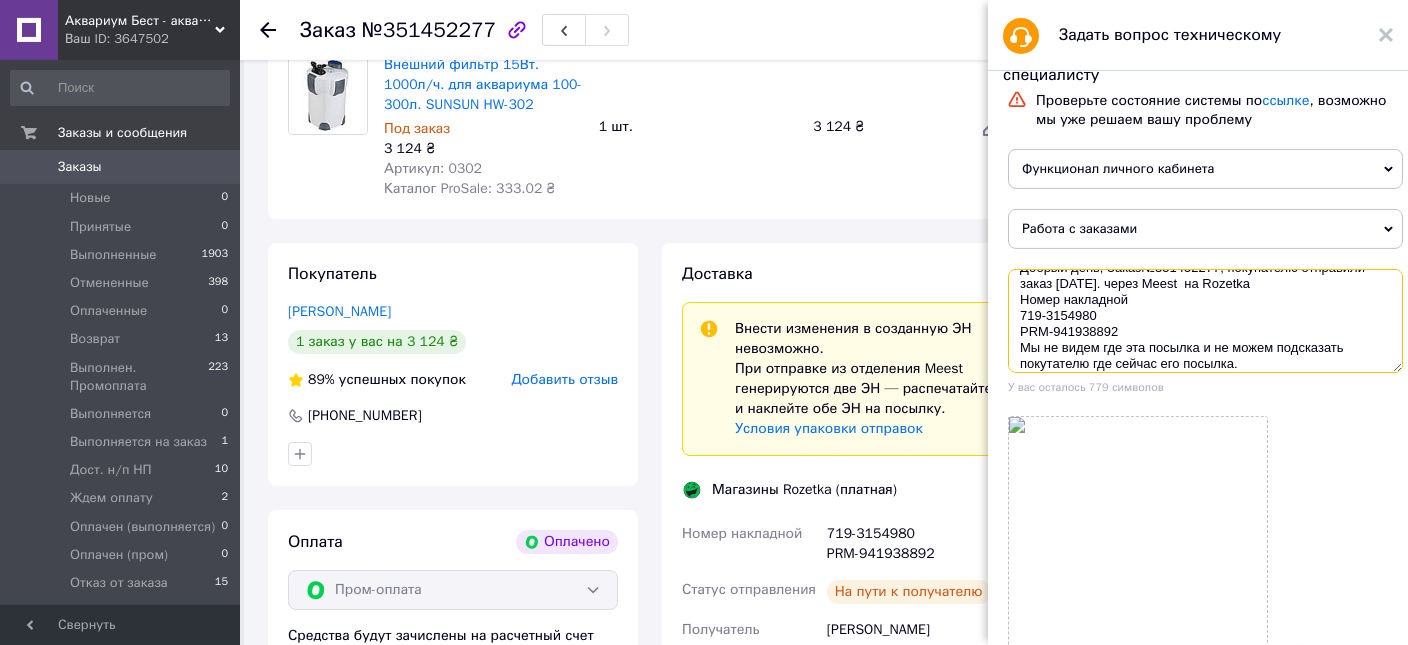 click on "Добрый день, Заказ№351452277, покупателю отправили заказ 07.07.2025. через Meest  на Rozetka
Номер накладной
719-3154980
PRM-941938892
Мы не видем где эта посылка и не можем подсказать покутателю где сейчас его посылка." at bounding box center (1205, 321) 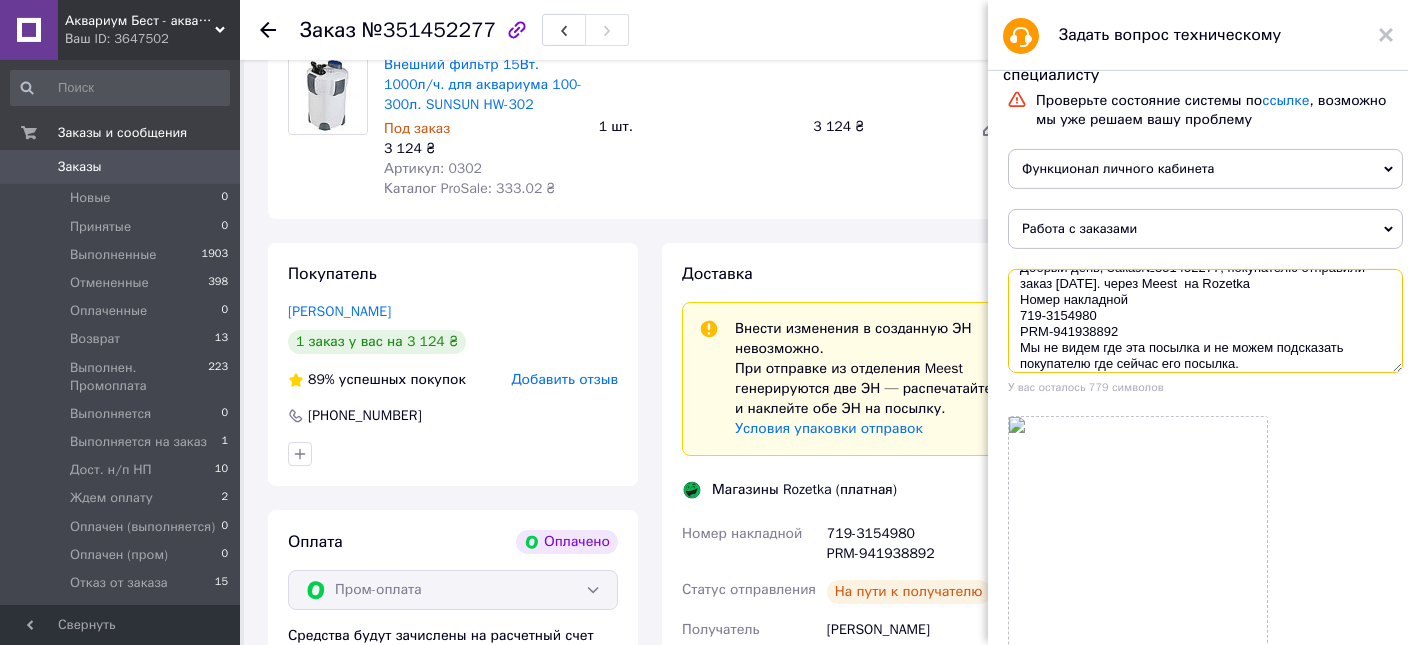 click on "Добрый день, Заказ№351452277, покупателю отправили заказ 07.07.2025. через Meest  на Rozetka
Номер накладной
719-3154980
PRM-941938892
Мы не видем где эта посылка и не можем подсказать покупателю где сейчас его посылка." at bounding box center [1205, 321] 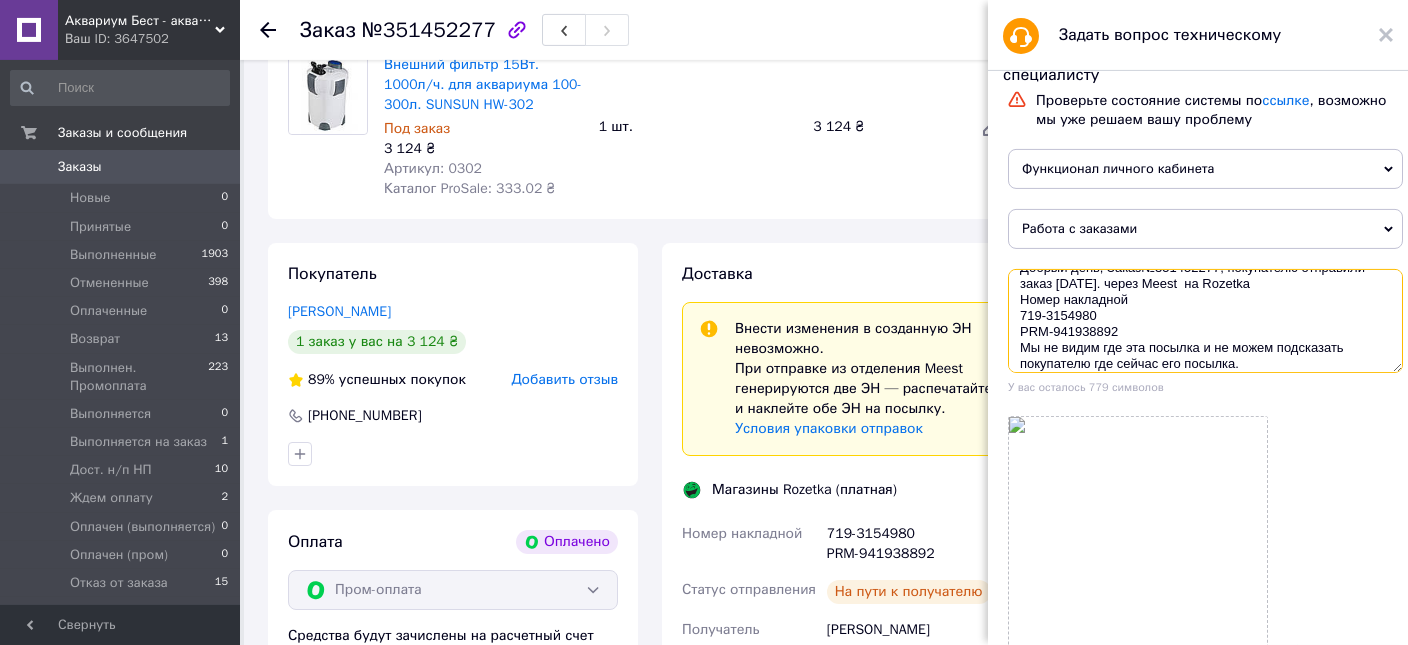click on "Добрый день, Заказ№351452277, покупателю отправили заказ 07.07.2025. через Meest  на Rozetka
Номер накладной
719-3154980
PRM-941938892
Мы не видим где эта посылка и не можем подсказать покупателю где сейчас его посылка." at bounding box center [1205, 321] 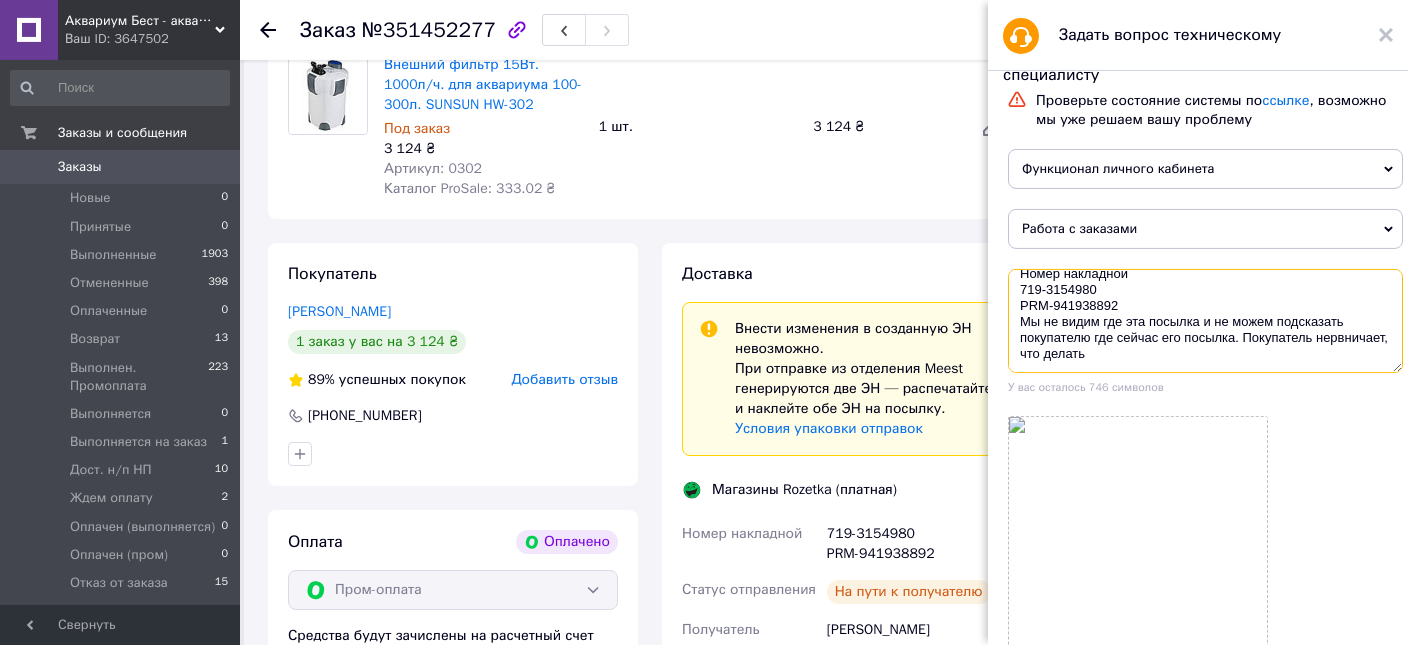 scroll, scrollTop: 48, scrollLeft: 0, axis: vertical 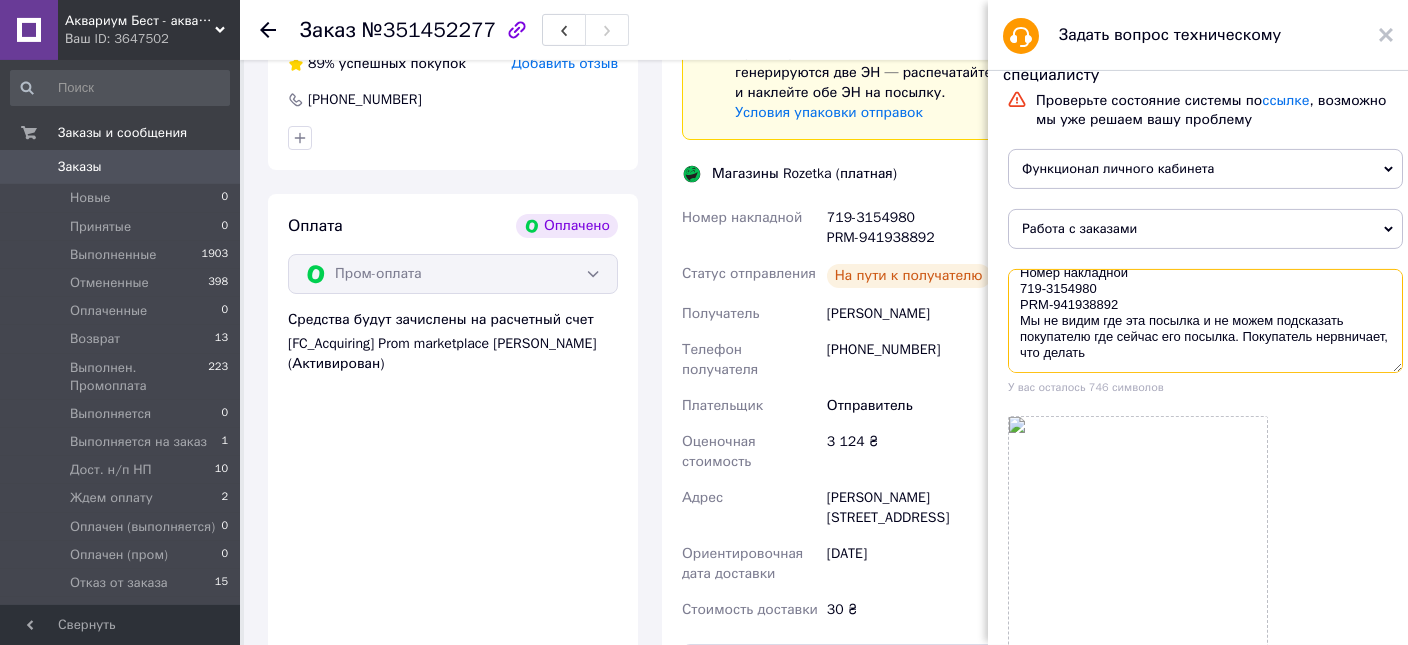 click on "Добрый день, Заказ№351452277, покупателю отправили заказ [DATE]. через Meest  на Rozetka
Номер накладной
719-3154980
PRM-941938892
Мы не видим где эта посылка и не можем подсказать покупателю где сейчас его посылка. Покупатель нервничает, что делать" at bounding box center [1205, 321] 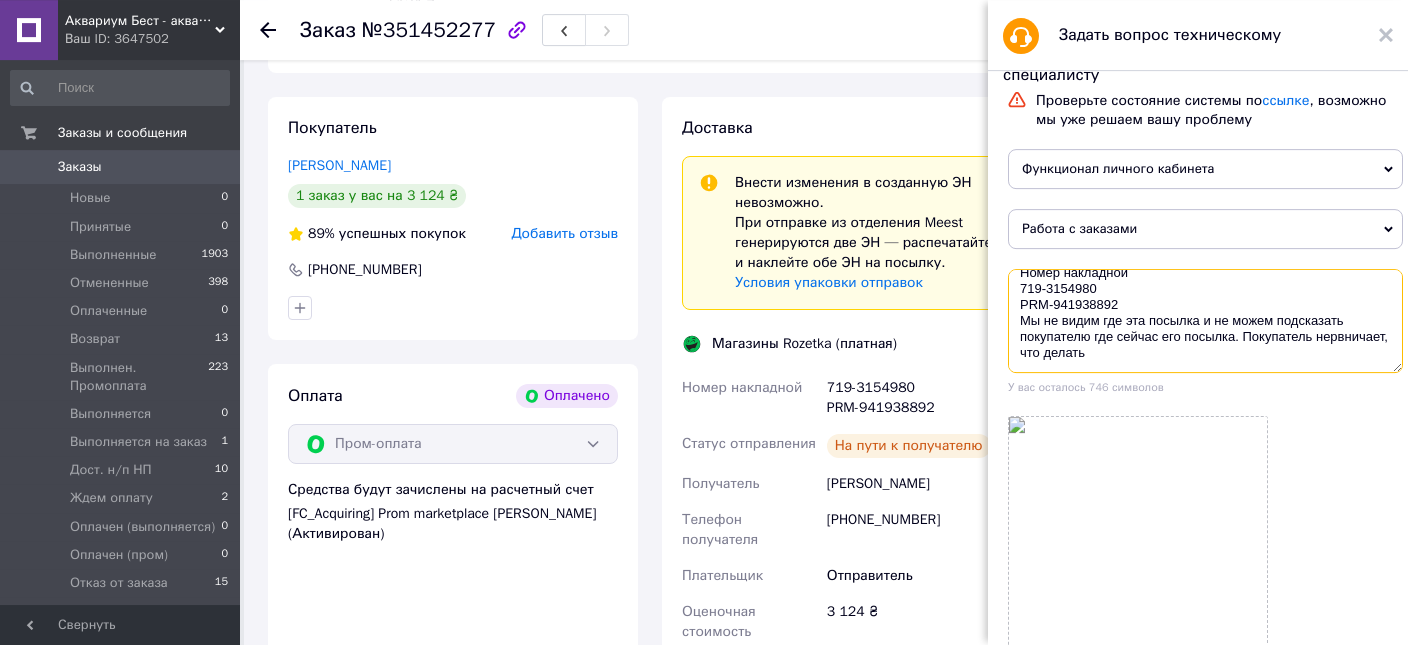 scroll, scrollTop: 838, scrollLeft: 0, axis: vertical 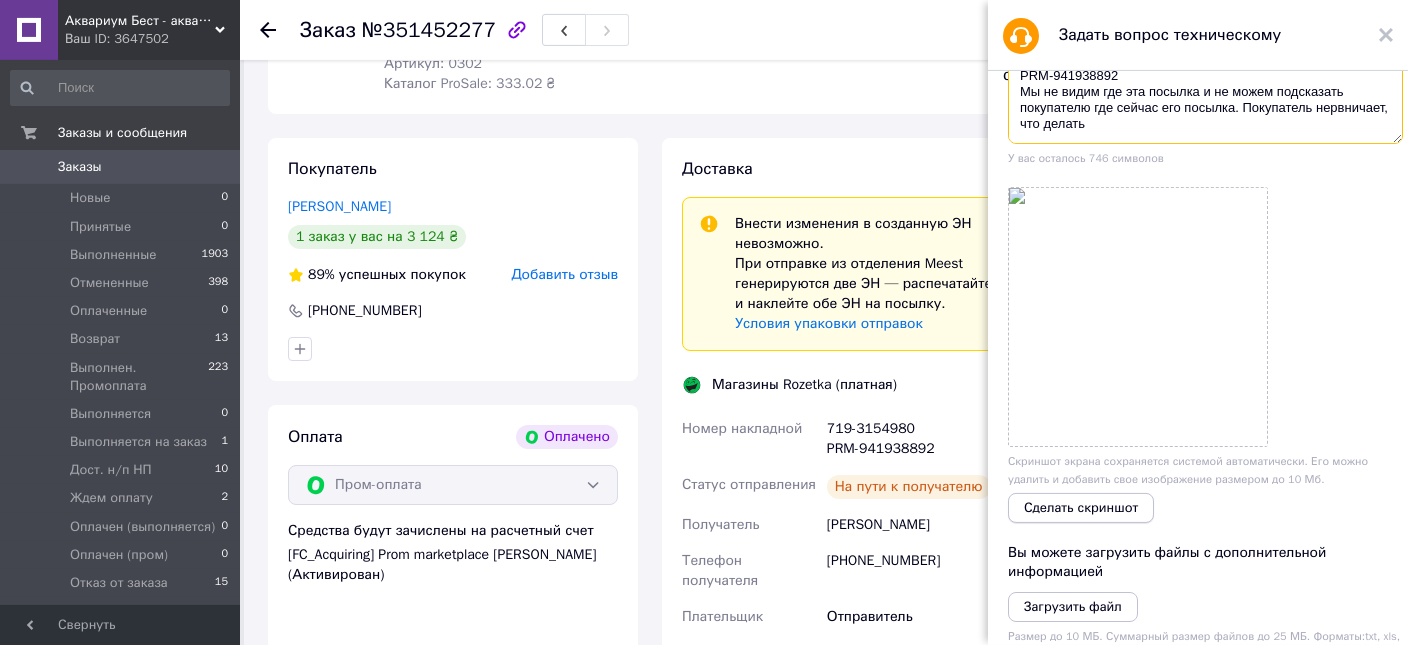 type on "Добрый день, Заказ№351452277, покупателю отправили заказ [DATE]. через Meest  на Rozetka
Номер накладной
719-3154980
PRM-941938892
Мы не видим где эта посылка и не можем подсказать покупателю где сейчас его посылка. Покупатель нервничает, что делать" 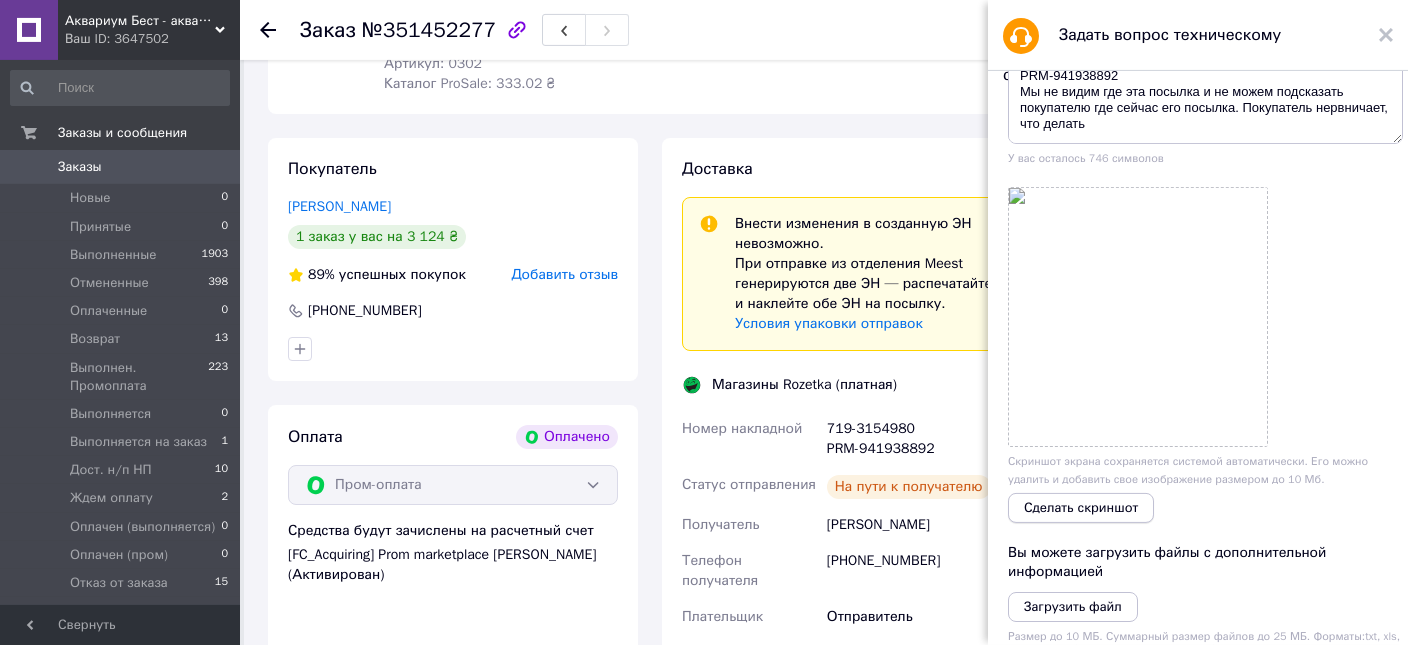 click on "Сделать скриншот" at bounding box center [1081, 508] 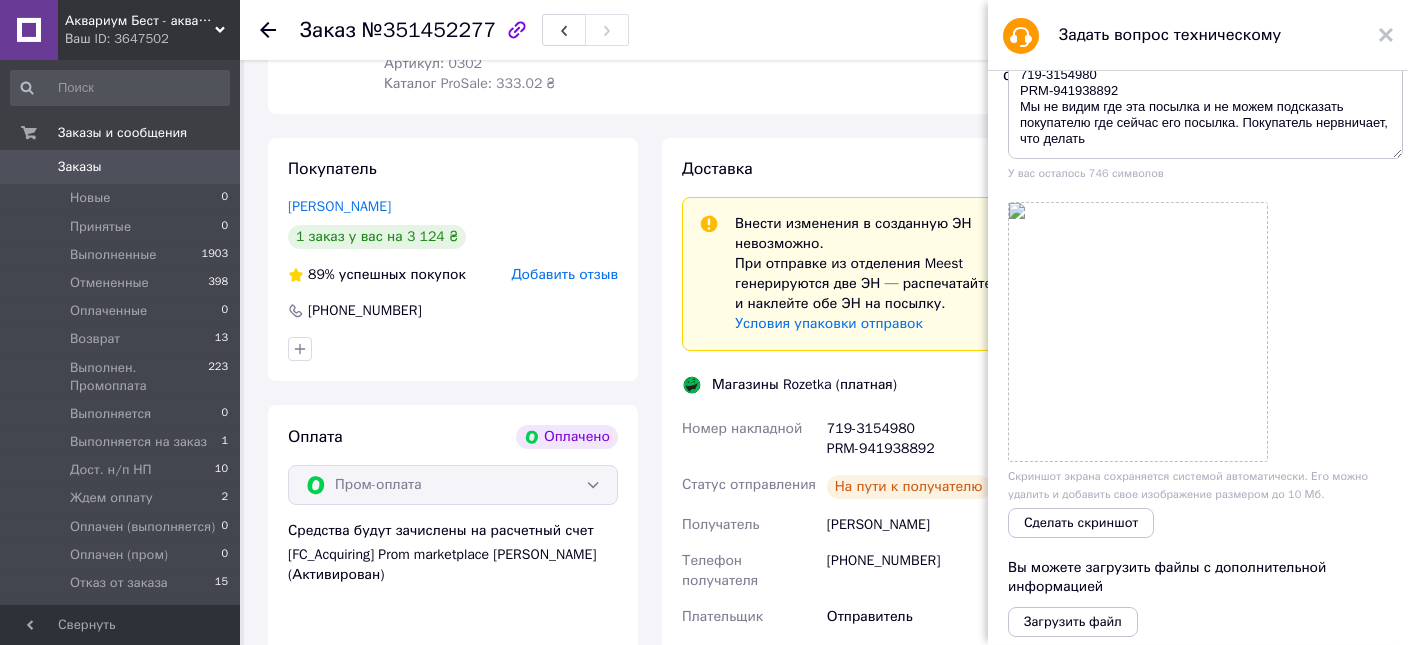 scroll, scrollTop: 101, scrollLeft: 0, axis: vertical 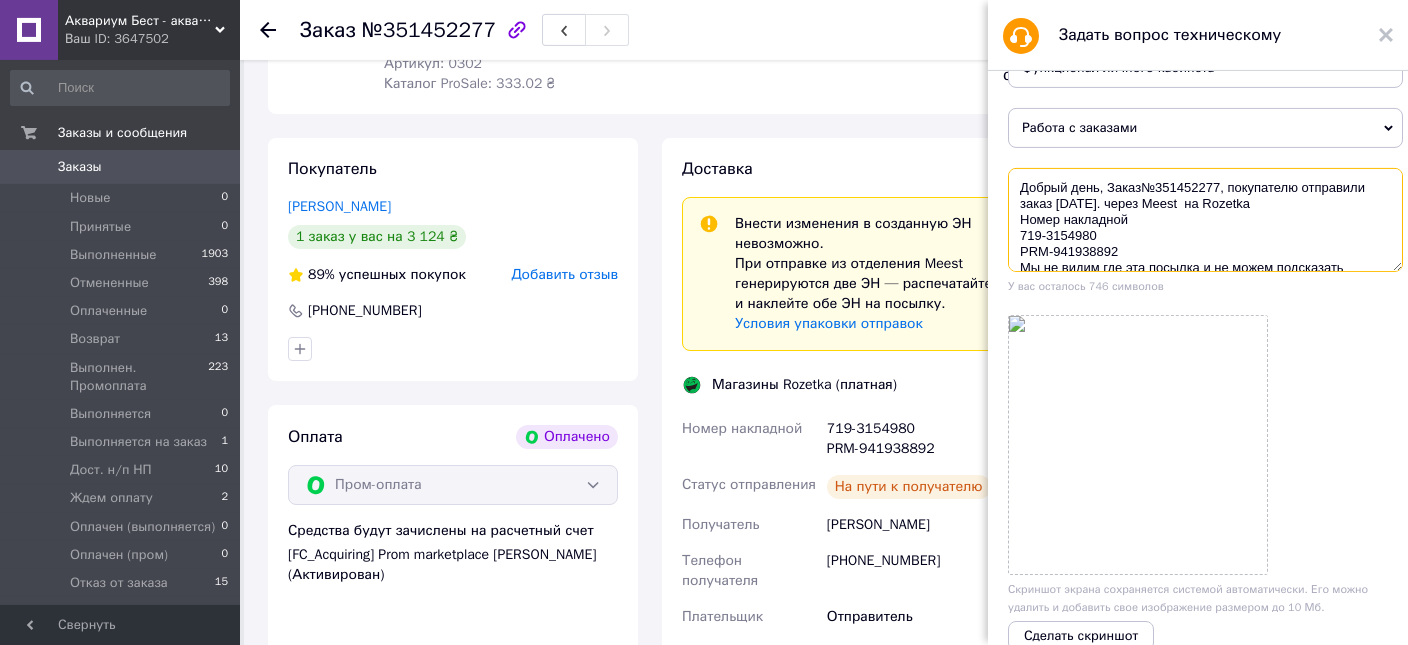 drag, startPoint x: 1104, startPoint y: 256, endPoint x: 1013, endPoint y: 180, distance: 118.56222 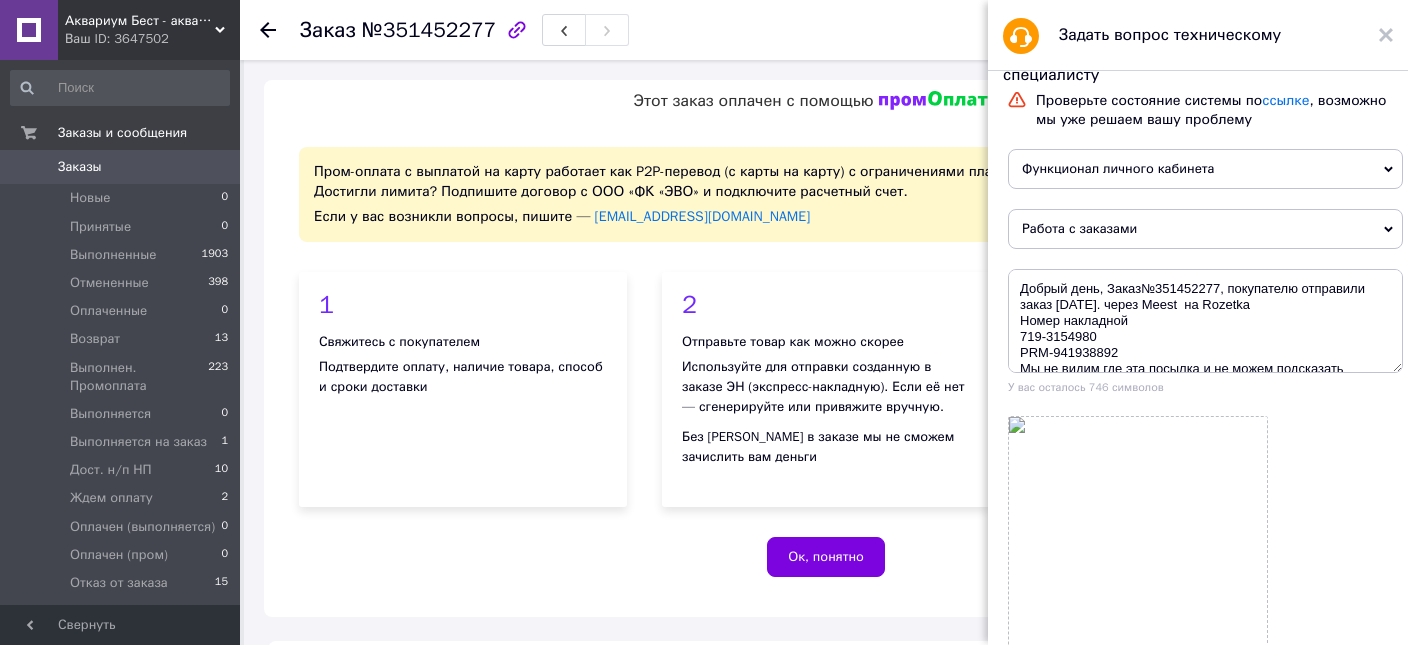scroll, scrollTop: 839, scrollLeft: 0, axis: vertical 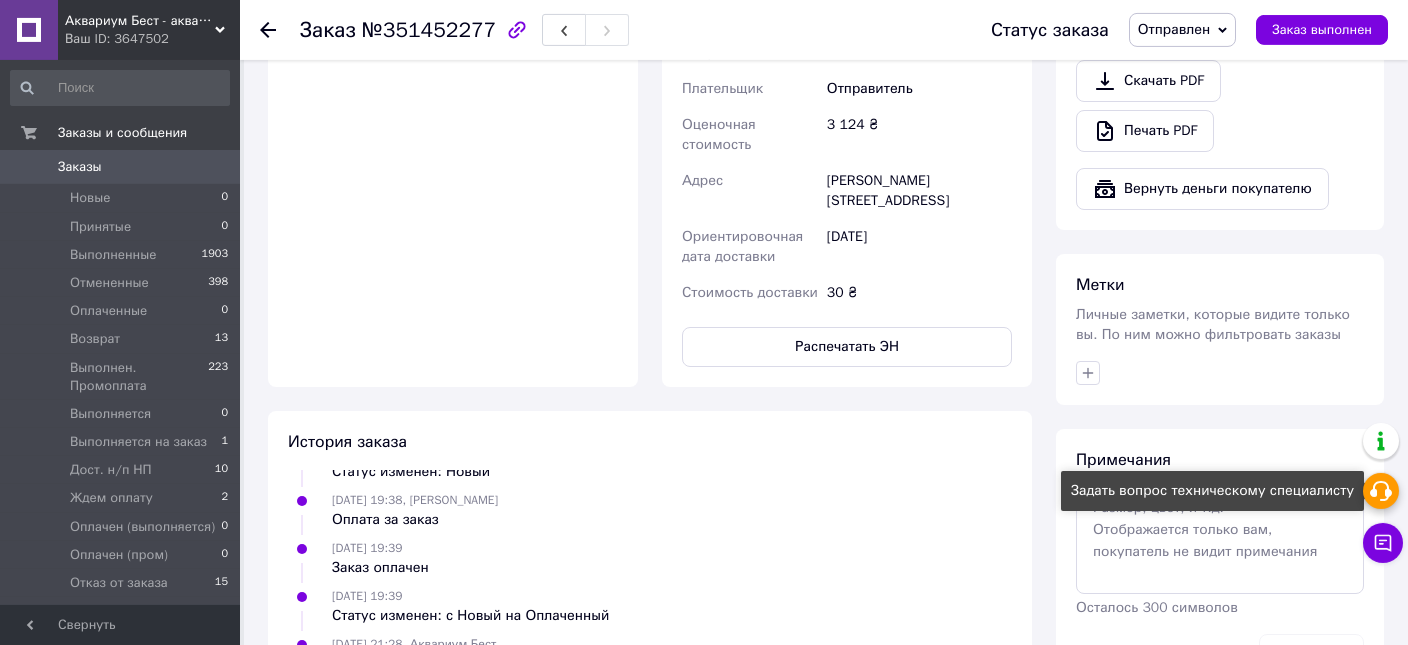 click 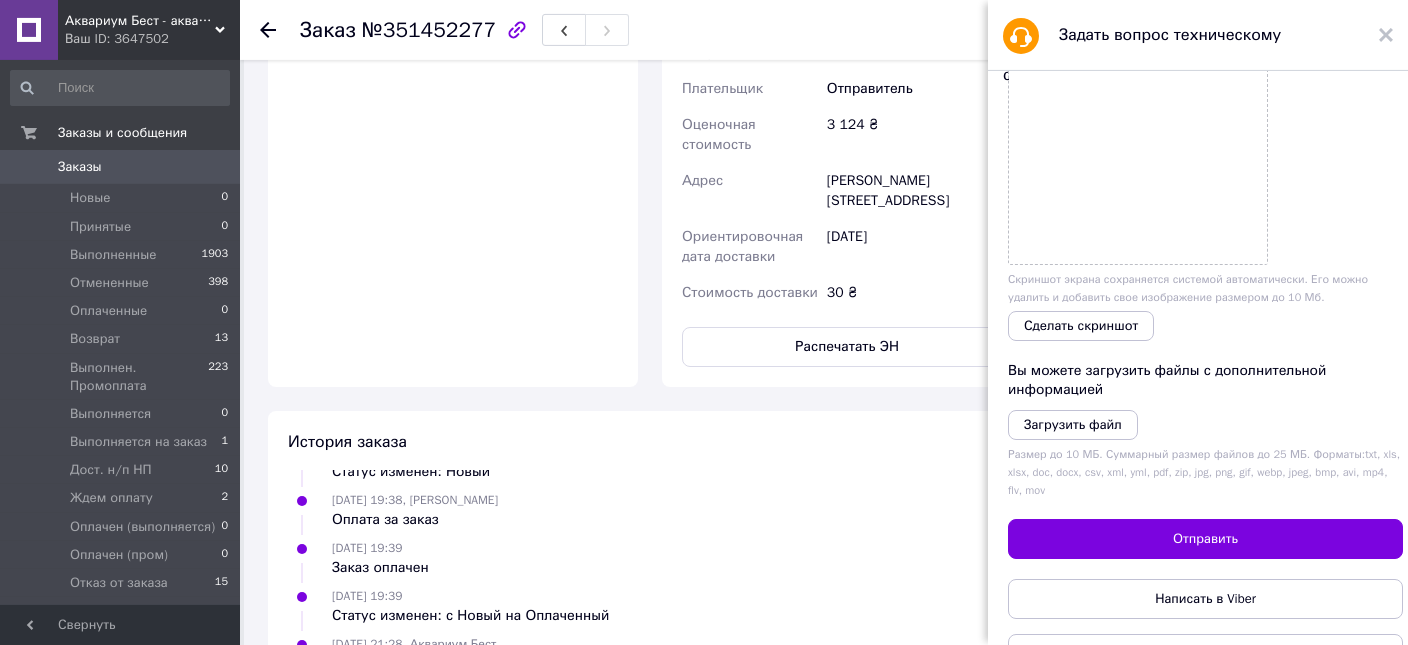 scroll, scrollTop: 238, scrollLeft: 0, axis: vertical 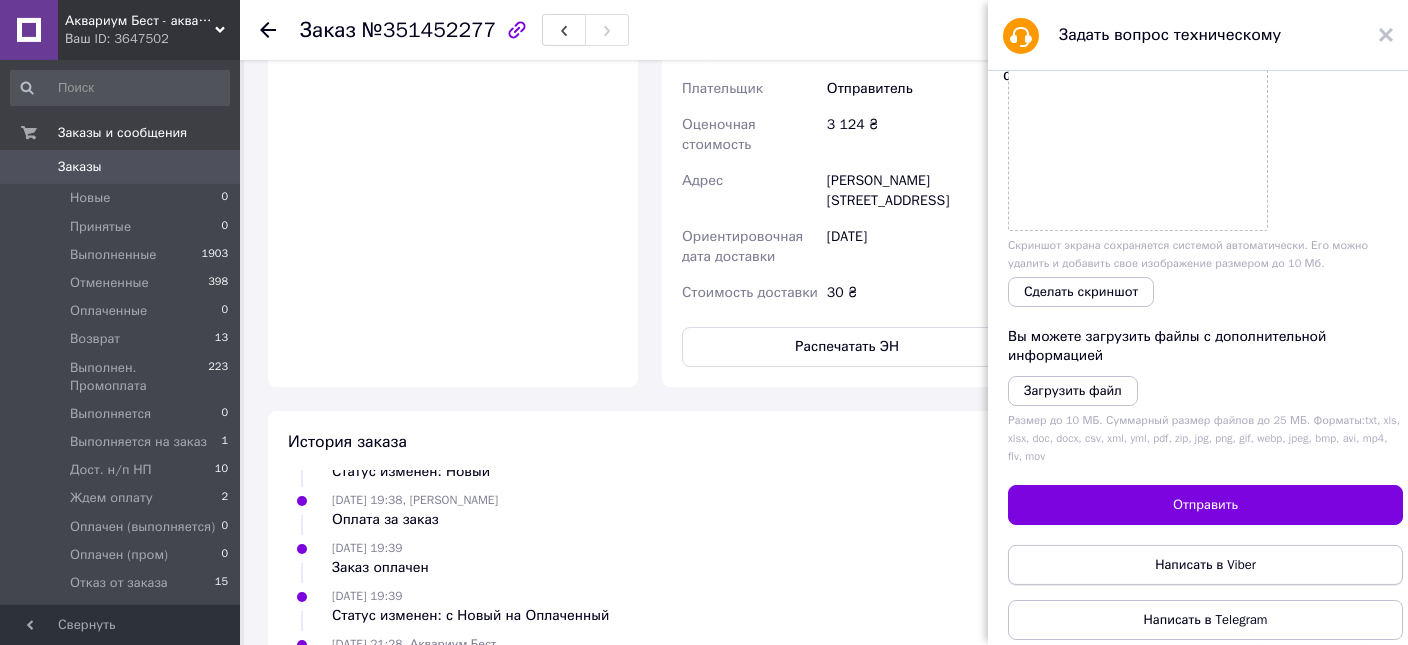 click on "Написать в Viber" at bounding box center (1205, 565) 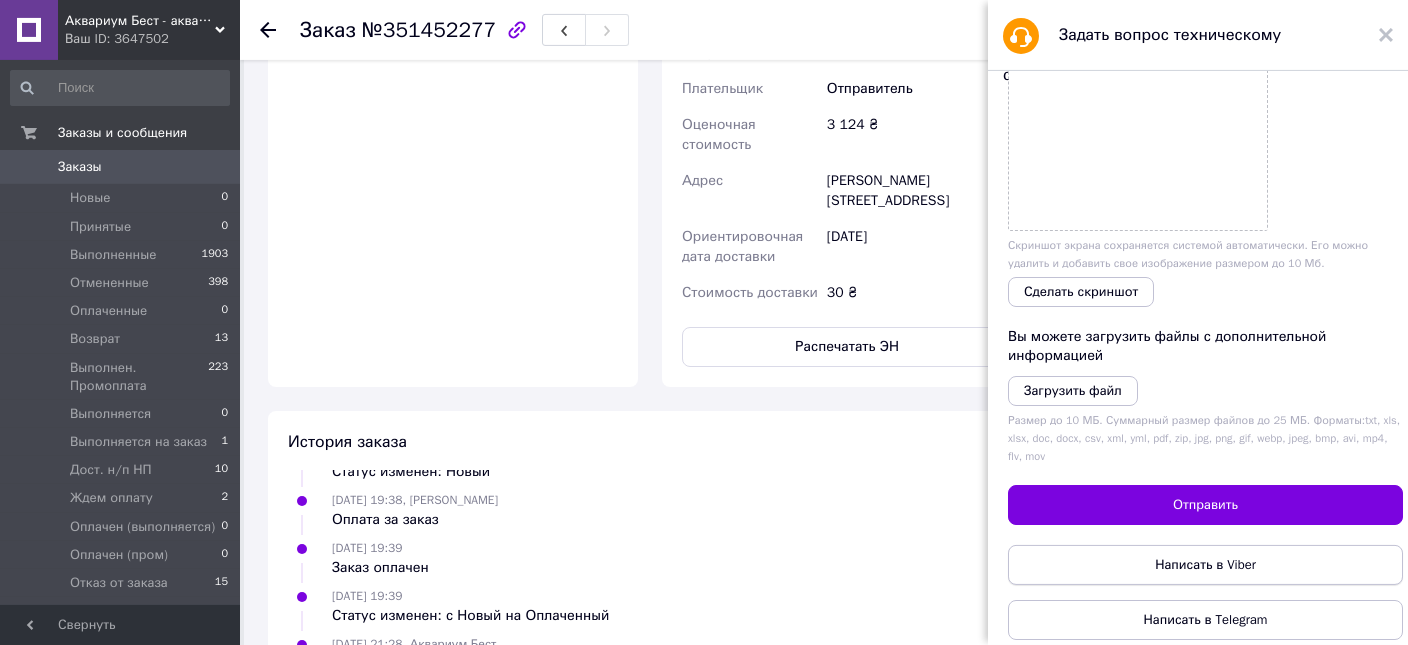click on "Написать в Viber" at bounding box center (1205, 565) 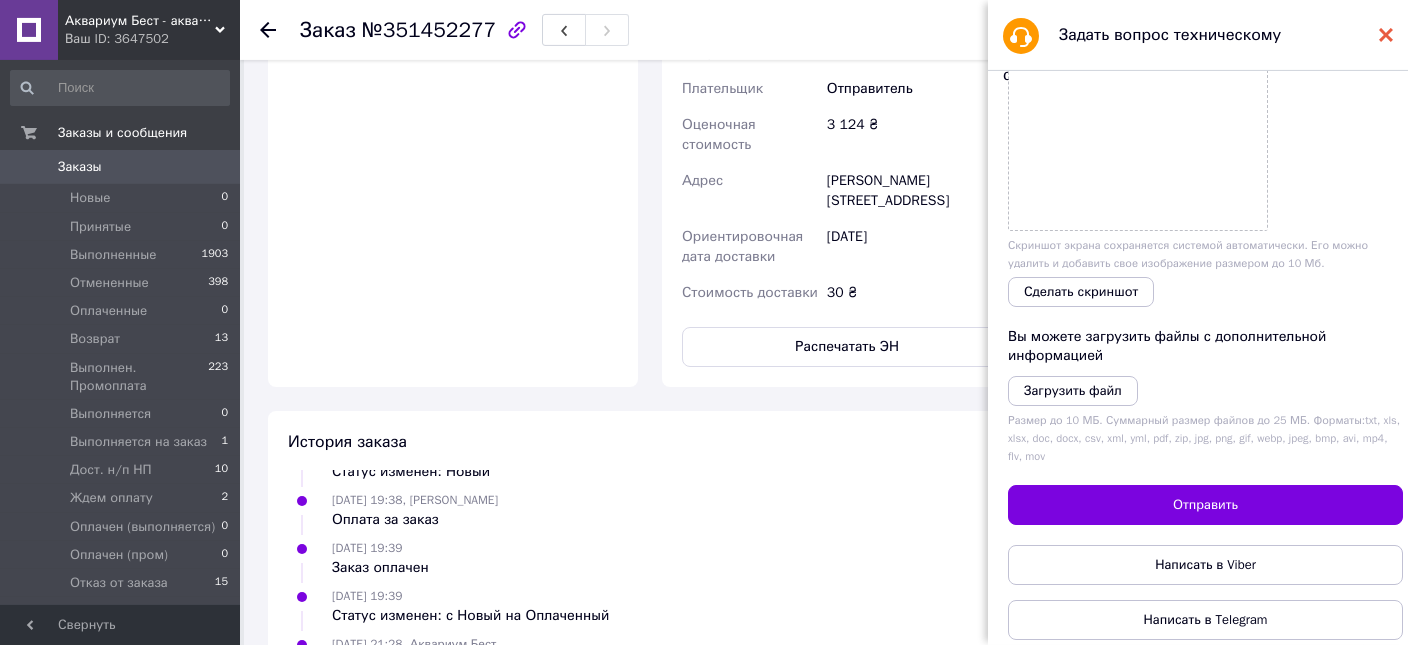 click 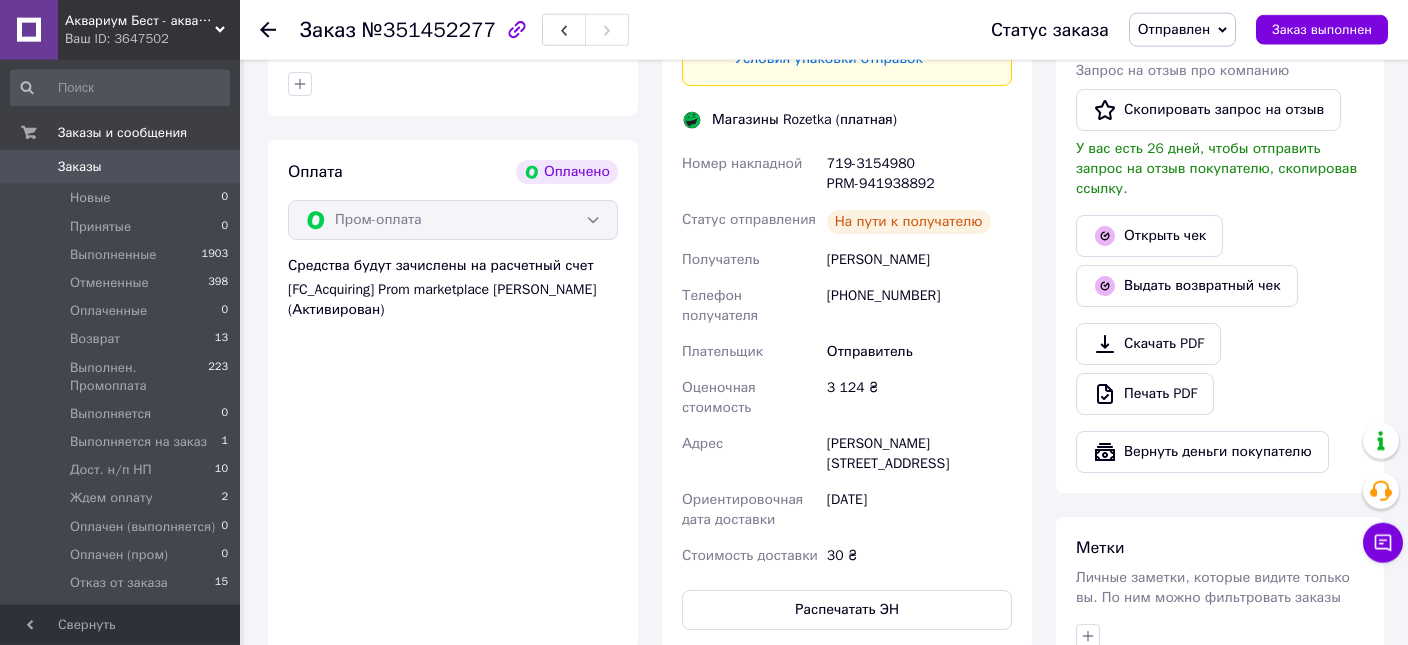 scroll, scrollTop: 944, scrollLeft: 0, axis: vertical 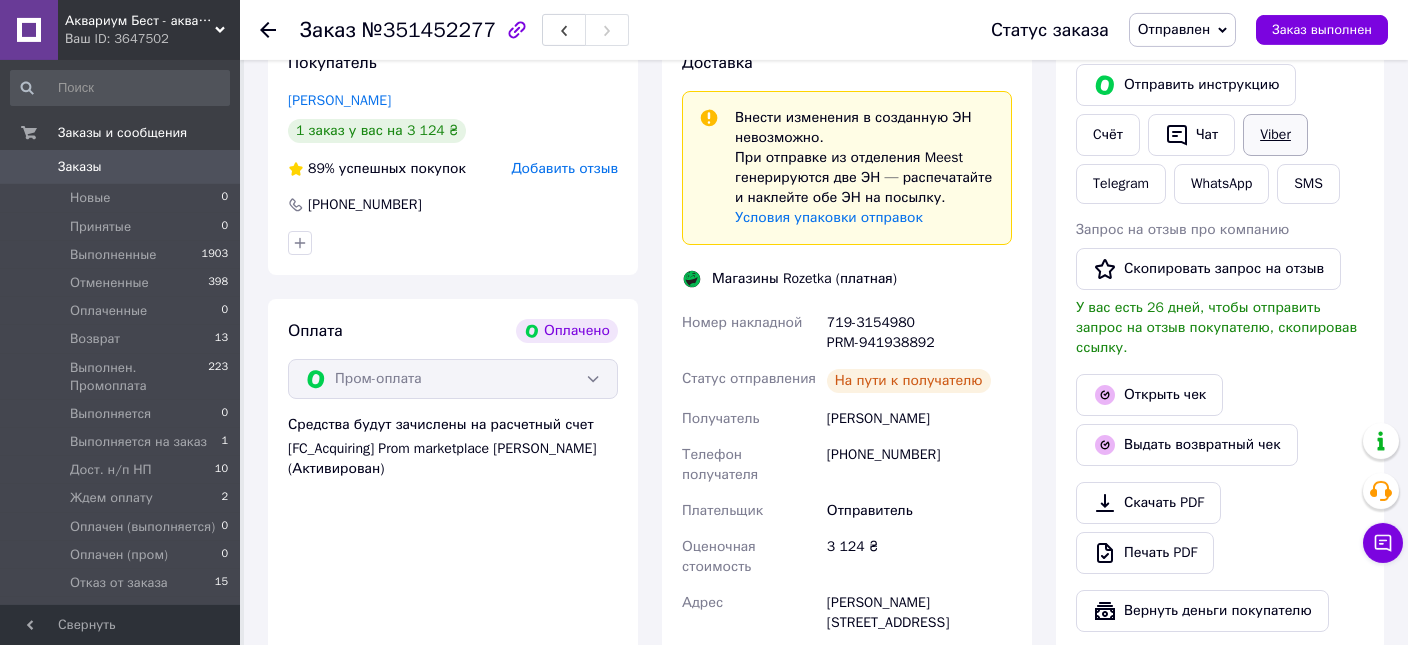 click on "Viber" at bounding box center [1275, 135] 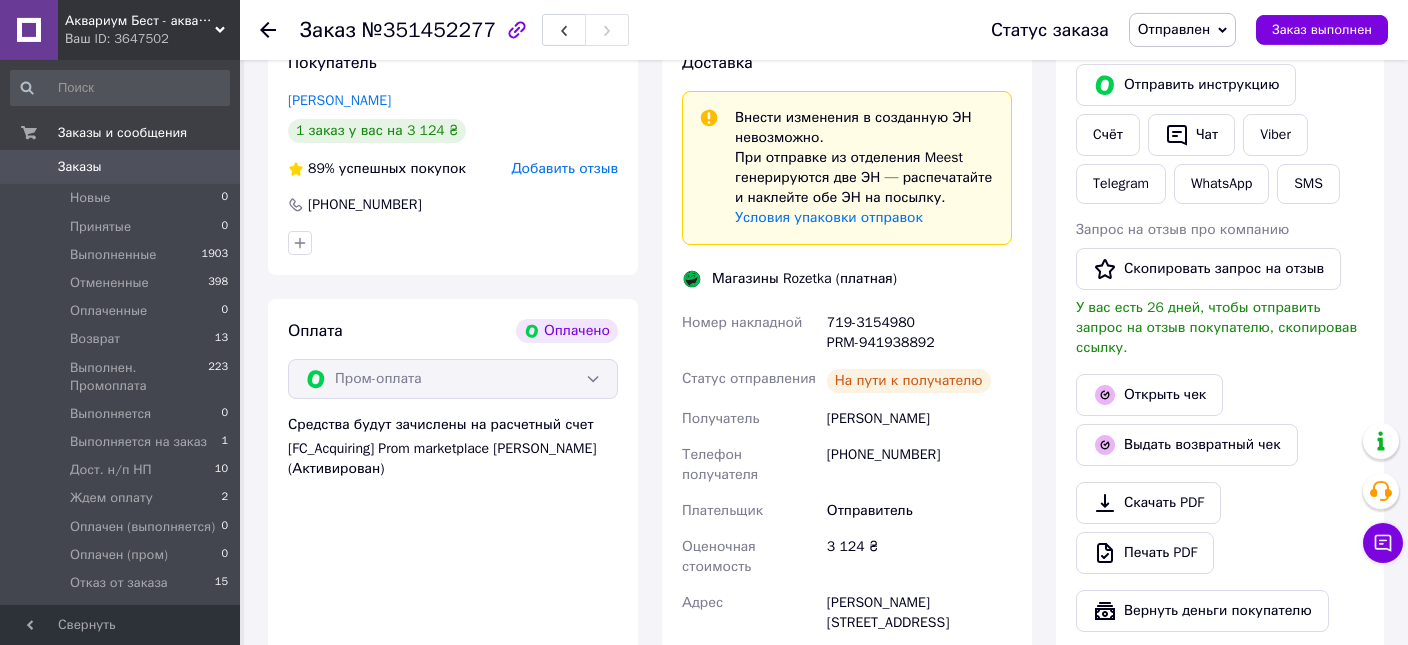 click on "[PHONE_NUMBER]" at bounding box center [919, 465] 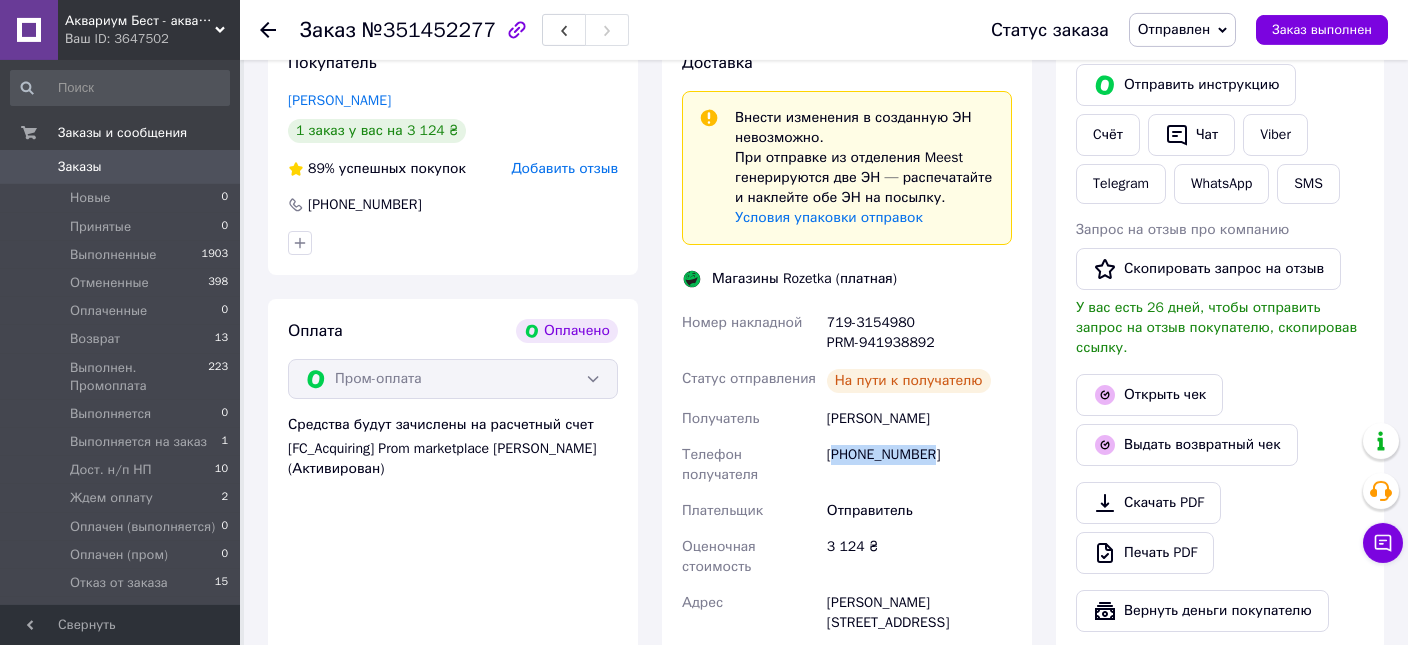 click on "[PHONE_NUMBER]" at bounding box center (919, 465) 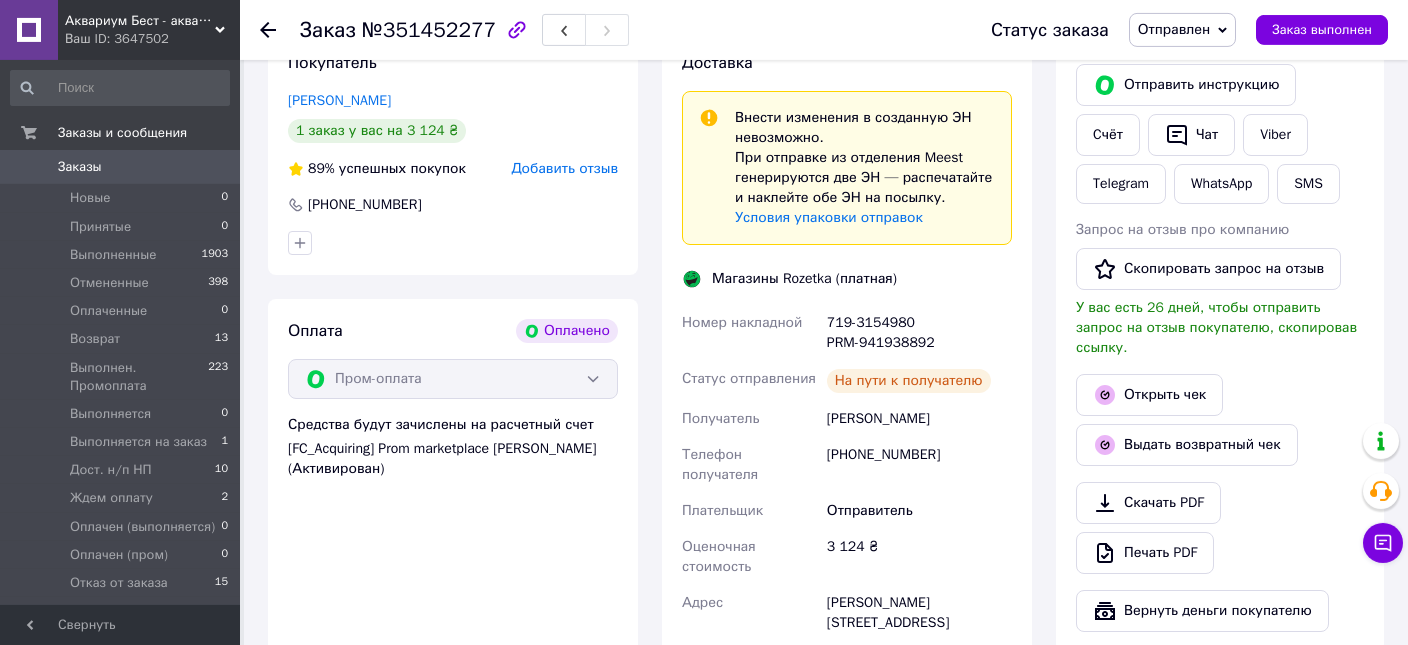click on "[PHONE_NUMBER]" at bounding box center (919, 465) 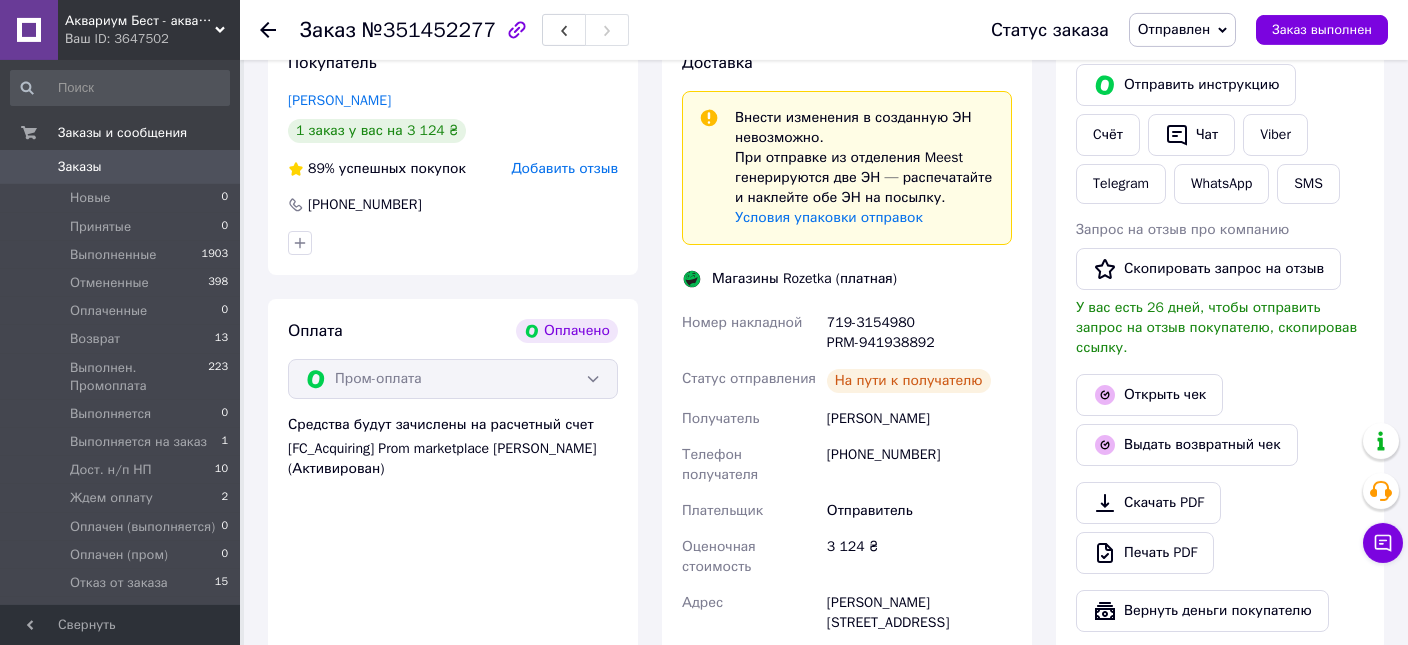 click at bounding box center [453, 243] 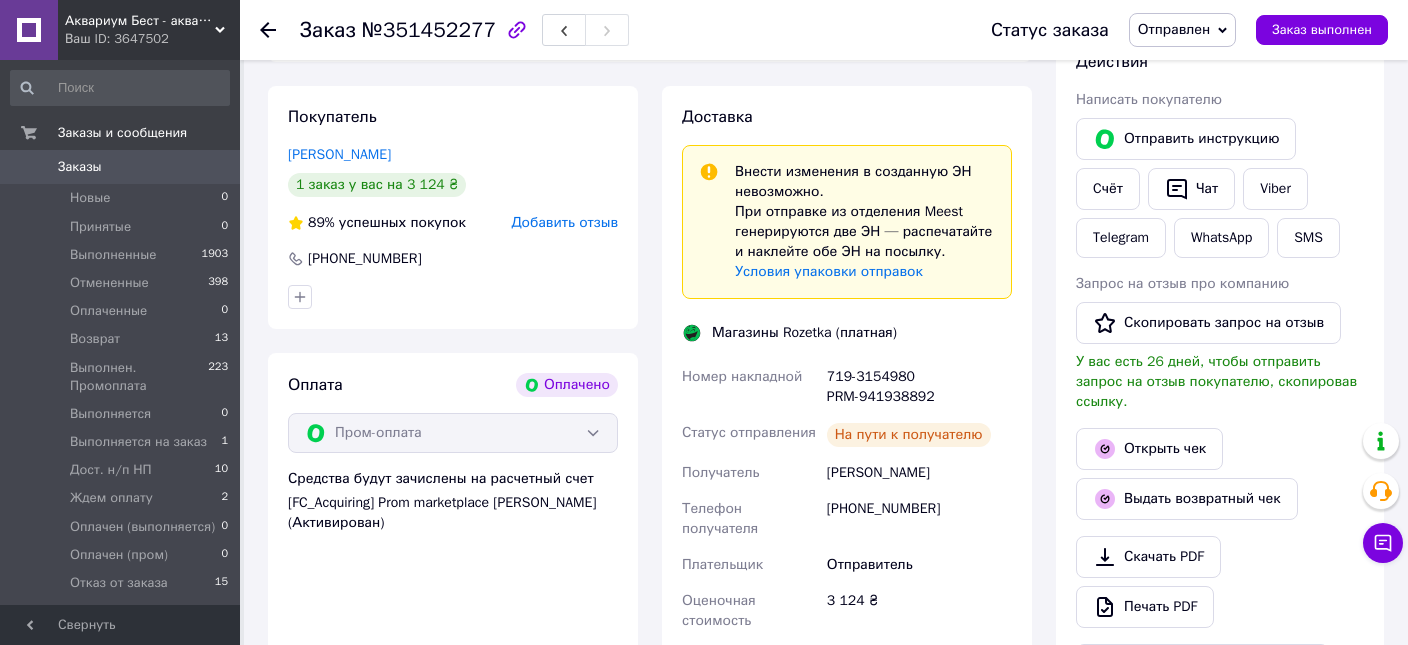 scroll, scrollTop: 838, scrollLeft: 0, axis: vertical 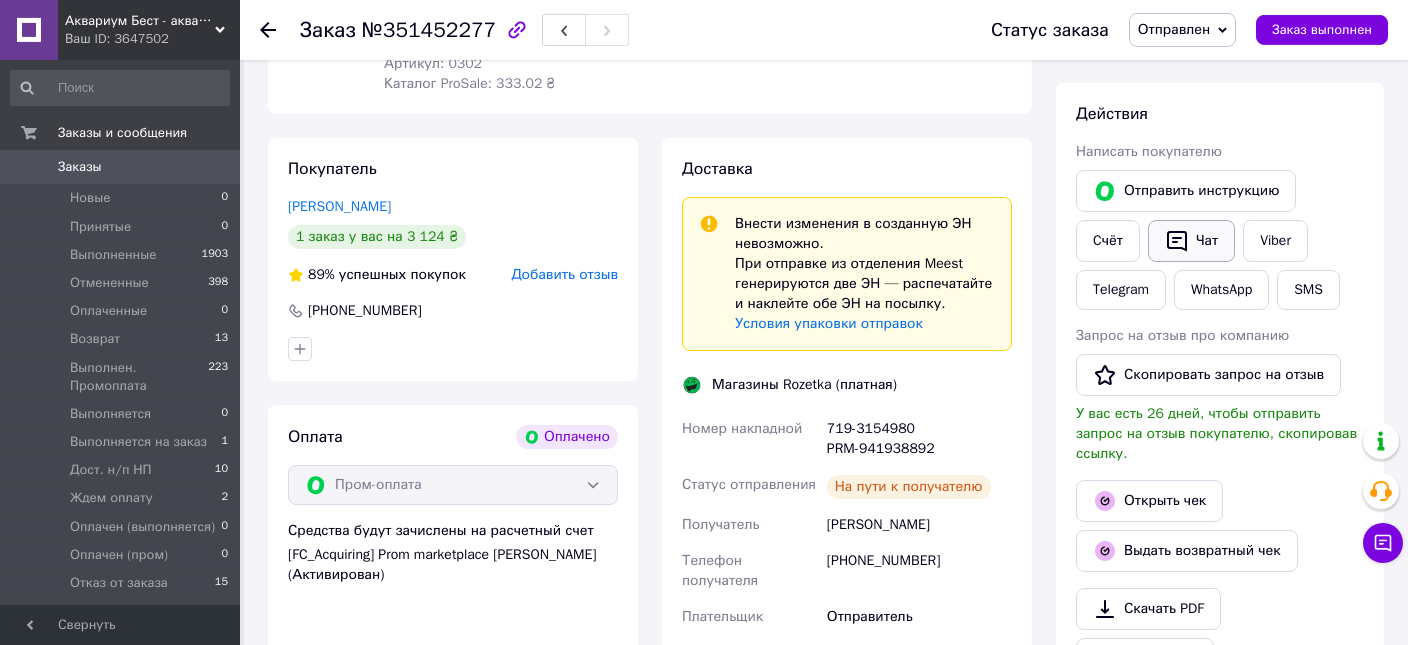 click on "Чат" at bounding box center (1191, 241) 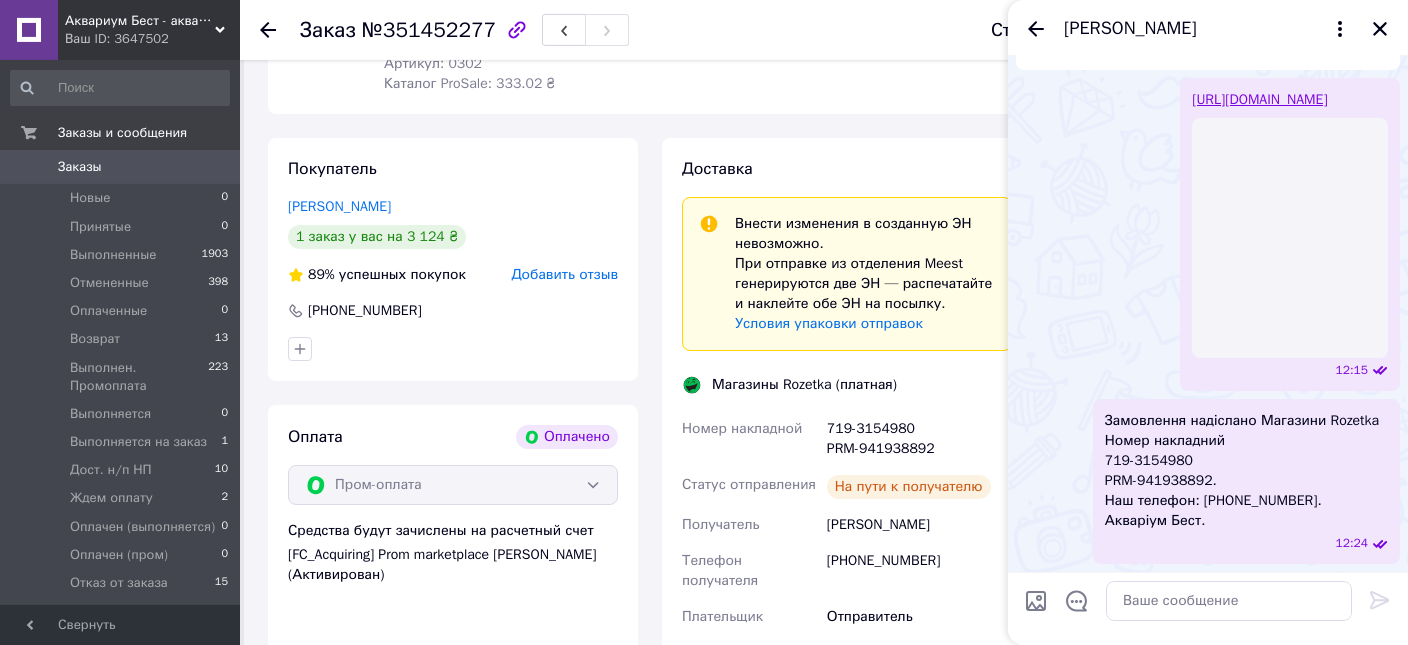 scroll, scrollTop: 348, scrollLeft: 0, axis: vertical 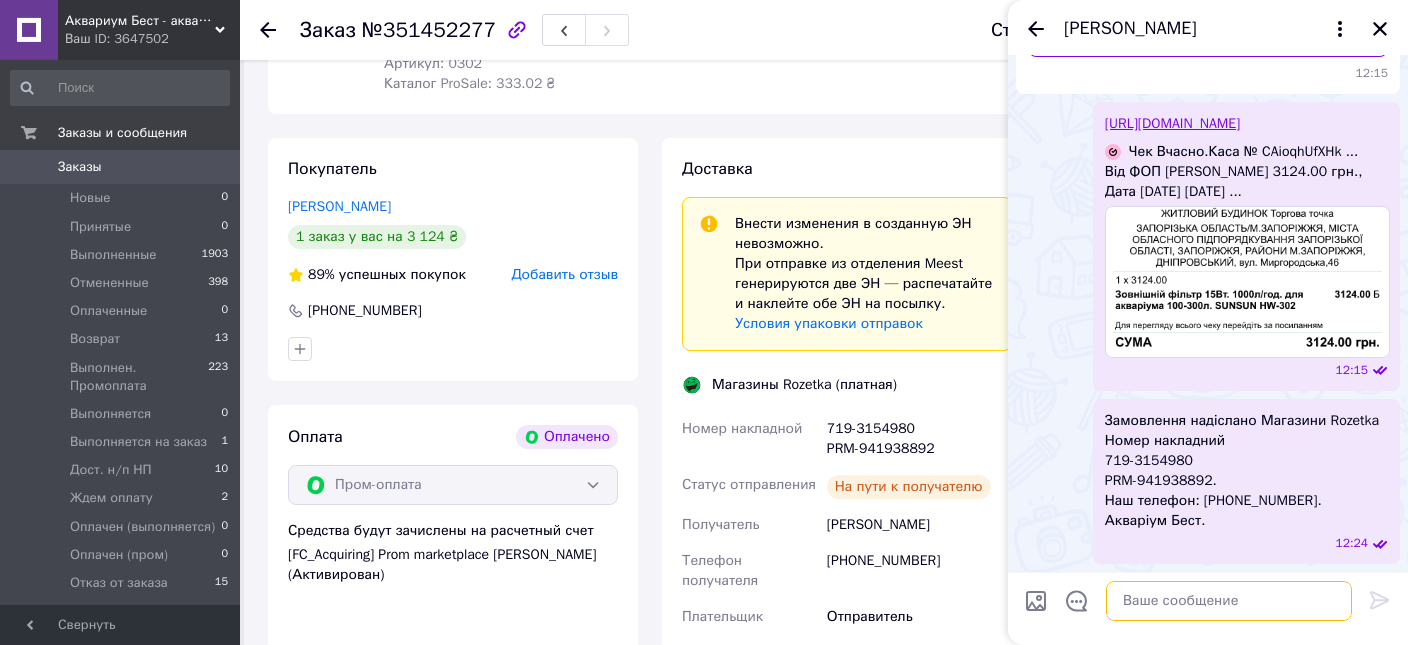 click at bounding box center [1229, 601] 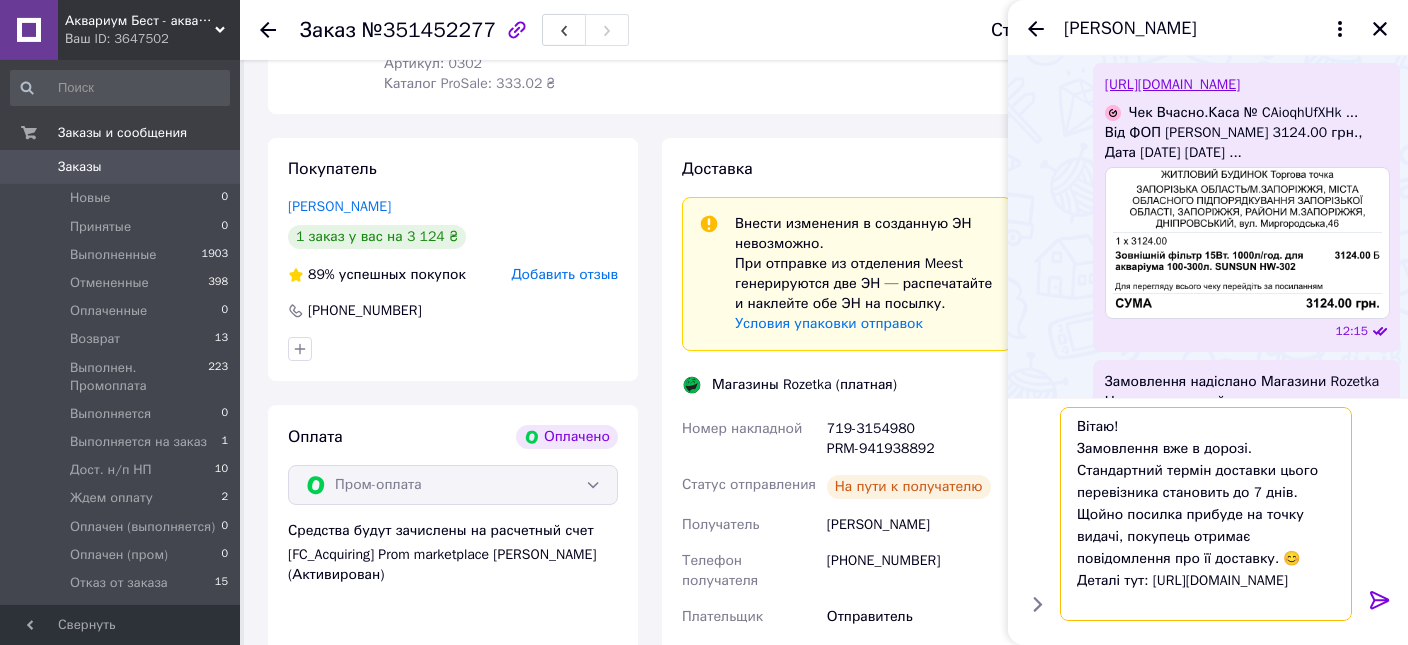 scroll, scrollTop: 1, scrollLeft: 0, axis: vertical 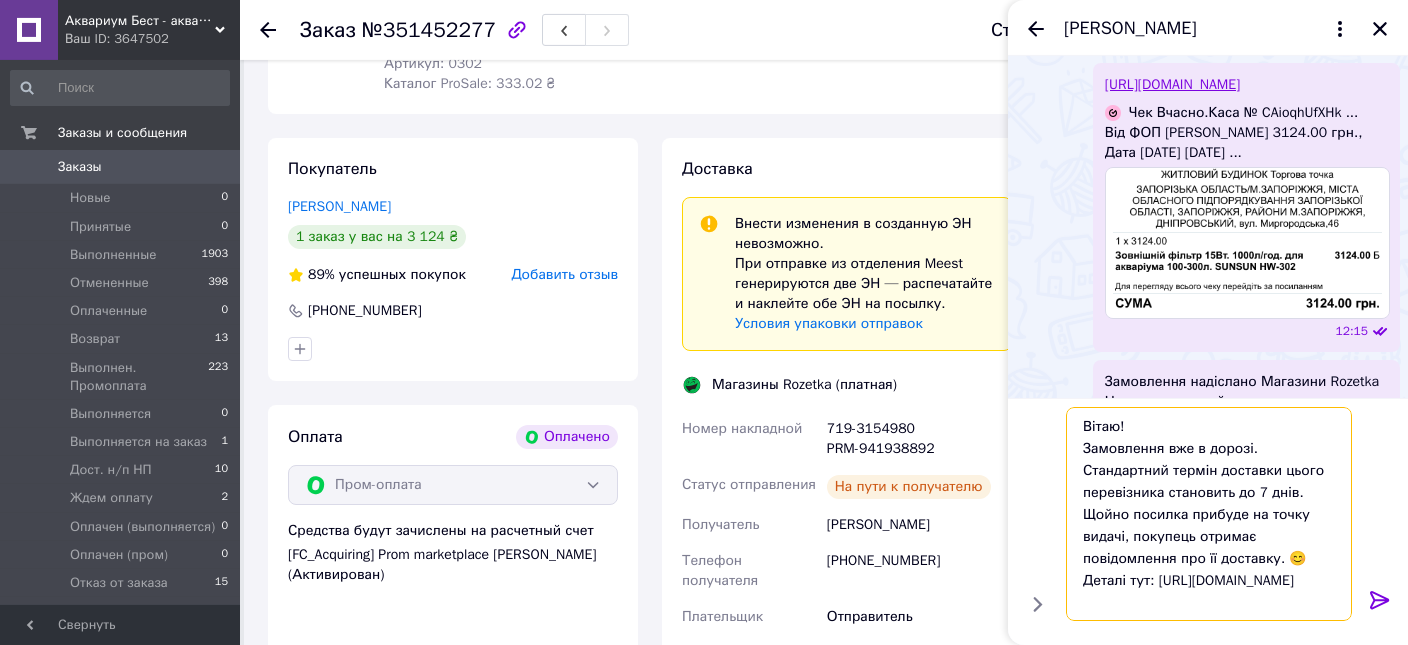 type 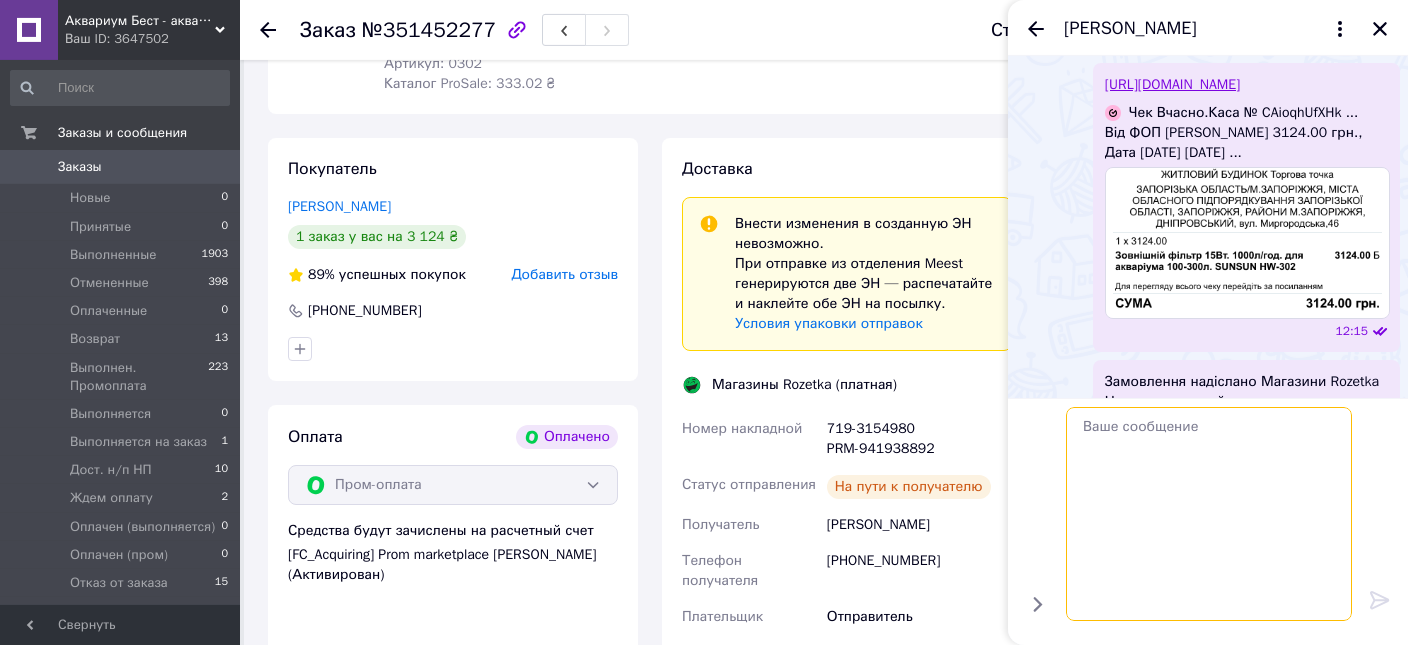 scroll, scrollTop: 0, scrollLeft: 0, axis: both 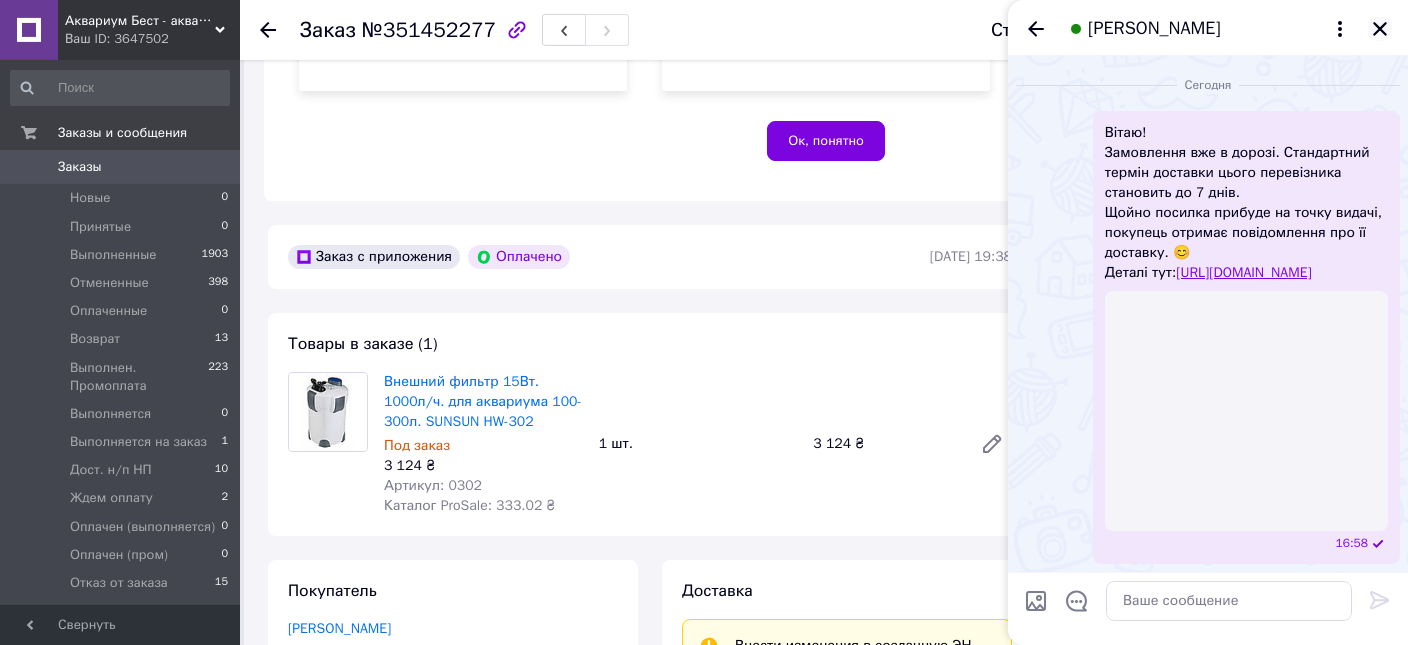 click 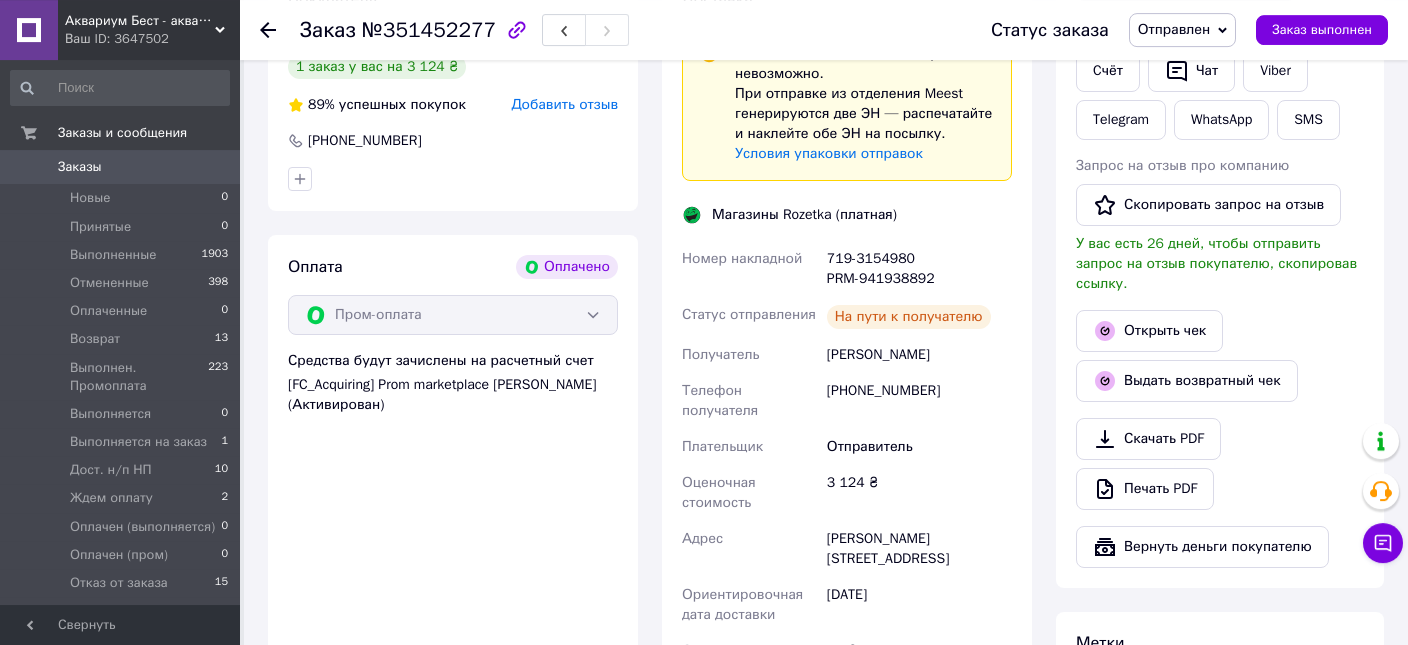 scroll, scrollTop: 1049, scrollLeft: 0, axis: vertical 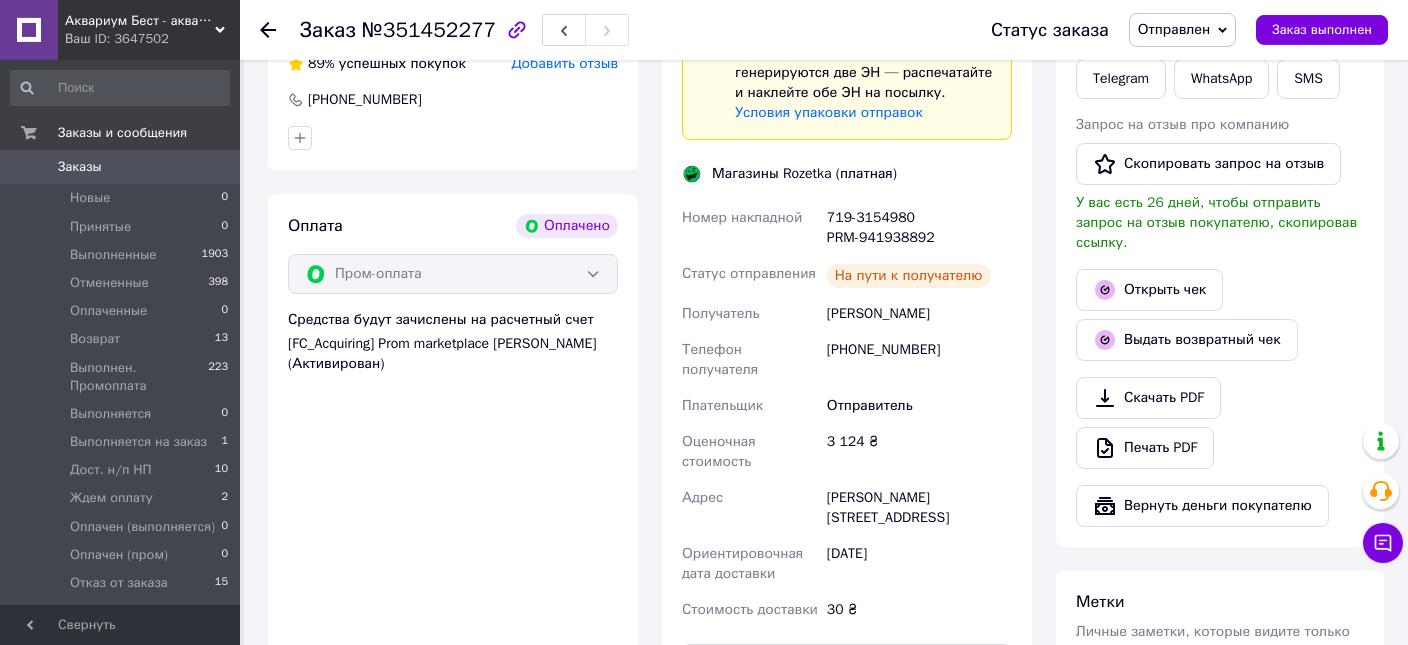 click on "Заказы" at bounding box center [80, 167] 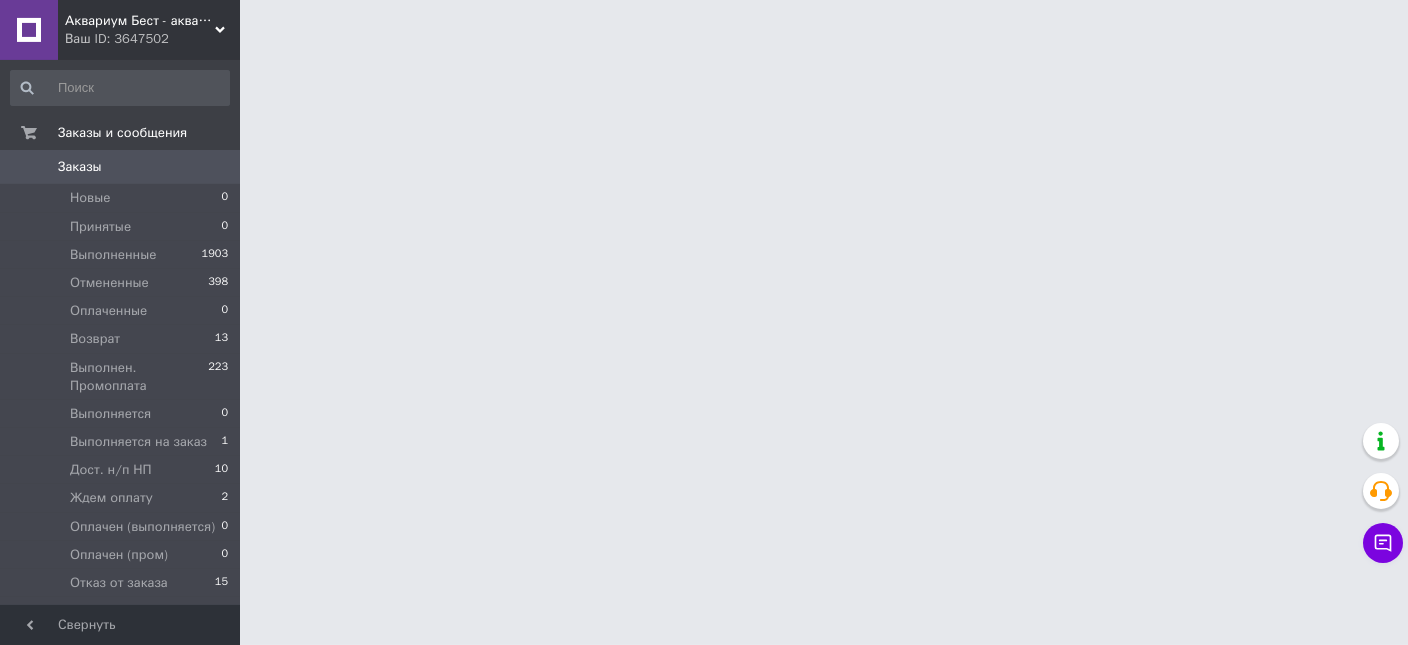 scroll, scrollTop: 0, scrollLeft: 0, axis: both 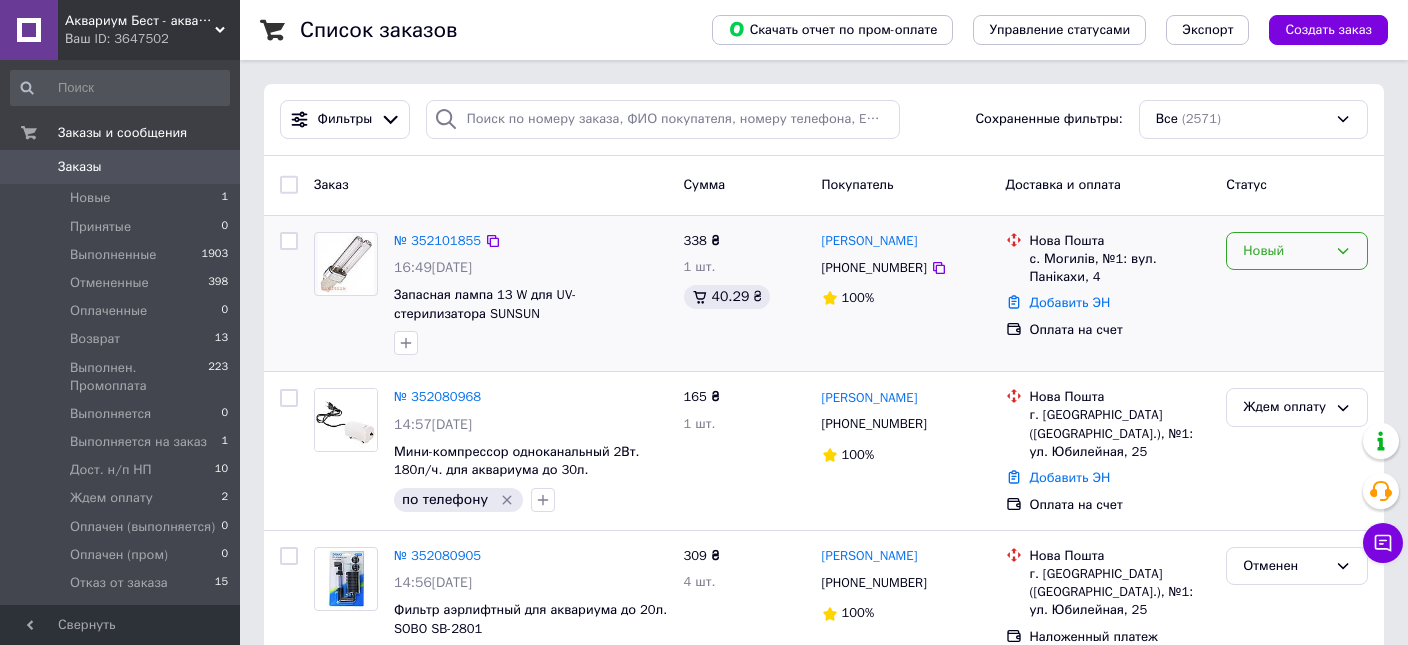 click on "Новый" at bounding box center [1285, 251] 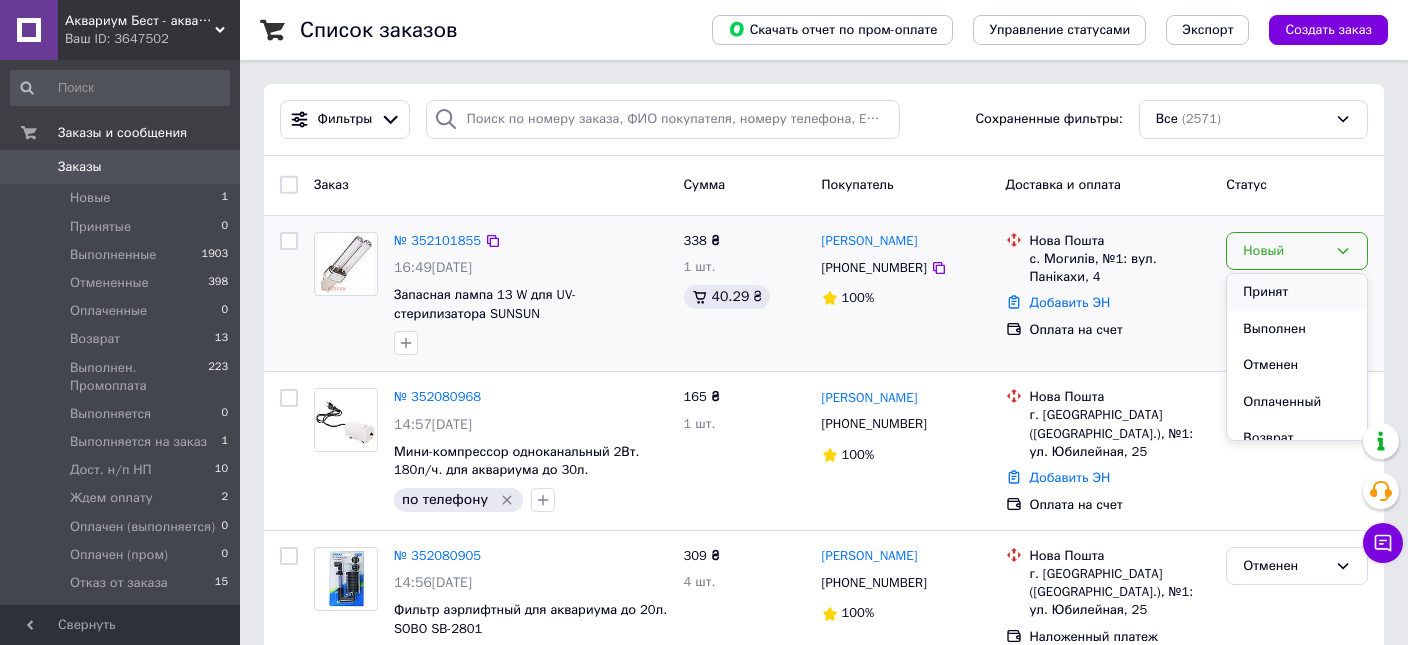 click on "Принят" at bounding box center (1297, 292) 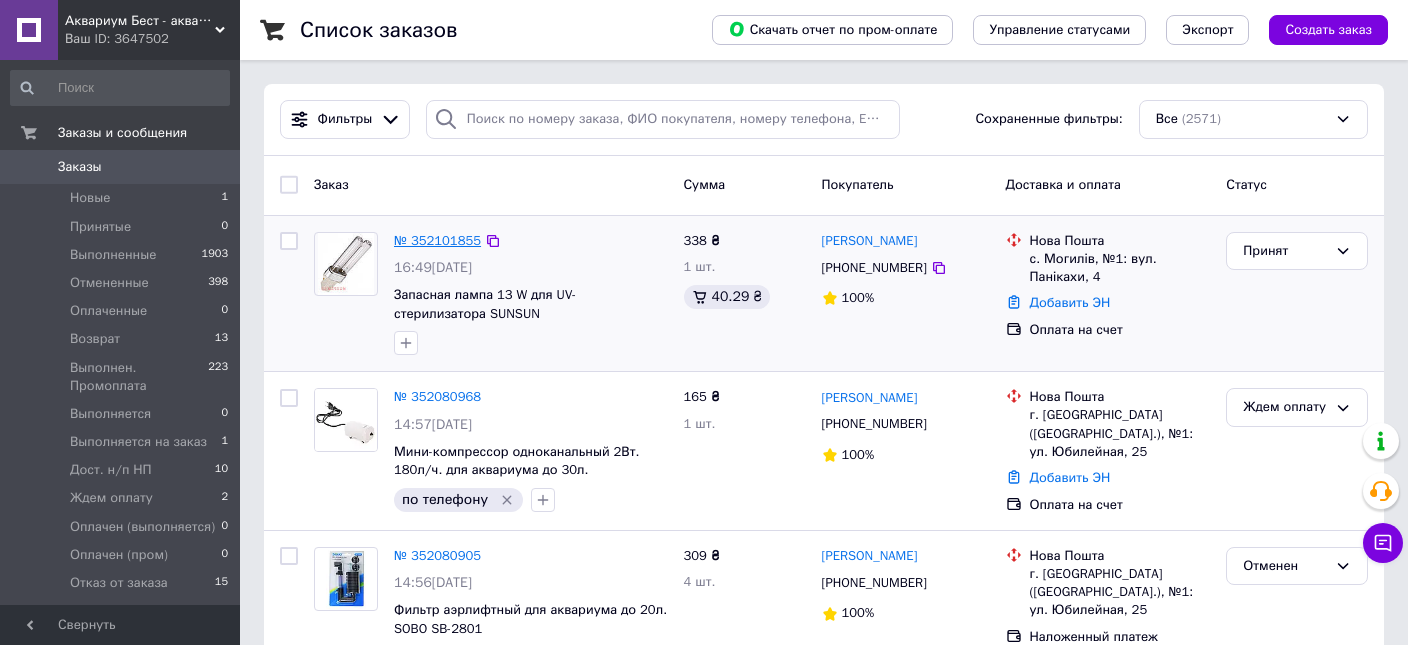 click on "№ 352101855" at bounding box center [437, 240] 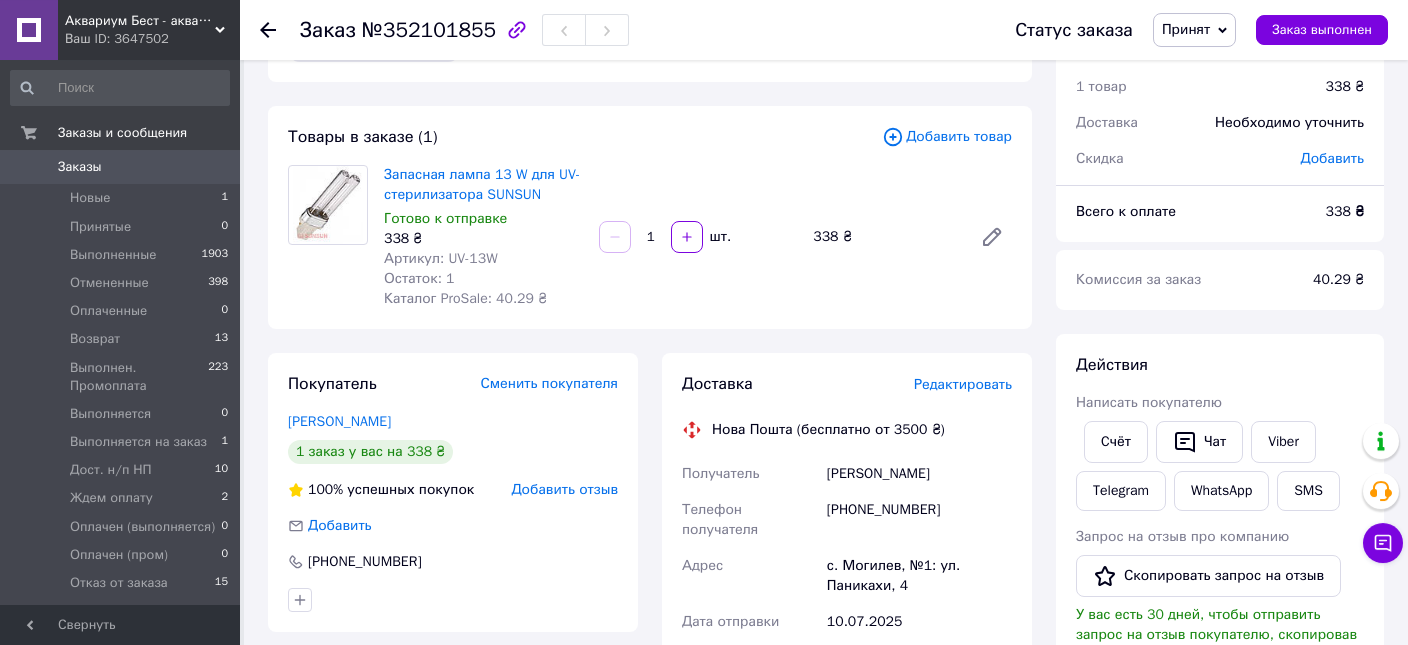 scroll, scrollTop: 105, scrollLeft: 0, axis: vertical 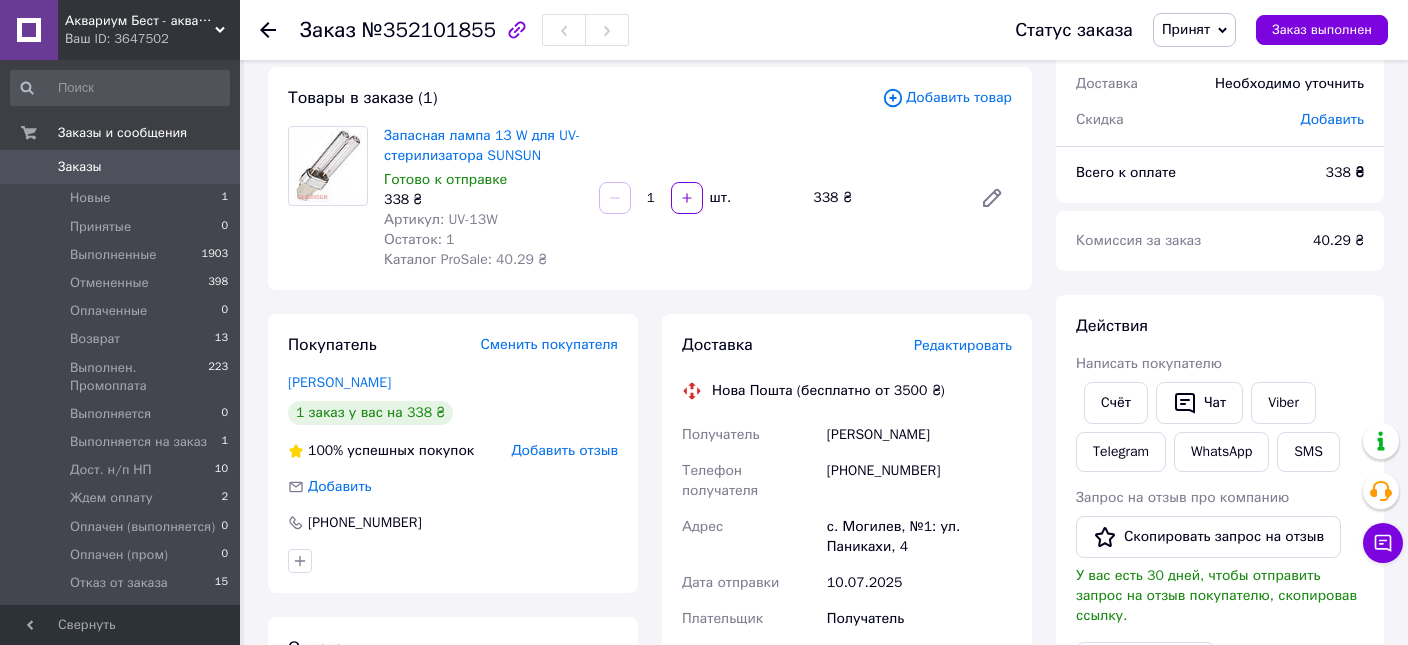 click on "[PHONE_NUMBER]" at bounding box center (919, 481) 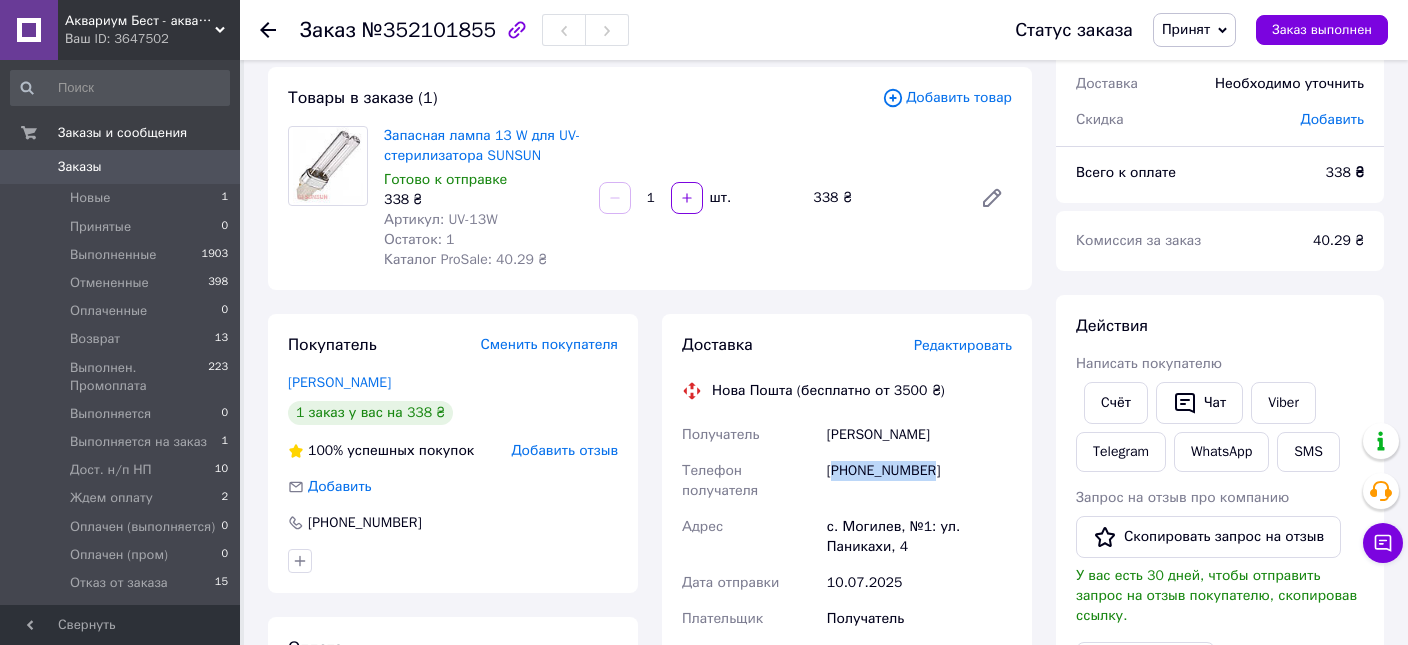 click on "[PHONE_NUMBER]" at bounding box center (919, 481) 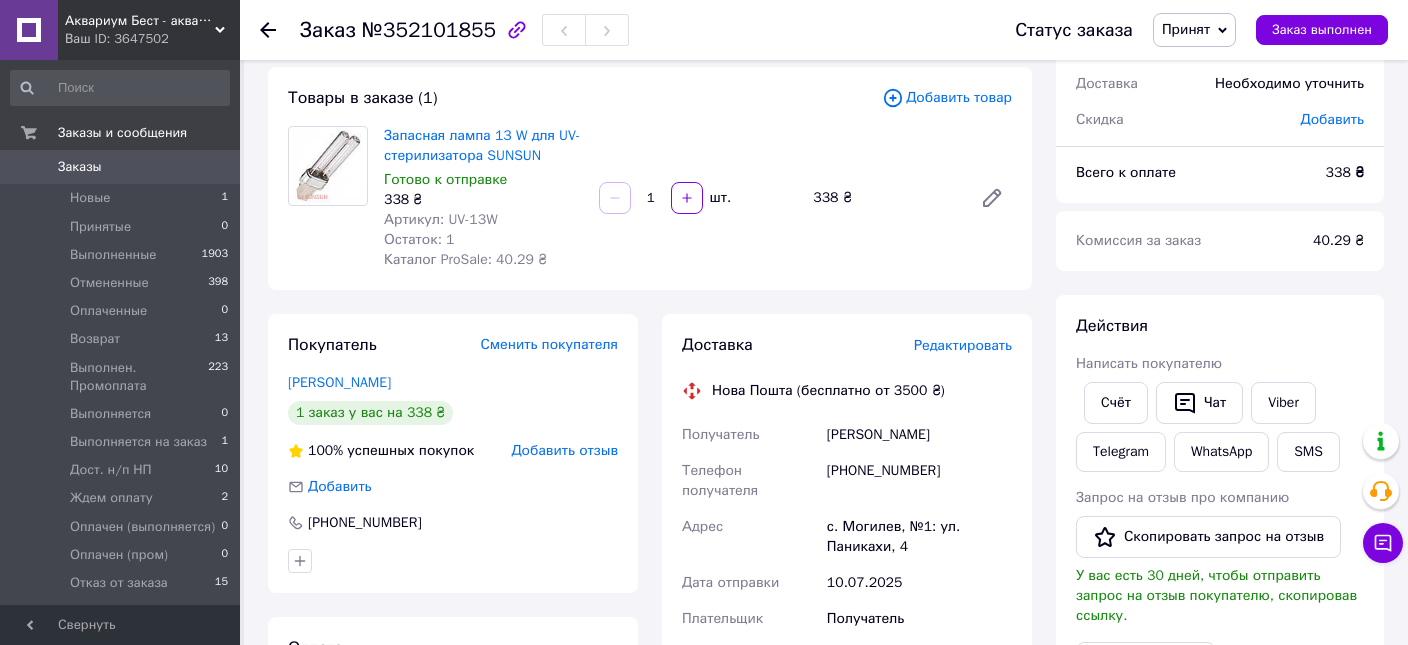 click on "[PHONE_NUMBER]" at bounding box center [919, 481] 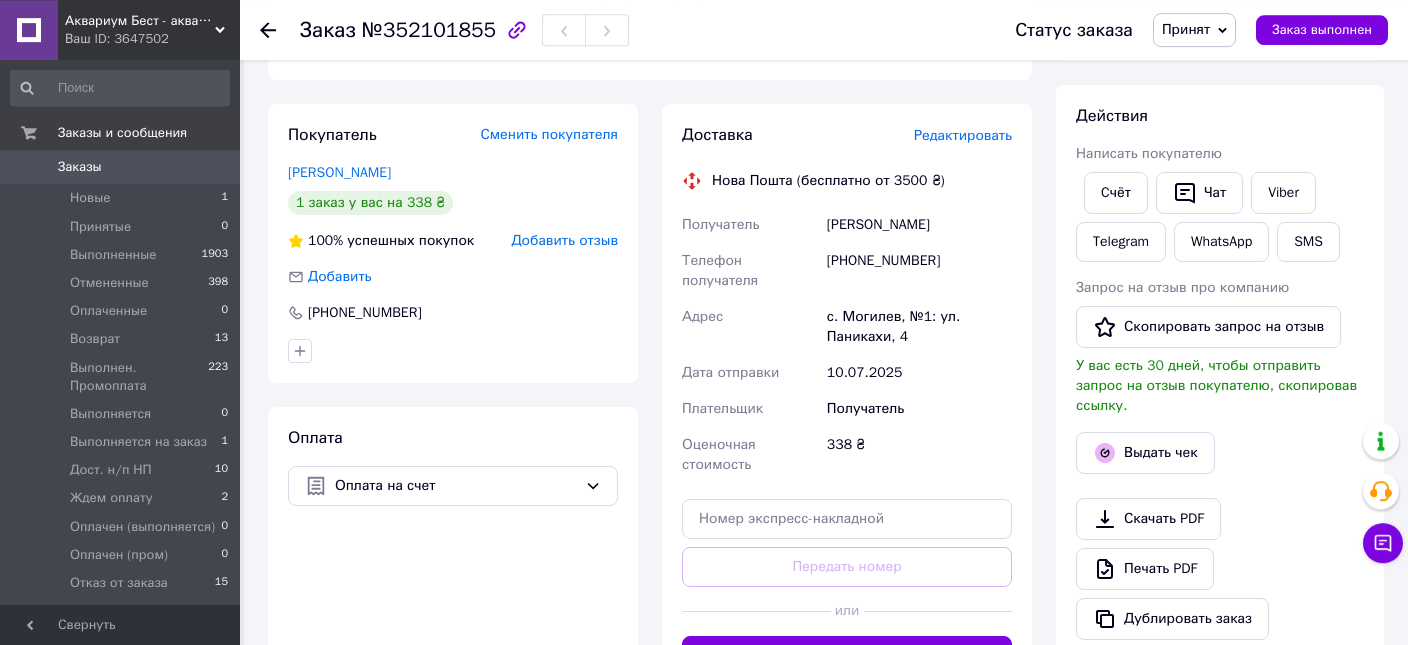 scroll, scrollTop: 316, scrollLeft: 0, axis: vertical 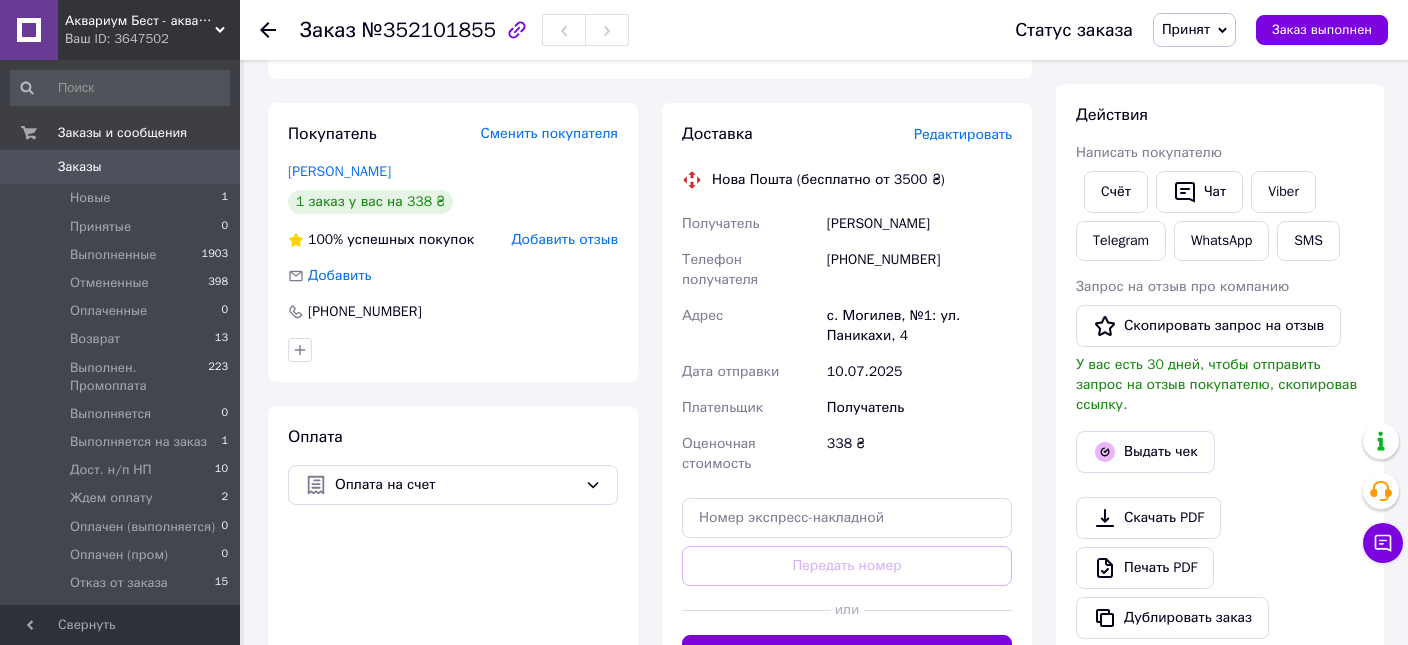 click on "Доставка Редактировать Нова Пошта (бесплатно от 3500 ₴) Получатель [PERSON_NAME] Телефон получателя [PHONE_NUMBER] Адрес с. Могилев, №1: ул. Паникахи, 4 Дата отправки [DATE] Плательщик Получатель Оценочная стоимость 338 ₴ Передать номер или Сгенерировать ЭН Плательщик Получатель Отправитель Фамилия получателя [PERSON_NAME] Имя получателя [PERSON_NAME] Отчество получателя Телефон получателя [PHONE_NUMBER] Тип доставки В отделении Курьером В почтомате Город с. Могилев Отделение №1: ул. Паникахи, 4 Место отправки Дніпро: №50 (до 200 кг): вул. [STREET_ADDRESS] Тип посылки Груз Документы" at bounding box center [847, 399] 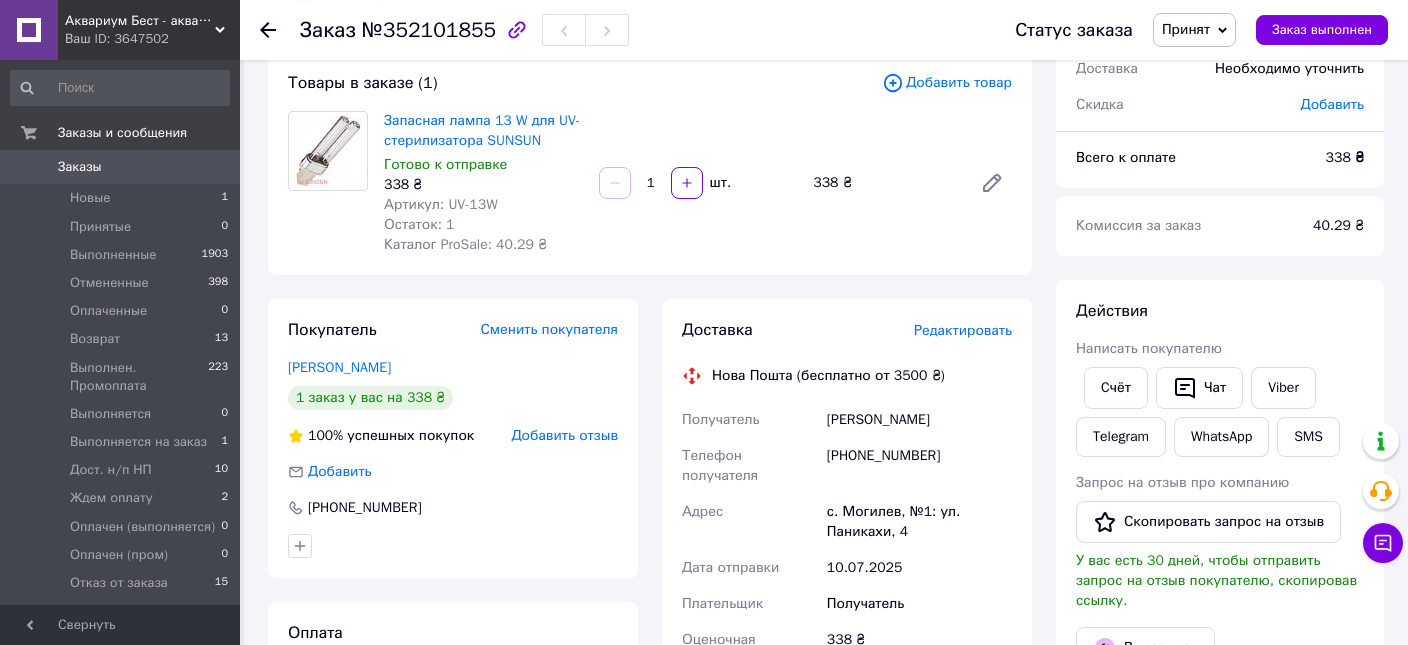 scroll, scrollTop: 422, scrollLeft: 0, axis: vertical 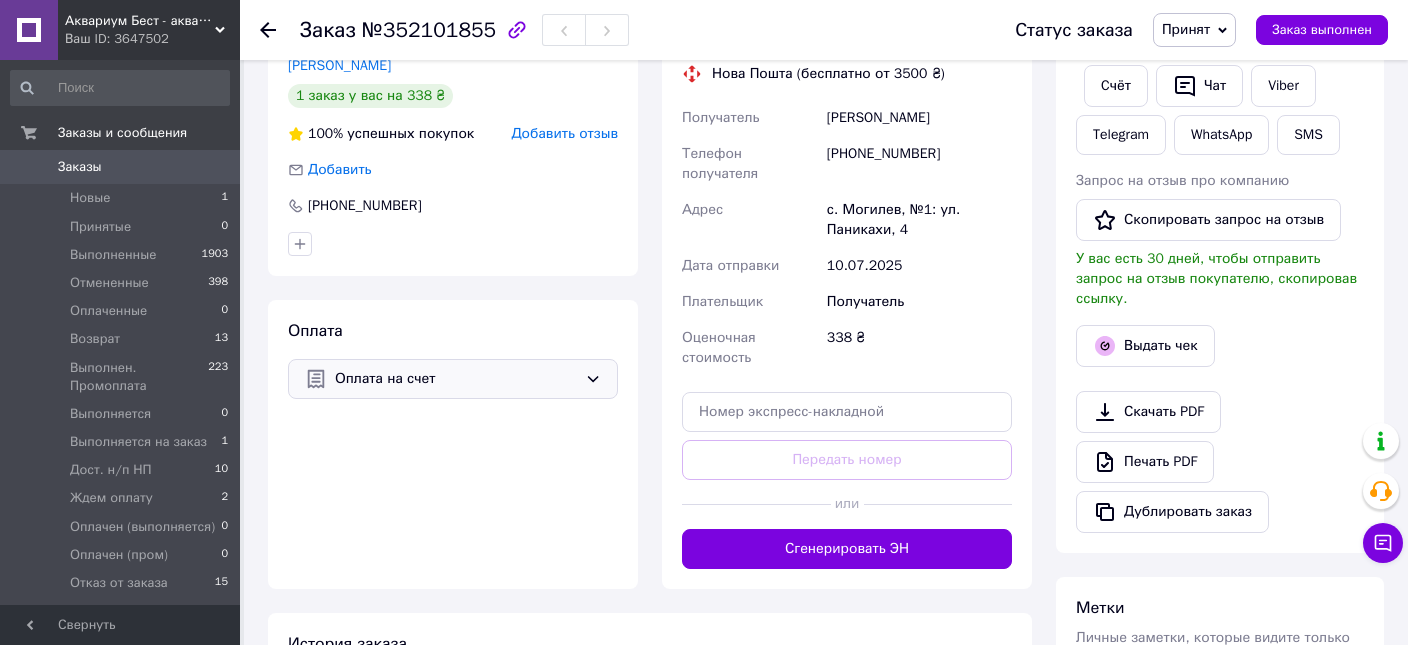 click on "Оплата на счет" at bounding box center (456, 379) 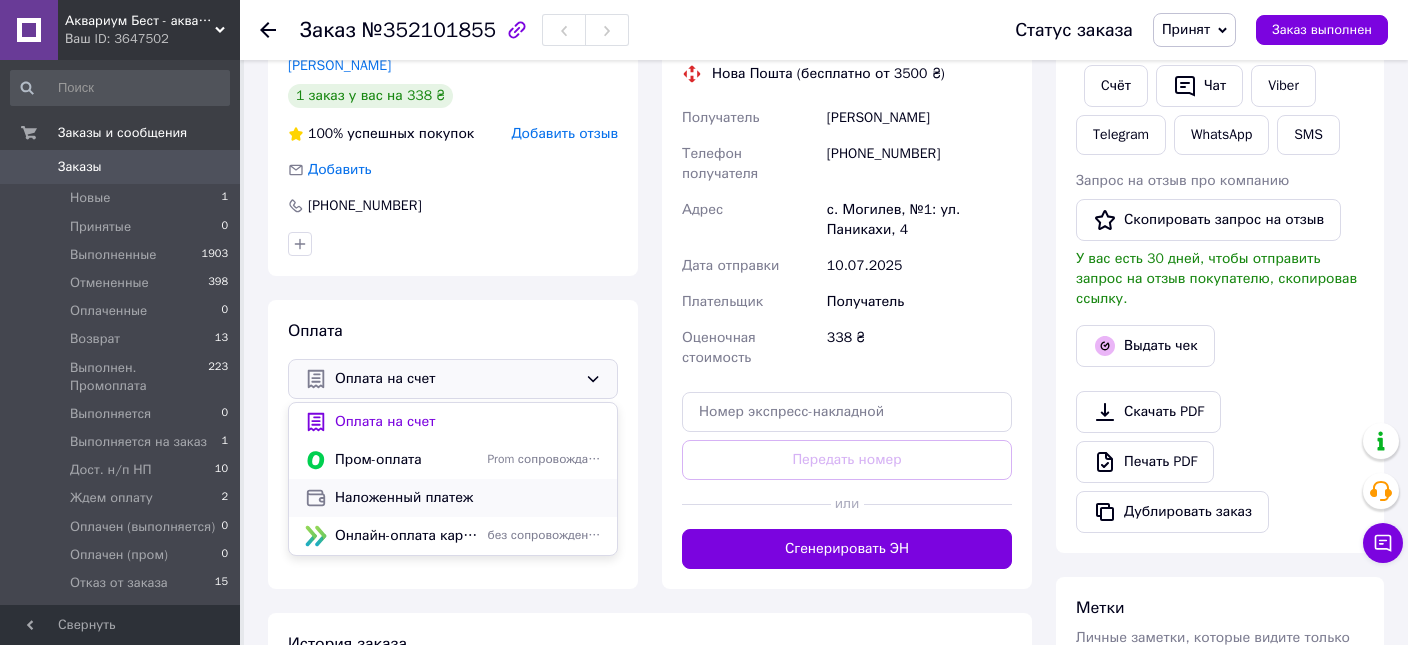click on "Наложенный платеж" at bounding box center [468, 498] 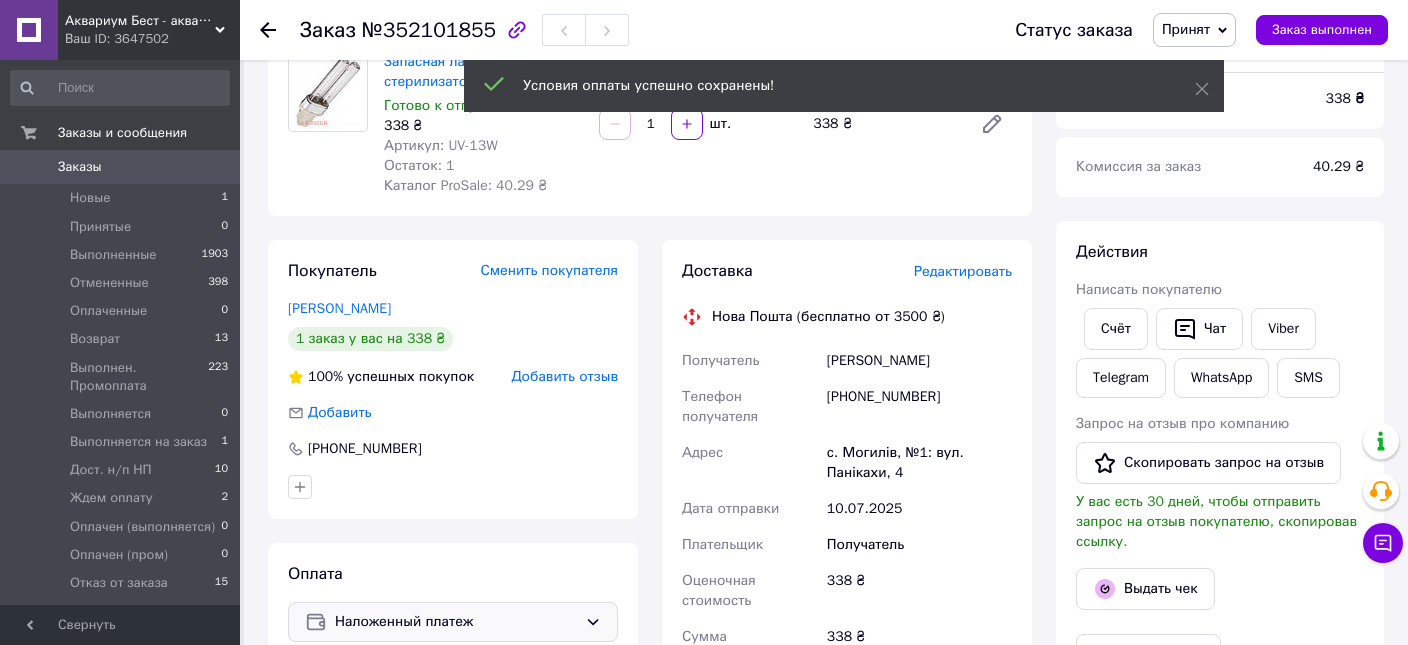 scroll, scrollTop: 0, scrollLeft: 0, axis: both 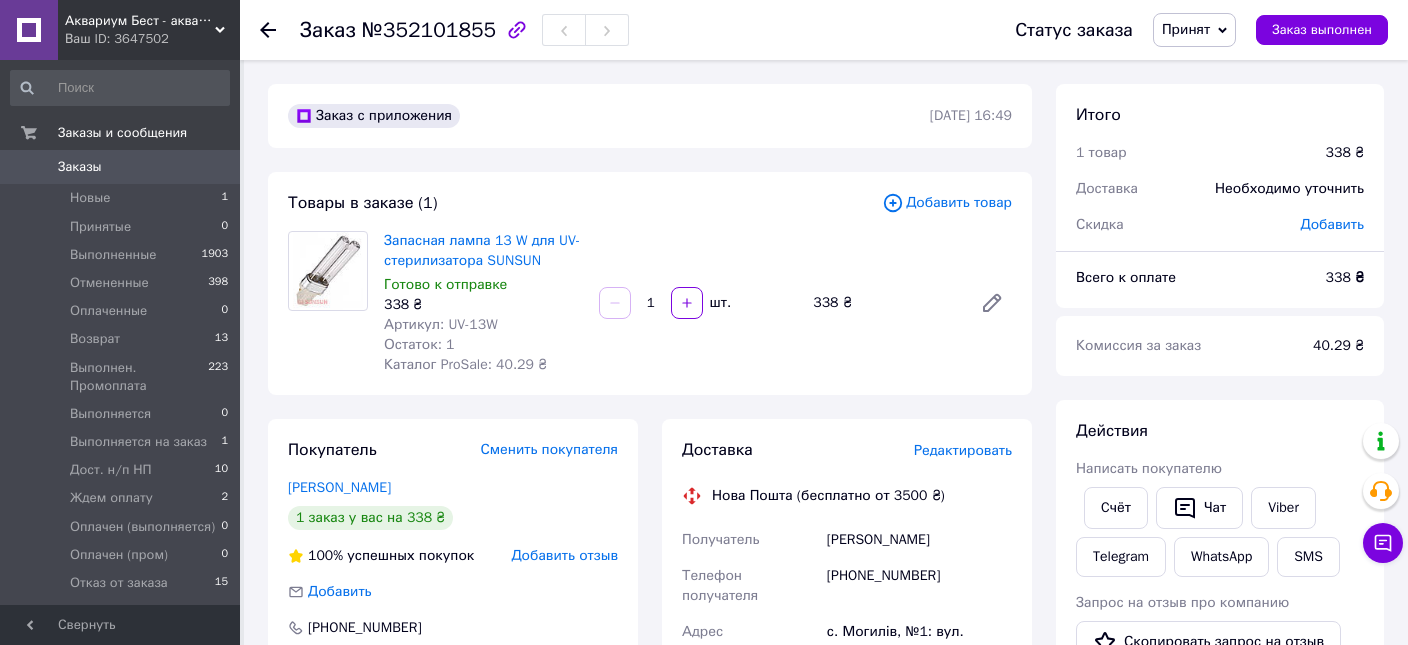 click on "Принят" at bounding box center (1186, 29) 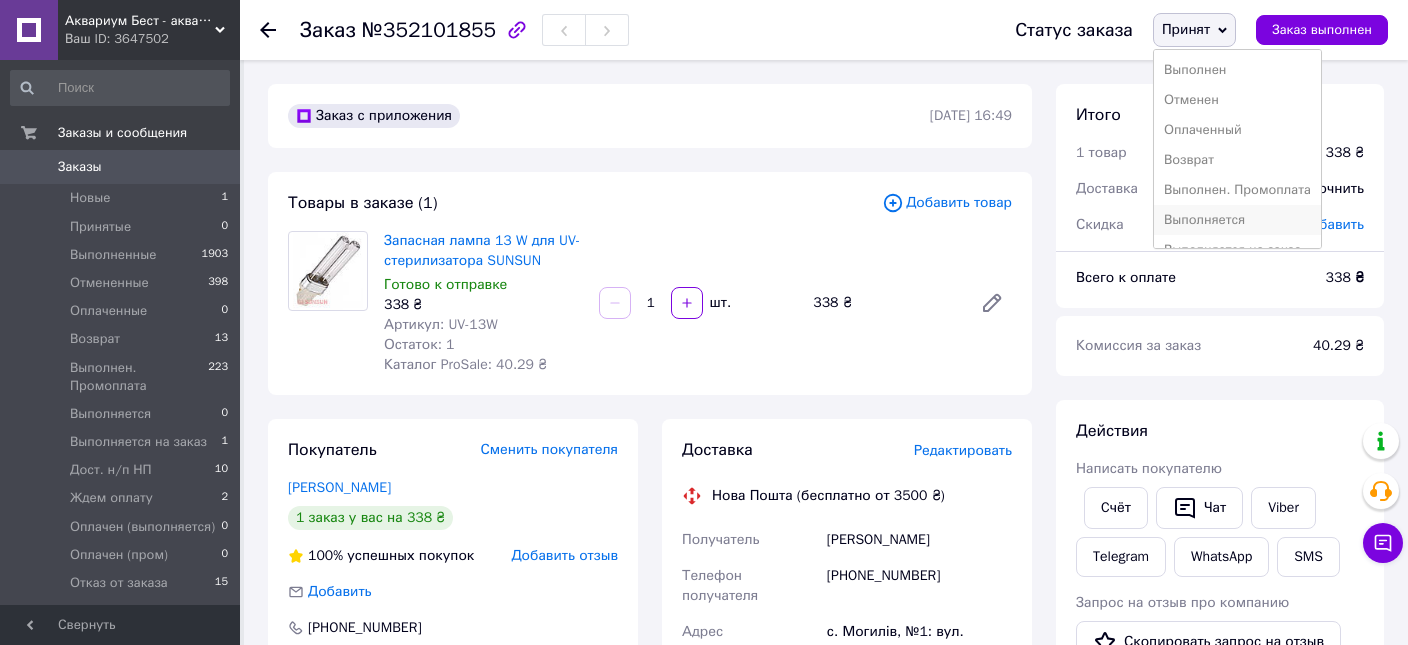 click on "Выполняется" at bounding box center [1237, 220] 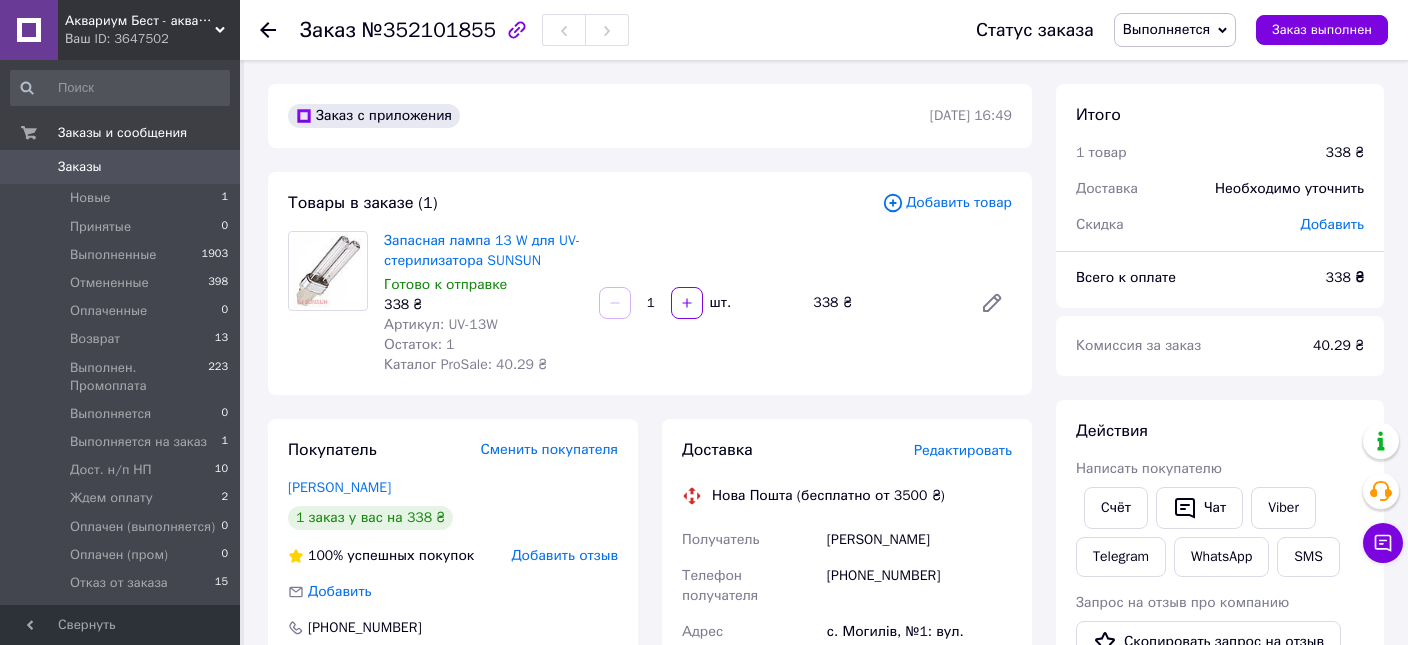 click on "Заказы" at bounding box center [121, 167] 